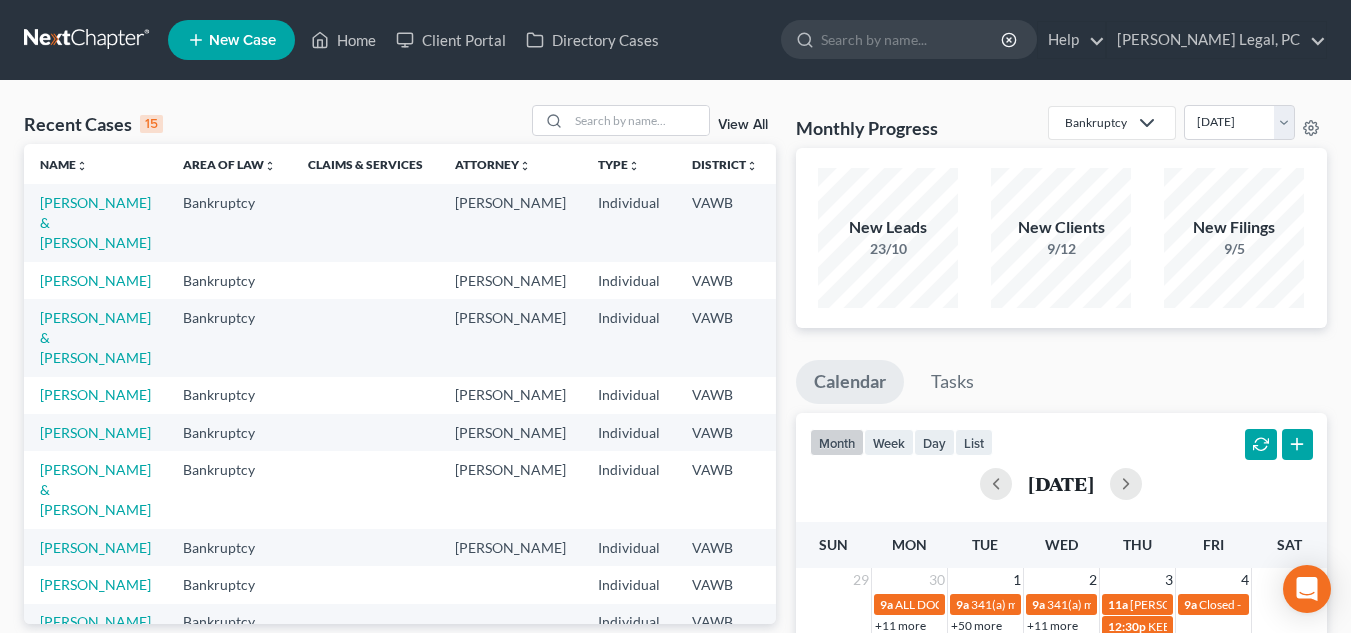 scroll, scrollTop: 0, scrollLeft: 0, axis: both 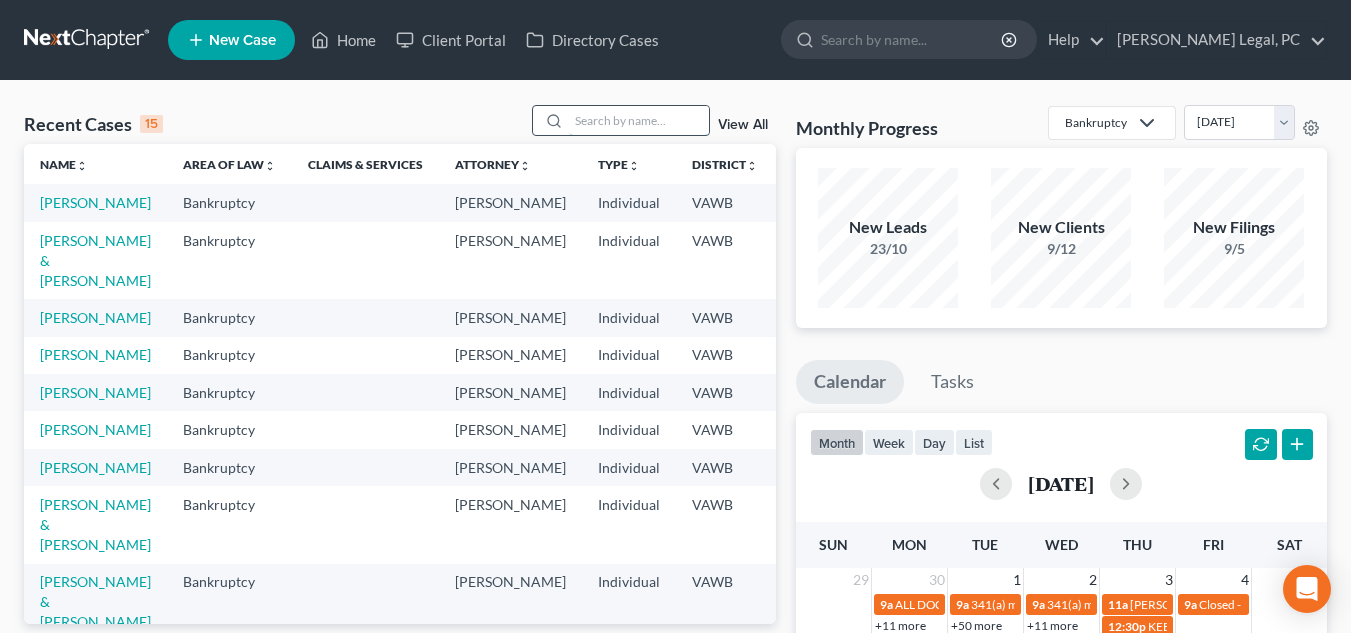 click at bounding box center (639, 120) 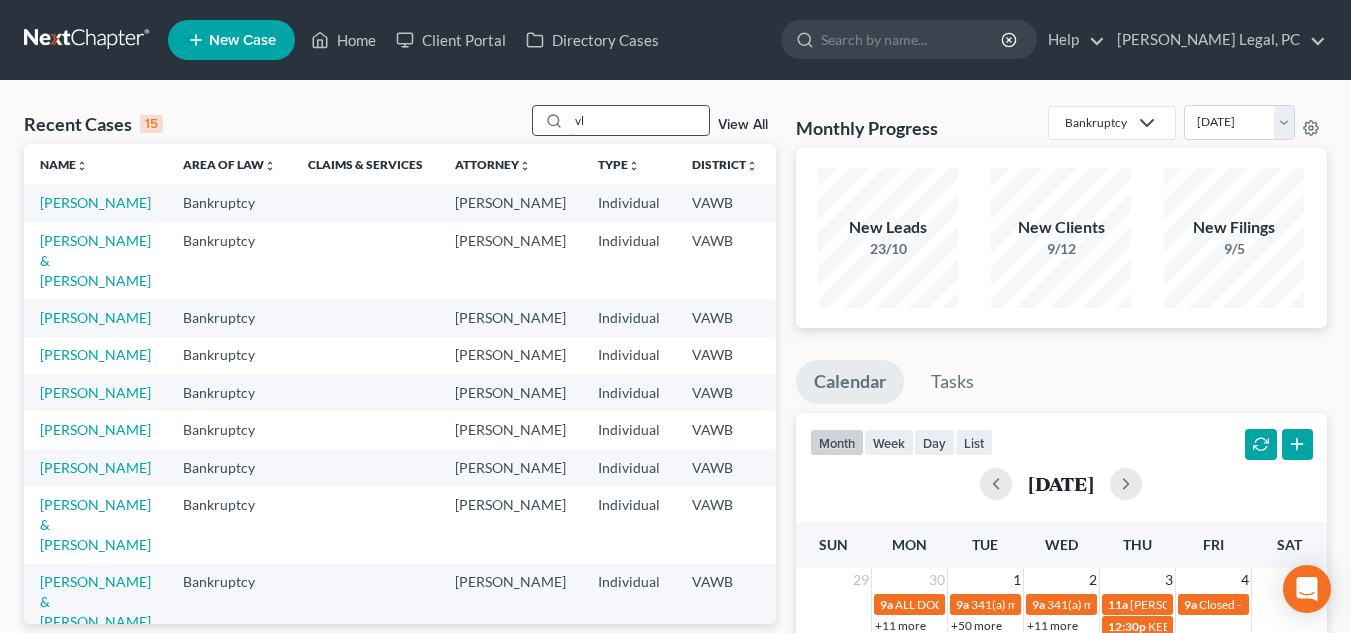 type on "v" 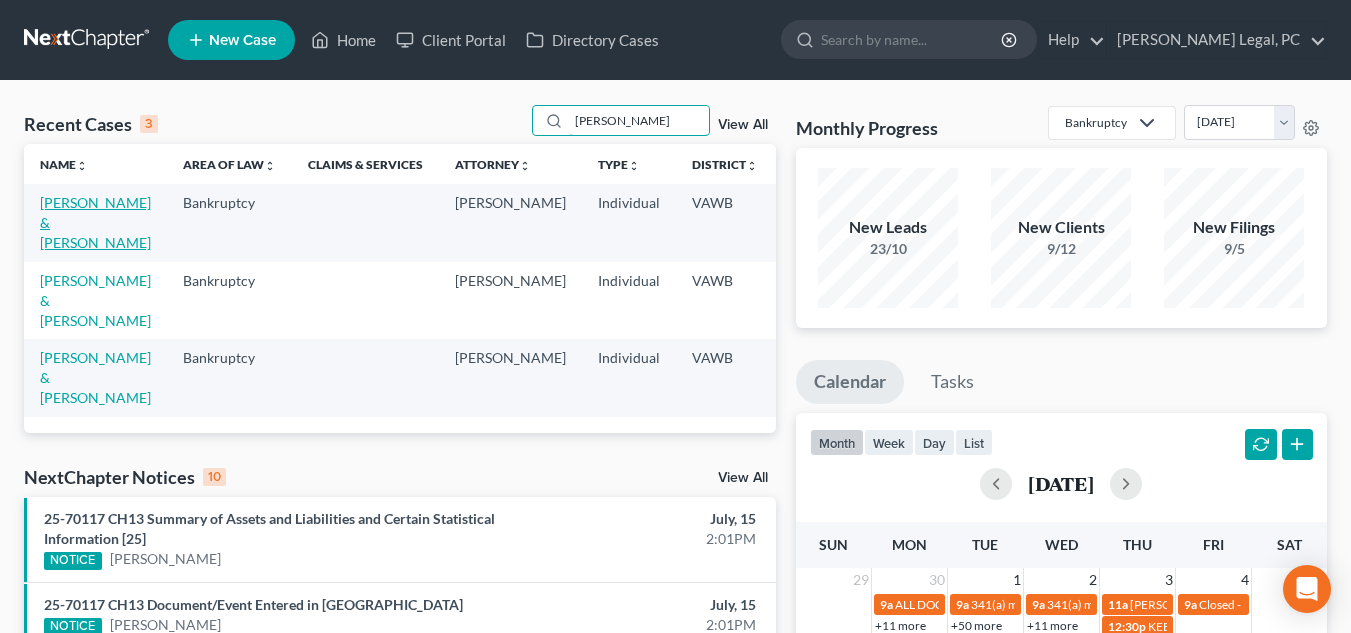 type on "bland" 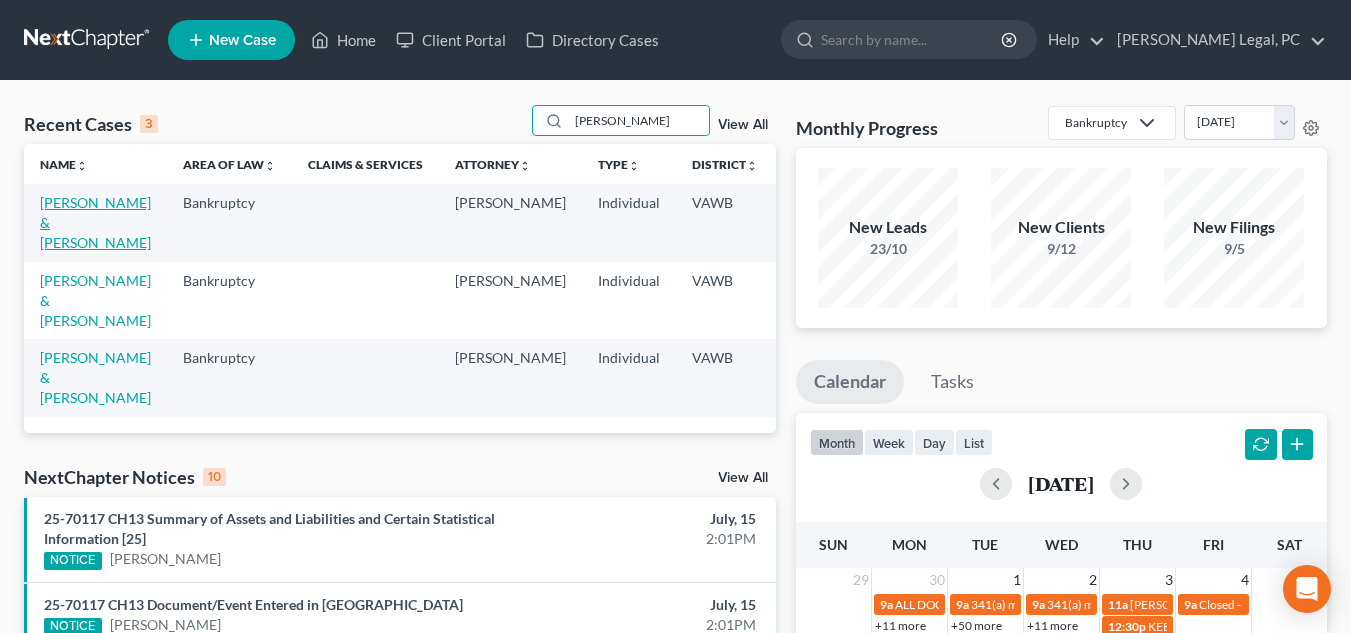 click on "[PERSON_NAME] & [PERSON_NAME]" at bounding box center [95, 222] 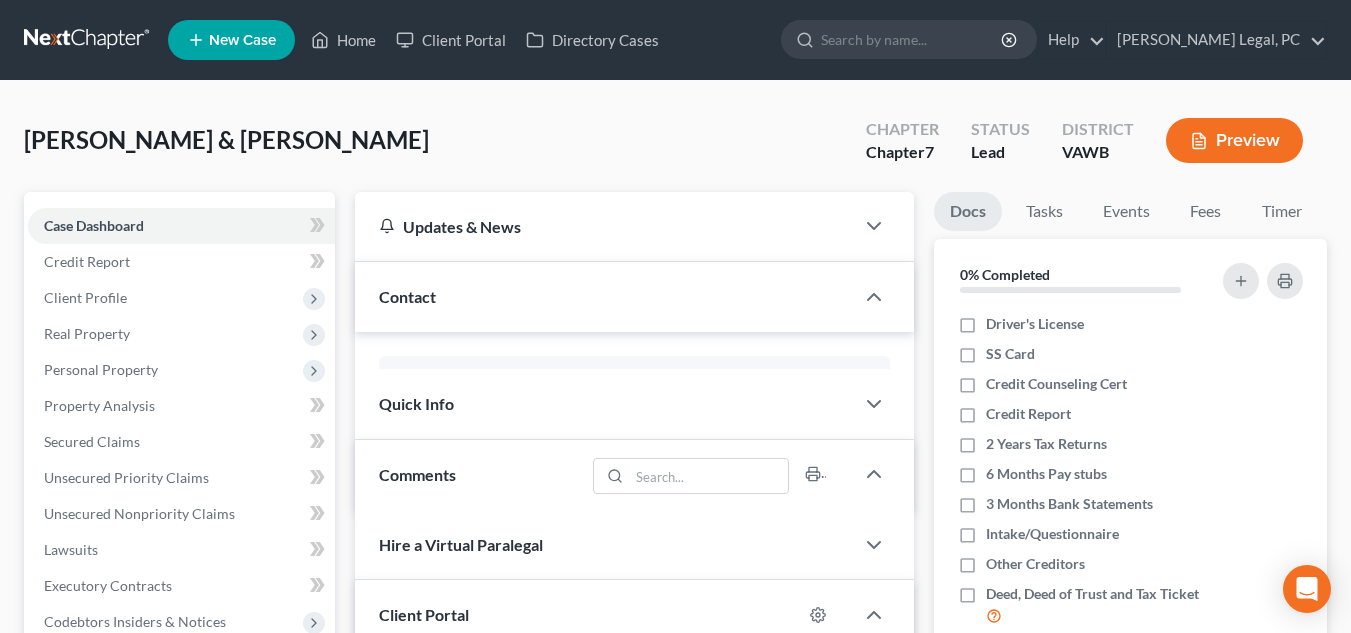 scroll, scrollTop: 1694, scrollLeft: 0, axis: vertical 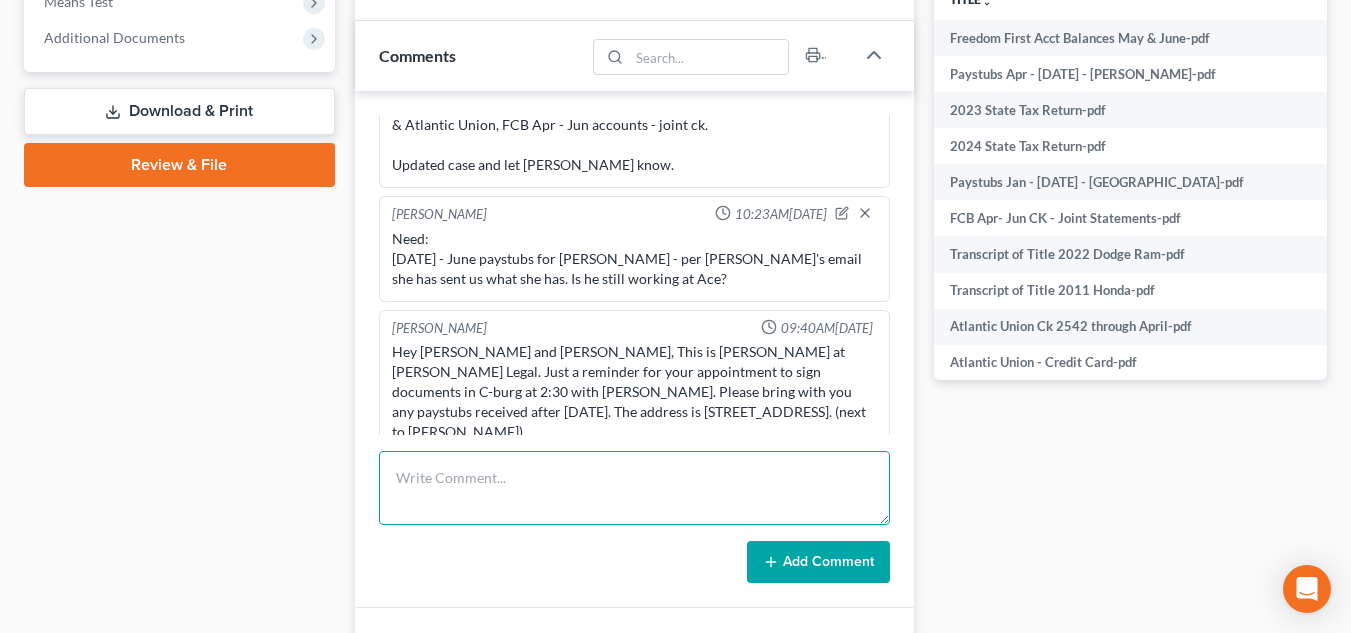 click at bounding box center [634, 488] 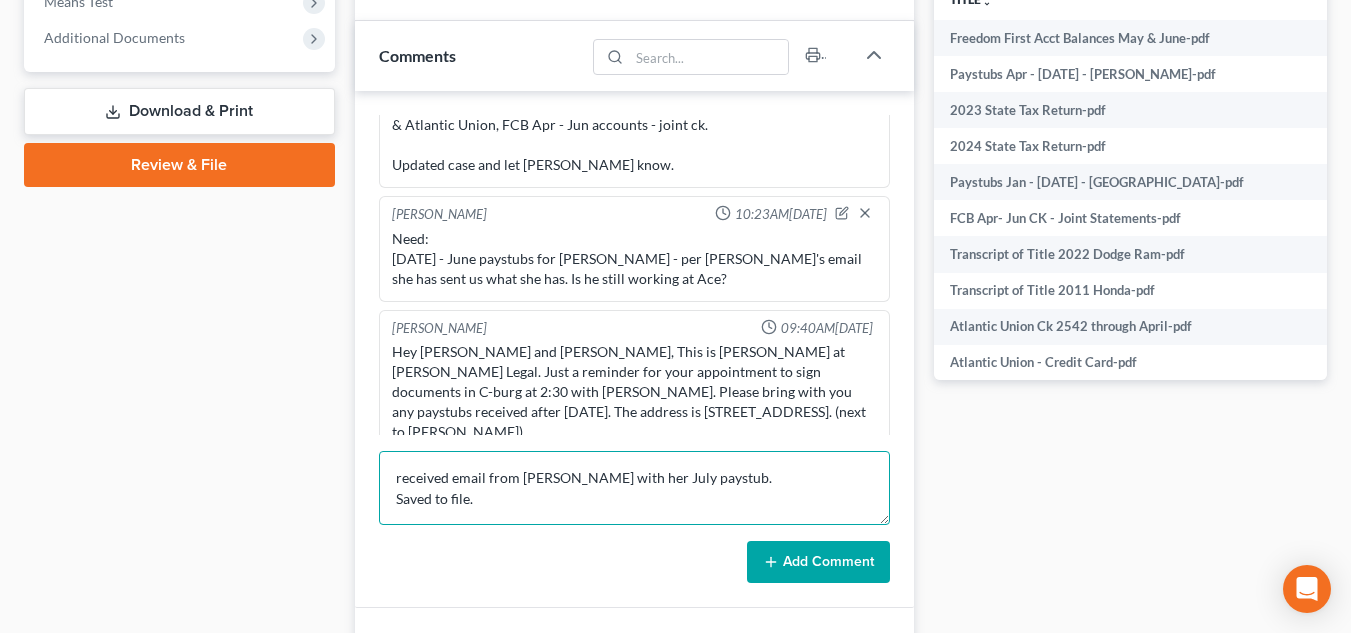 type on "received email from Misty with her July paystub.
Saved to file." 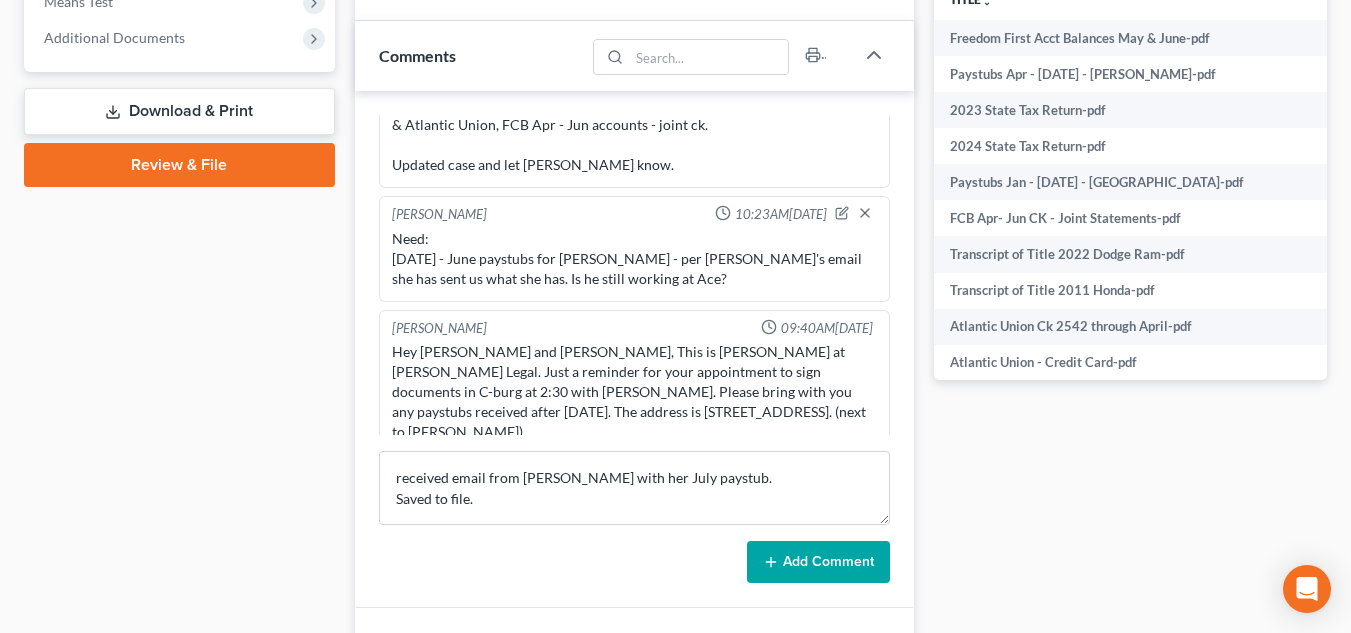 click on "Add Comment" at bounding box center [818, 562] 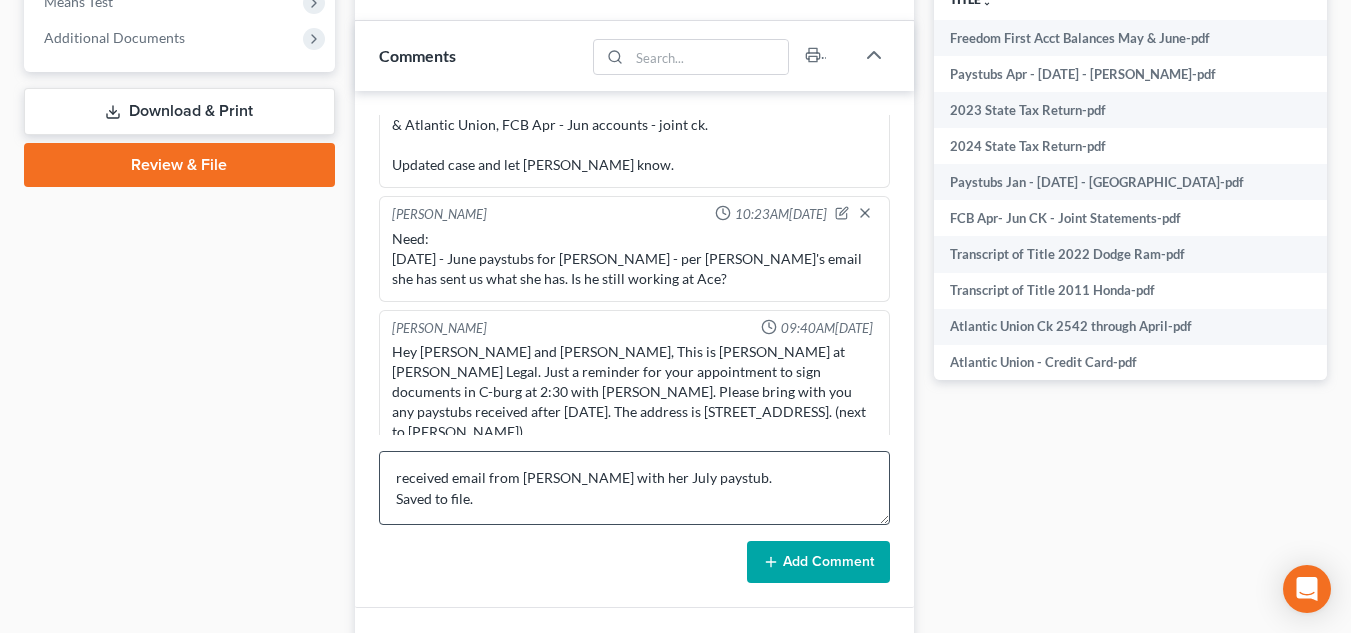 type 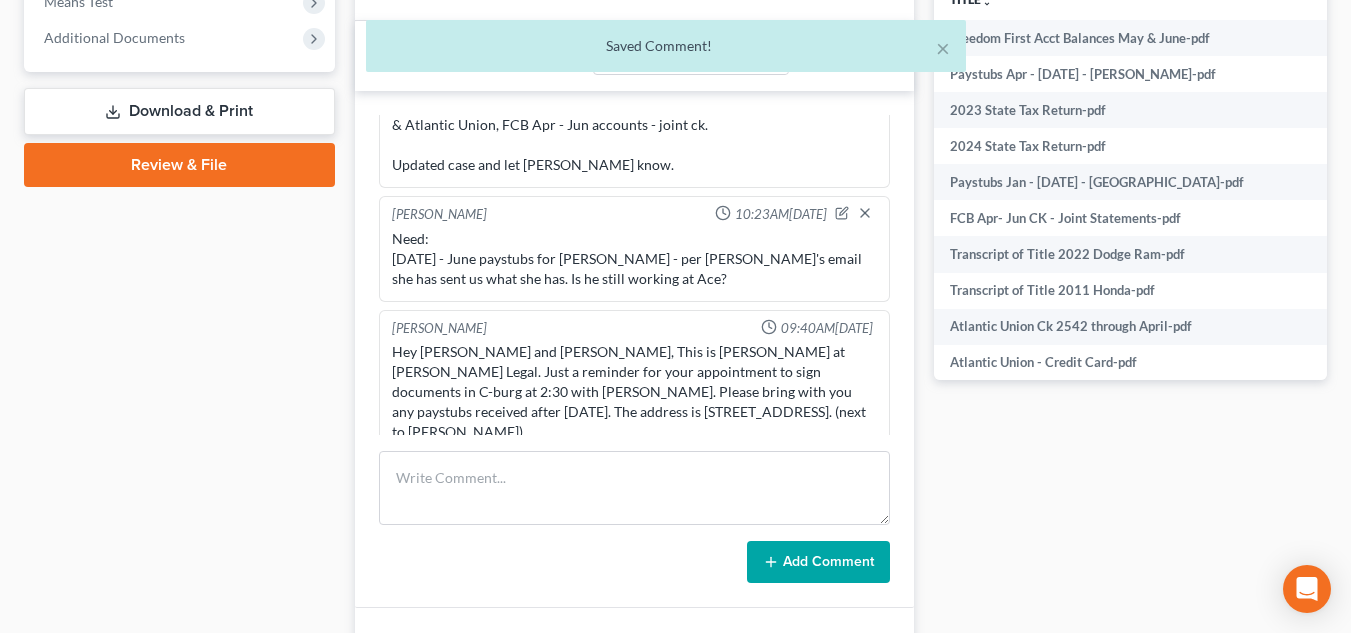 scroll, scrollTop: 1788, scrollLeft: 0, axis: vertical 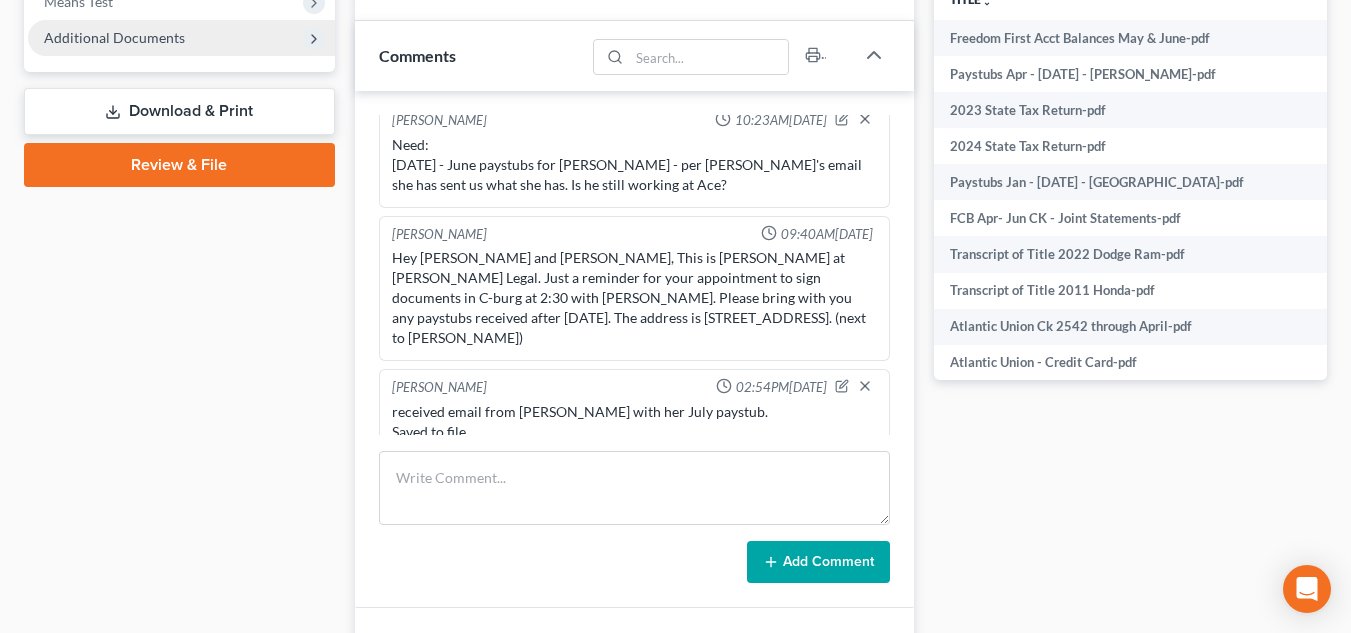 click on "Additional Documents" at bounding box center (181, 38) 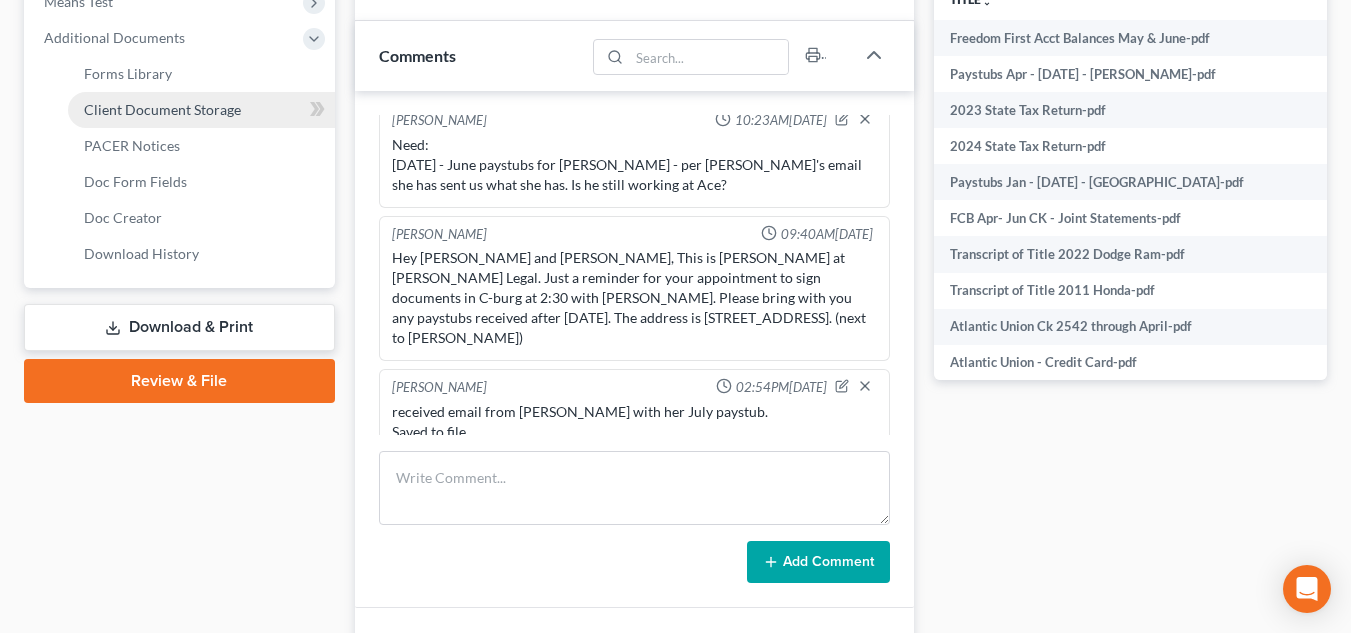 click on "Client Document Storage" at bounding box center (162, 109) 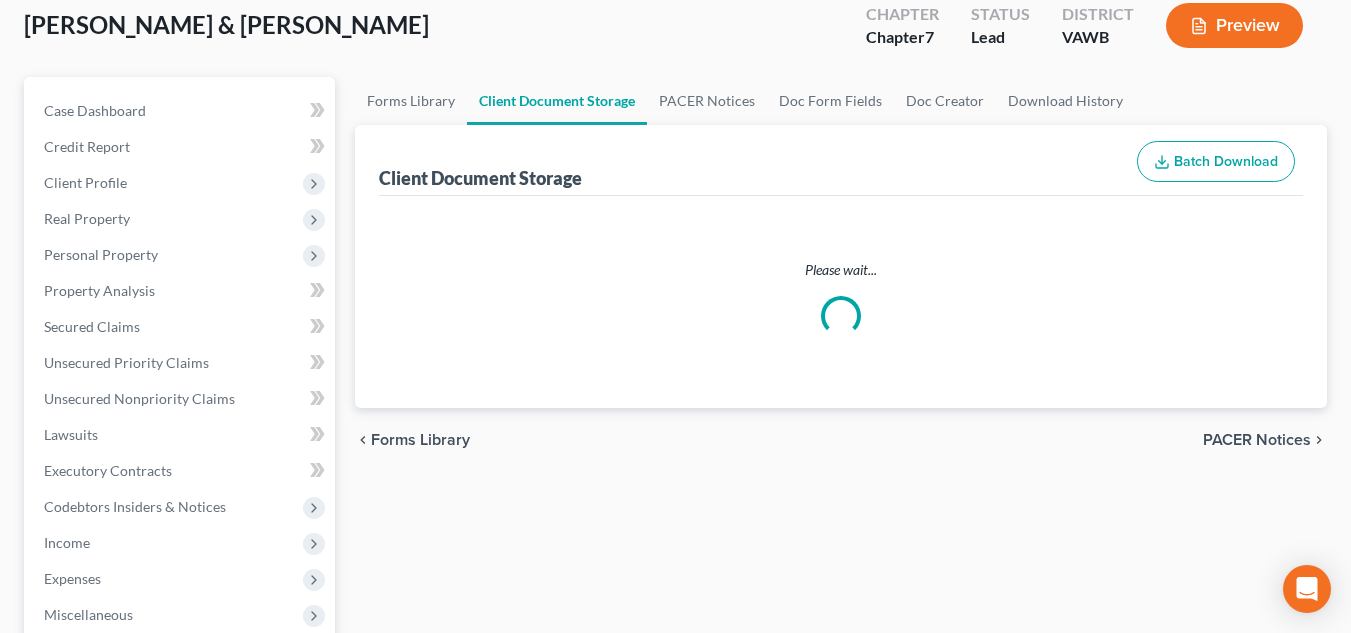 scroll, scrollTop: 0, scrollLeft: 0, axis: both 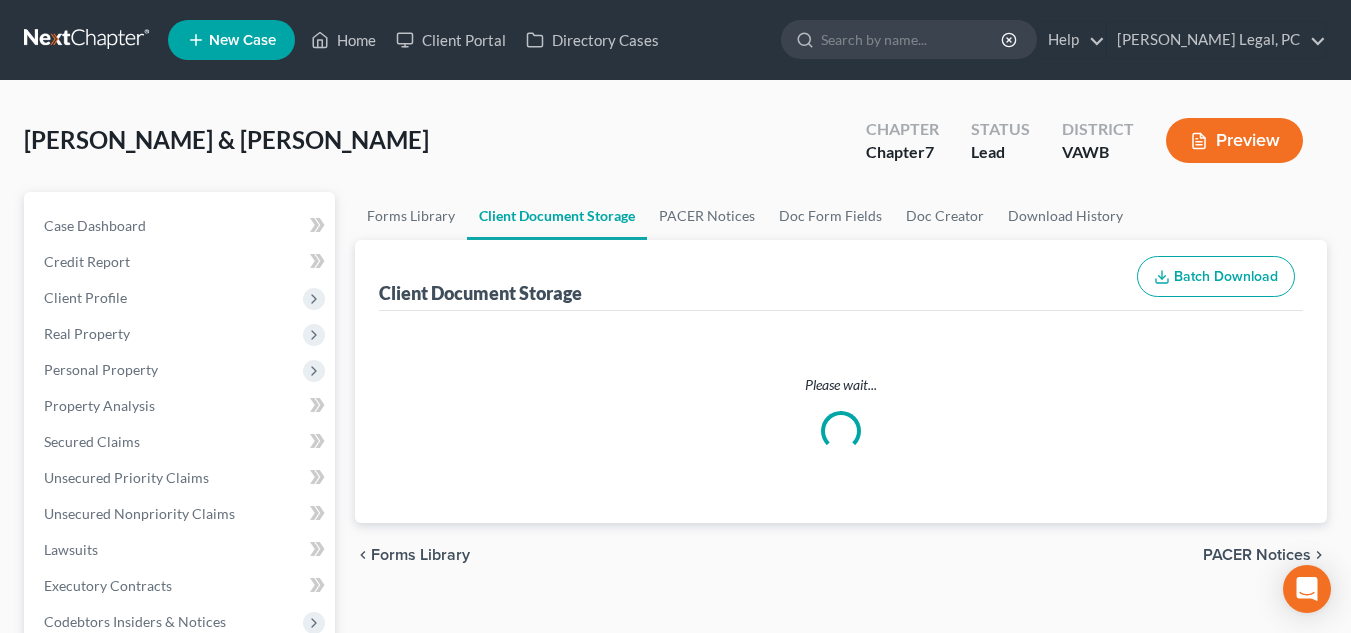 select on "0" 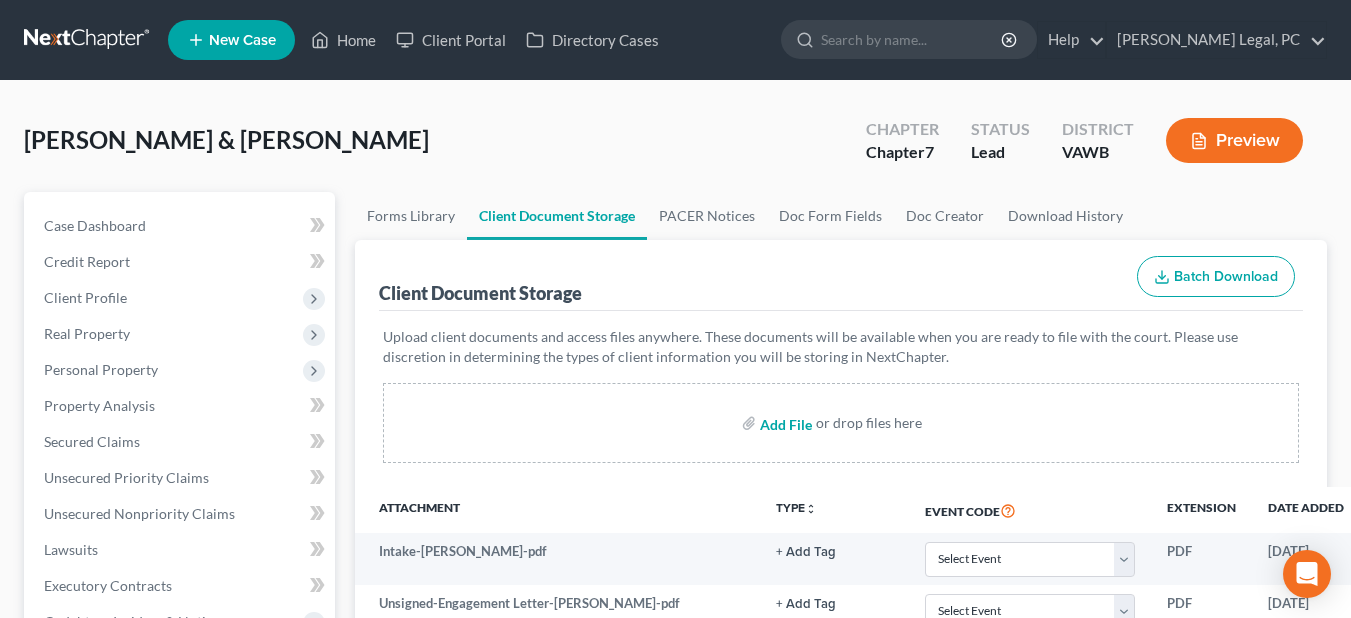 click at bounding box center (784, 423) 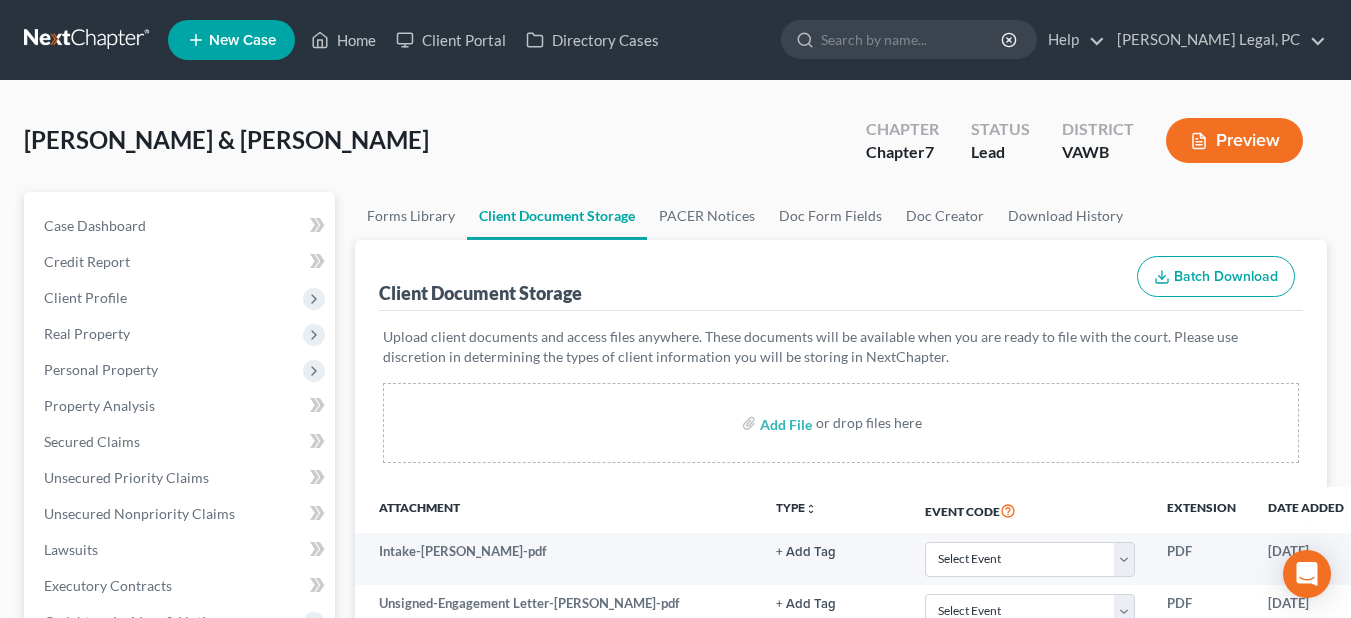 select on "0" 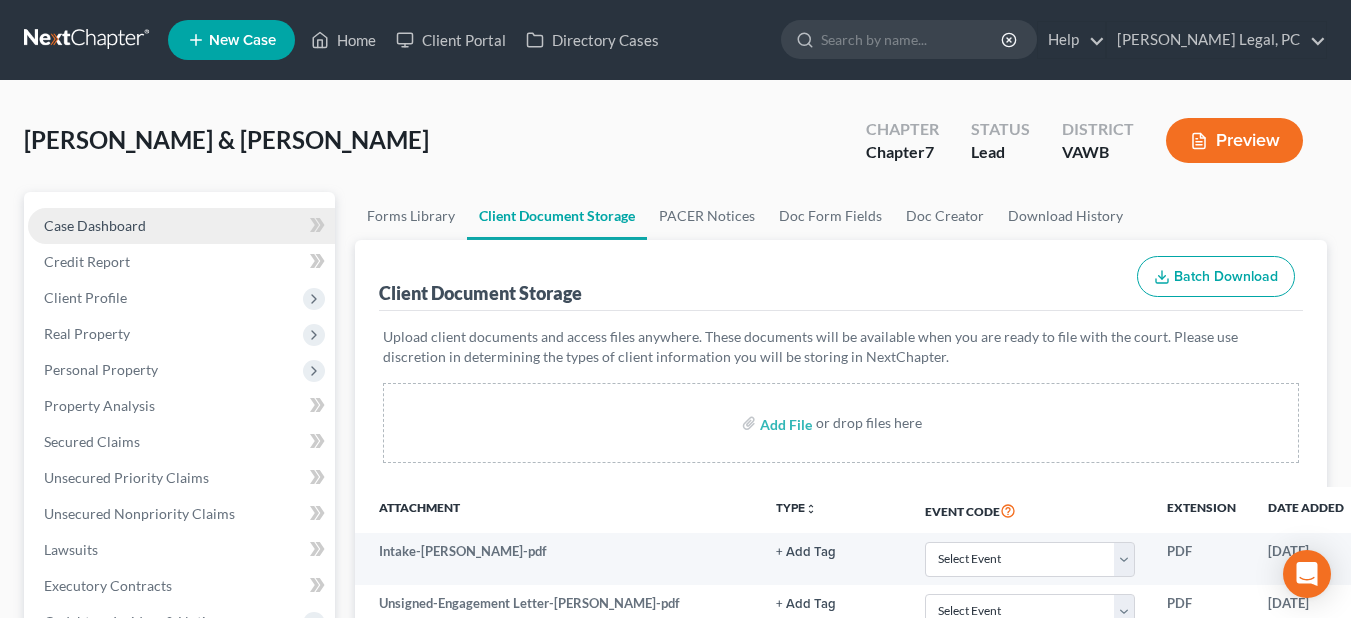 click on "Case Dashboard" at bounding box center [95, 225] 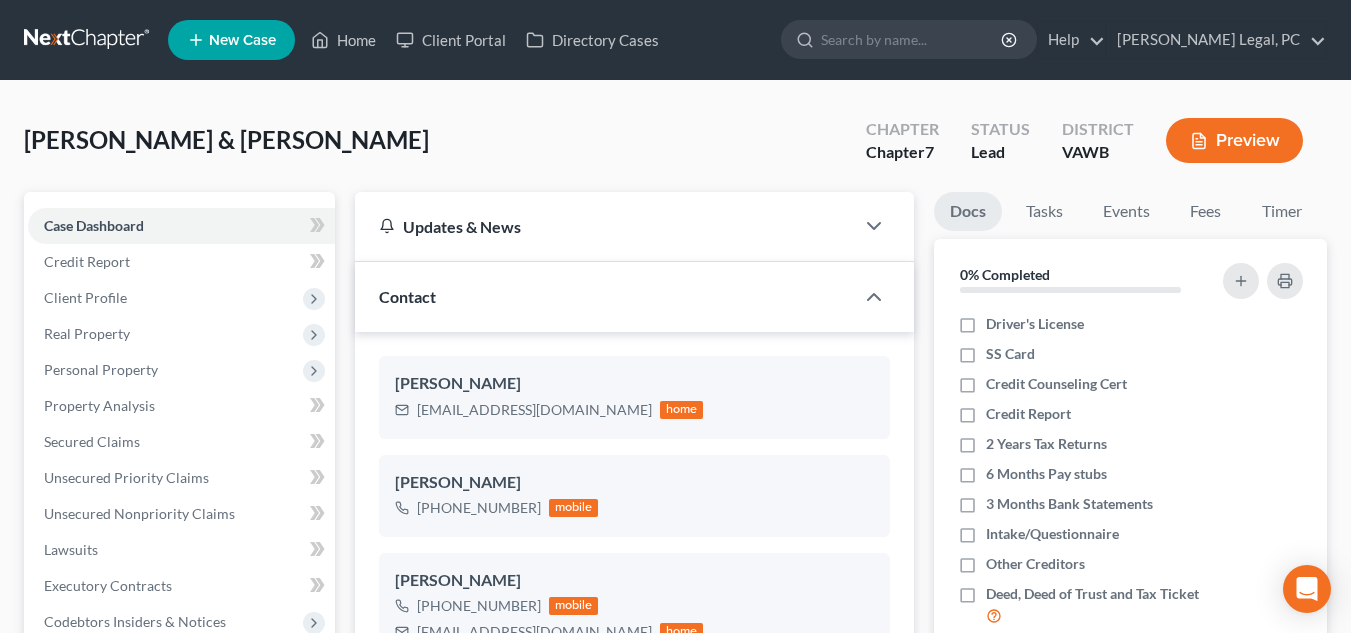 scroll, scrollTop: 1788, scrollLeft: 0, axis: vertical 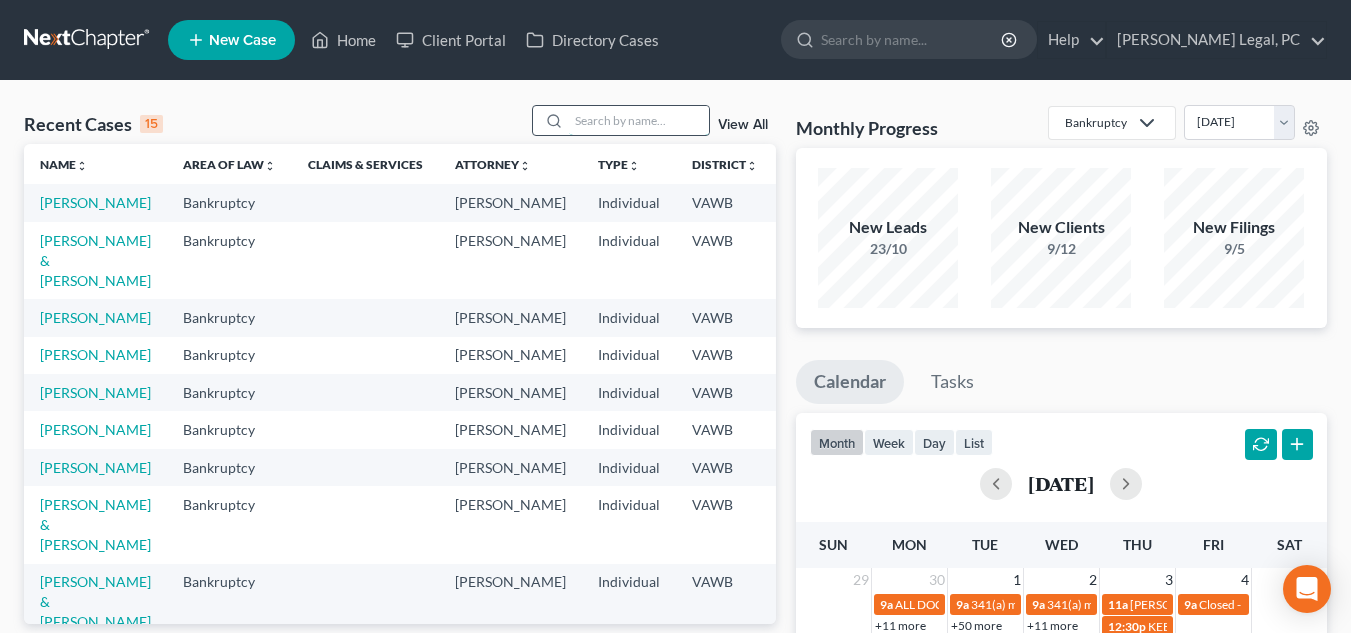 click at bounding box center [639, 120] 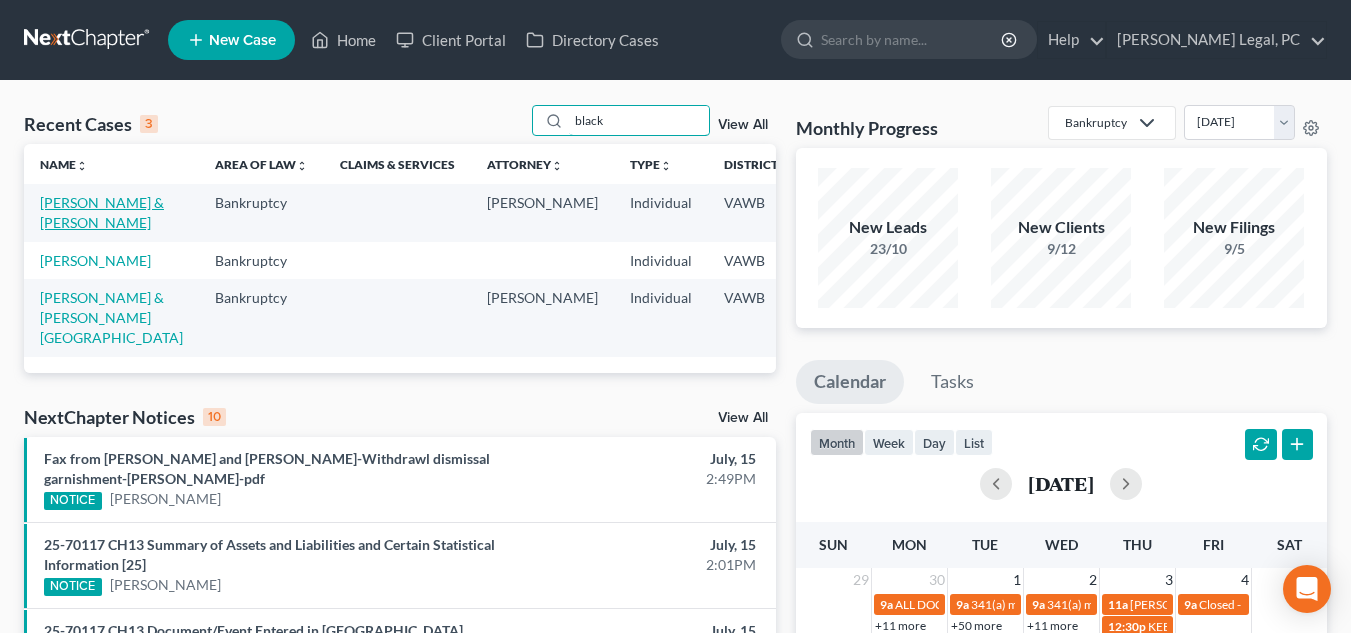 type on "black" 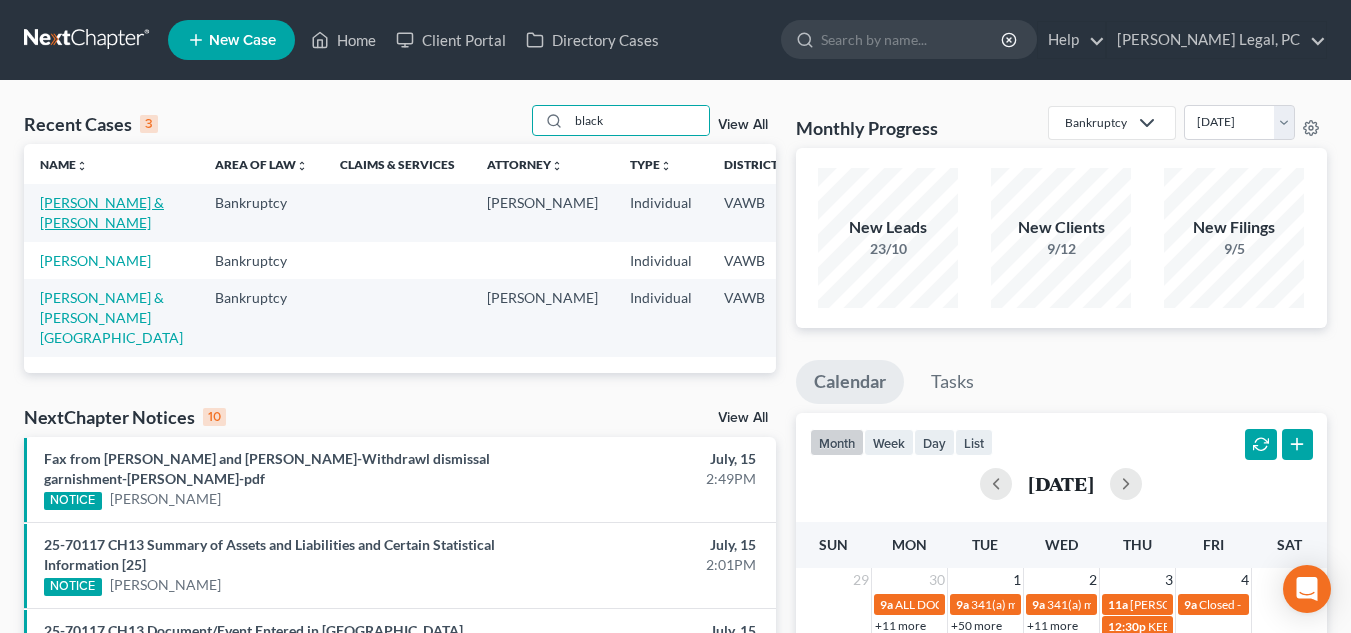 click on "Blackburn, Chris & Mary" at bounding box center [102, 212] 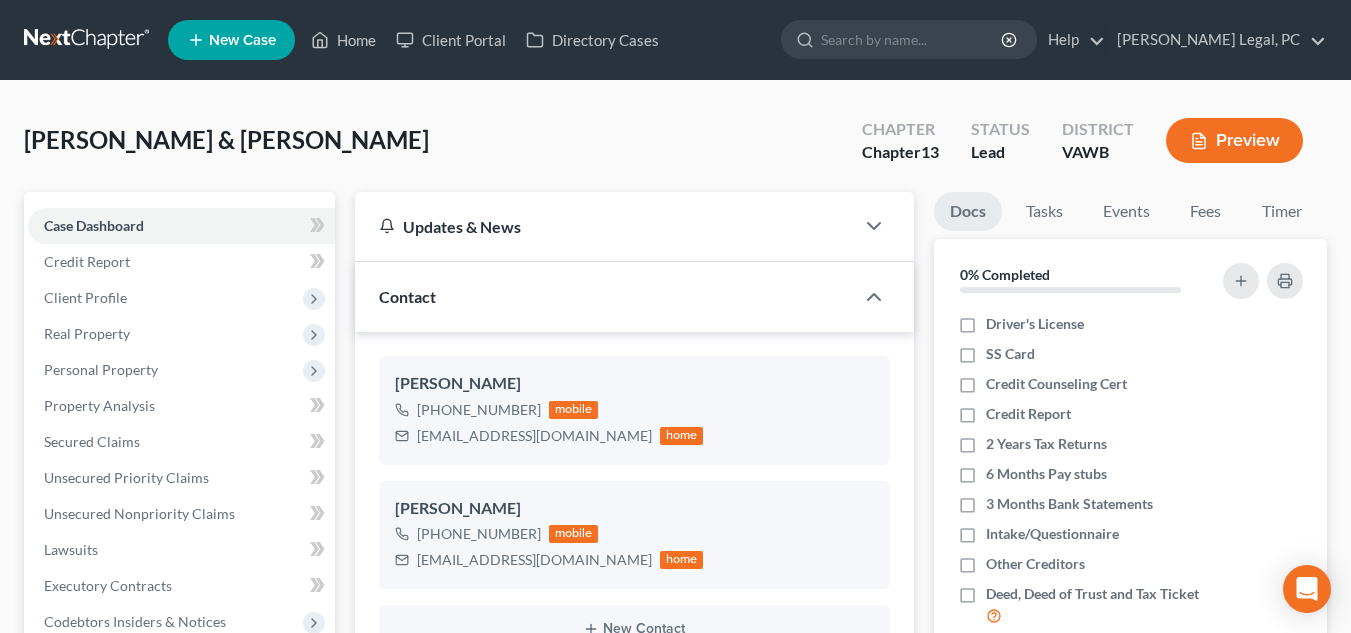 scroll, scrollTop: 727, scrollLeft: 0, axis: vertical 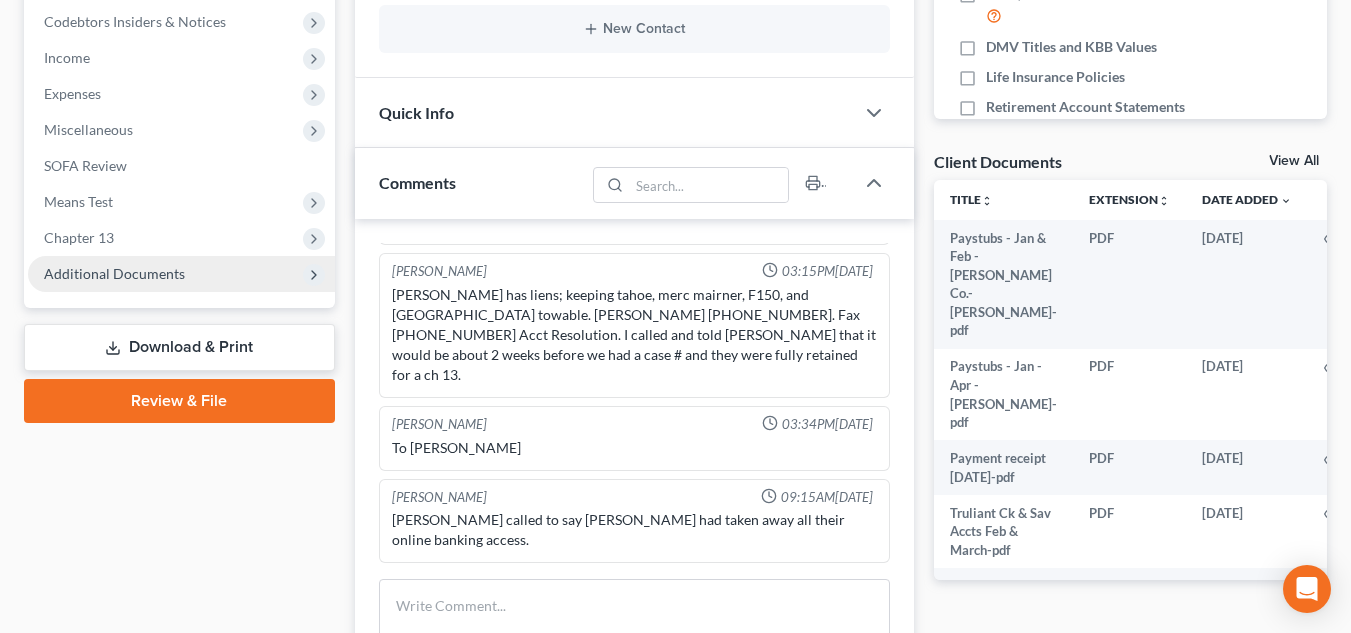 click on "Additional Documents" at bounding box center (181, 274) 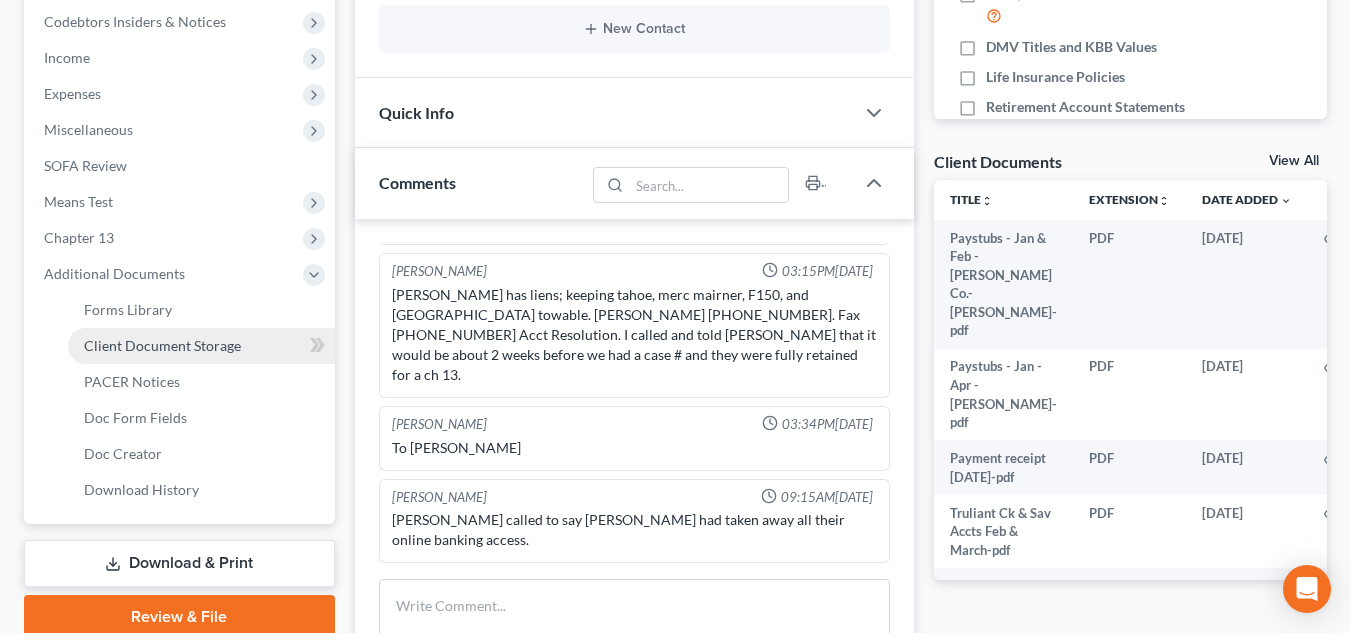 click on "Client Document Storage" at bounding box center [162, 345] 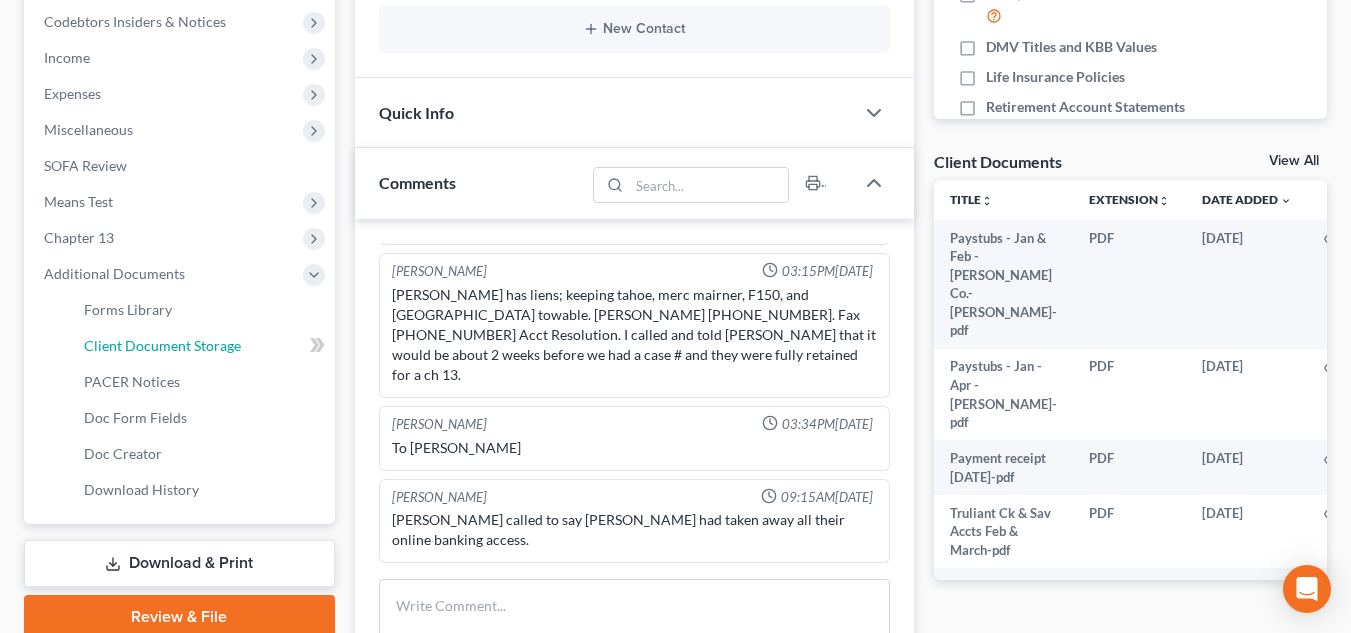 select on "0" 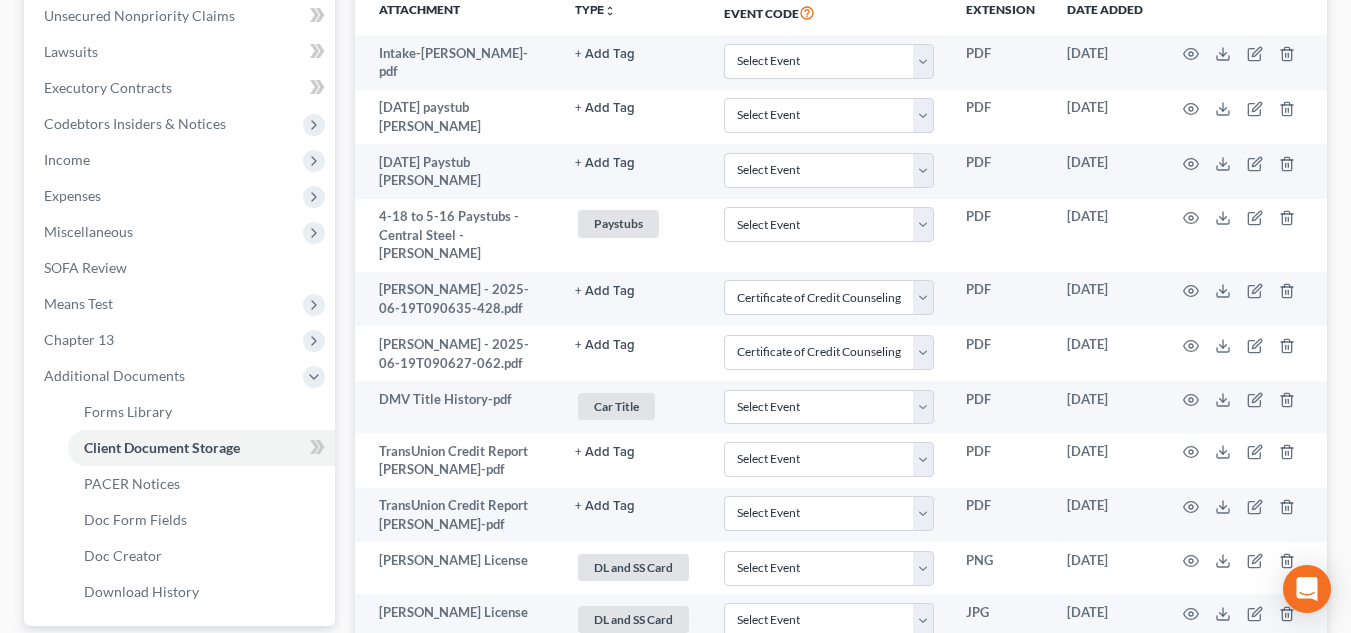 scroll, scrollTop: 0, scrollLeft: 0, axis: both 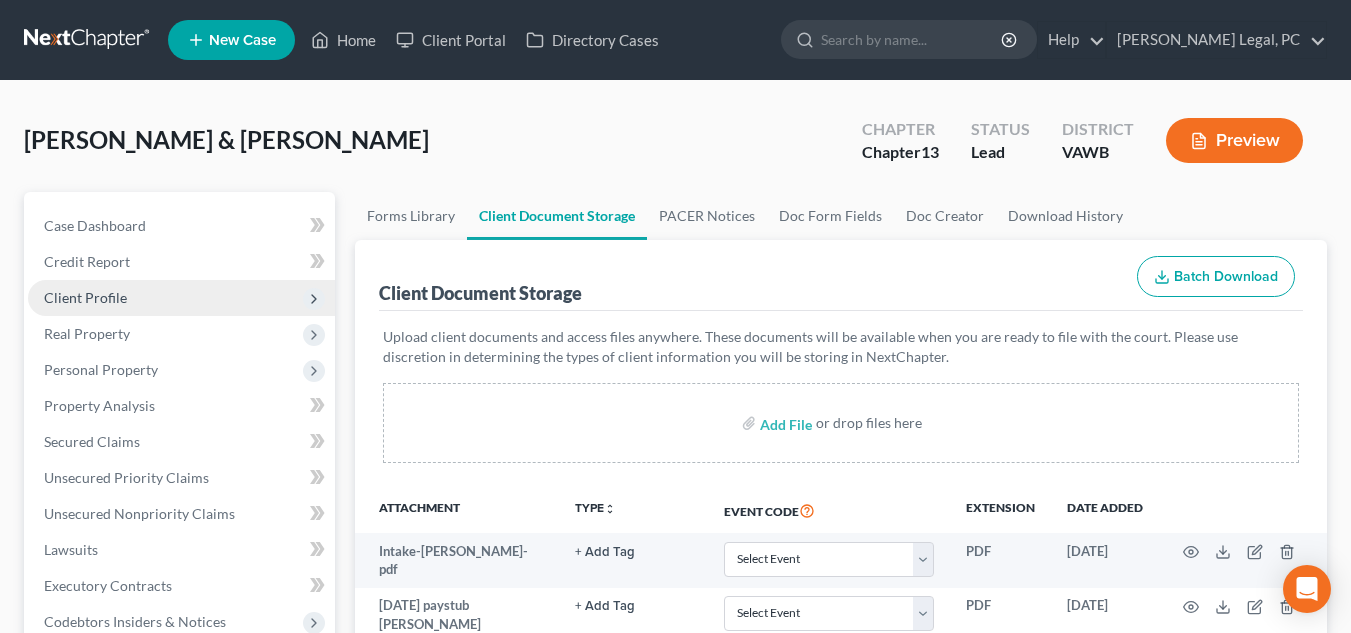 click on "Client Profile" at bounding box center [181, 298] 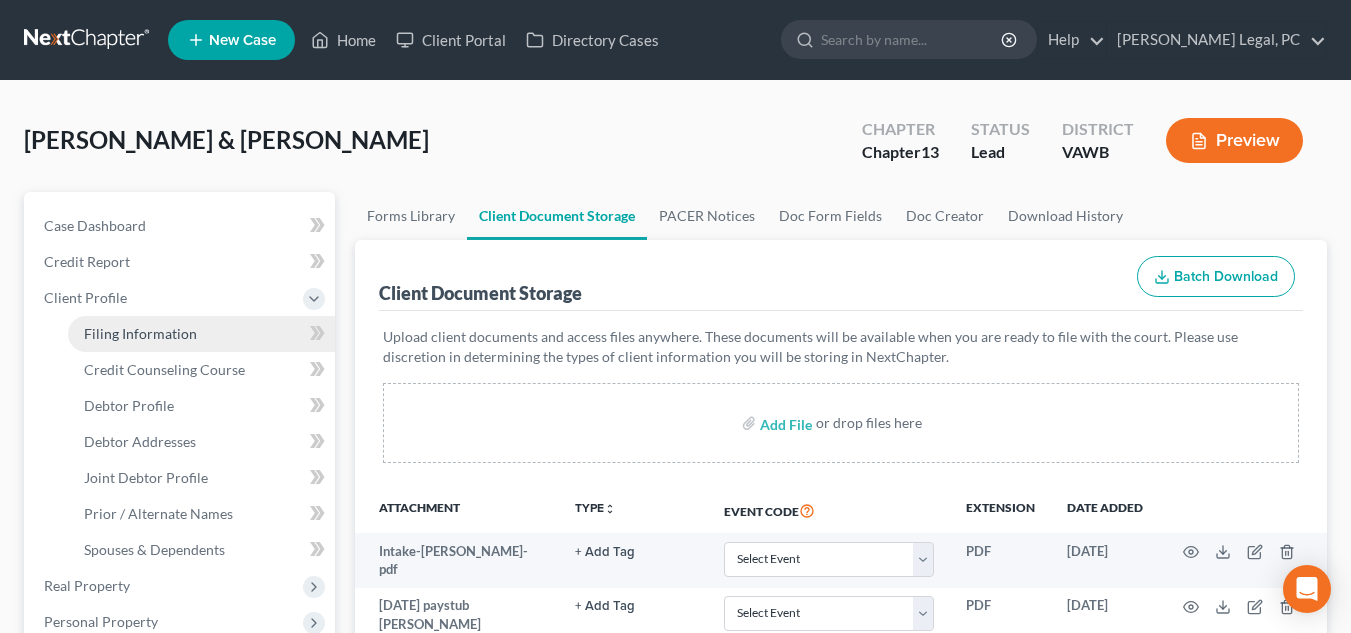 click on "Filing Information" at bounding box center [201, 334] 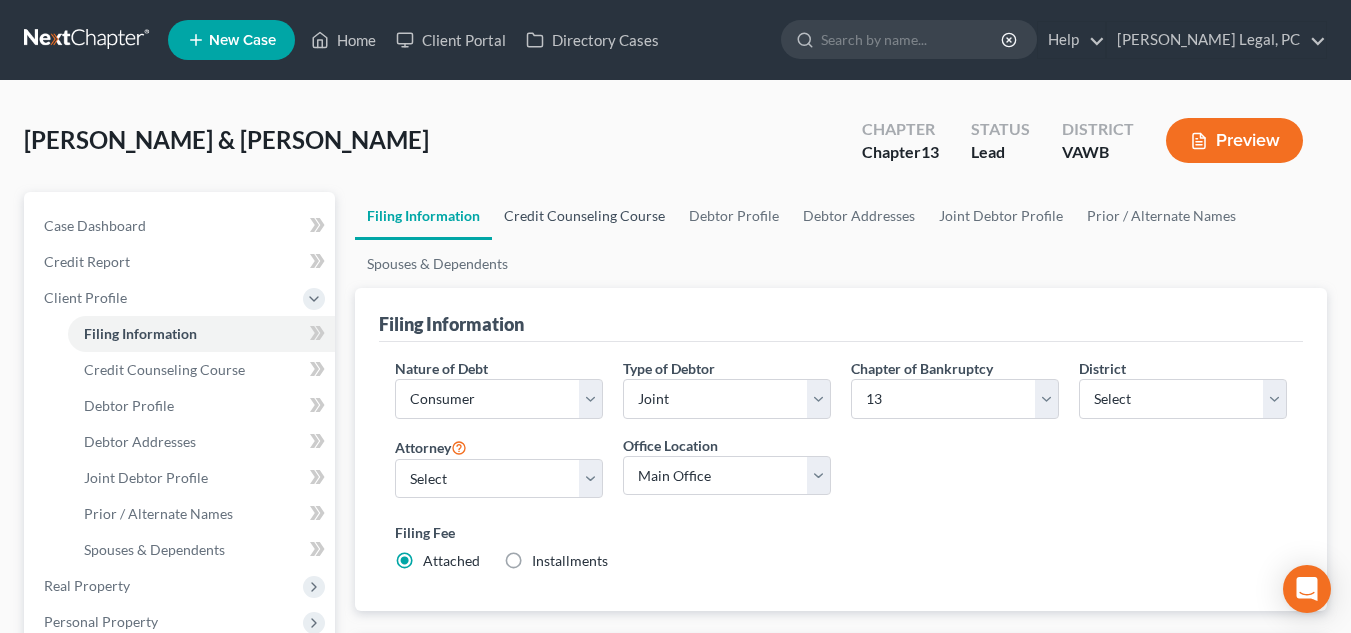 click on "Credit Counseling Course" at bounding box center (584, 216) 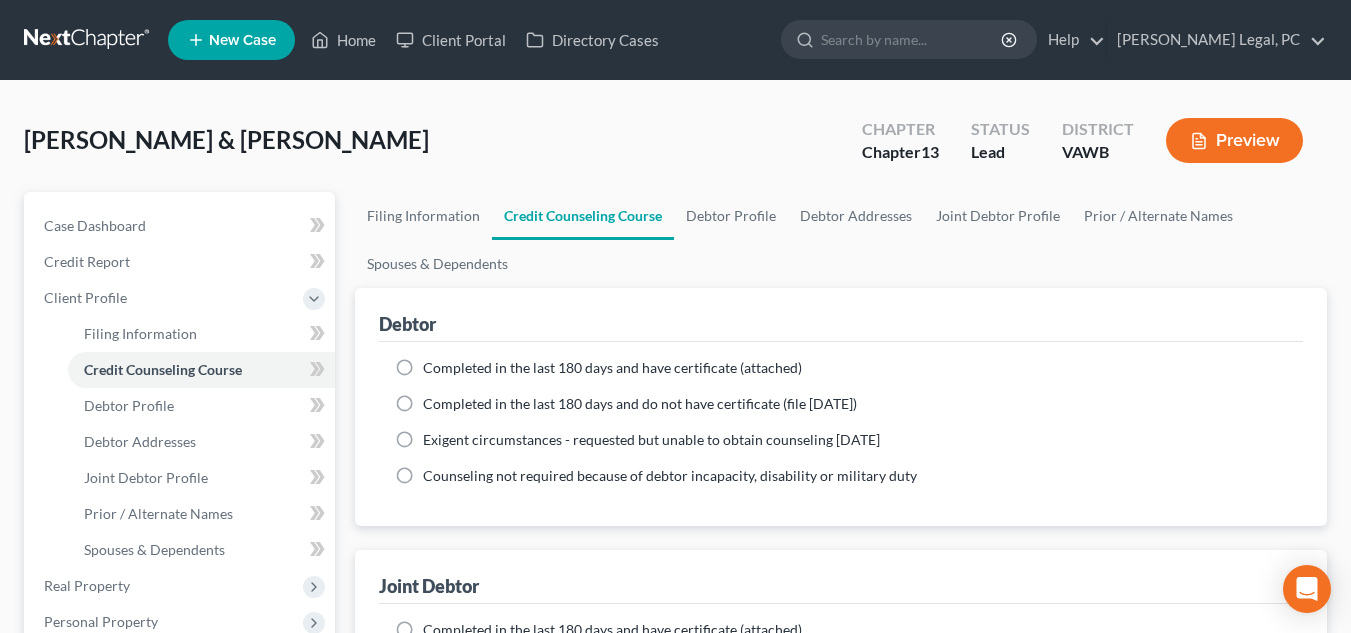 click on "Completed in the last 180 days and have certificate (attached)" at bounding box center [612, 368] 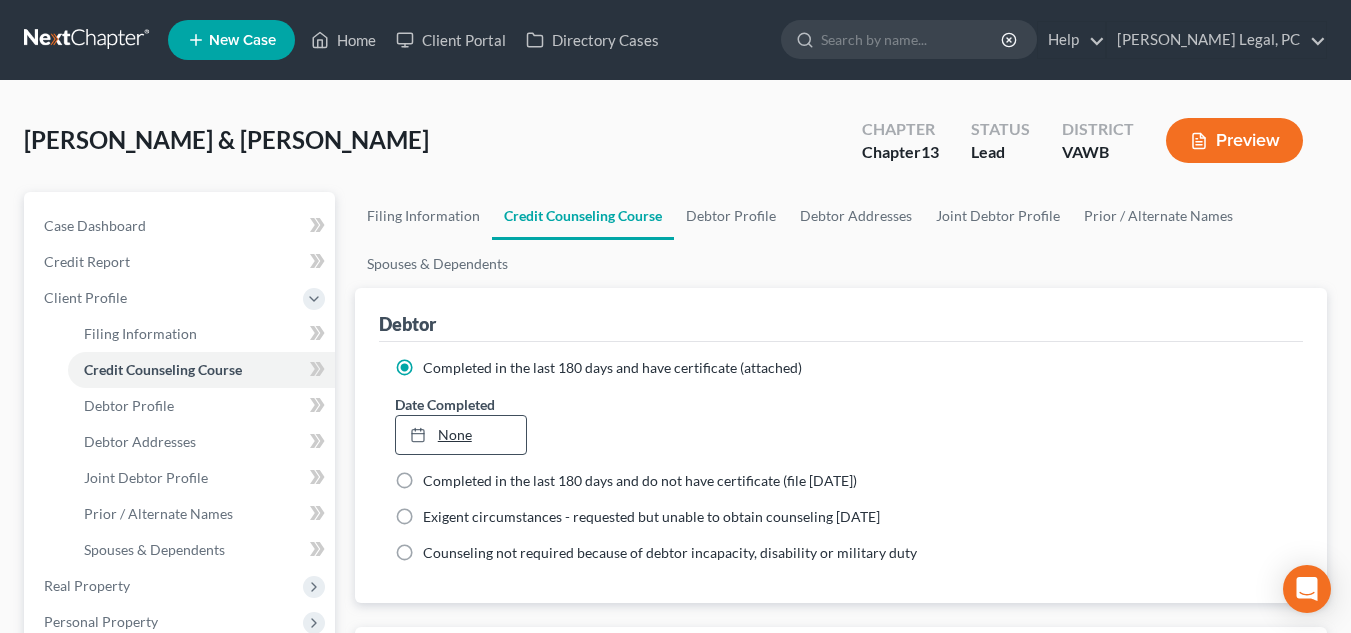 type on "7/15/2025" 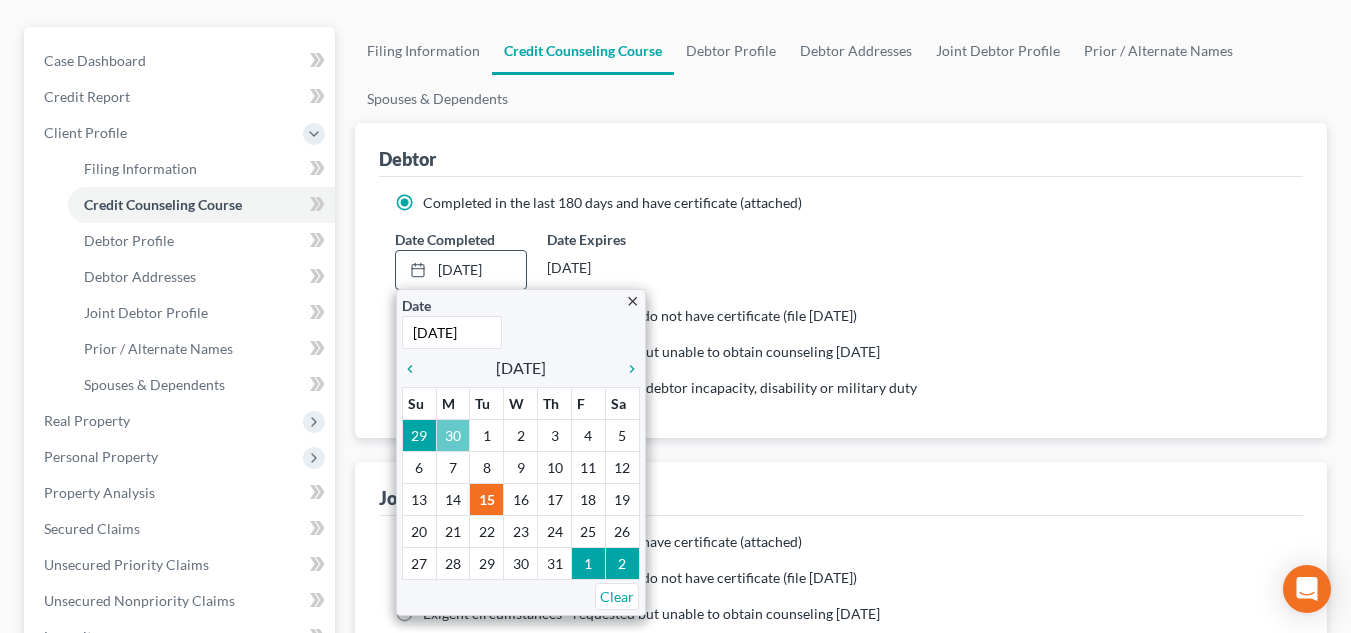 scroll, scrollTop: 200, scrollLeft: 0, axis: vertical 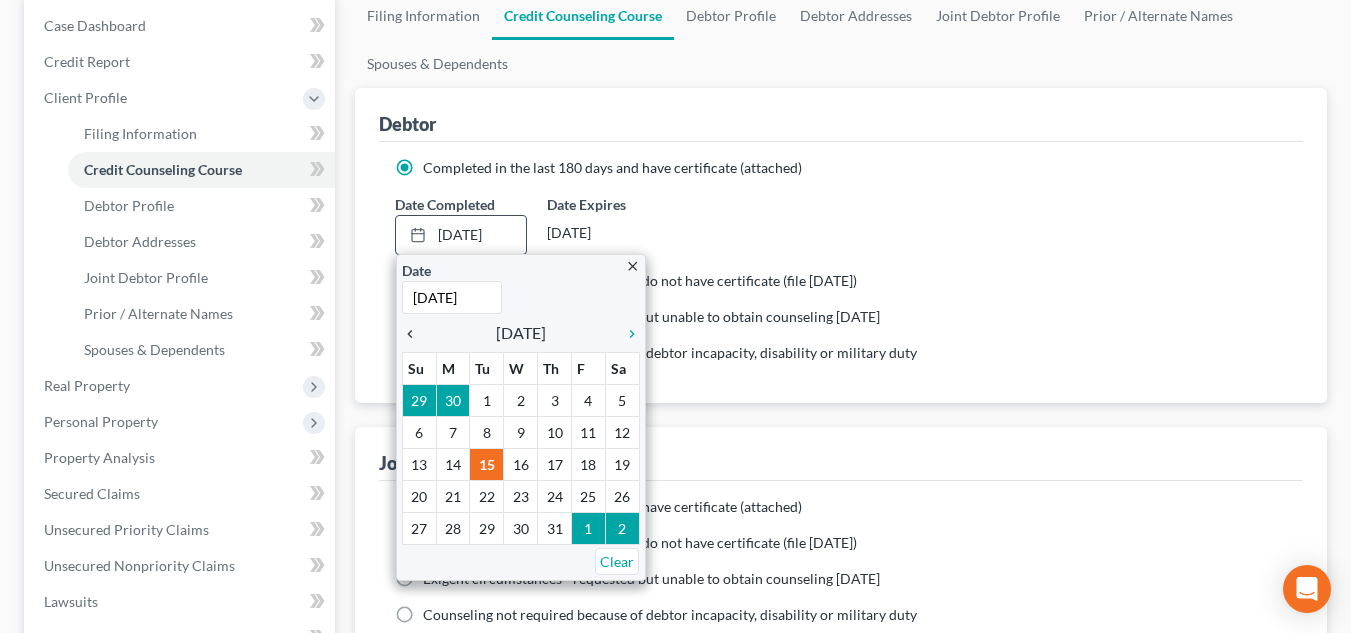 click on "chevron_left" at bounding box center [415, 334] 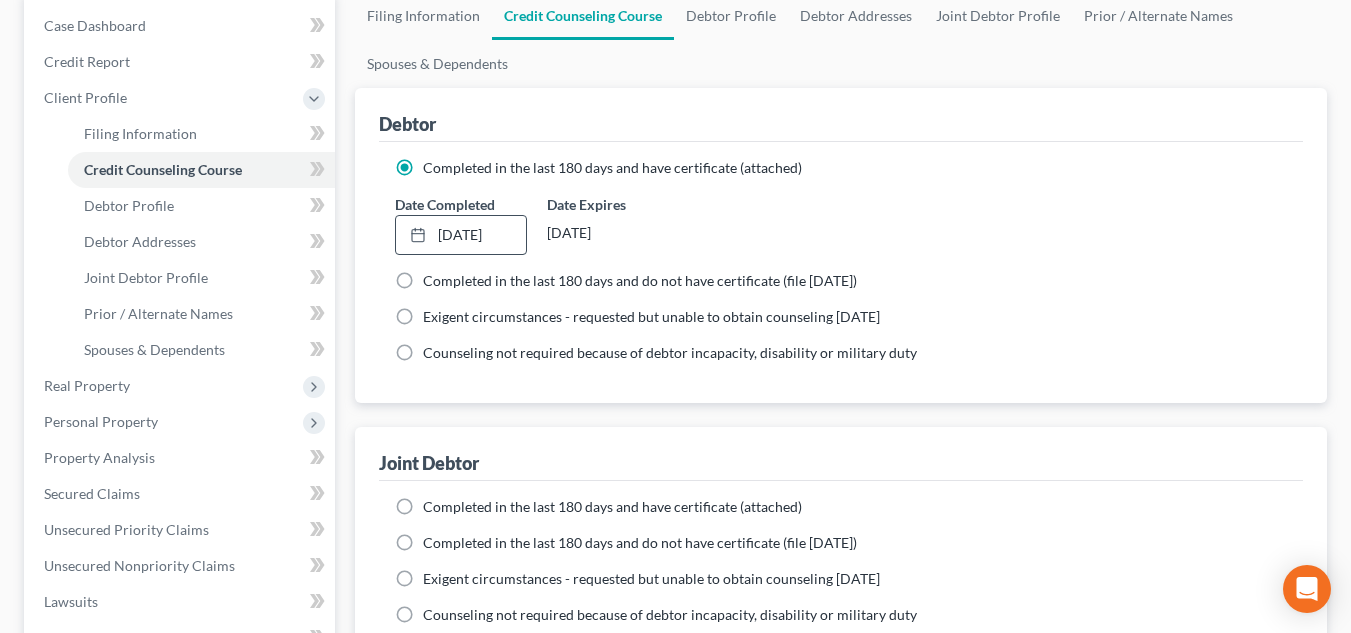click on "Completed in the last 180 days and have certificate (attached)" at bounding box center (612, 506) 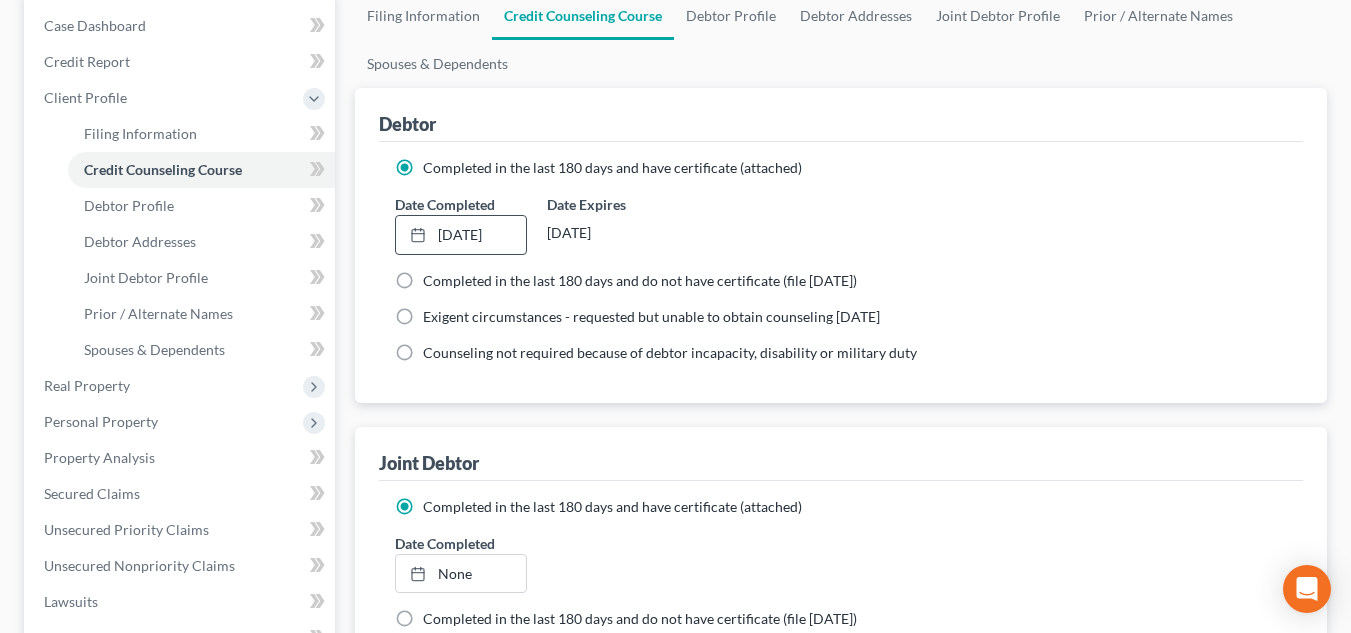 scroll, scrollTop: 400, scrollLeft: 0, axis: vertical 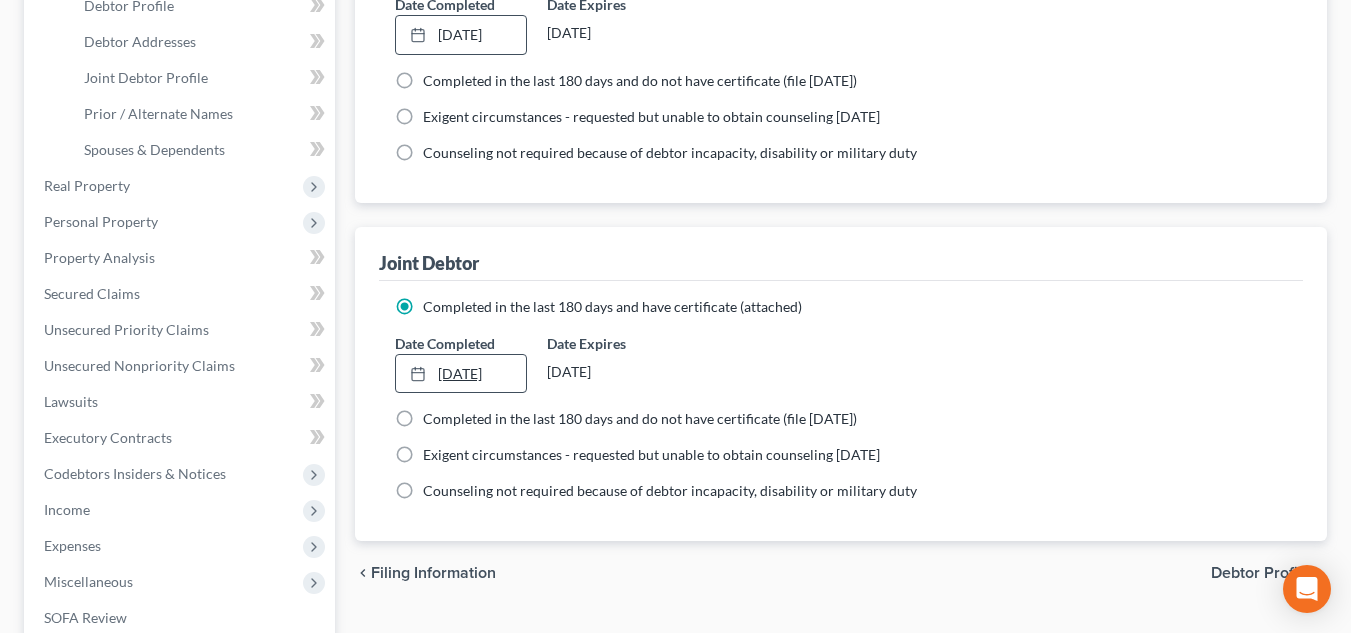 type on "7/15/2025" 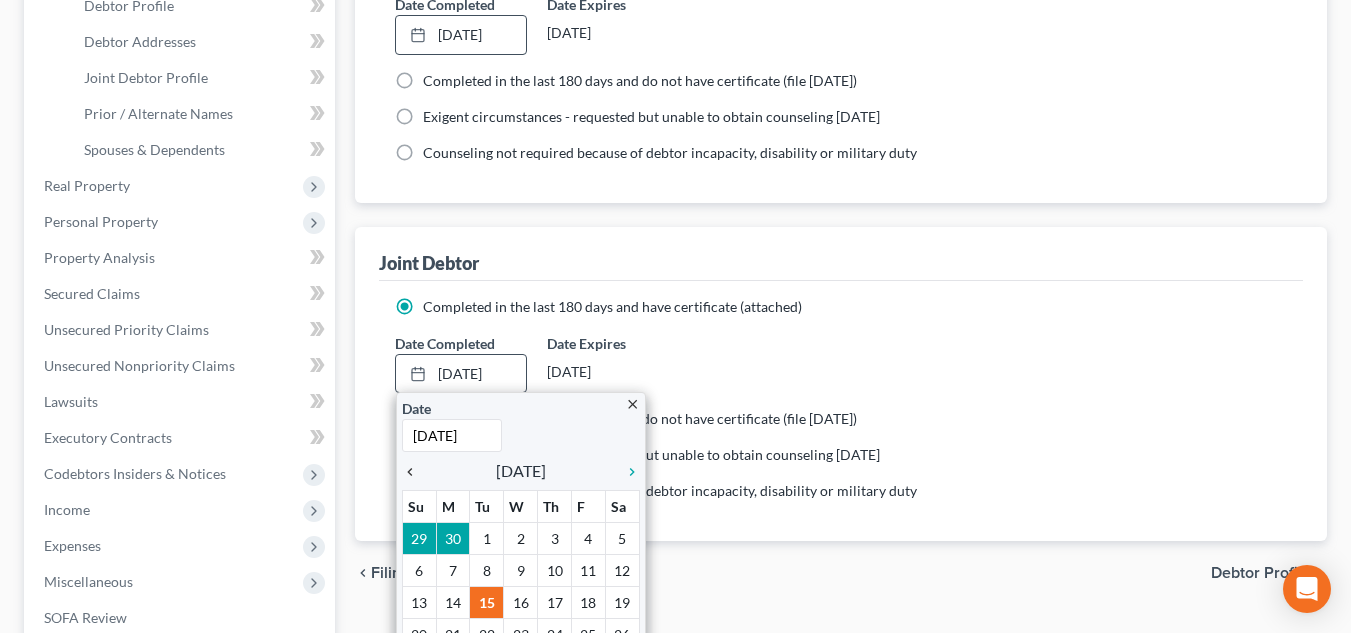 click on "chevron_left" at bounding box center [415, 472] 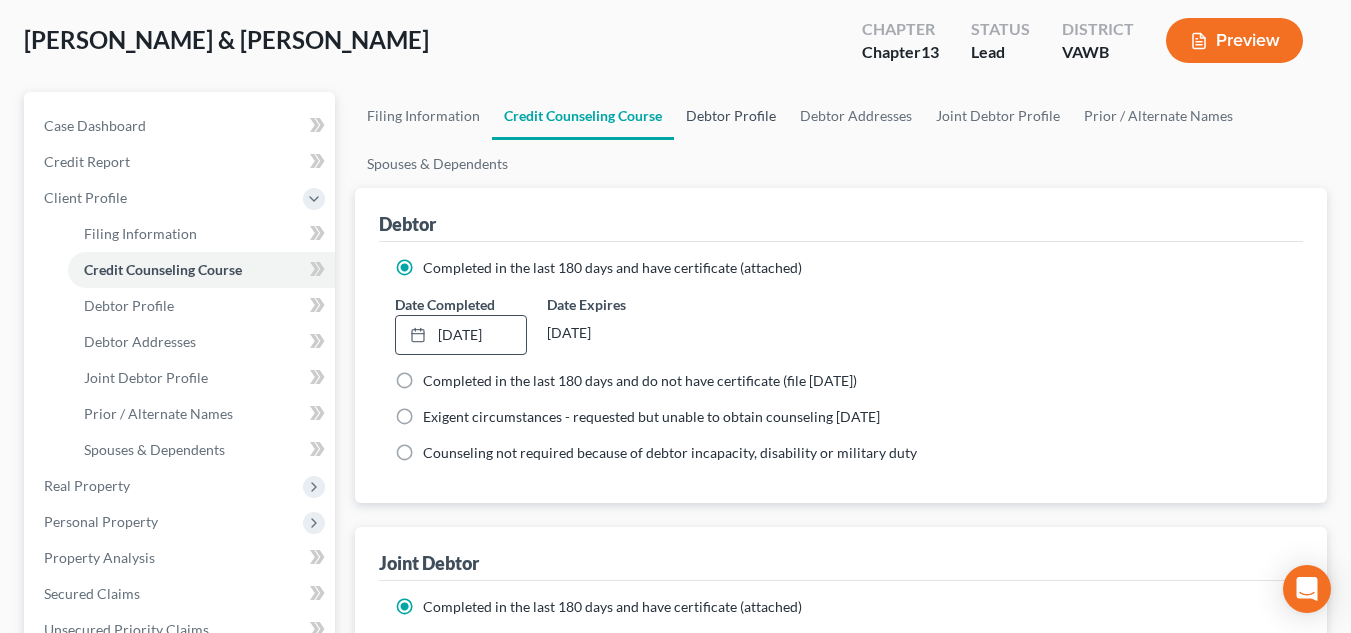 click on "Debtor Profile" at bounding box center (731, 116) 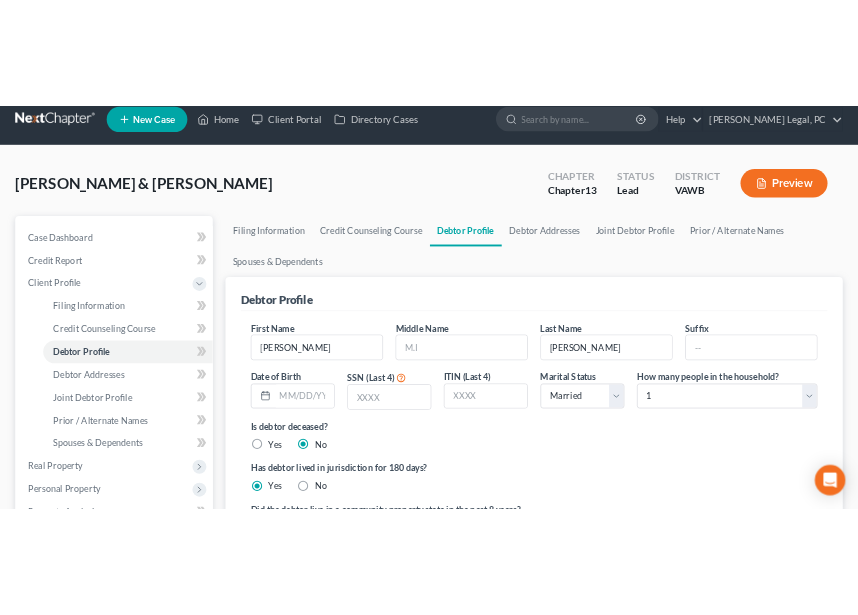 scroll, scrollTop: 0, scrollLeft: 0, axis: both 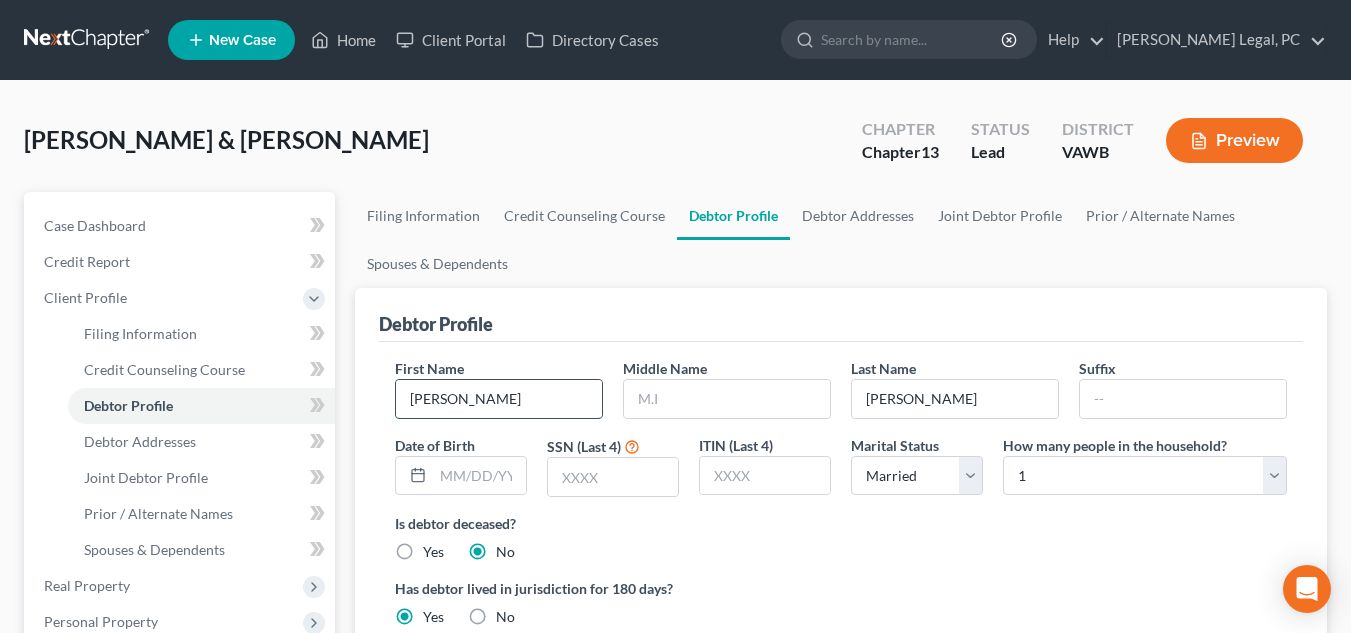 click on "Chris" at bounding box center [499, 399] 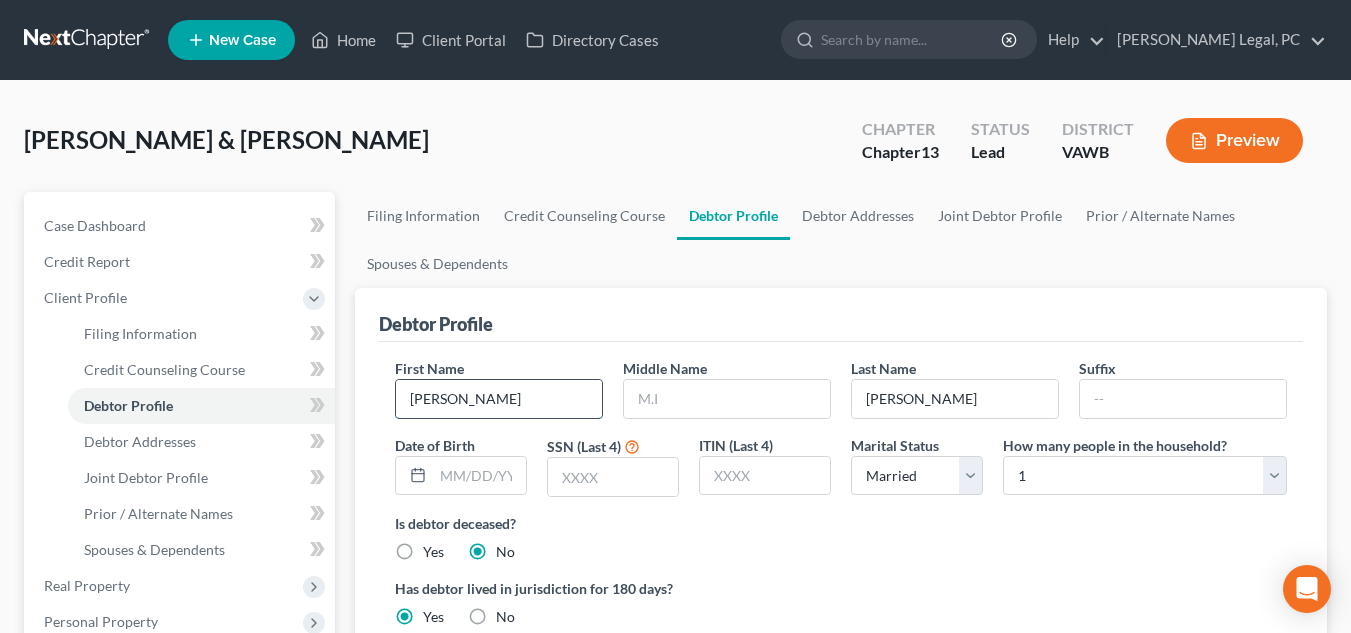 type on "Christopher" 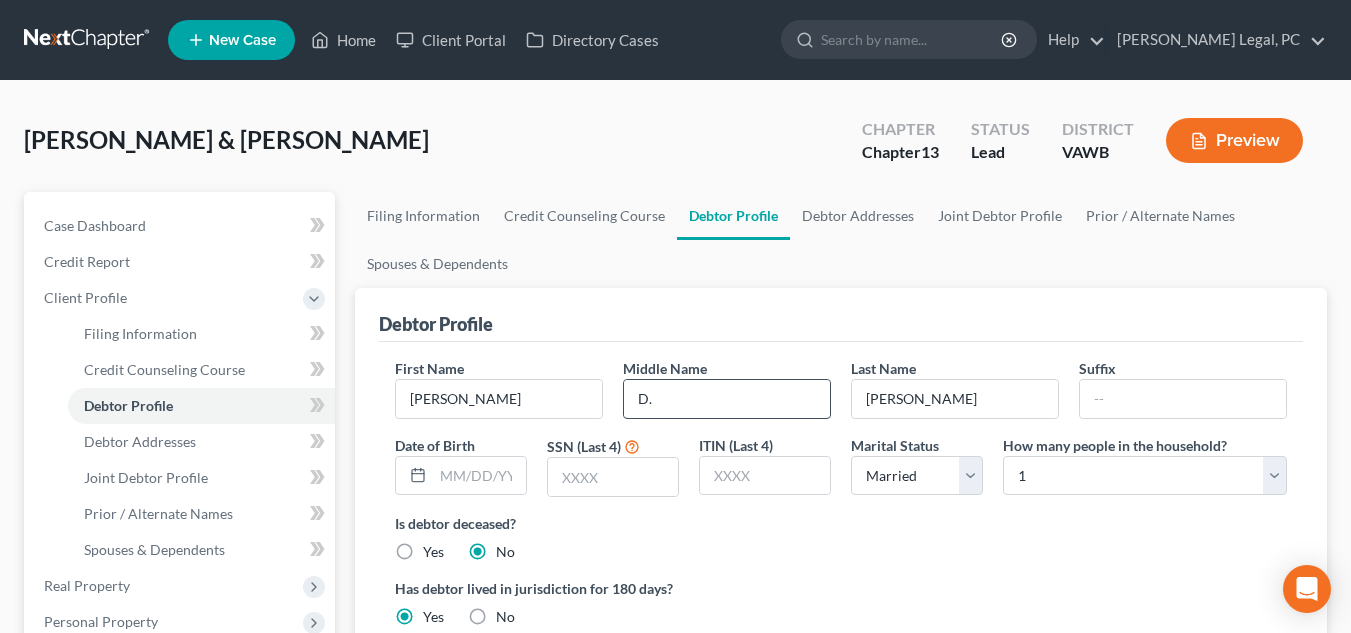 drag, startPoint x: 647, startPoint y: 367, endPoint x: 652, endPoint y: 386, distance: 19.646883 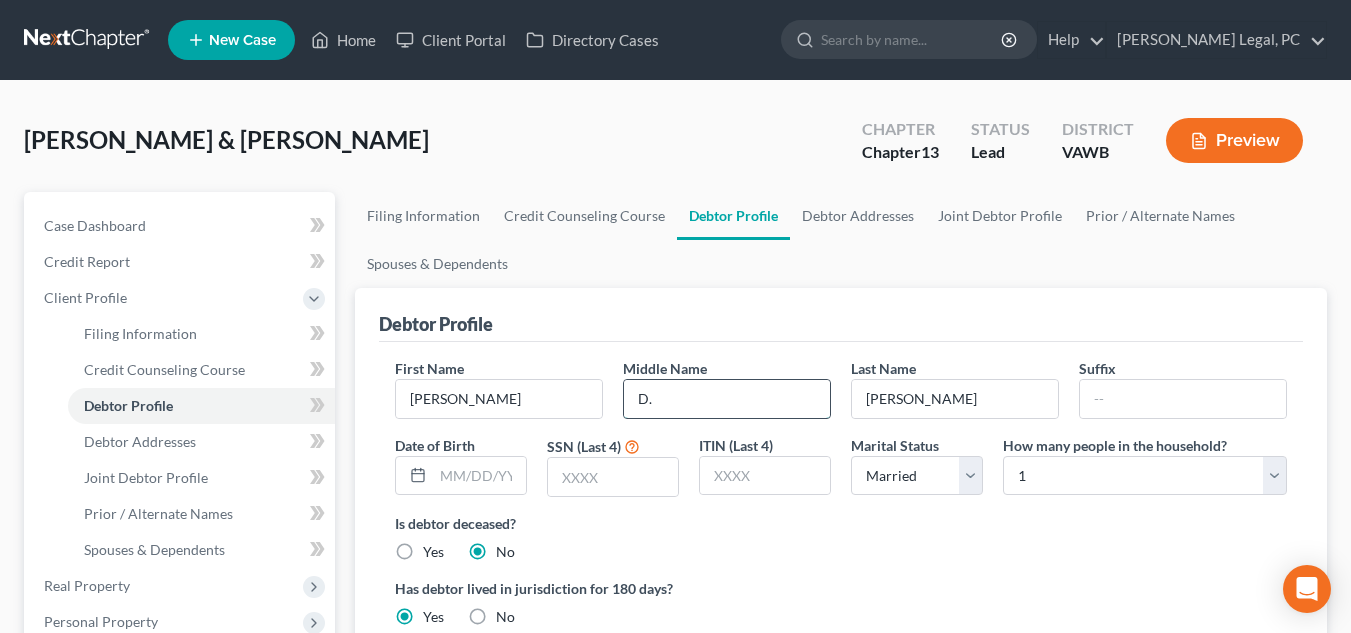 click on "D." at bounding box center (727, 399) 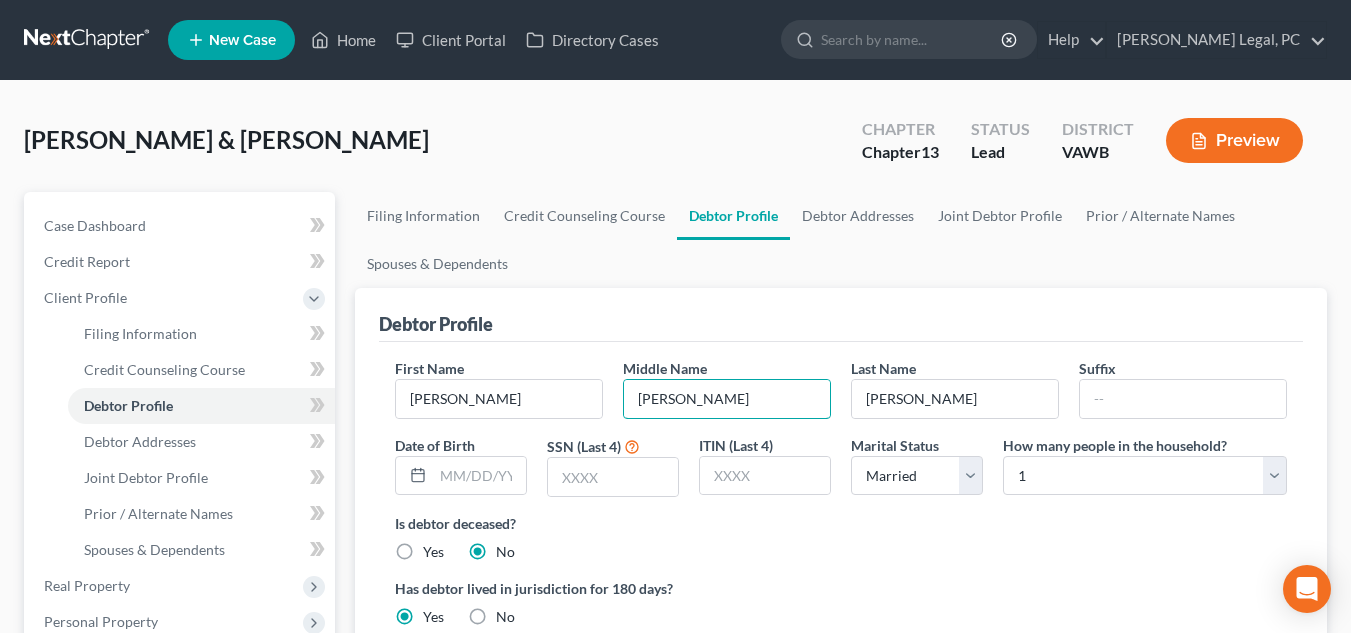 type on "Dale" 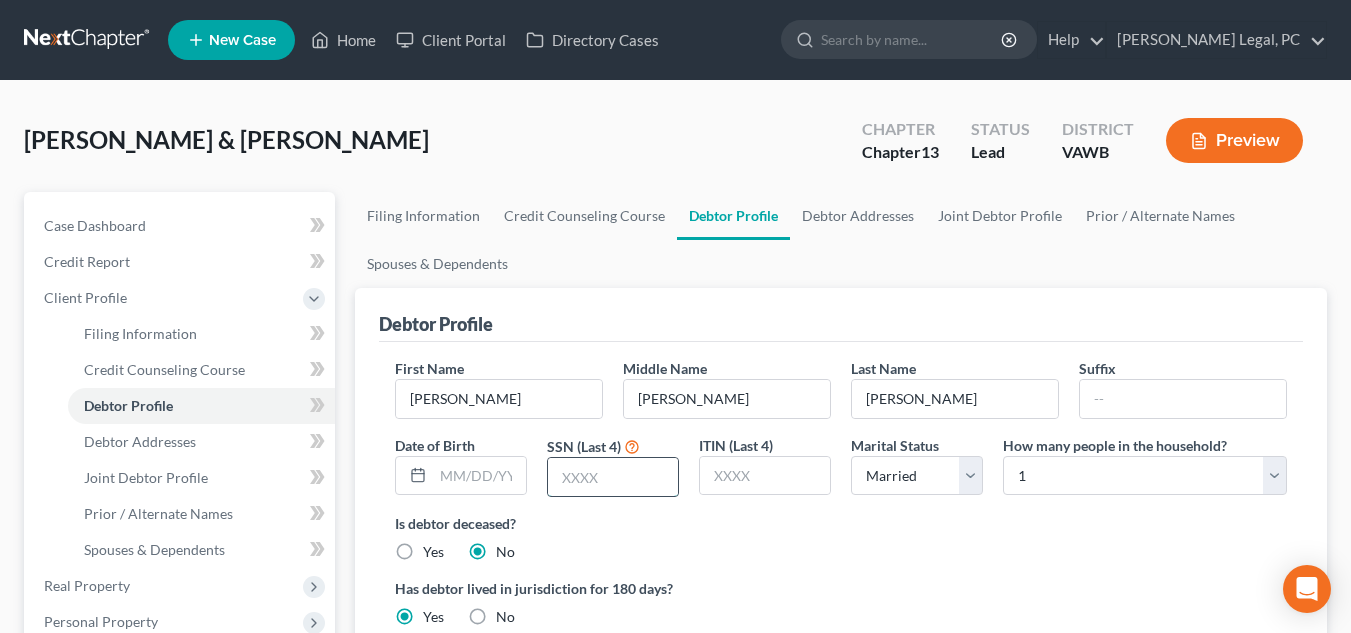 click at bounding box center [613, 477] 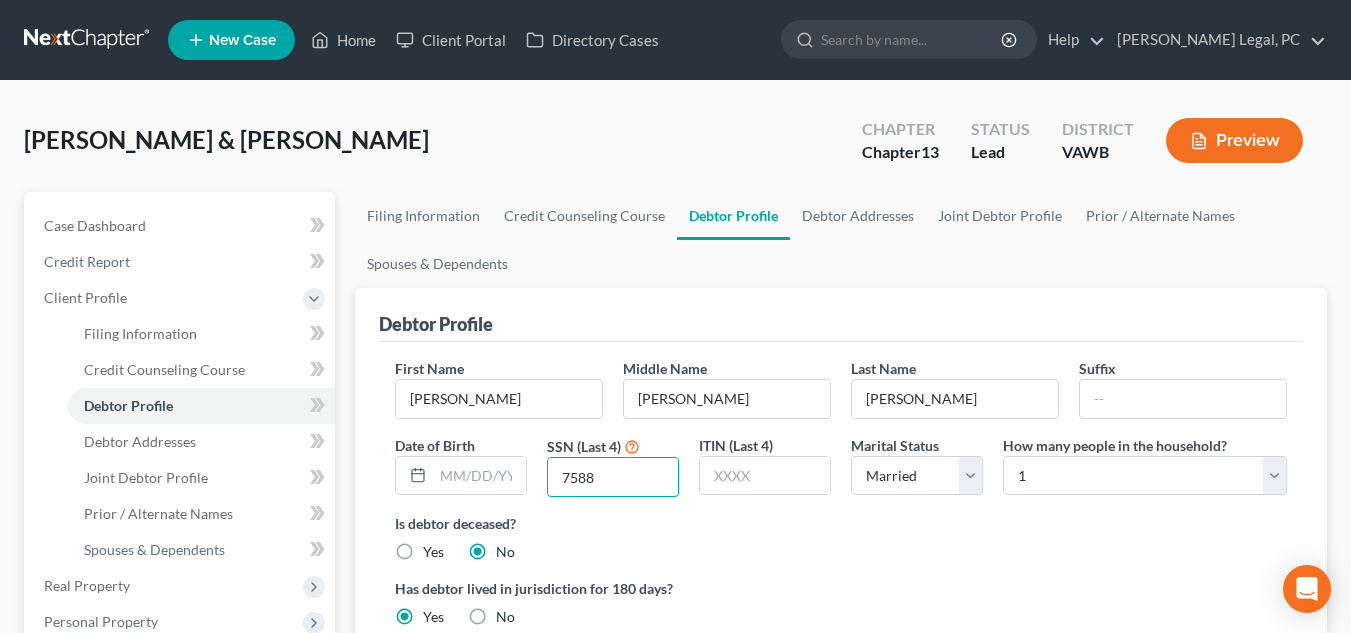 type on "7588" 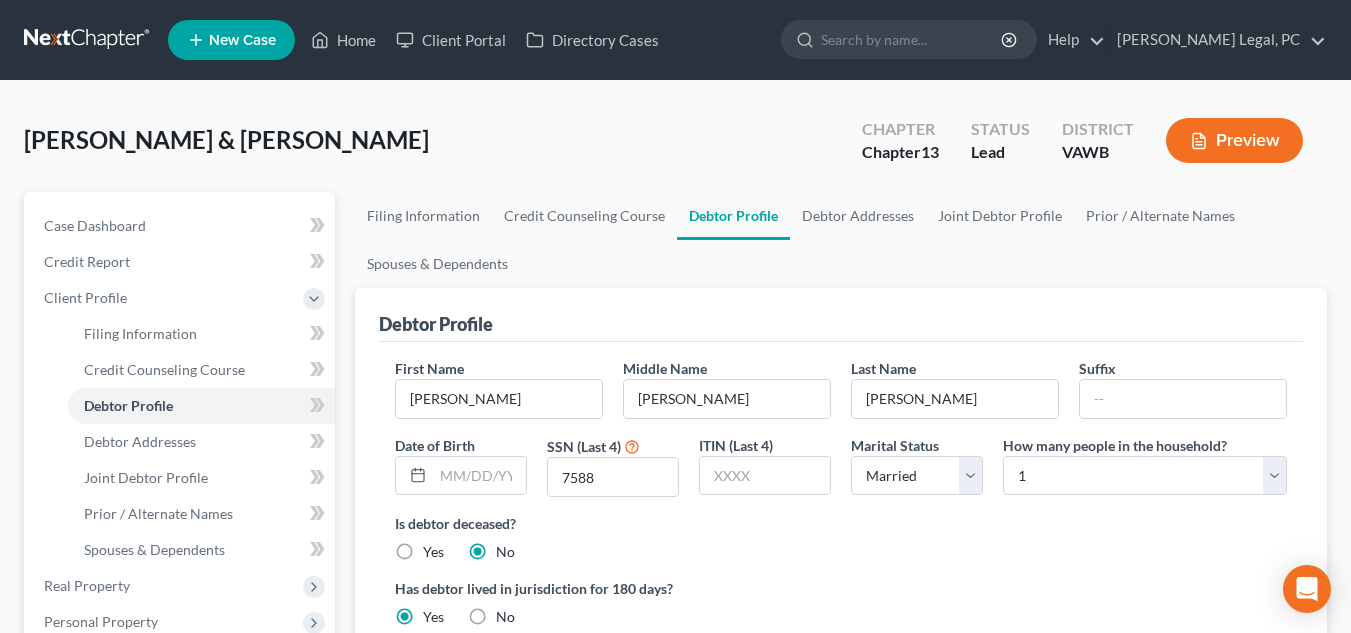 click on "First Name Christopher Middle Name Dale Last Name Blackburn Suffix Date of Birth         SSN (Last 4)   7588 ITIN (Last 4) Marital Status Select Single Married Separated Divorced Widowed How many people in the household? Select 1 2 3 4 5 6 7 8 9 10 11 12 13 14 15 16 17 18 19 20" at bounding box center [841, 435] 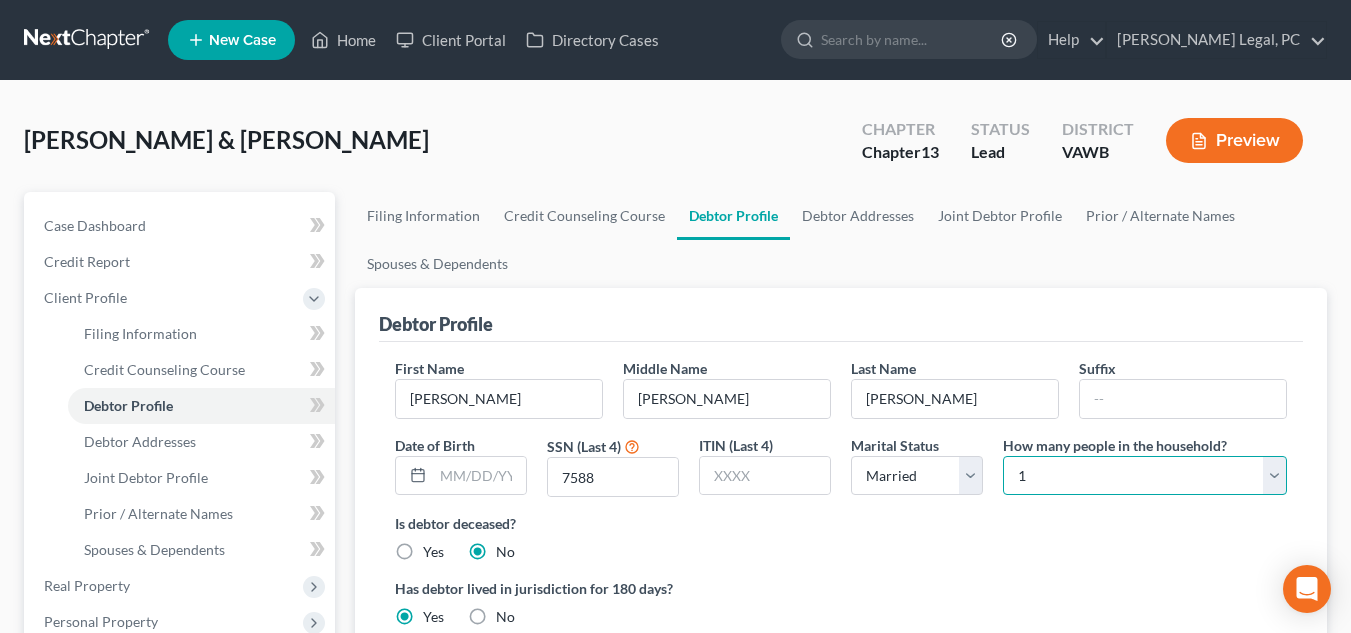 click on "Select 1 2 3 4 5 6 7 8 9 10 11 12 13 14 15 16 17 18 19 20" at bounding box center (1145, 476) 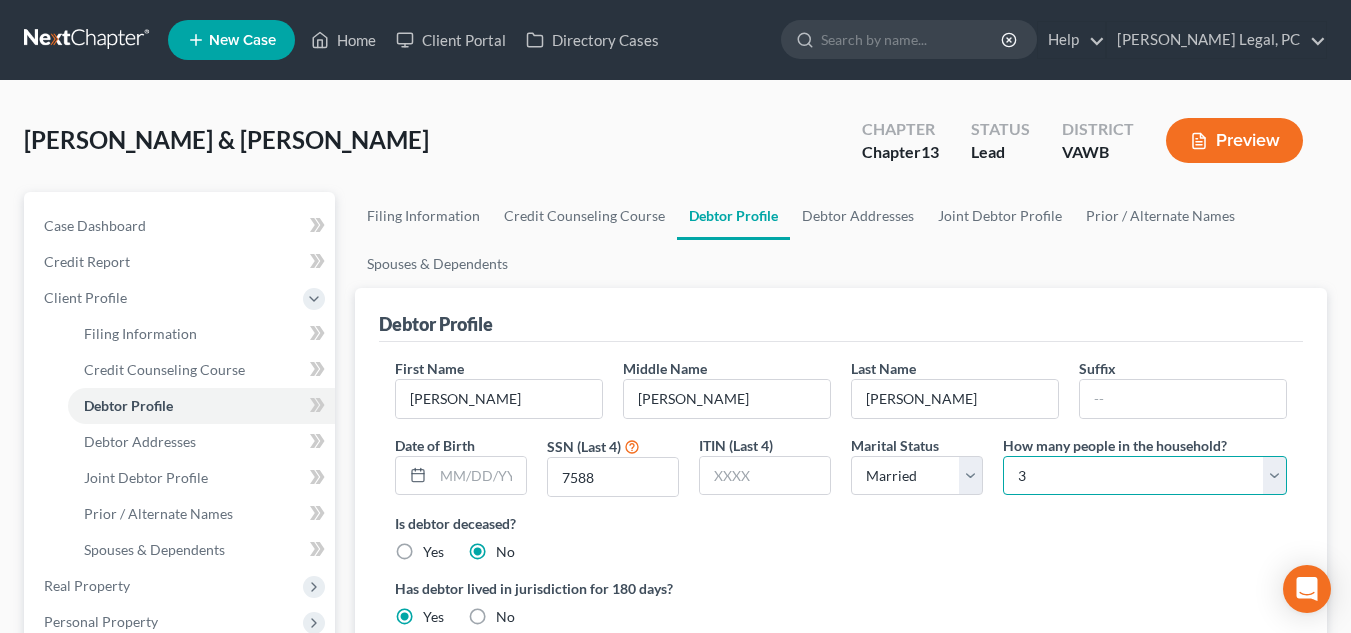 click on "Select 1 2 3 4 5 6 7 8 9 10 11 12 13 14 15 16 17 18 19 20" at bounding box center (1145, 476) 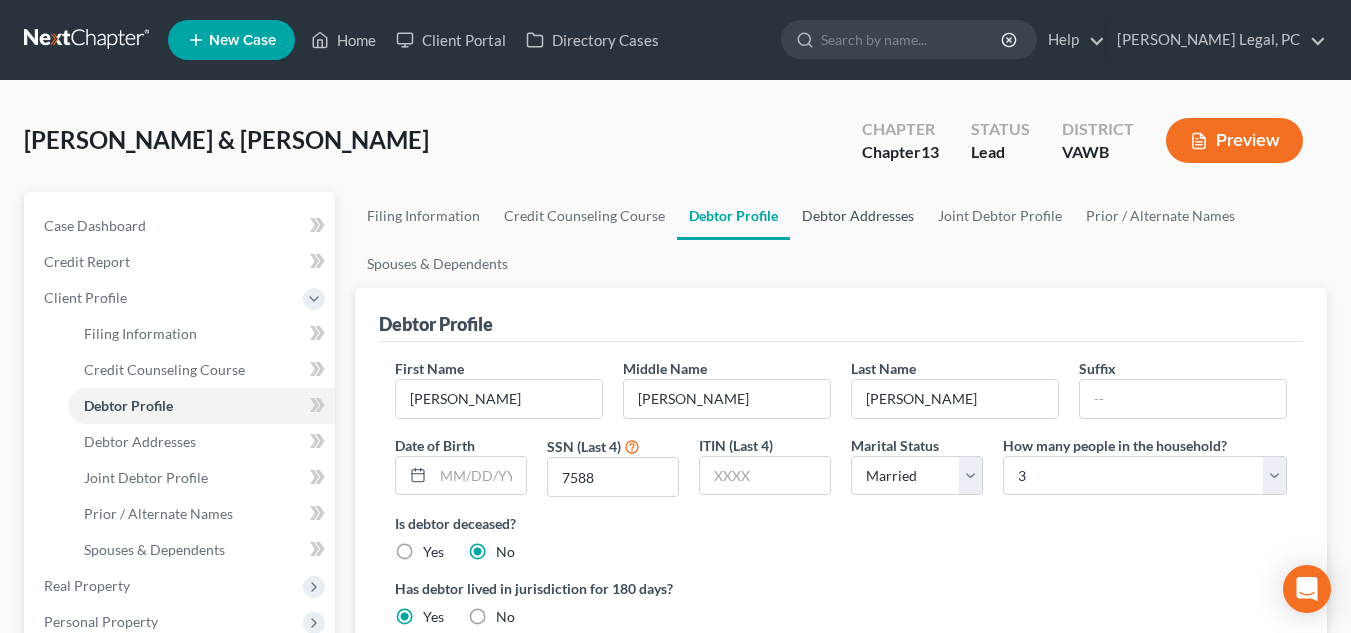 click on "Debtor Addresses" at bounding box center (858, 216) 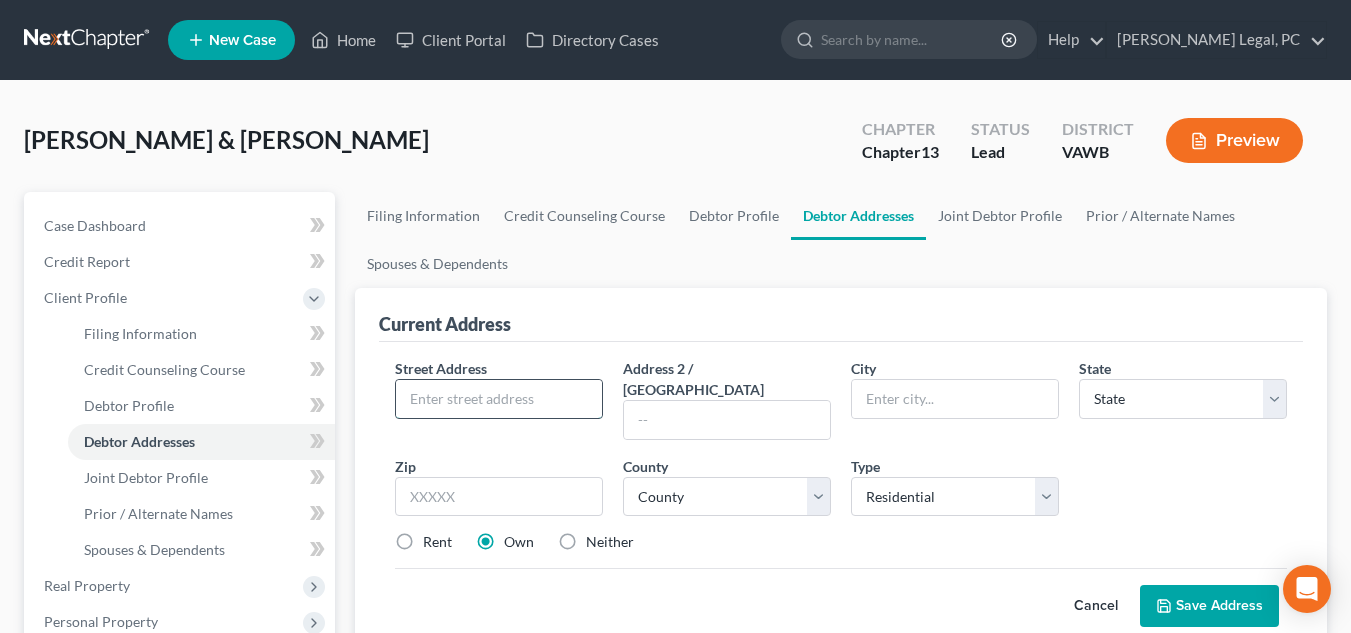 click at bounding box center [499, 399] 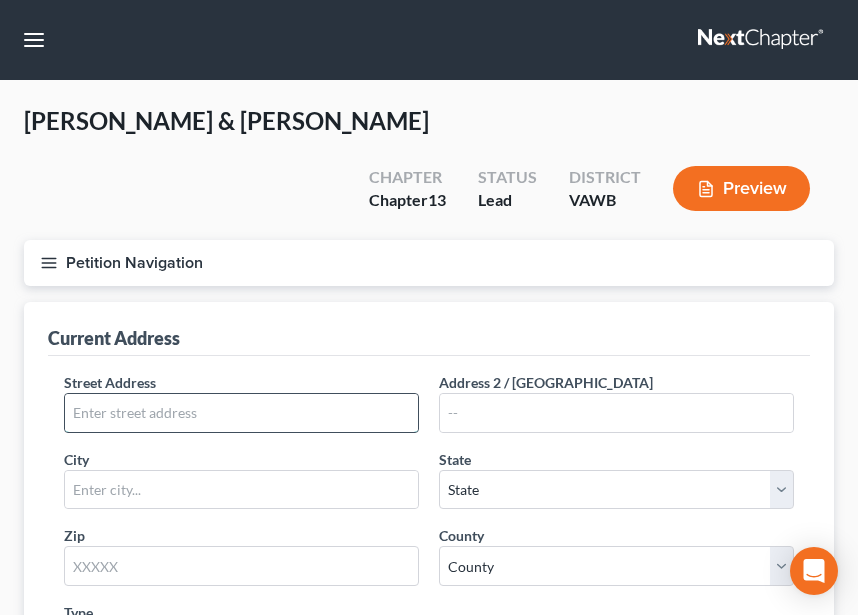 click at bounding box center [241, 413] 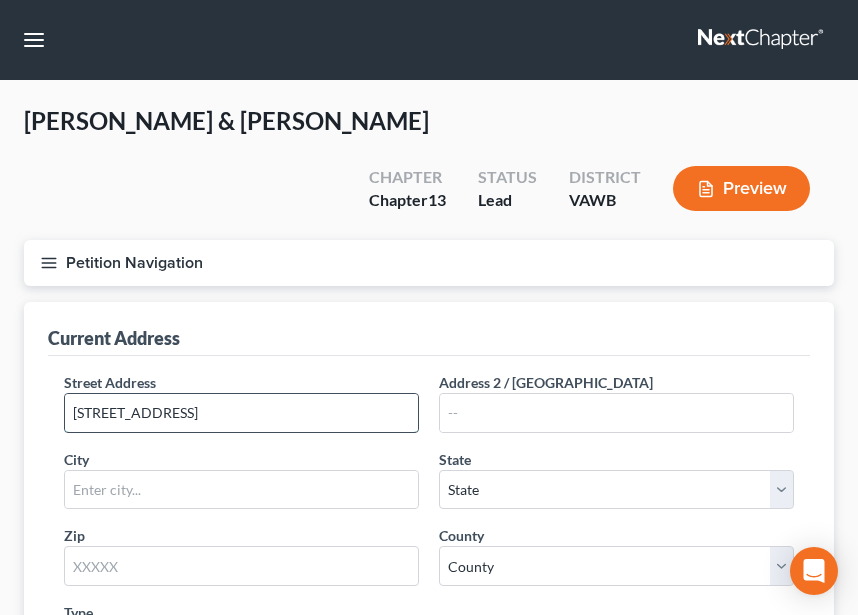 type on "429 Powerhouse Road" 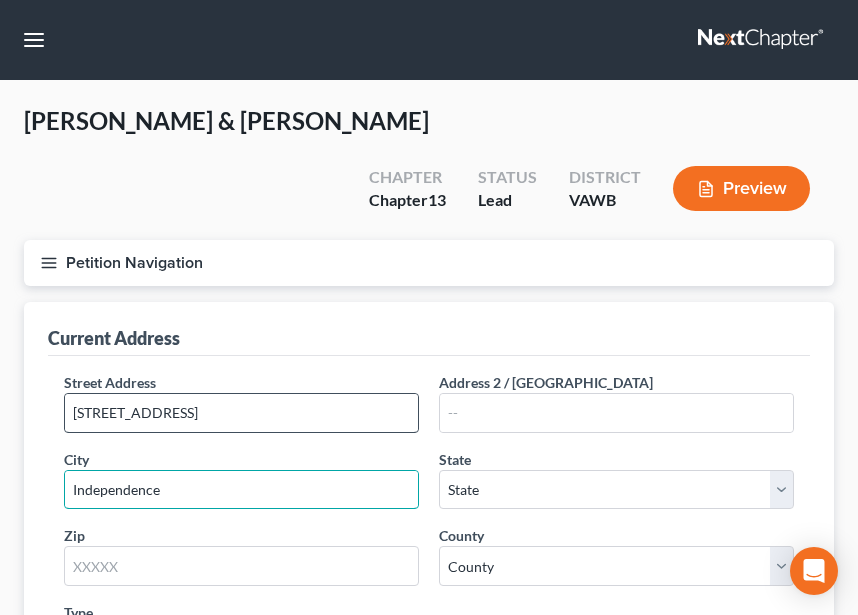 type on "Independence" 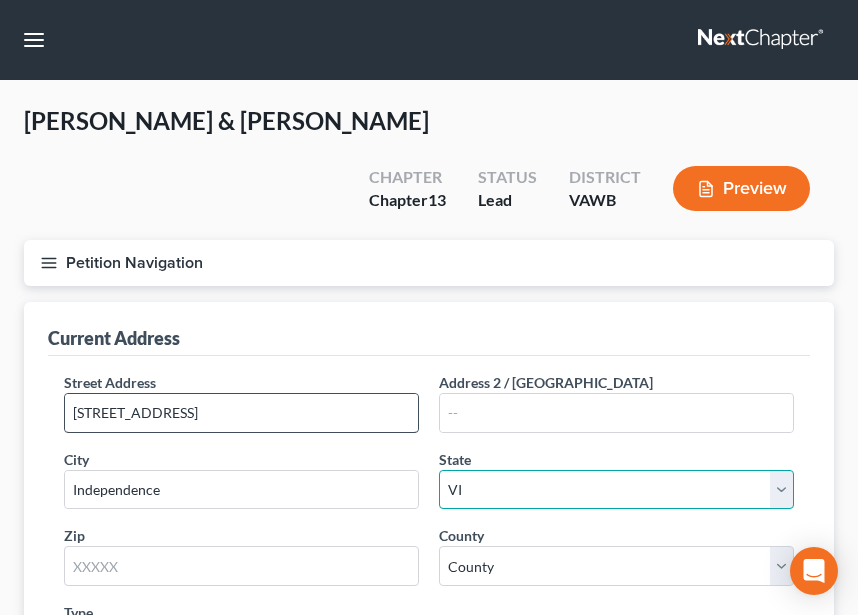 select on "48" 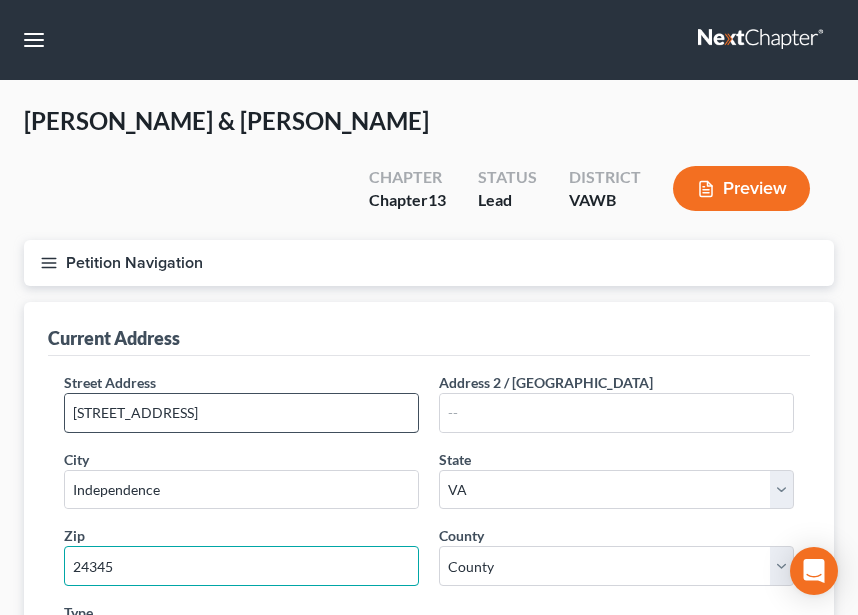 type on "24345" 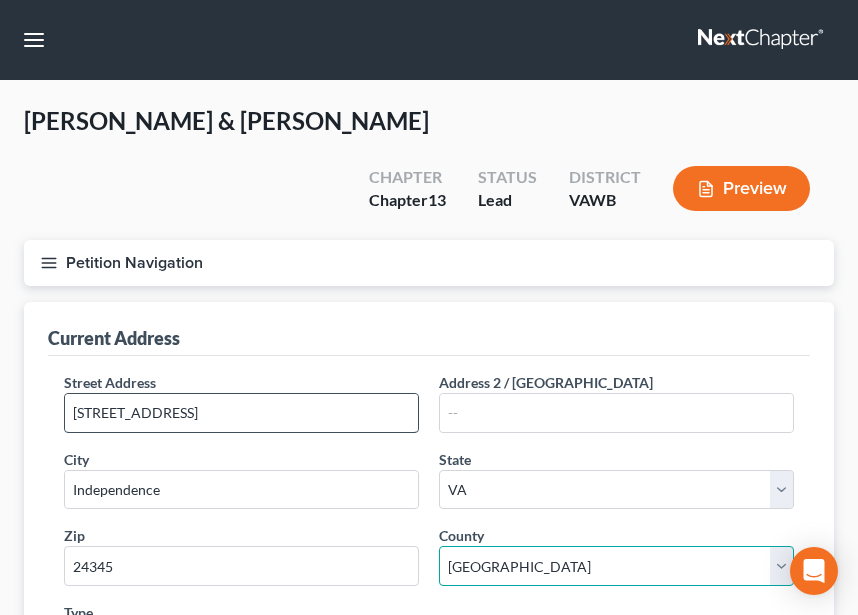 select on "52" 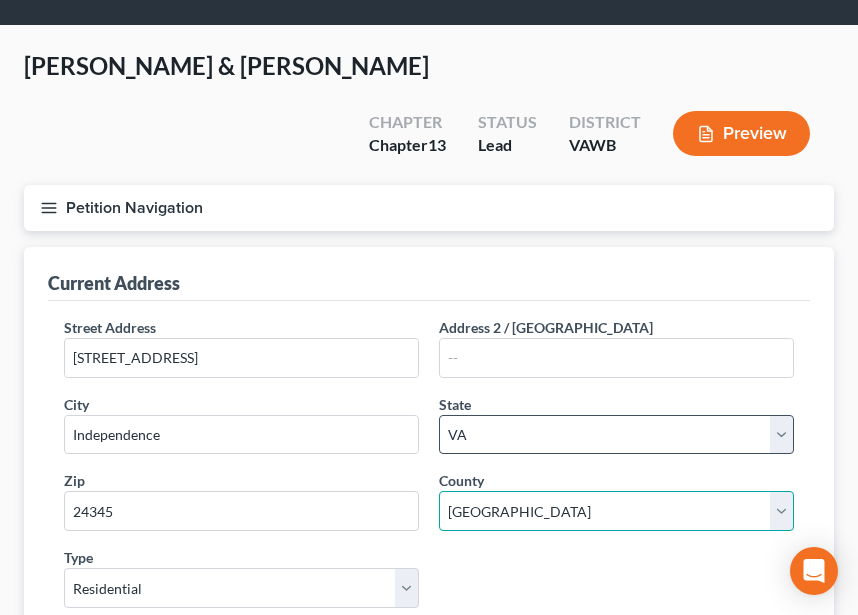 scroll, scrollTop: 100, scrollLeft: 0, axis: vertical 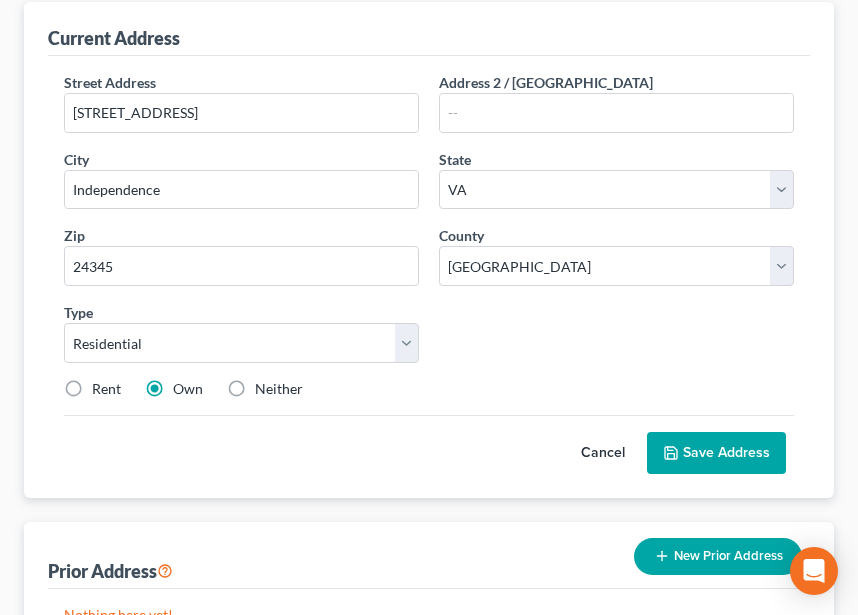 click on "Save Address" at bounding box center (716, 453) 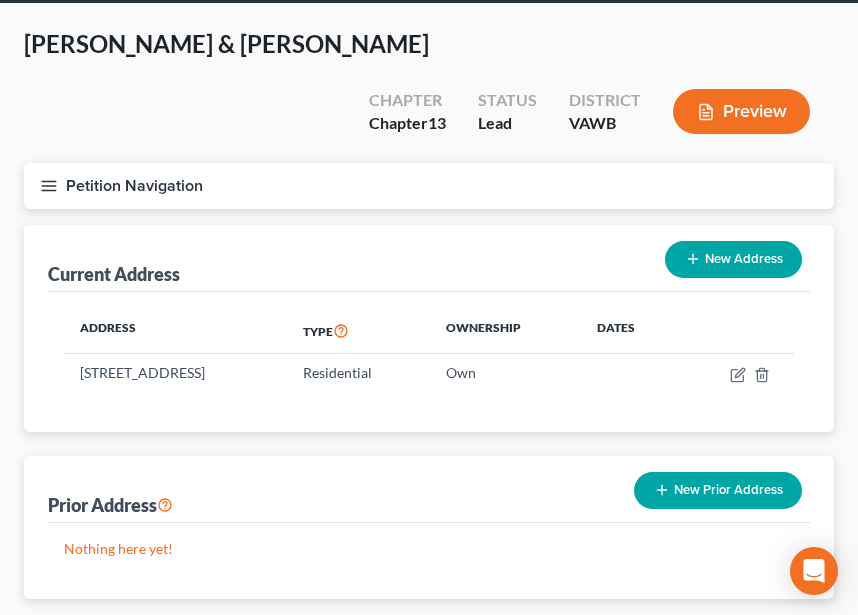 scroll, scrollTop: 0, scrollLeft: 0, axis: both 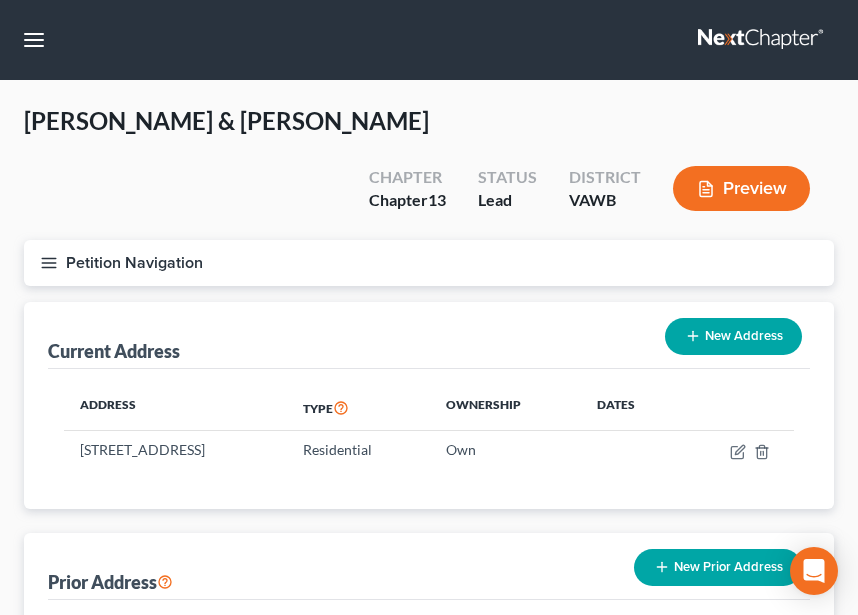click on "Petition Navigation" at bounding box center (429, 263) 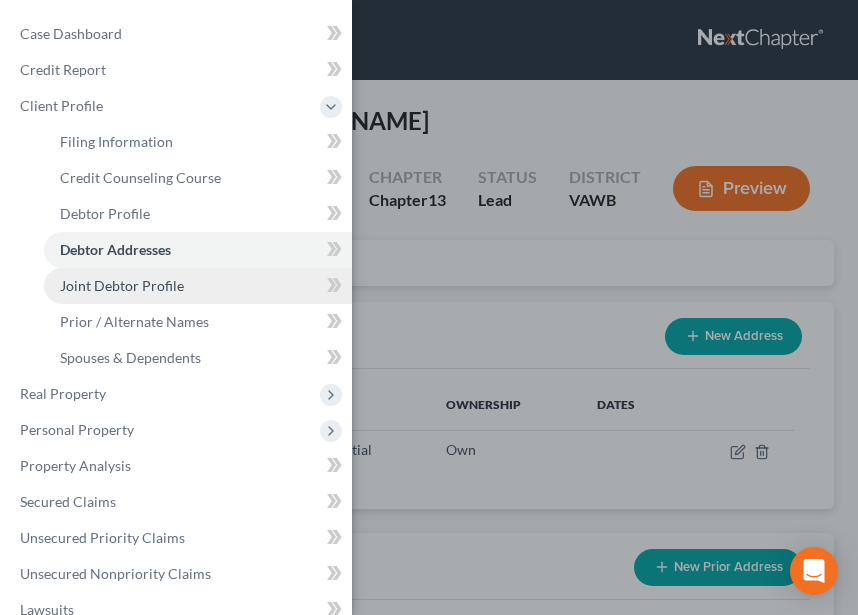click on "Joint Debtor Profile" at bounding box center (122, 285) 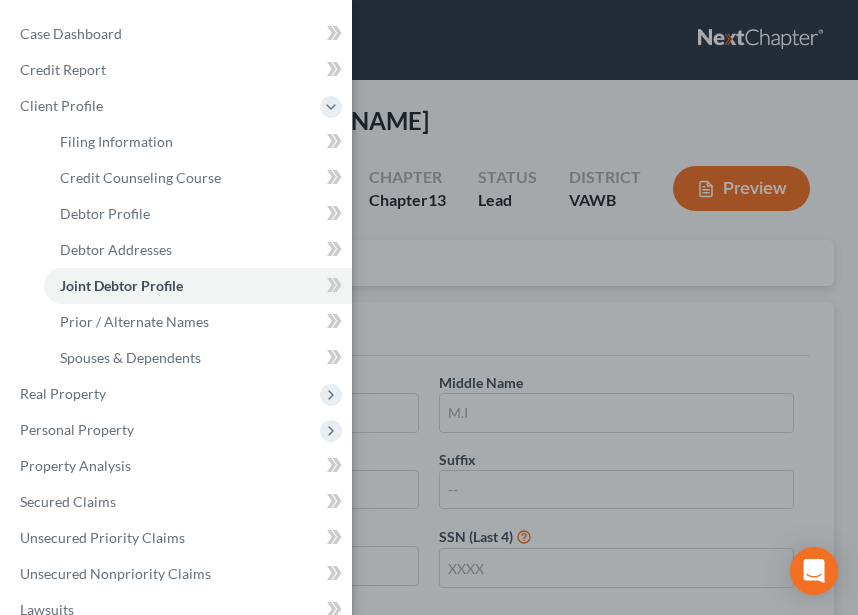 click on "Case Dashboard
Payments
Invoices
Payments
Payments
Credit Report
Client Profile" at bounding box center (429, 307) 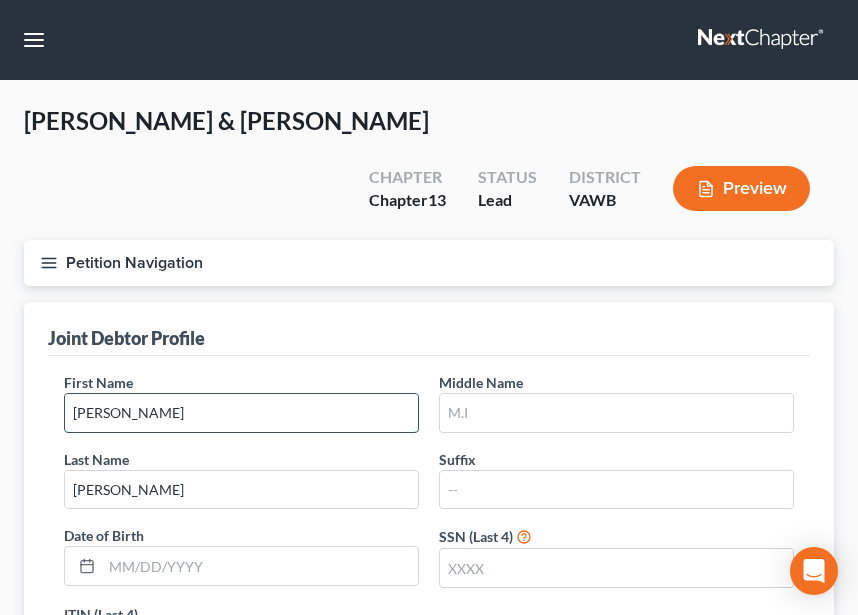 click on "Mary" at bounding box center [241, 413] 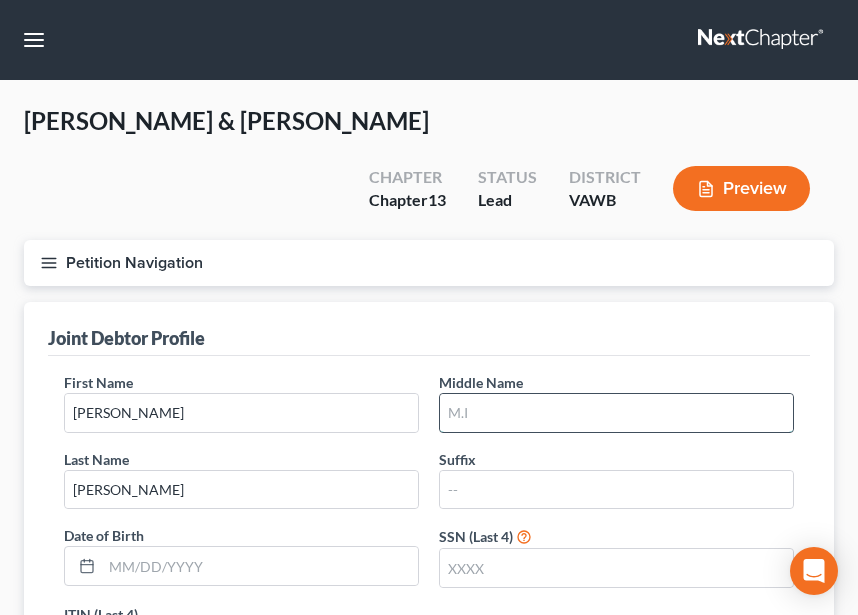 click at bounding box center (616, 413) 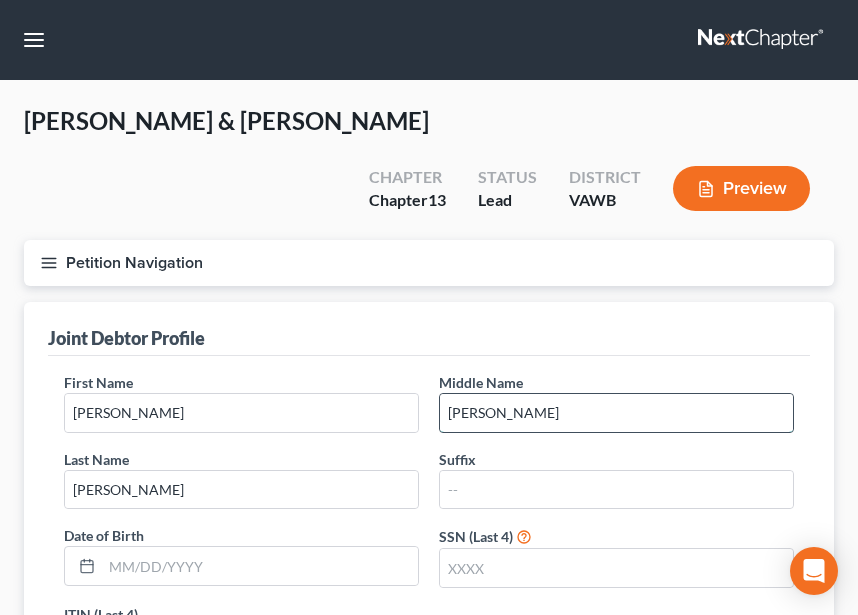 type on "Katherine" 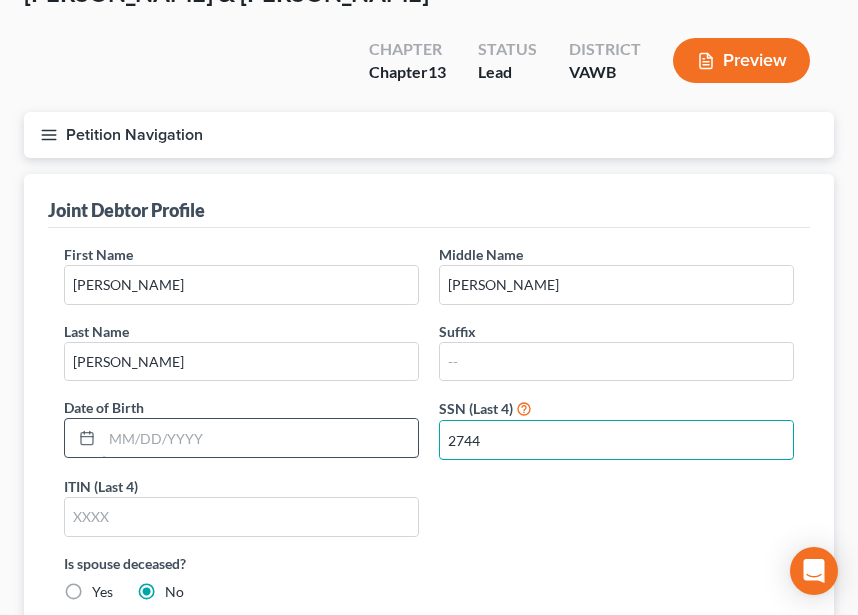 scroll, scrollTop: 0, scrollLeft: 0, axis: both 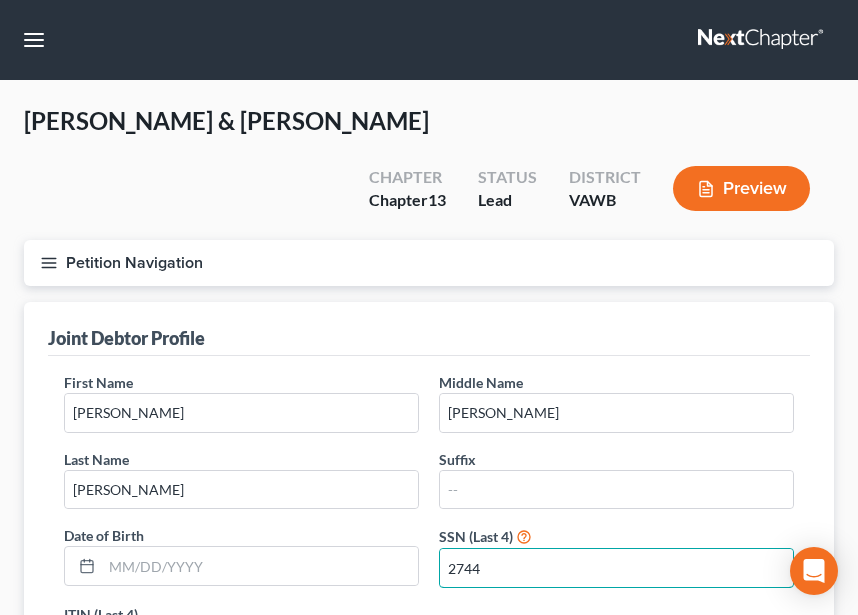 type on "2744" 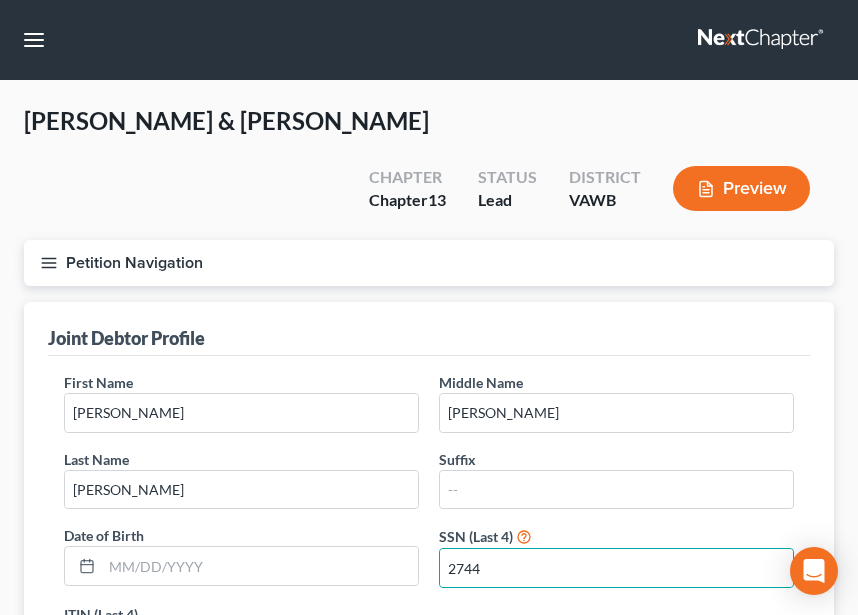 click on "Petition Navigation" at bounding box center (429, 263) 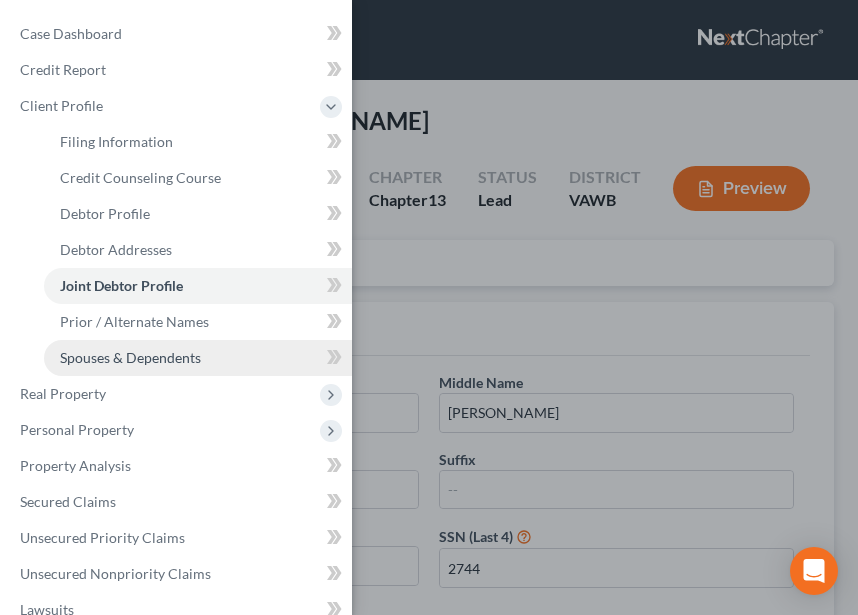 click on "Spouses & Dependents" at bounding box center [130, 357] 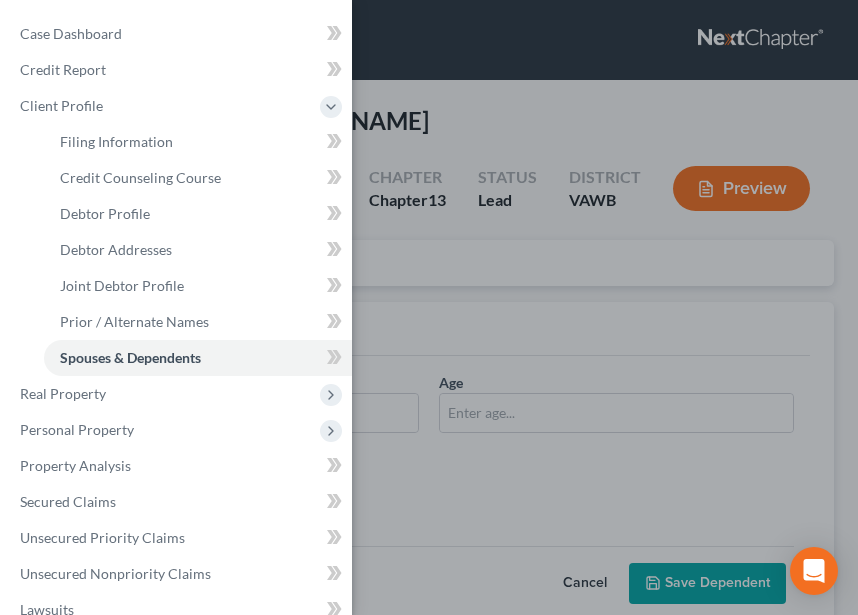 click on "Case Dashboard
Payments
Invoices
Payments
Payments
Credit Report
Client Profile" at bounding box center (429, 307) 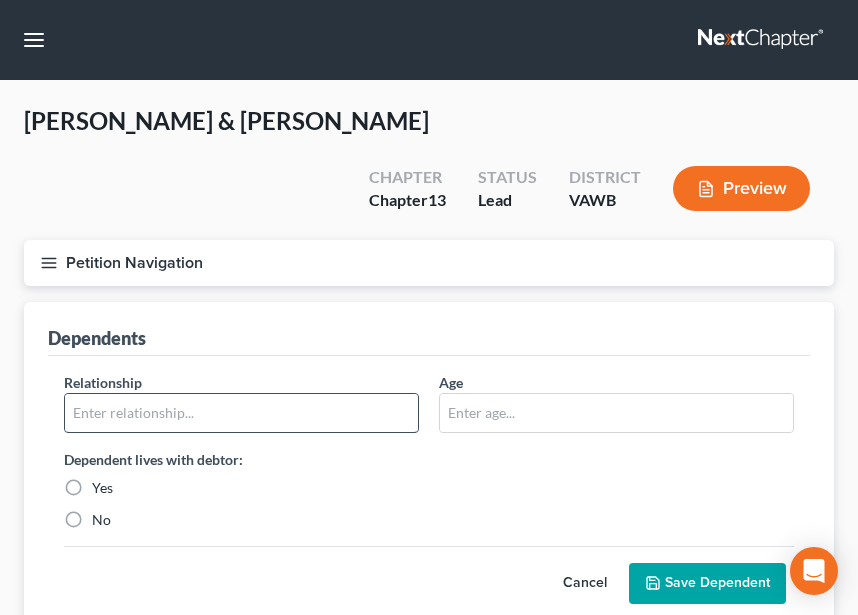 click at bounding box center [241, 413] 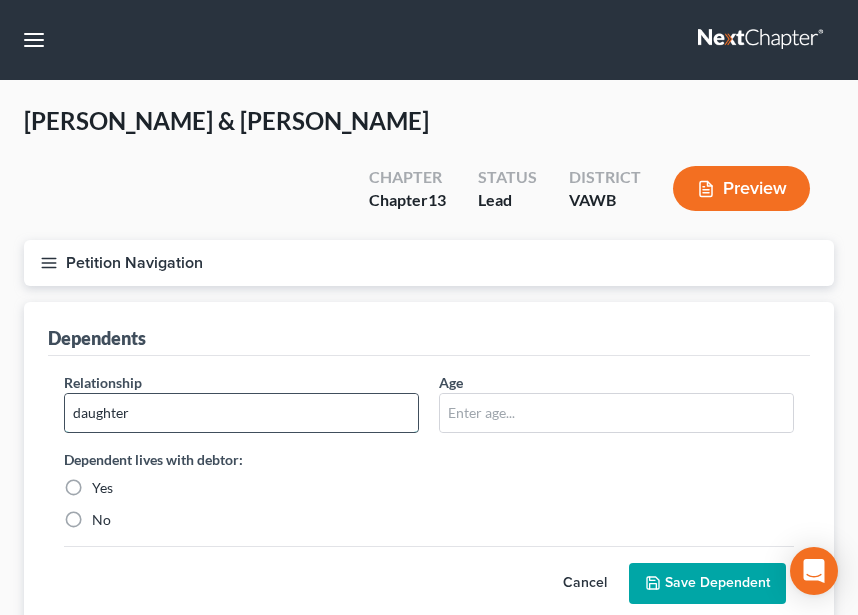 type on "daughter" 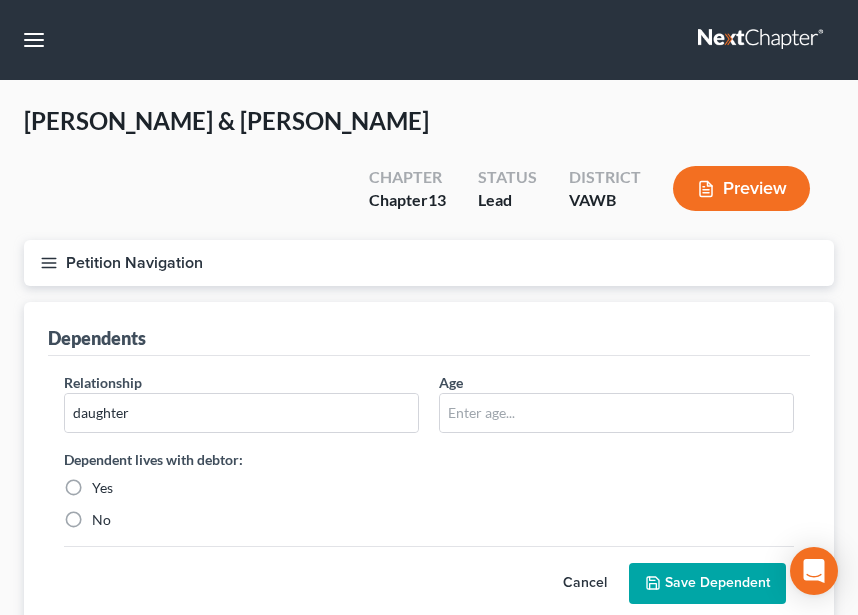 click on "Yes" at bounding box center [102, 488] 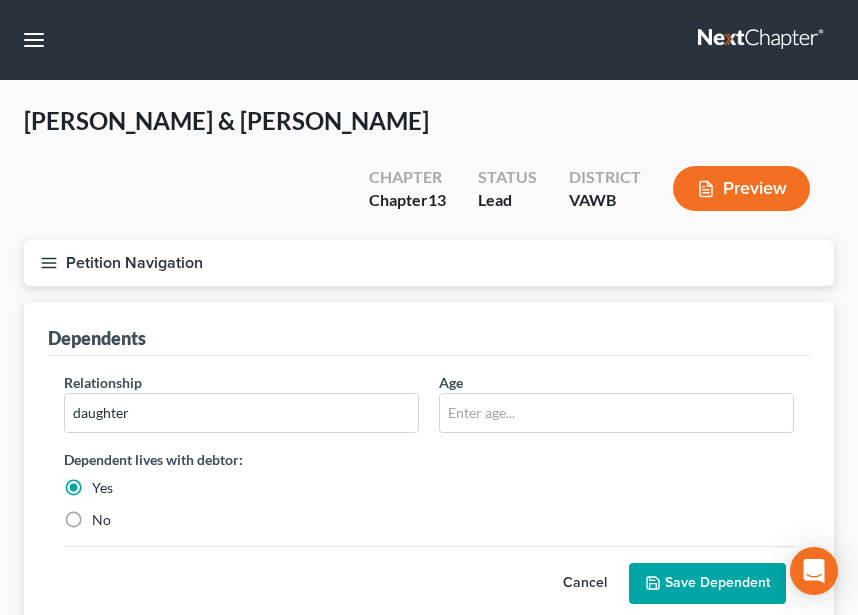 click on "Dependent lives with debtor: Yes No" at bounding box center [241, 489] 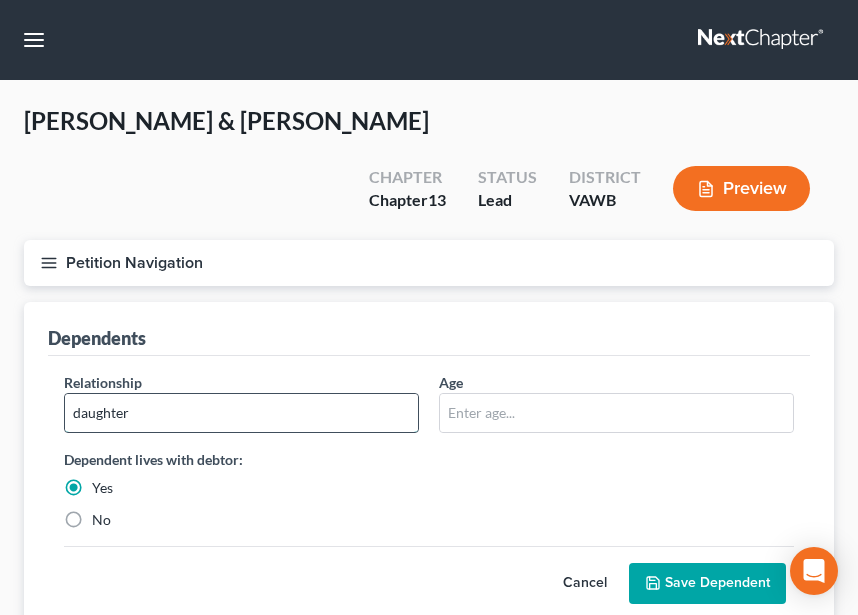 click on "daughter" at bounding box center [241, 413] 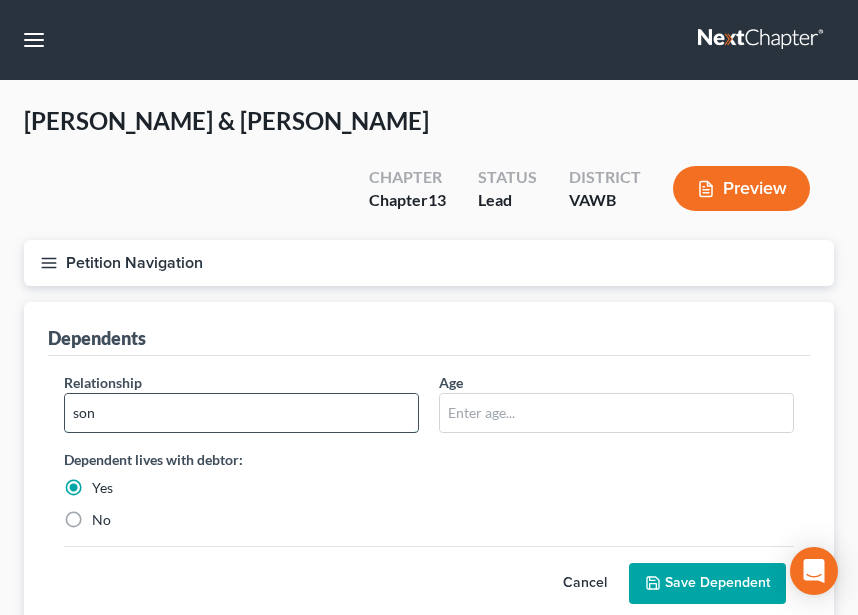 type on "son" 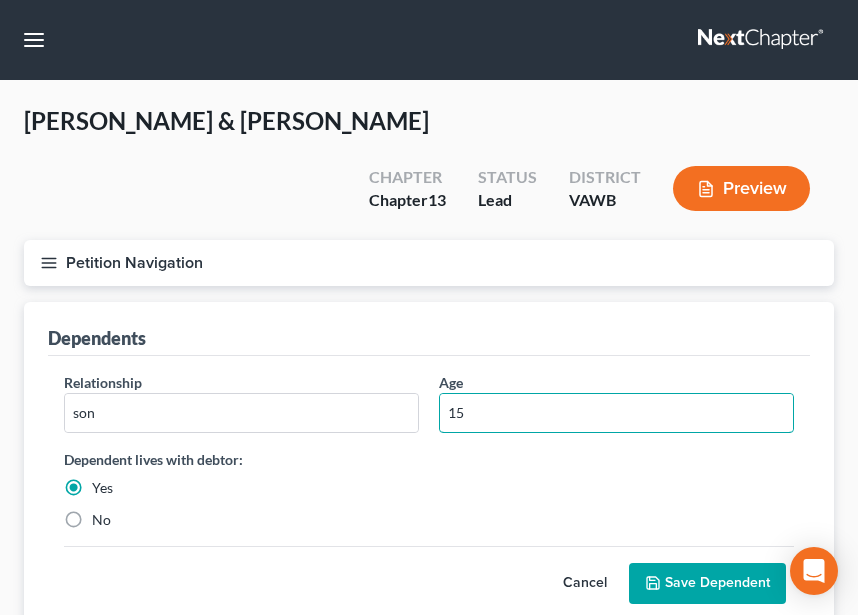 type on "15" 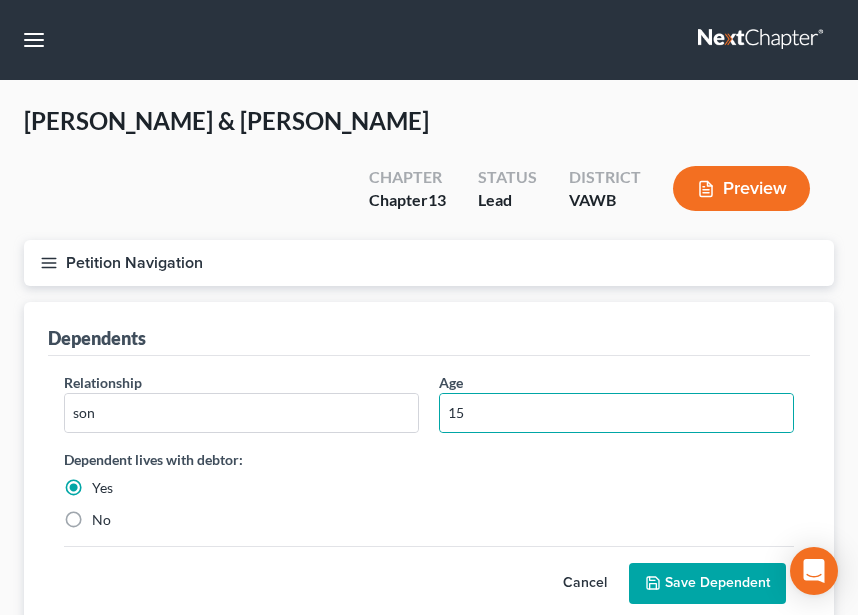 drag, startPoint x: 390, startPoint y: 481, endPoint x: 679, endPoint y: 582, distance: 306.1405 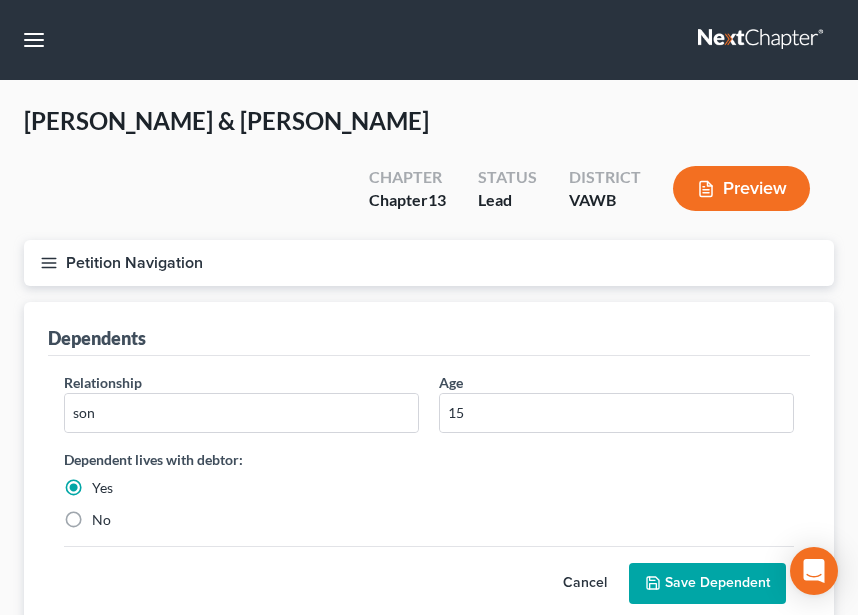 click on "Relationship
*
son Age 15 Dependent lives with debtor: Yes No Cancel Save Dependent" at bounding box center [429, 492] 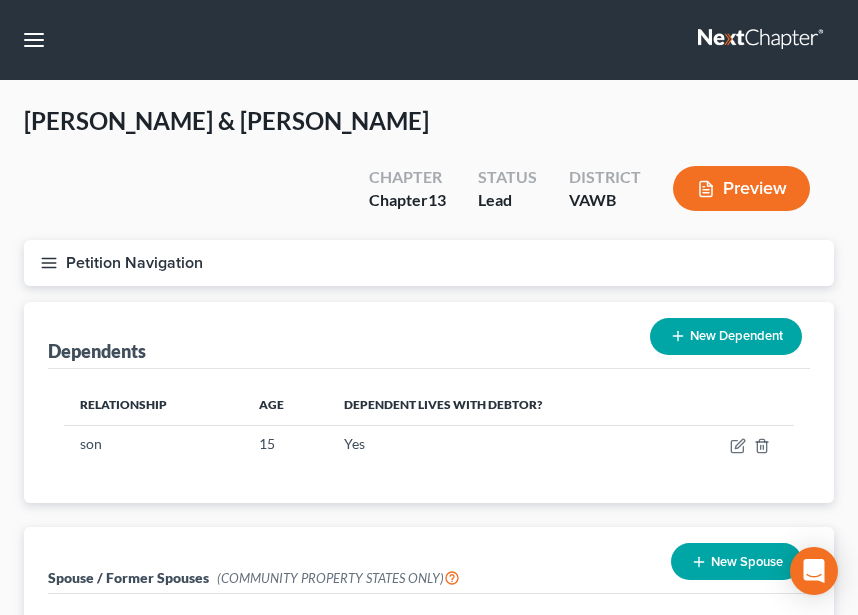 drag, startPoint x: 426, startPoint y: 278, endPoint x: 200, endPoint y: 230, distance: 231.04112 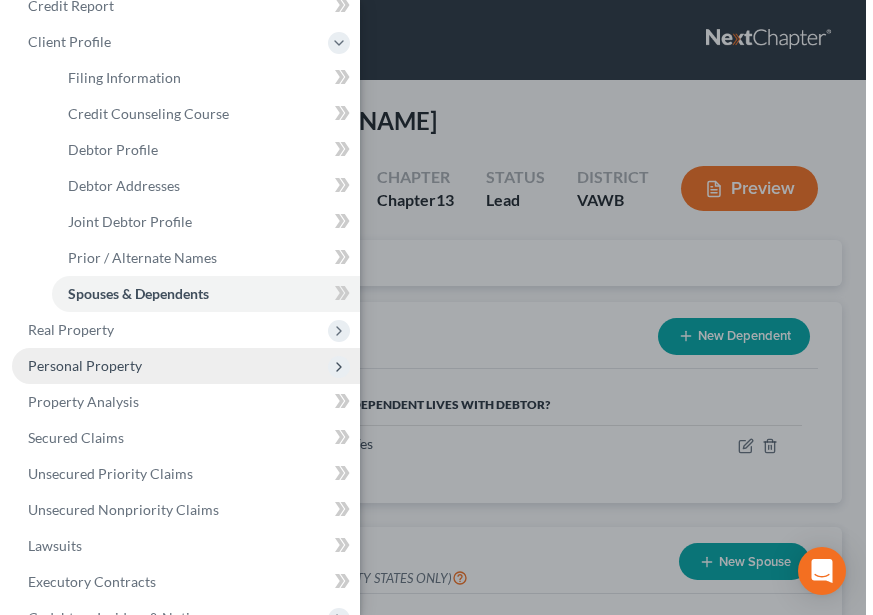 scroll, scrollTop: 100, scrollLeft: 0, axis: vertical 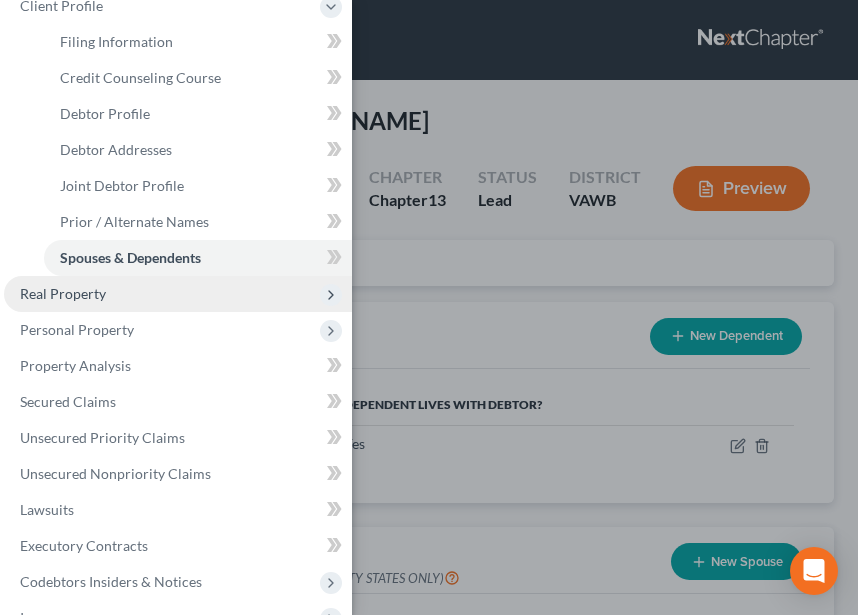 click on "Real Property" at bounding box center (178, 294) 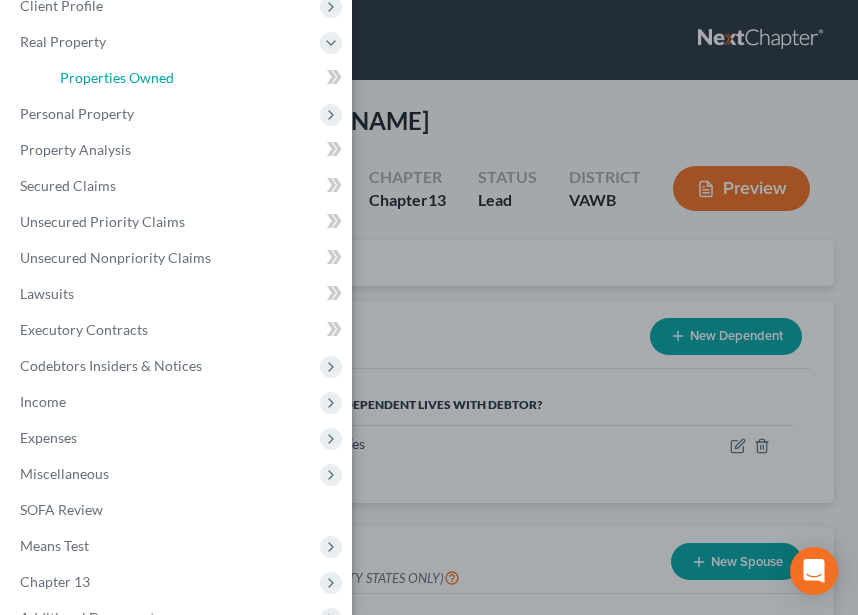 drag, startPoint x: 139, startPoint y: 76, endPoint x: 542, endPoint y: 155, distance: 410.6702 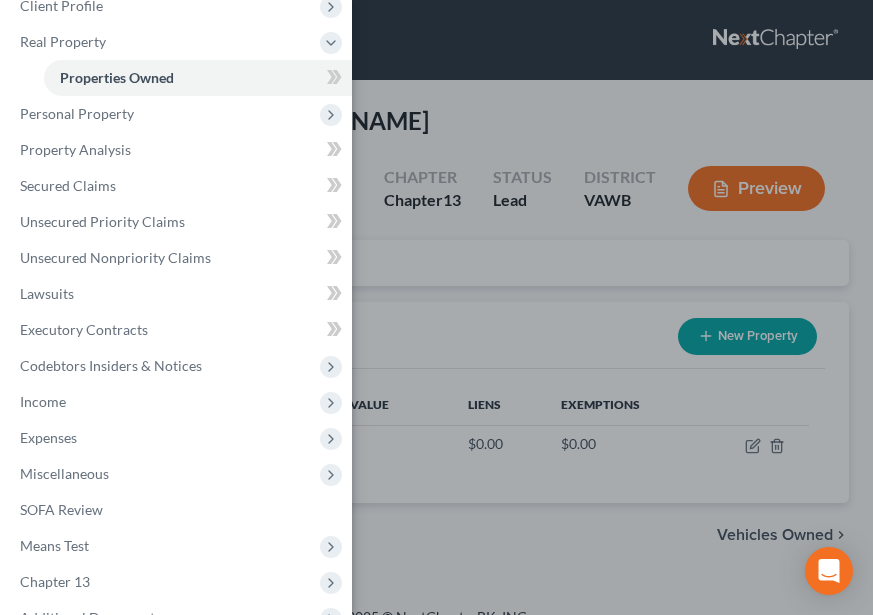 click on "Case Dashboard
Payments
Invoices
Payments
Payments
Credit Report
Client Profile" at bounding box center (436, 307) 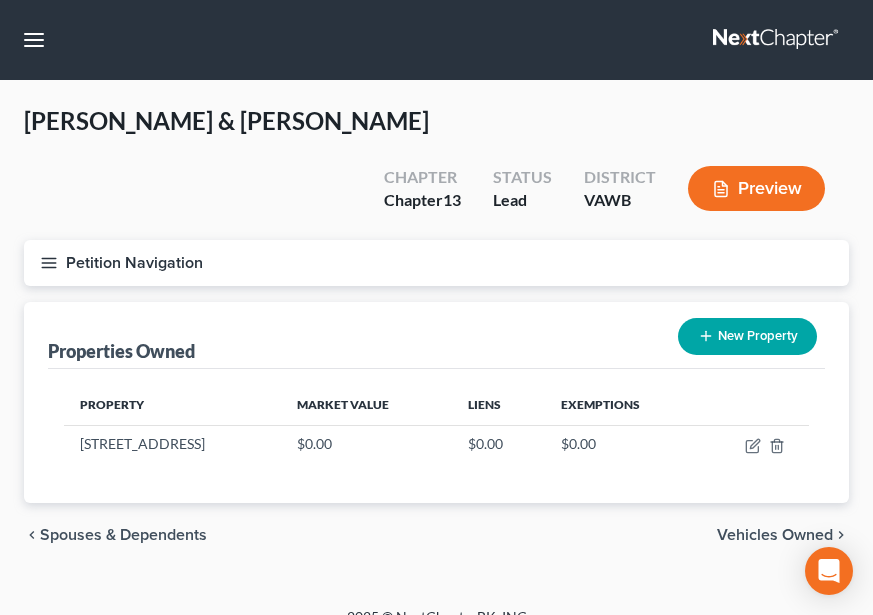 drag, startPoint x: 48, startPoint y: 212, endPoint x: 87, endPoint y: 178, distance: 51.739735 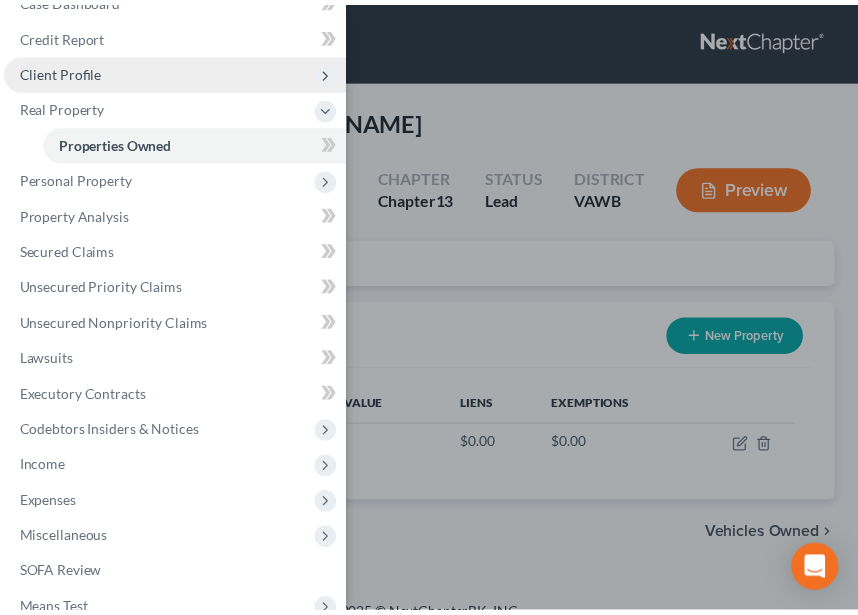 scroll, scrollTop: 0, scrollLeft: 0, axis: both 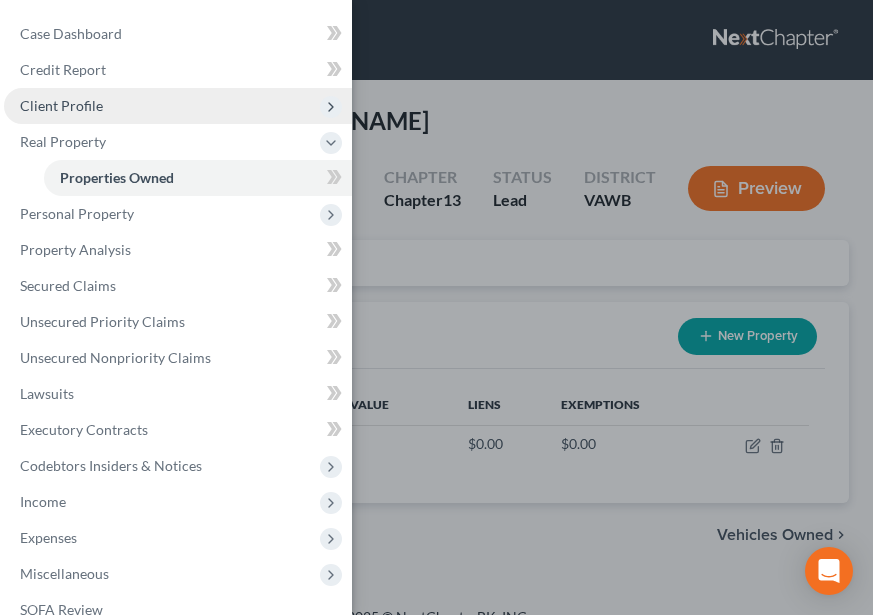 click on "Client Profile" at bounding box center [178, 106] 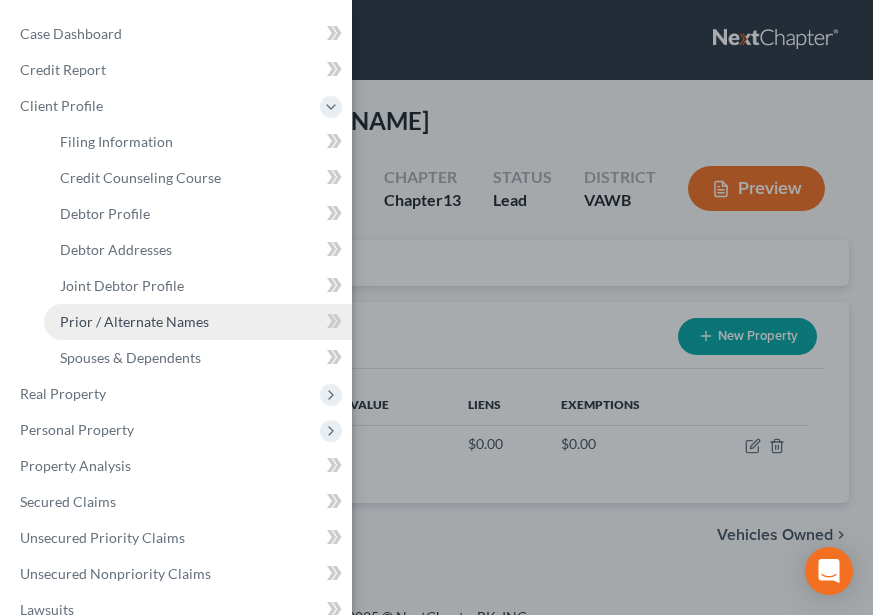 click on "Prior / Alternate Names" at bounding box center (134, 321) 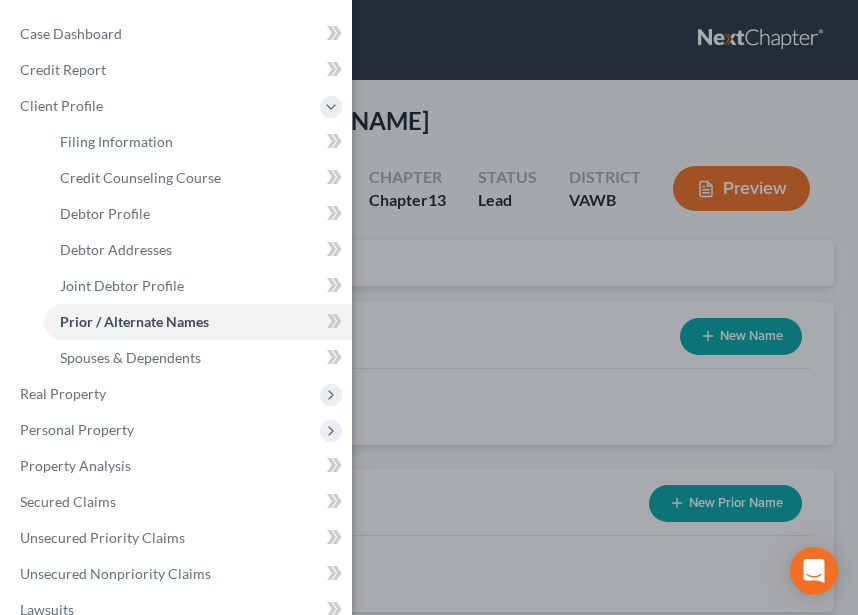 click on "Case Dashboard
Payments
Invoices
Payments
Payments
Credit Report
Client Profile" at bounding box center [429, 307] 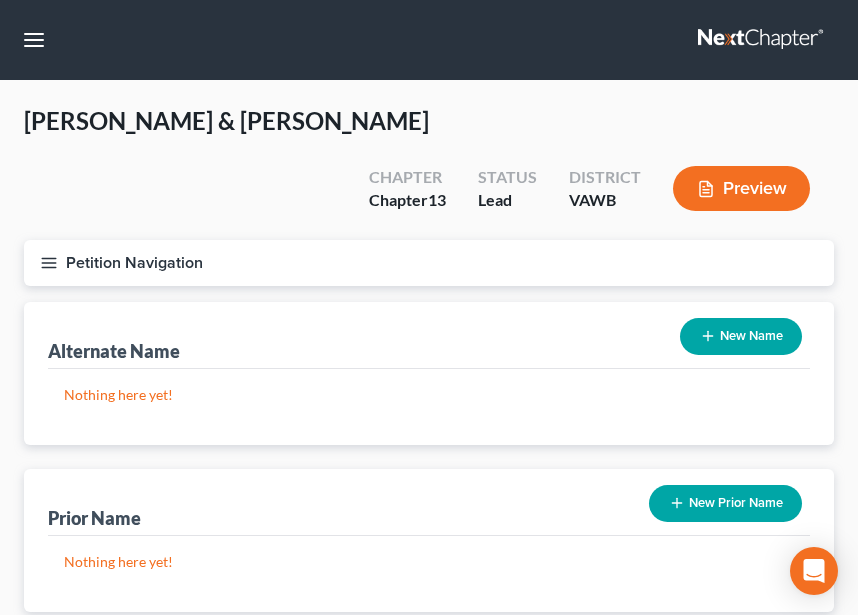 click on "New Name" at bounding box center (741, 336) 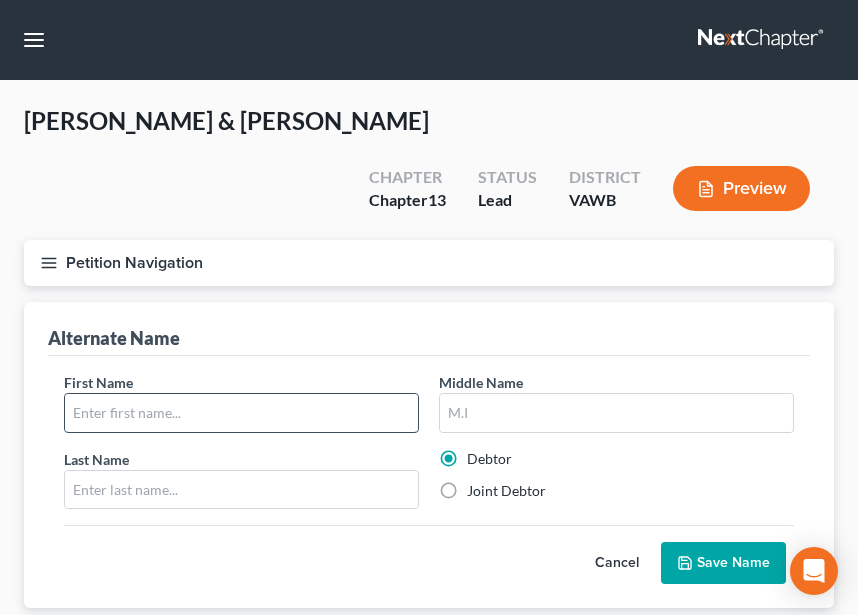 click at bounding box center [241, 413] 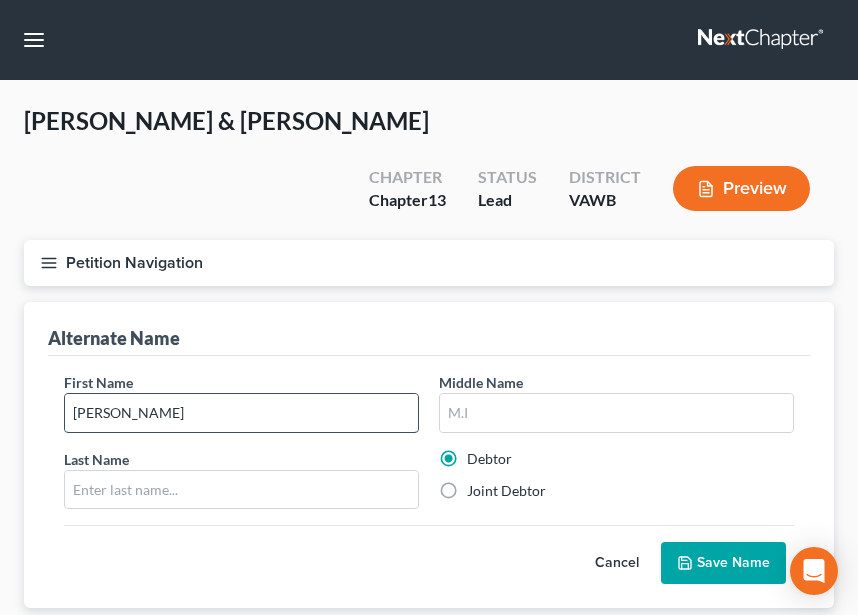 type on "Mary" 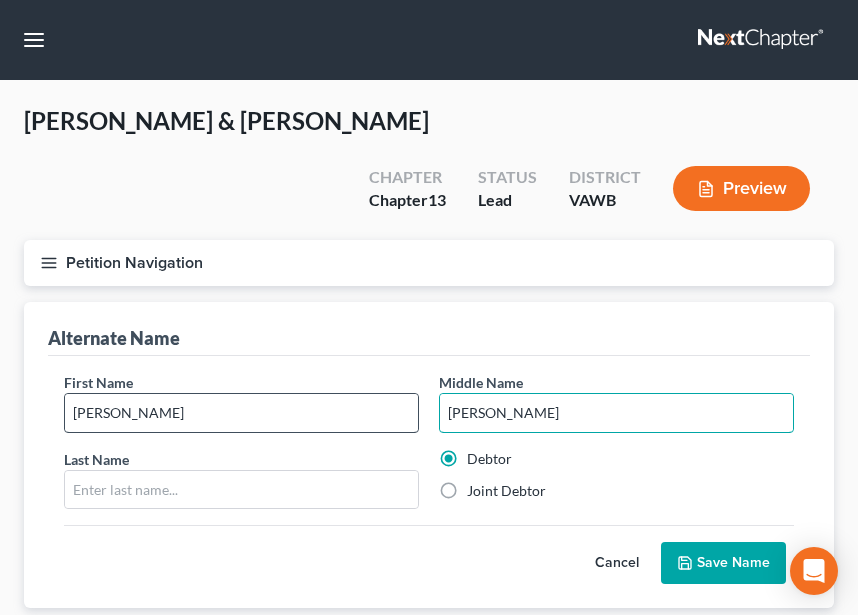 type on "Katherine" 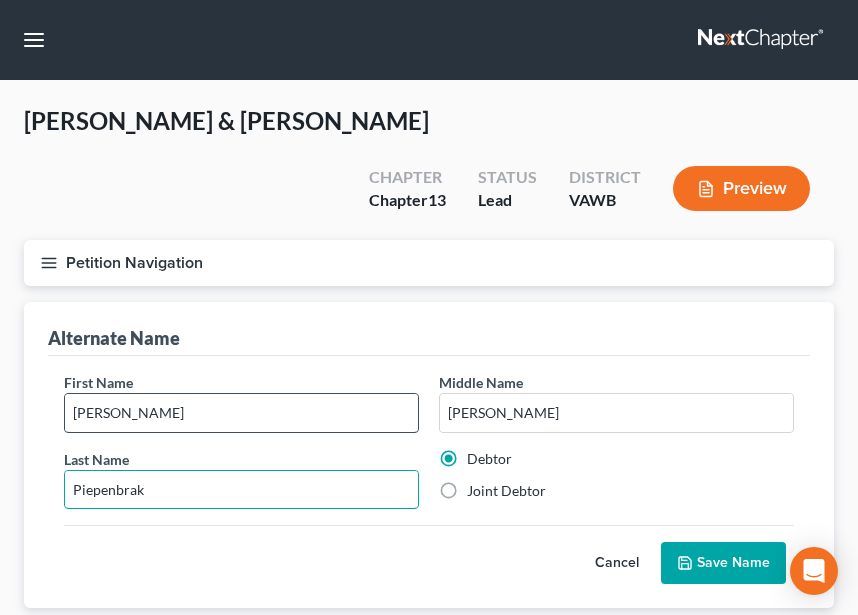 type on "Piepenbrak" 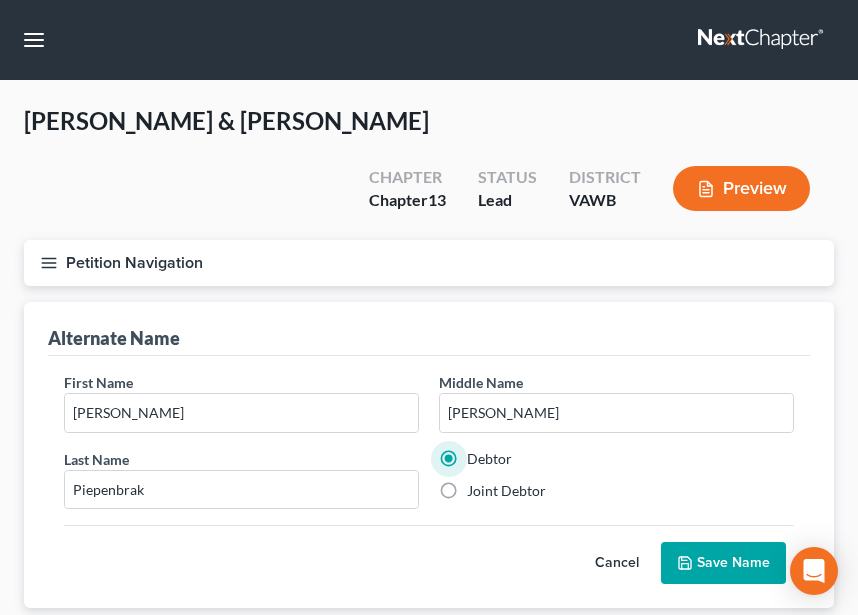click on "Joint Debtor" at bounding box center [506, 491] 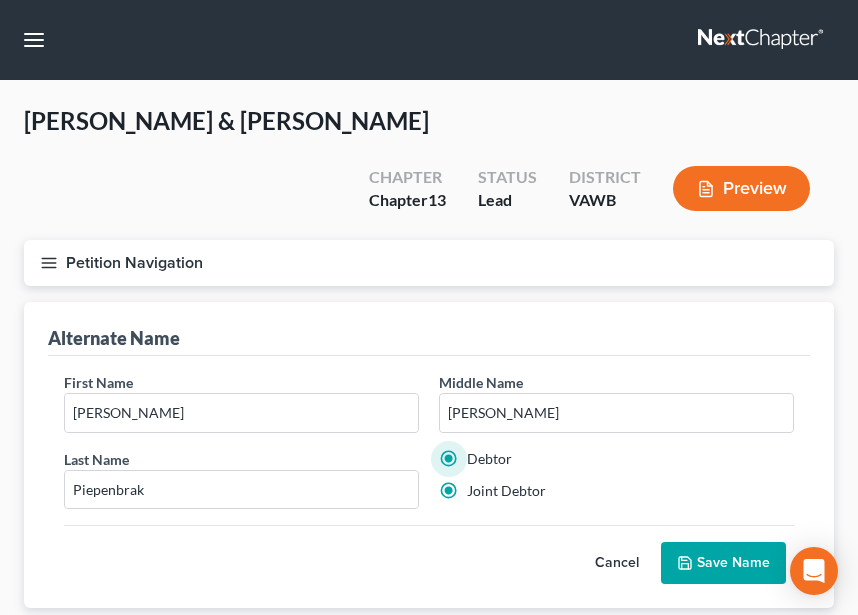 radio on "false" 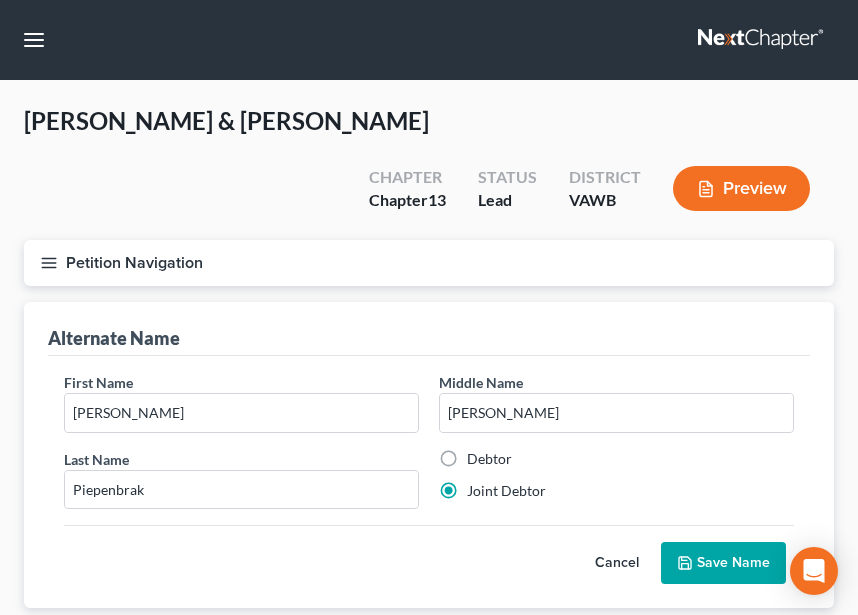 drag, startPoint x: 703, startPoint y: 510, endPoint x: 729, endPoint y: 510, distance: 26 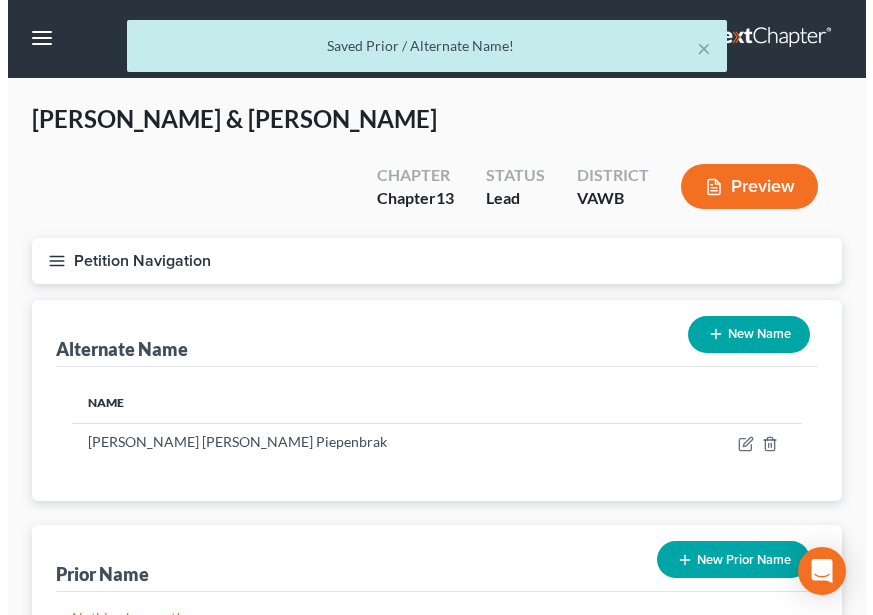scroll, scrollTop: 0, scrollLeft: 0, axis: both 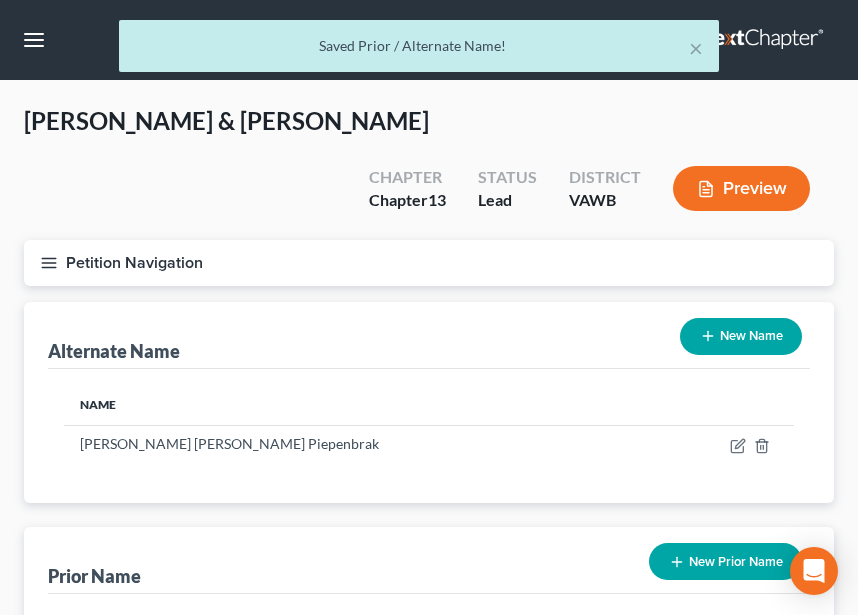 click on "New Name" at bounding box center [741, 336] 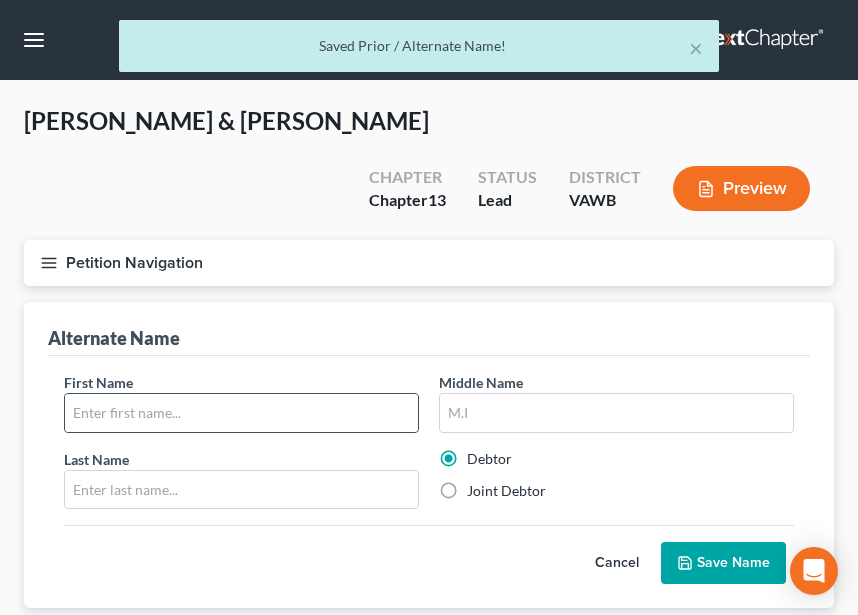 click at bounding box center [241, 413] 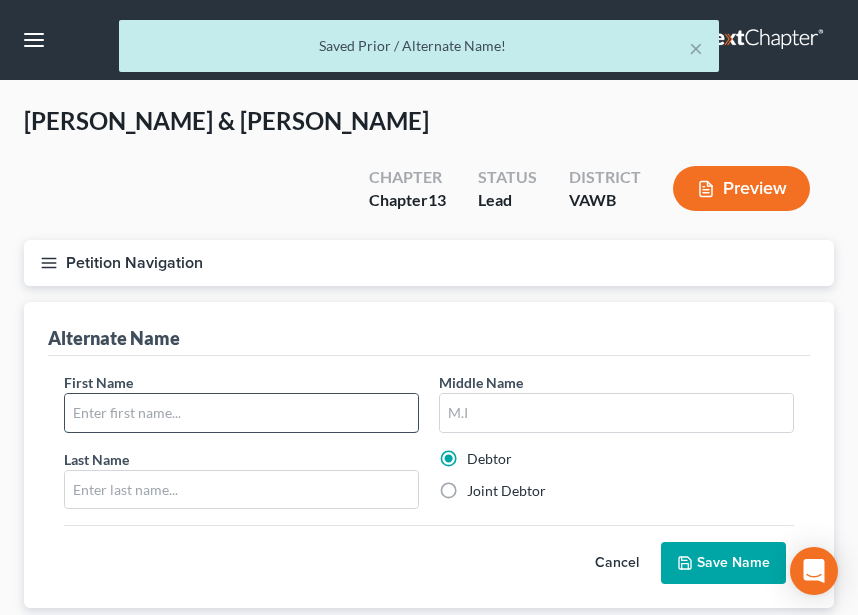 click at bounding box center [241, 413] 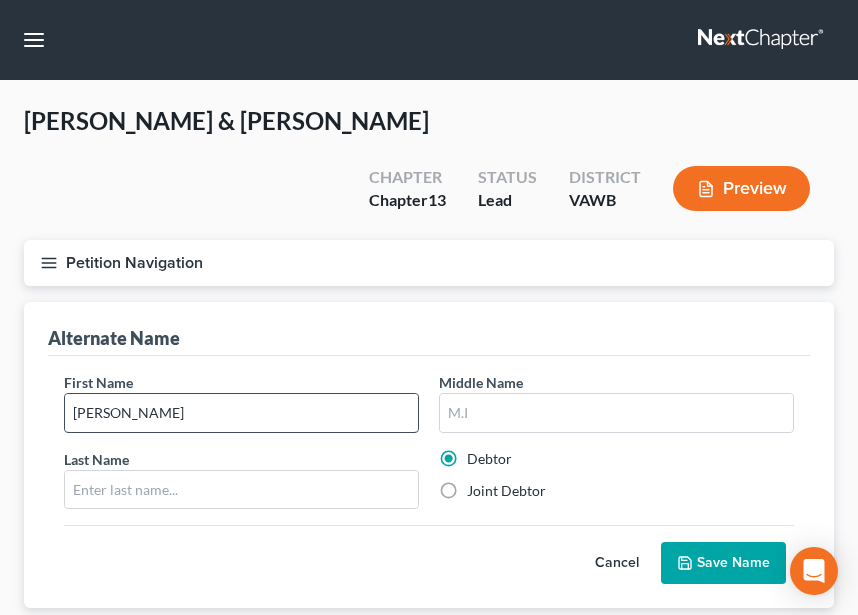 type on "Chris" 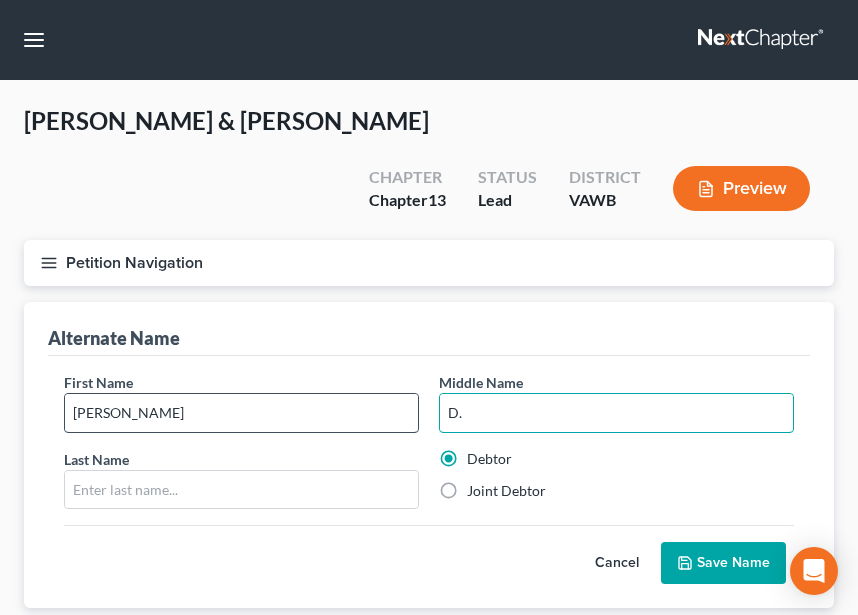type on "D." 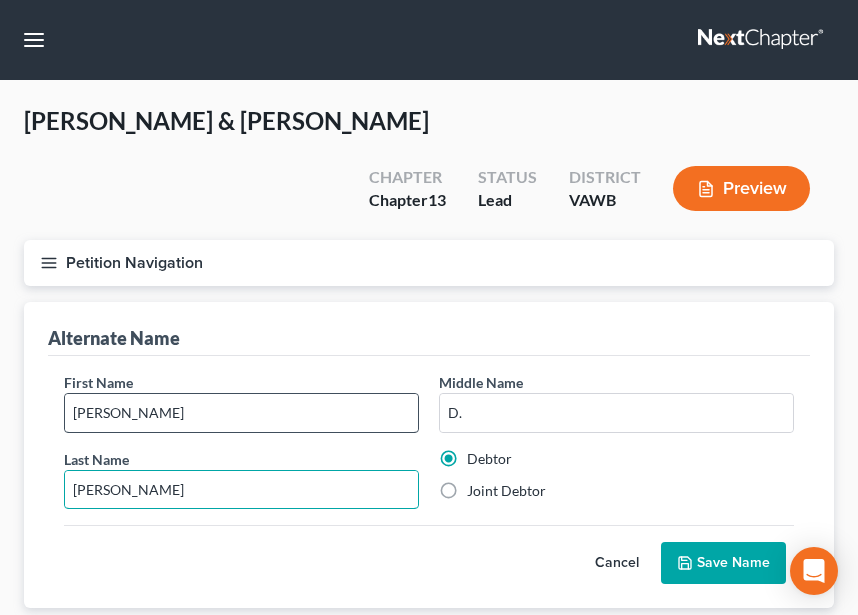 type on "Blackburn" 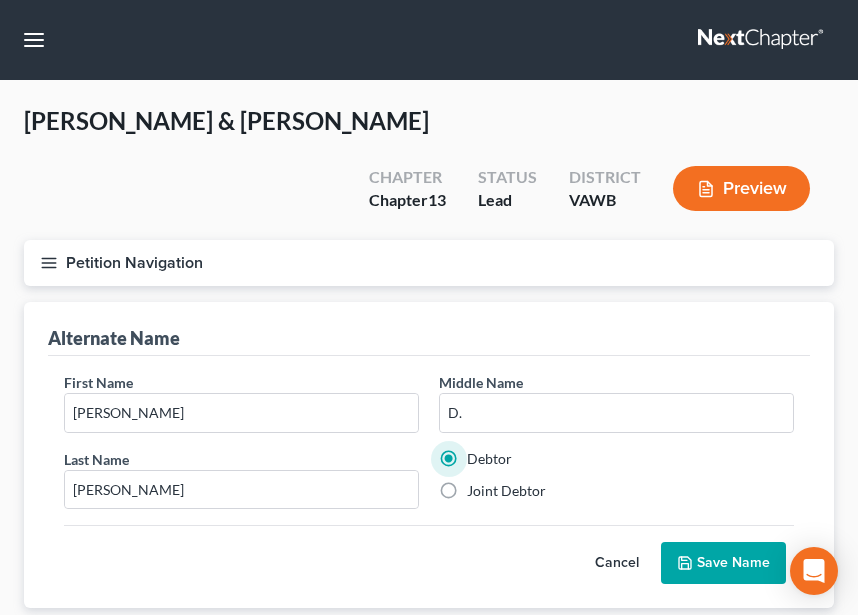 click on "Cancel Save Name" at bounding box center [429, 554] 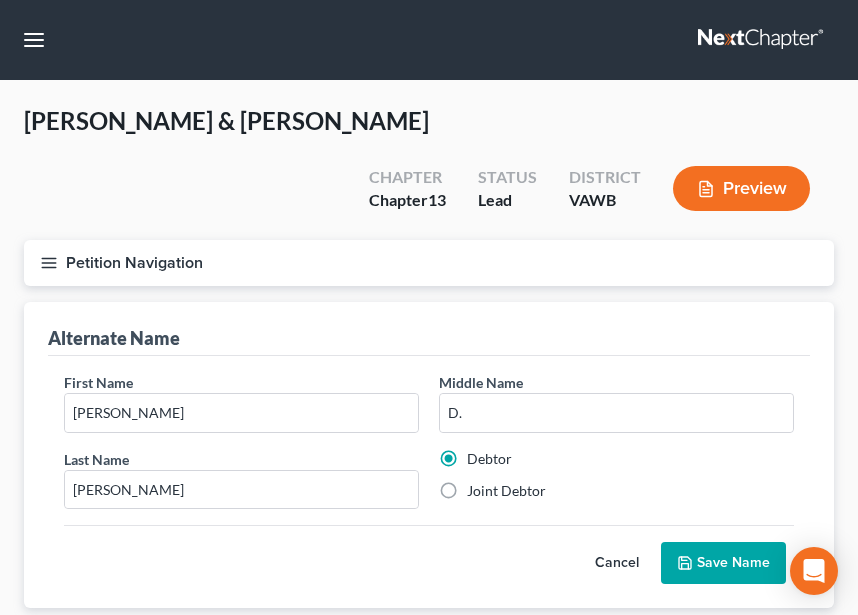 click on "Save Name" at bounding box center [723, 563] 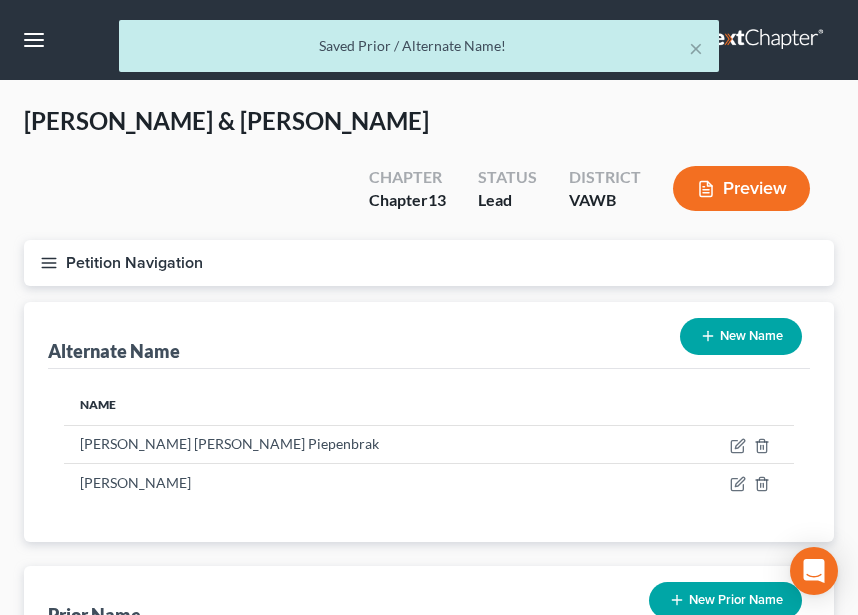 click on "Petition Navigation" at bounding box center (429, 263) 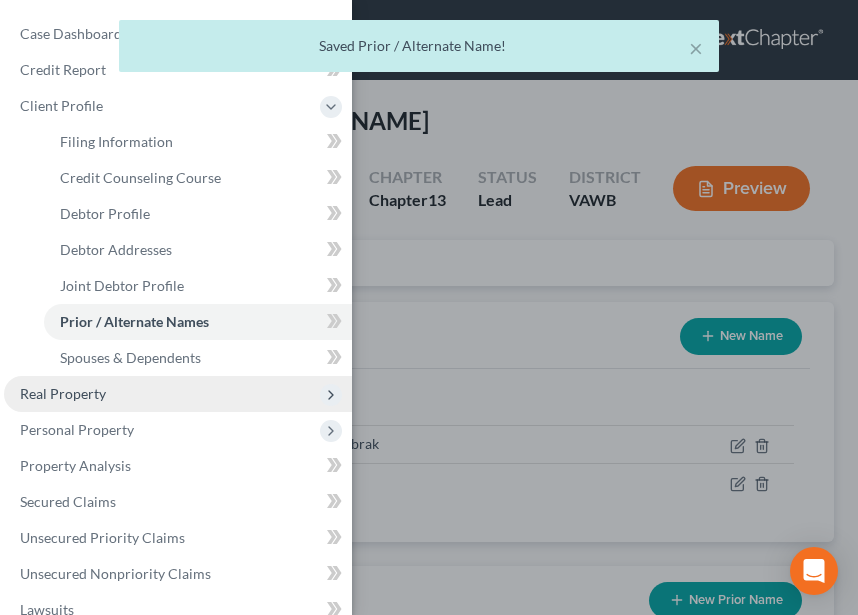 click on "Real Property" at bounding box center [178, 394] 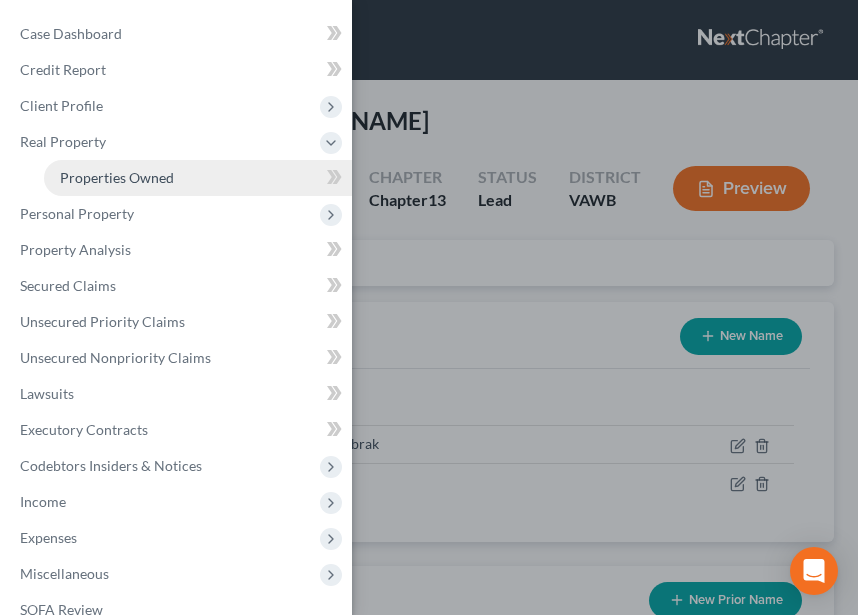 click on "Properties Owned" at bounding box center (198, 178) 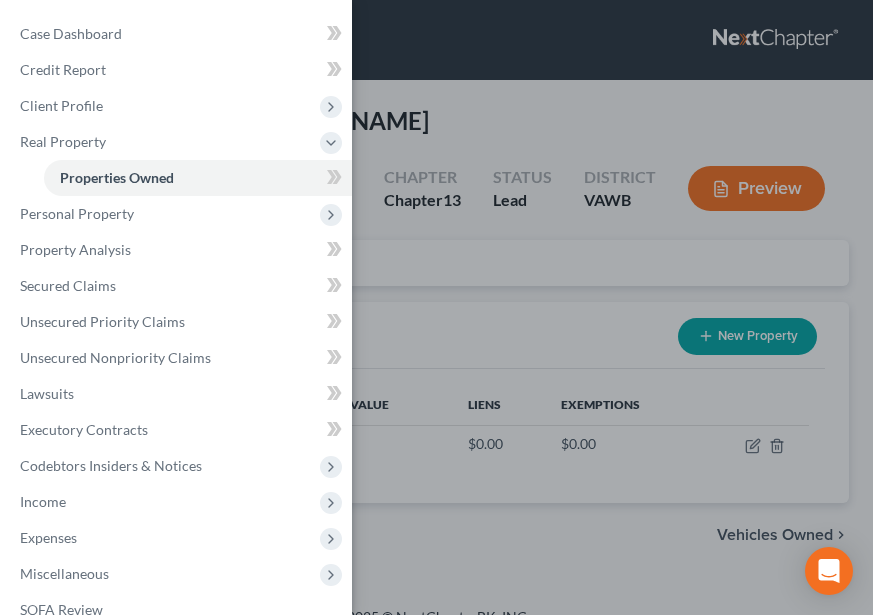 click on "Case Dashboard
Payments
Invoices
Payments
Payments
Credit Report
Client Profile" at bounding box center [436, 307] 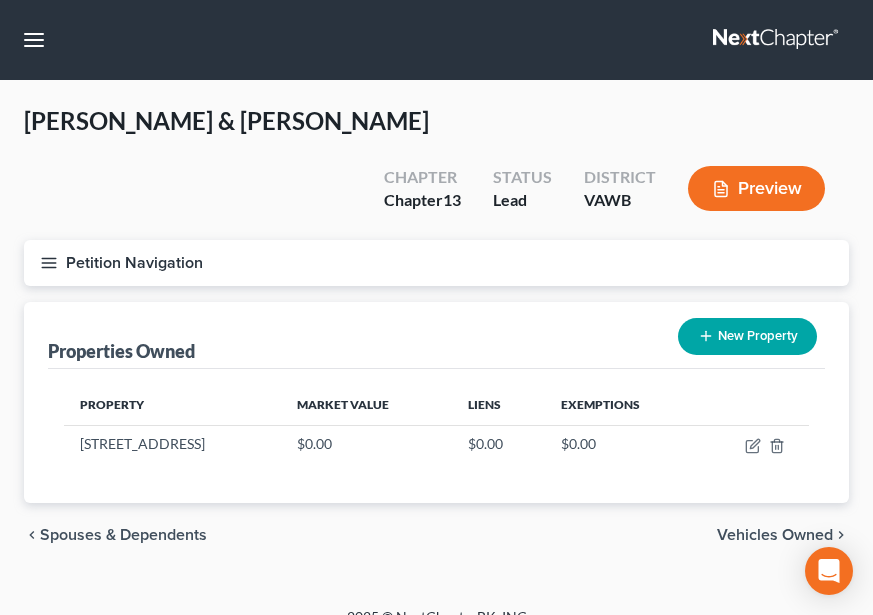 click on "Exemptions" at bounding box center (621, 405) 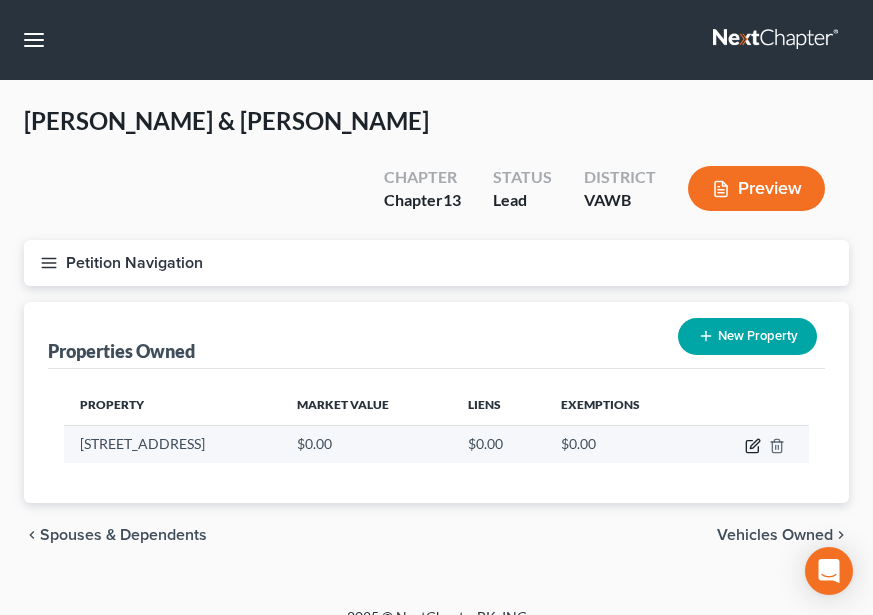 click 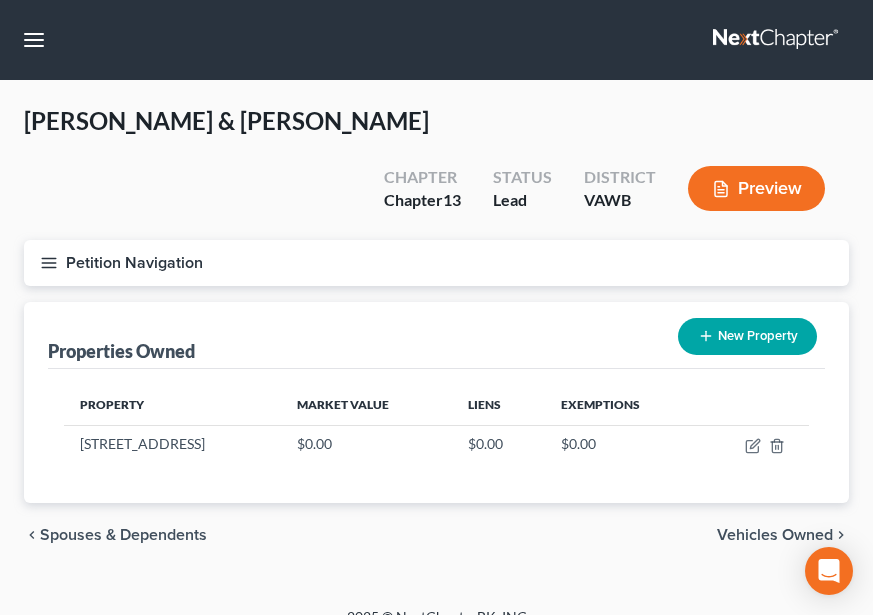 select on "48" 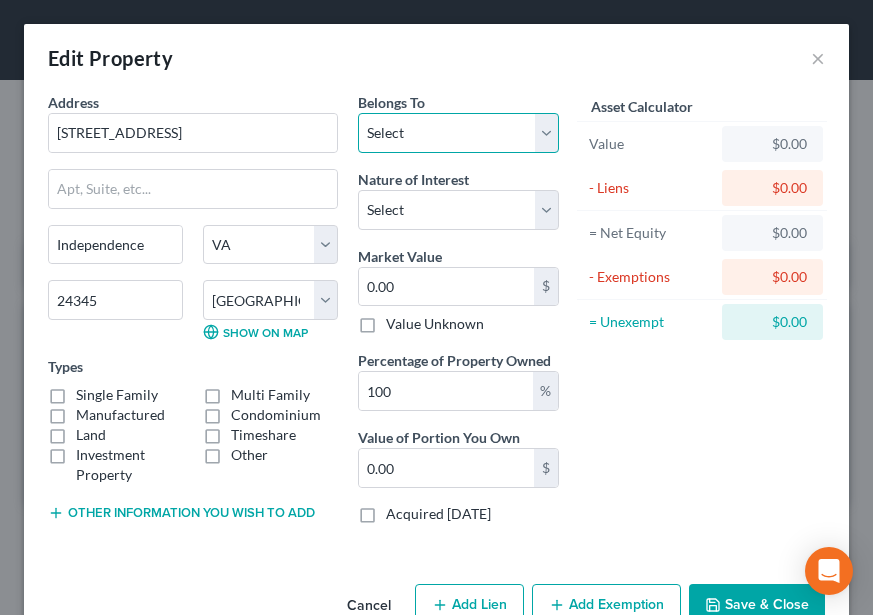 click on "Select Debtor 1 Only Debtor 2 Only Debtor 1 And Debtor 2 Only At Least One Of The Debtors And Another Community Property" at bounding box center [458, 133] 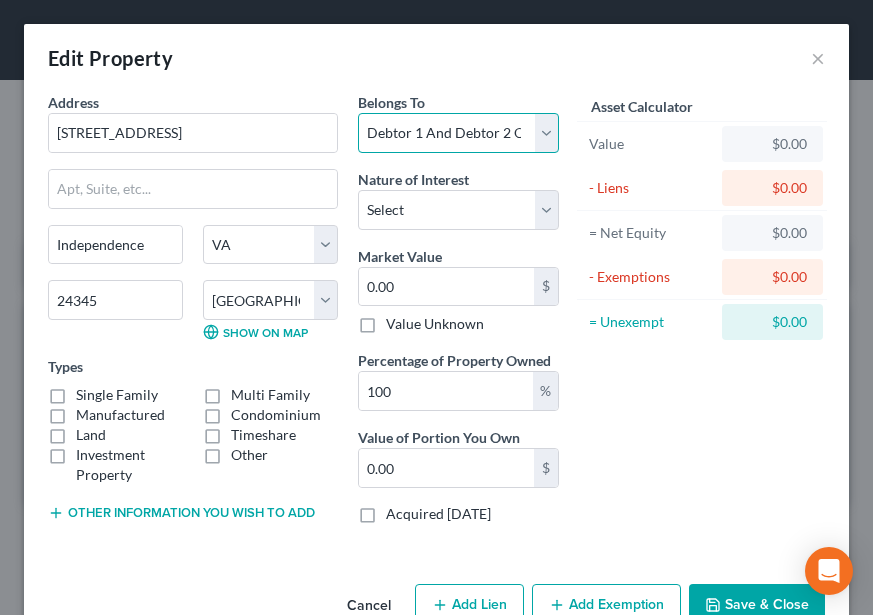 click on "Select Debtor 1 Only Debtor 2 Only Debtor 1 And Debtor 2 Only At Least One Of The Debtors And Another Community Property" at bounding box center [458, 133] 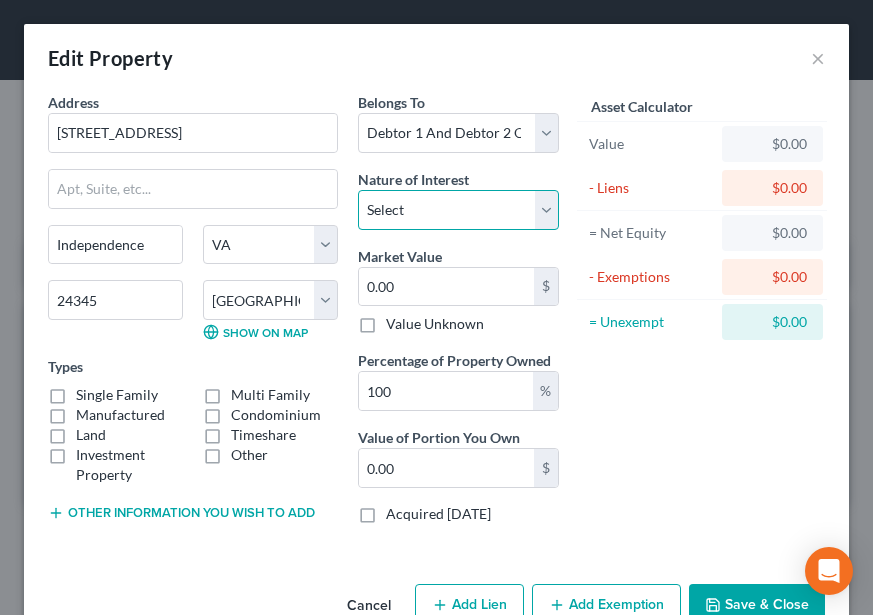 click on "Select Fee Simple Joint Tenant Life Estate Equitable Interest Future Interest Tenancy By The Entireties Tenants In Common Other" at bounding box center [458, 210] 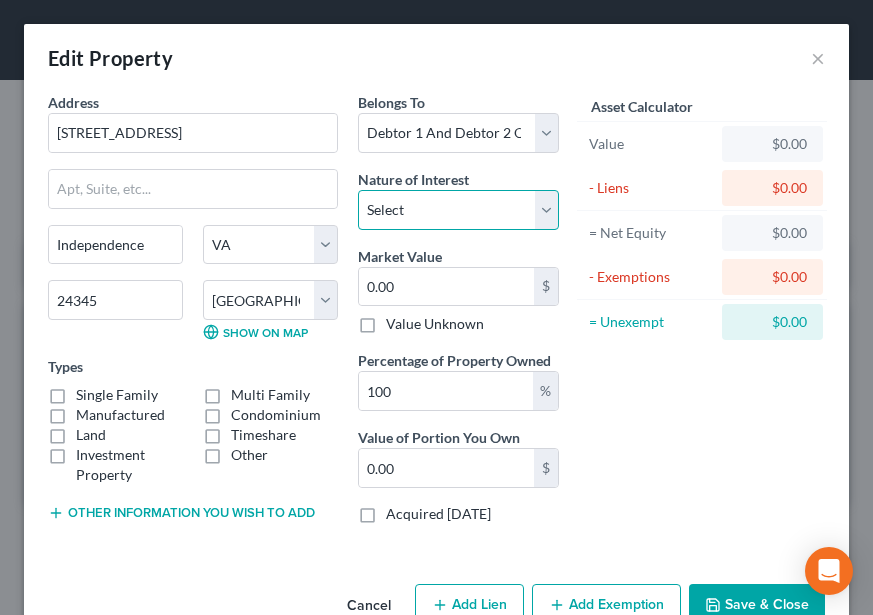 select on "5" 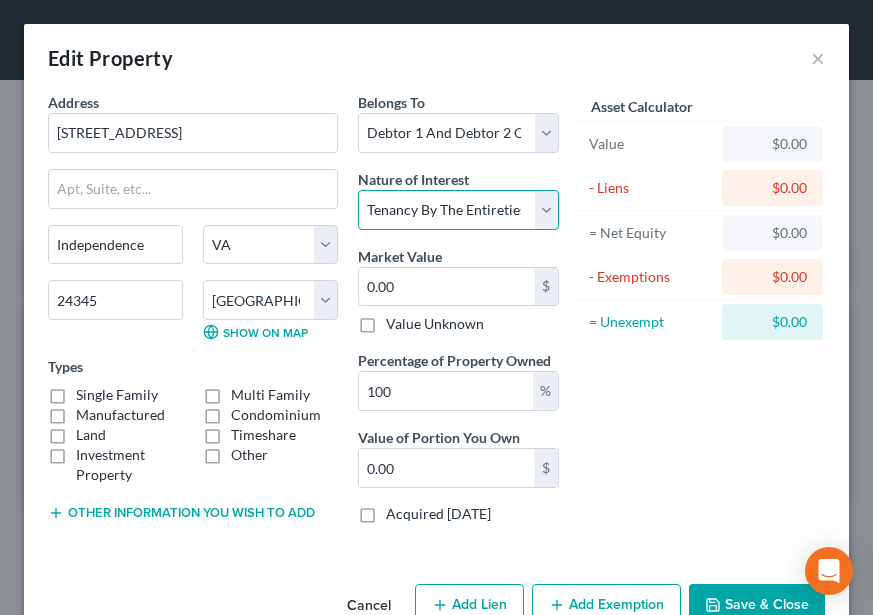 click on "Select Fee Simple Joint Tenant Life Estate Equitable Interest Future Interest Tenancy By The Entireties Tenants In Common Other" at bounding box center [458, 210] 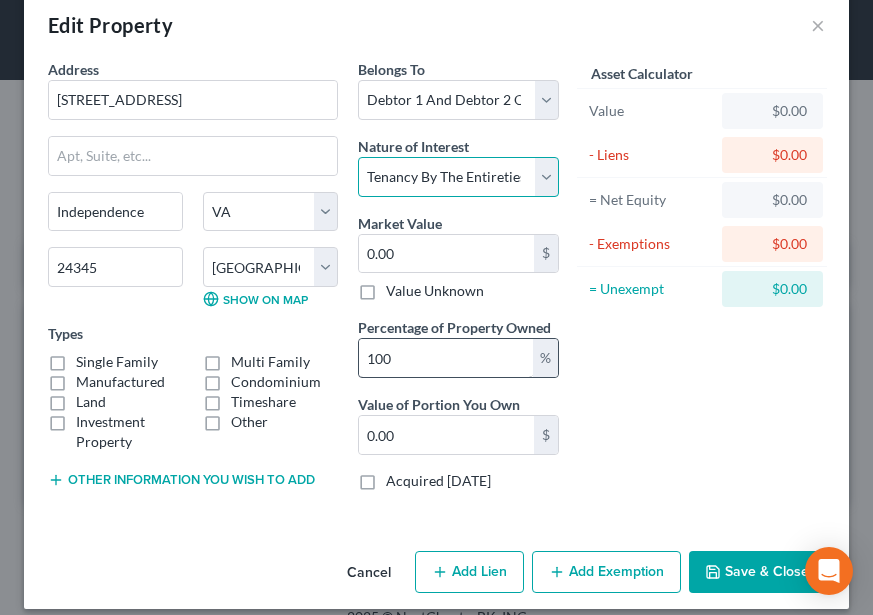 scroll, scrollTop: 51, scrollLeft: 0, axis: vertical 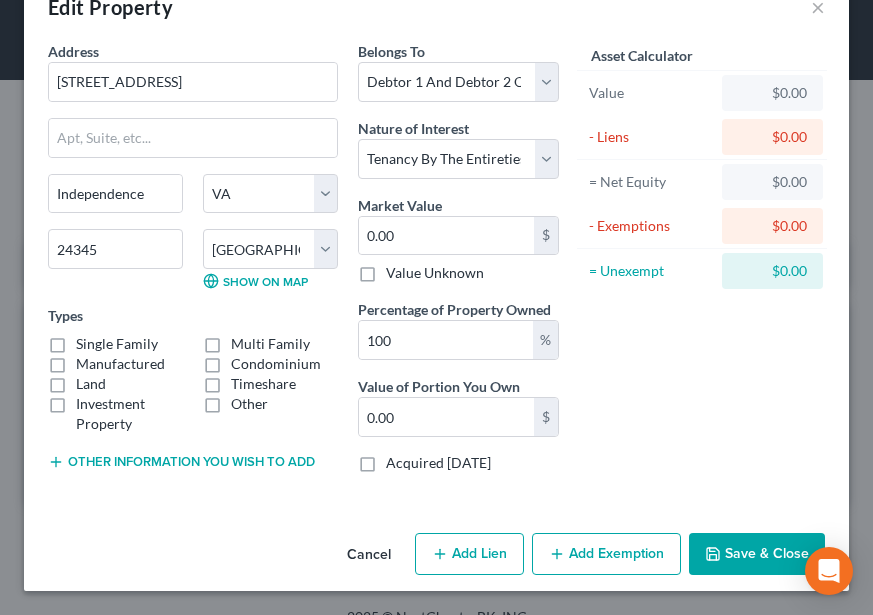 click on "Other information you wish to add" at bounding box center [181, 462] 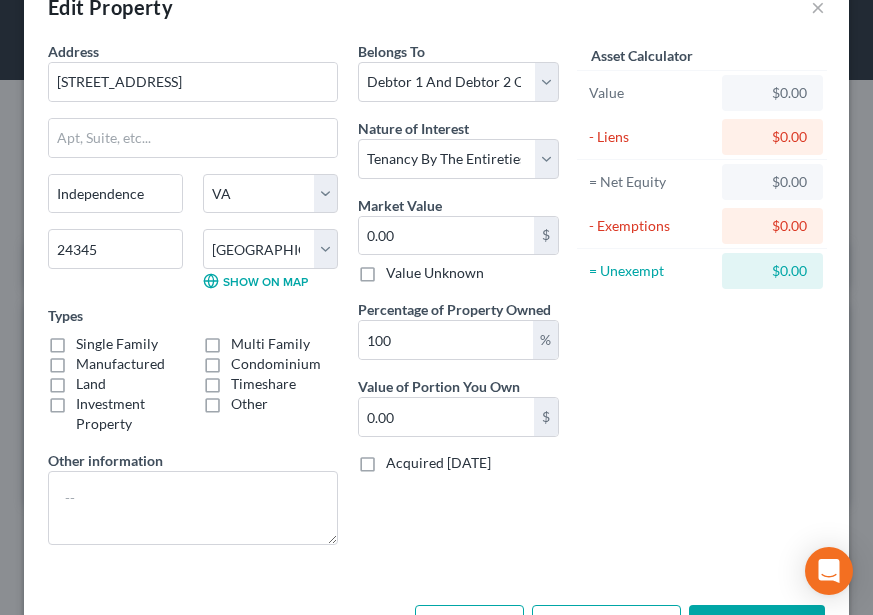 click on "Single Family" at bounding box center [117, 344] 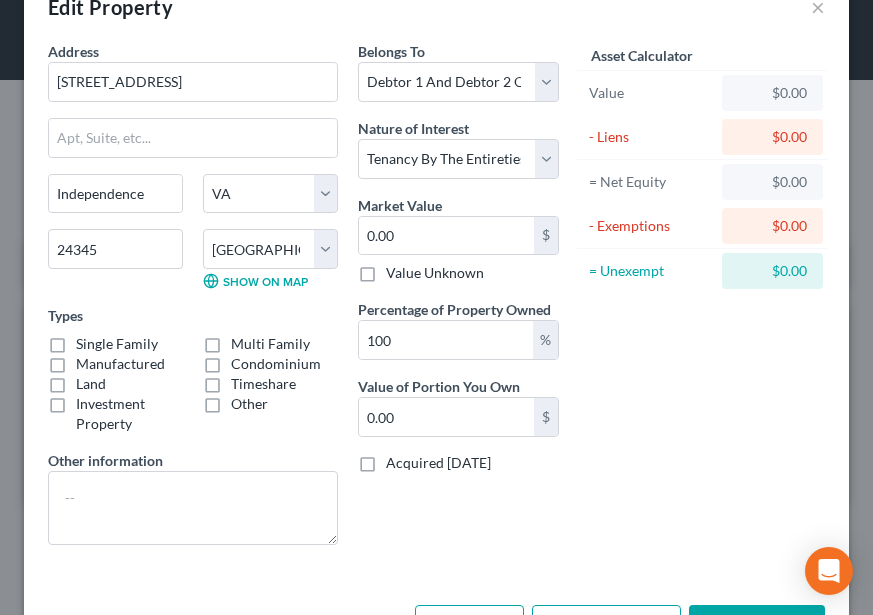 click on "Single Family" at bounding box center [90, 340] 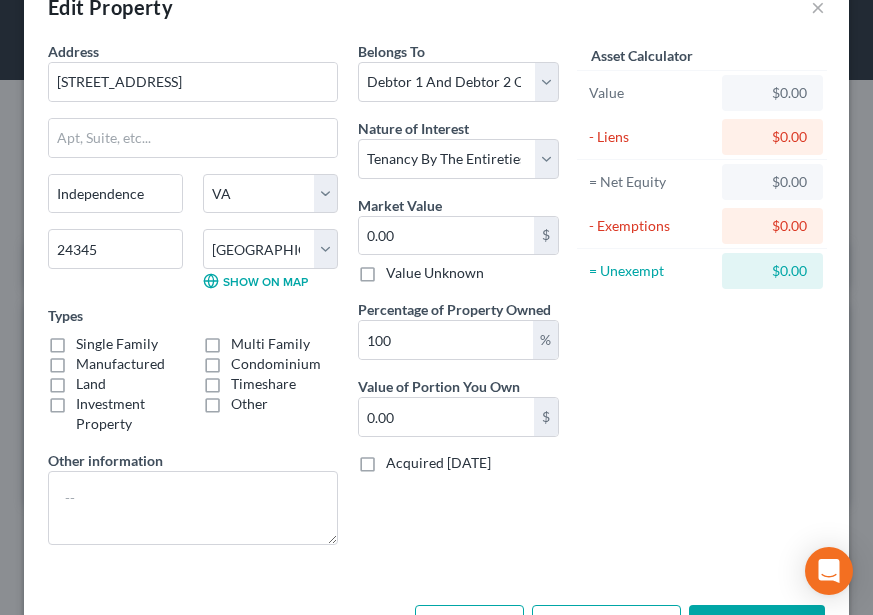 checkbox on "true" 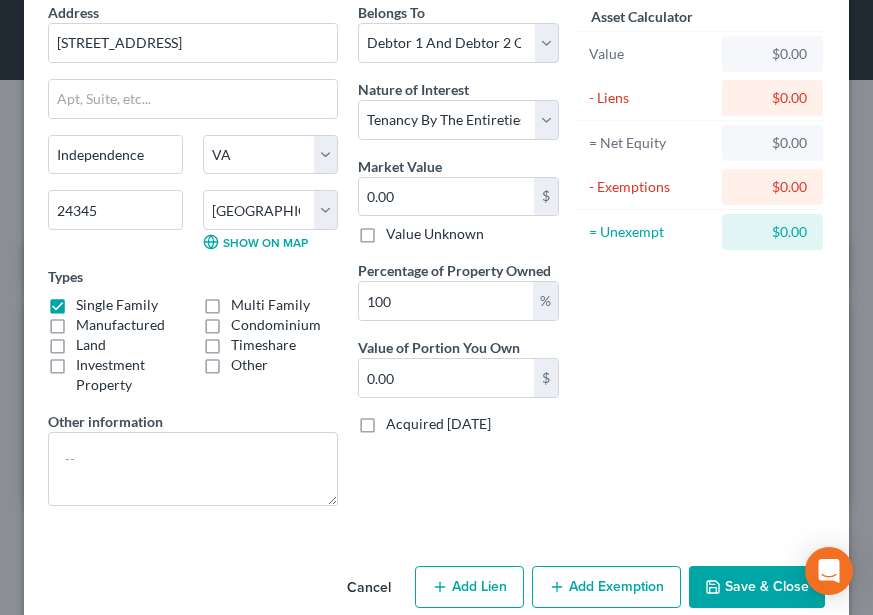 scroll, scrollTop: 123, scrollLeft: 0, axis: vertical 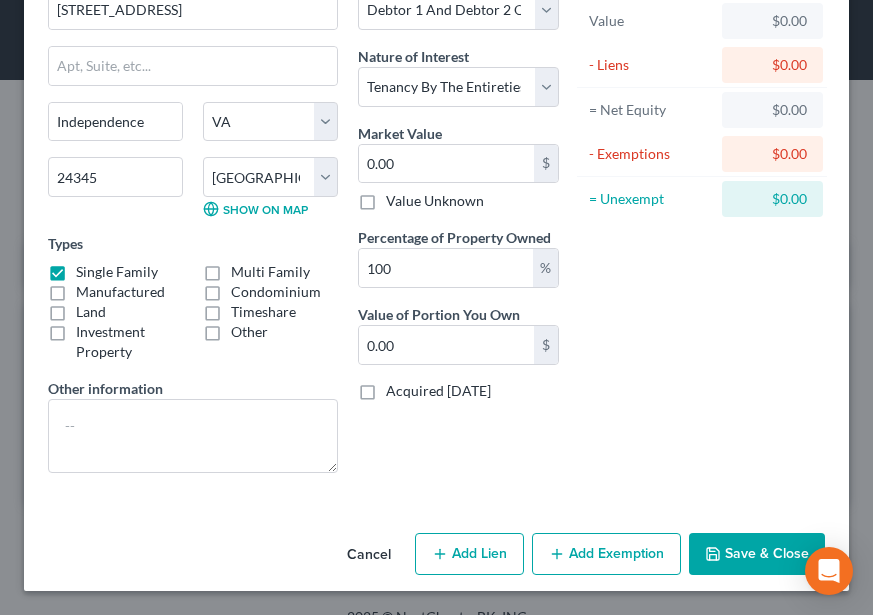 click on "Add Lien" at bounding box center (469, 554) 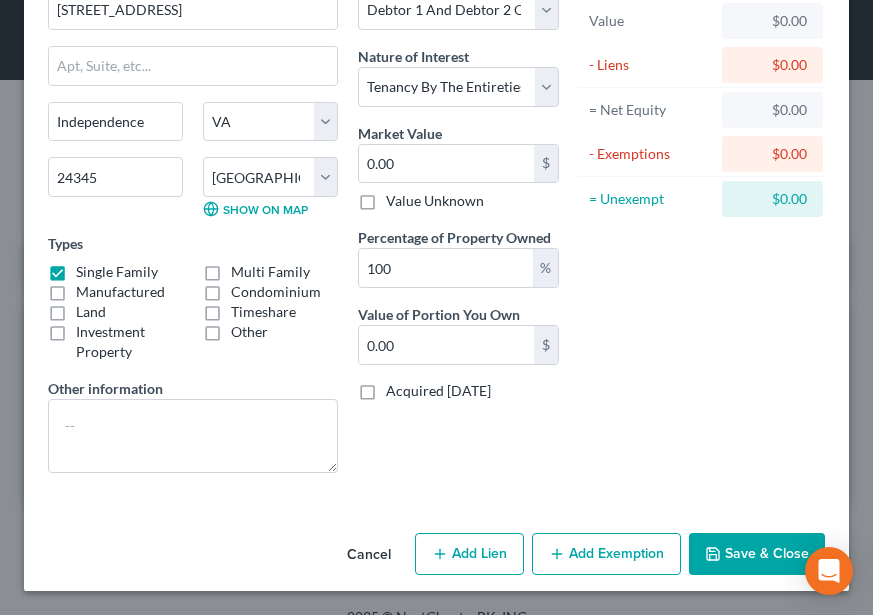 select on "2" 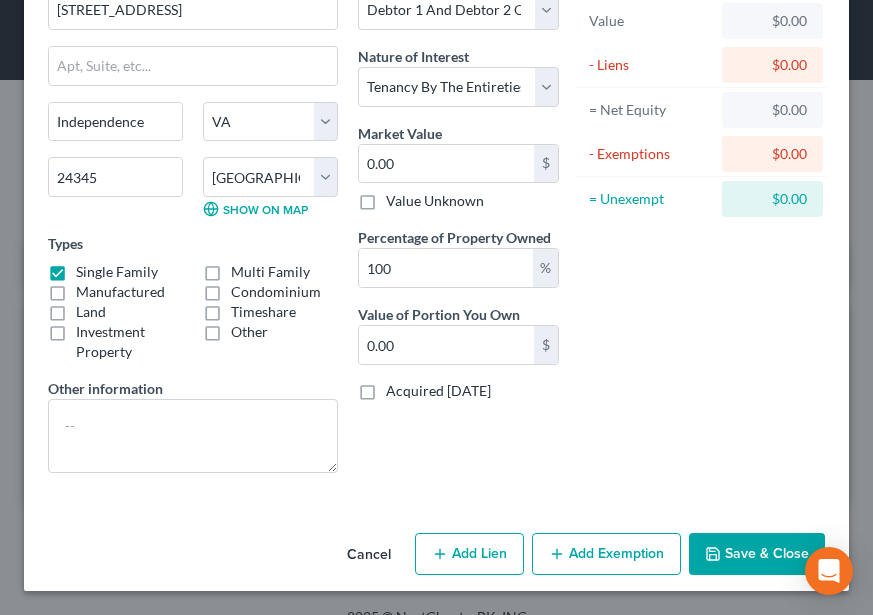 select on "0" 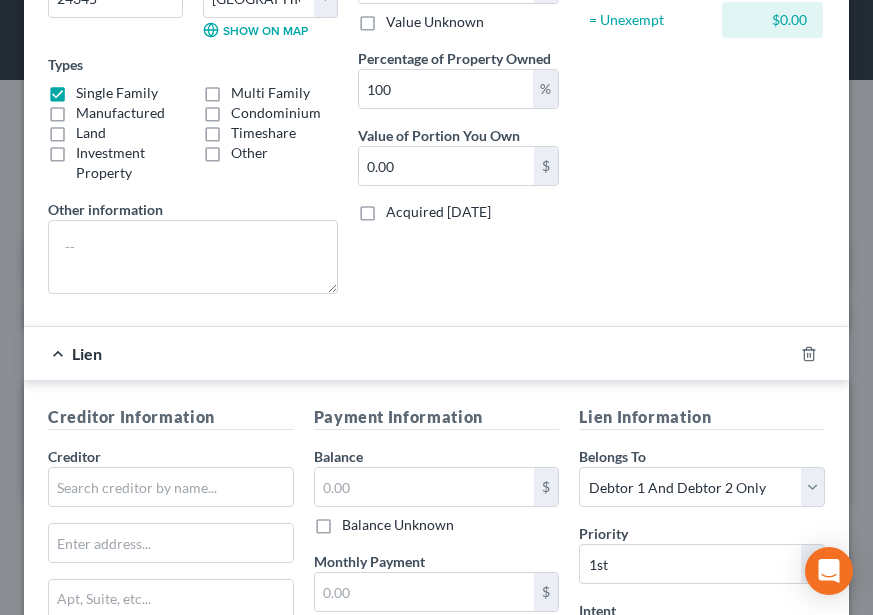 scroll, scrollTop: 318, scrollLeft: 0, axis: vertical 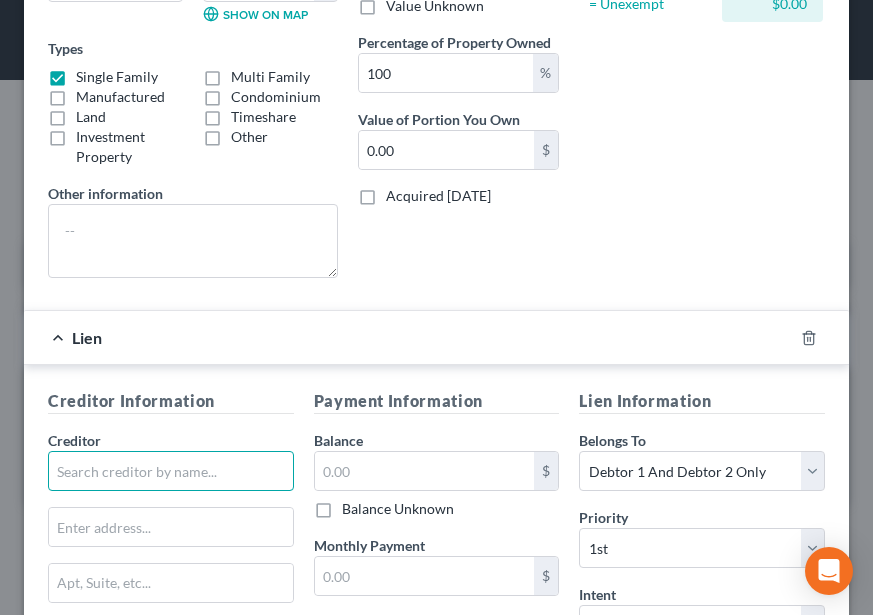 click at bounding box center (171, 471) 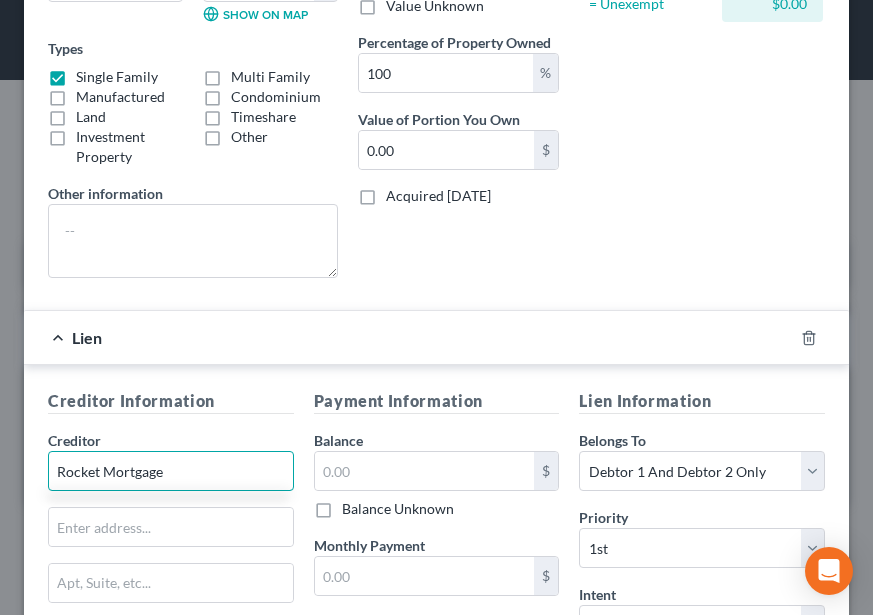 type on "Rocket Mortgage" 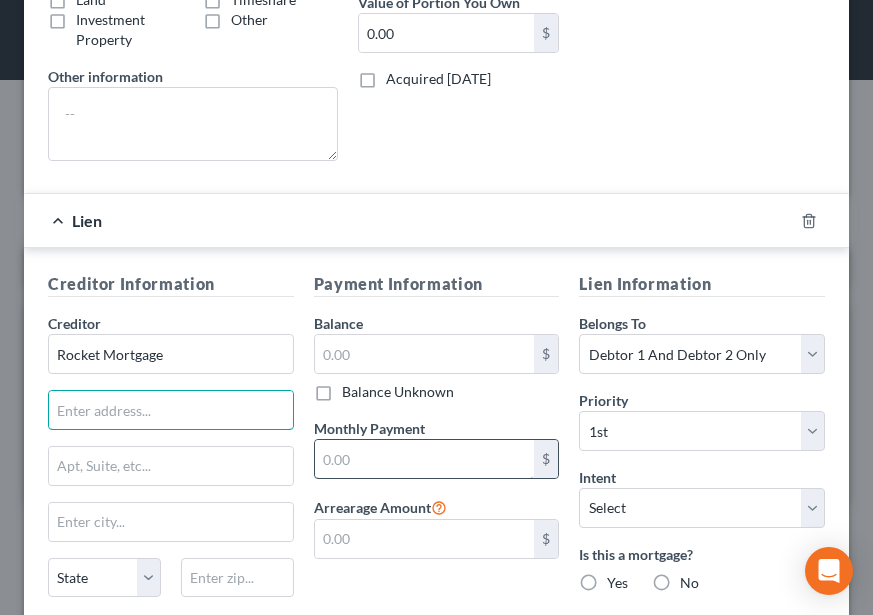 scroll, scrollTop: 618, scrollLeft: 0, axis: vertical 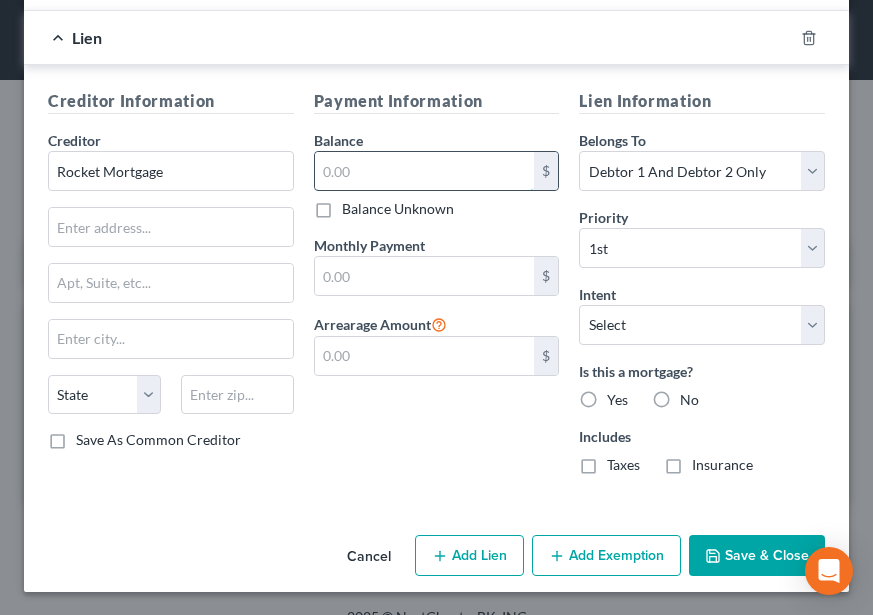 click at bounding box center (425, 171) 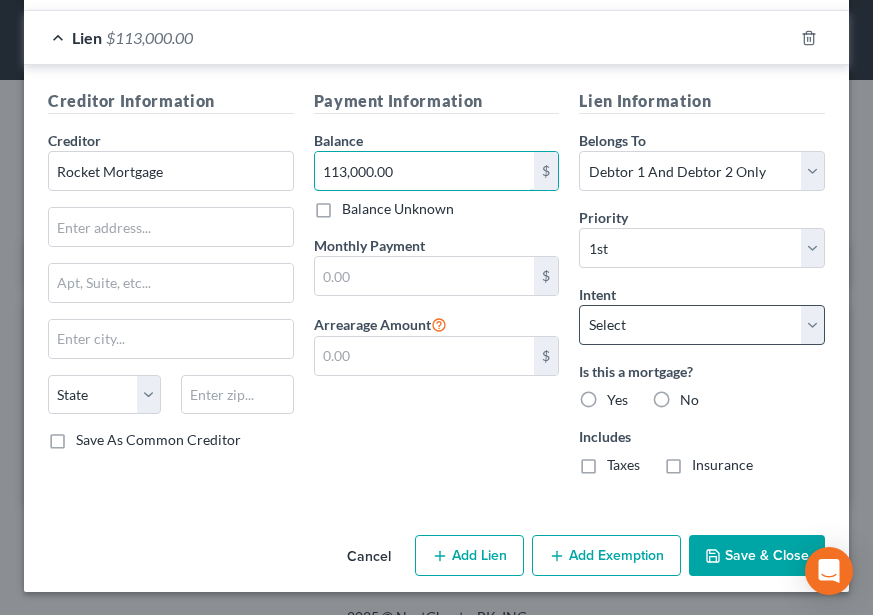 type on "113,000.00" 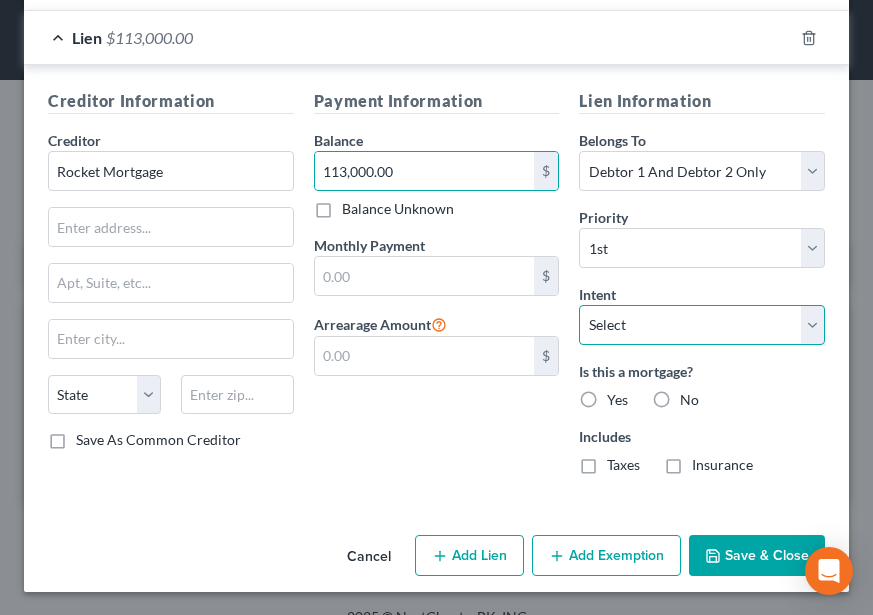 click on "Select Surrender Redeem Reaffirm Avoid Other" at bounding box center (702, 325) 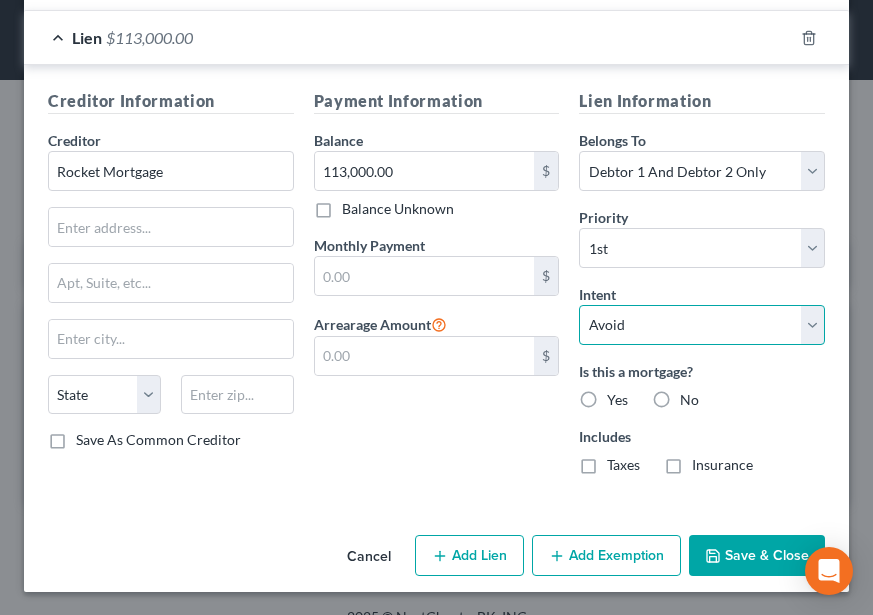 click on "Select Surrender Redeem Reaffirm Avoid Other" at bounding box center [702, 325] 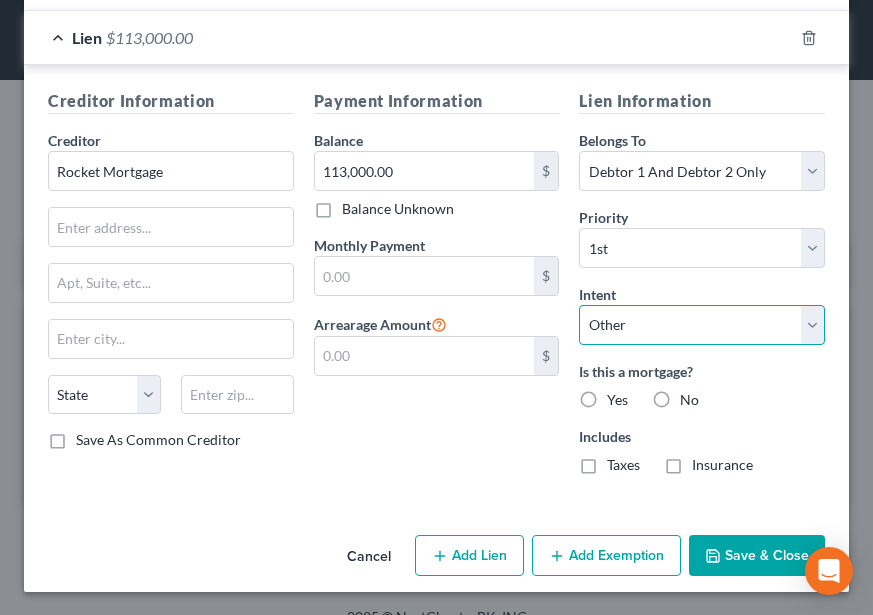 click on "Select Surrender Redeem Reaffirm Avoid Other" at bounding box center (702, 325) 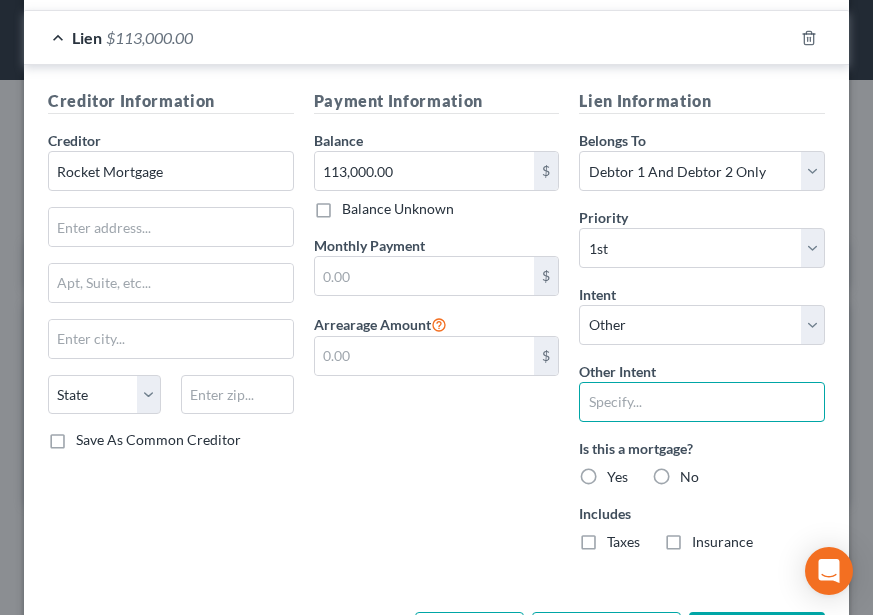 click at bounding box center (702, 402) 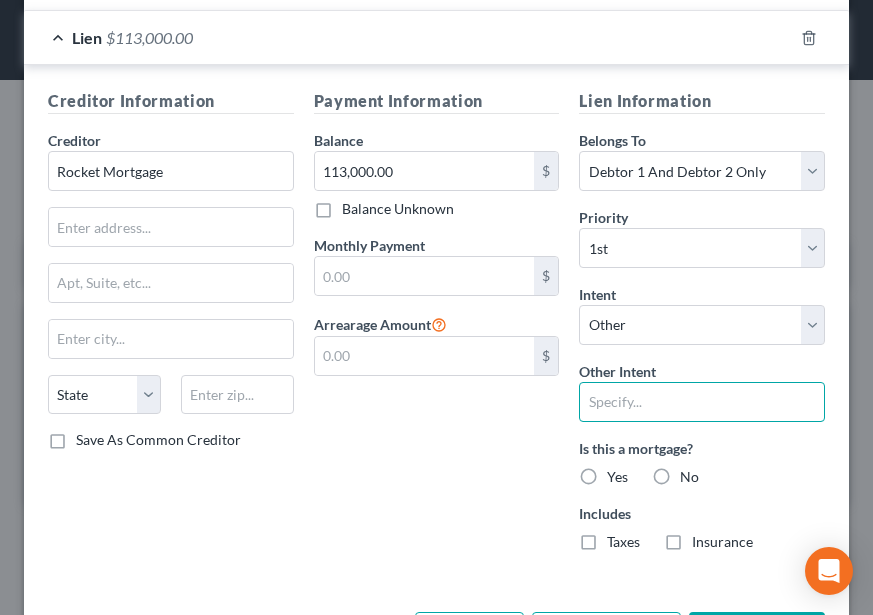 type on "pay pursuant to contract" 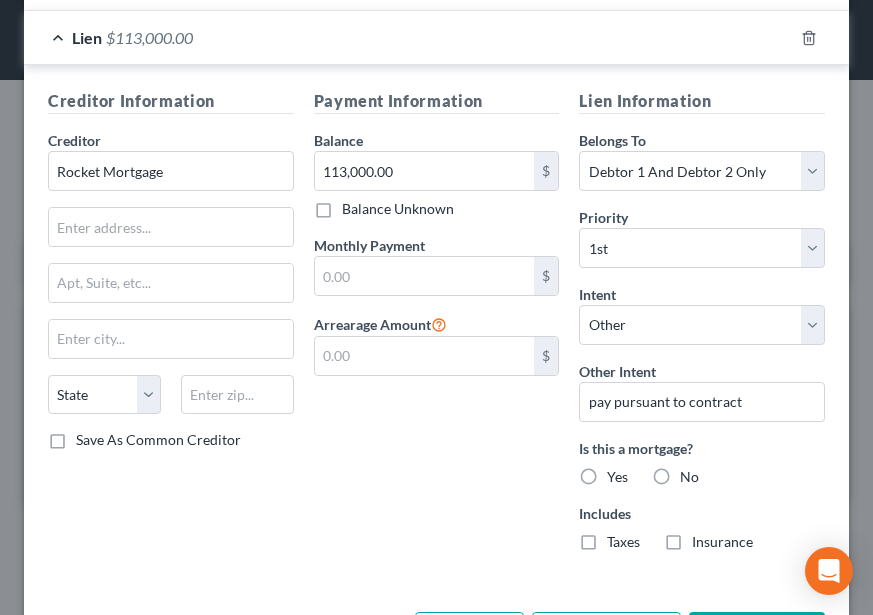click on "Yes" at bounding box center (617, 477) 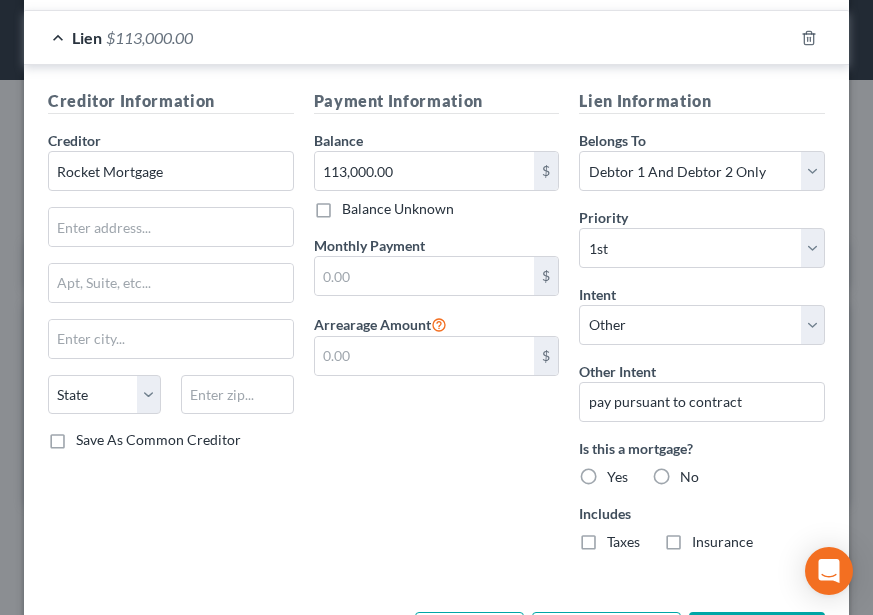 click on "Yes" at bounding box center (621, 473) 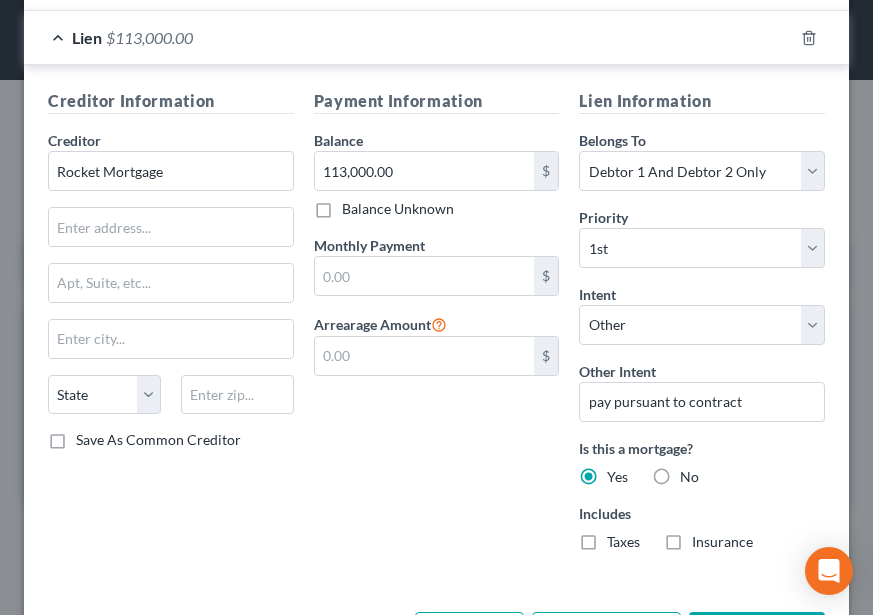 click on "Taxes" at bounding box center (623, 542) 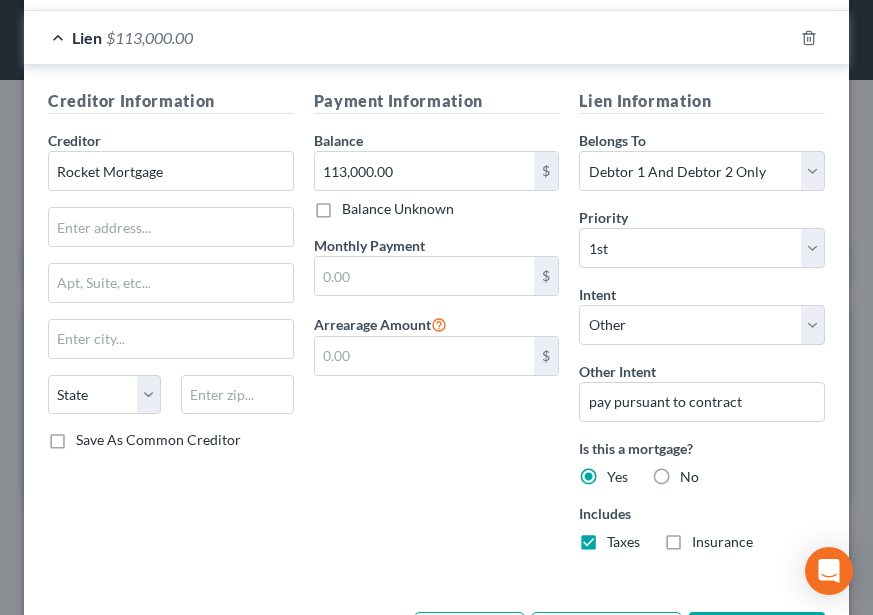 click on "Insurance" at bounding box center [708, 542] 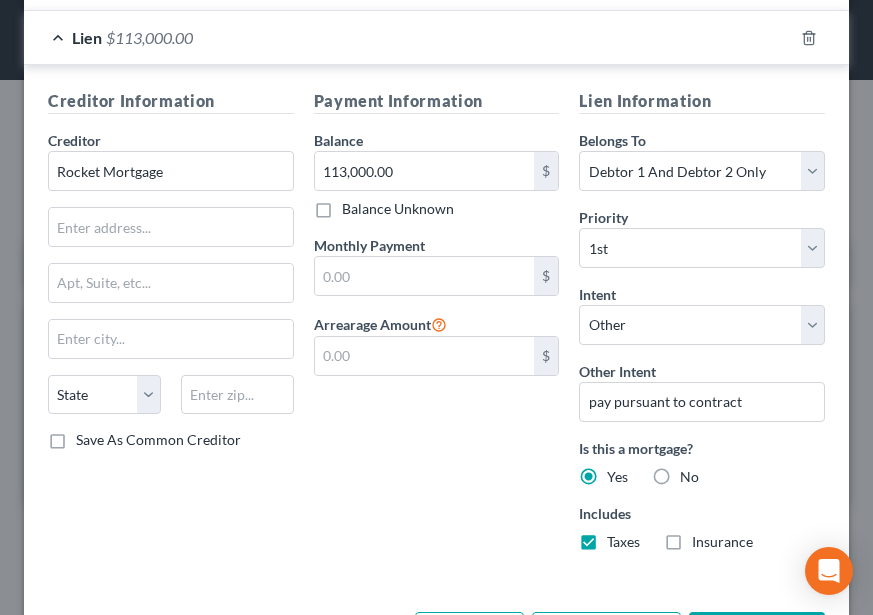 click on "Insurance" at bounding box center [722, 542] 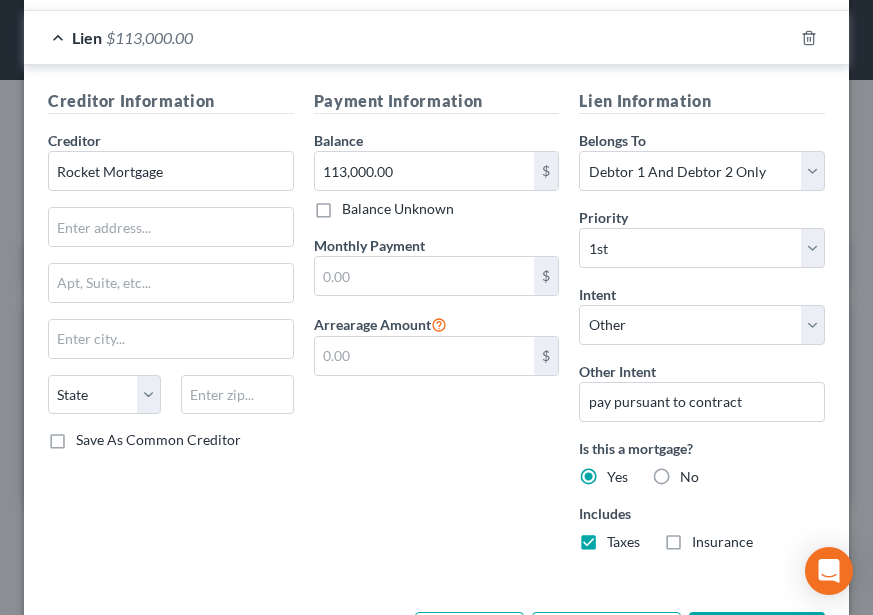 click on "Insurance" at bounding box center (706, 538) 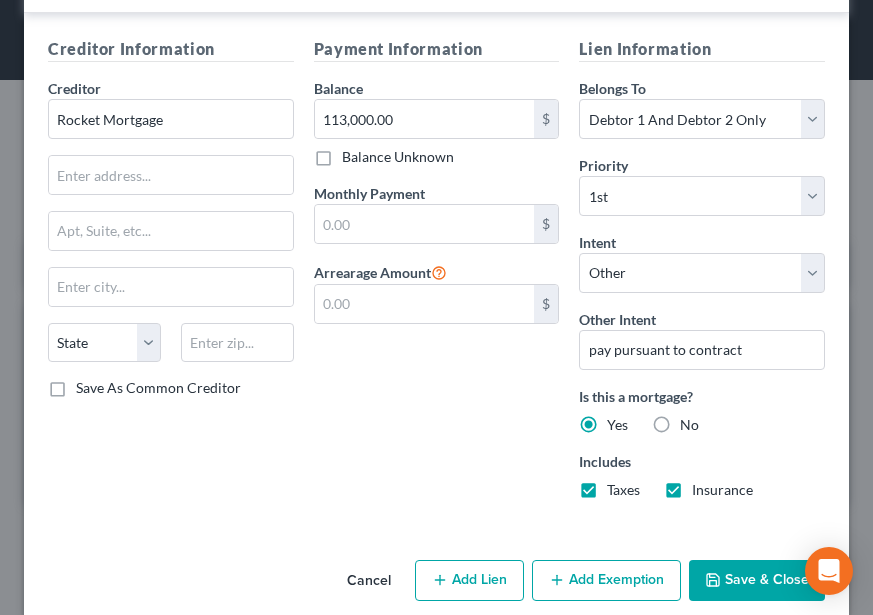 scroll, scrollTop: 696, scrollLeft: 0, axis: vertical 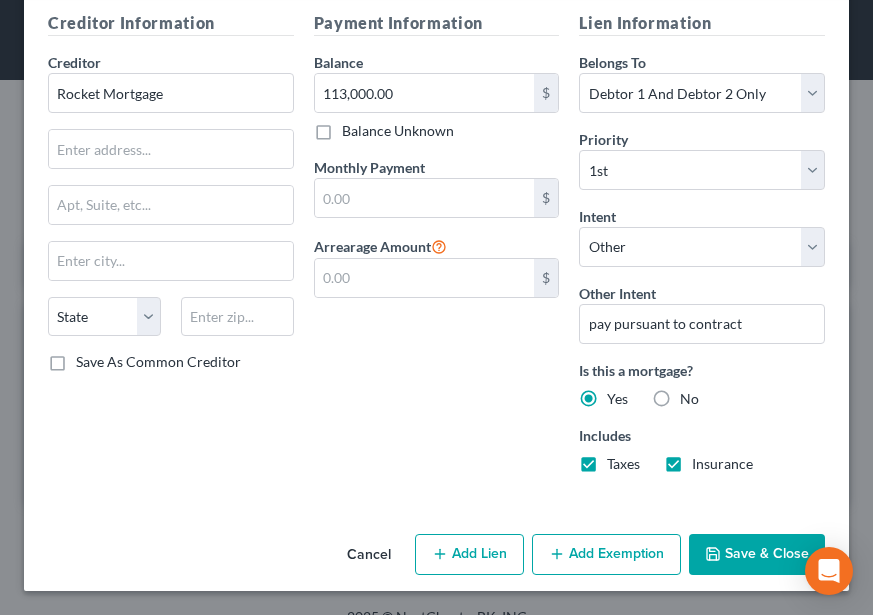 click 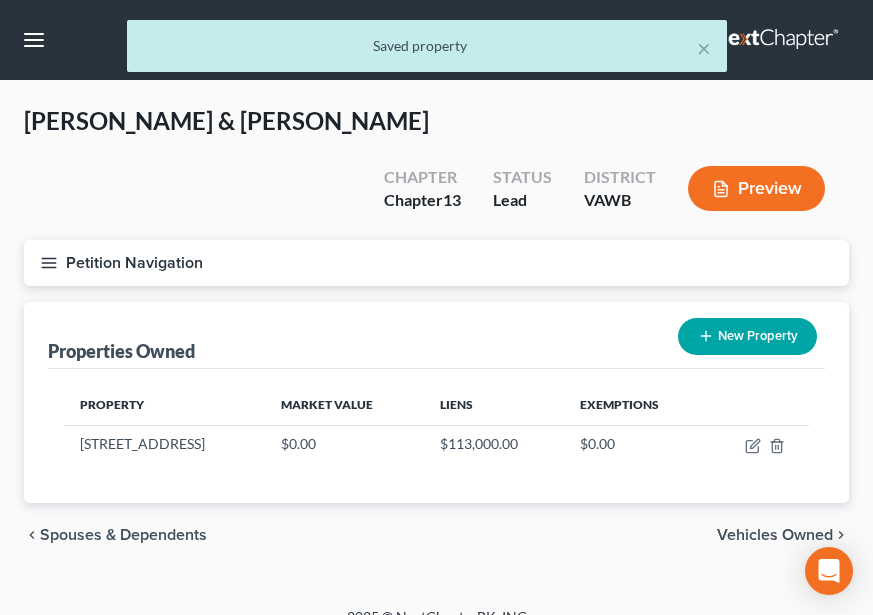 click on "New Property" at bounding box center (747, 336) 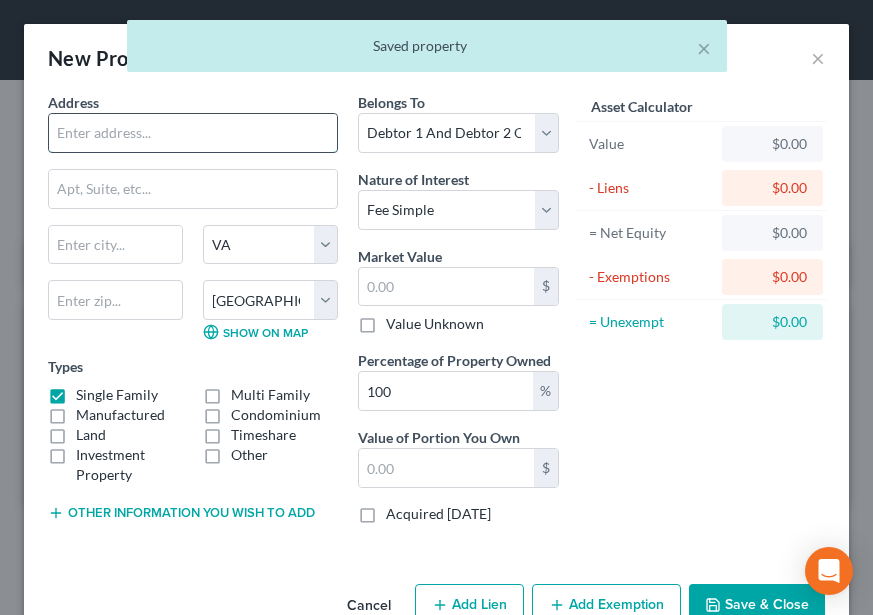 click at bounding box center [193, 133] 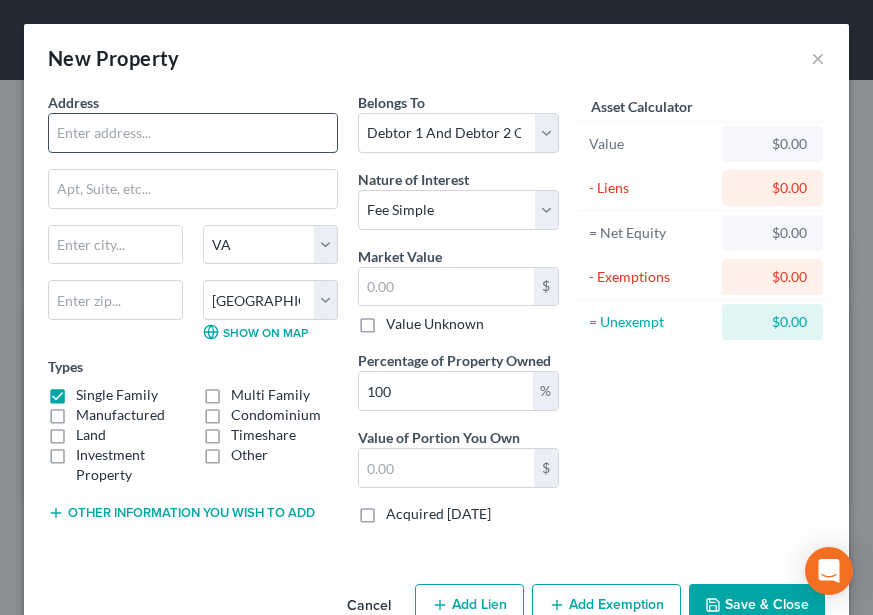 click at bounding box center (193, 133) 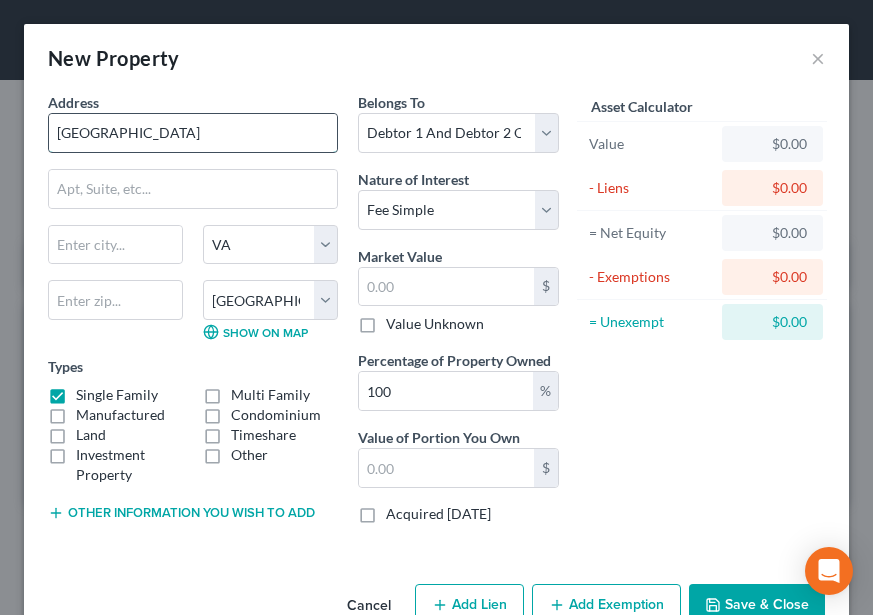 type on "Rugby Road" 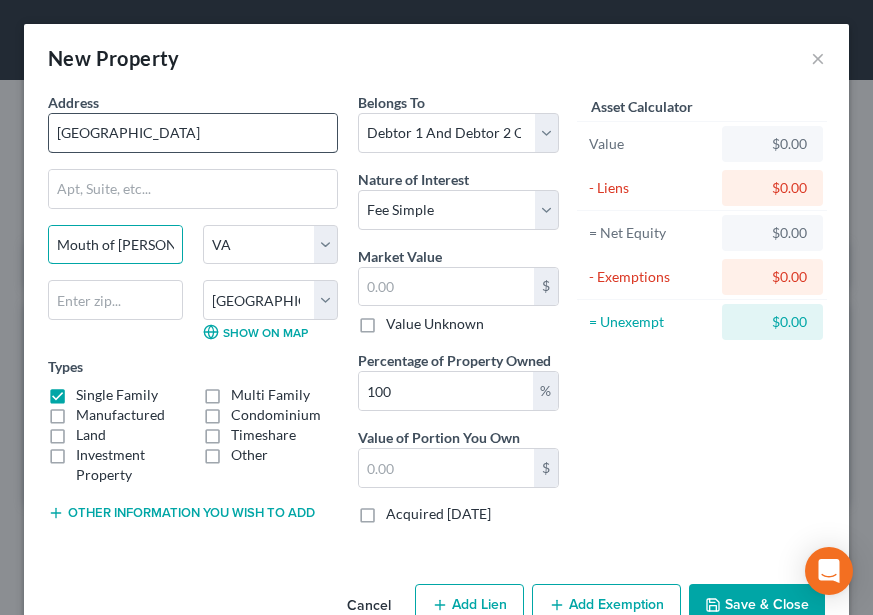 type on "Mouth of Wilson" 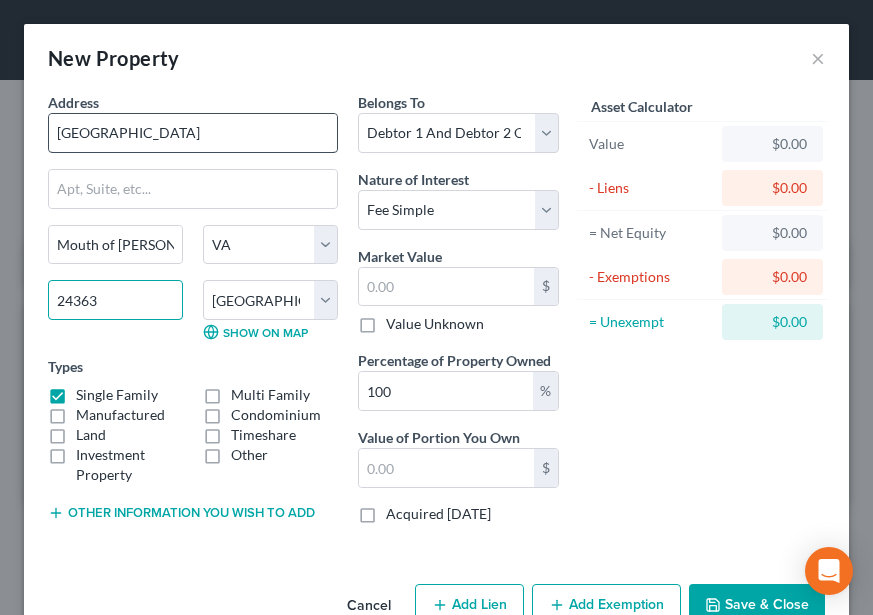 type on "24363" 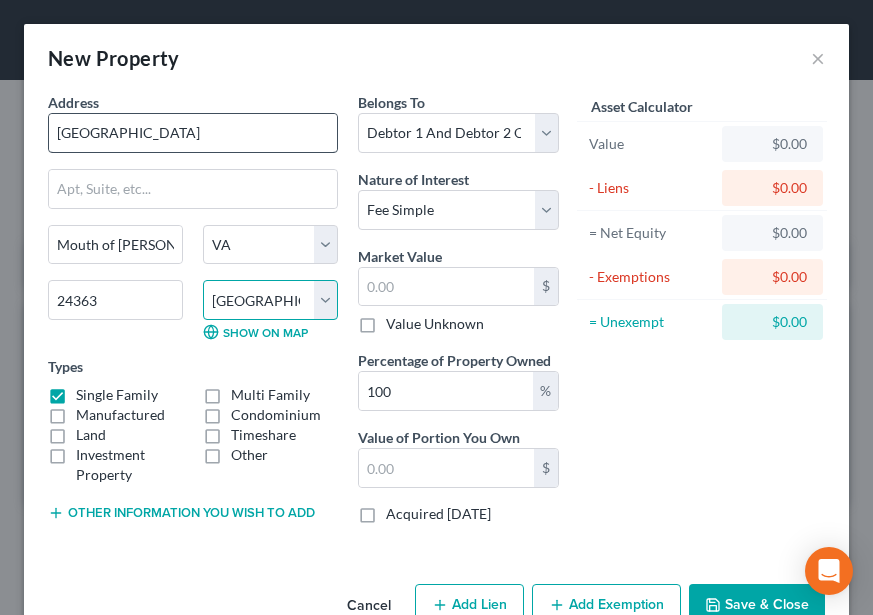 type on "Mouth Of Wilson" 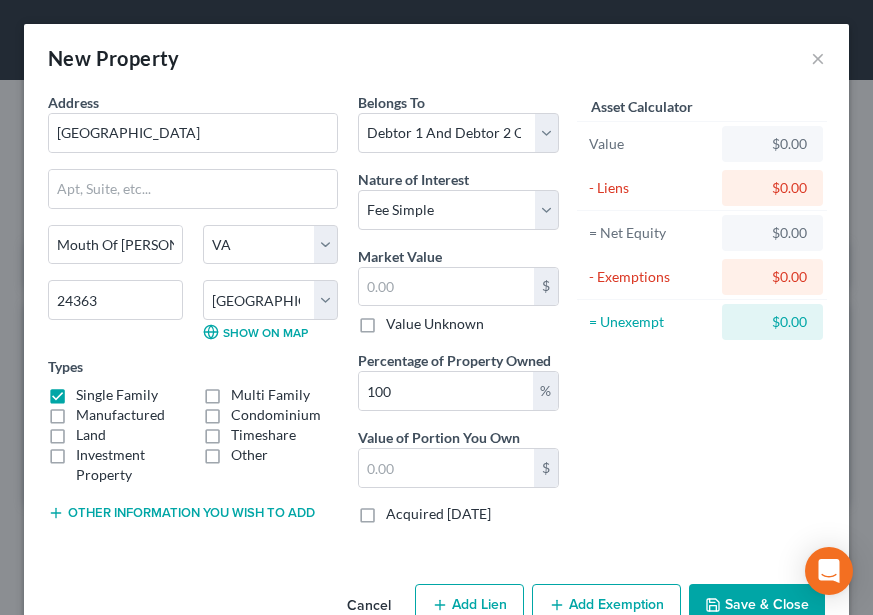 click on "Other information you wish to add" at bounding box center [181, 513] 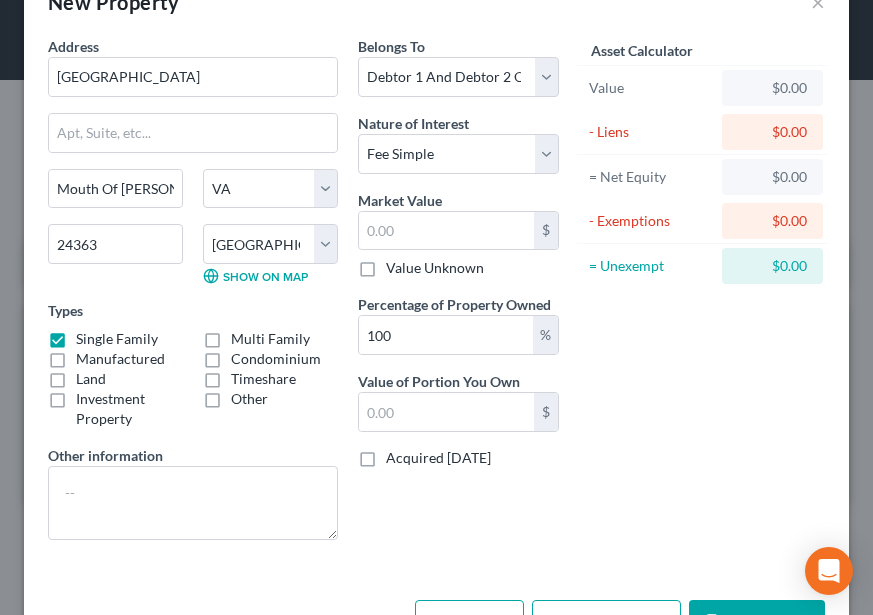 scroll, scrollTop: 100, scrollLeft: 0, axis: vertical 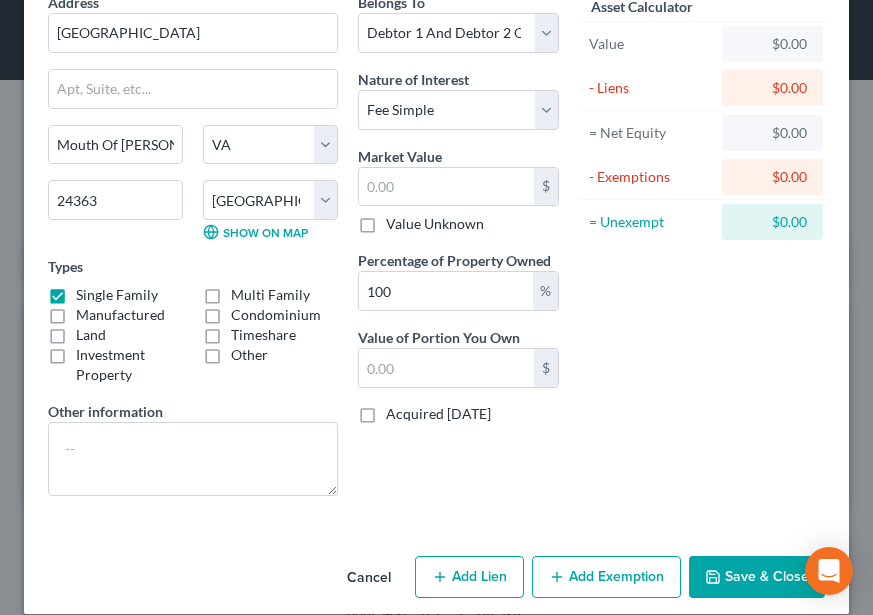 click on "Address
*
Rugby Road Mouth Of Wilson State AL AK AR AZ CA CO CT DE DC FL GA GU HI ID IL IN IA KS KY LA ME MD MA MI MN MS MO MT NC ND NE NV NH NJ NM NY OH OK OR PA PR RI SC SD TN TX UT VI VA VT WA WV WI WY 24363 County Accomack County Albemarle County Alexandria city Alleghany County Amelia County Amherst County Appomattox County Arlington County Augusta County Bath County Bedford County Bedford city Bland County Botetourt County Bristol city Brunswick County Buchanan County Buckingham County Buena Vista city Campbell County Caroline County Carroll County Charles City County Charlotte County Charlottesville city Chesapeake city Chesterfield County Clarke County Colonial Heights city Covington city Craig County Culpeper County Cumberland County Danville city Dickenson County Dinwiddie County Emporia city Essex County Fairfax County Fairfax city Falls Church city Fauquier County Floyd County Fluvanna County Franklin County Franklin city Frederick County Fredericksburg city Galax city Giles County *" at bounding box center [436, 270] 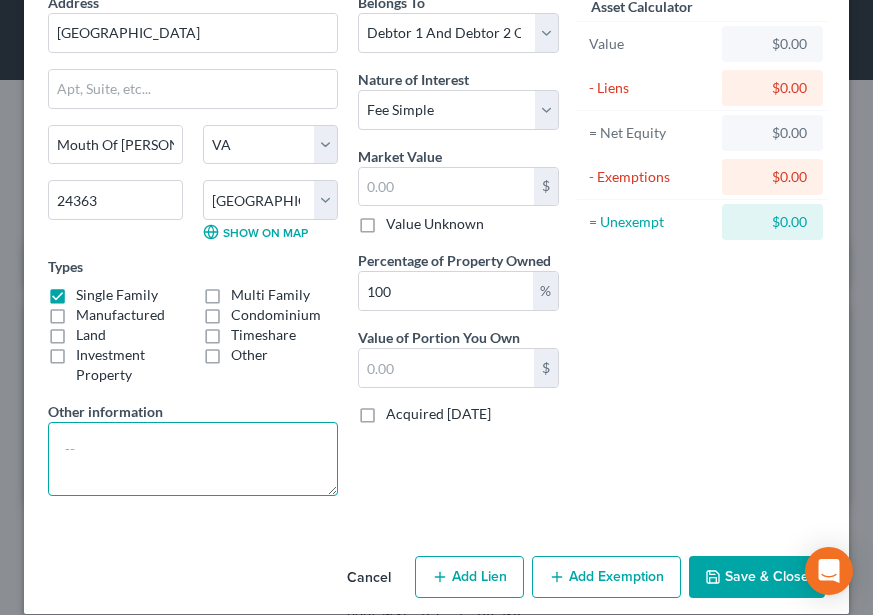 click at bounding box center [193, 459] 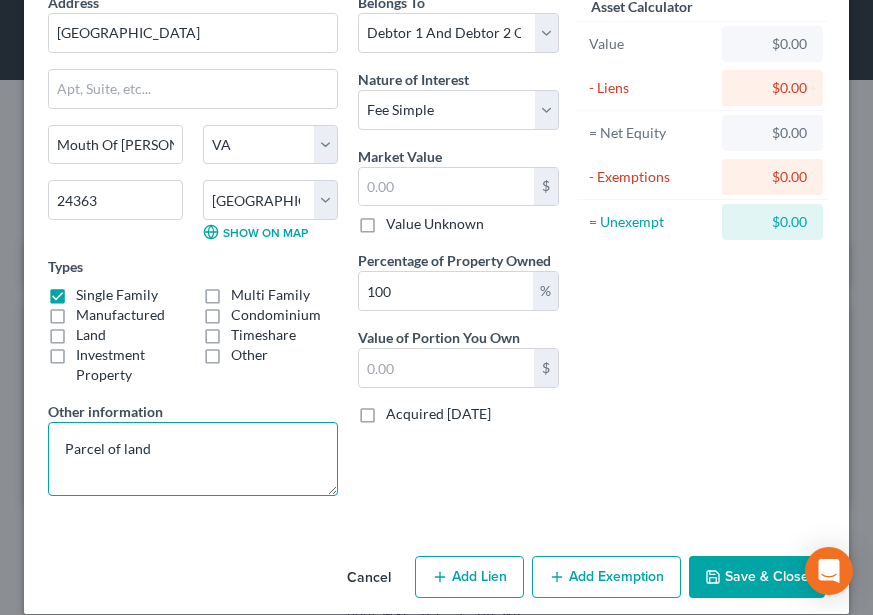 type on "Parcel of land" 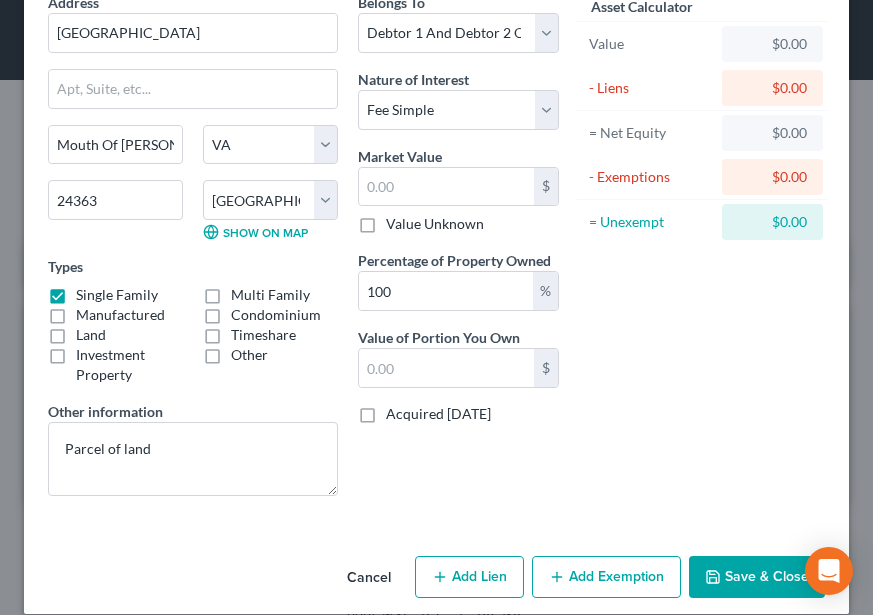 click on "Land" at bounding box center (91, 335) 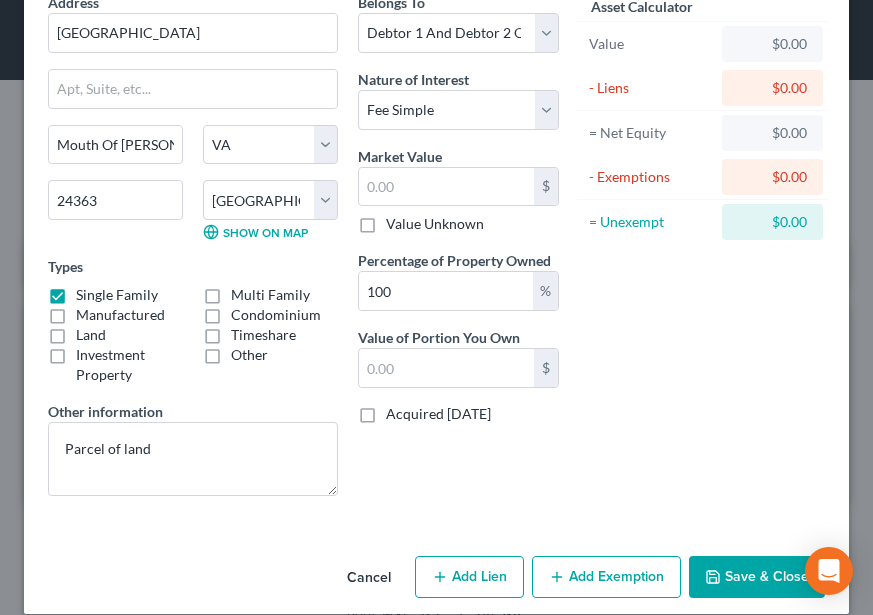 click on "Land" at bounding box center [90, 331] 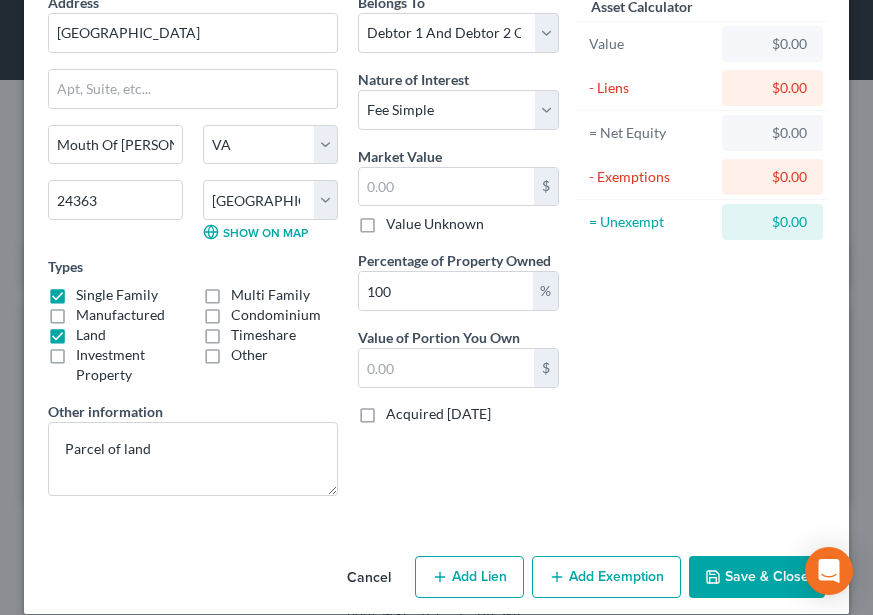 click on "Single Family" at bounding box center [117, 295] 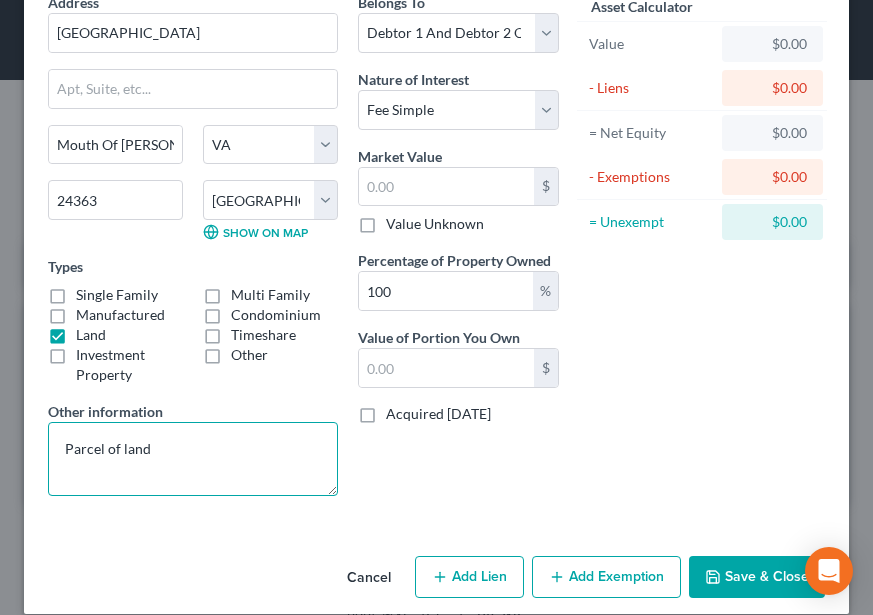 click on "Parcel of land" at bounding box center [193, 459] 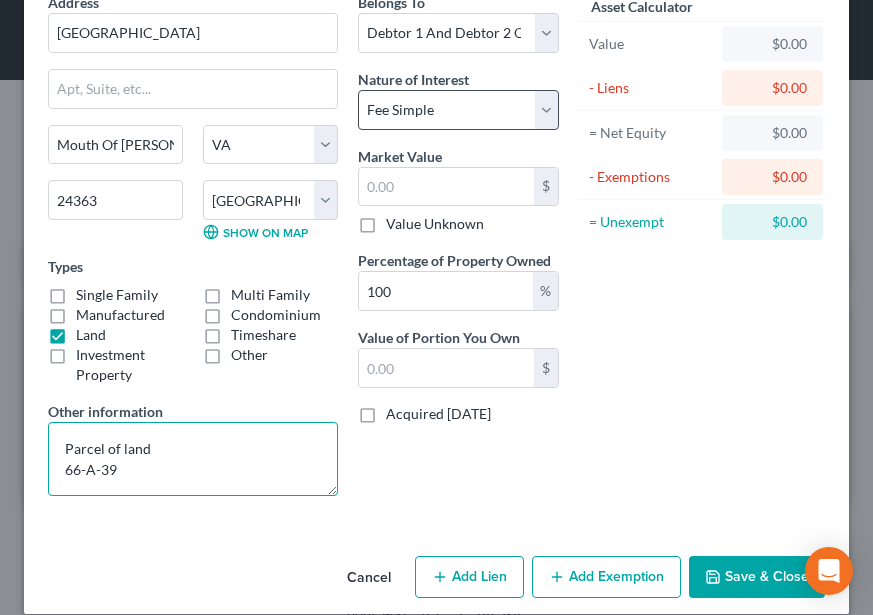 type on "Parcel of land
66-A-39" 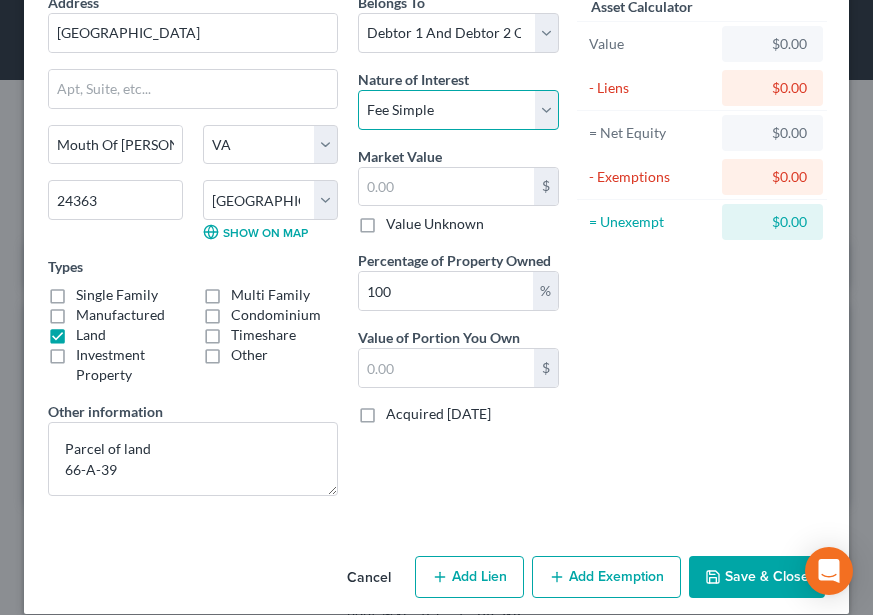click on "Select Fee Simple Joint Tenant Life Estate Equitable Interest Future Interest Tenancy By The Entireties Tenants In Common Other" at bounding box center [458, 110] 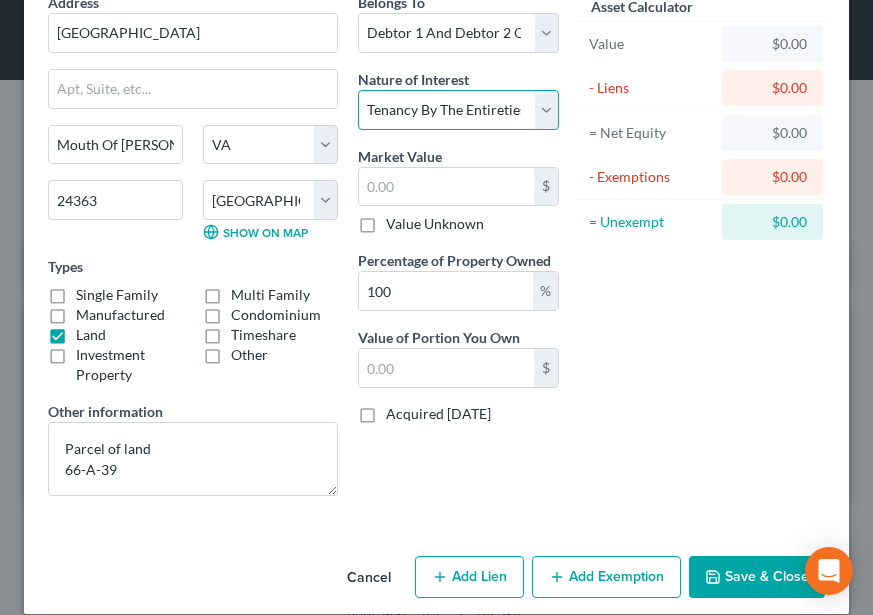 click on "Select Fee Simple Joint Tenant Life Estate Equitable Interest Future Interest Tenancy By The Entireties Tenants In Common Other" at bounding box center [458, 110] 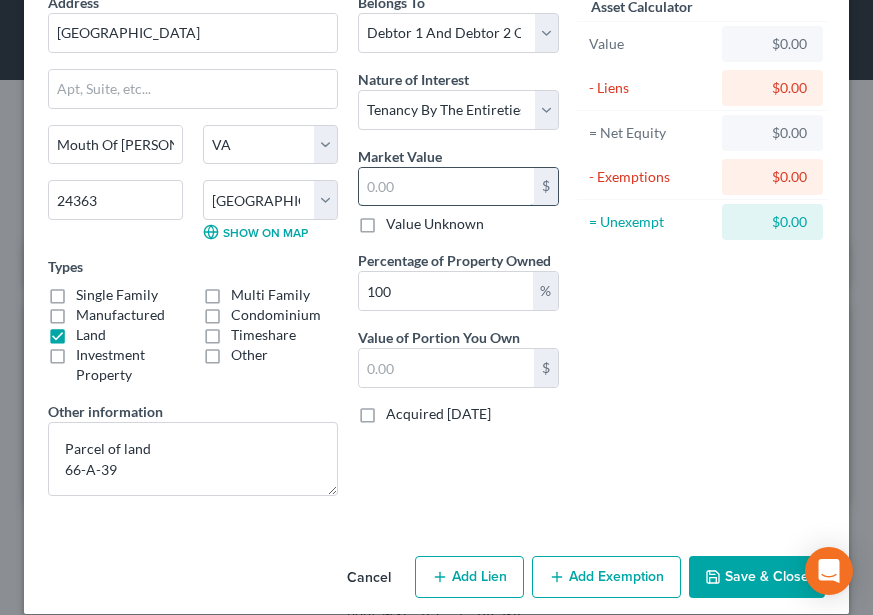 click at bounding box center [446, 187] 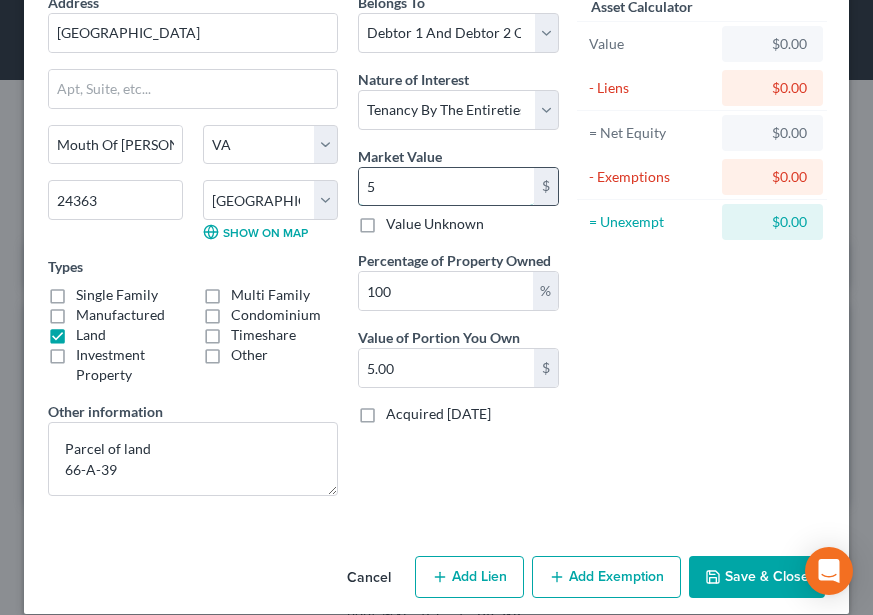 type on "57" 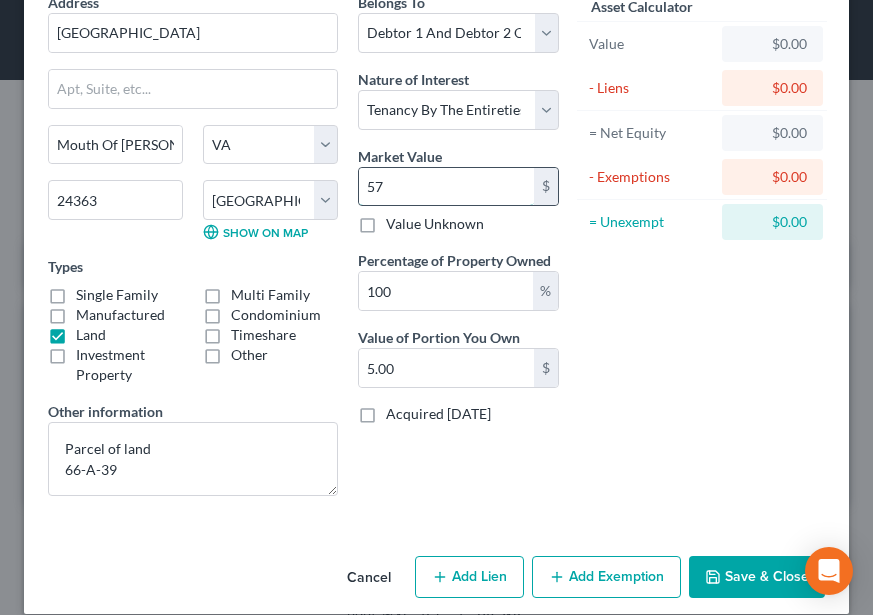 type on "57.00" 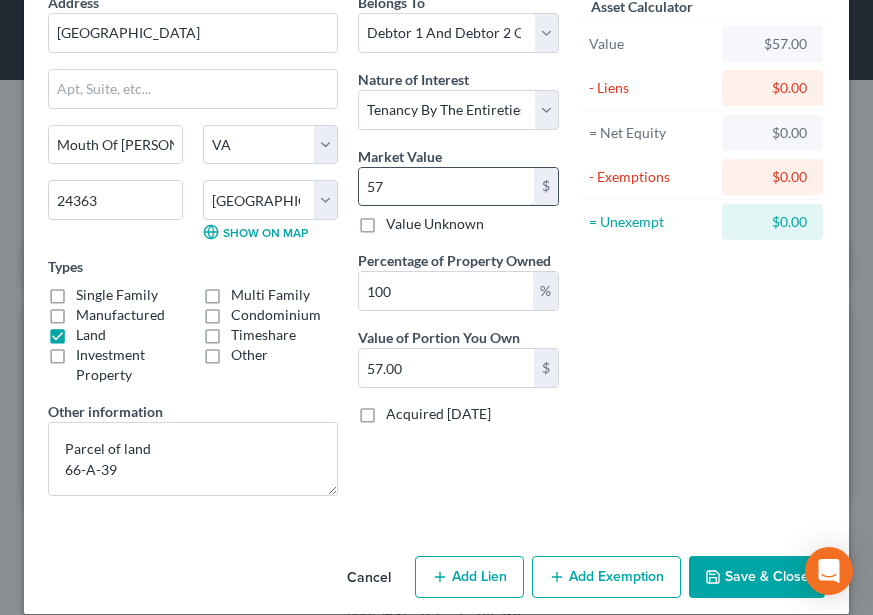 type on "5" 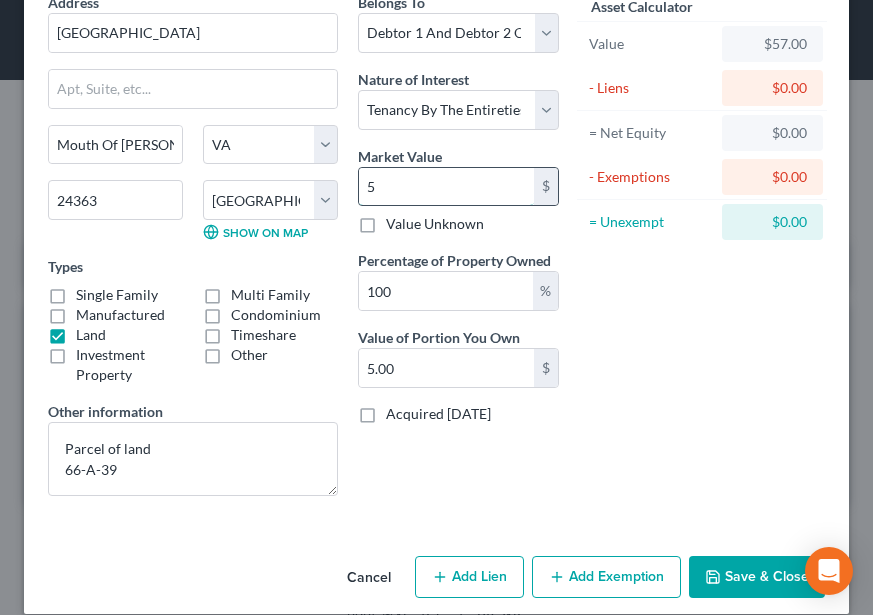 type 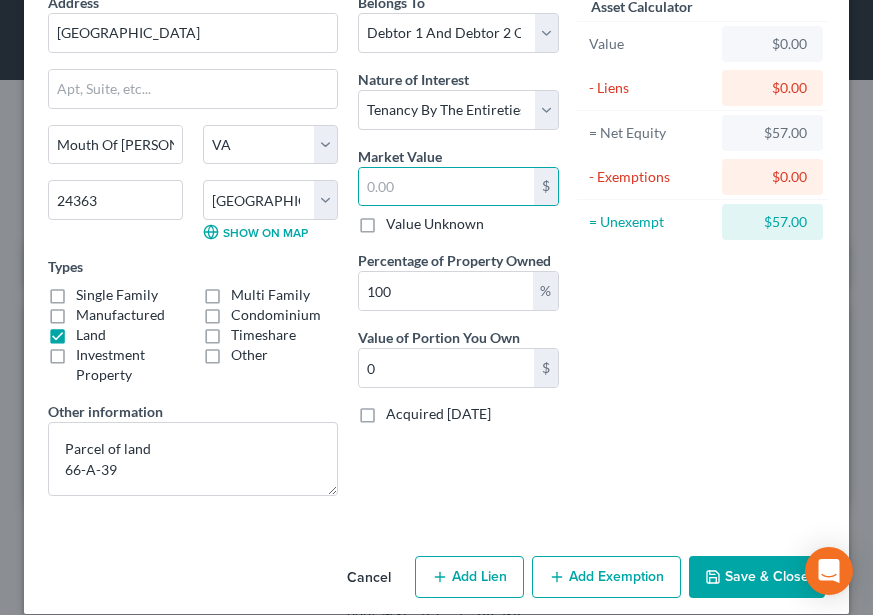 click on "Add Lien" at bounding box center [469, 577] 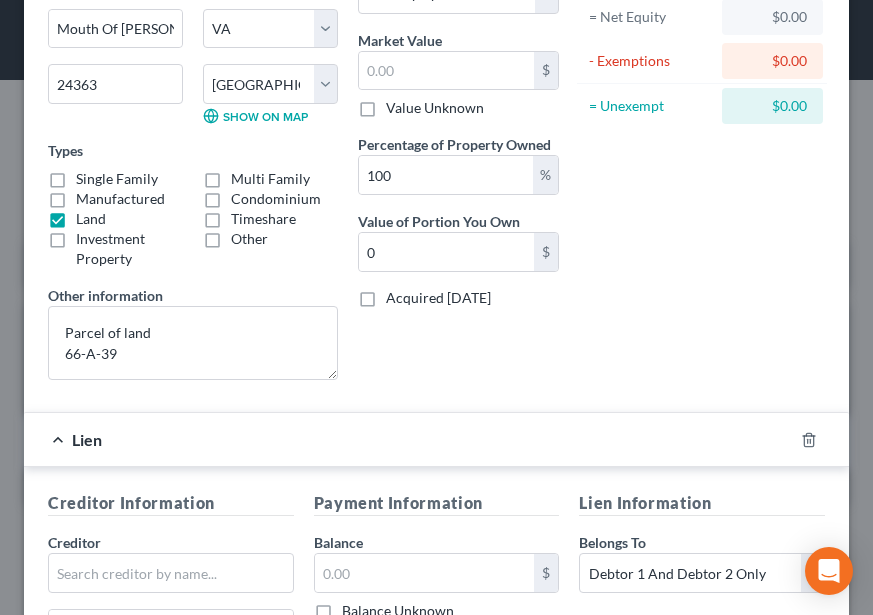 scroll, scrollTop: 218, scrollLeft: 0, axis: vertical 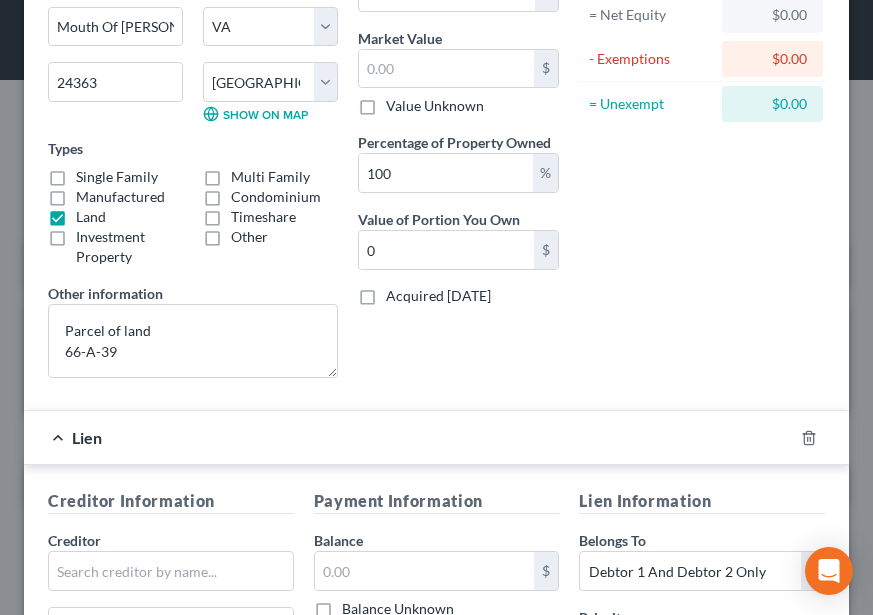 click on "Creditor *" at bounding box center [171, 560] 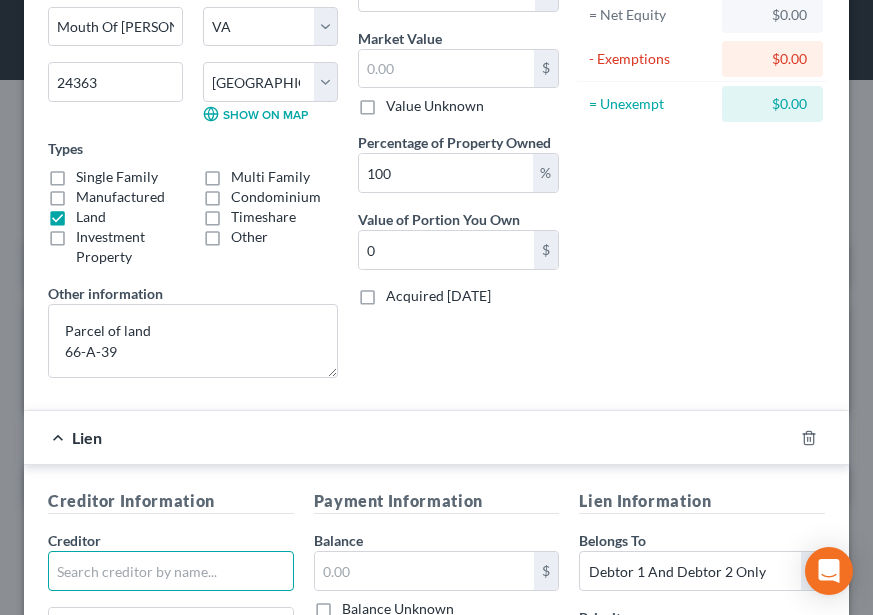 click at bounding box center (171, 571) 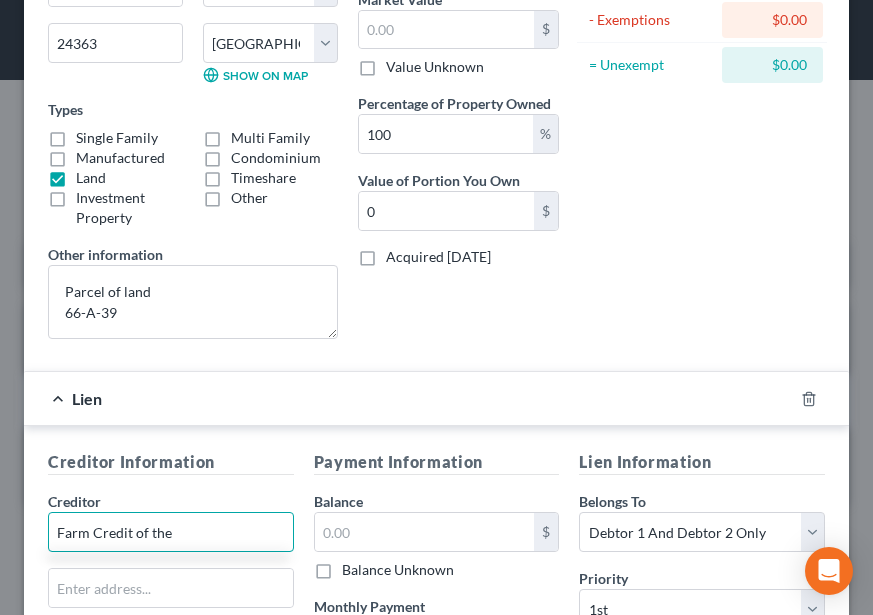 scroll, scrollTop: 318, scrollLeft: 0, axis: vertical 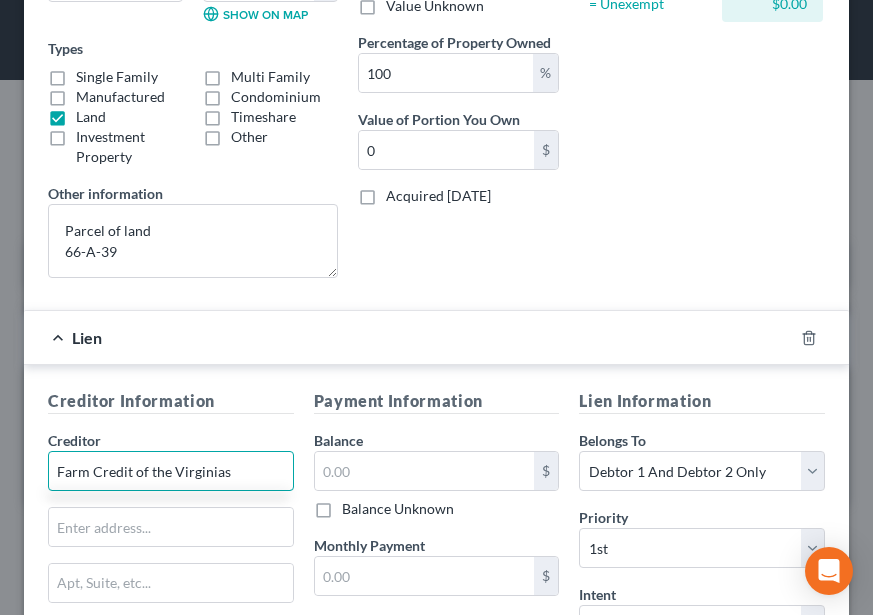 type on "Farm Credit of the Virginias" 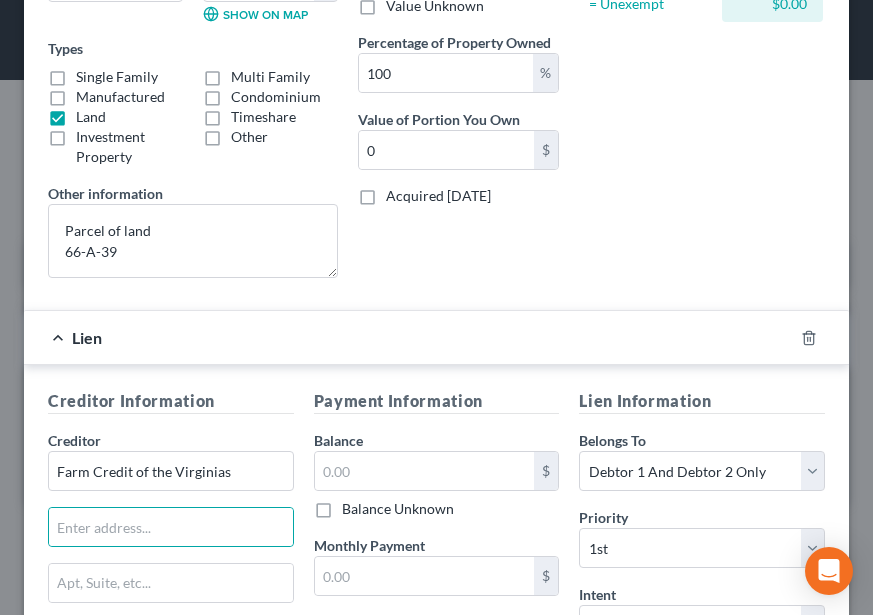 click on "Balance
$
Balance Unknown
Balance Undetermined
$
Balance Unknown" at bounding box center (437, 474) 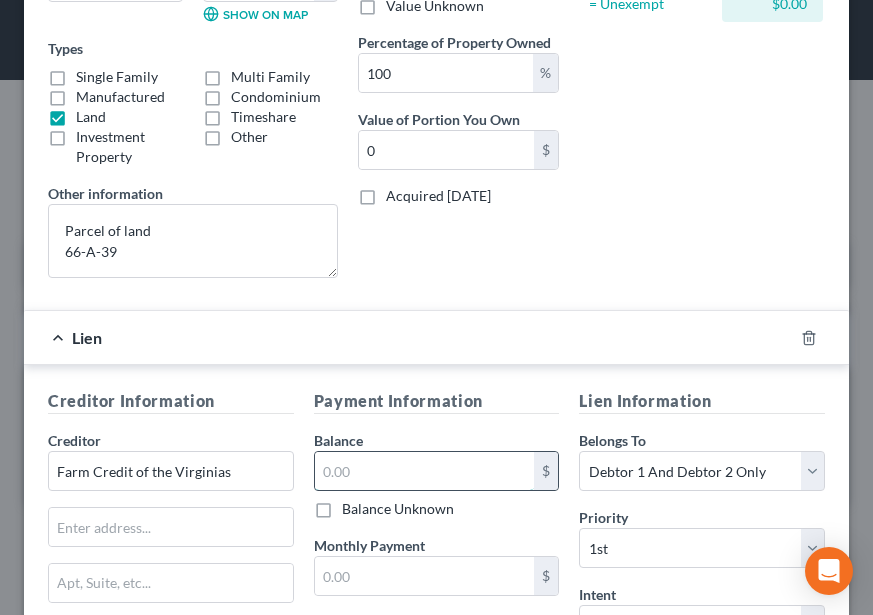 click at bounding box center [425, 471] 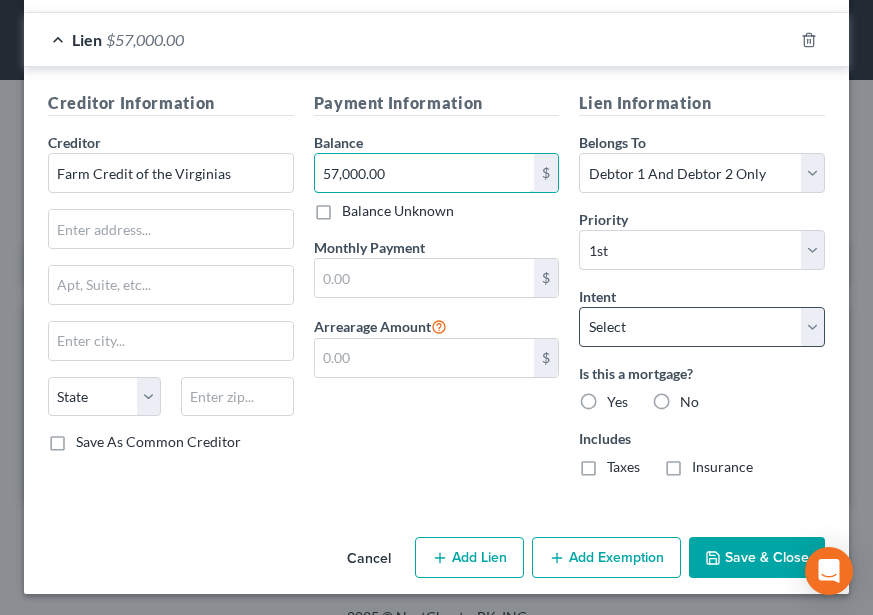 scroll, scrollTop: 619, scrollLeft: 0, axis: vertical 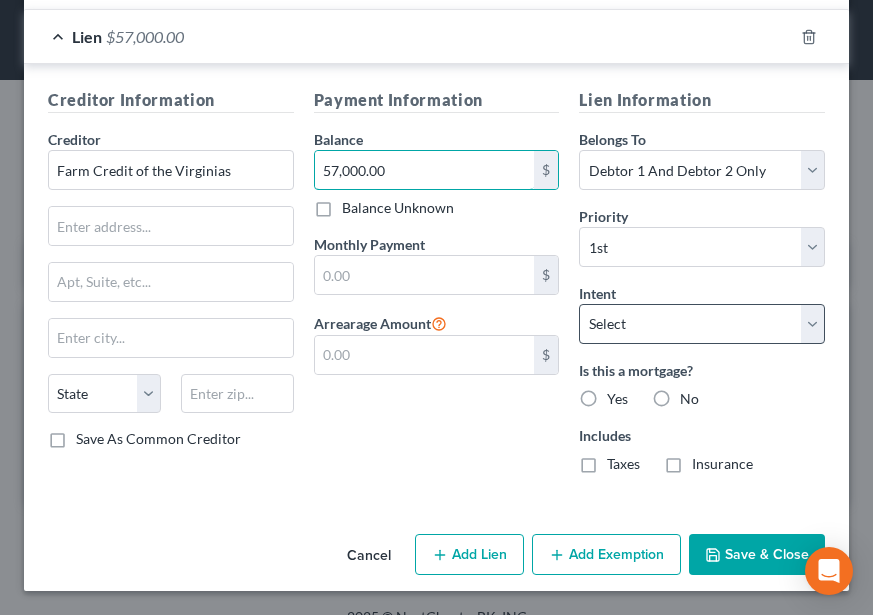 type on "57,000.00" 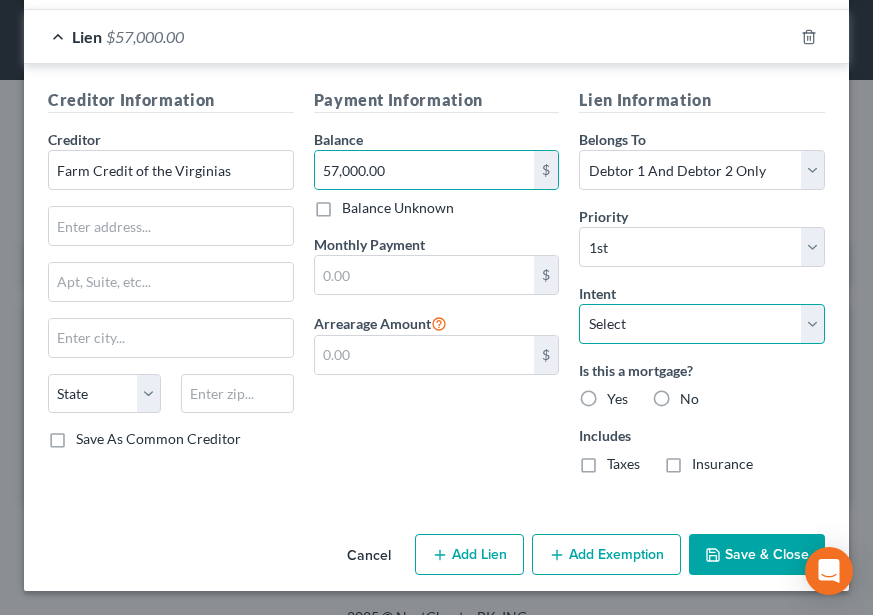 click on "Select Surrender Redeem Reaffirm Avoid Other" at bounding box center [702, 324] 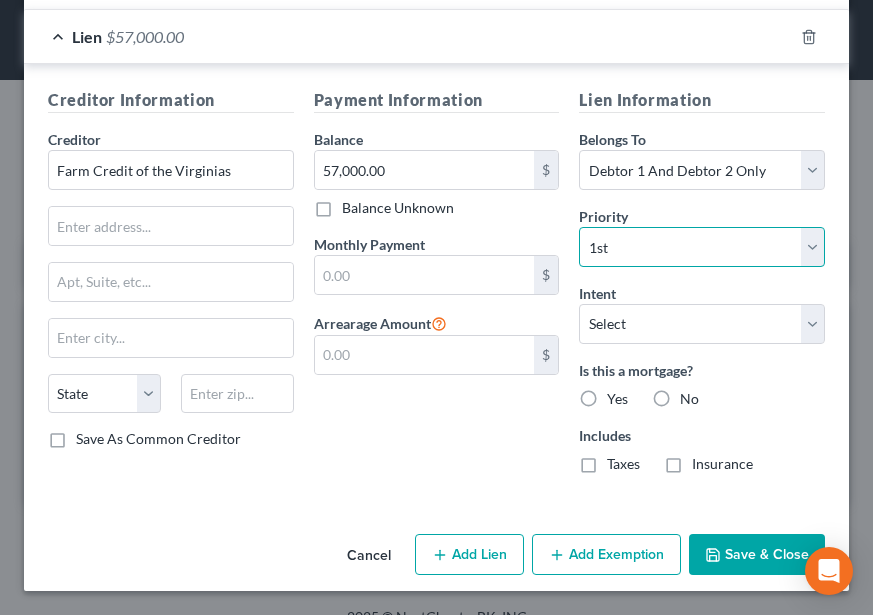 click on "Select 1st 2nd 3rd 4th 5th 6th 7th 8th 9th 10th 11th 12th 13th 14th 15th 16th 17th 18th 19th 20th 21th 22th 23th 24th 25th 26th 27th 28th 29th 30th" at bounding box center (702, 247) 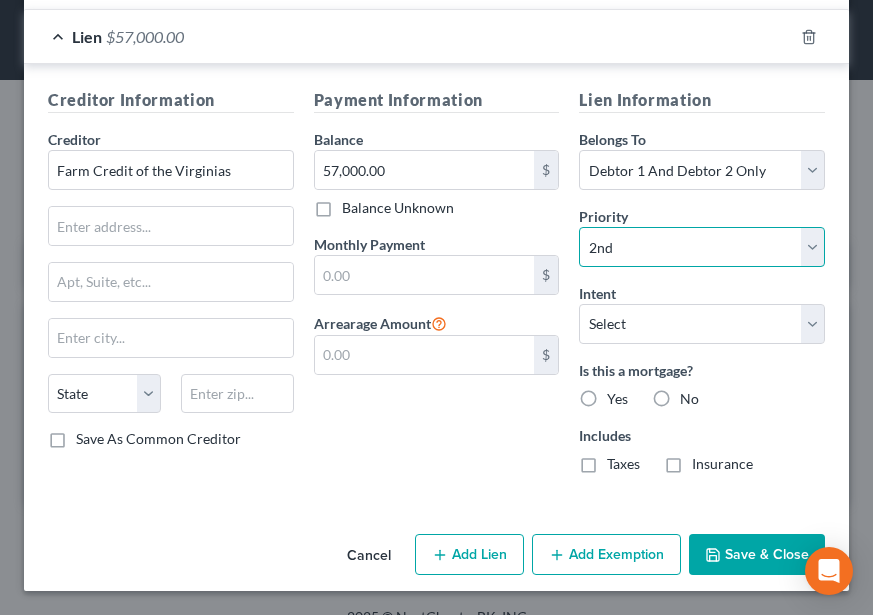 click on "Select 1st 2nd 3rd 4th 5th 6th 7th 8th 9th 10th 11th 12th 13th 14th 15th 16th 17th 18th 19th 20th 21th 22th 23th 24th 25th 26th 27th 28th 29th 30th" at bounding box center [702, 247] 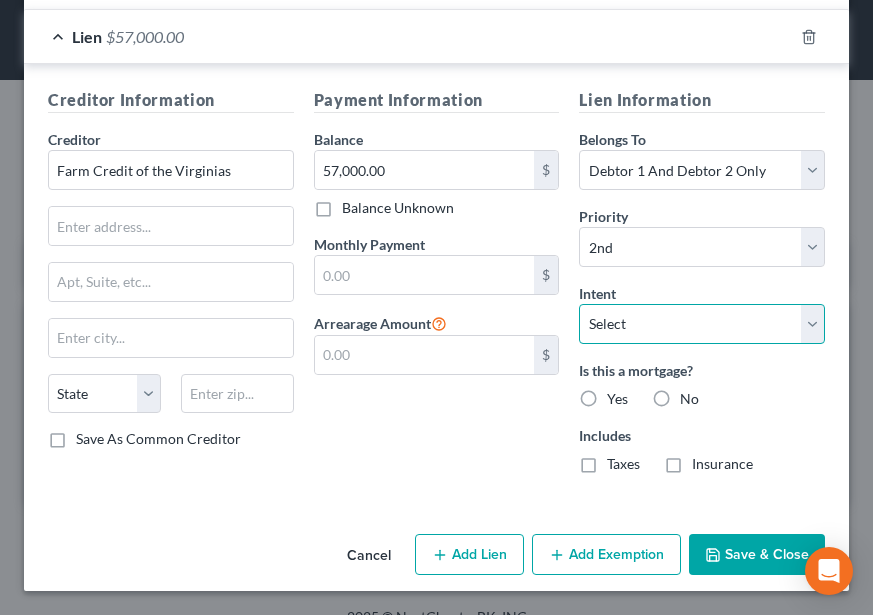 click on "Select Surrender Redeem Reaffirm Avoid Other" at bounding box center [702, 324] 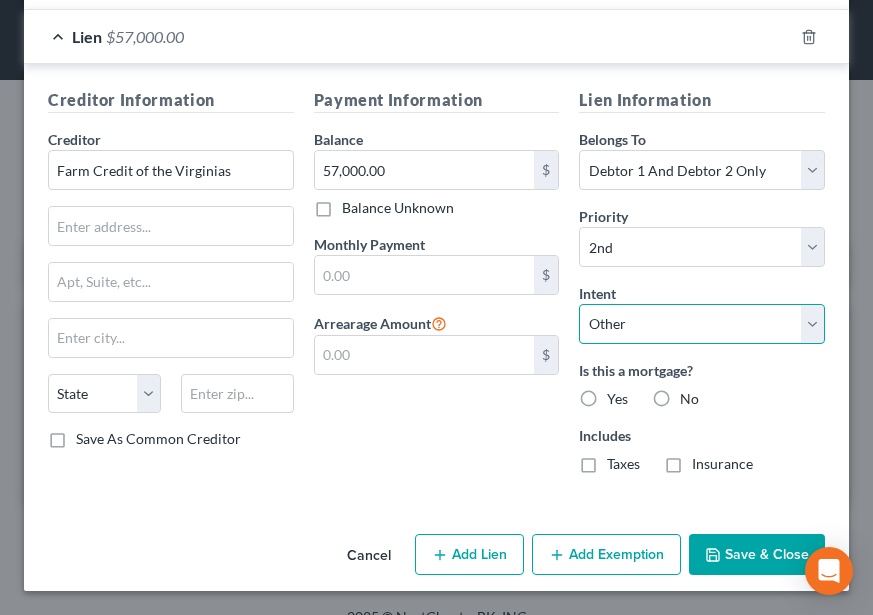 click on "Select Surrender Redeem Reaffirm Avoid Other" at bounding box center (702, 324) 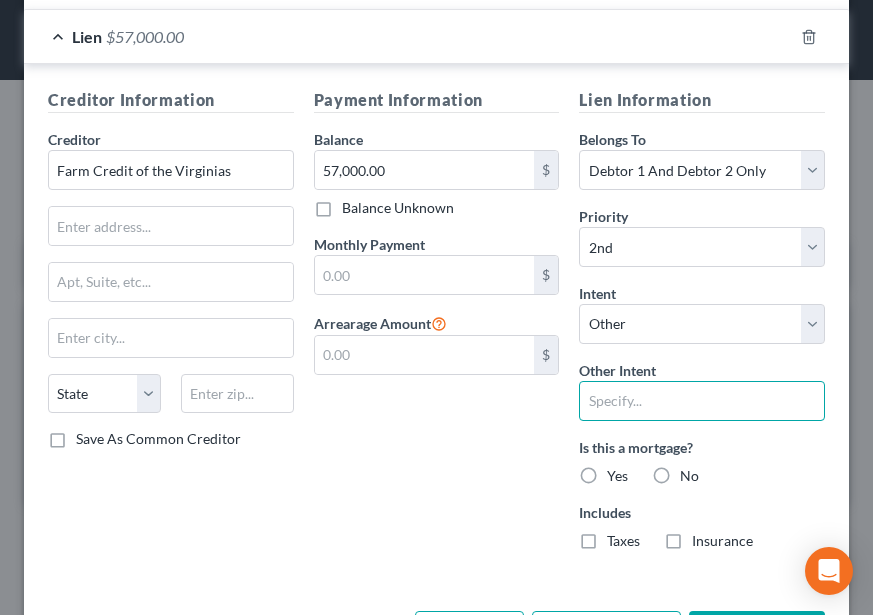 drag, startPoint x: 649, startPoint y: 401, endPoint x: 648, endPoint y: 419, distance: 18.027756 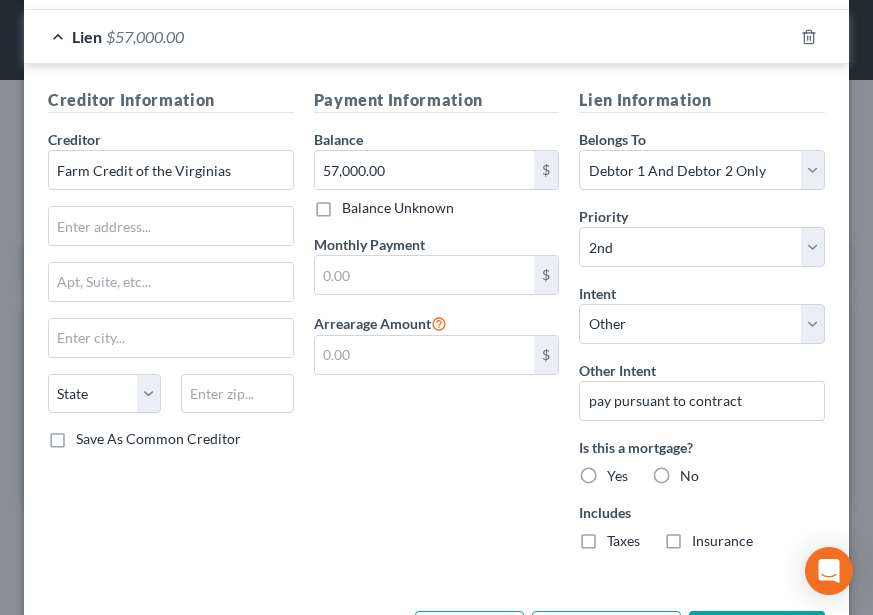 click on "Yes" at bounding box center (617, 476) 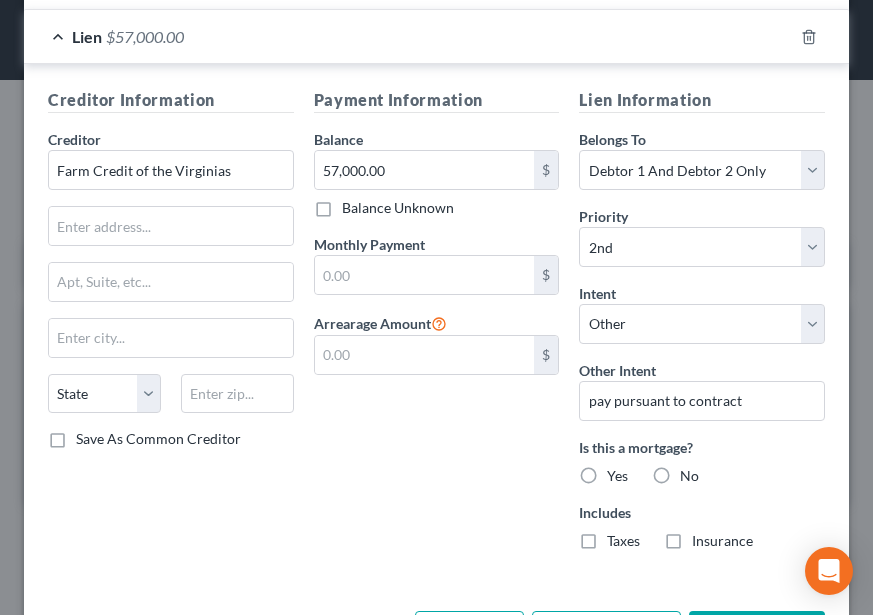 click on "Yes" at bounding box center (621, 472) 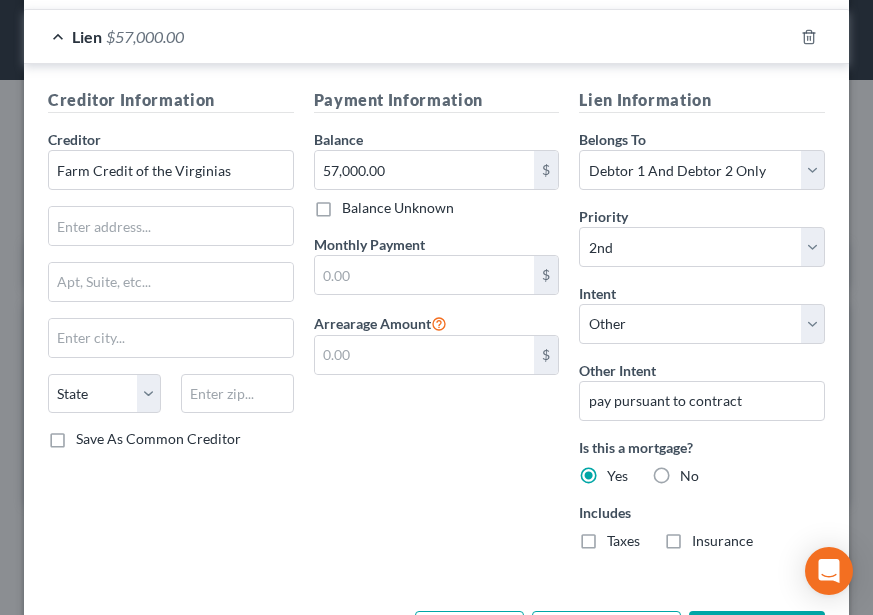 drag, startPoint x: 631, startPoint y: 547, endPoint x: 643, endPoint y: 541, distance: 13.416408 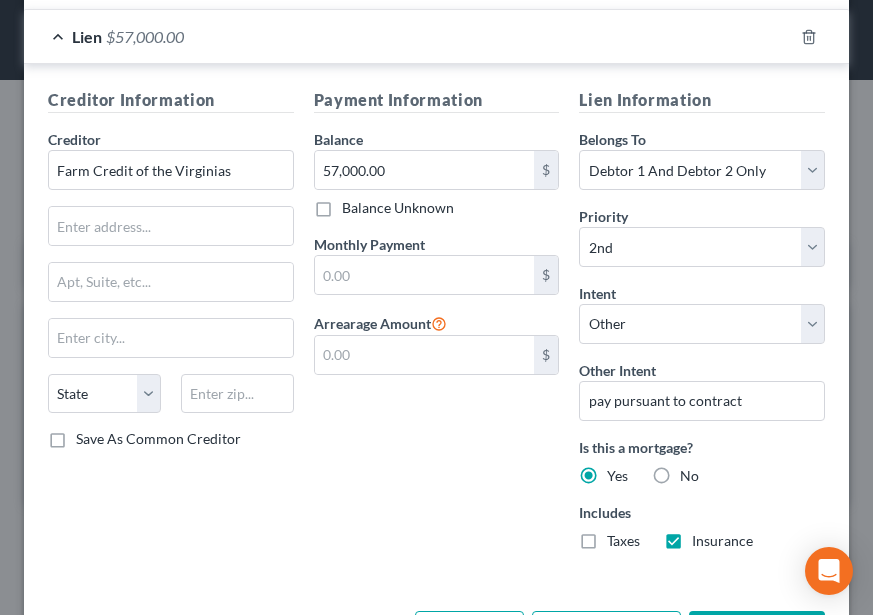 click on "Taxes" at bounding box center (623, 541) 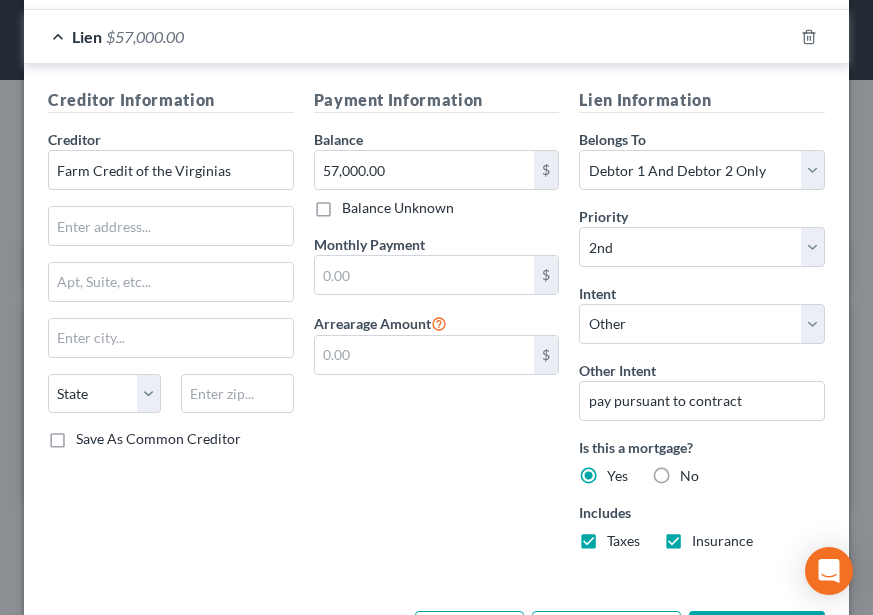 click on "Payment Information Balance
57,000.00 $
Balance Unknown
Balance Undetermined
57,000.00 $
Balance Unknown
Monthly Payment $ Arrearage Amount  $" at bounding box center (437, 327) 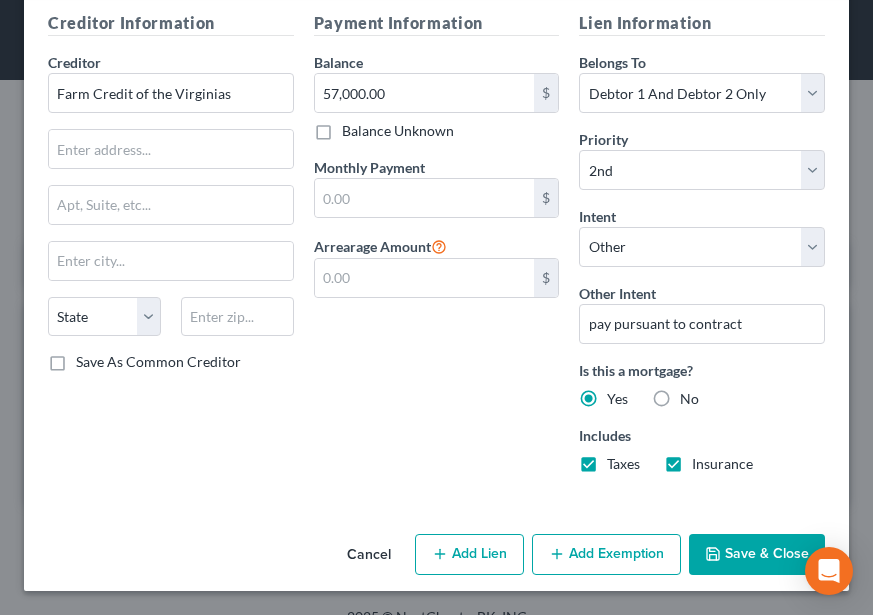 click on "Save & Close" at bounding box center (757, 555) 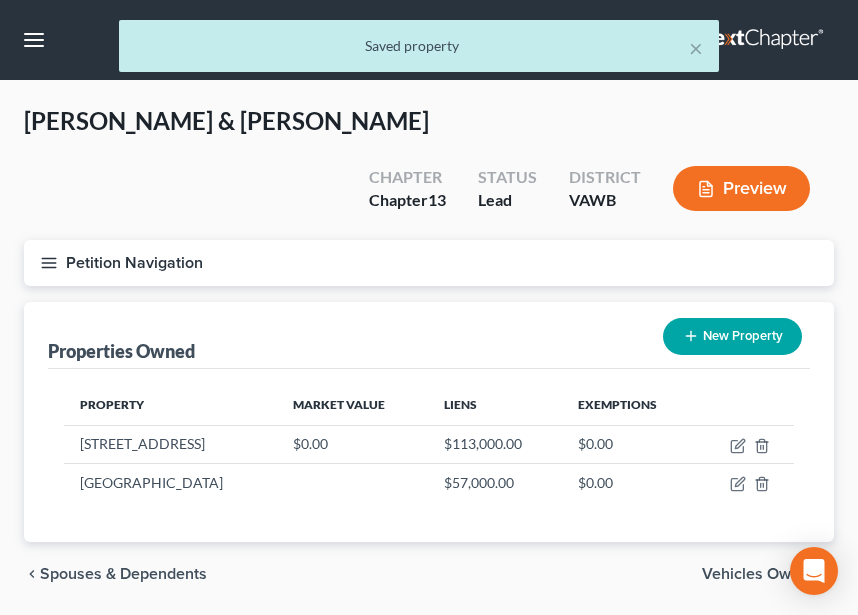 drag, startPoint x: 61, startPoint y: 207, endPoint x: 78, endPoint y: 208, distance: 17.029387 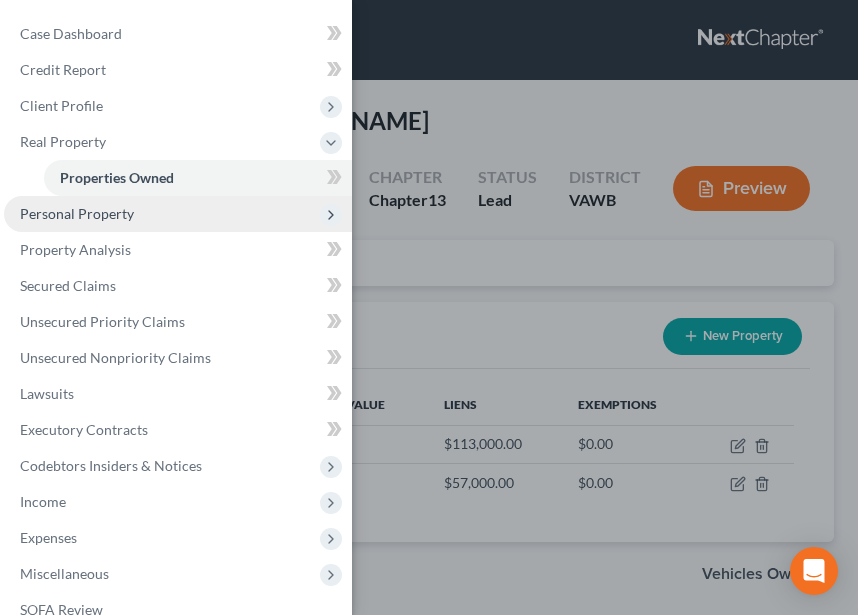 click on "Personal Property" at bounding box center [77, 213] 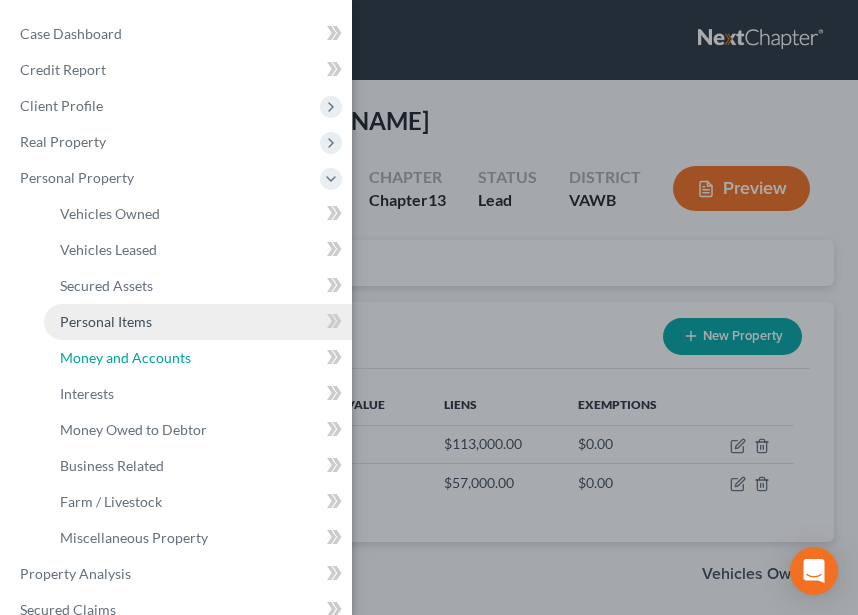 click on "Money and Accounts" at bounding box center [125, 357] 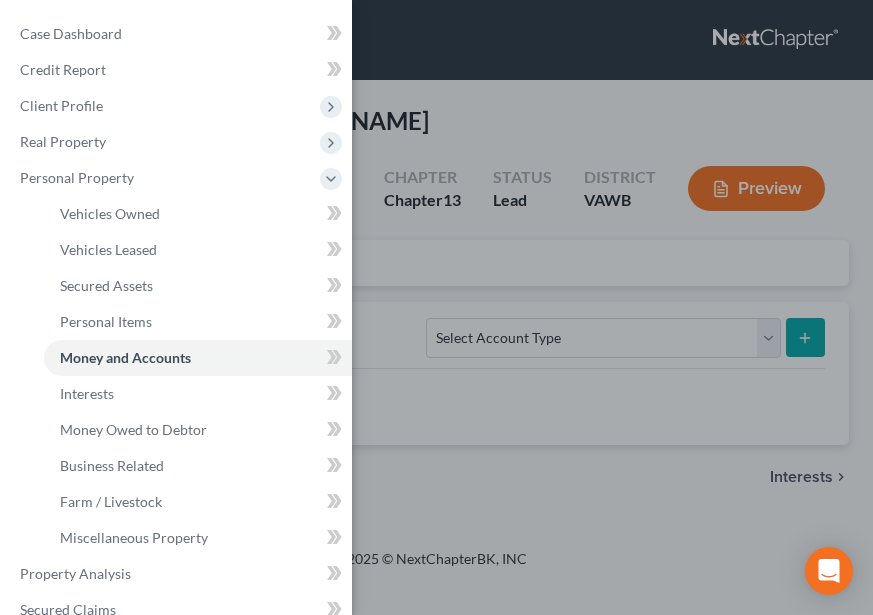 click on "Case Dashboard
Payments
Invoices
Payments
Payments
Credit Report
Client Profile" at bounding box center (436, 307) 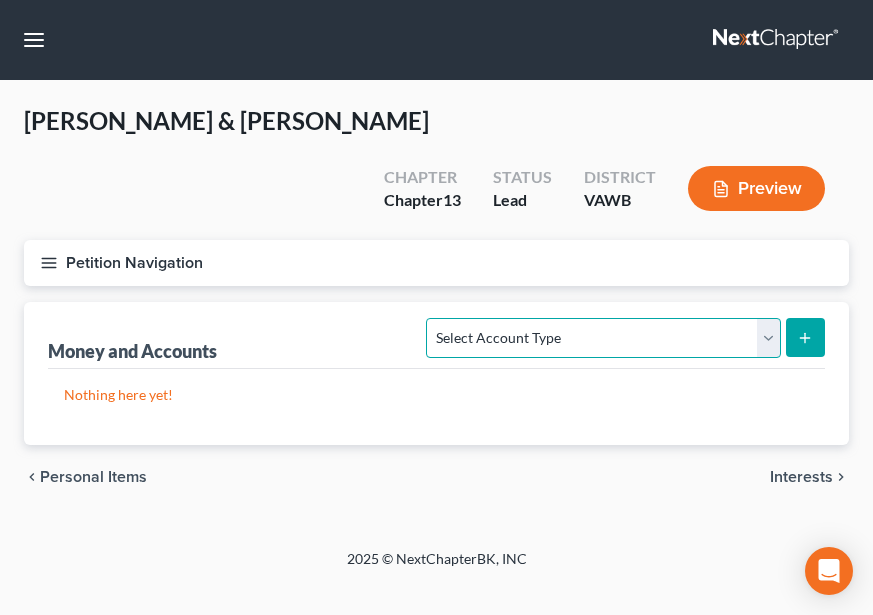 drag, startPoint x: 528, startPoint y: 279, endPoint x: 536, endPoint y: 291, distance: 14.422205 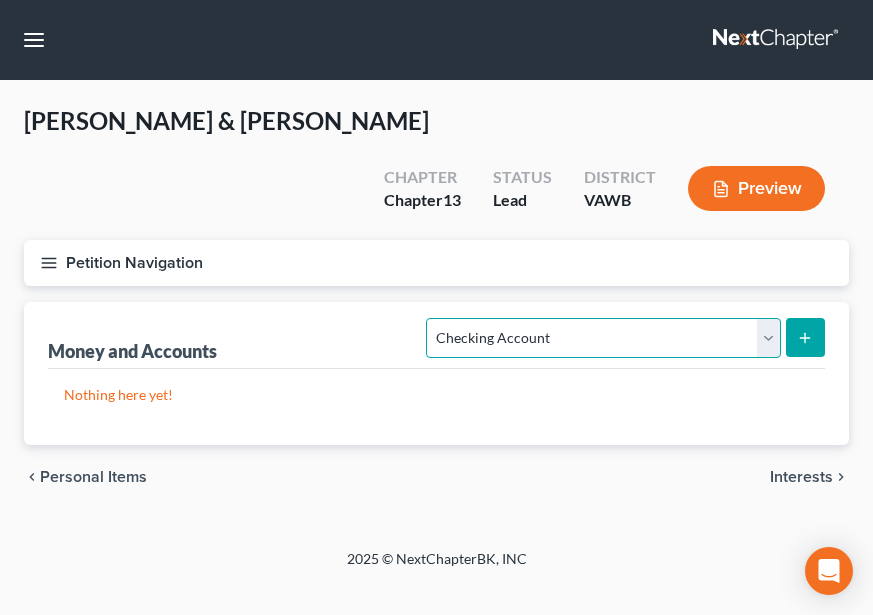 click on "Select Account Type Brokerage Cash on Hand Certificates of Deposit Checking Account Money Market Other (Credit Union, Health Savings Account, etc) Safe Deposit Box Savings Account Security Deposits or Prepayments" at bounding box center (603, 338) 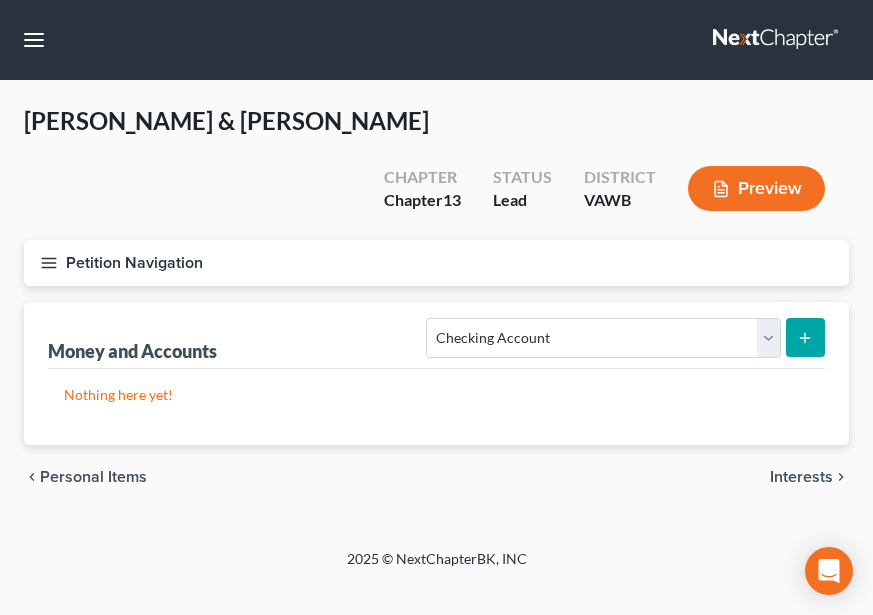 click 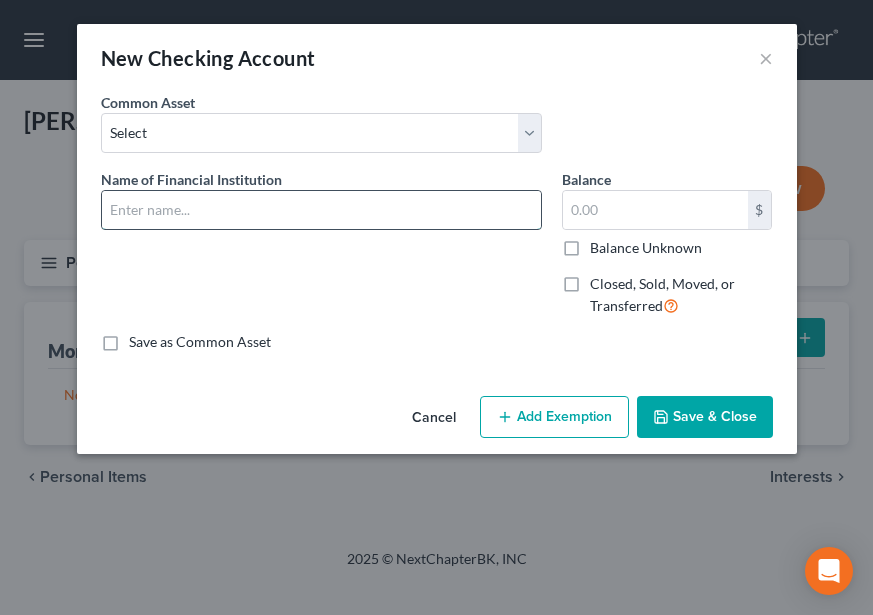 click at bounding box center (321, 210) 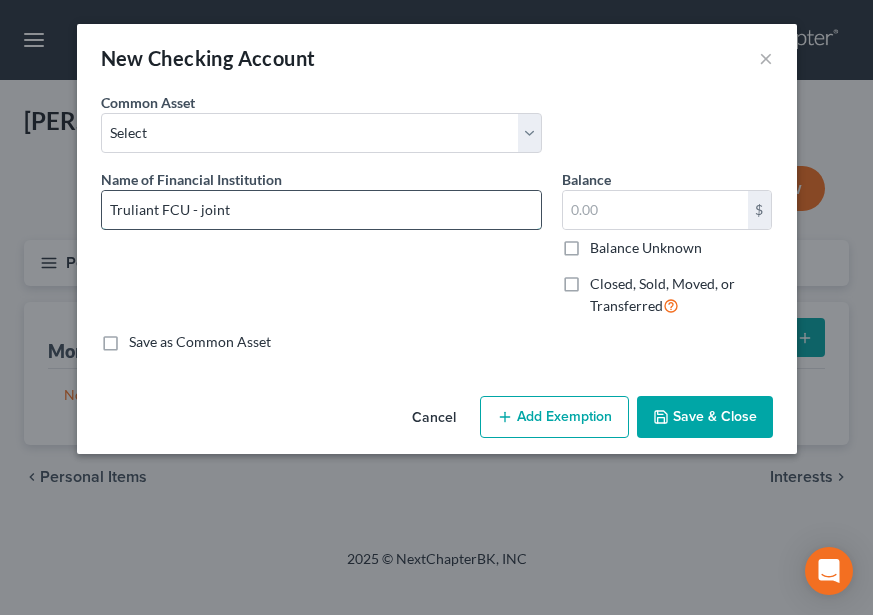 type on "Truliant FCU - joint" 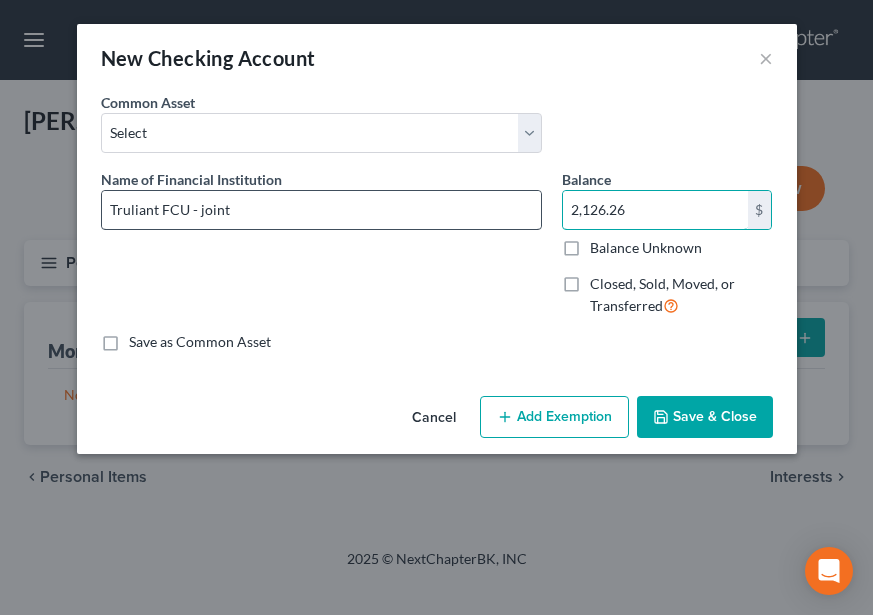 drag, startPoint x: 639, startPoint y: 210, endPoint x: 506, endPoint y: 214, distance: 133.06013 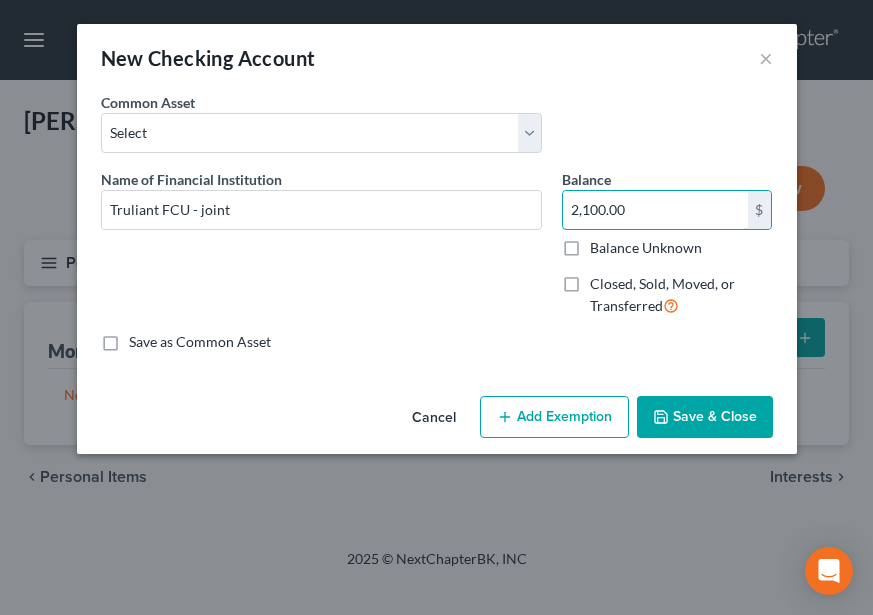 type on "2,100.00" 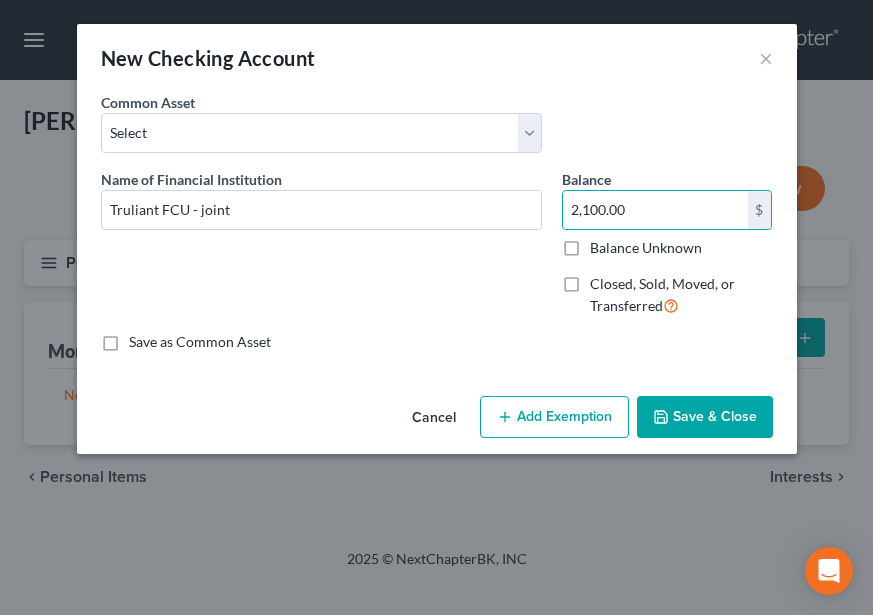 click on "Add Exemption" at bounding box center [554, 417] 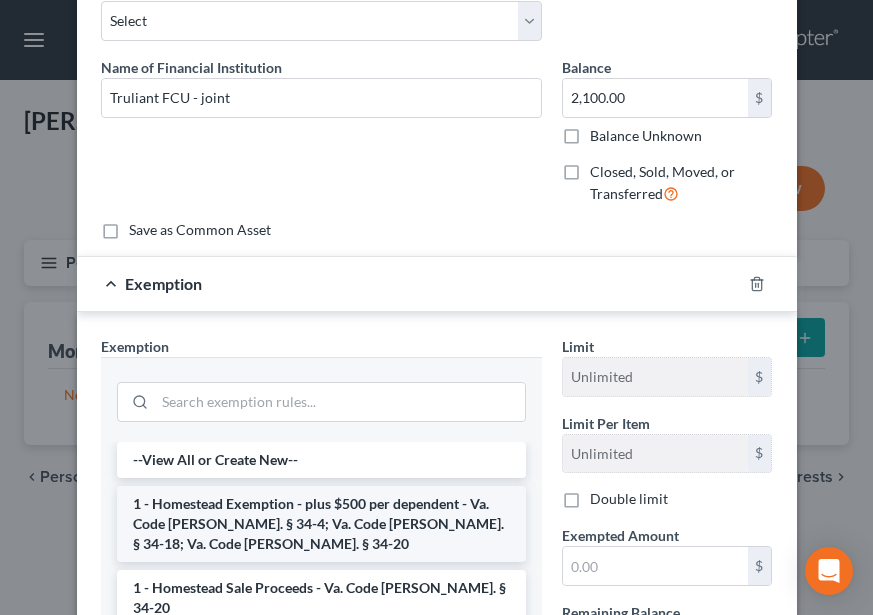 scroll, scrollTop: 282, scrollLeft: 0, axis: vertical 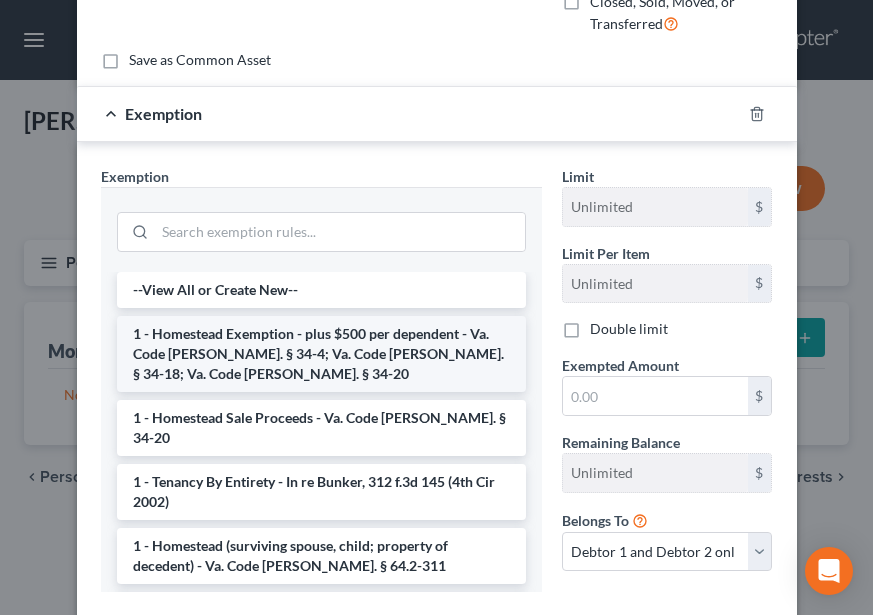 click on "1 - Homestead Exemption  - plus $500 per dependent - Va. Code Ann. § 34-4; Va. Code Ann. § 34-18; Va. Code Ann. § 34-20" at bounding box center [321, 354] 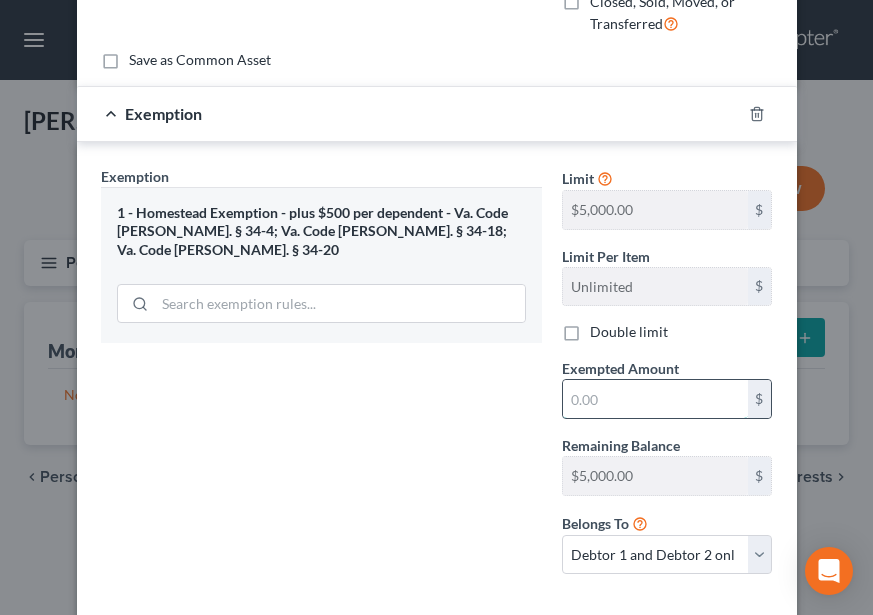 click at bounding box center (655, 399) 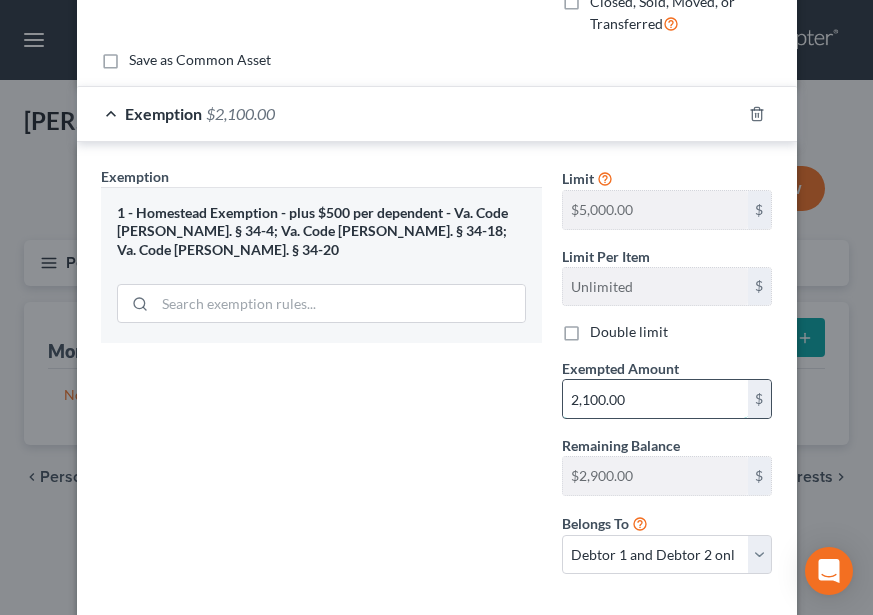 scroll, scrollTop: 384, scrollLeft: 0, axis: vertical 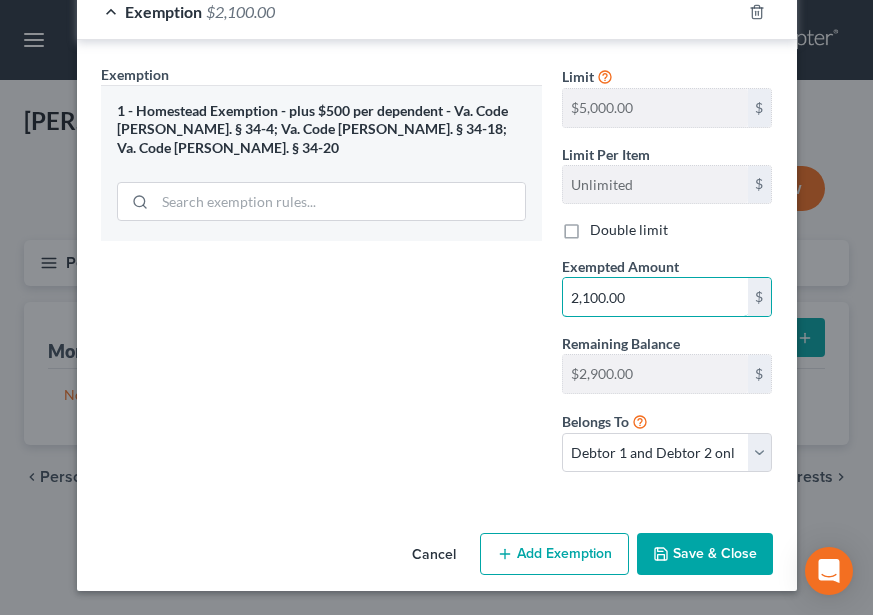 type on "2,100.00" 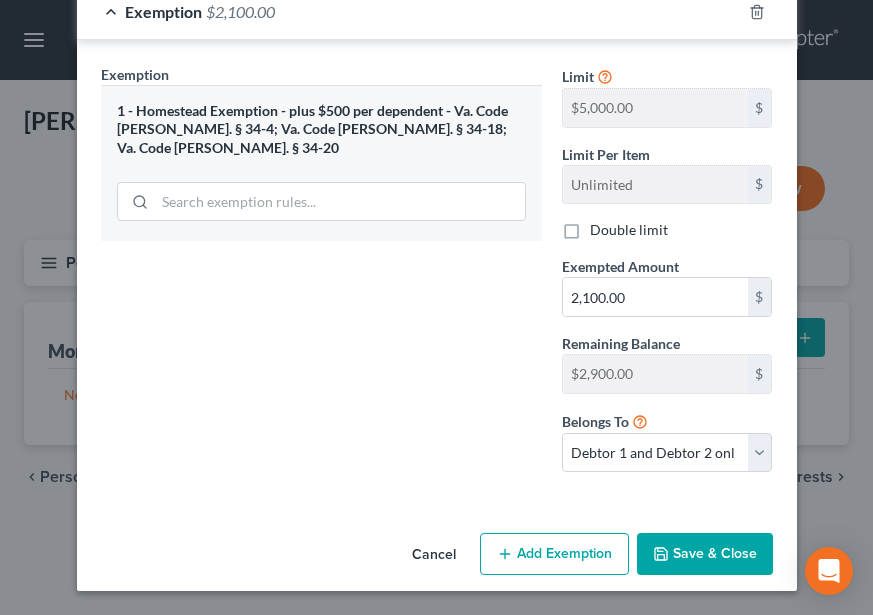 click on "Save & Close" at bounding box center (705, 554) 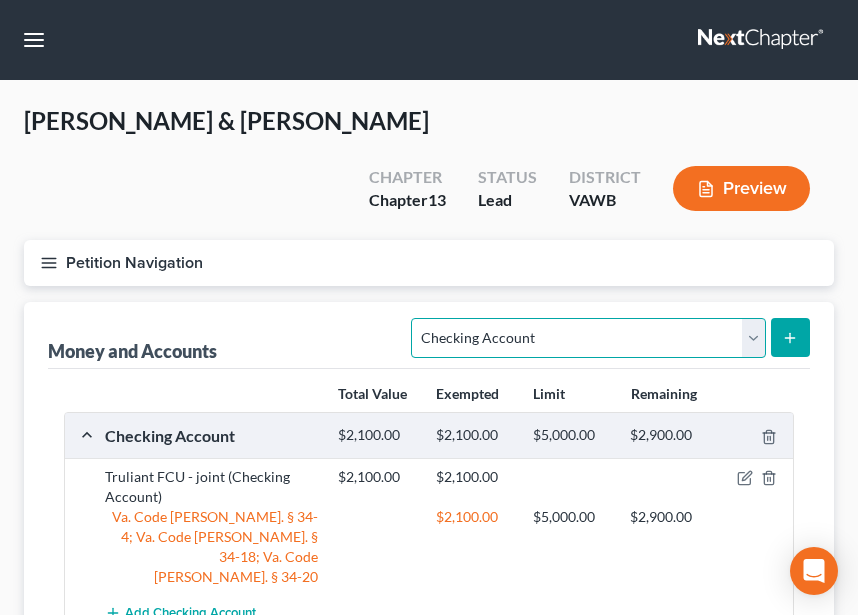click on "Select Account Type Brokerage Cash on Hand Certificates of Deposit Checking Account Money Market Other (Credit Union, Health Savings Account, etc) Safe Deposit Box Savings Account Security Deposits or Prepayments" at bounding box center [588, 338] 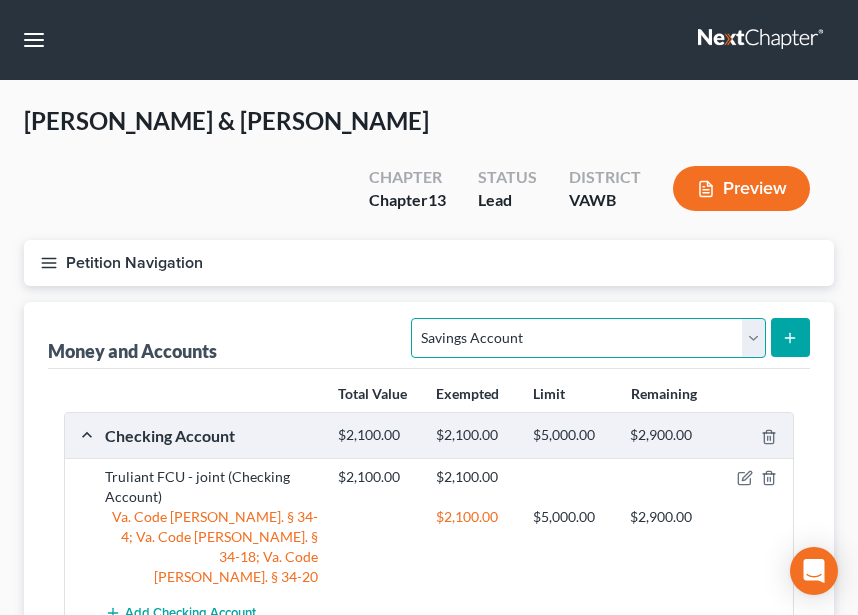 click on "Select Account Type Brokerage Cash on Hand Certificates of Deposit Checking Account Money Market Other (Credit Union, Health Savings Account, etc) Safe Deposit Box Savings Account Security Deposits or Prepayments" at bounding box center [588, 338] 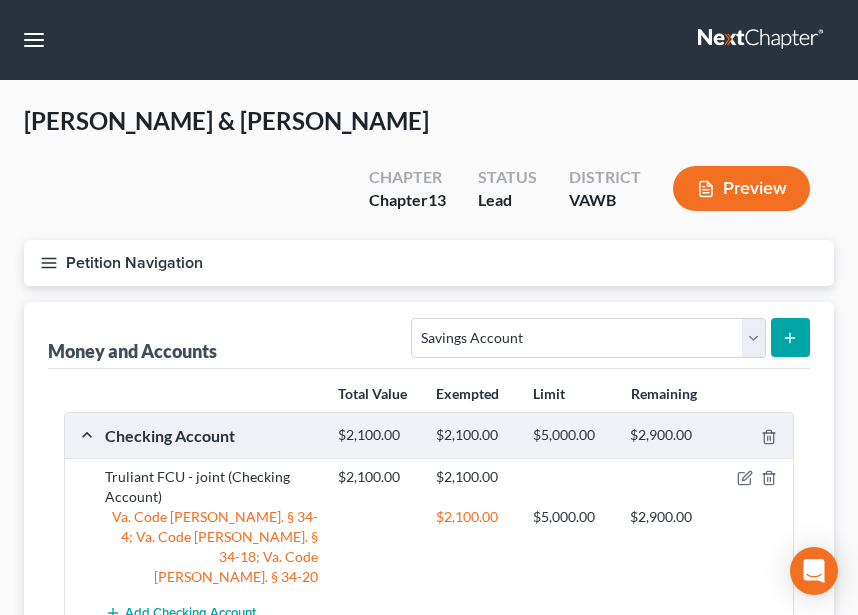 click at bounding box center (790, 337) 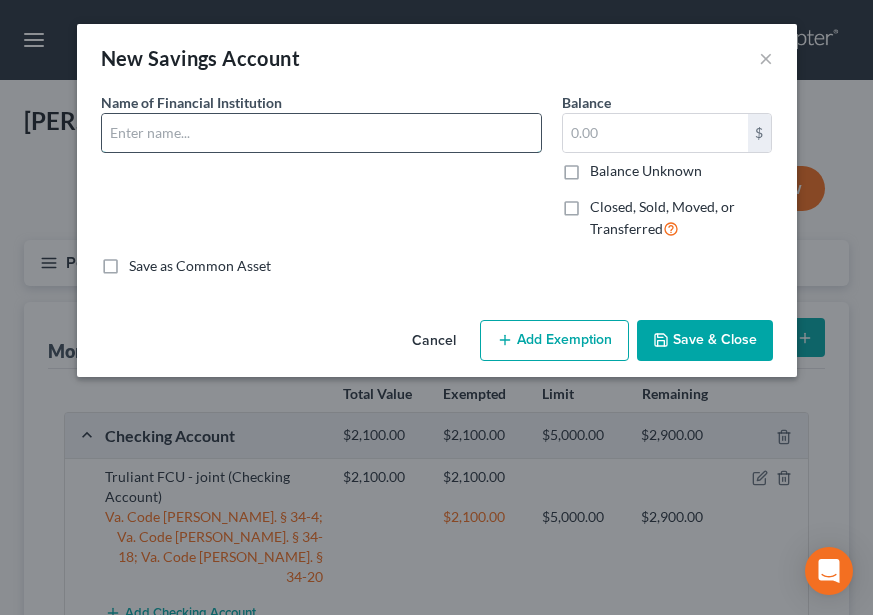 click at bounding box center [321, 133] 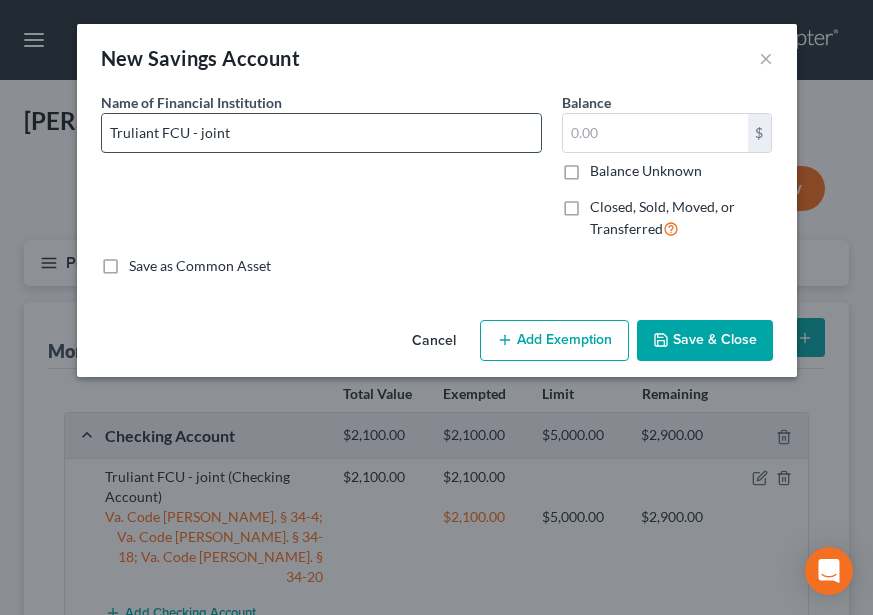 type on "Truliant FCU - joint" 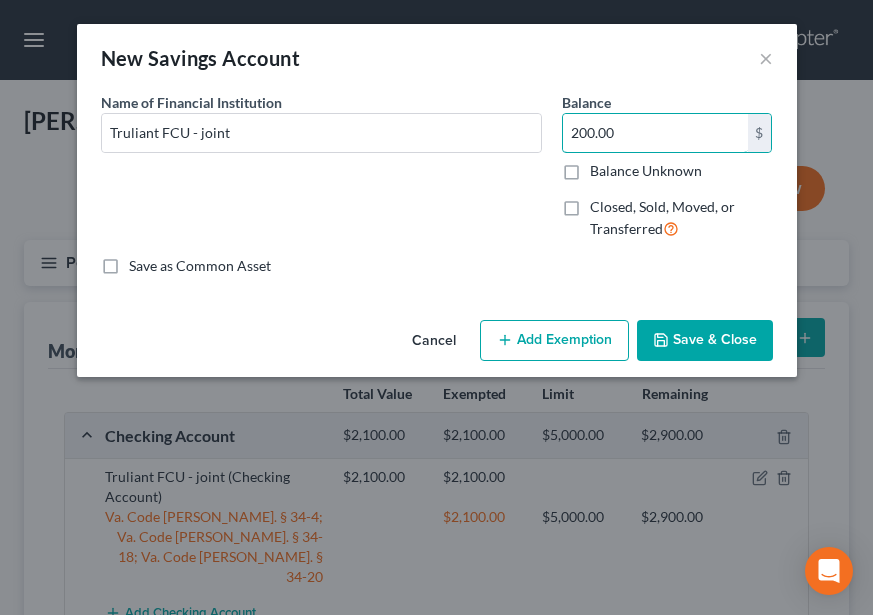 type on "200.00" 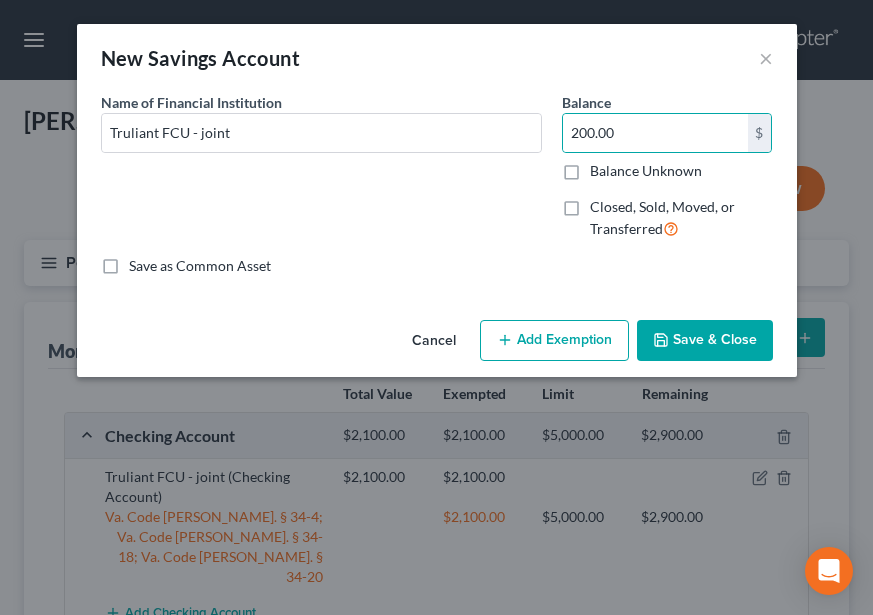 click on "Add Exemption" at bounding box center [554, 341] 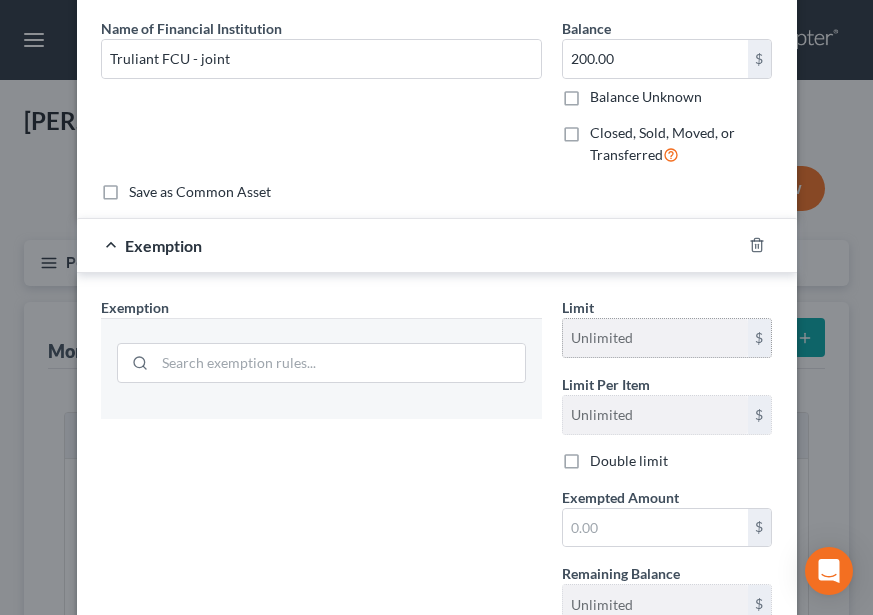 scroll, scrollTop: 80, scrollLeft: 0, axis: vertical 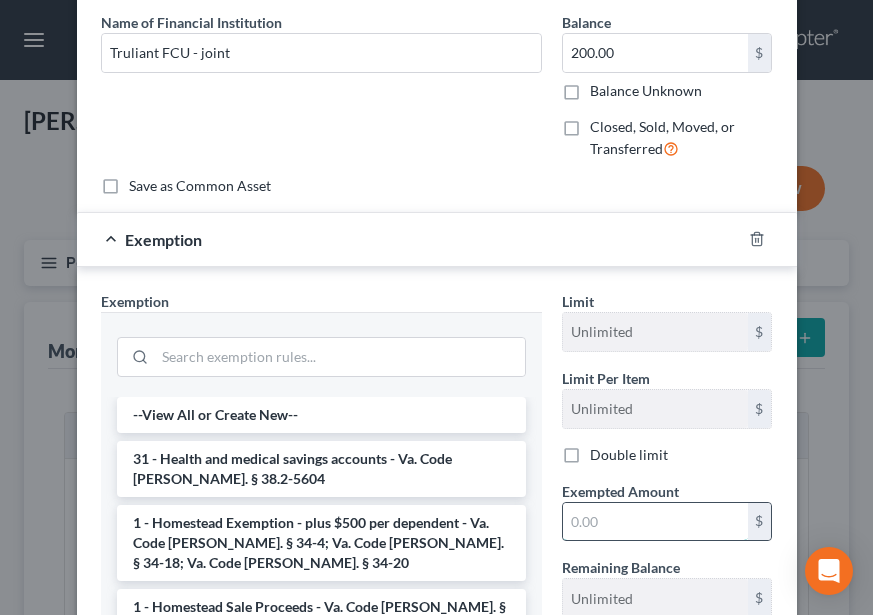 click at bounding box center [655, 522] 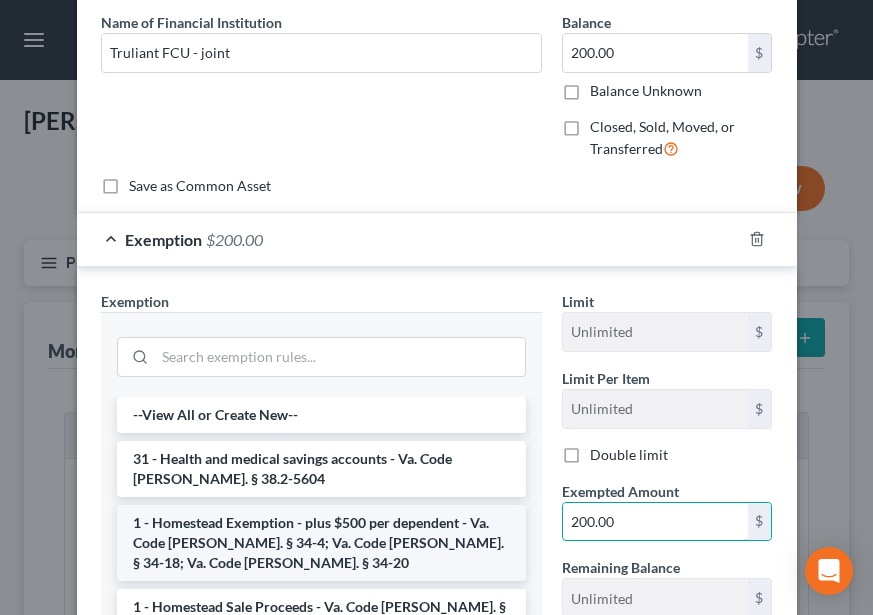 type on "200.00" 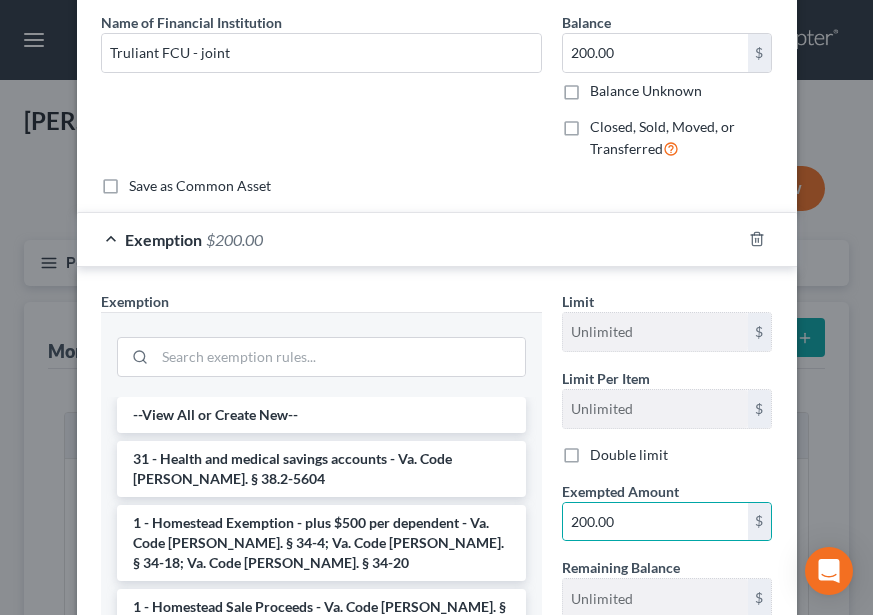 drag, startPoint x: 319, startPoint y: 538, endPoint x: 388, endPoint y: 539, distance: 69.00725 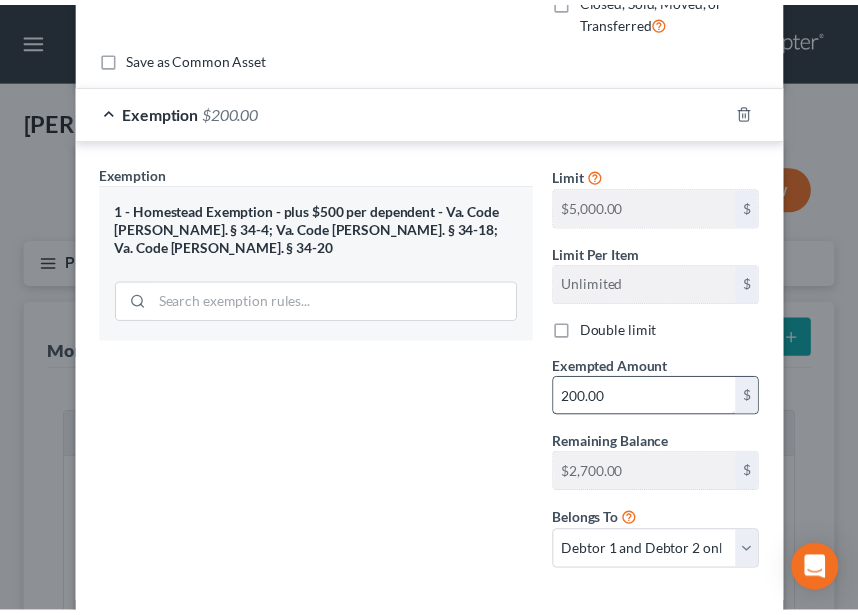 scroll, scrollTop: 307, scrollLeft: 0, axis: vertical 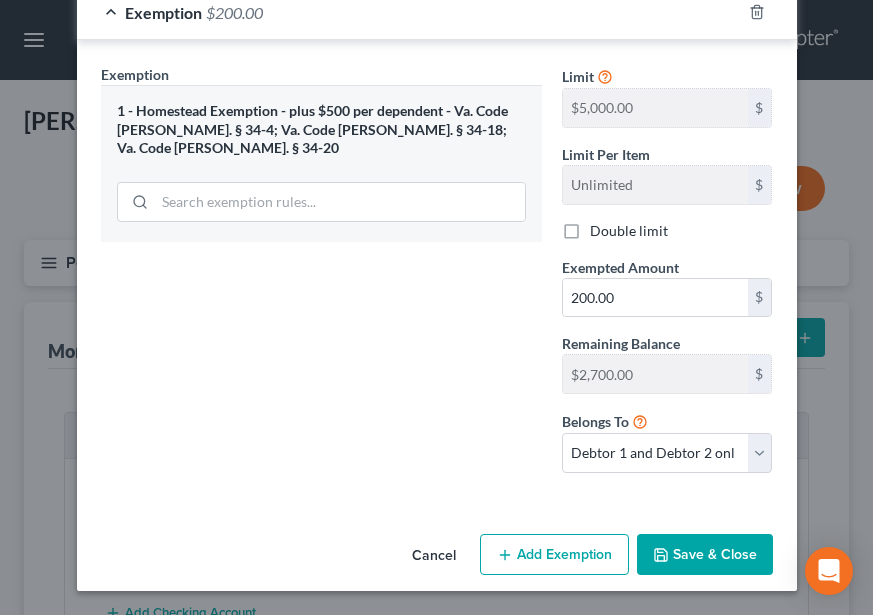 click on "Save & Close" at bounding box center [705, 555] 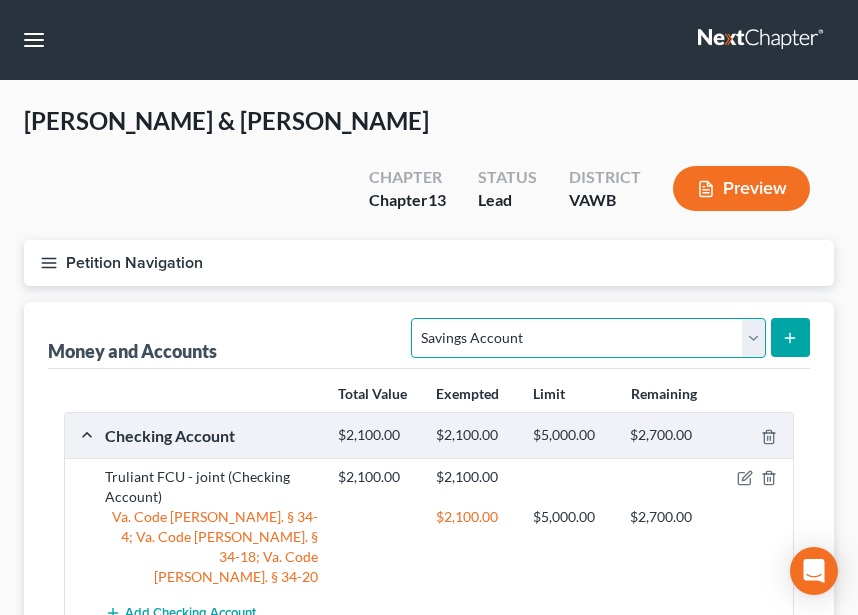 click on "Select Account Type Brokerage Cash on Hand Certificates of Deposit Checking Account Money Market Other (Credit Union, Health Savings Account, etc) Safe Deposit Box Savings Account Security Deposits or Prepayments" at bounding box center [588, 338] 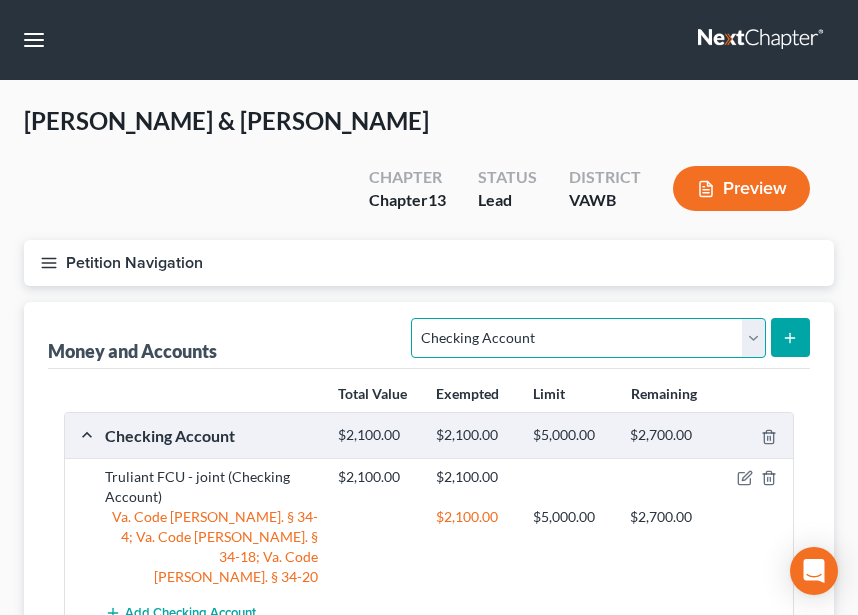 click on "Select Account Type Brokerage Cash on Hand Certificates of Deposit Checking Account Money Market Other (Credit Union, Health Savings Account, etc) Safe Deposit Box Savings Account Security Deposits or Prepayments" at bounding box center (588, 338) 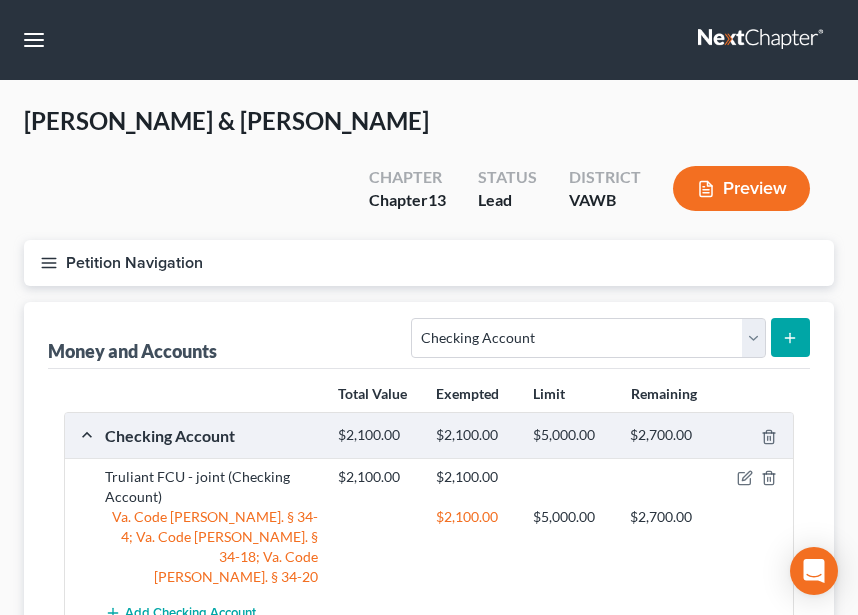 click 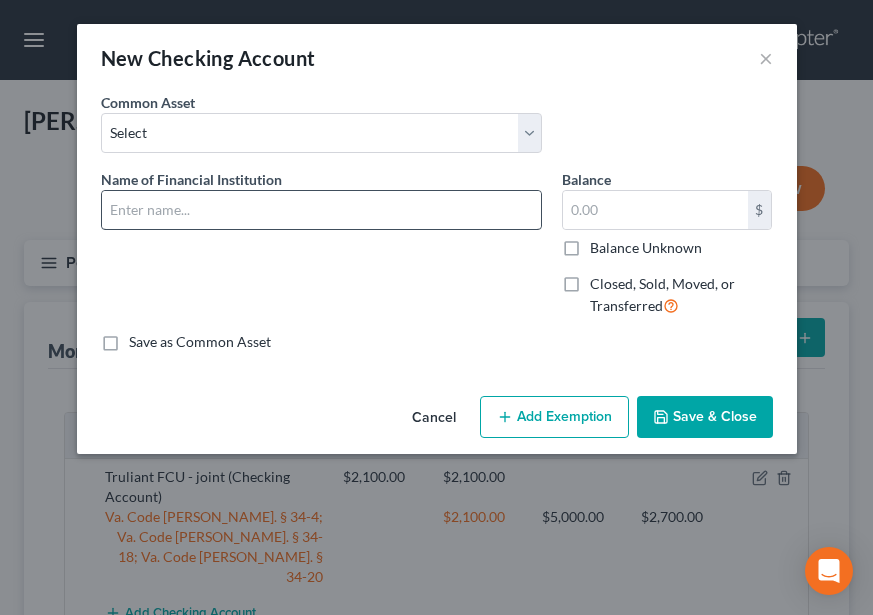 click on "Name of Financial Institution
*" at bounding box center [321, 199] 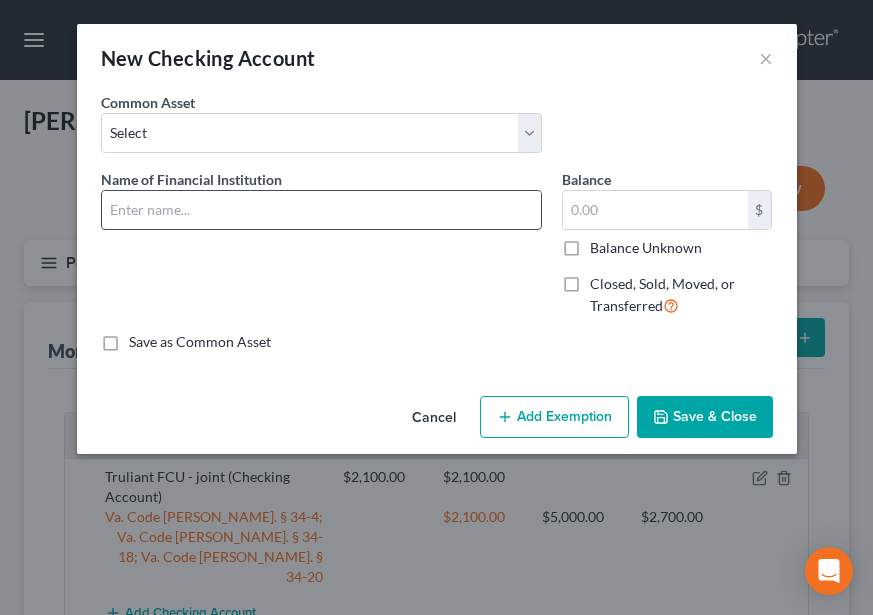 click at bounding box center [321, 210] 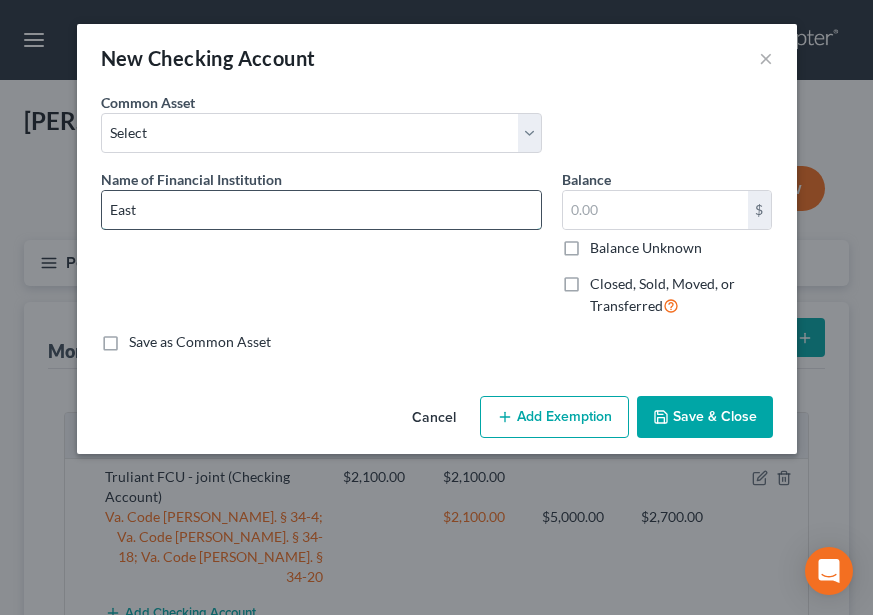 type on "Eastman Credit Union" 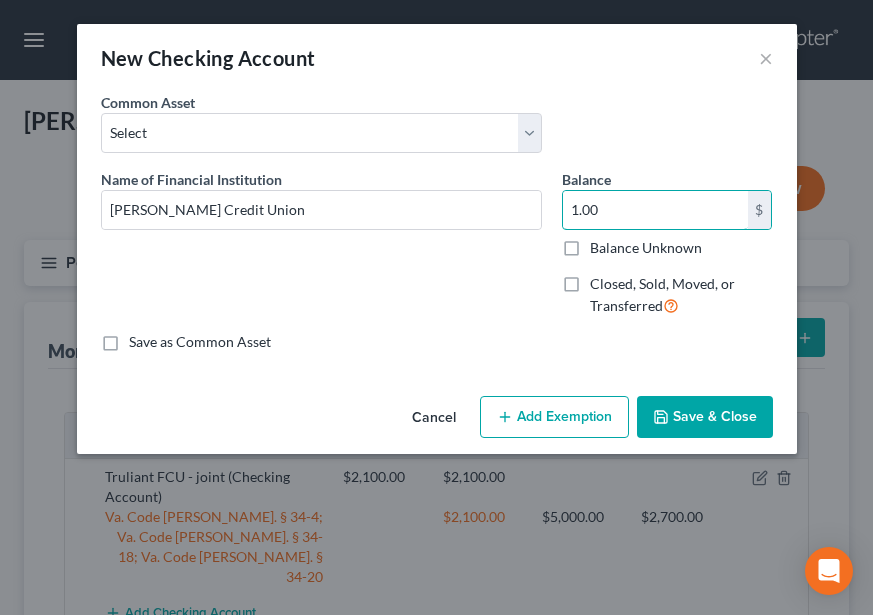 type on "1.00" 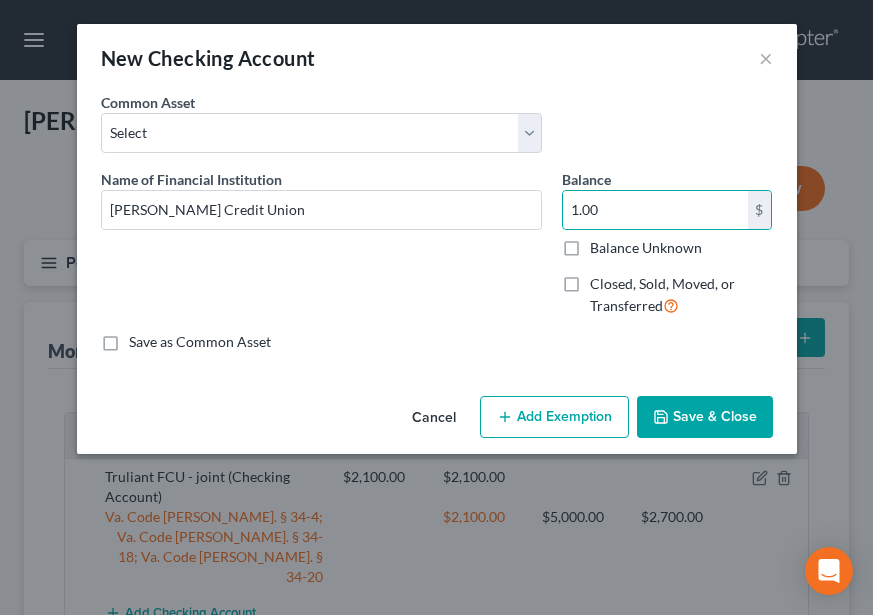 click on "Save & Close" at bounding box center (705, 417) 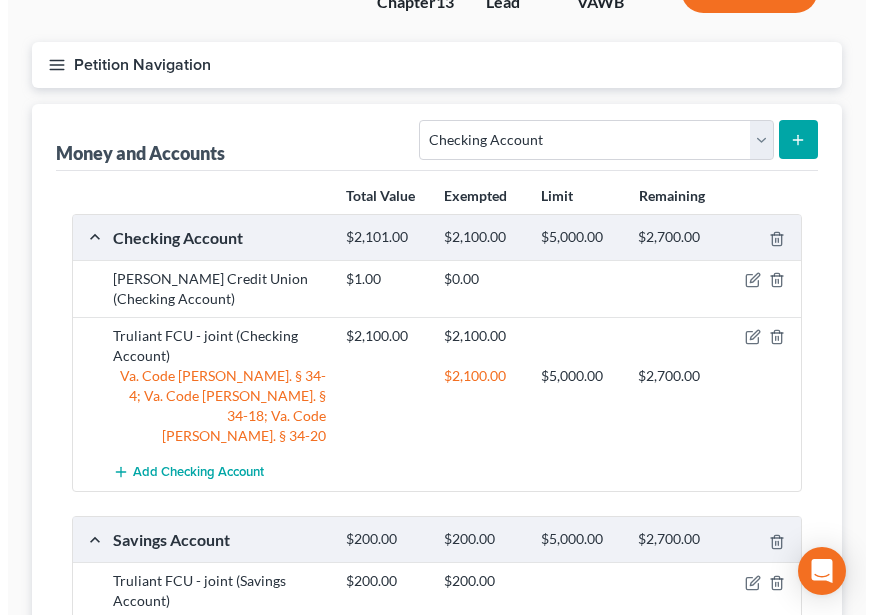 scroll, scrollTop: 0, scrollLeft: 0, axis: both 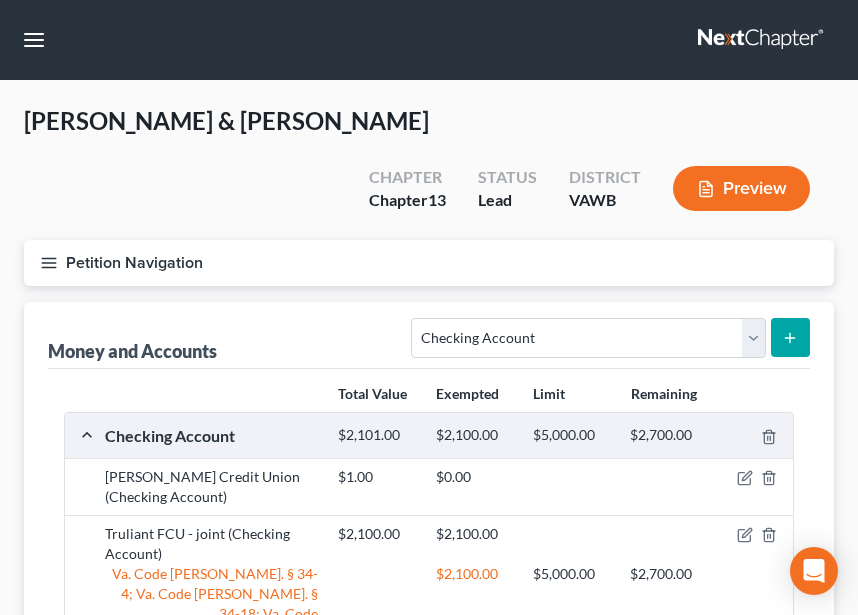 click on "Petition Navigation" at bounding box center [429, 263] 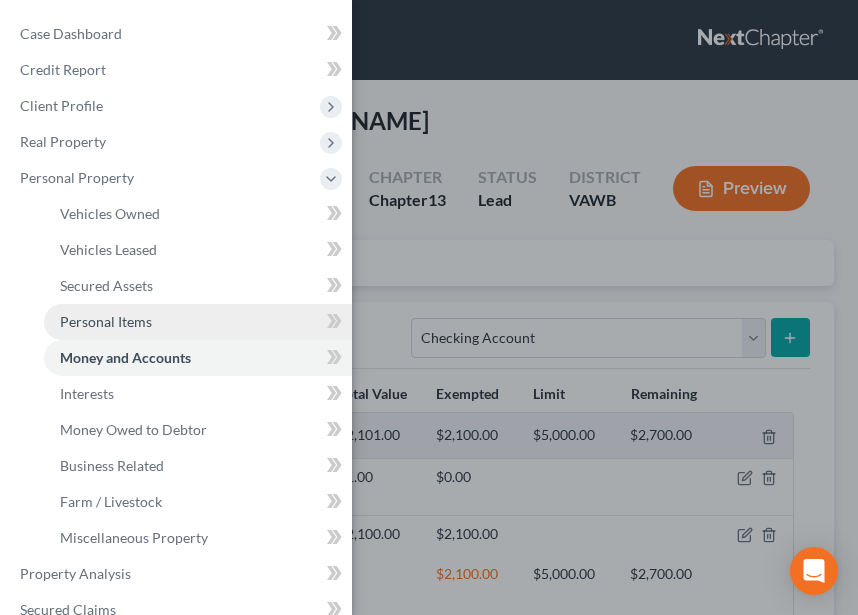 drag, startPoint x: 142, startPoint y: 311, endPoint x: 219, endPoint y: 305, distance: 77.23341 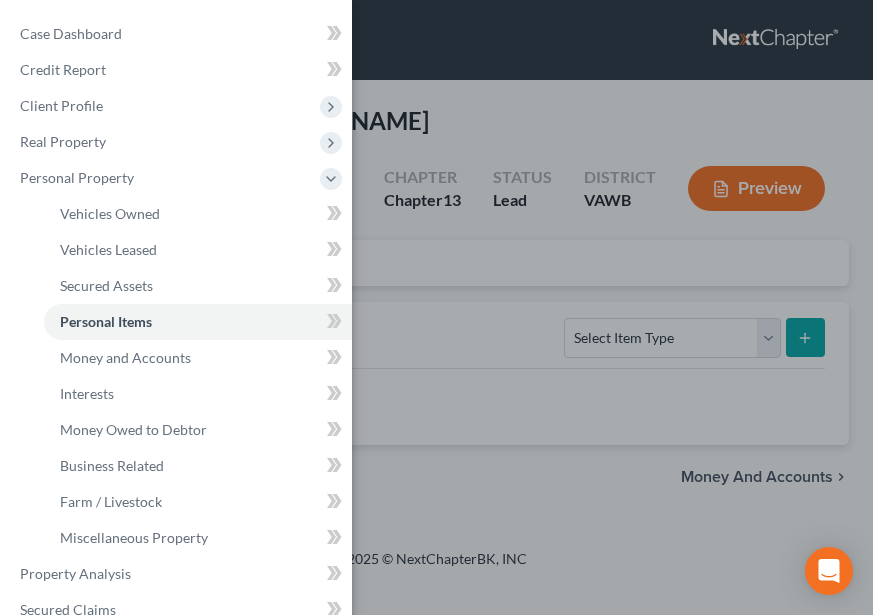 click on "Case Dashboard
Payments
Invoices
Payments
Payments
Credit Report
Client Profile" at bounding box center [436, 307] 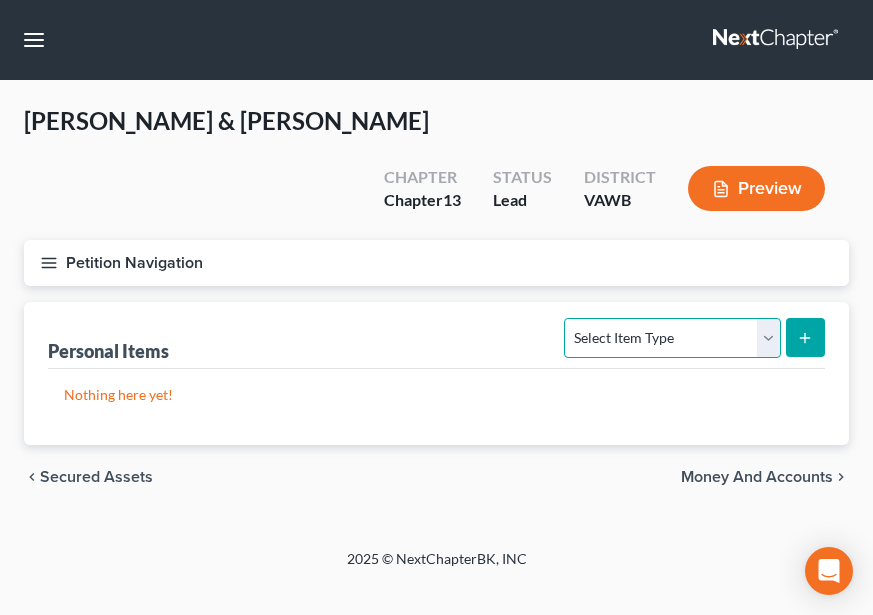 click on "Select Item Type Clothing Collectibles Of Value Electronics Firearms Household Goods Jewelry Other Pet(s) Sports & Hobby Equipment" at bounding box center [672, 338] 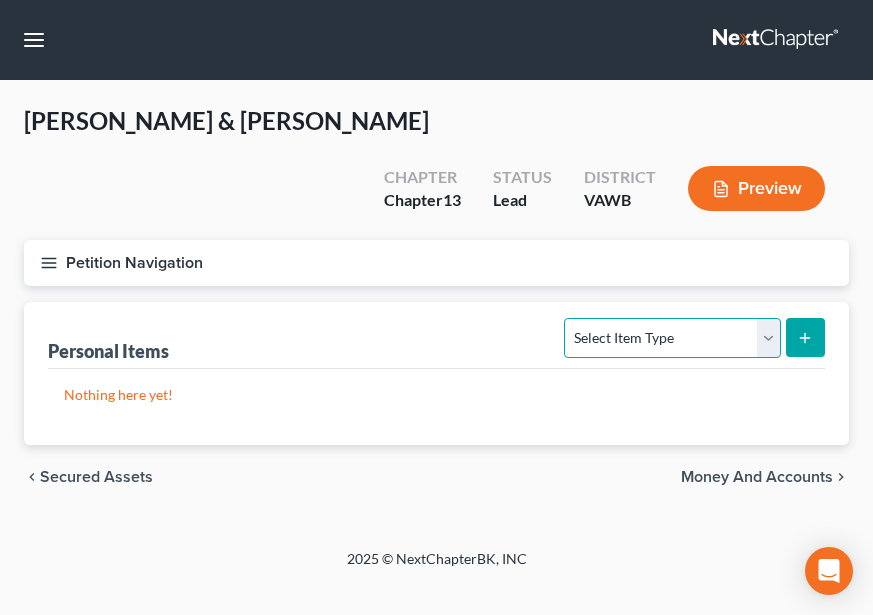 select on "clothing" 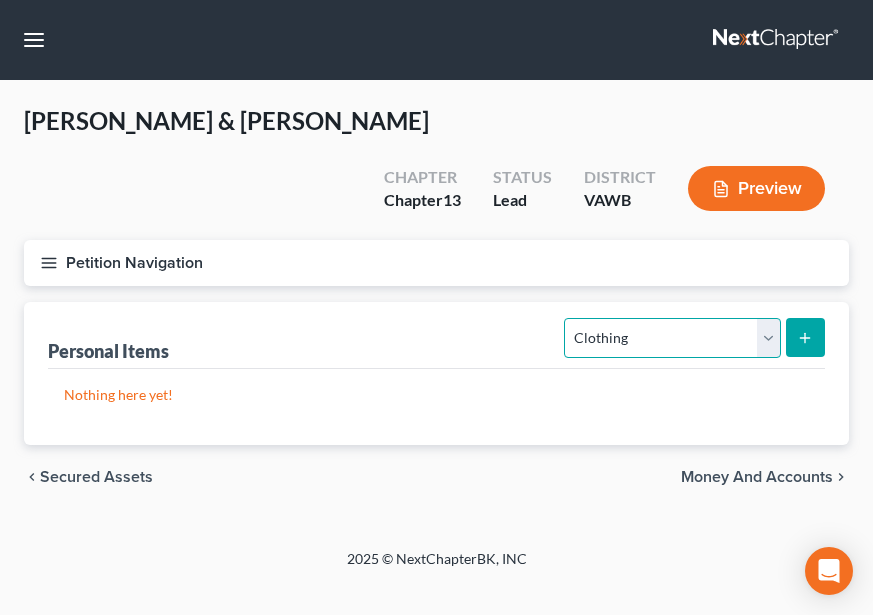 click on "Select Item Type Clothing Collectibles Of Value Electronics Firearms Household Goods Jewelry Other Pet(s) Sports & Hobby Equipment" at bounding box center [672, 338] 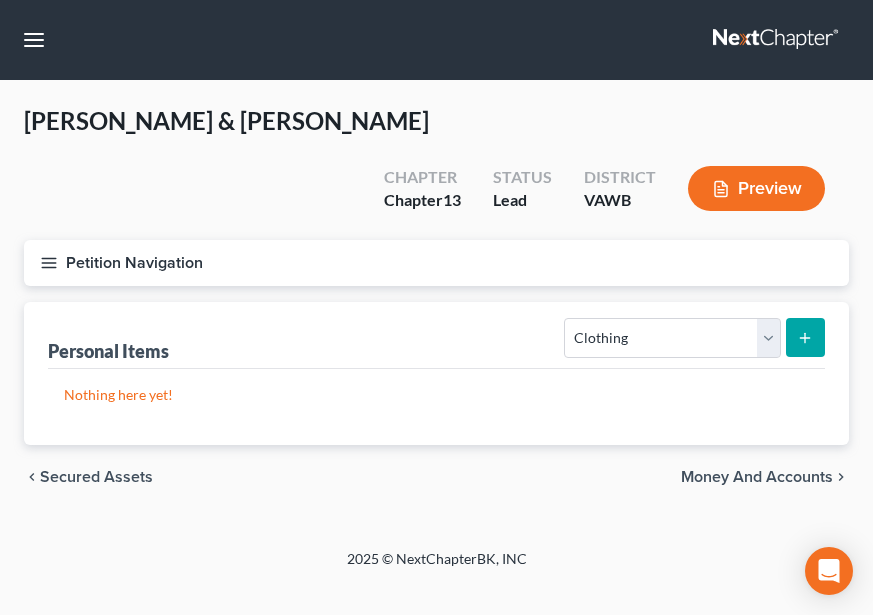 click at bounding box center (805, 337) 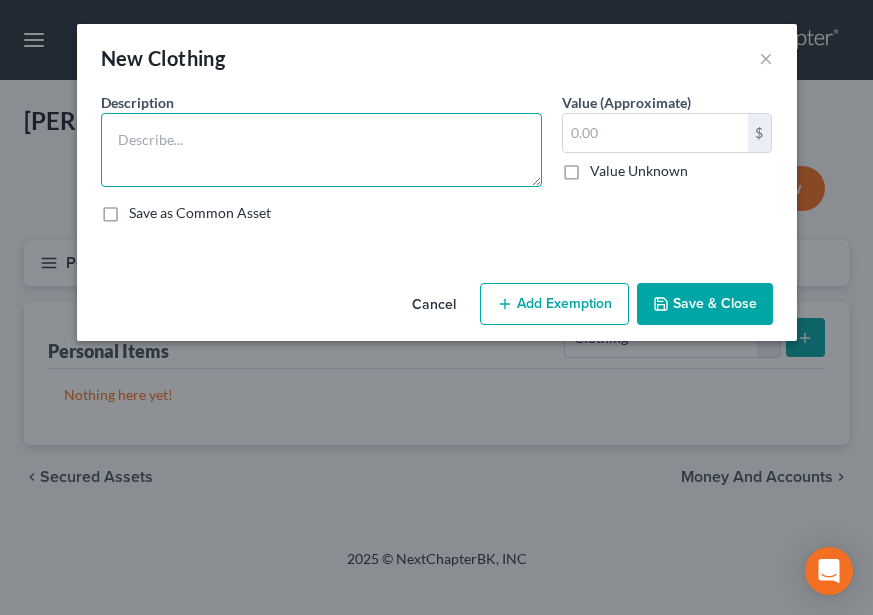 click at bounding box center (321, 150) 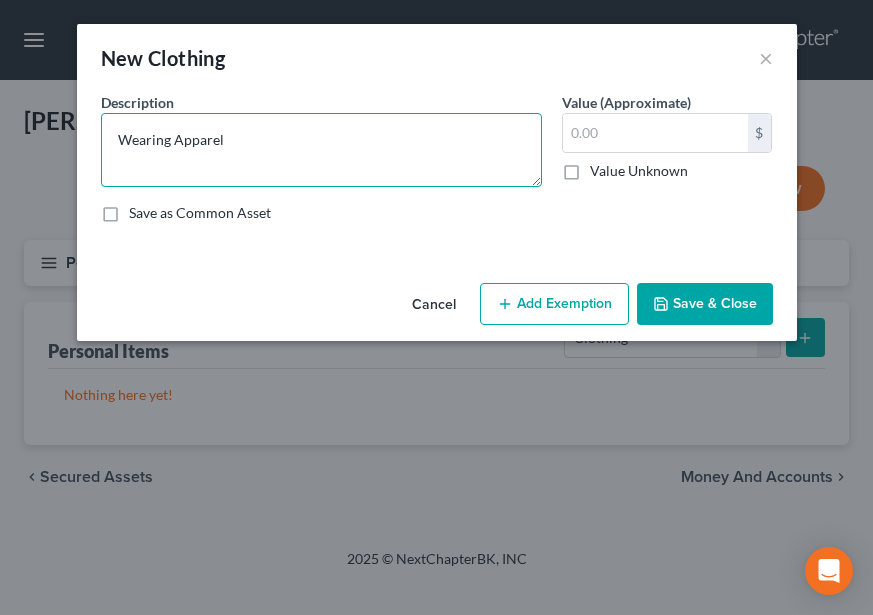 type on "Wearing Apparel" 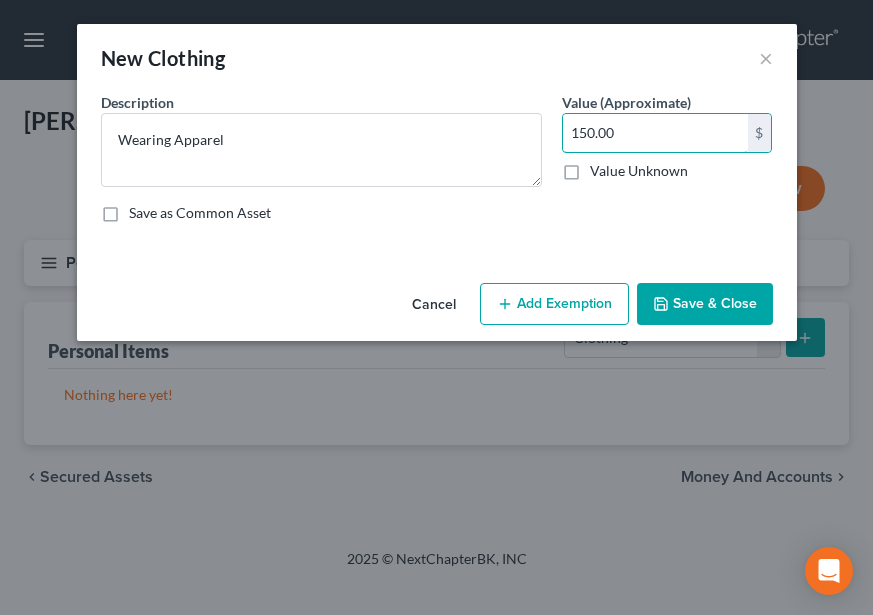 type on "150.00" 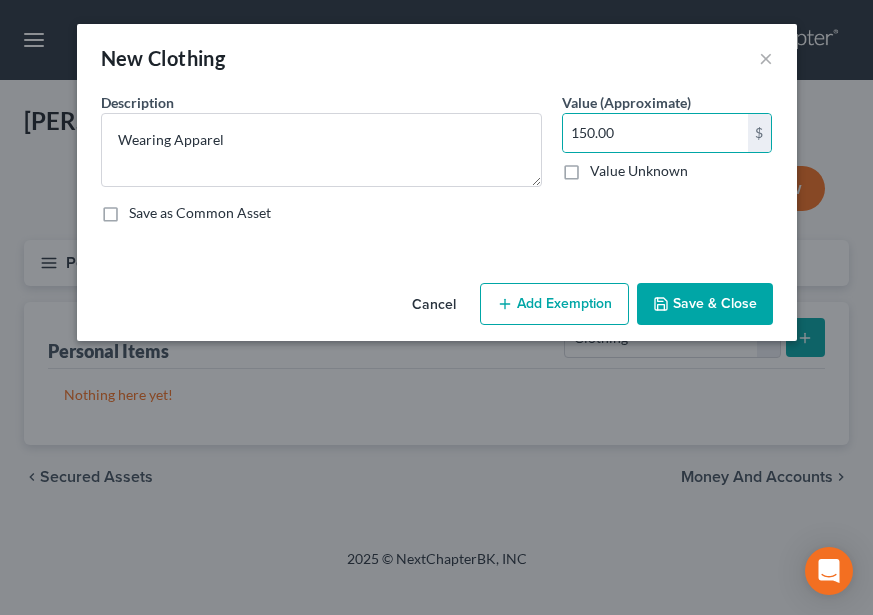 click 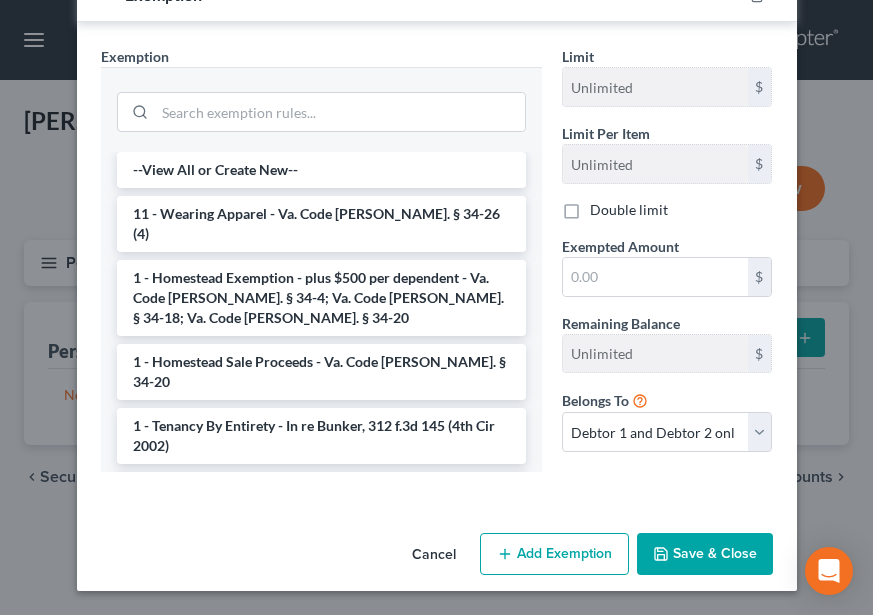 click on "11 - Wearing Apparel - Va. Code Ann. § 34-26 (4)" at bounding box center (321, 224) 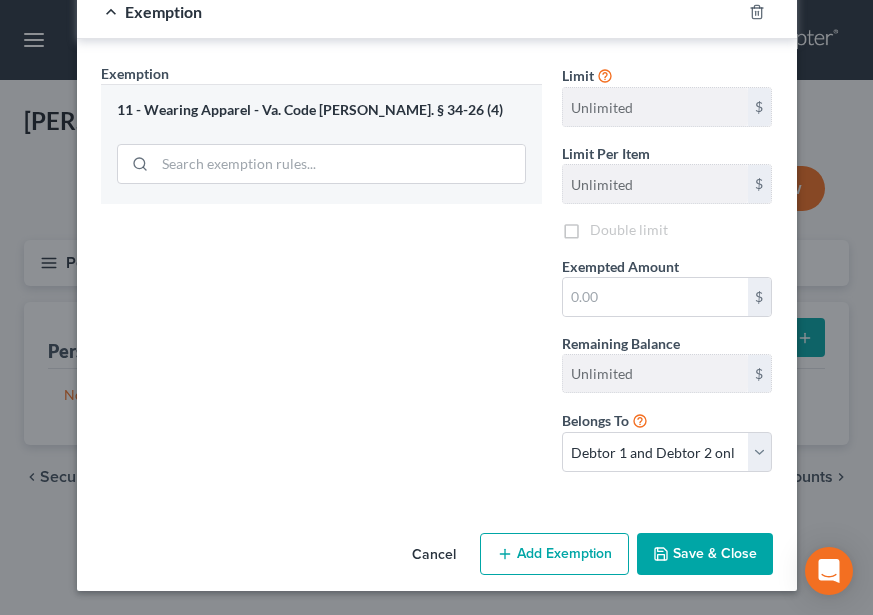 scroll, scrollTop: 271, scrollLeft: 0, axis: vertical 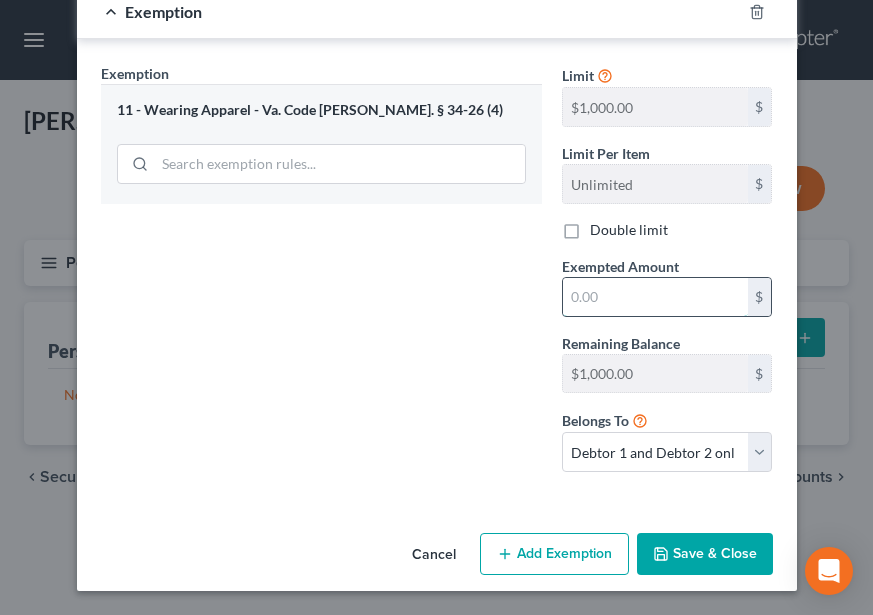 click at bounding box center [655, 297] 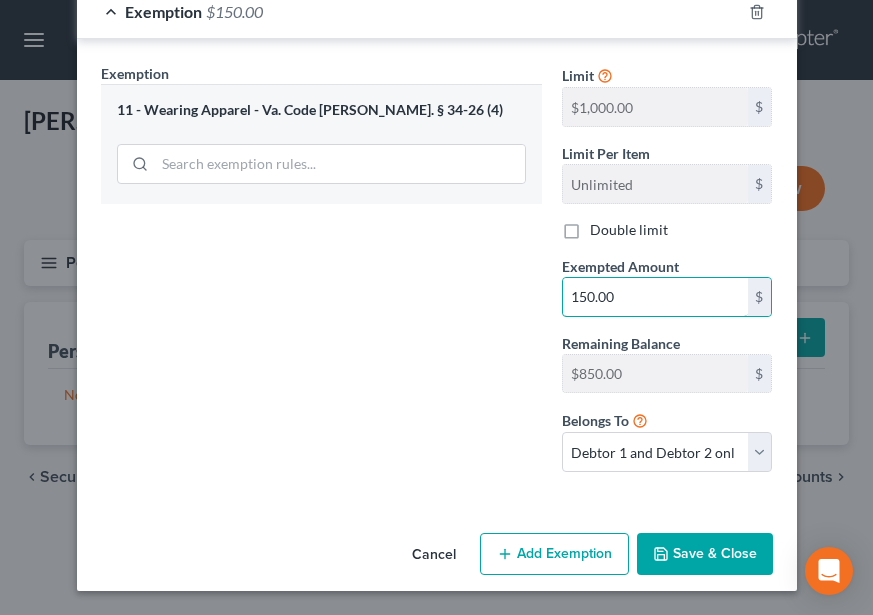 type on "150.00" 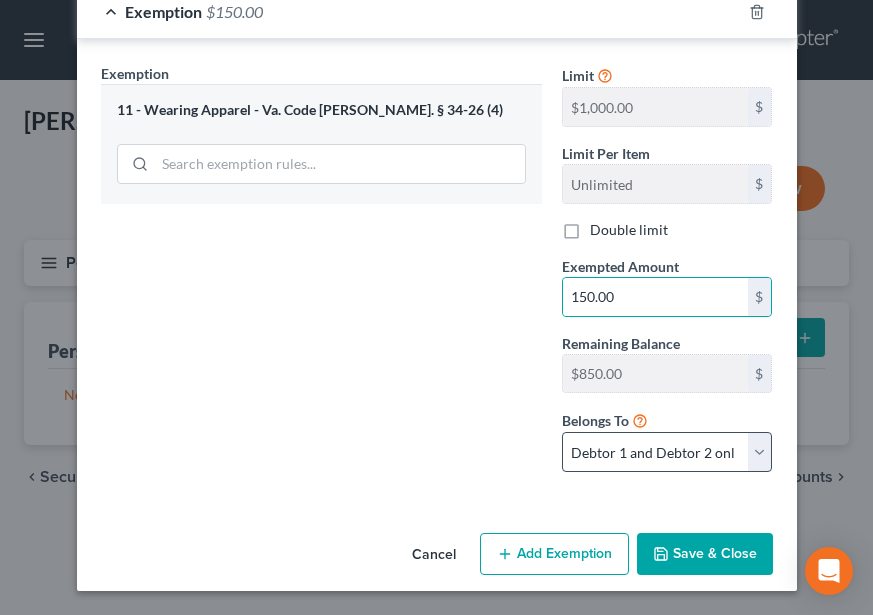 drag, startPoint x: 616, startPoint y: 488, endPoint x: 618, endPoint y: 454, distance: 34.058773 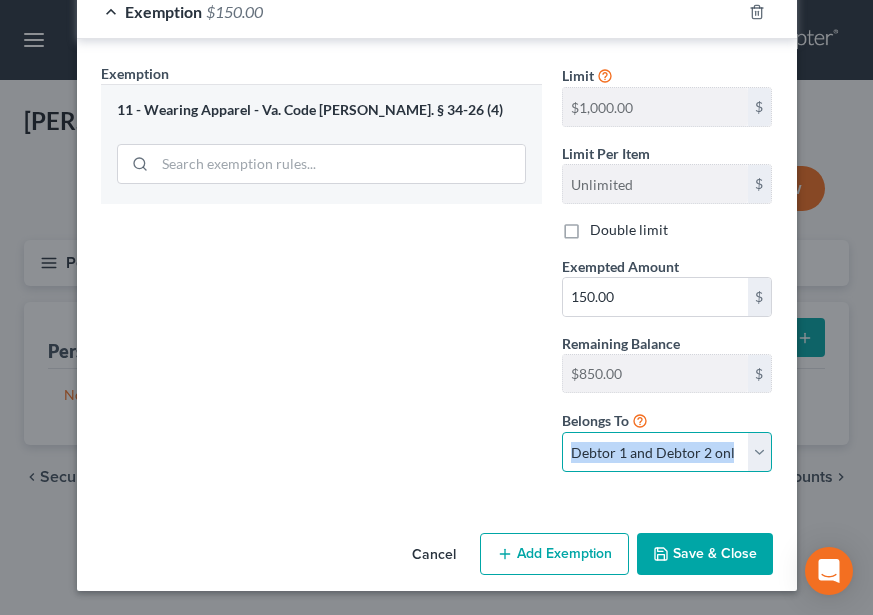 click on "Debtor 1 only Debtor 2 only Debtor 1 and Debtor 2 only" at bounding box center [667, 452] 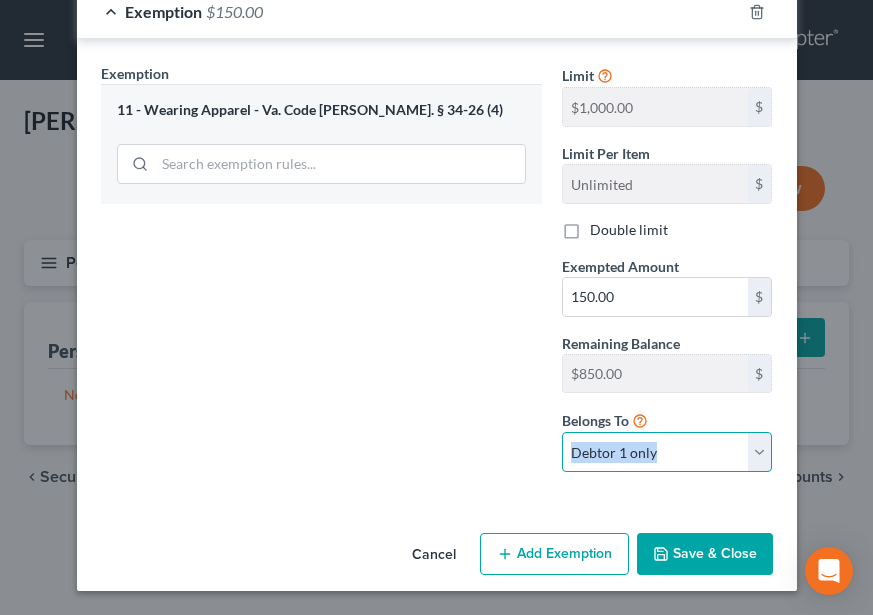 click on "Debtor 1 only Debtor 2 only Debtor 1 and Debtor 2 only" at bounding box center [667, 452] 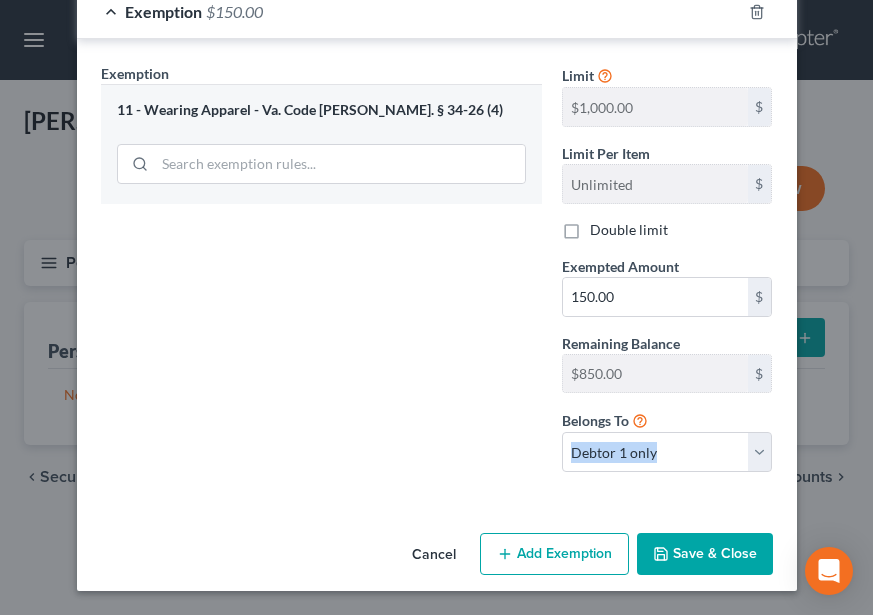 click on "Save & Close" at bounding box center [705, 554] 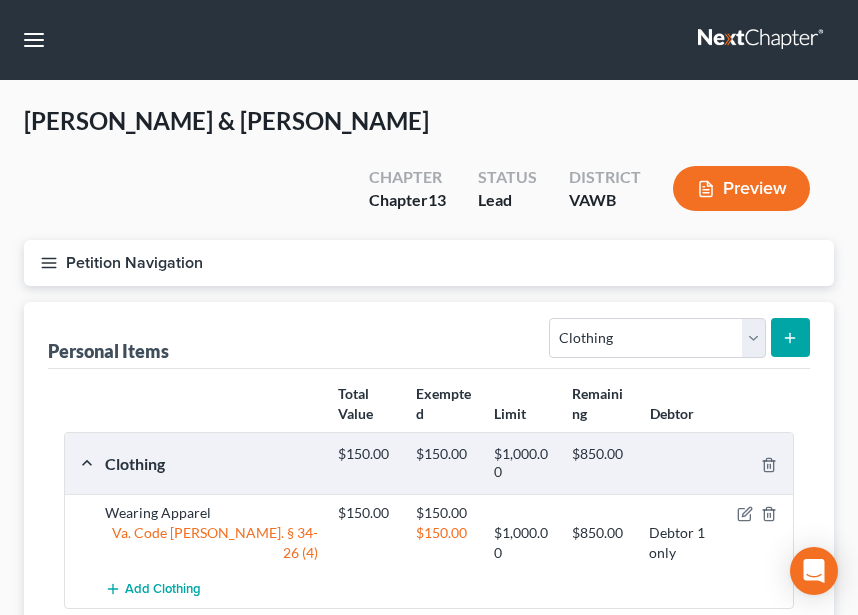 click at bounding box center (790, 337) 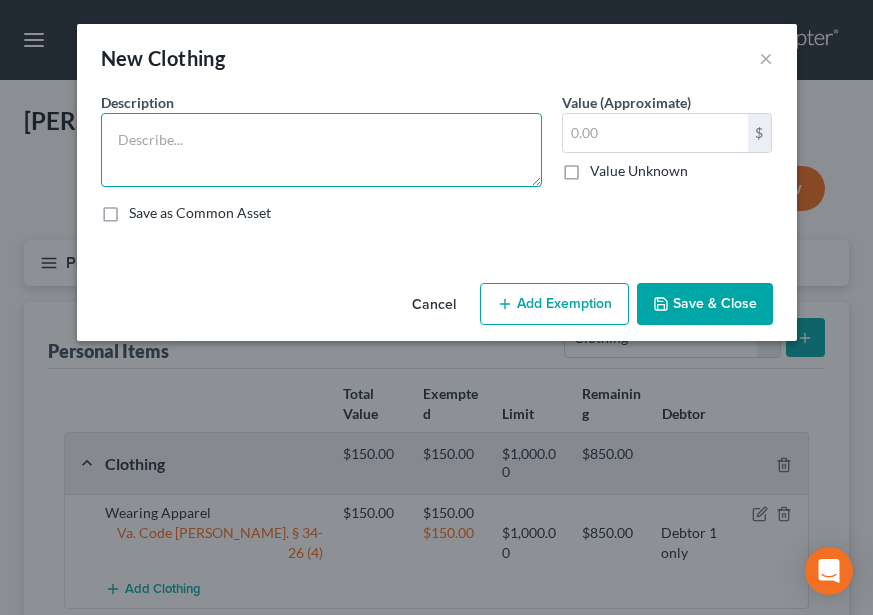 click at bounding box center [321, 150] 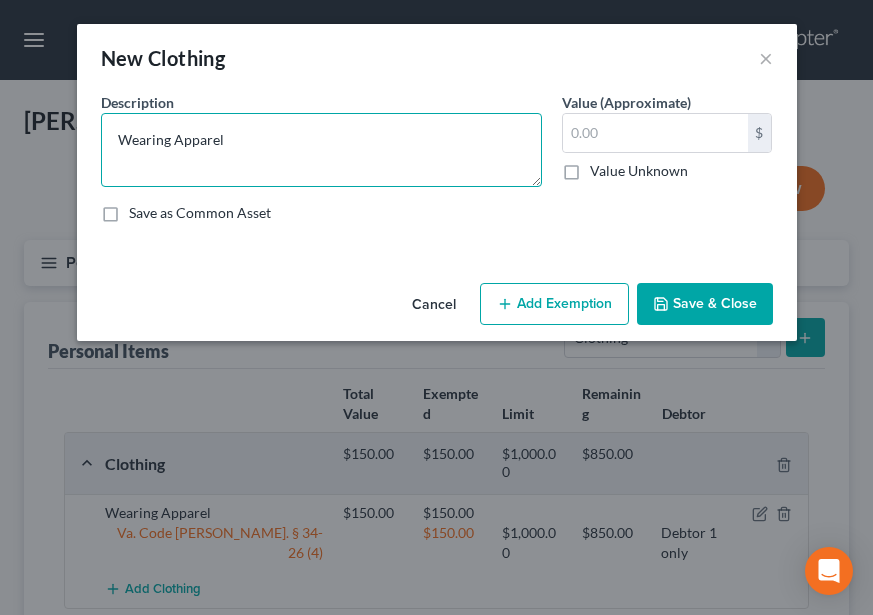 type on "Wearing Apparel" 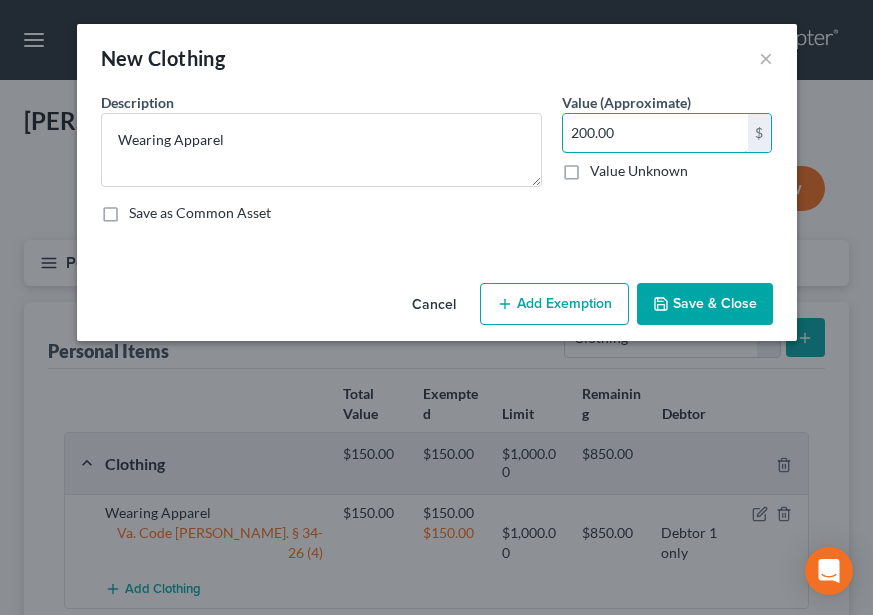 type on "200.00" 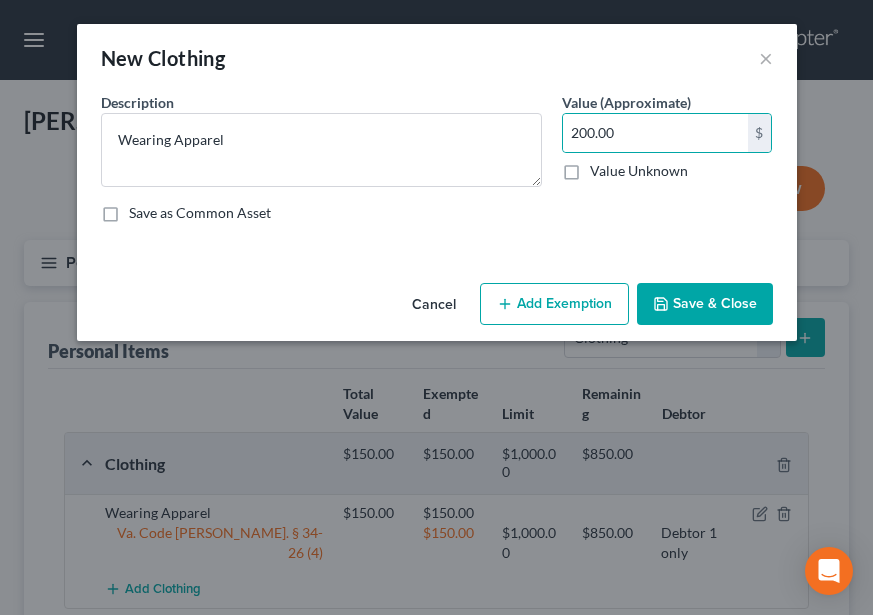 click on "Add Exemption" at bounding box center [554, 304] 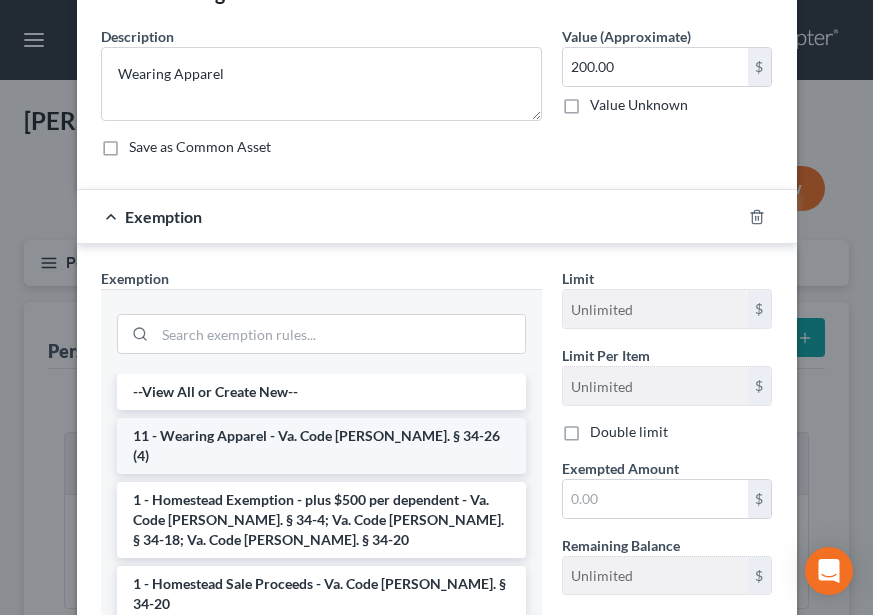 scroll, scrollTop: 69, scrollLeft: 0, axis: vertical 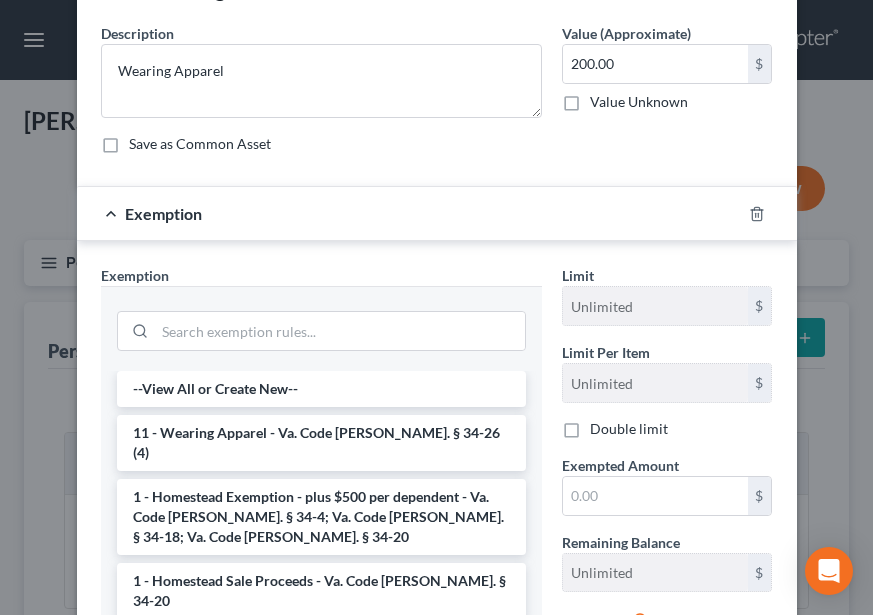 click on "1 - Homestead Exemption  - plus $500 per dependent - Va. Code Ann. § 34-4; Va. Code Ann. § 34-18; Va. Code Ann. § 34-20" at bounding box center [321, 517] 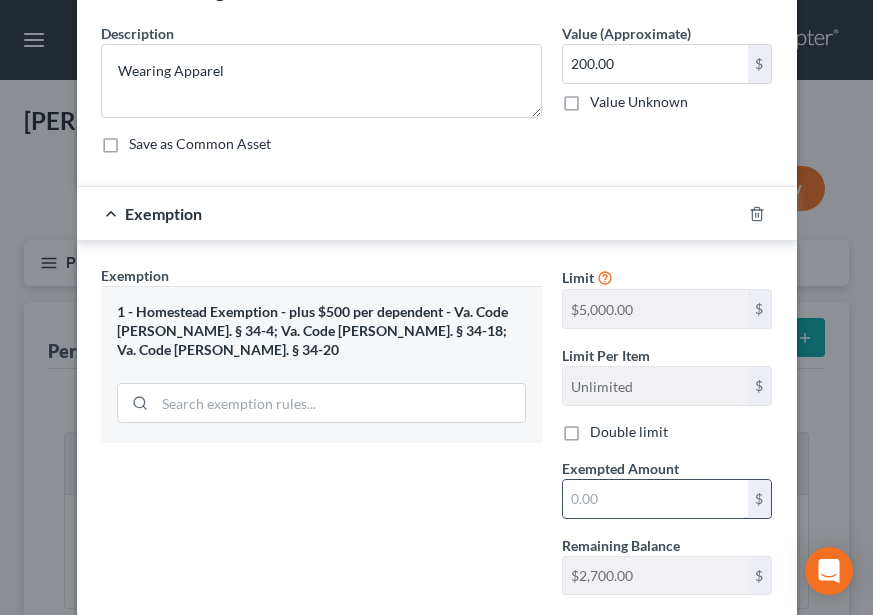 click at bounding box center [655, 499] 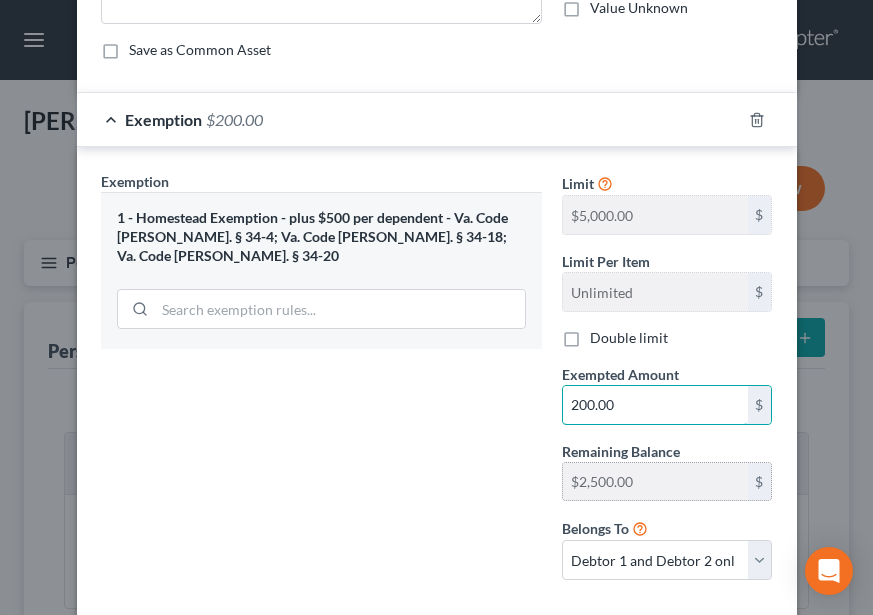 scroll, scrollTop: 271, scrollLeft: 0, axis: vertical 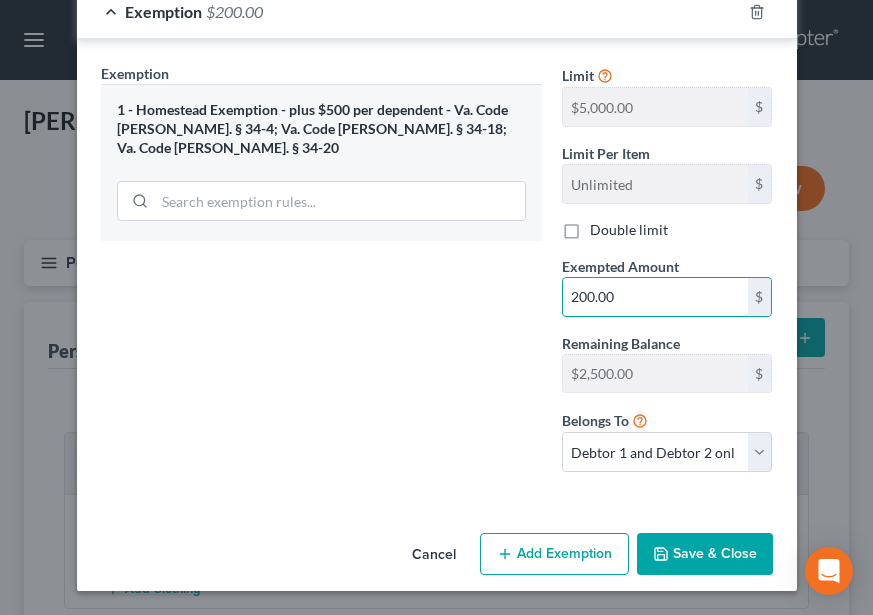 type on "200.00" 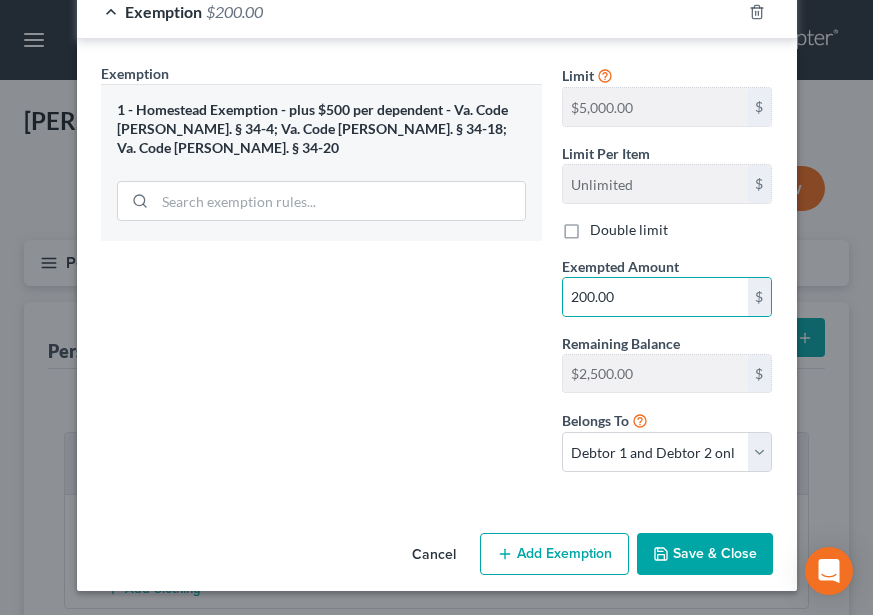 click at bounding box center [437, 488] 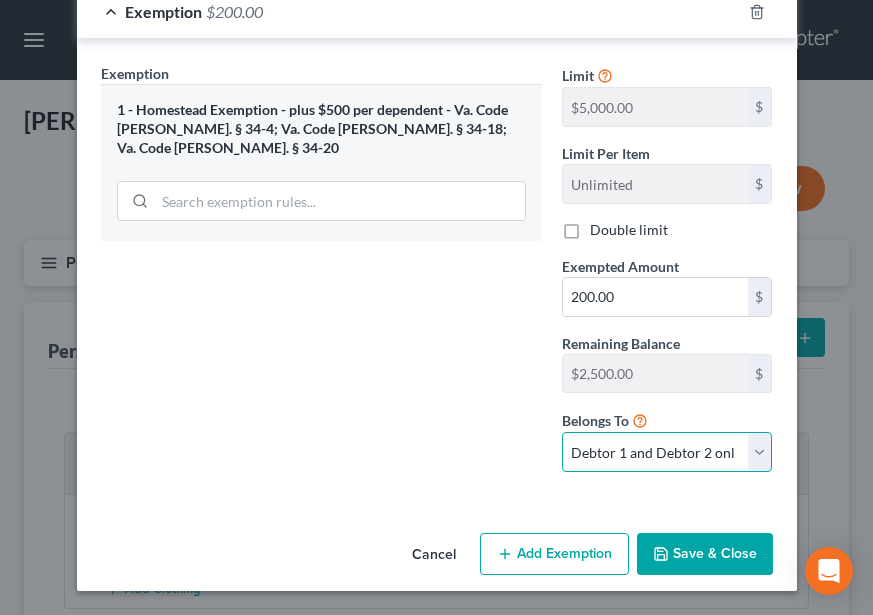 click on "Debtor 1 only Debtor 2 only Debtor 1 and Debtor 2 only" at bounding box center (667, 452) 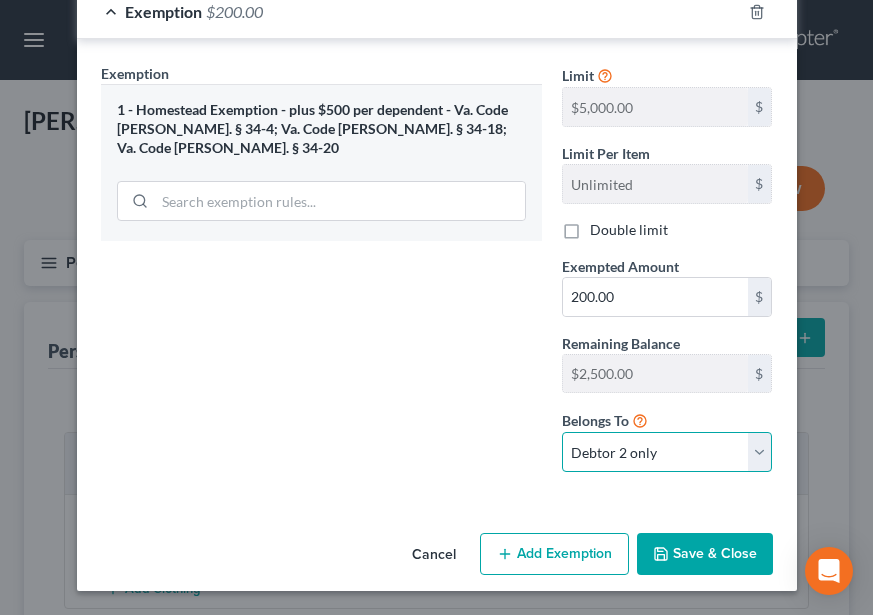 click on "Debtor 1 only Debtor 2 only Debtor 1 and Debtor 2 only" at bounding box center [667, 452] 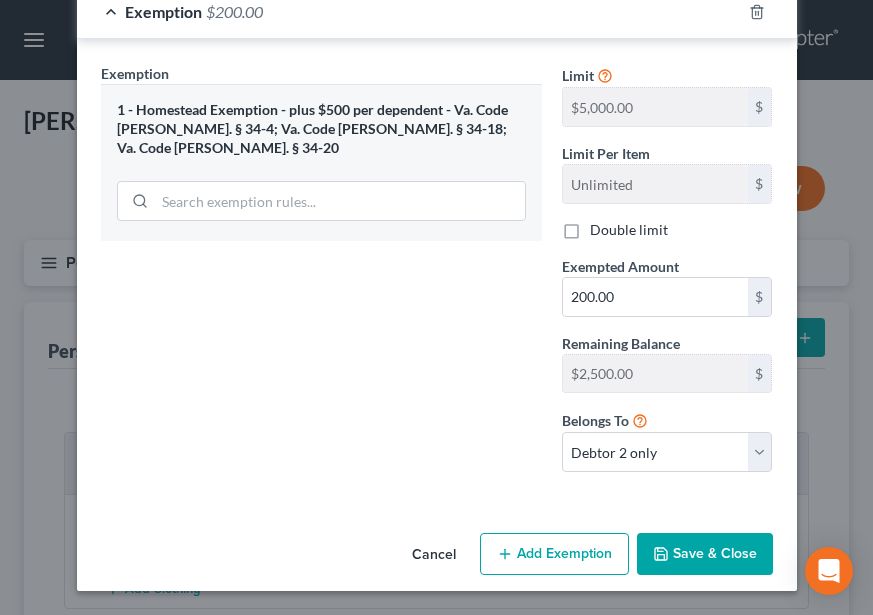 click on "Save & Close" at bounding box center (705, 554) 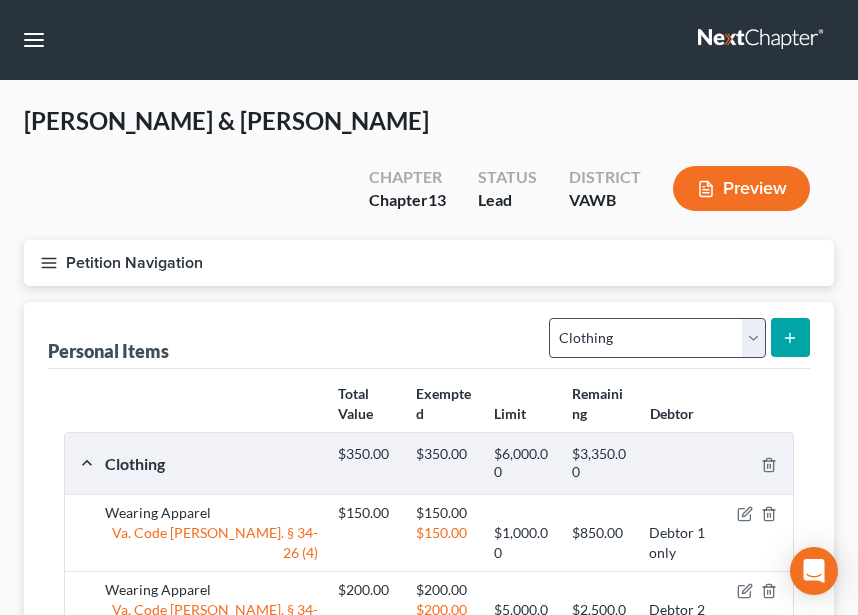 drag, startPoint x: 694, startPoint y: 246, endPoint x: 692, endPoint y: 275, distance: 29.068884 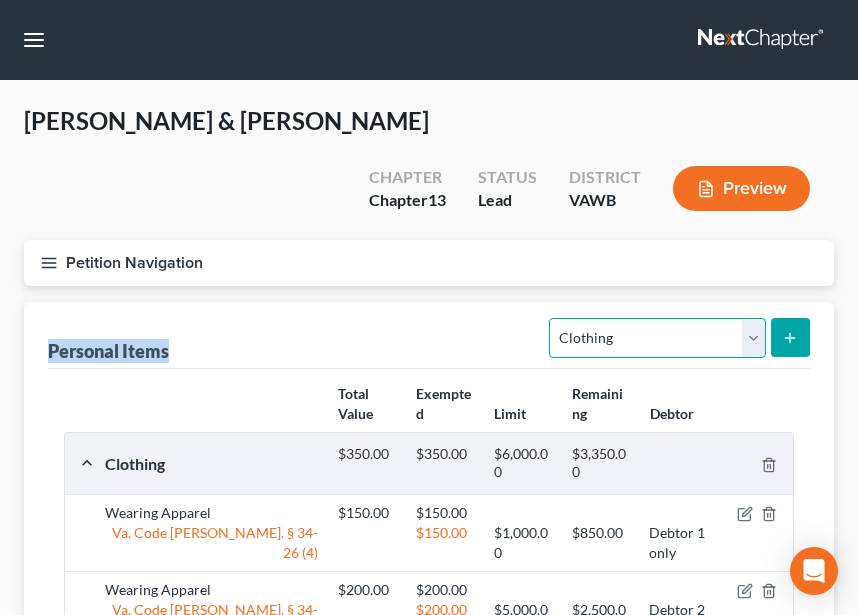 drag, startPoint x: 691, startPoint y: 275, endPoint x: 687, endPoint y: 306, distance: 31.257 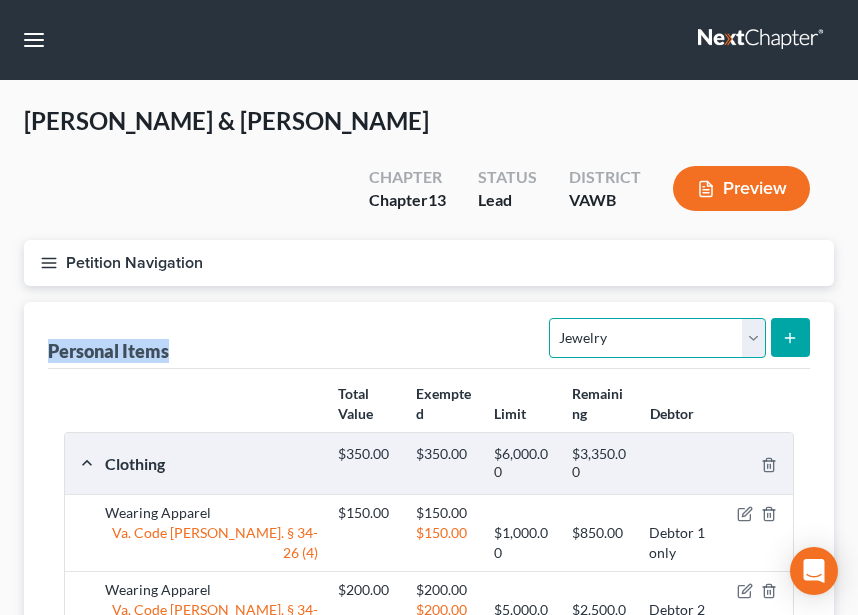 click on "Select Item Type Clothing Collectibles Of Value Electronics Firearms Household Goods Jewelry Other Pet(s) Sports & Hobby Equipment" at bounding box center [657, 338] 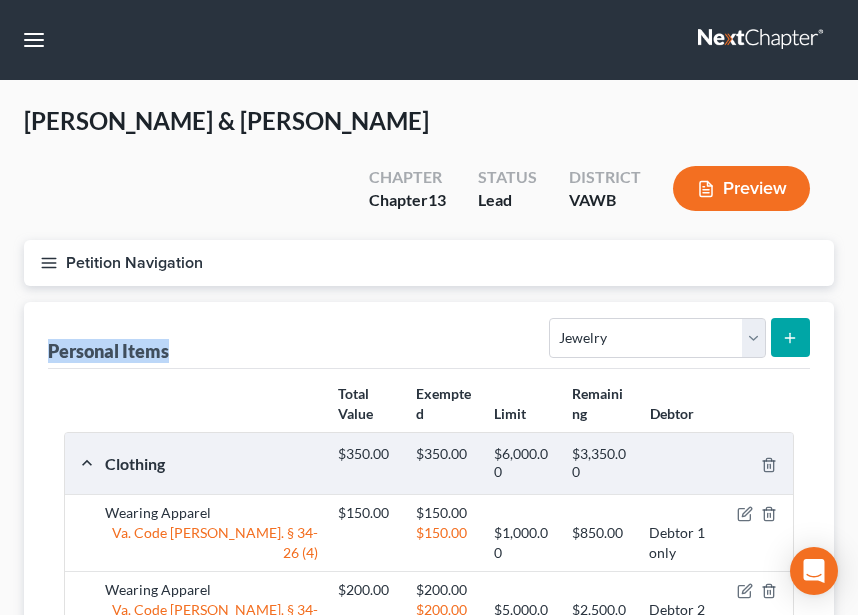 click at bounding box center [790, 337] 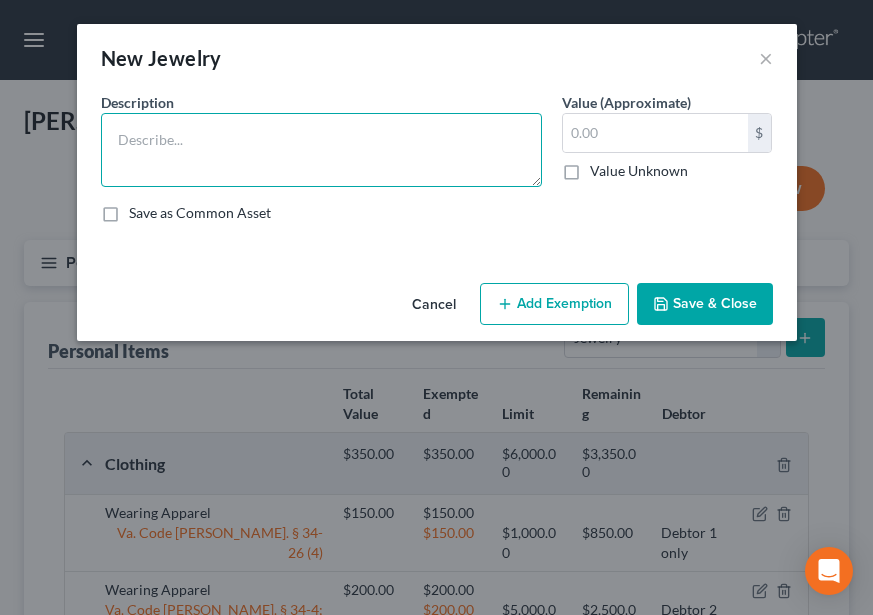 click at bounding box center [321, 150] 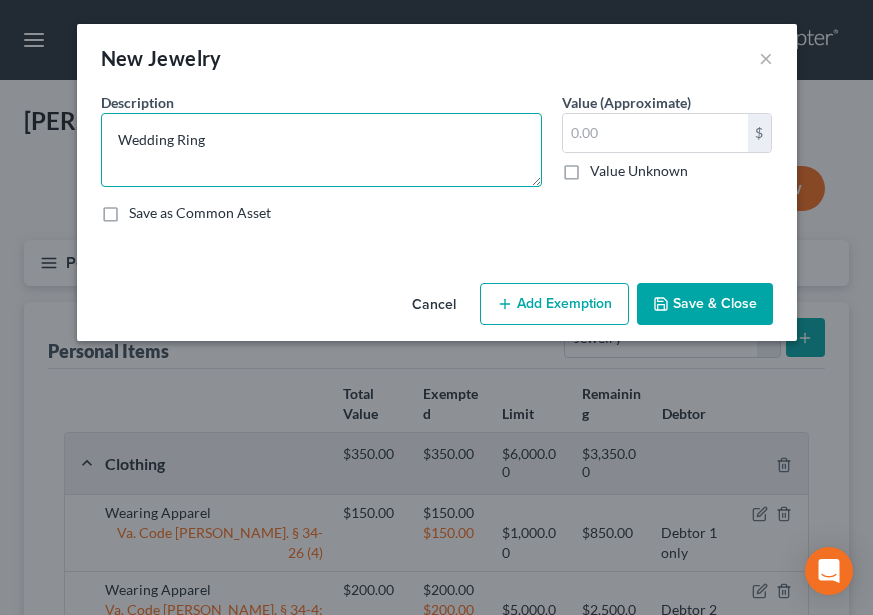 type on "Wedding Ring" 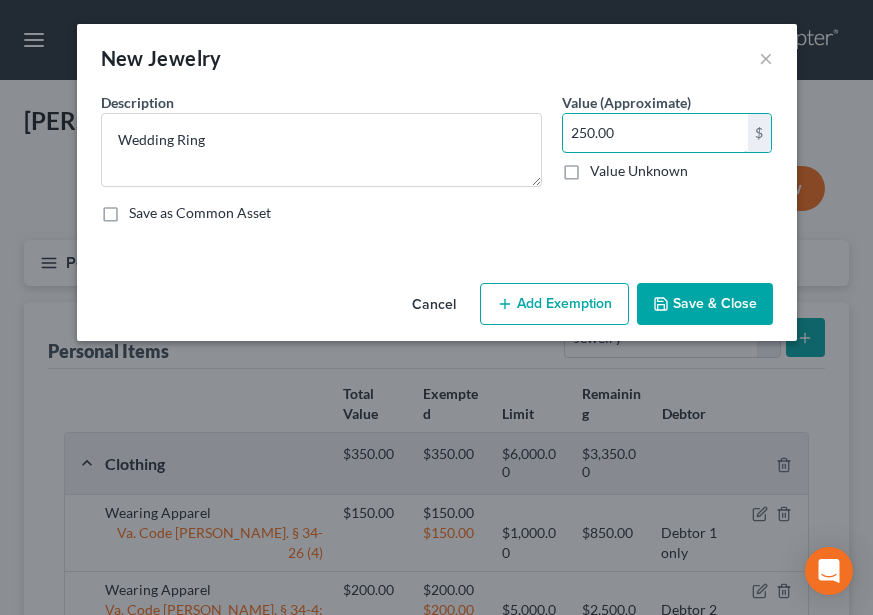 type on "250.00" 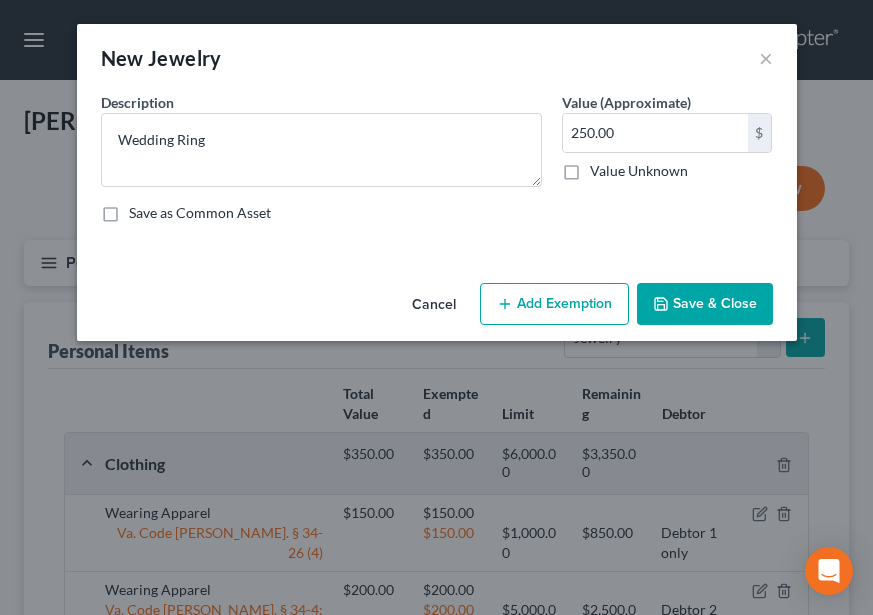 click on "Add Exemption" at bounding box center [554, 304] 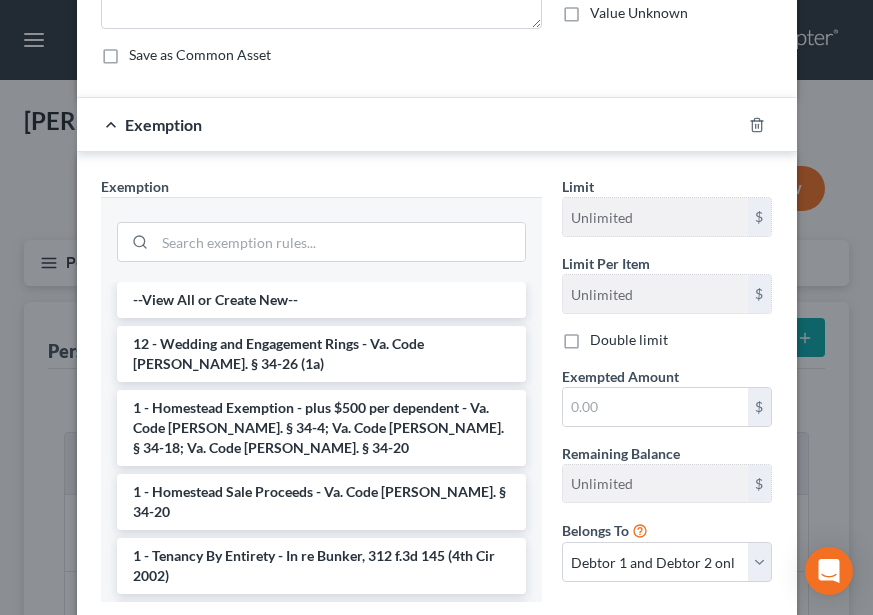 scroll, scrollTop: 169, scrollLeft: 0, axis: vertical 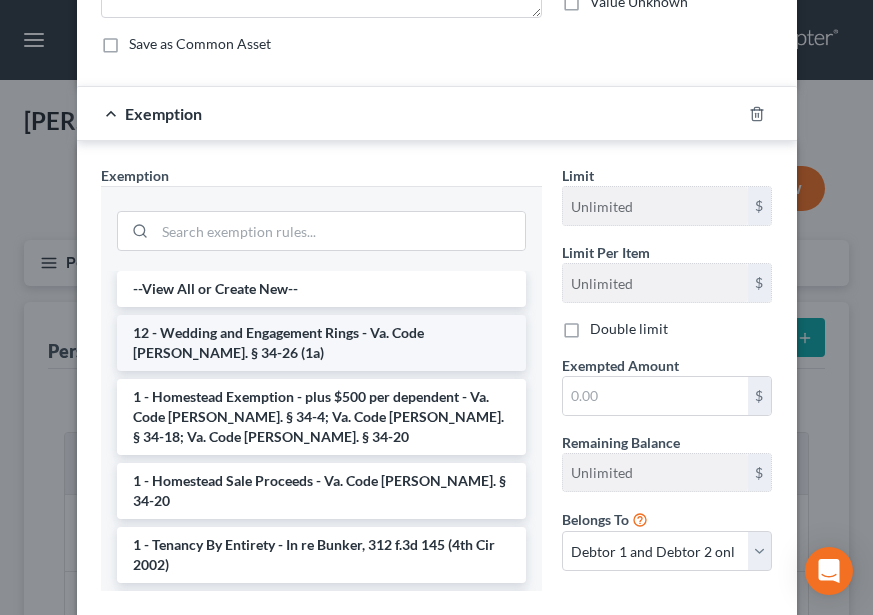 click on "12 - Wedding and Engagement Rings - Va. Code Ann. § 34-26 (1a)" at bounding box center (321, 343) 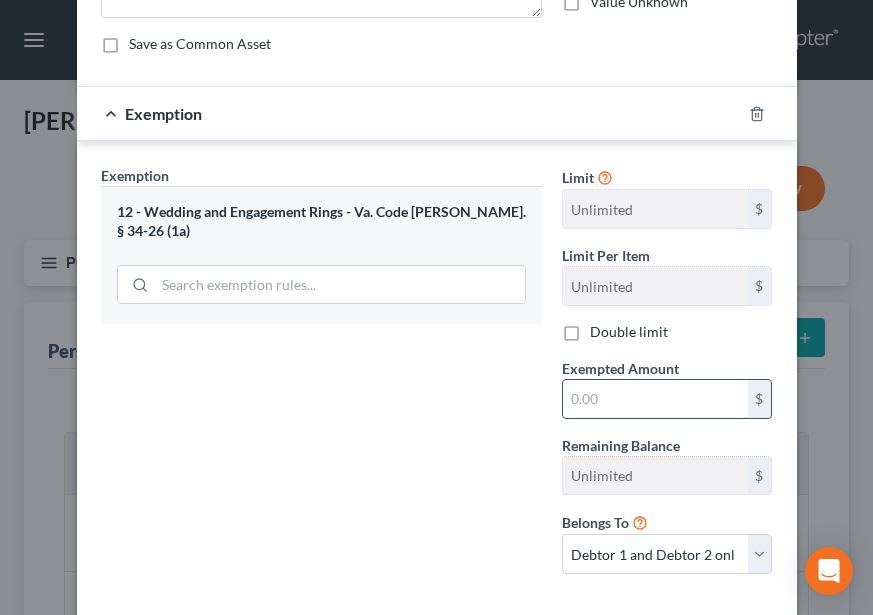 click at bounding box center [655, 399] 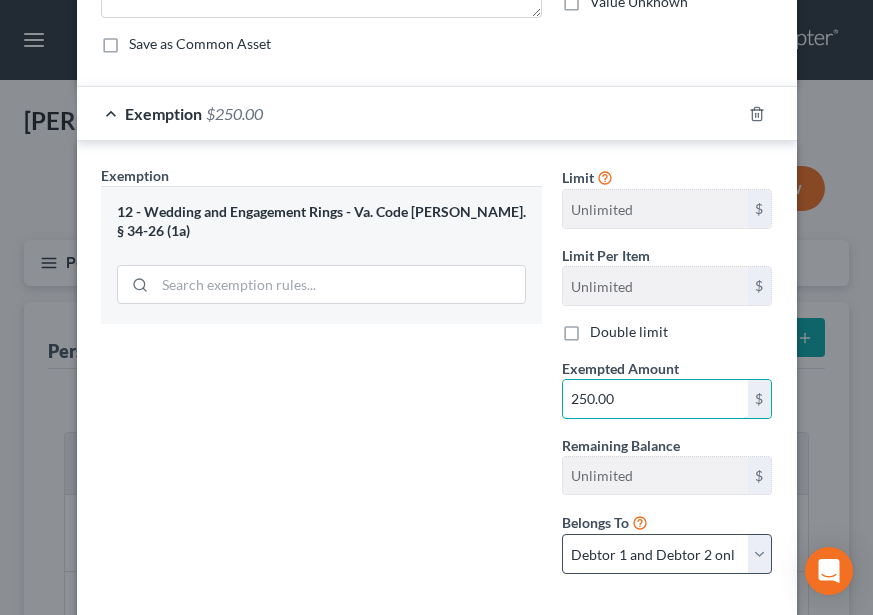 type on "250.00" 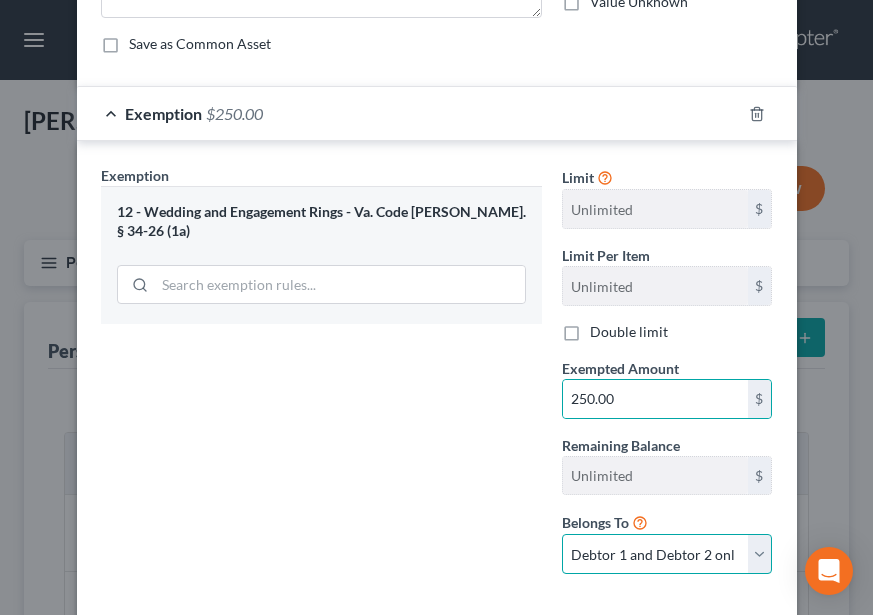 click on "Debtor 1 only Debtor 2 only Debtor 1 and Debtor 2 only" at bounding box center [667, 554] 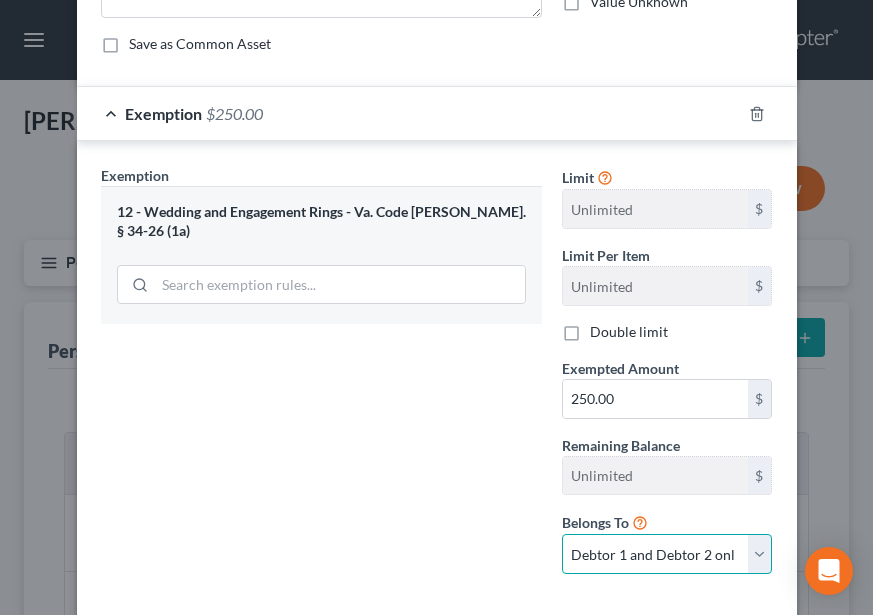 select on "1" 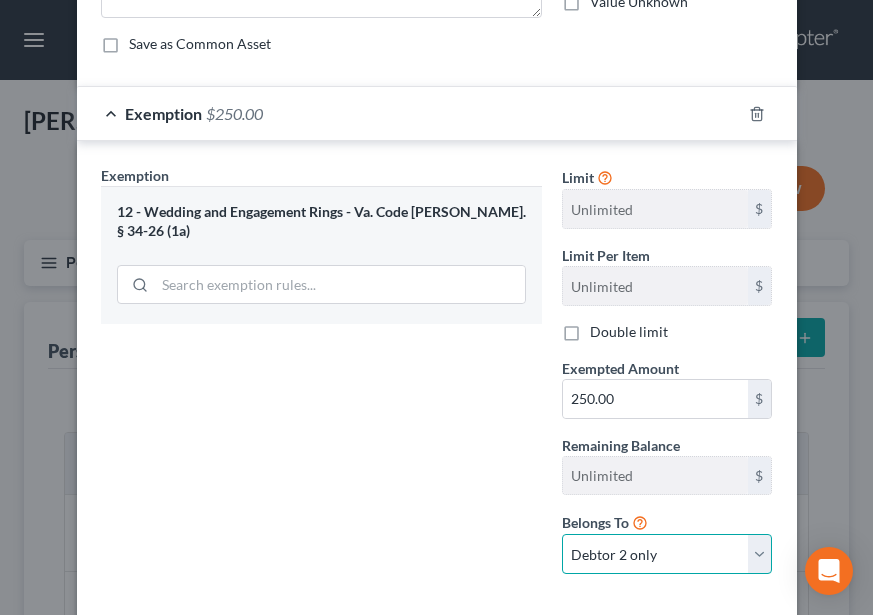 click on "Debtor 1 only Debtor 2 only Debtor 1 and Debtor 2 only" at bounding box center [667, 554] 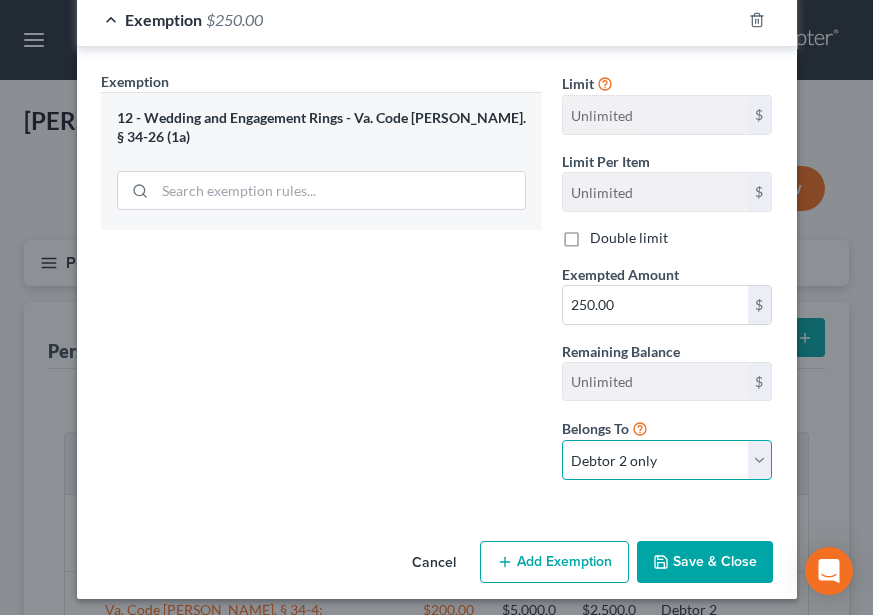 scroll, scrollTop: 271, scrollLeft: 0, axis: vertical 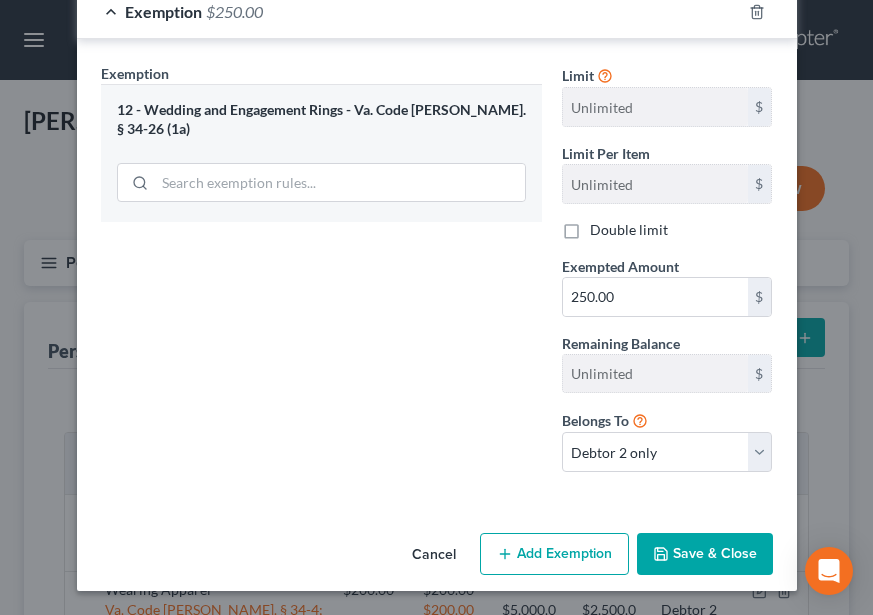 click on "Save & Close" at bounding box center (705, 554) 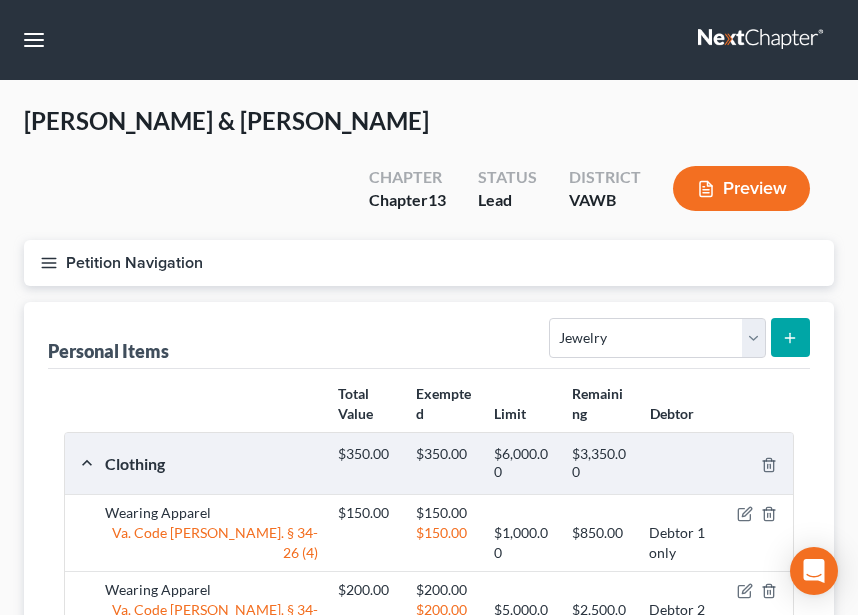 click 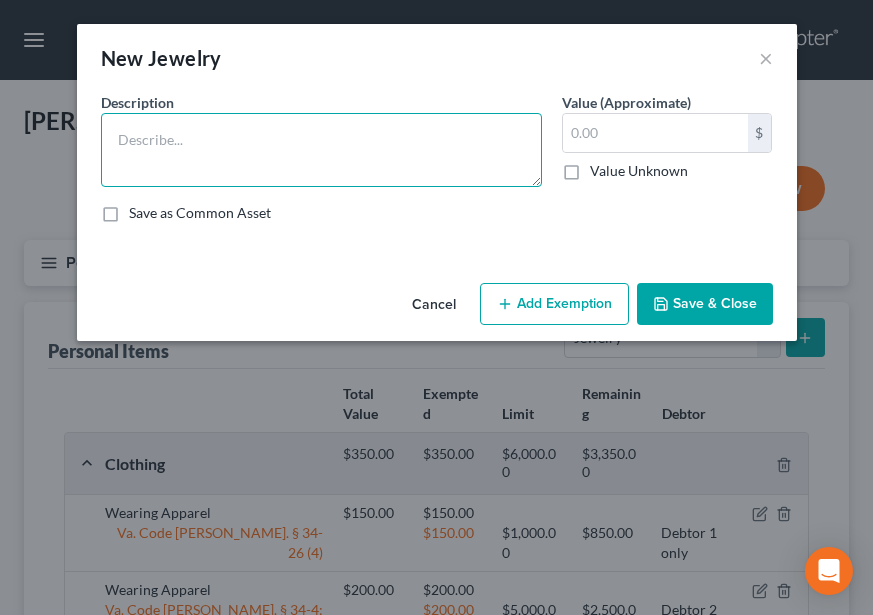 click at bounding box center [321, 150] 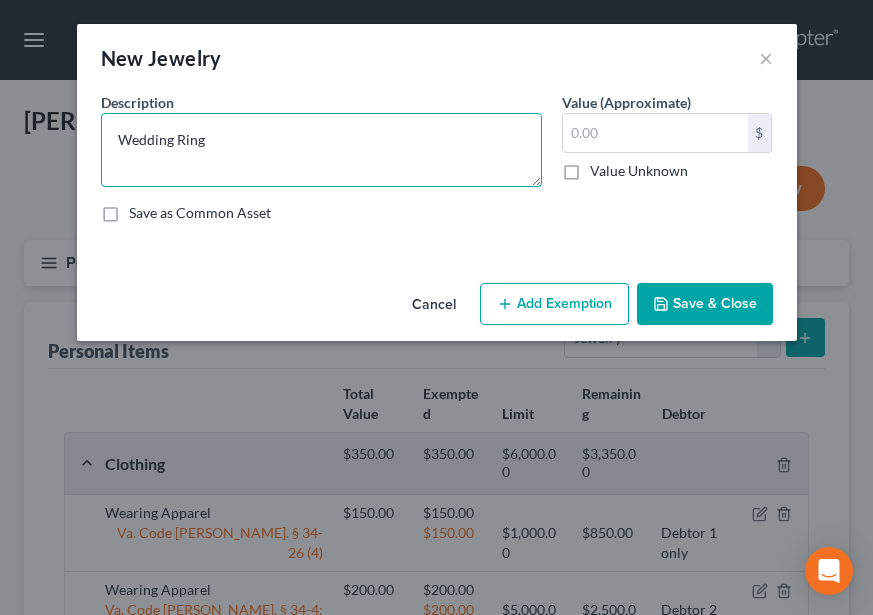 type on "Wedding Ring" 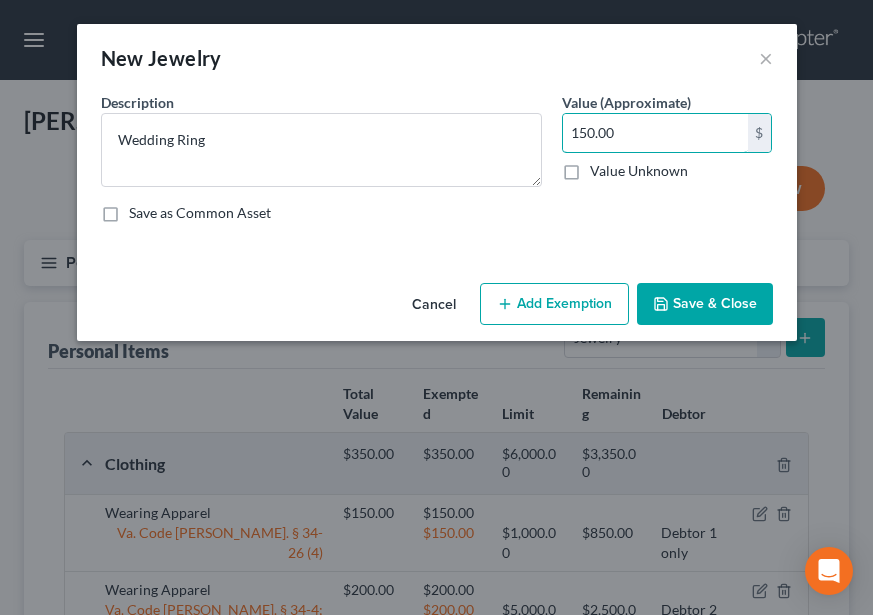 type on "150.00" 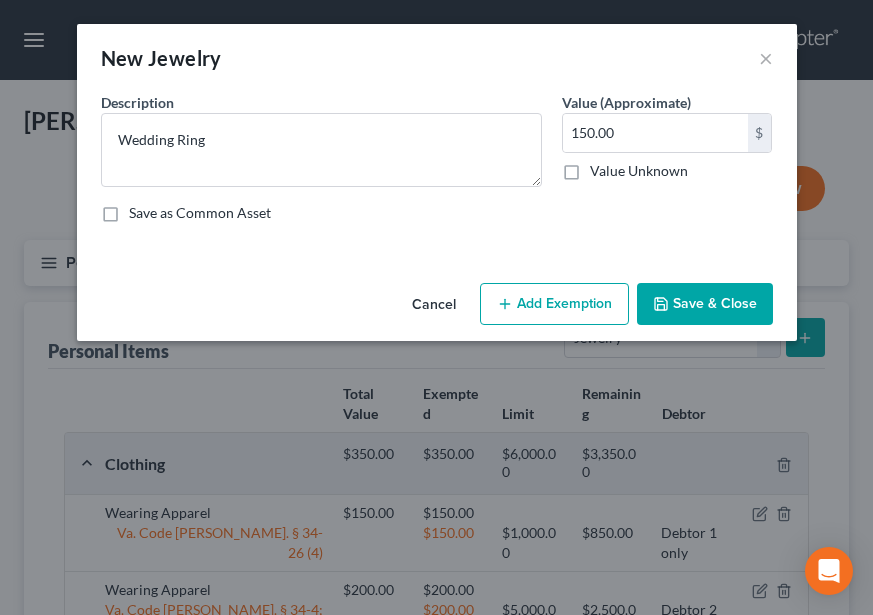 click on "Add Exemption" at bounding box center (554, 304) 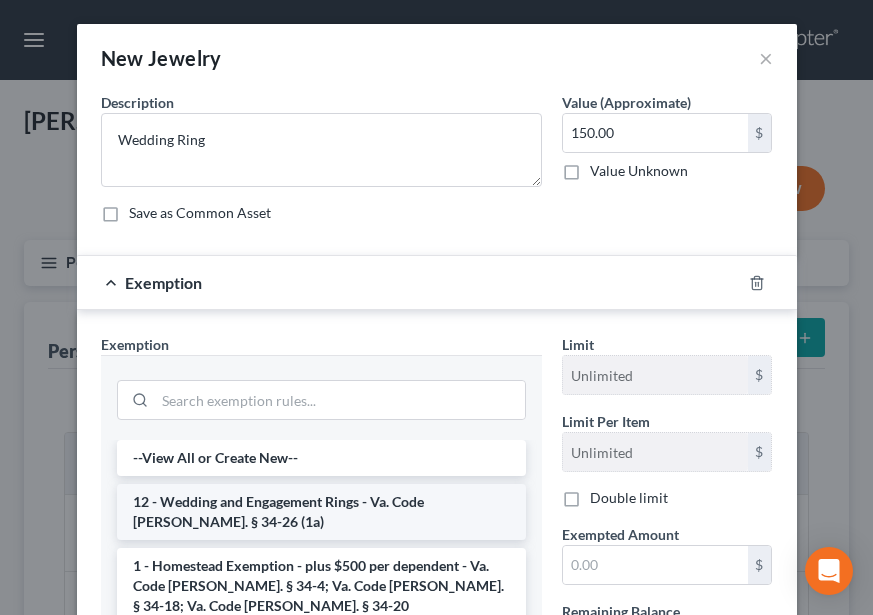 click on "12 - Wedding and Engagement Rings - Va. Code Ann. § 34-26 (1a)" at bounding box center (321, 512) 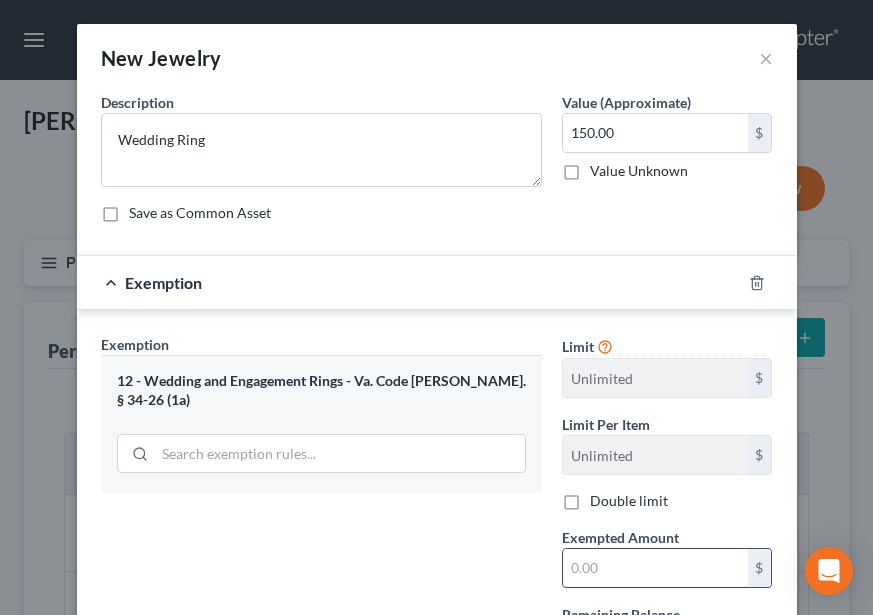 click at bounding box center (655, 568) 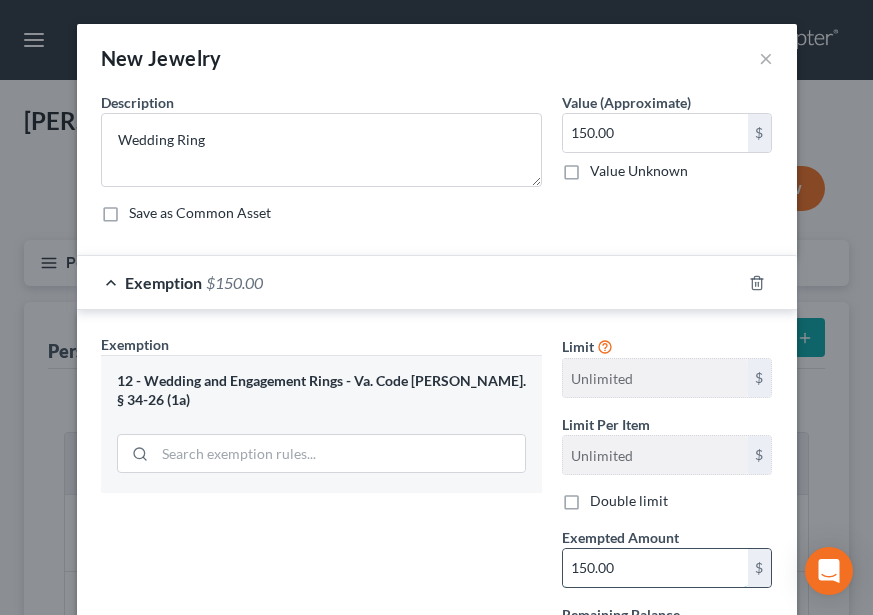 scroll, scrollTop: 271, scrollLeft: 0, axis: vertical 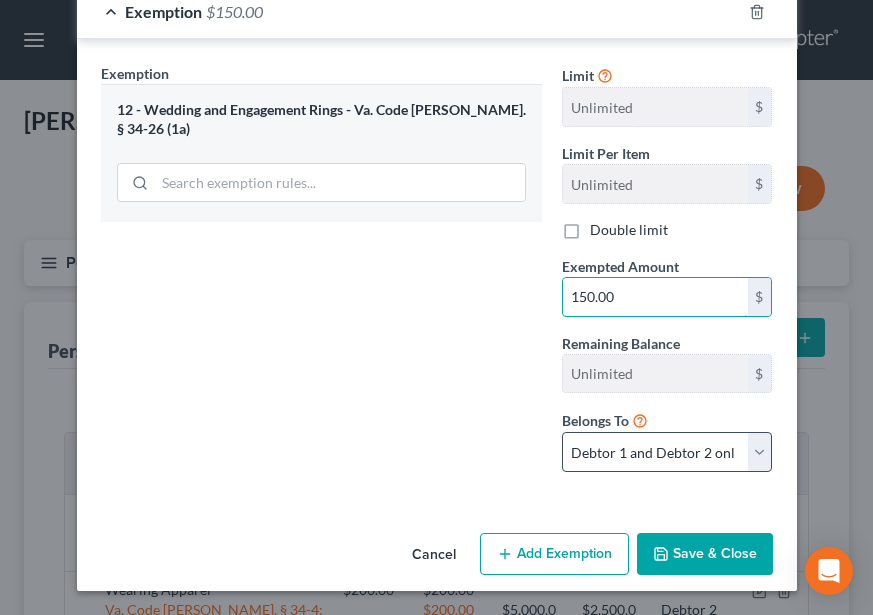 type on "150.00" 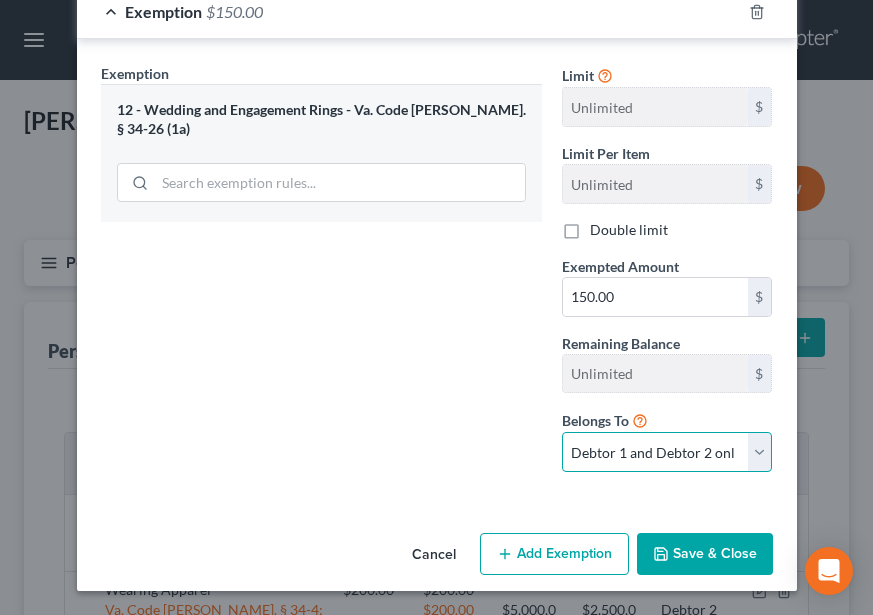 click on "Debtor 1 only Debtor 2 only Debtor 1 and Debtor 2 only" at bounding box center (667, 452) 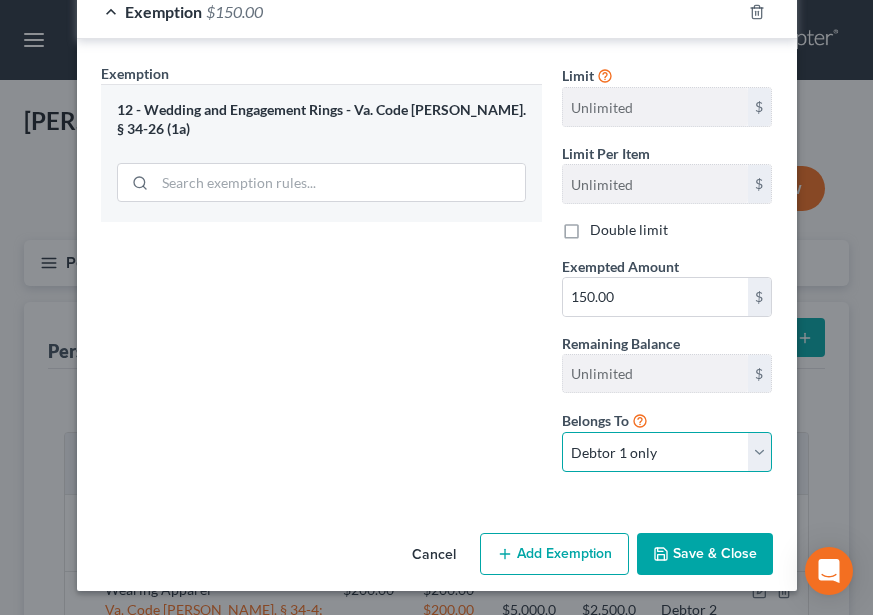 click on "Debtor 1 only Debtor 2 only Debtor 1 and Debtor 2 only" at bounding box center [667, 452] 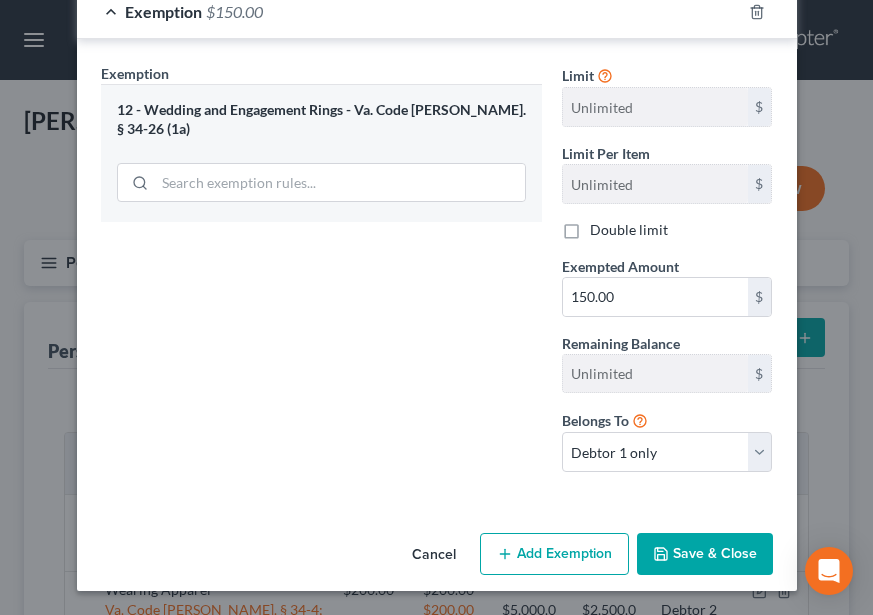 click on "Save & Close" at bounding box center (705, 554) 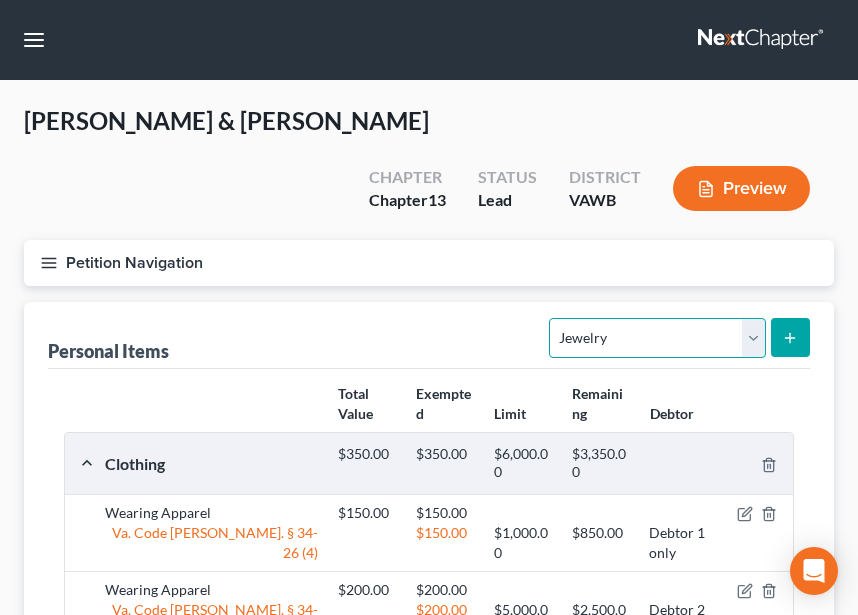 drag, startPoint x: 637, startPoint y: 290, endPoint x: 644, endPoint y: 279, distance: 13.038404 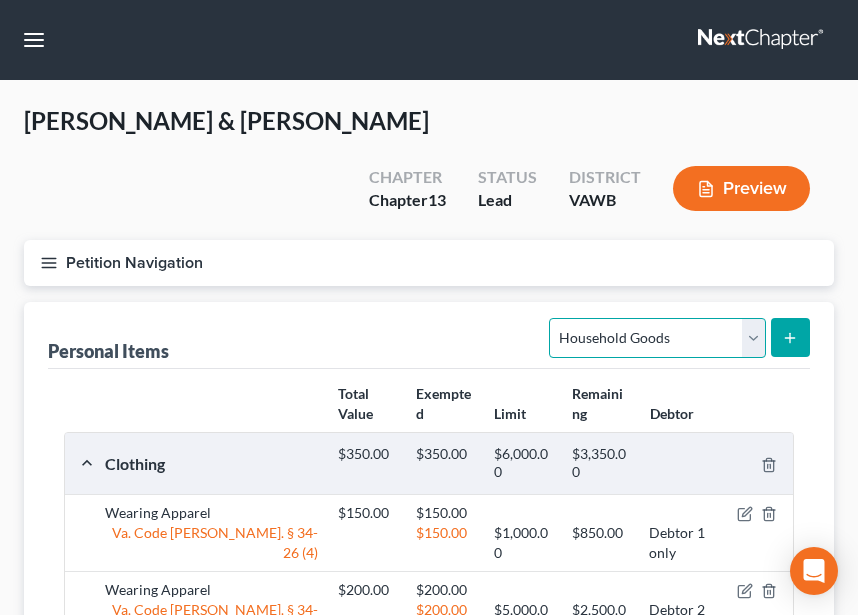 click on "Select Item Type Clothing Collectibles Of Value Electronics Firearms Household Goods Jewelry Other Pet(s) Sports & Hobby Equipment" at bounding box center [657, 338] 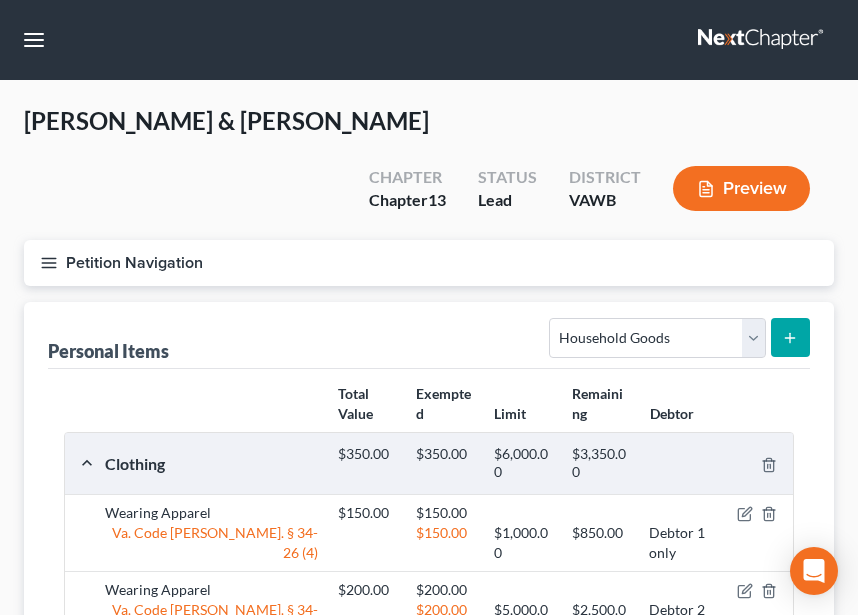 click 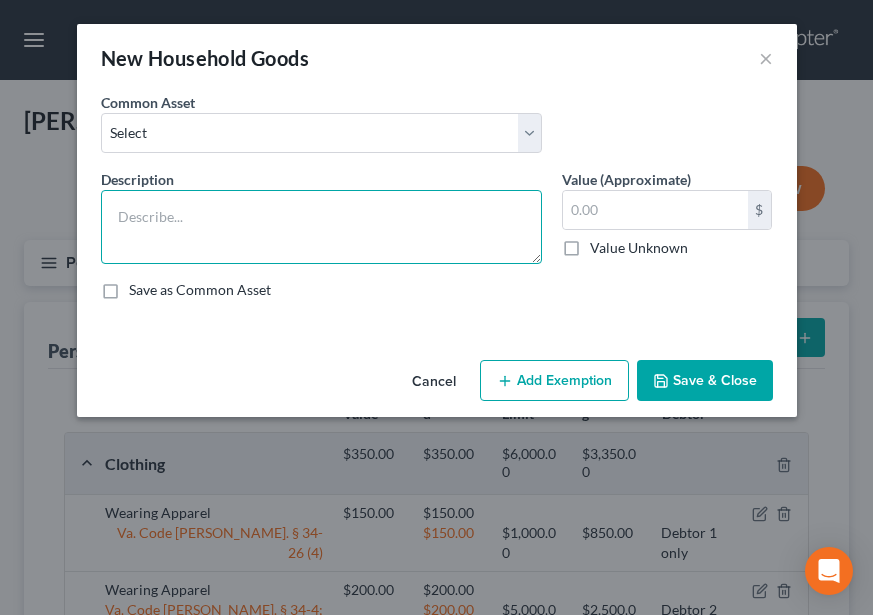click at bounding box center [321, 227] 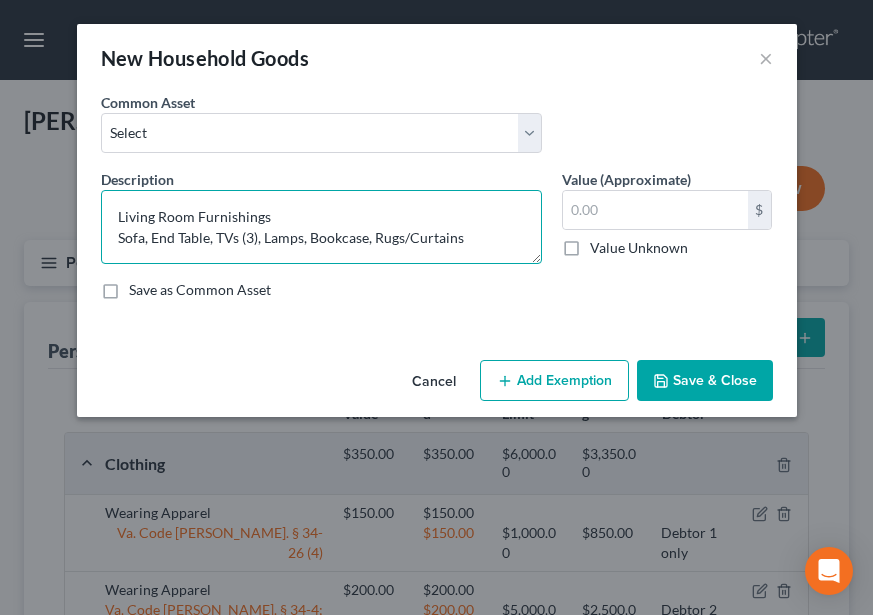 type on "Living Room Furnishings
Sofa, End Table, TVs (3), Lamps, Bookcase, Rugs/Curtains" 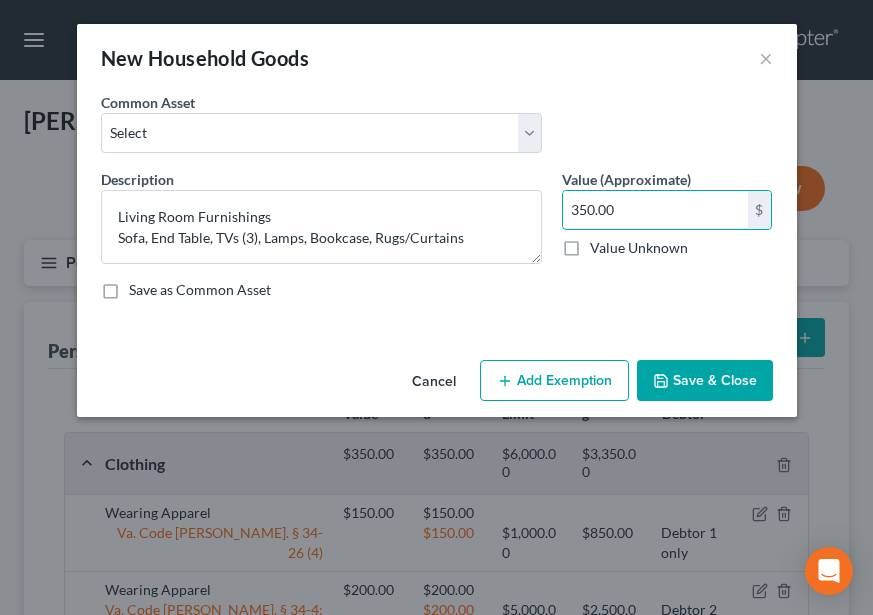 type on "350.00" 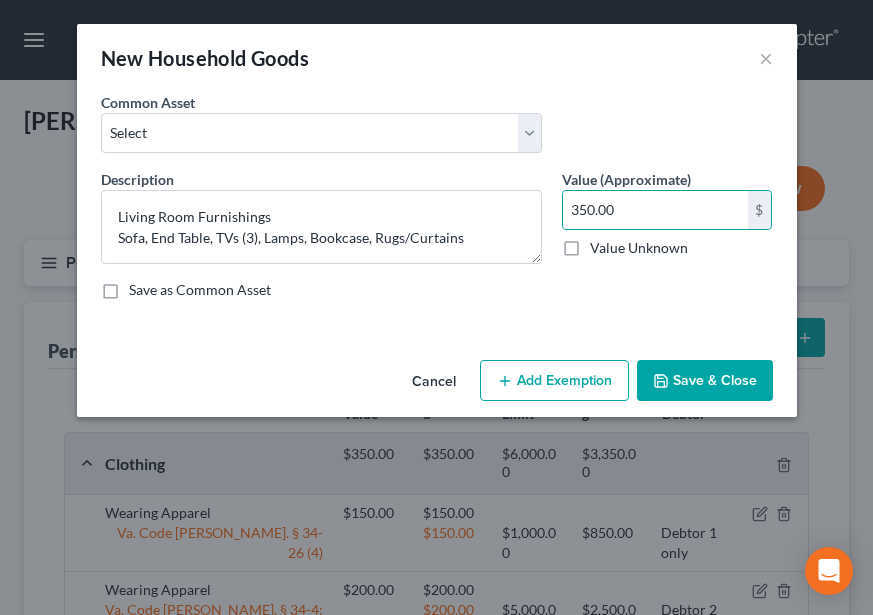 click on "Cancel Add Exemption Save & Close" at bounding box center [437, 385] 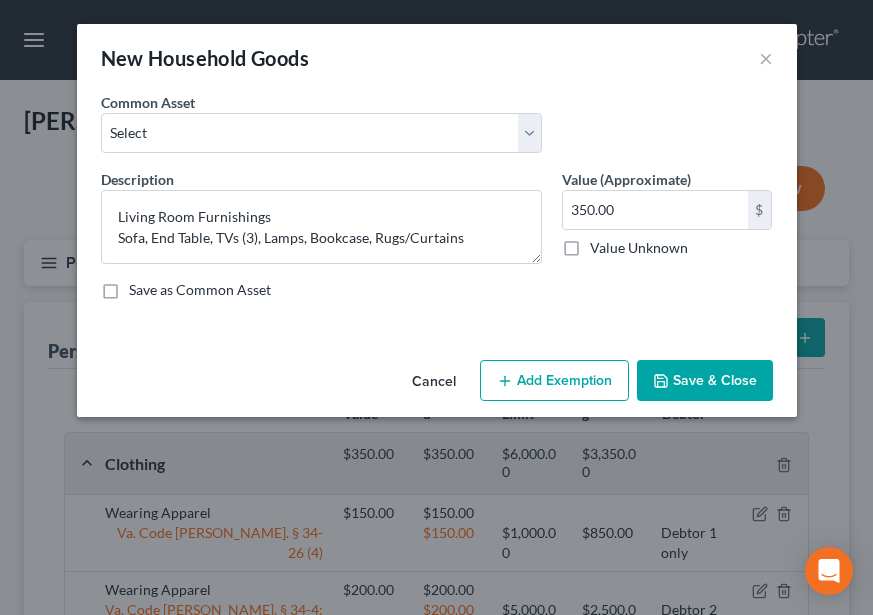 click on "Add Exemption" at bounding box center [554, 381] 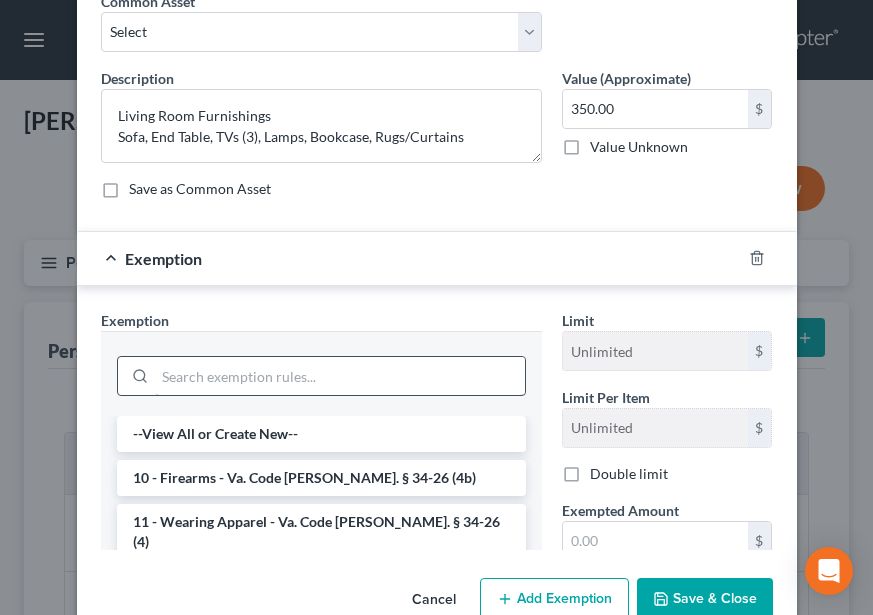 scroll, scrollTop: 102, scrollLeft: 0, axis: vertical 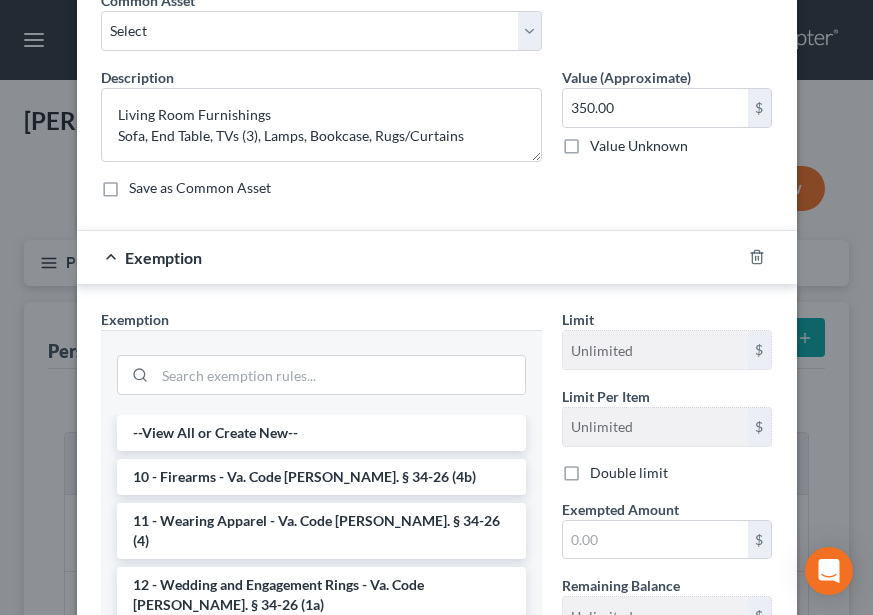 click on "12 - Wedding and Engagement Rings - Va. Code Ann. § 34-26 (1a)" at bounding box center (321, 595) 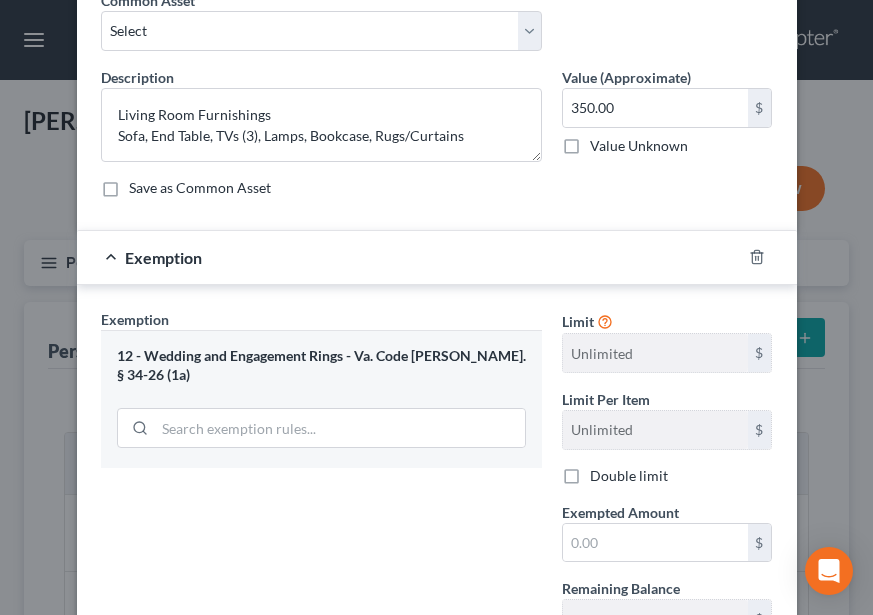 click at bounding box center (769, 257) 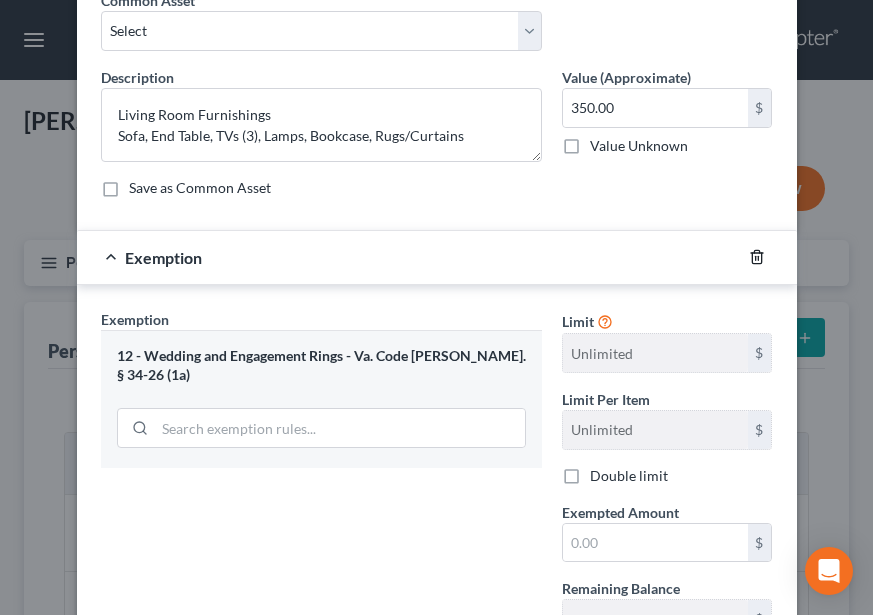 click 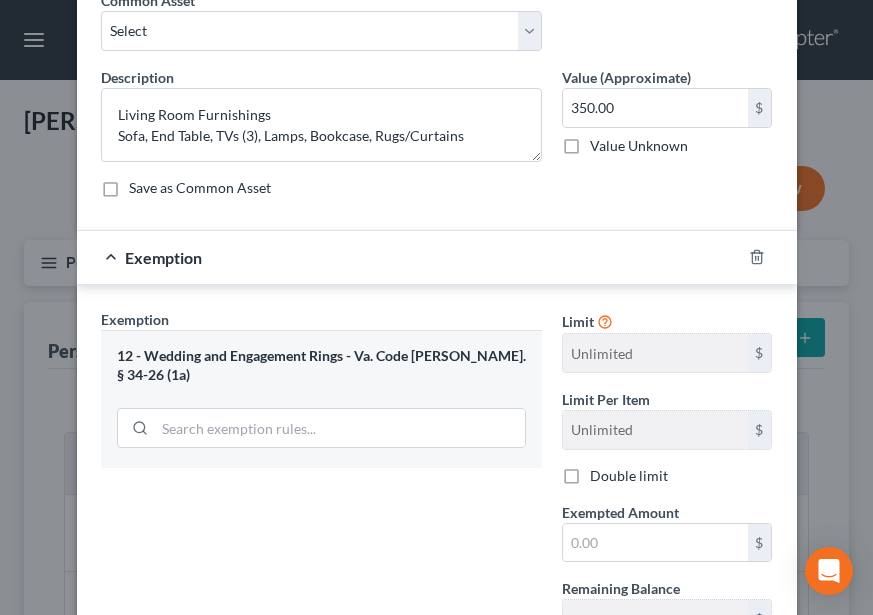 scroll, scrollTop: 0, scrollLeft: 0, axis: both 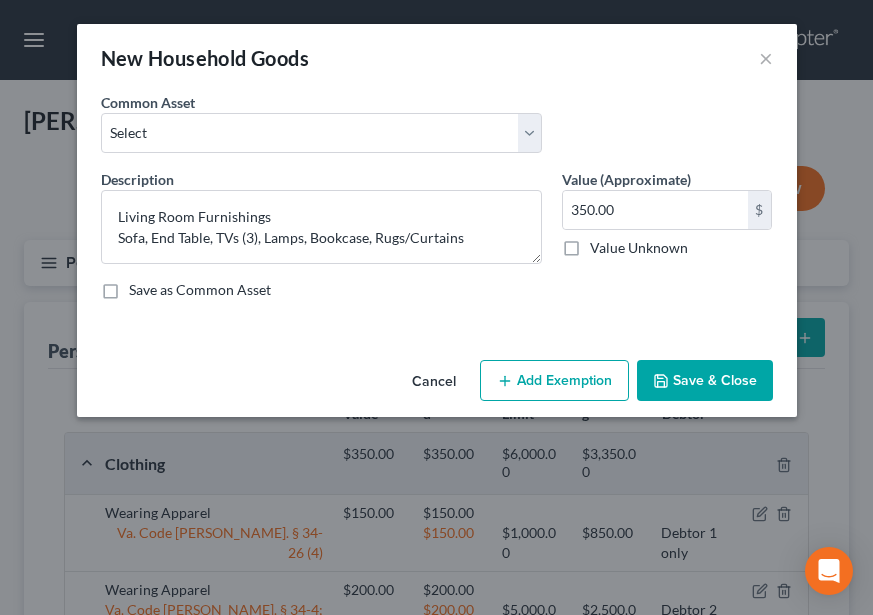 click on "Add Exemption" at bounding box center (554, 381) 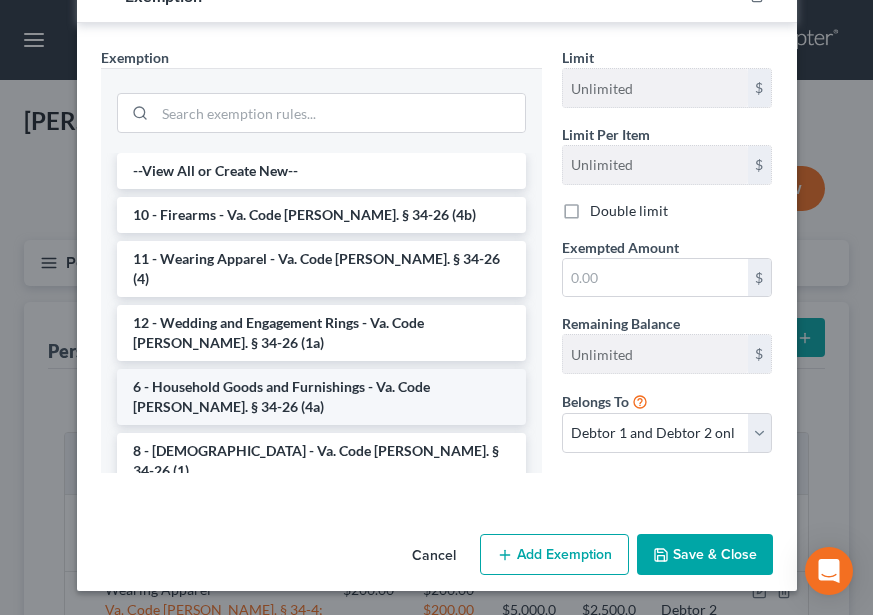 click on "6 - Household Goods and Furnishings - Va. Code Ann. § 34-26 (4a)" at bounding box center (321, 397) 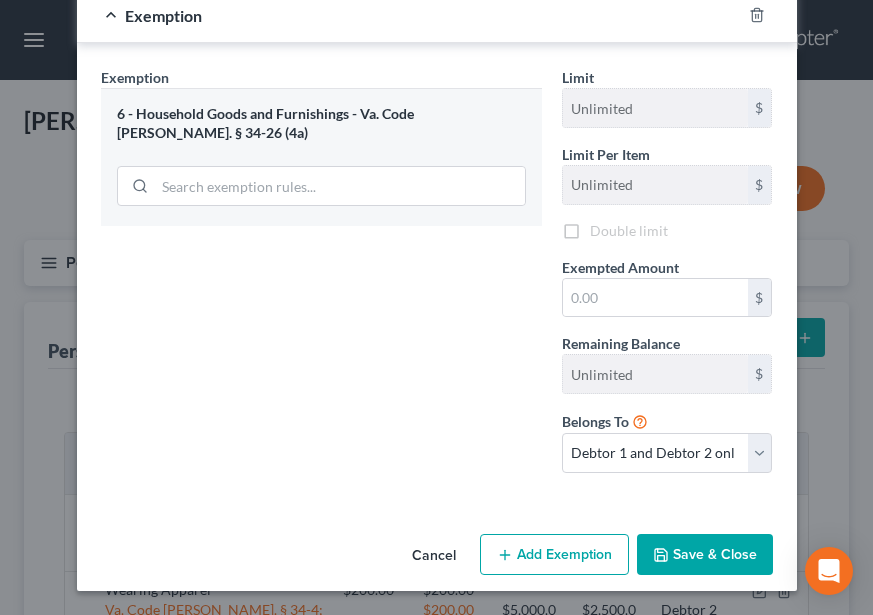 scroll, scrollTop: 347, scrollLeft: 0, axis: vertical 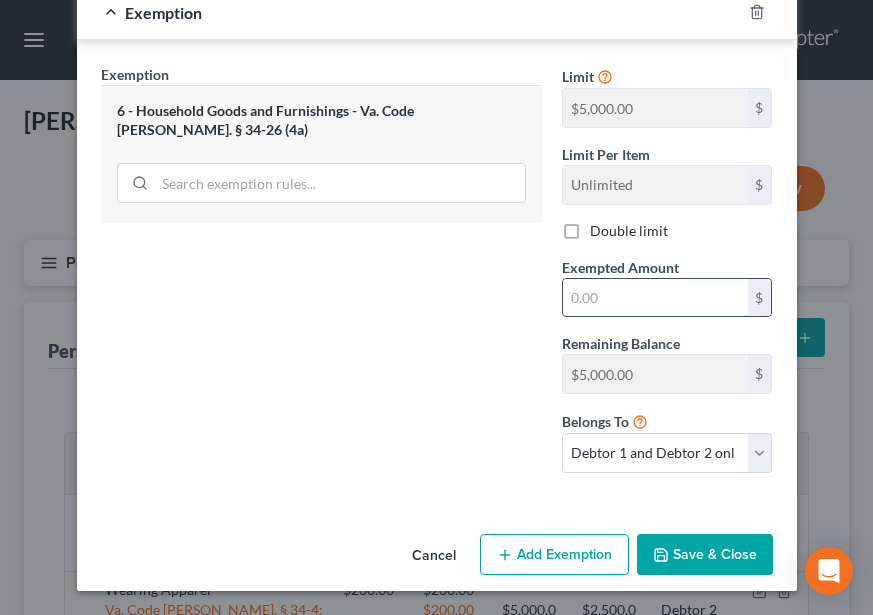 click at bounding box center (655, 298) 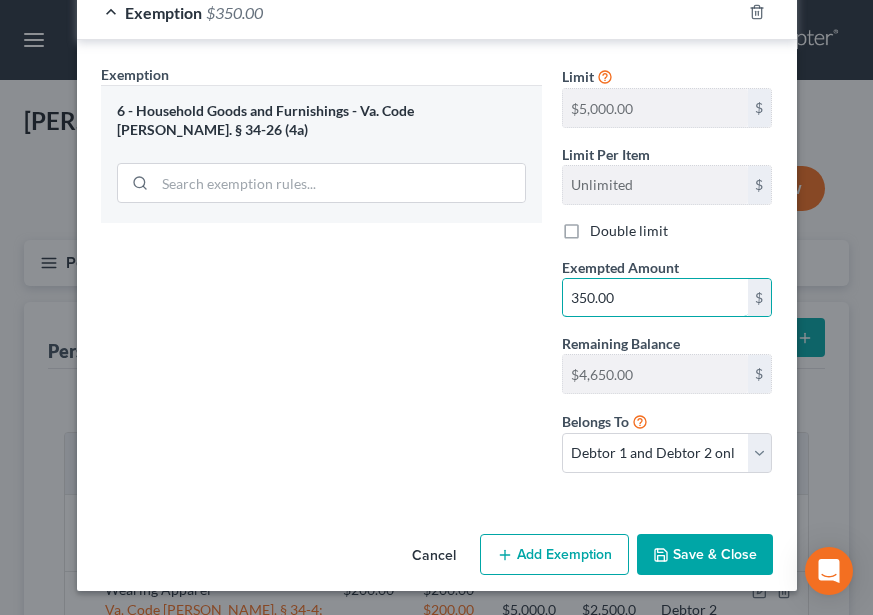 type on "350.00" 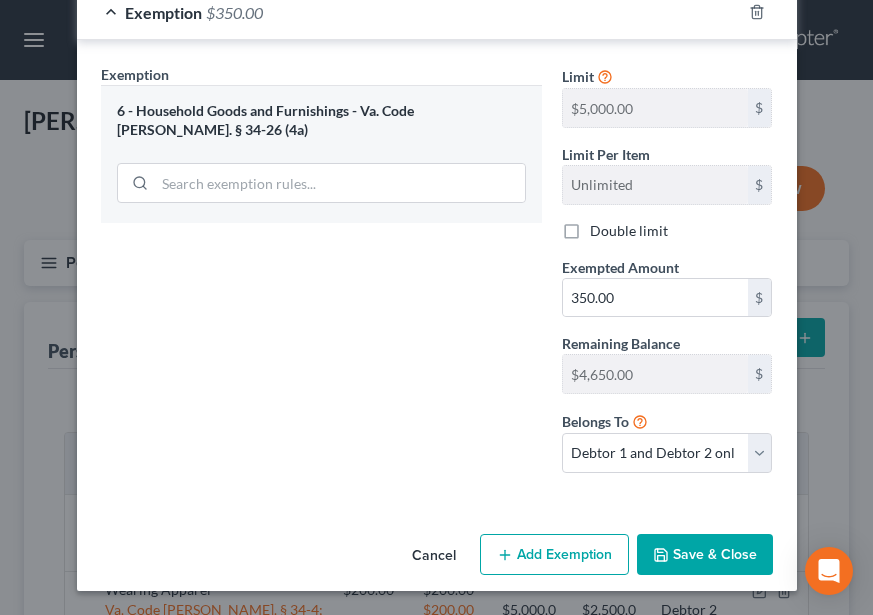 click on "Save & Close" at bounding box center [705, 555] 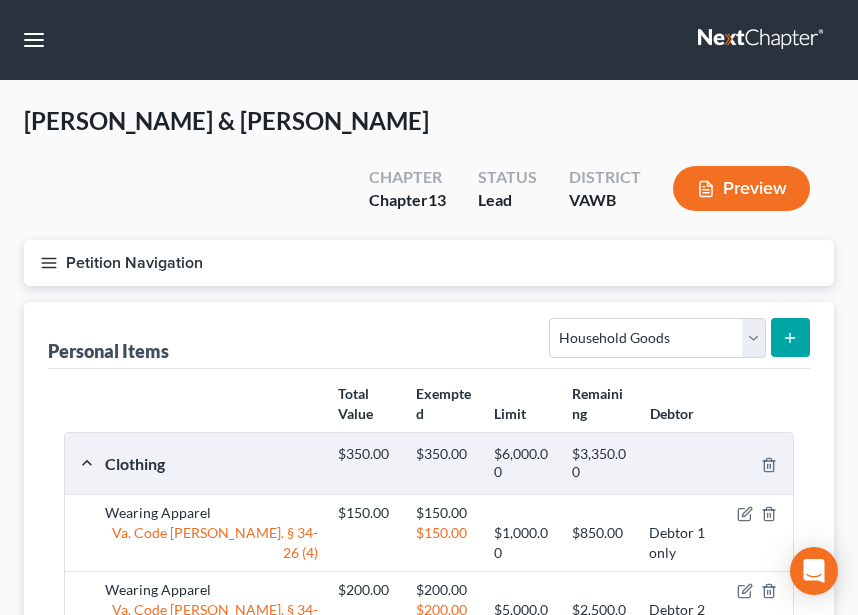 click at bounding box center [790, 337] 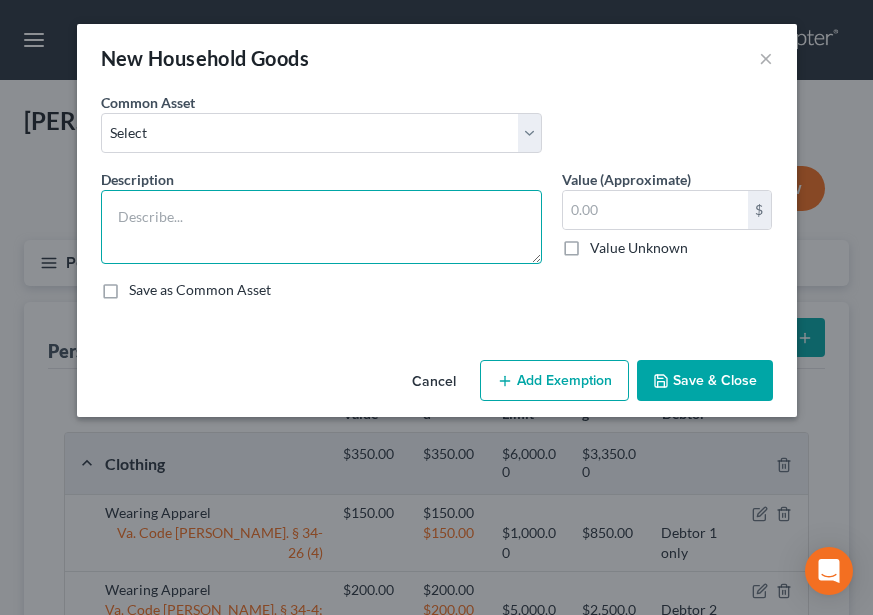 click at bounding box center (321, 227) 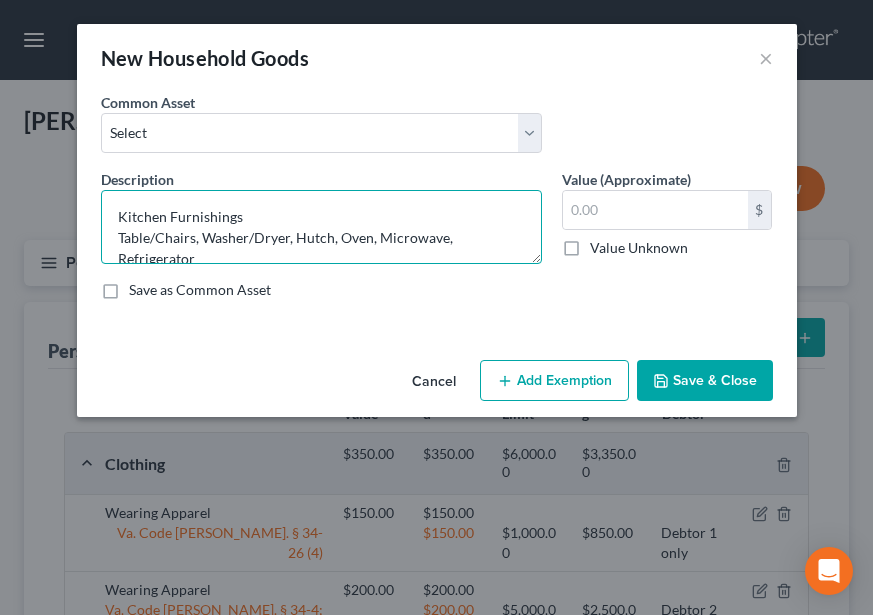 scroll, scrollTop: 4, scrollLeft: 0, axis: vertical 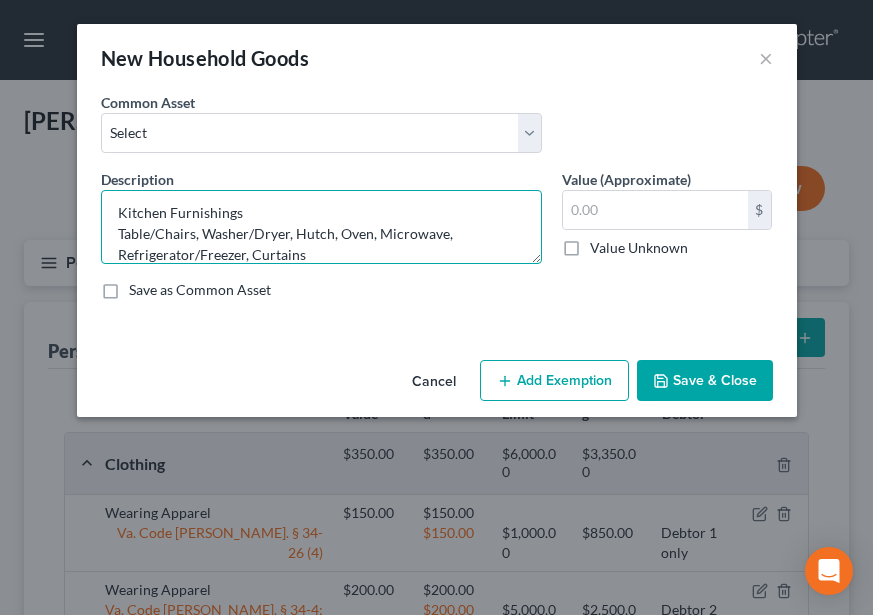 type on "Kitchen Furnishings
Table/Chairs, Washer/Dryer, Hutch, Oven, Microwave, Refrigerator/Freezer, Curtains" 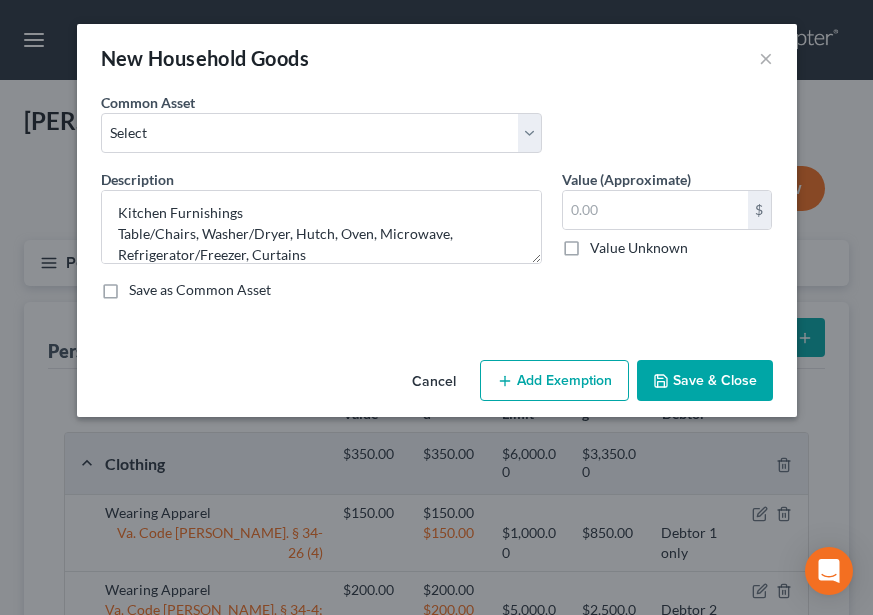 click on "An exemption set must first be selected from the Filing Information section. Common Asset Select night table 2 end tables microwave oven refrigerator sofa night table curtains/window dressings kitchen table and chairs coffee table loveseat
Description
*
Kitchen Furnishings
Table/Chairs, Washer/Dryer, Hutch, Oven, Microwave, Refrigerator/Freezer, Curtains Value (Approximate)
$
Value Unknown
Balance Undetermined
$
Value Unknown
Save as Common Asset" at bounding box center (437, 222) 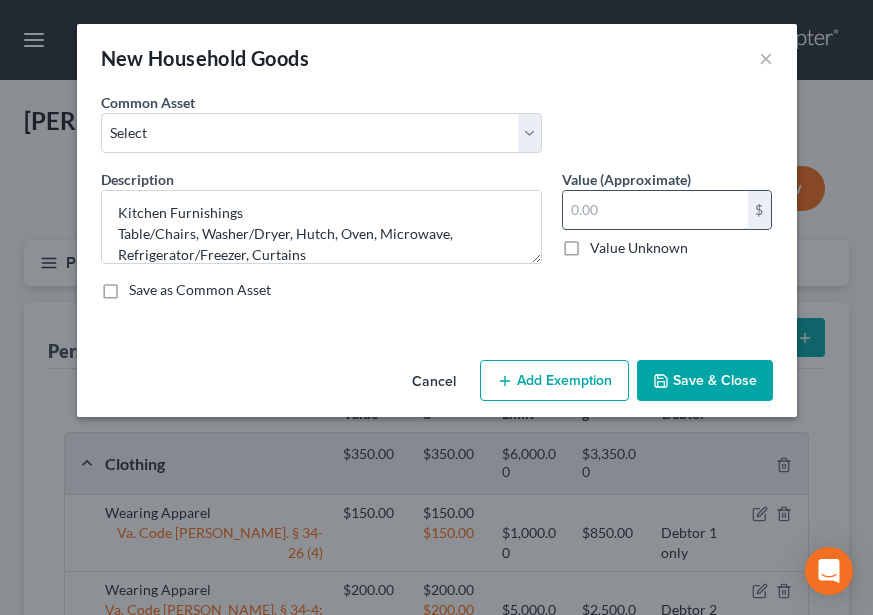 click at bounding box center (655, 210) 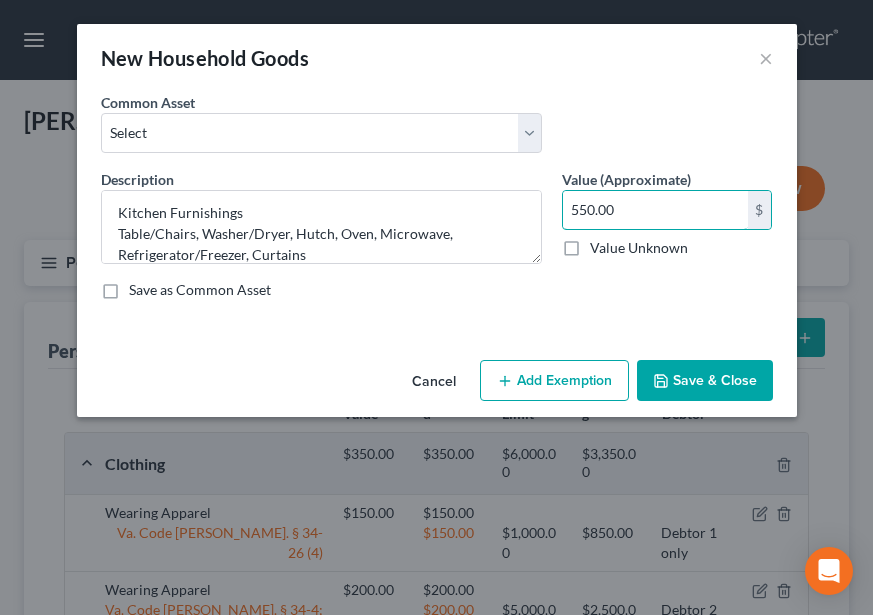 type on "550.00" 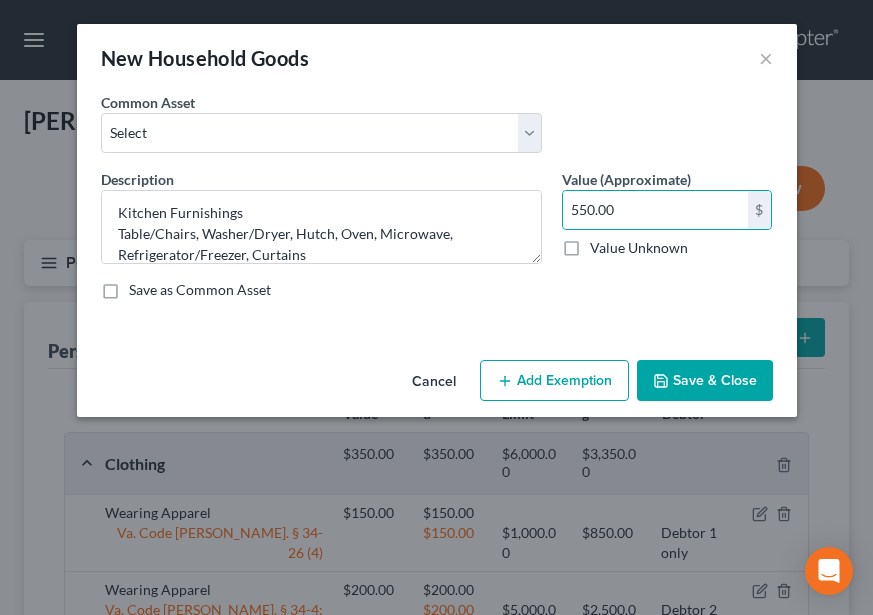 click on "Add Exemption" at bounding box center [554, 381] 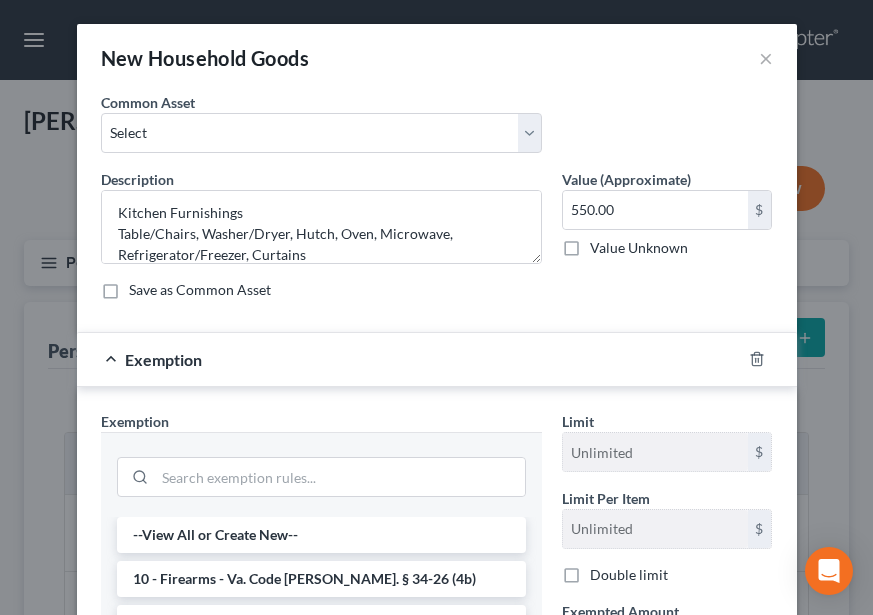 scroll, scrollTop: 364, scrollLeft: 0, axis: vertical 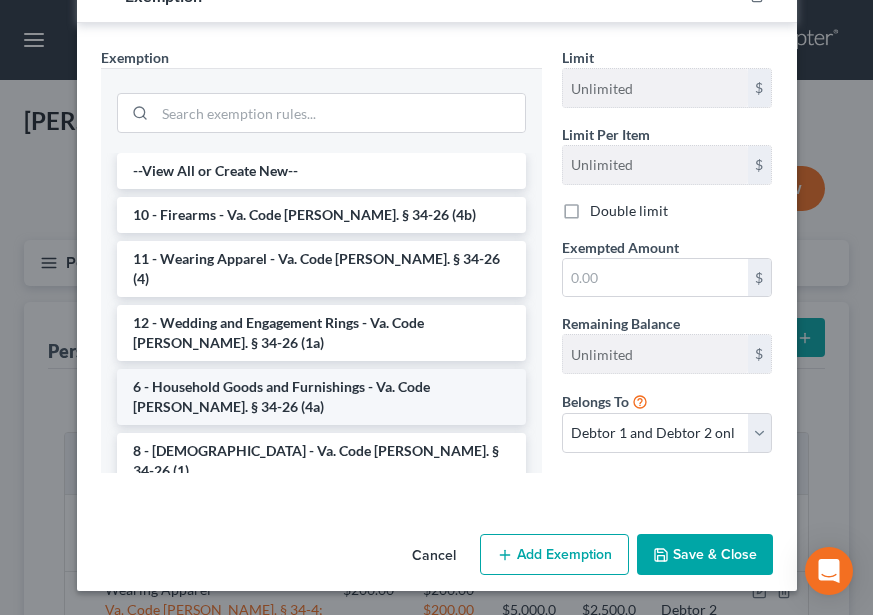 click on "6 - Household Goods and Furnishings - Va. Code Ann. § 34-26 (4a)" at bounding box center [321, 397] 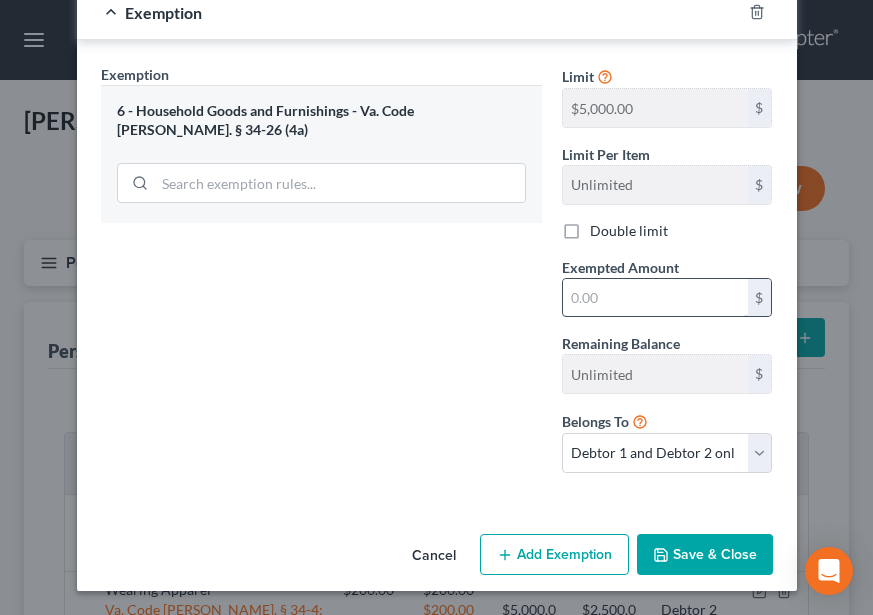 scroll, scrollTop: 347, scrollLeft: 0, axis: vertical 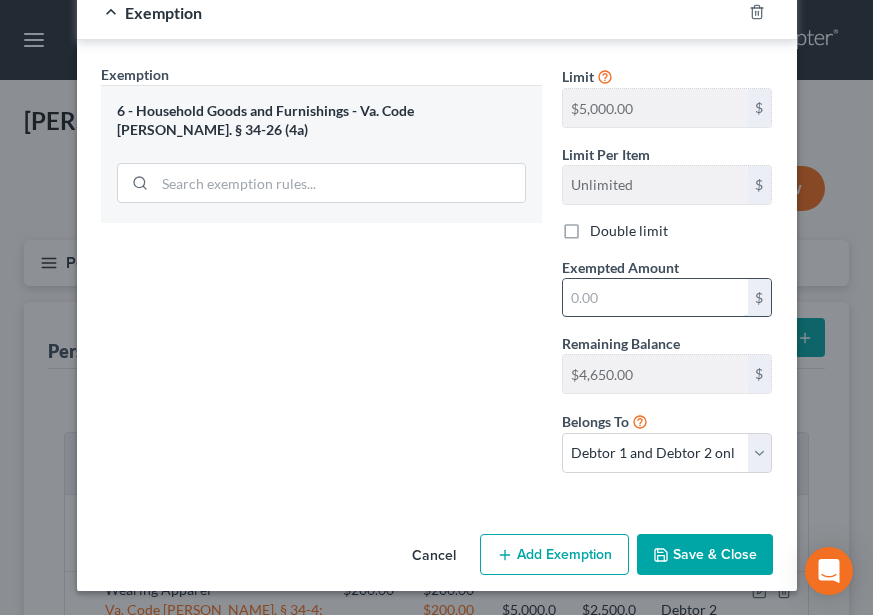 click at bounding box center (655, 298) 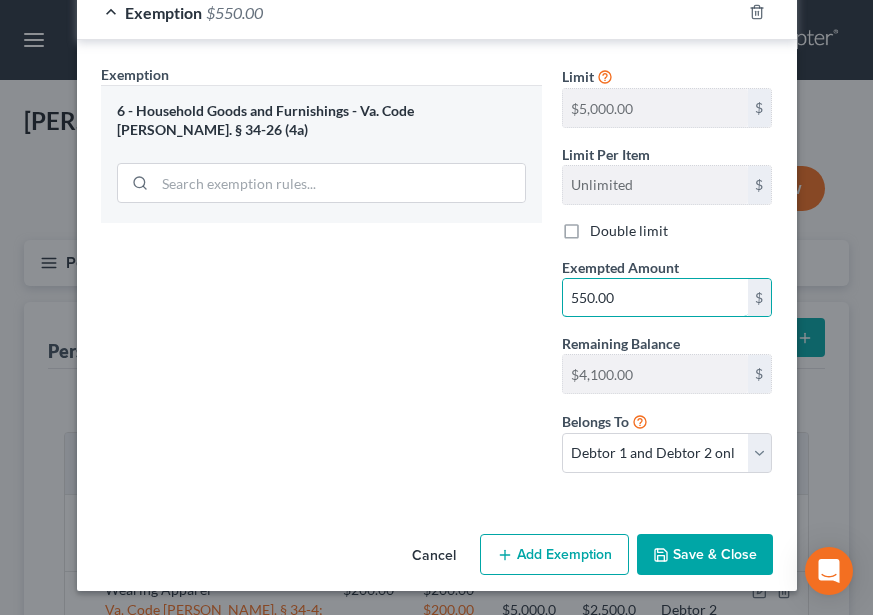 type on "550.00" 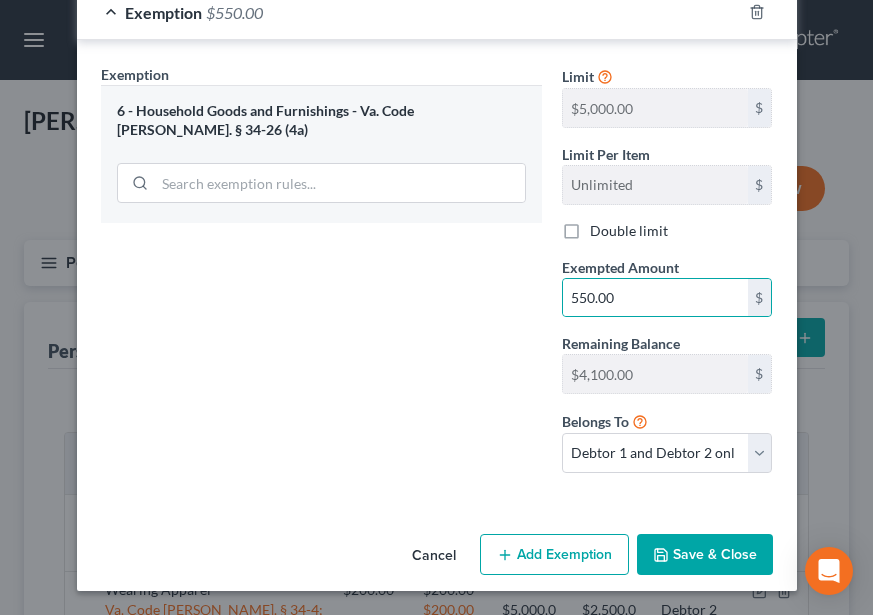 click on "An exemption set must first be selected from the Filing Information section. Common Asset Select night table 2 end tables microwave oven refrigerator sofa night table curtains/window dressings kitchen table and chairs coffee table loveseat
Description
*
Kitchen Furnishings
Table/Chairs, Washer/Dryer, Hutch, Oven, Microwave, Refrigerator/Freezer, Curtains Value (Approximate)
550.00 $
Value Unknown
Balance Undetermined
550.00 $
Value Unknown
Save as Common Asset
Exemption $550.00
Exemption Set must be selected for CA.
Exemption
*
6 - Household Goods and Furnishings - Va. Code Ann. § 34-26 (4a)         Limit     $5,000.00 $ Limit Per Item Unlimited $ Double limit
Exempted Amount
*
550.00 $ Remaining Balance $4,650.00 $
Belongs To
*
Debtor 1 only Debtor 2 only Debtor 1 and Debtor 2 only" at bounding box center (437, 135) 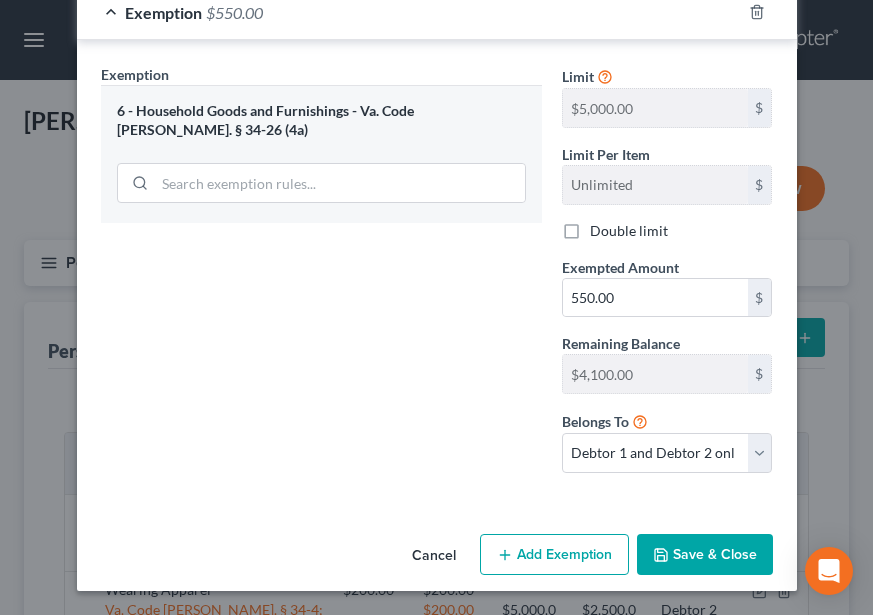 click on "Cancel Add Exemption Save & Close" at bounding box center (437, 559) 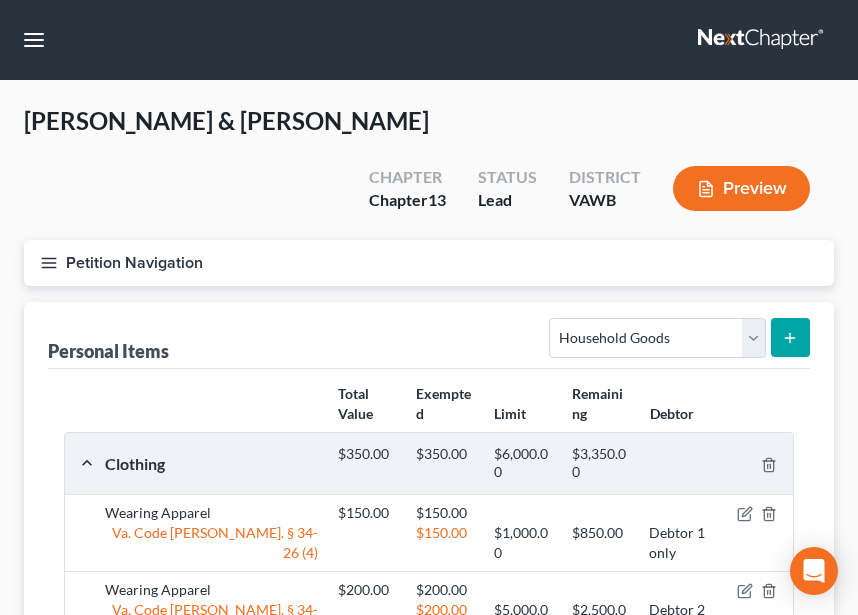 click at bounding box center (790, 337) 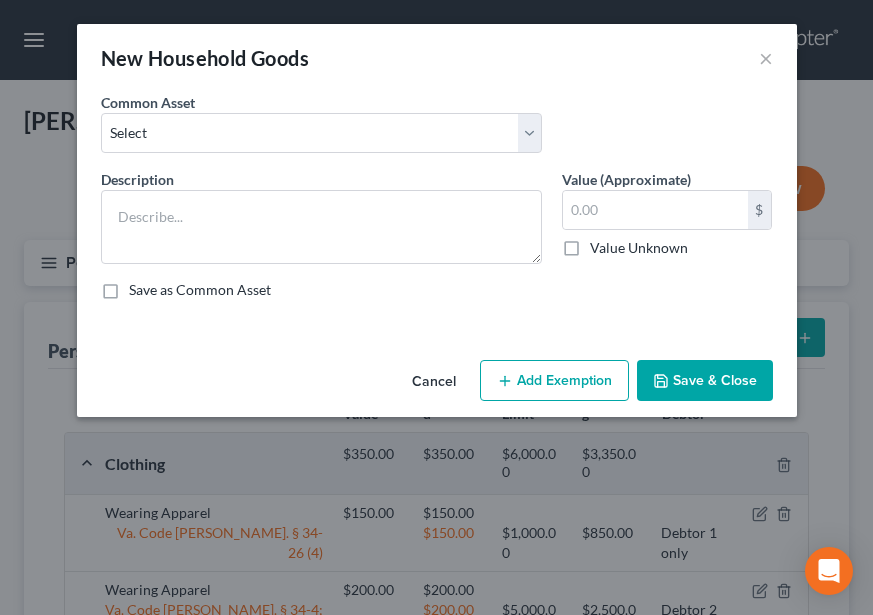 click on "Common Asset Select night table 2 end tables microwave oven refrigerator sofa night table curtains/window dressings kitchen table and chairs coffee table loveseat" at bounding box center (437, 130) 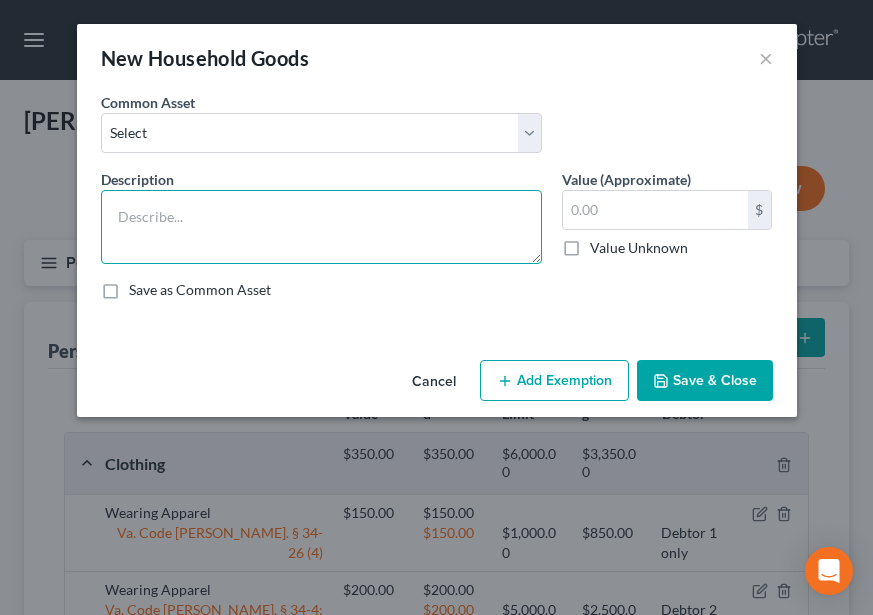 click at bounding box center (321, 227) 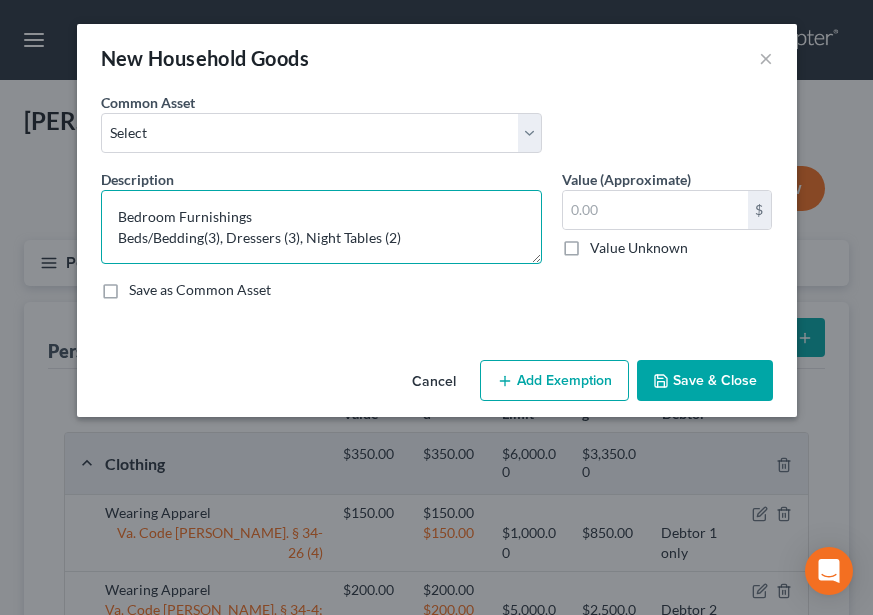 type on "Bedroom Furnishings
Beds/Bedding(3), Dressers (3), Night Tables (2)" 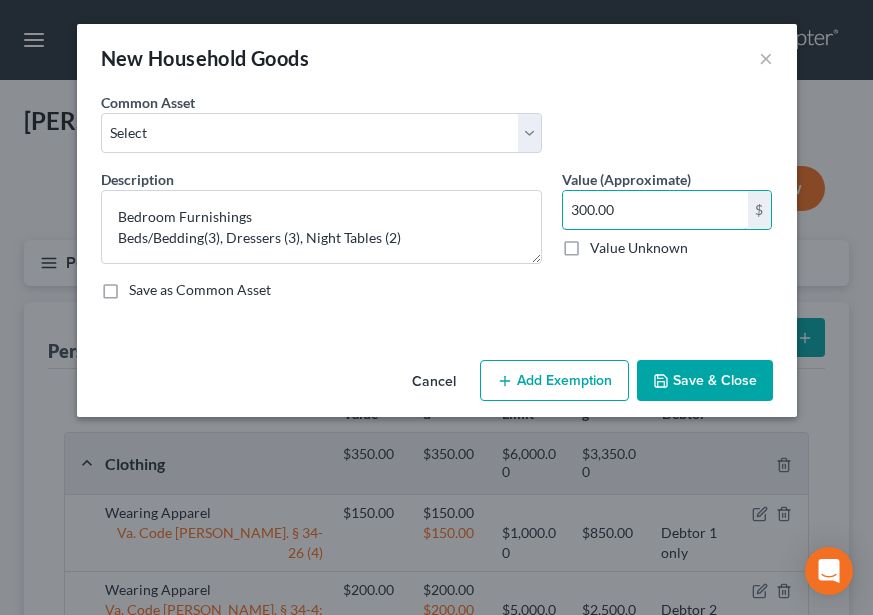type on "300.00" 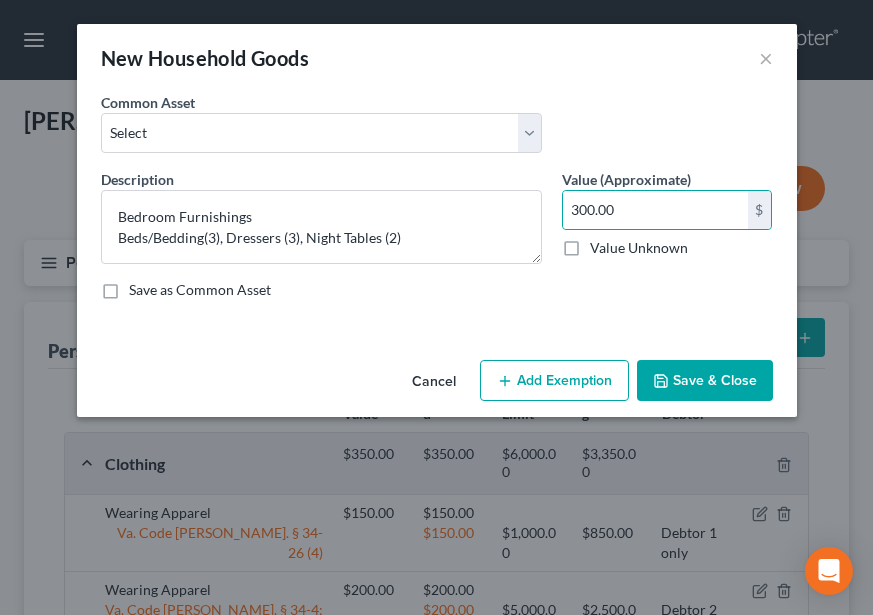 click on "Add Exemption" at bounding box center (554, 381) 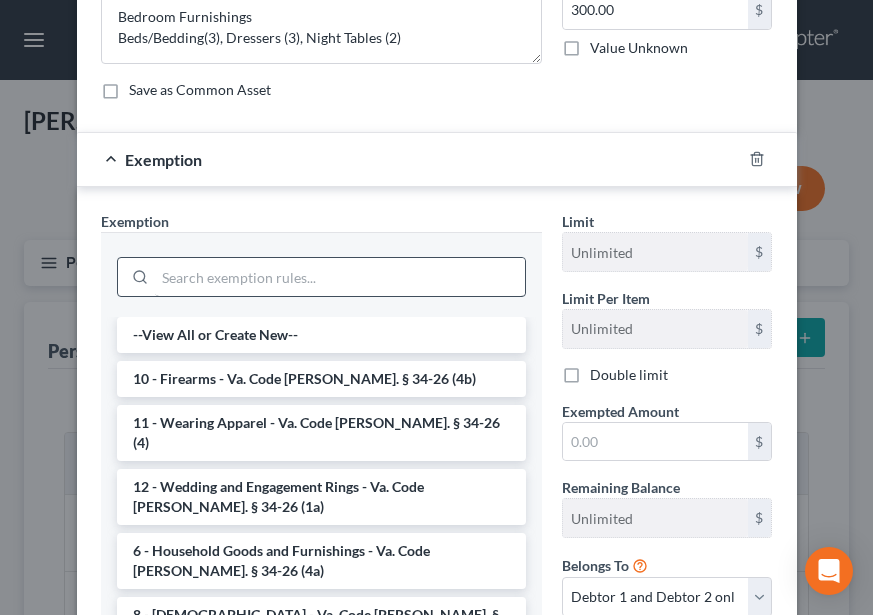 scroll, scrollTop: 300, scrollLeft: 0, axis: vertical 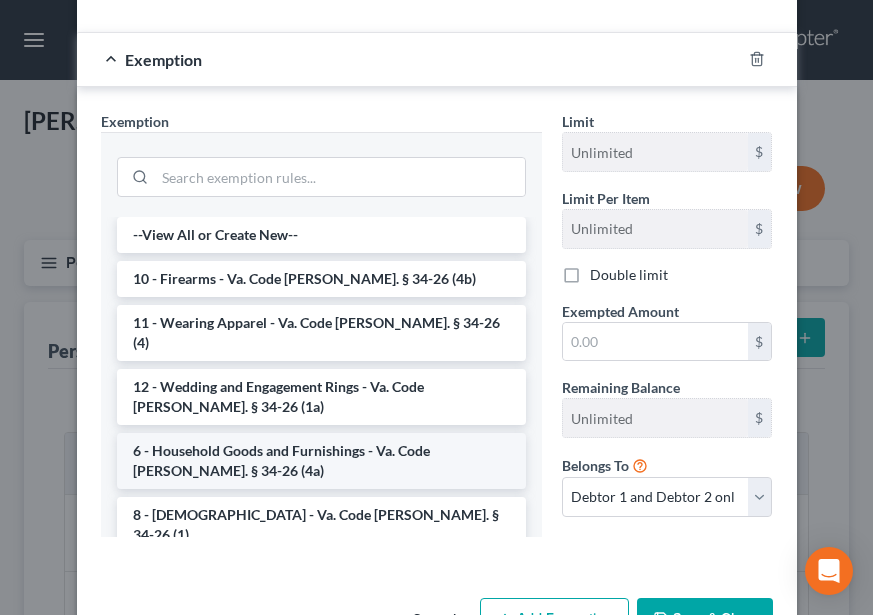click on "6 - Household Goods and Furnishings - Va. Code Ann. § 34-26 (4a)" at bounding box center (321, 461) 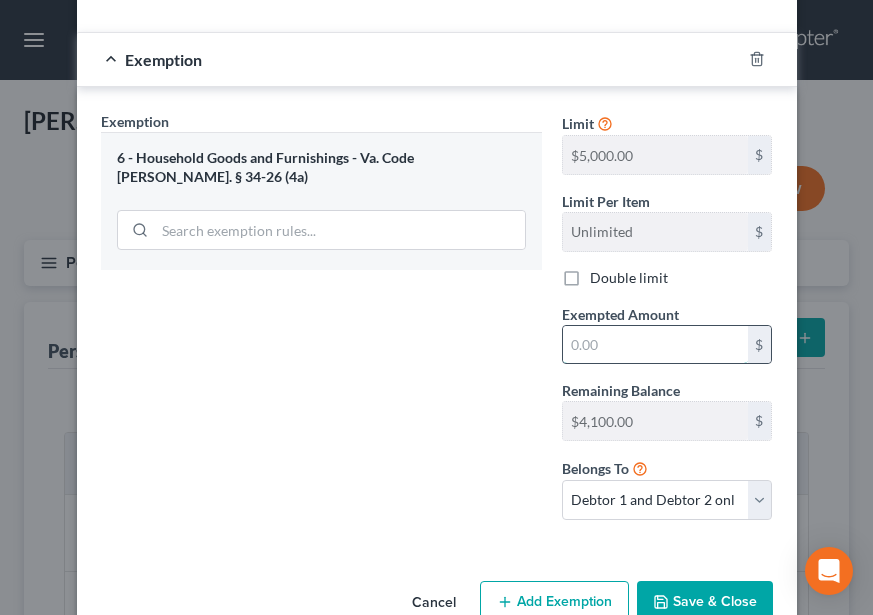 click at bounding box center (655, 345) 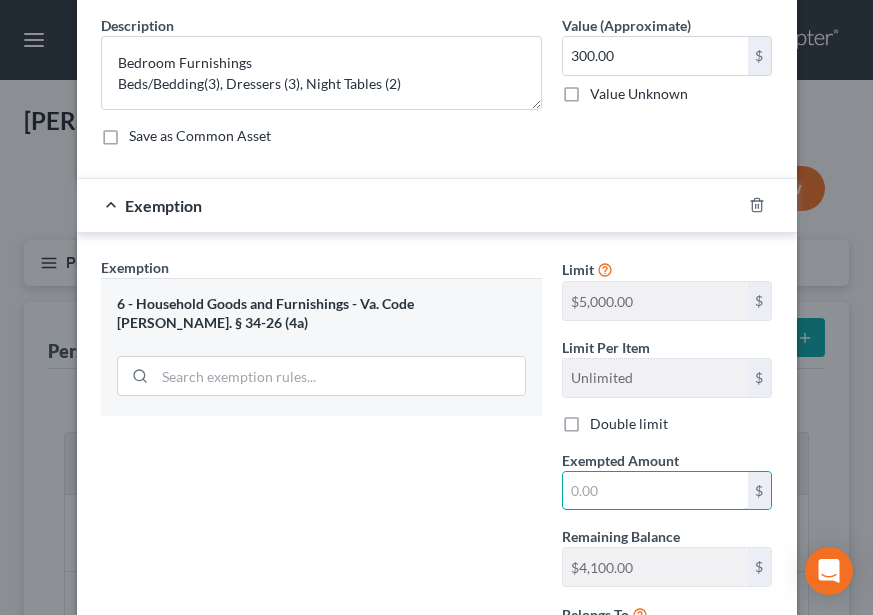 scroll, scrollTop: 347, scrollLeft: 0, axis: vertical 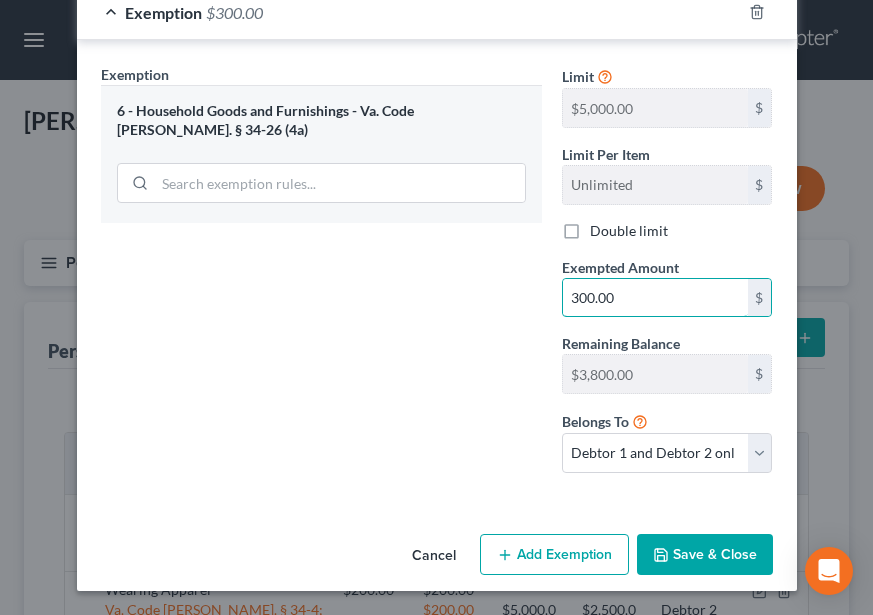 type on "300.00" 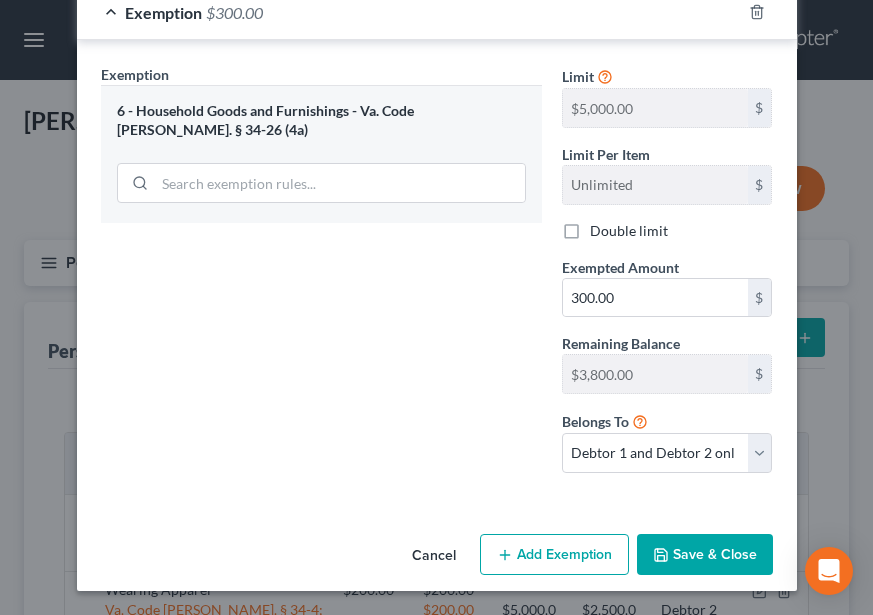 click on "Cancel Add Exemption Save & Close" at bounding box center (437, 559) 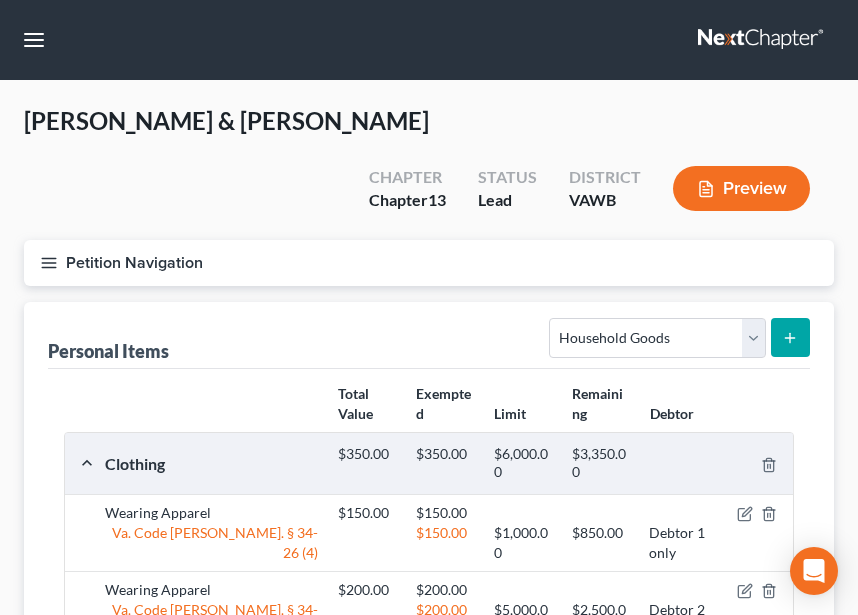 drag, startPoint x: 276, startPoint y: 273, endPoint x: 290, endPoint y: 285, distance: 18.439089 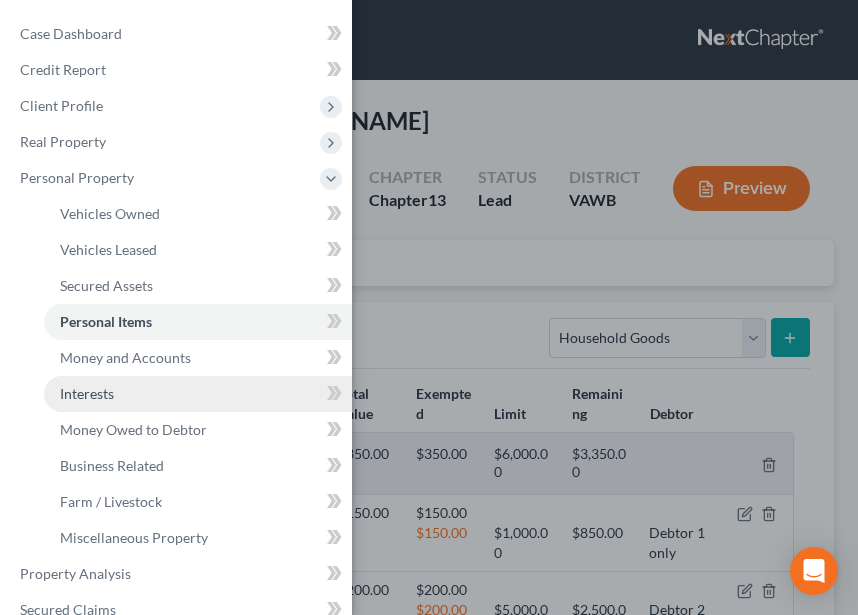 click on "Interests" at bounding box center (198, 394) 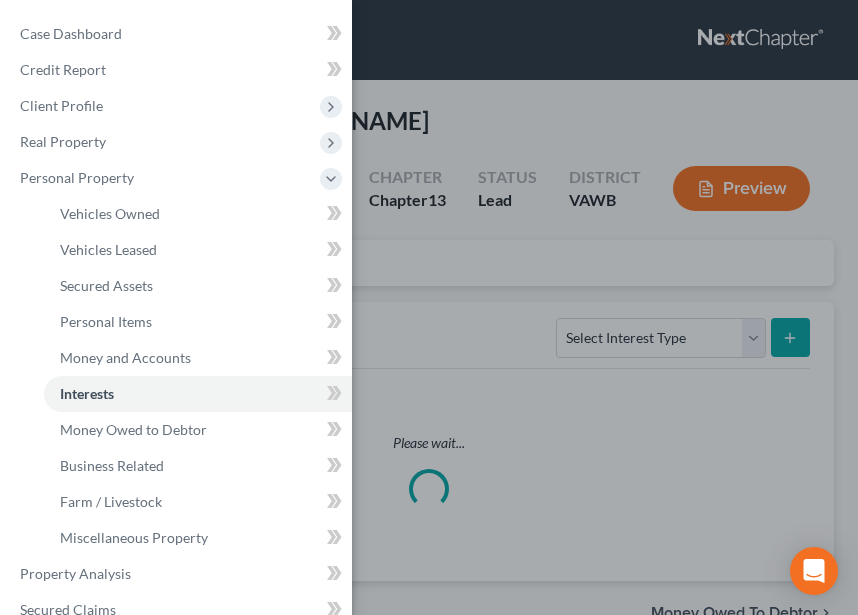 click on "Case Dashboard
Payments
Invoices
Payments
Payments
Credit Report
Client Profile" at bounding box center [429, 307] 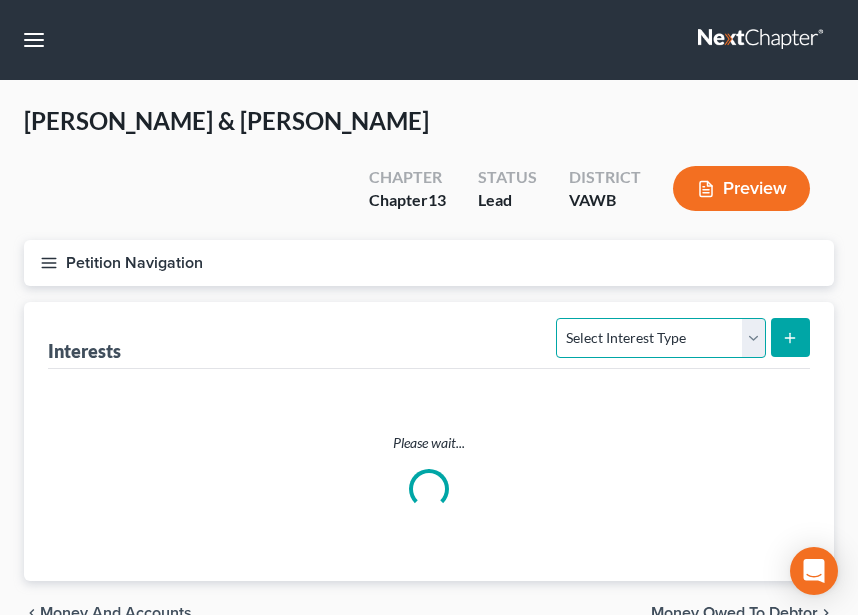 click on "Select Interest Type 401K Annuity Bond Education IRA Government Bond Government Pension Plan Incorporated Business IRA Joint Venture (Active) Joint Venture (Inactive) Keogh Mutual Fund Other Retirement Plan Partnership (Active) Partnership (Inactive) Pension Plan Stock Term Life Insurance Unincorporated Business Whole Life Insurance" at bounding box center [660, 338] 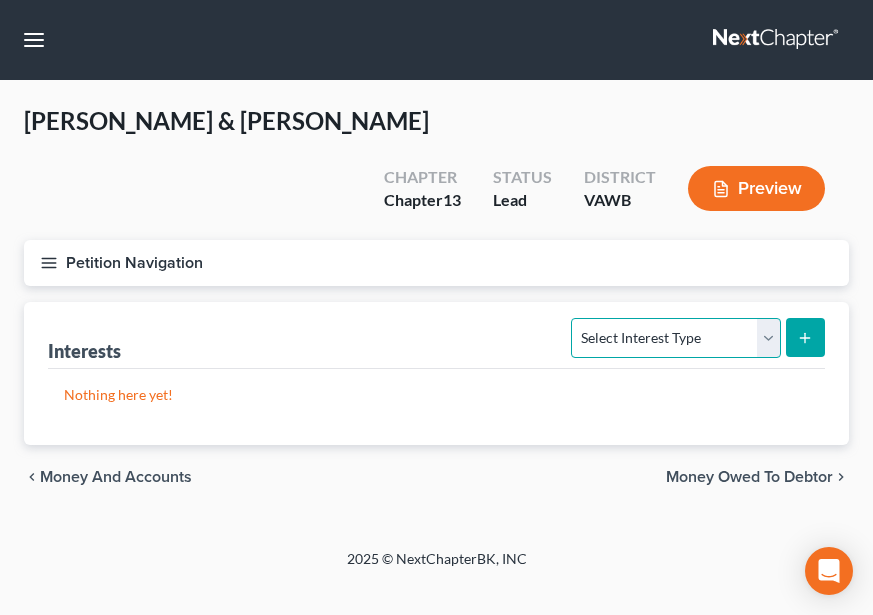 select on "term_life_insurance" 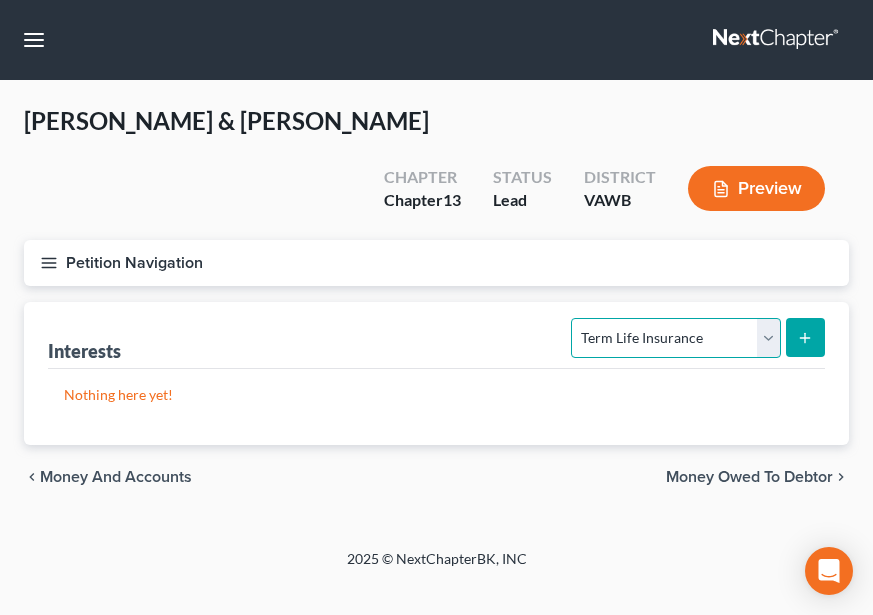 click on "Select Interest Type 401K Annuity Bond Education IRA Government Bond Government Pension Plan Incorporated Business IRA Joint Venture (Active) Joint Venture (Inactive) Keogh Mutual Fund Other Retirement Plan Partnership (Active) Partnership (Inactive) Pension Plan Stock Term Life Insurance Unincorporated Business Whole Life Insurance" at bounding box center [675, 338] 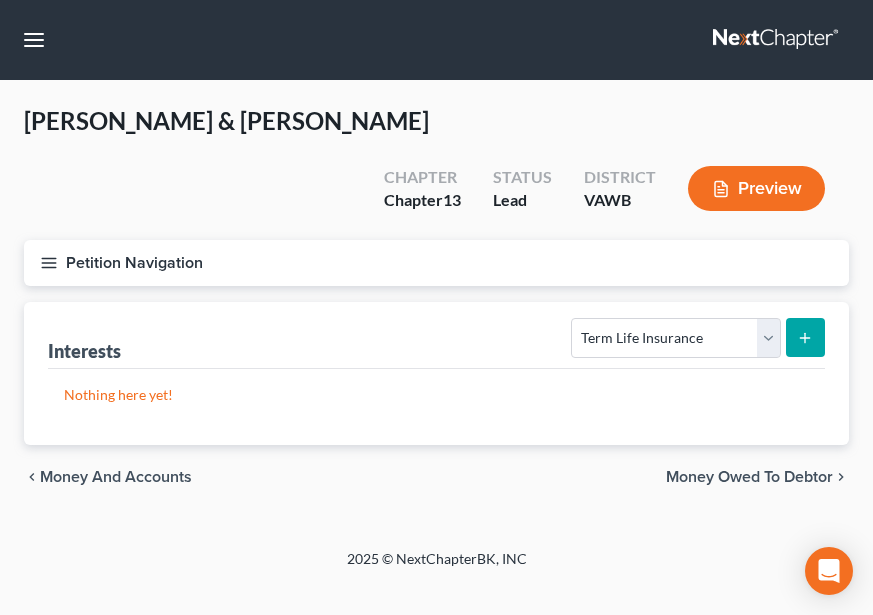 click on "Interests Select Interest Type 401K Annuity Bond Education IRA Government Bond Government Pension Plan Incorporated Business IRA Joint Venture (Active) Joint Venture (Inactive) Keogh Mutual Fund Other Retirement Plan Partnership (Active) Partnership (Inactive) Pension Plan Stock Term Life Insurance Unincorporated Business Whole Life Insurance
Nothing here yet!" at bounding box center [436, 373] 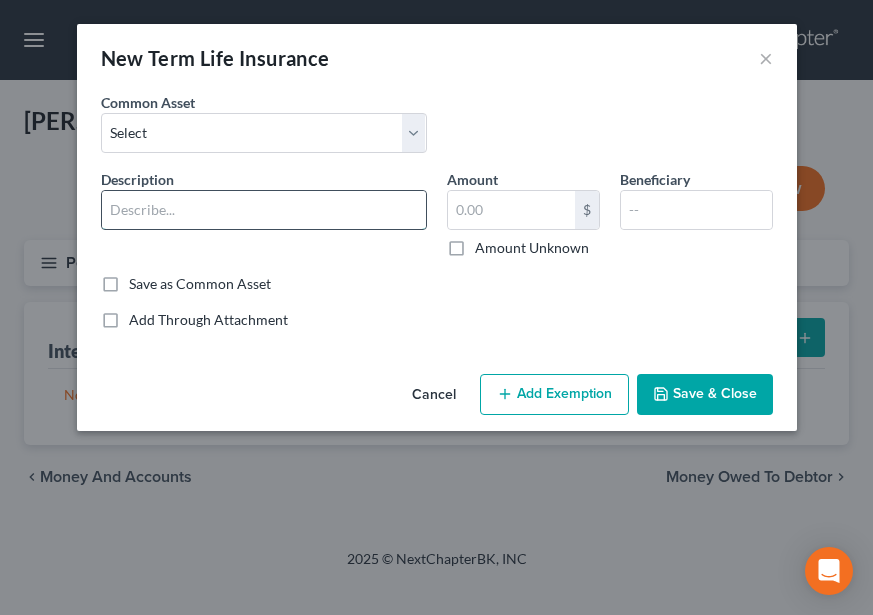 click at bounding box center (264, 210) 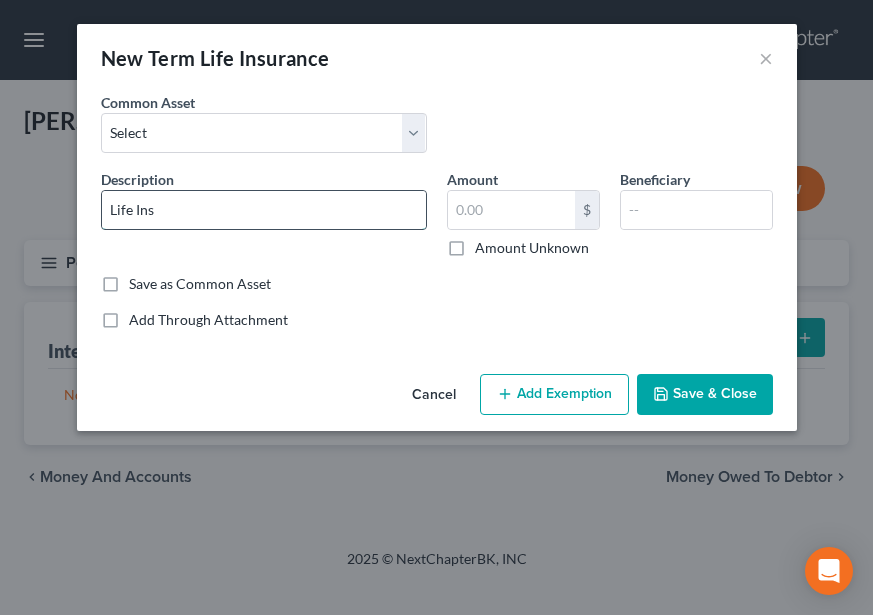 type on "Life Insurance through work" 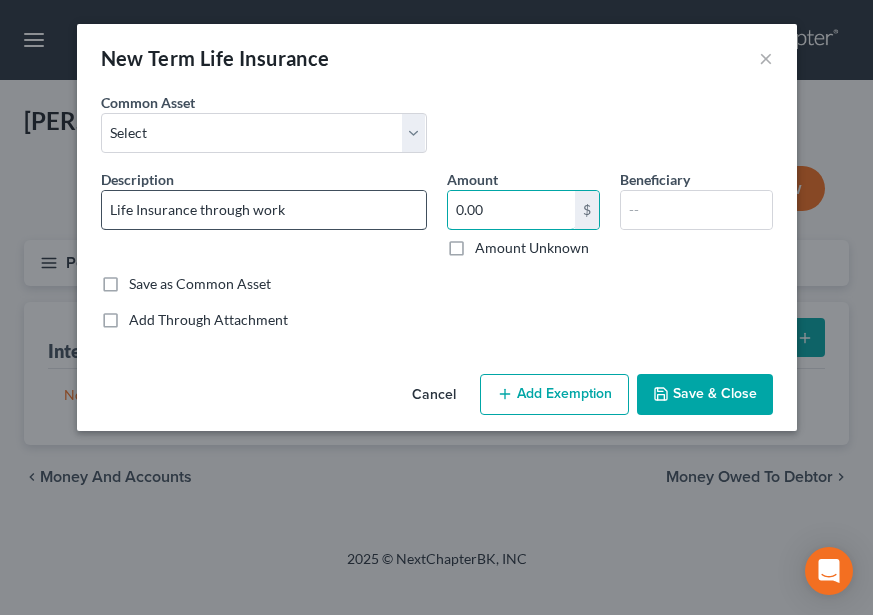 type on "0.00" 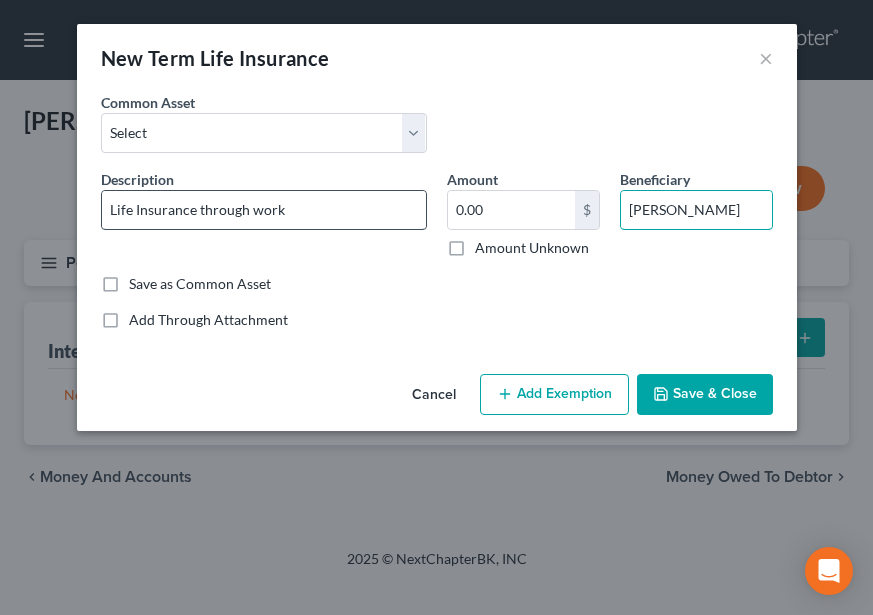 scroll, scrollTop: 0, scrollLeft: 5, axis: horizontal 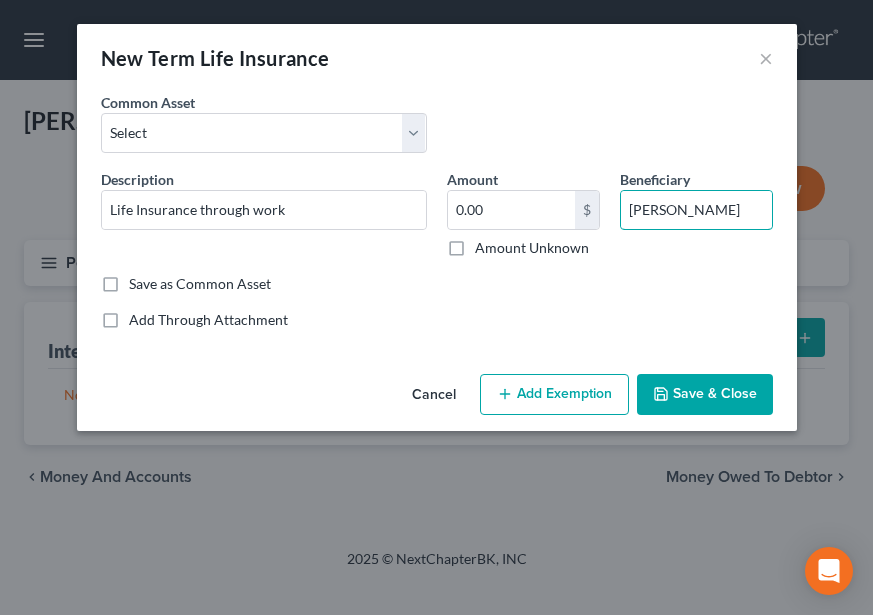 type on "Christopher Blackburn" 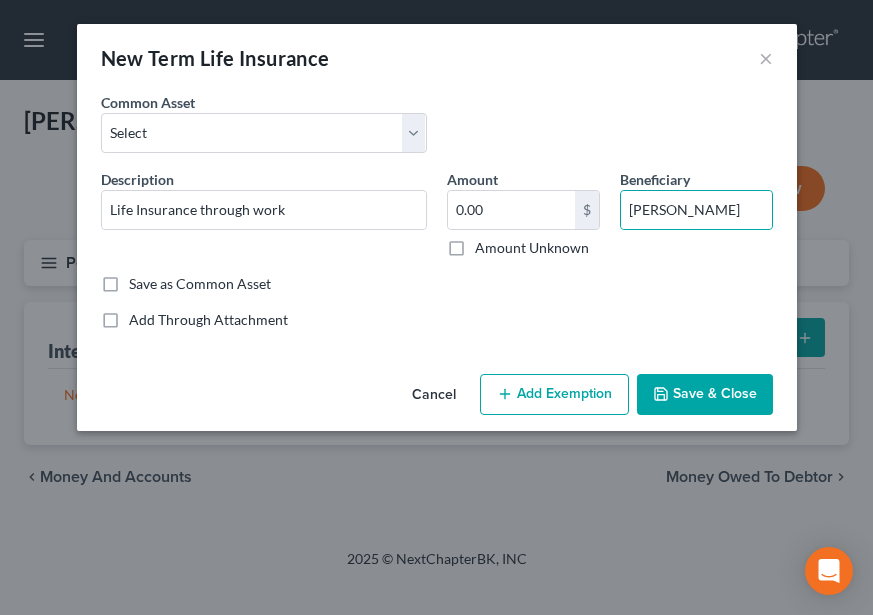 click on "Save & Close" at bounding box center (705, 395) 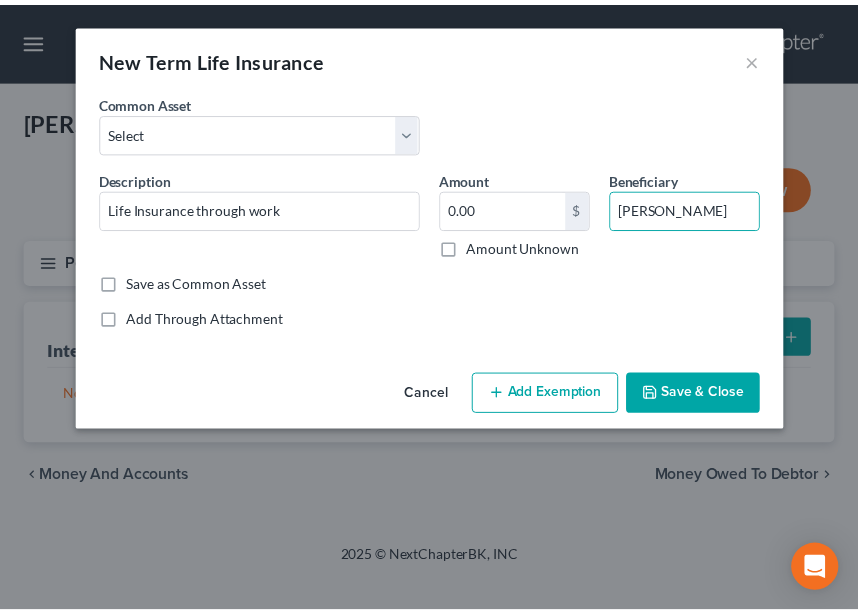 scroll, scrollTop: 0, scrollLeft: 0, axis: both 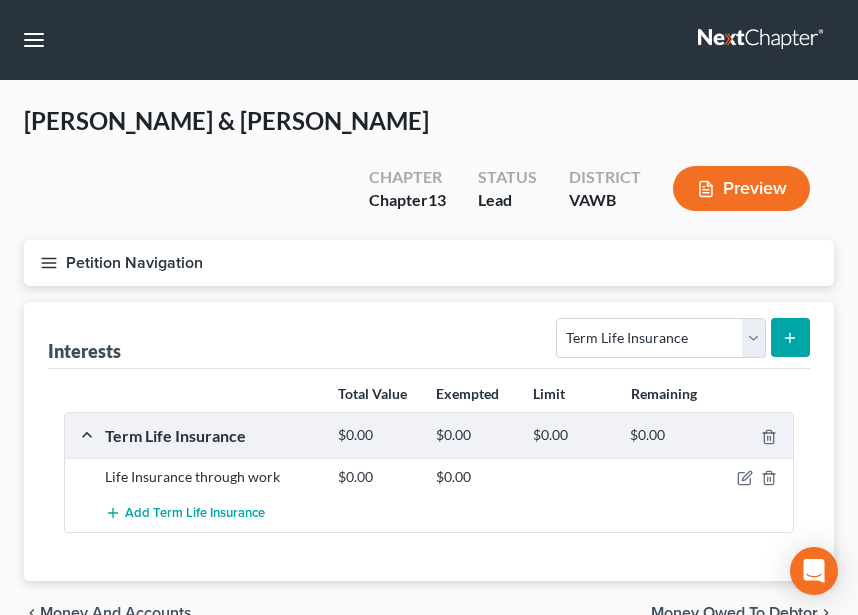 click 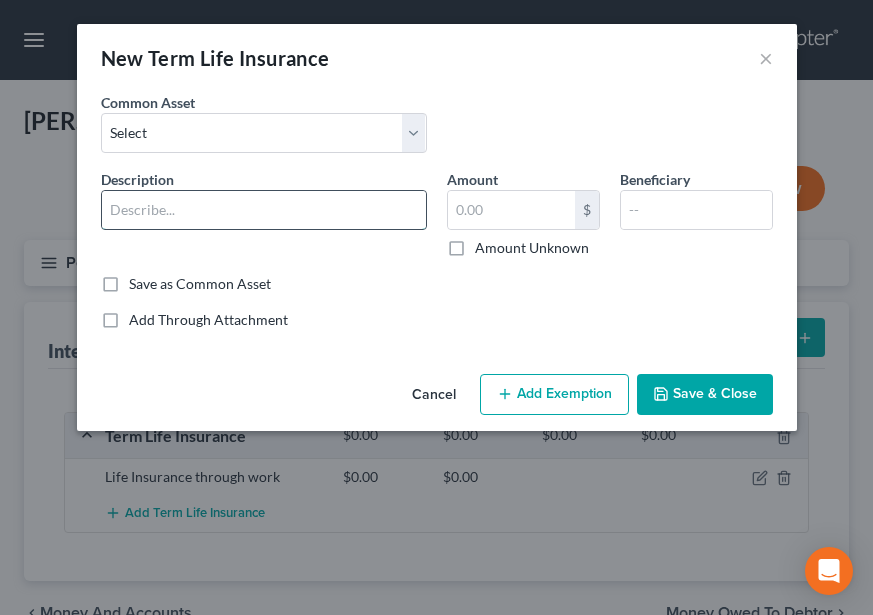 click at bounding box center (264, 210) 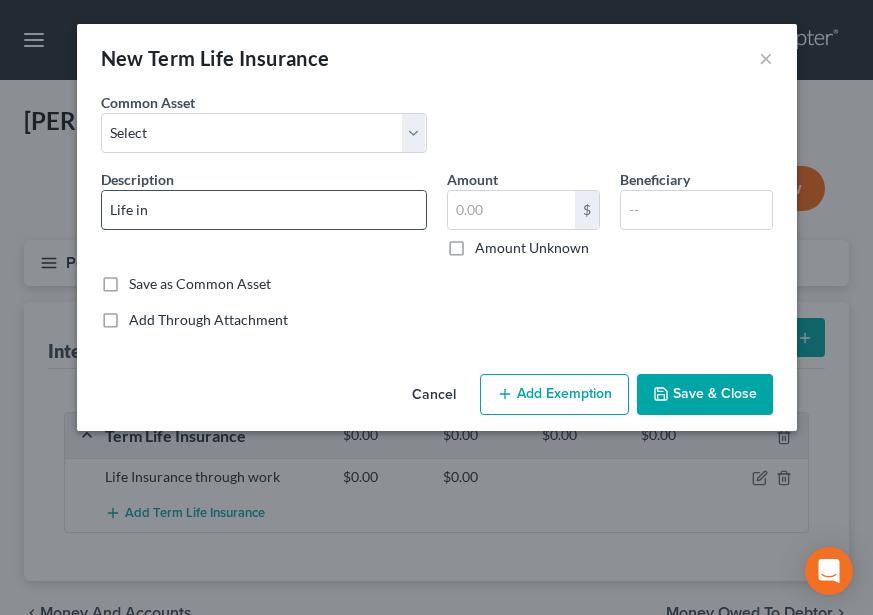 type on "Life Insurance through work" 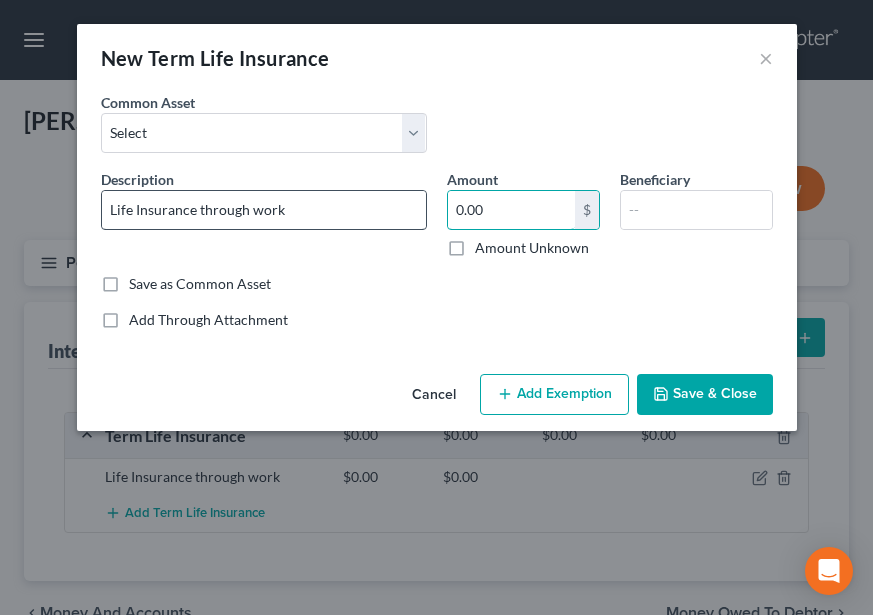 type on "0.00" 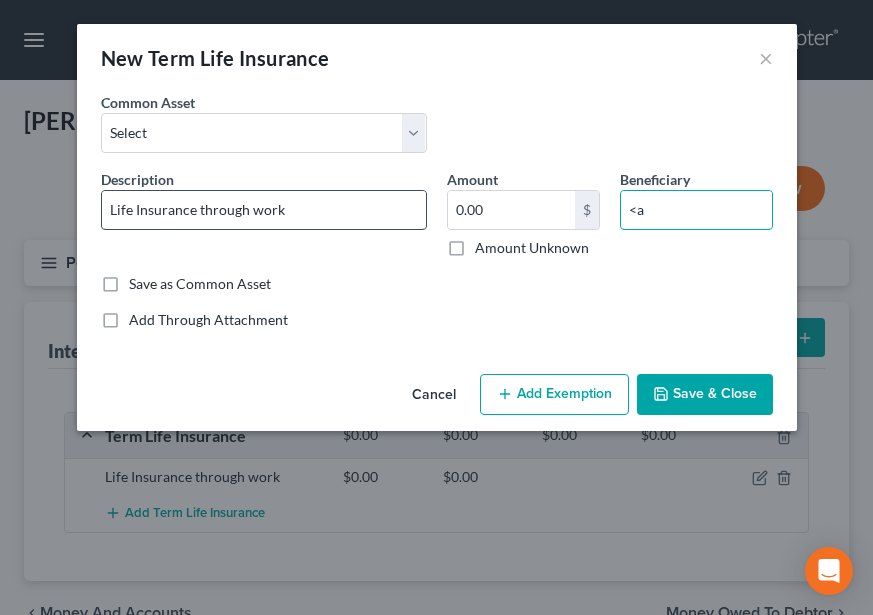 type on "<" 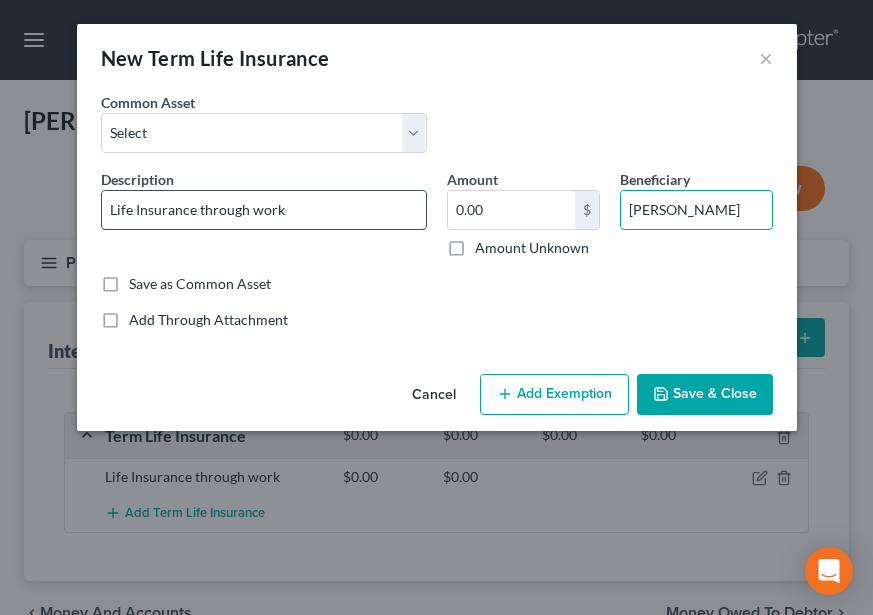 type on "Mary Blackburn" 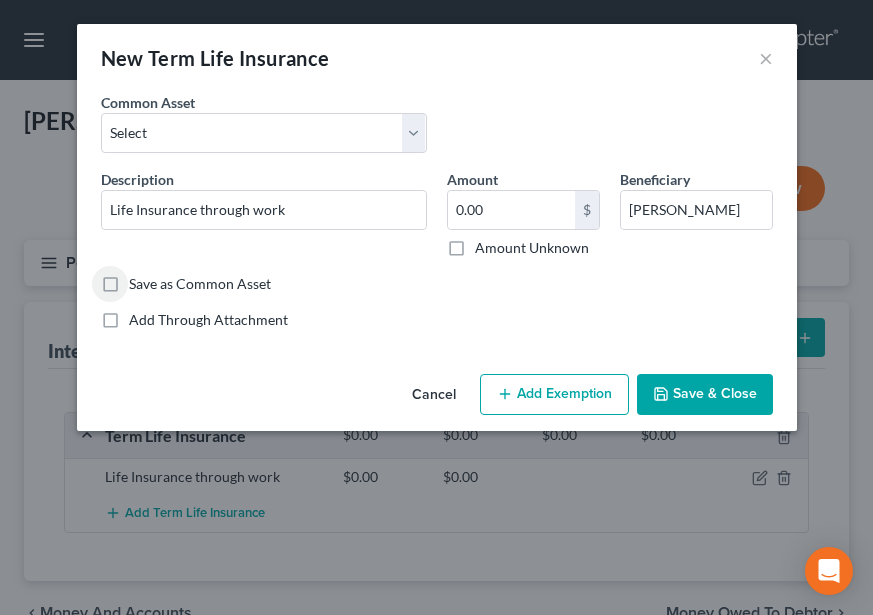 click on "New Term Life Insurance  × An exemption set must first be selected from the Filing Information section. Common Asset Select Term Life Insurance Policy through work
Description
*
Life Insurance through work Amount 0.00 $ Amount Unknown Beneficiary Mary Blackburn Save as Common Asset
Add Through Attachment
Cancel Add Exemption Save & Close" at bounding box center (437, 227) 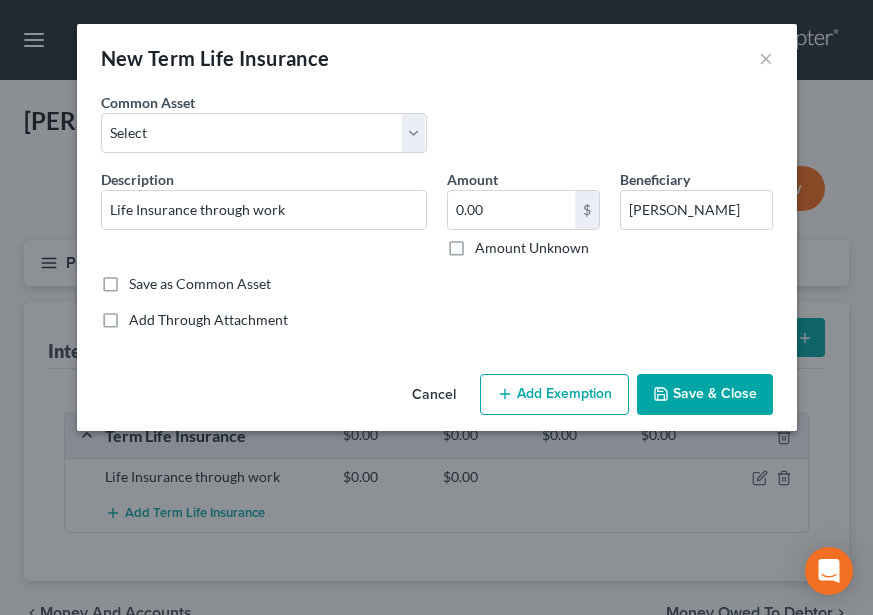 click on "Save & Close" at bounding box center [705, 395] 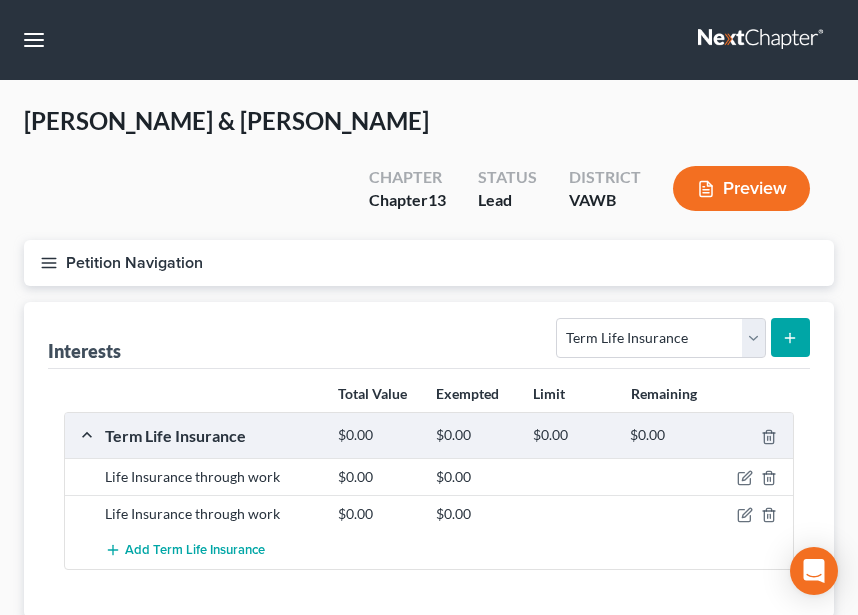 click on "Petition Navigation" at bounding box center (429, 263) 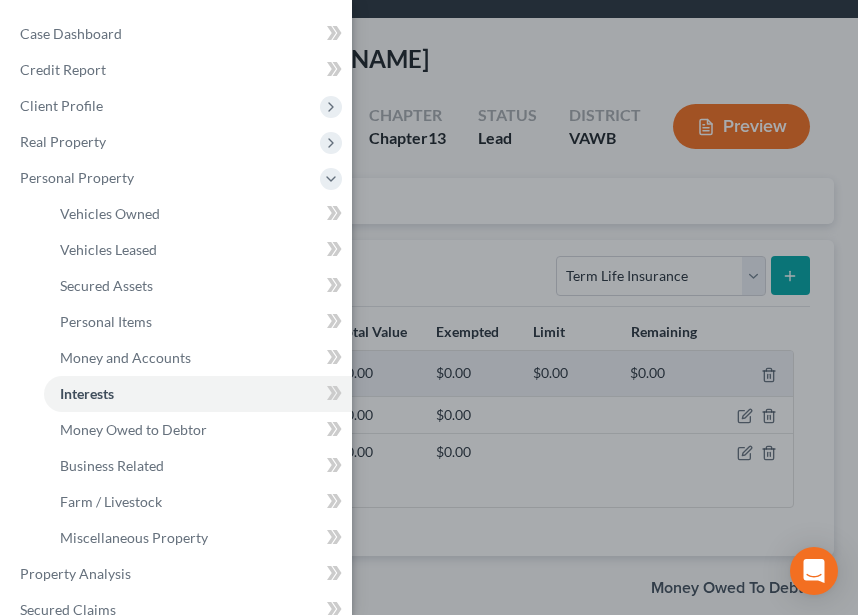 scroll, scrollTop: 95, scrollLeft: 0, axis: vertical 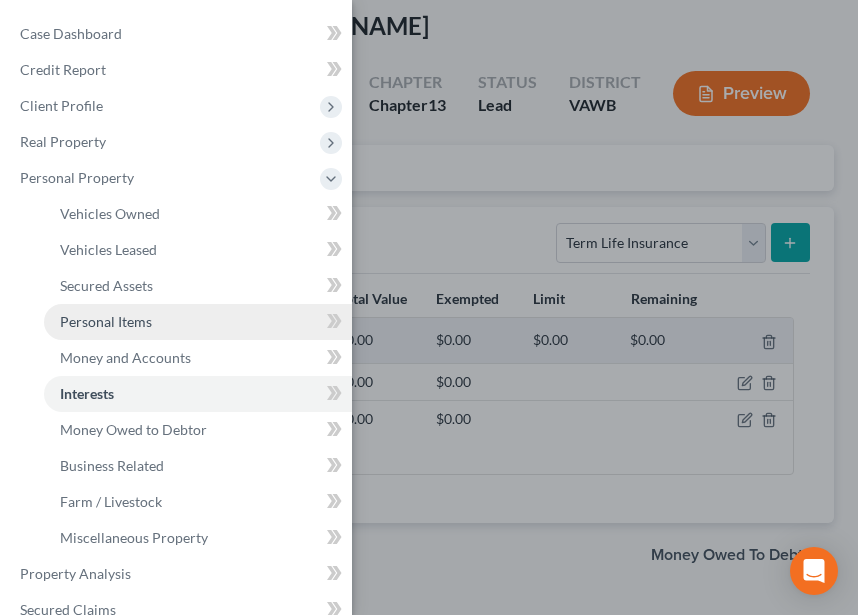 click on "Personal Items" at bounding box center (198, 322) 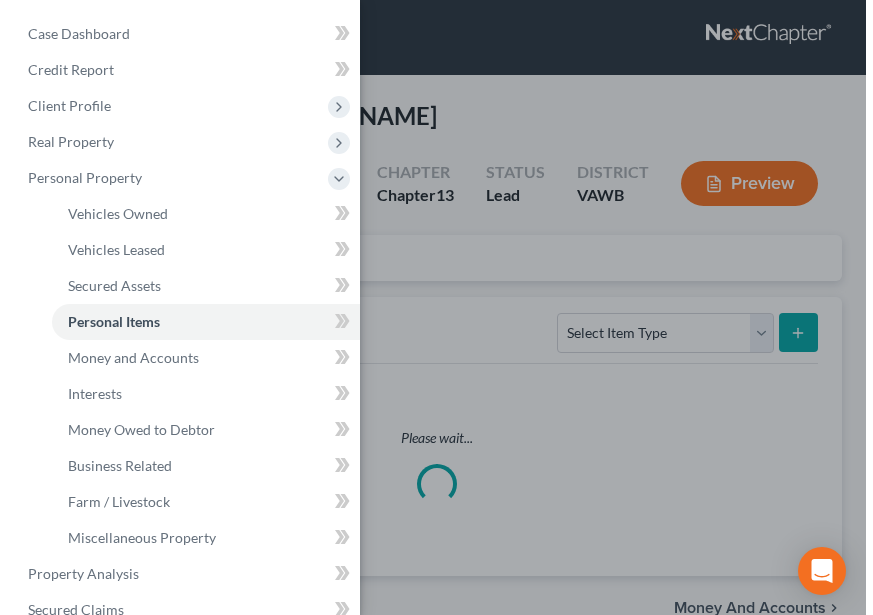 scroll, scrollTop: 0, scrollLeft: 0, axis: both 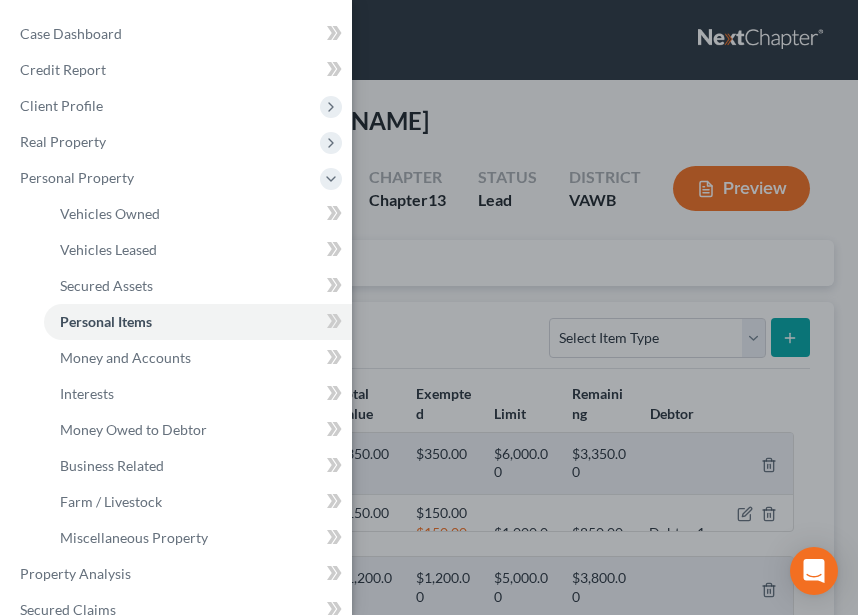 click on "Case Dashboard
Payments
Invoices
Payments
Payments
Credit Report
Client Profile" at bounding box center (429, 307) 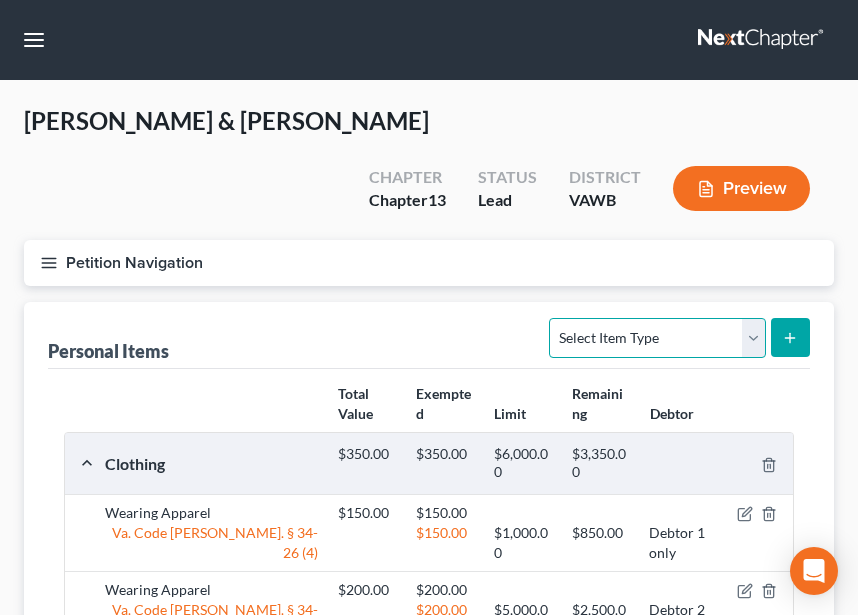click on "Select Item Type Clothing Collectibles Of Value Electronics Firearms Household Goods Jewelry Other Pet(s) Sports & Hobby Equipment" at bounding box center (657, 338) 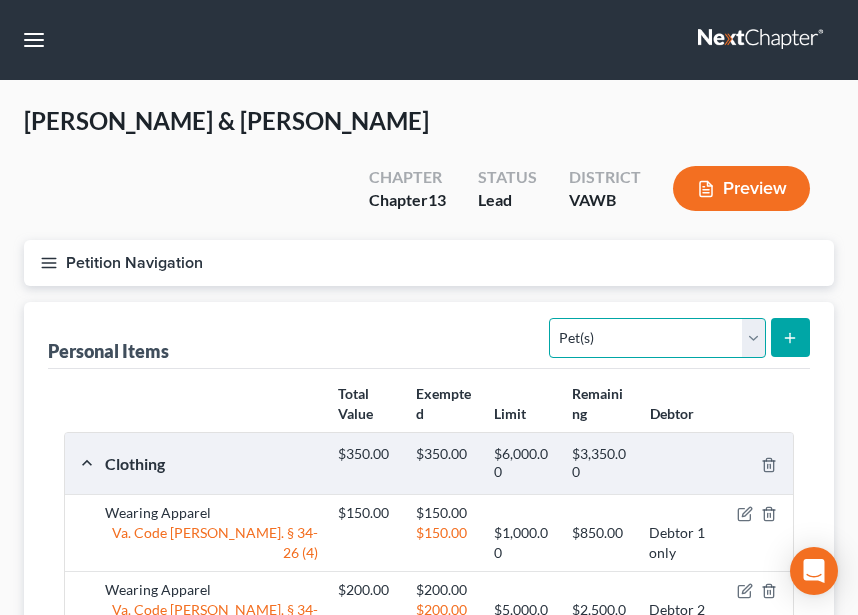 click on "Select Item Type Clothing Collectibles Of Value Electronics Firearms Household Goods Jewelry Other Pet(s) Sports & Hobby Equipment" at bounding box center [657, 338] 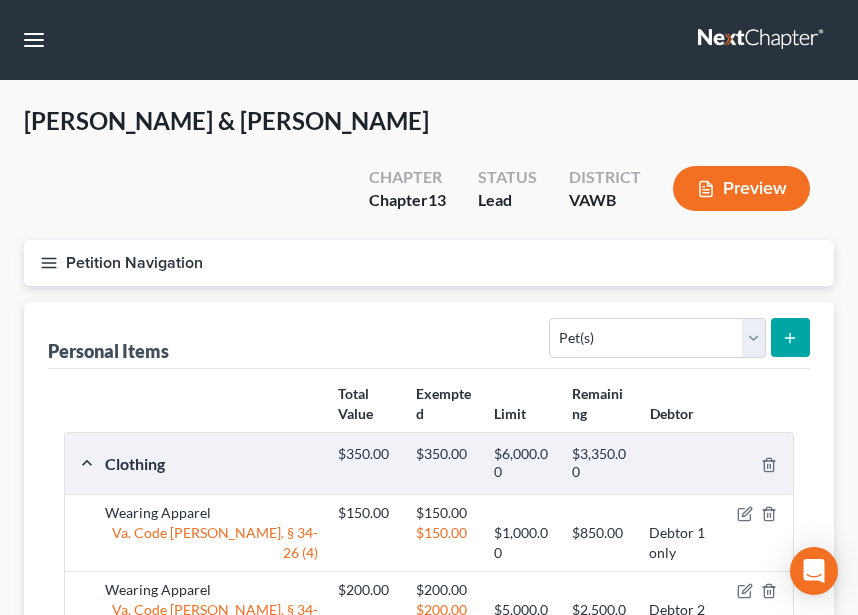 click 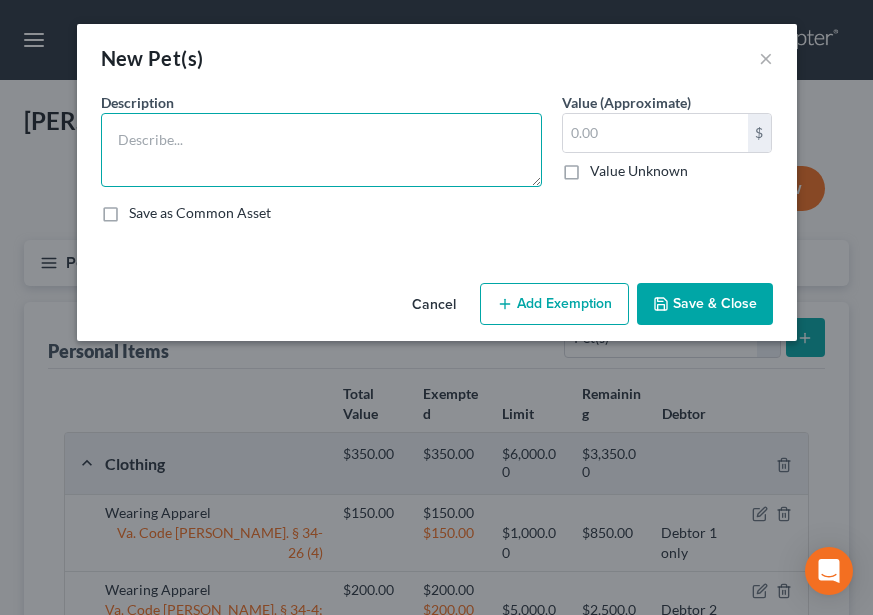 click at bounding box center [321, 150] 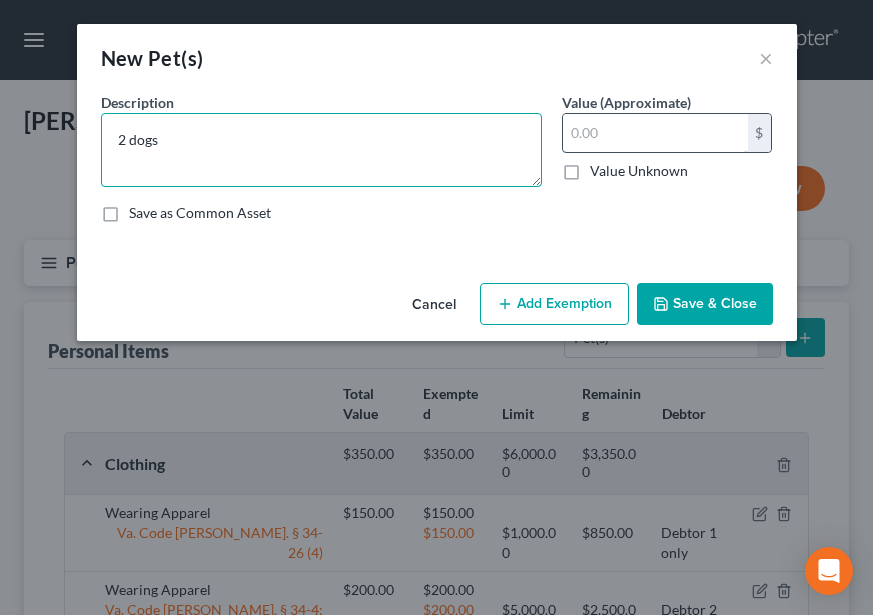 type on "2 dogs" 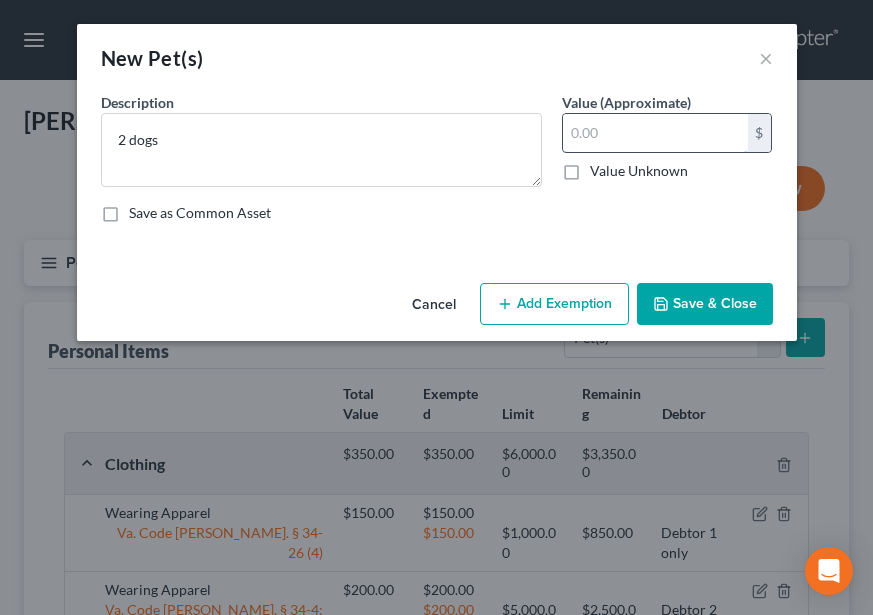 click at bounding box center (655, 133) 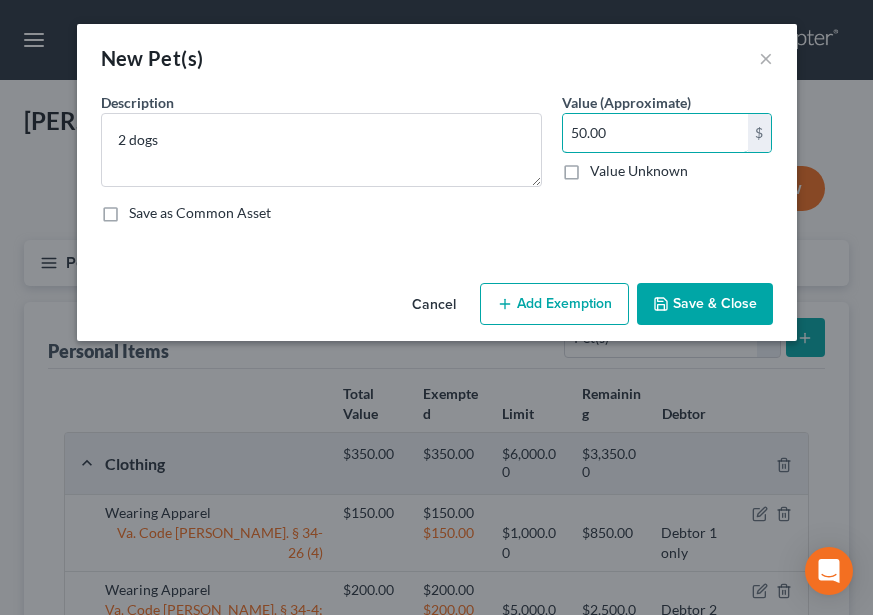 type on "50.00" 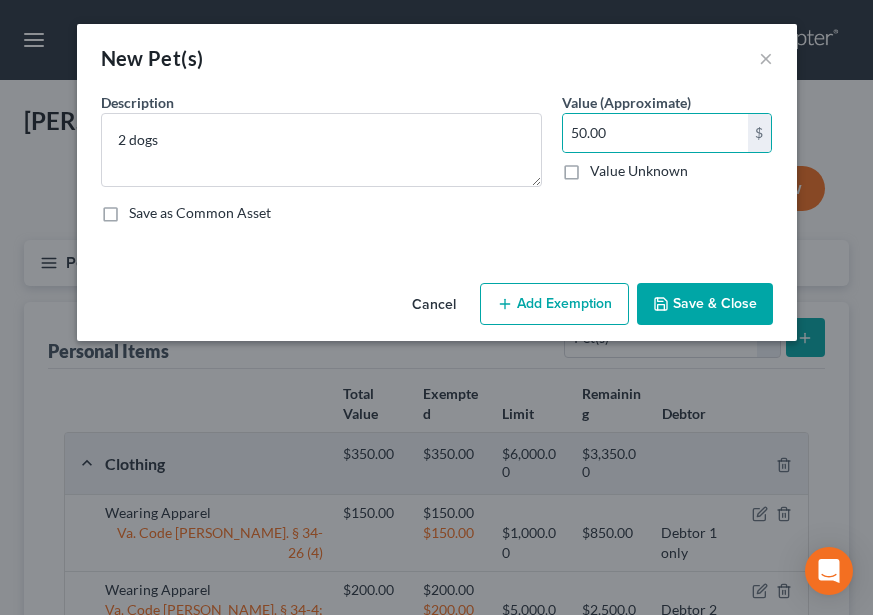 click on "Add Exemption" at bounding box center [554, 304] 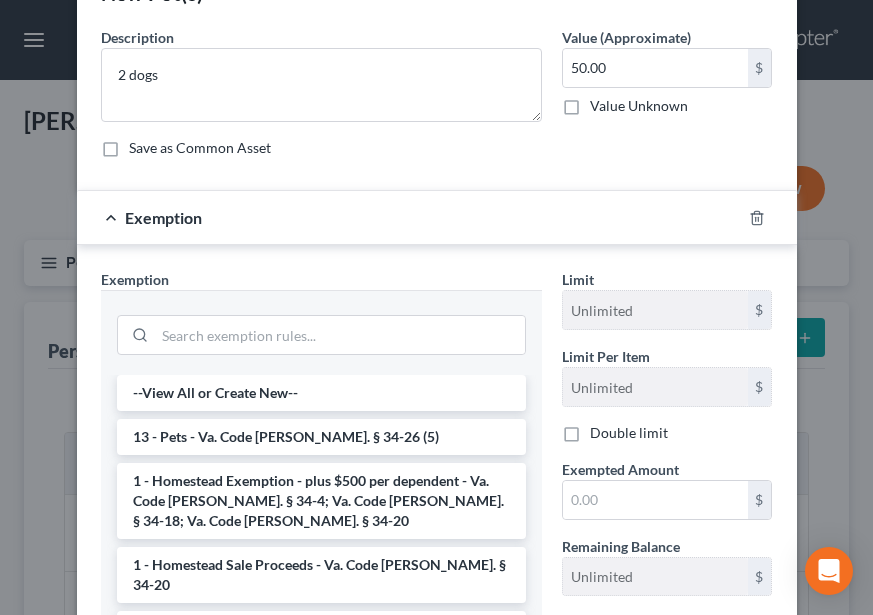 scroll, scrollTop: 68, scrollLeft: 0, axis: vertical 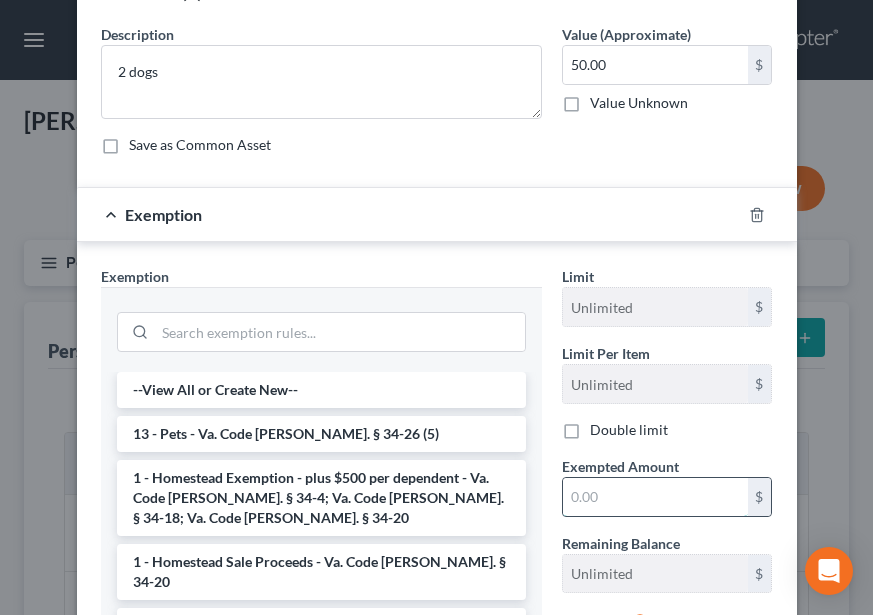 click at bounding box center [655, 497] 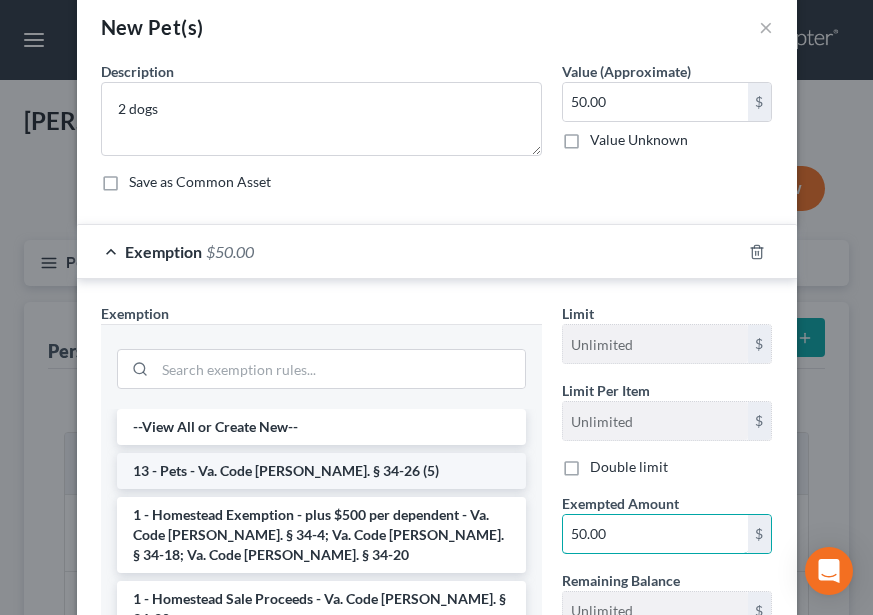 scroll, scrollTop: 0, scrollLeft: 0, axis: both 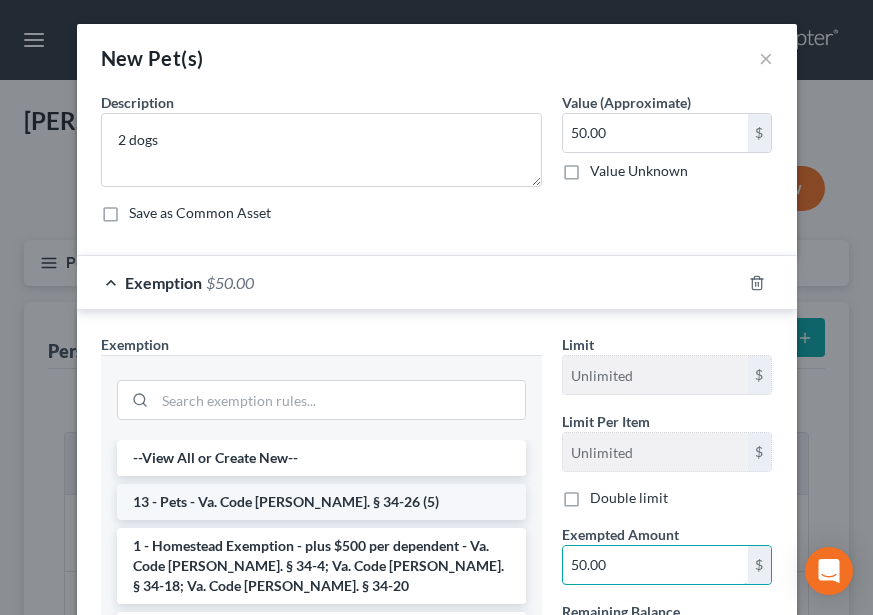 type on "50.00" 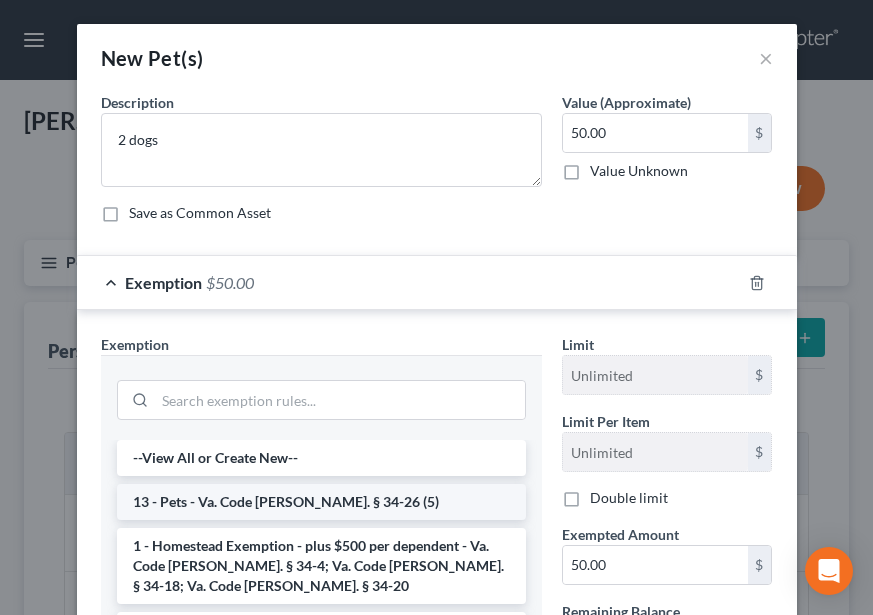 click on "13 - Pets - Va. Code Ann. § 34-26 (5)" at bounding box center [321, 502] 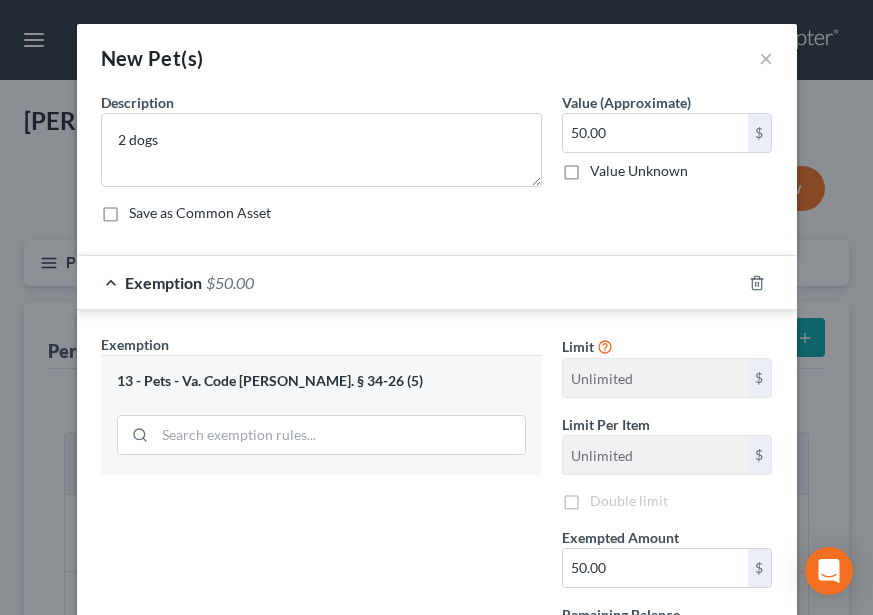 scroll, scrollTop: 271, scrollLeft: 0, axis: vertical 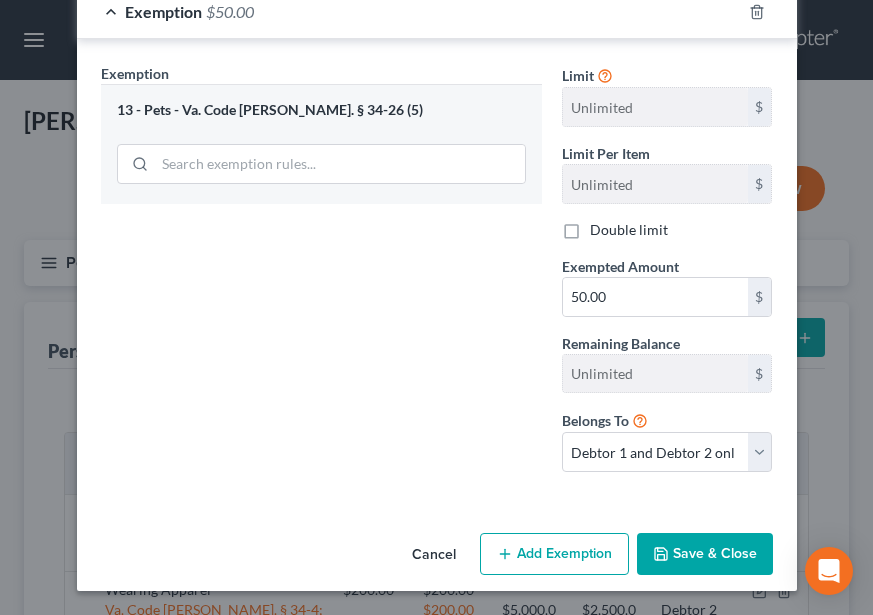 click on "Save & Close" at bounding box center (705, 554) 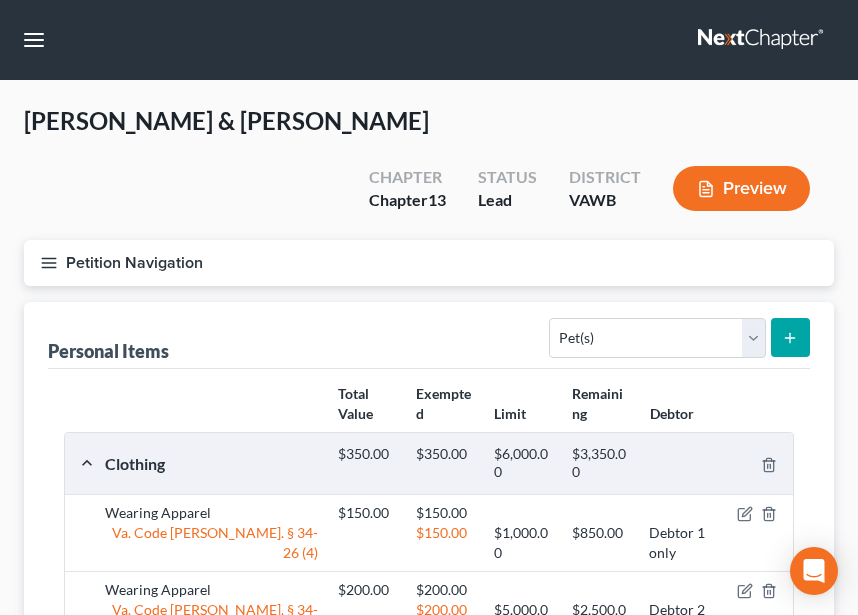 click 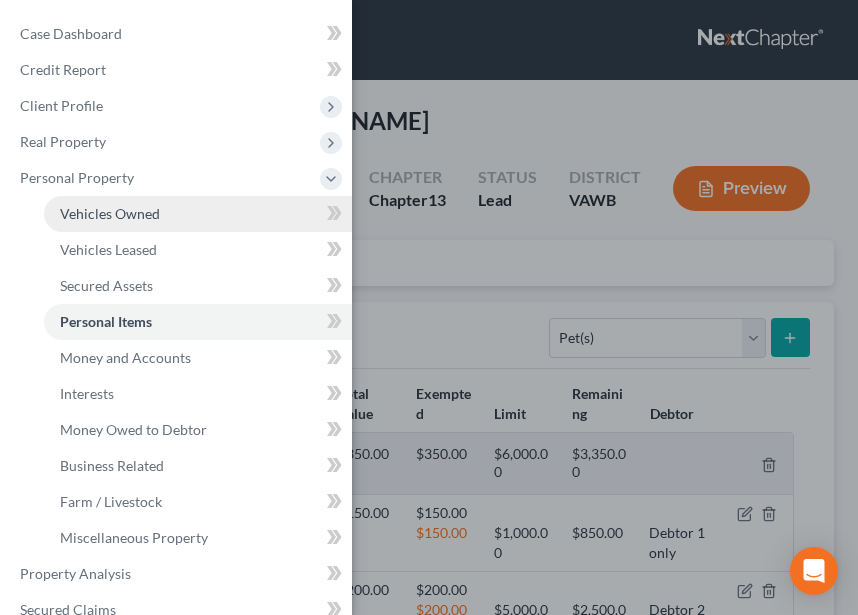 click on "Vehicles Owned" at bounding box center [198, 214] 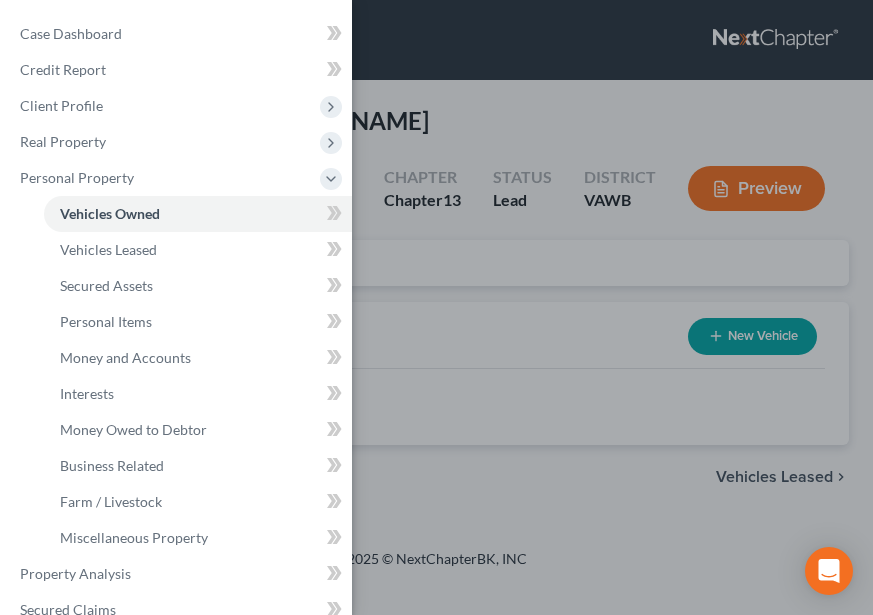 click on "Case Dashboard
Payments
Invoices
Payments
Payments
Credit Report
Client Profile" at bounding box center [436, 307] 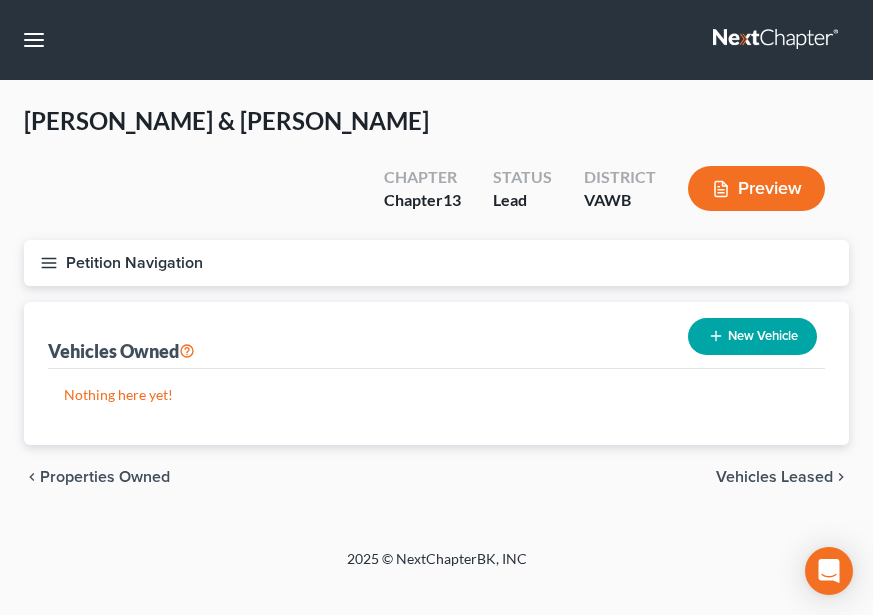 click on "New Vehicle" at bounding box center (752, 336) 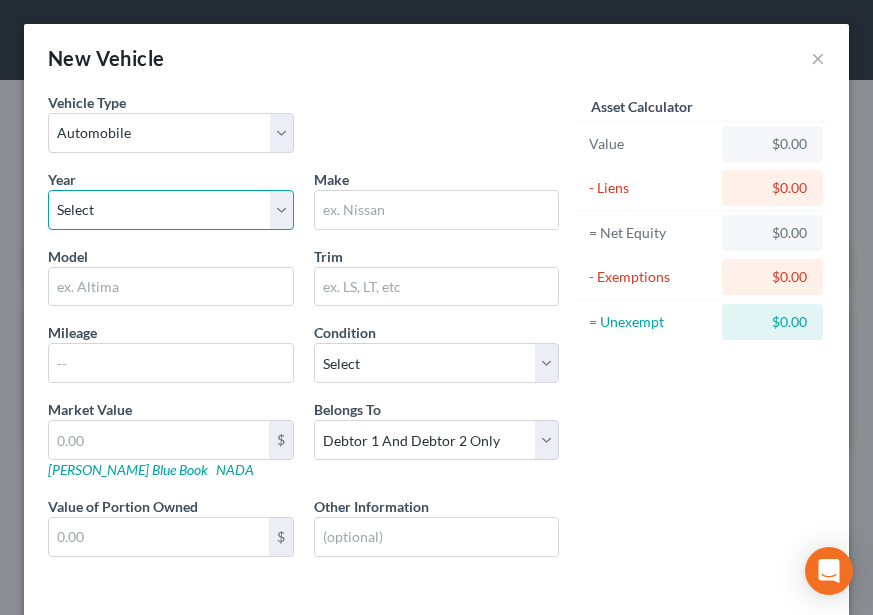 drag, startPoint x: 178, startPoint y: 203, endPoint x: 196, endPoint y: 219, distance: 24.083189 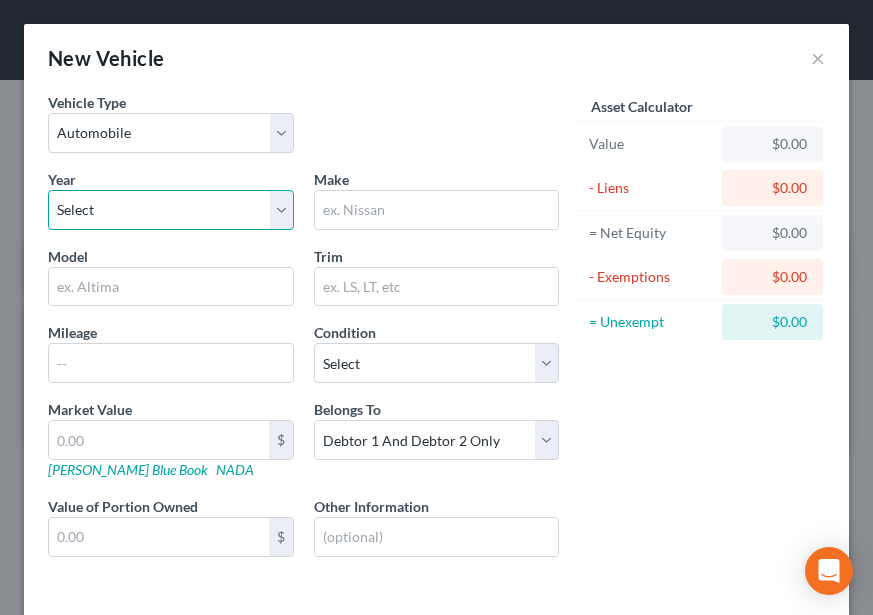 select on "19" 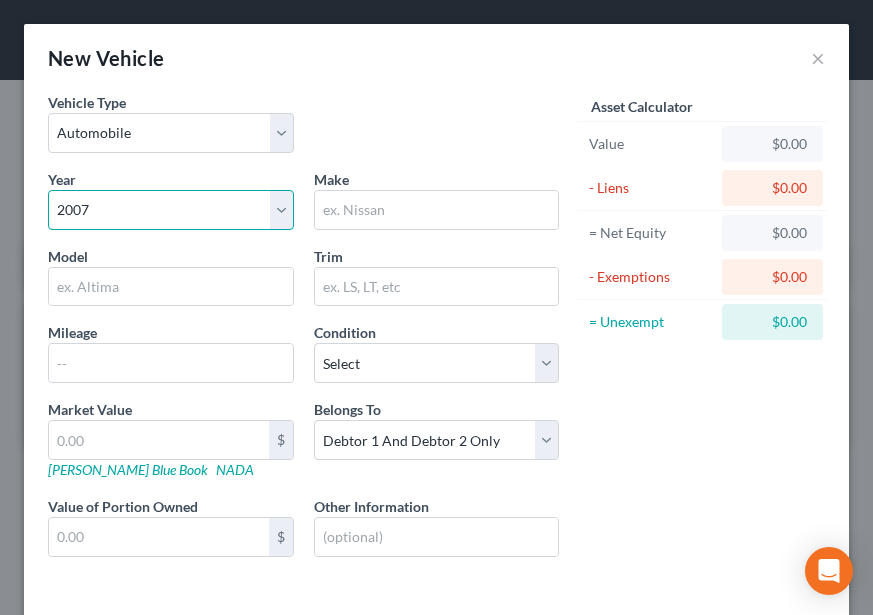 click on "Select 2026 2025 2024 2023 2022 2021 2020 2019 2018 2017 2016 2015 2014 2013 2012 2011 2010 2009 2008 2007 2006 2005 2004 2003 2002 2001 2000 1999 1998 1997 1996 1995 1994 1993 1992 1991 1990 1989 1988 1987 1986 1985 1984 1983 1982 1981 1980 1979 1978 1977 1976 1975 1974 1973 1972 1971 1970 1969 1968 1967 1966 1965 1964 1963 1962 1961 1960 1959 1958 1957 1956 1955 1954 1953 1952 1951 1950 1949 1948 1947 1946 1945 1944 1943 1942 1941 1940 1939 1938 1937 1936 1935 1934 1933 1932 1931 1930 1929 1928 1927 1926 1925 1924 1923 1922 1921 1920 1919 1918 1917 1916 1915 1914 1913 1912 1911 1910 1909 1908 1907 1906 1905 1904 1903 1902 1901" at bounding box center [171, 210] 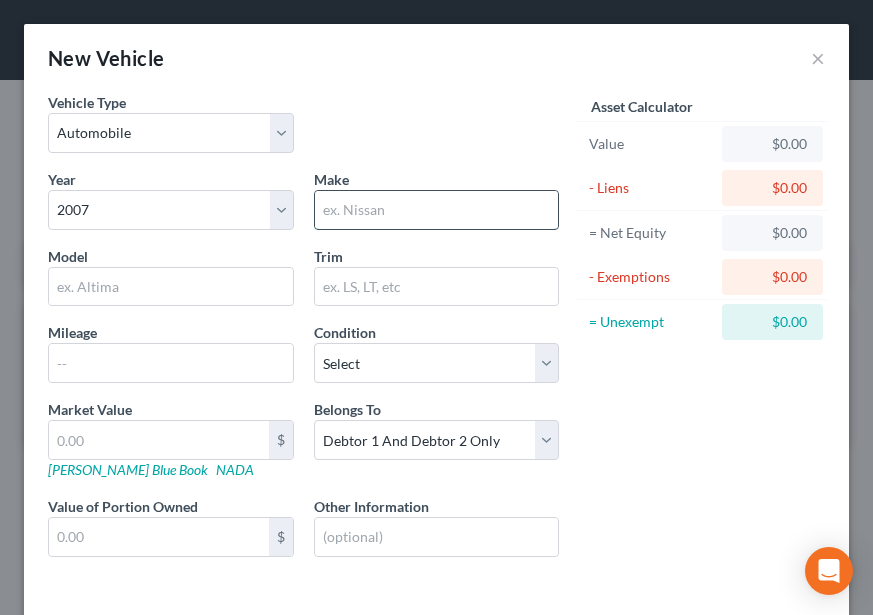 click at bounding box center [437, 210] 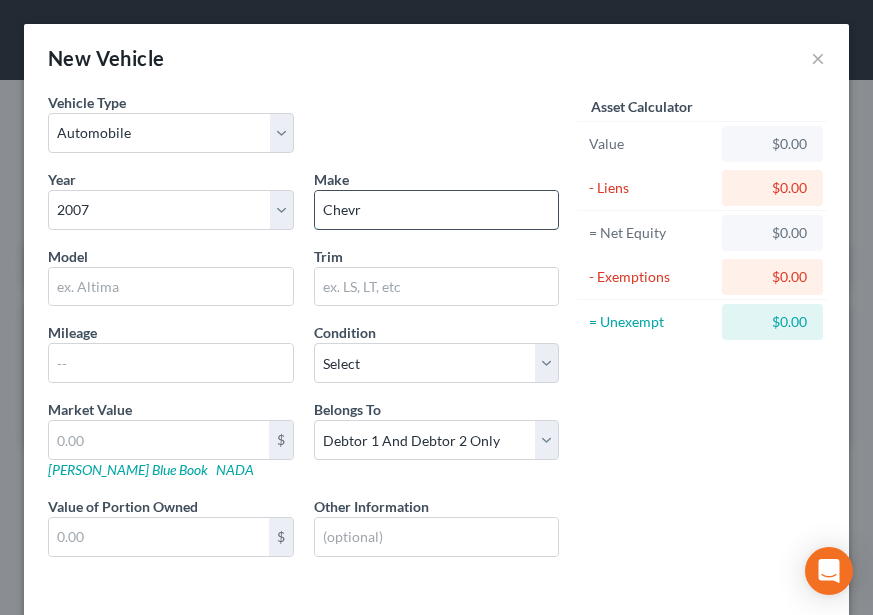 type on "Chevrolet" 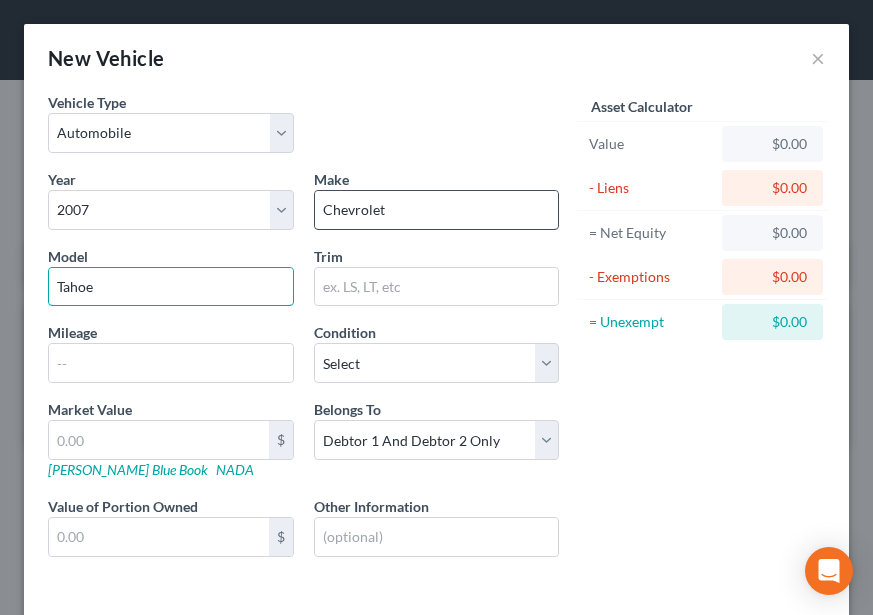 type on "Tahoe" 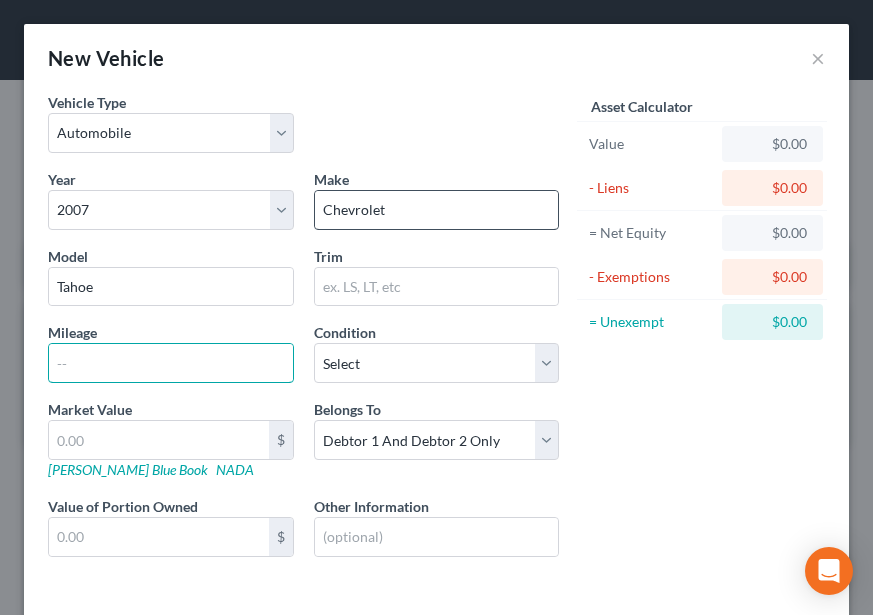 type on "d" 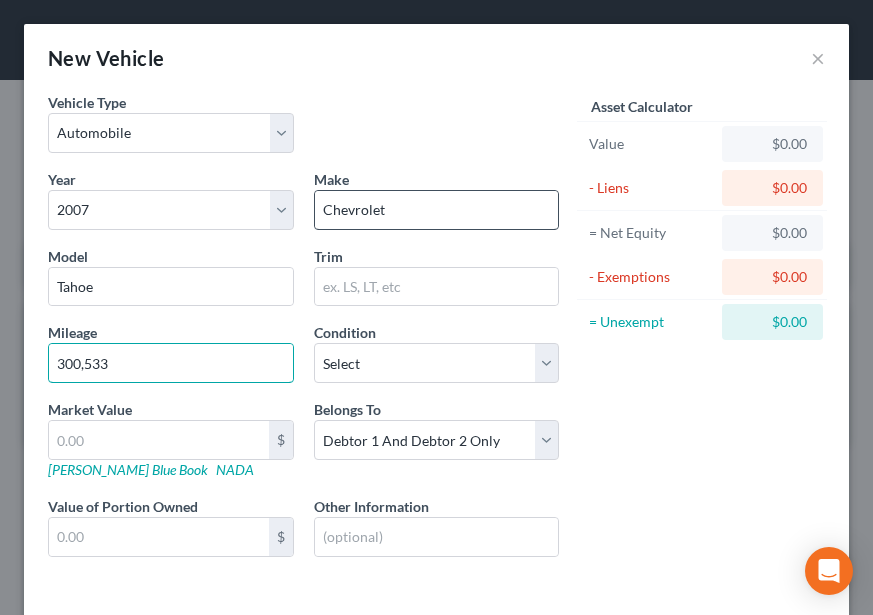 type on "300,533" 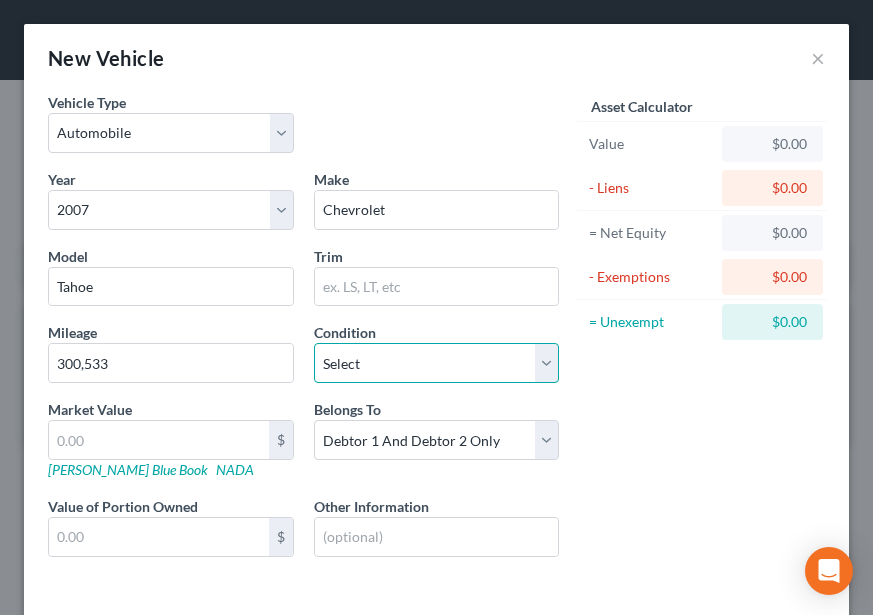 click on "Select Excellent Very Good Good Fair Poor" at bounding box center (437, 363) 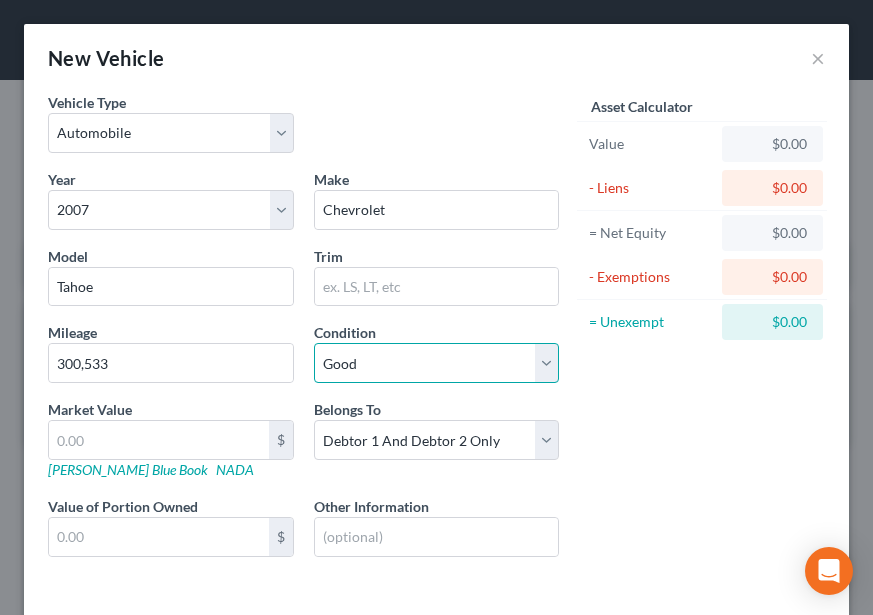 click on "Select Excellent Very Good Good Fair Poor" at bounding box center [437, 363] 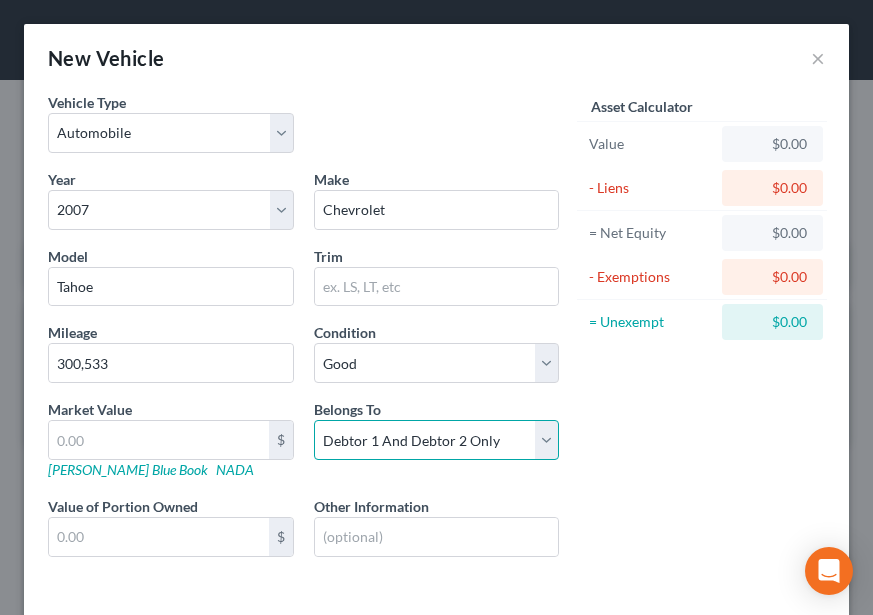 click on "Select Debtor 1 Only Debtor 2 Only Debtor 1 And Debtor 2 Only At Least One Of The Debtors And Another Community Property" at bounding box center [437, 440] 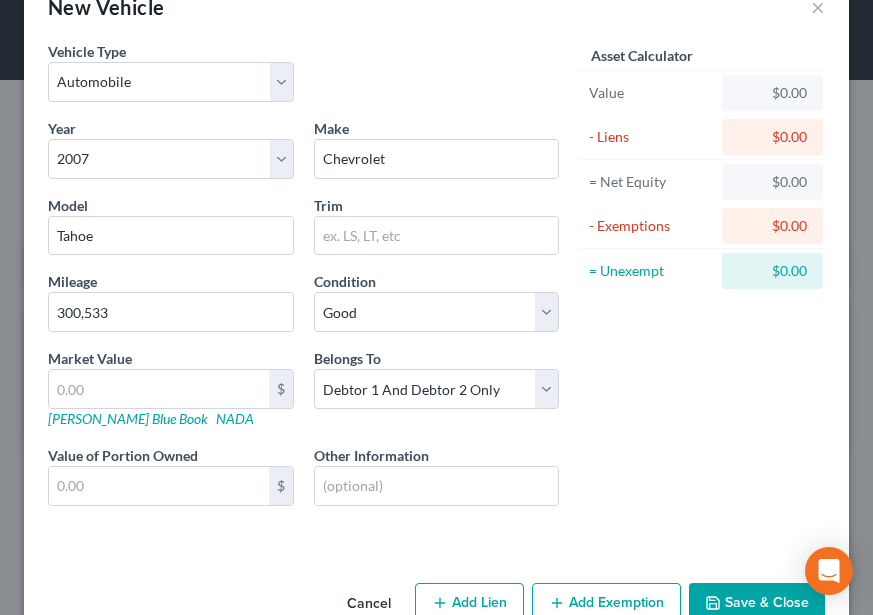 scroll, scrollTop: 100, scrollLeft: 0, axis: vertical 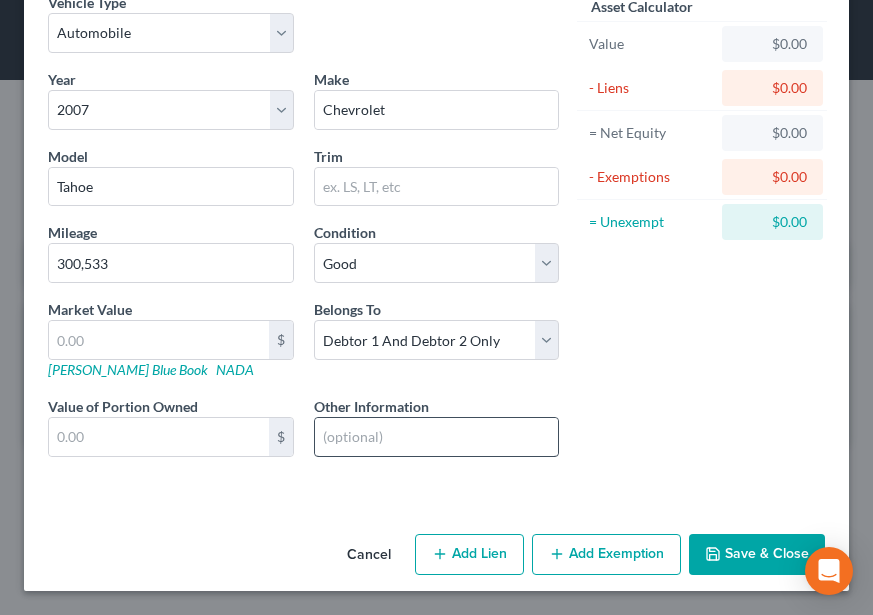 drag, startPoint x: 473, startPoint y: 553, endPoint x: 463, endPoint y: 448, distance: 105.47511 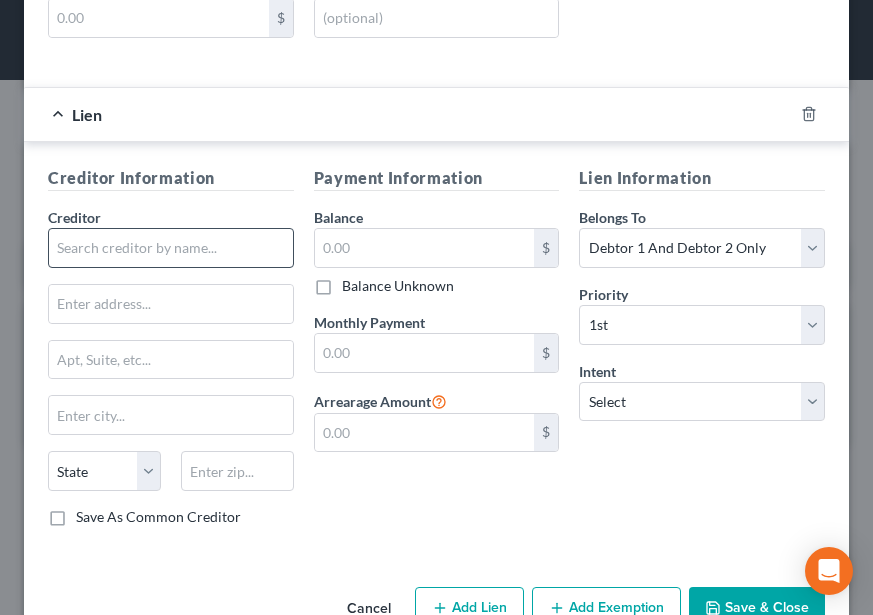 scroll, scrollTop: 473, scrollLeft: 0, axis: vertical 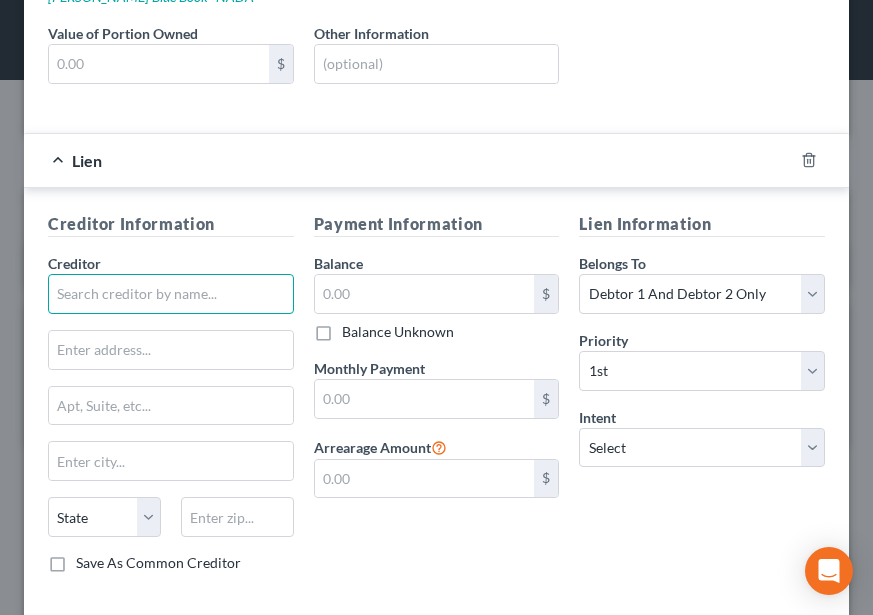 click at bounding box center (171, 294) 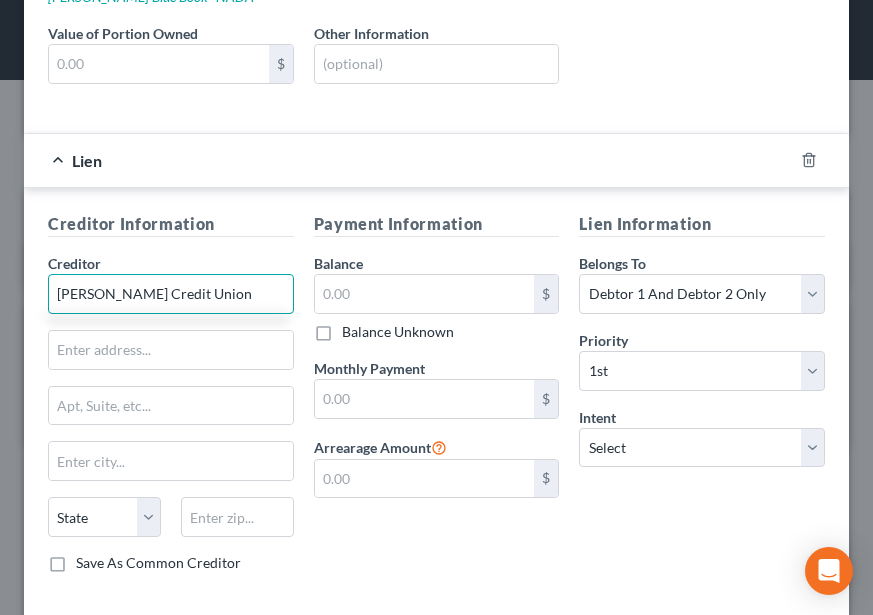 type on "Eastman Credit Union" 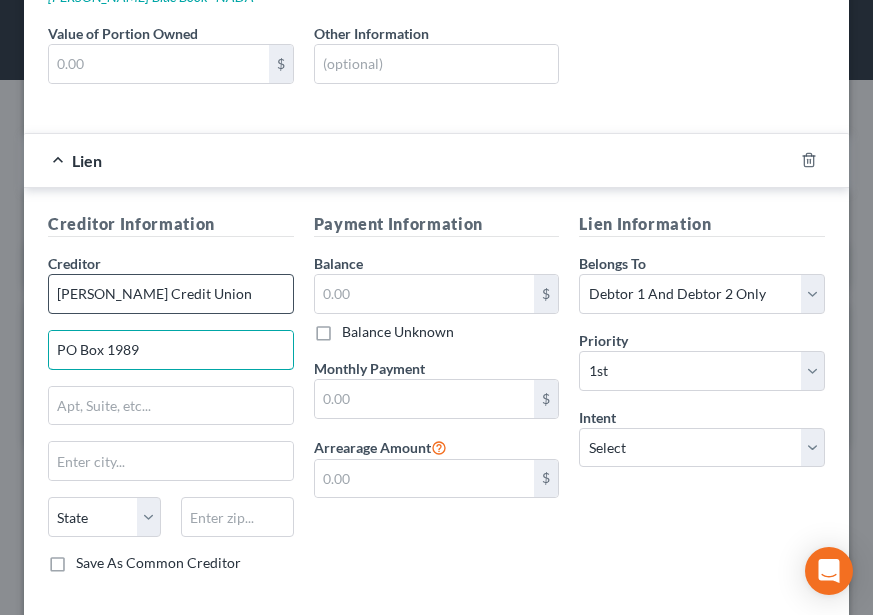 type on "PO Box 1989" 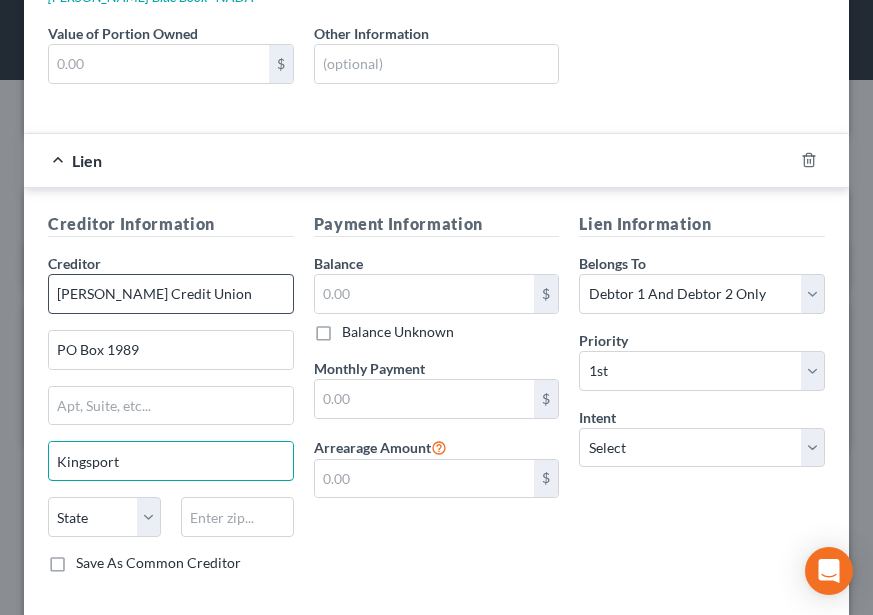 type on "Kingsport" 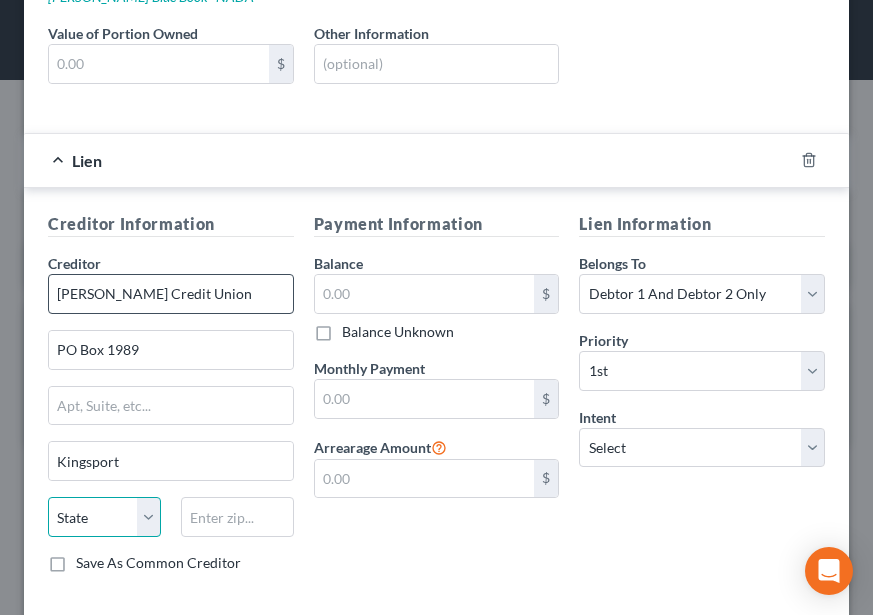 select on "44" 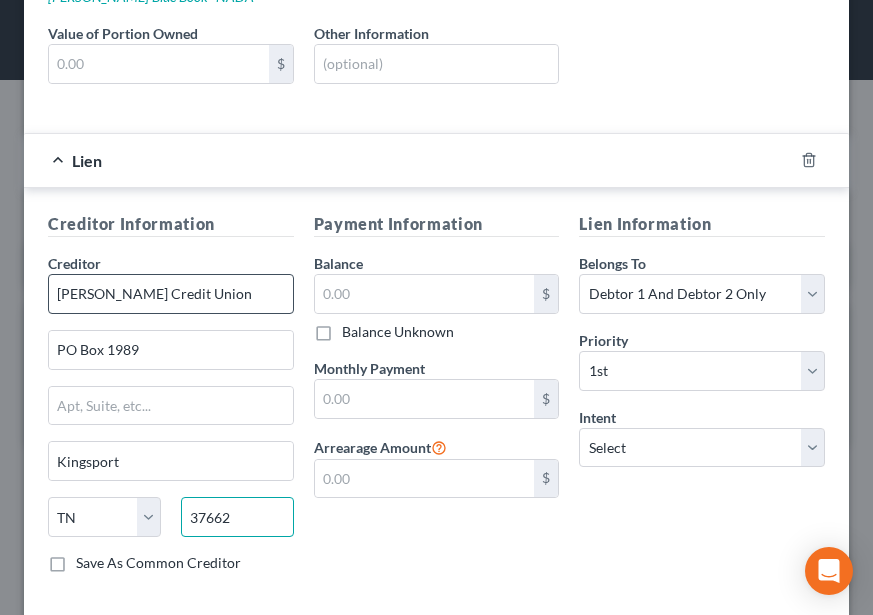 type on "37662" 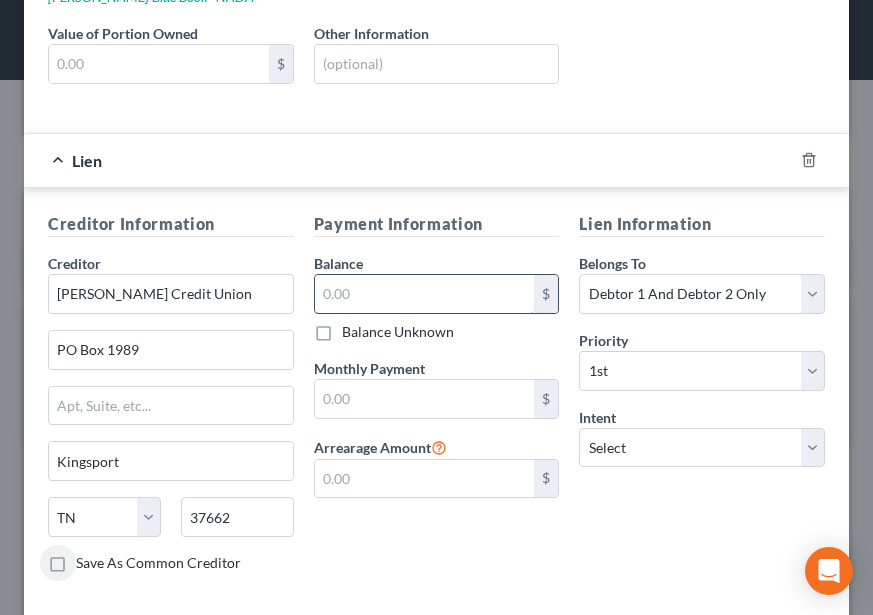 click at bounding box center [425, 294] 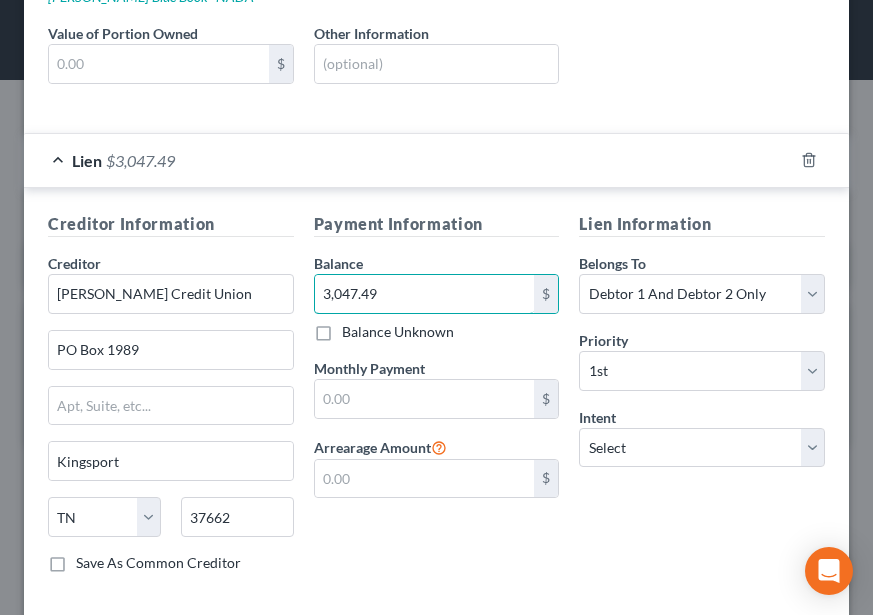 type on "3,047.49" 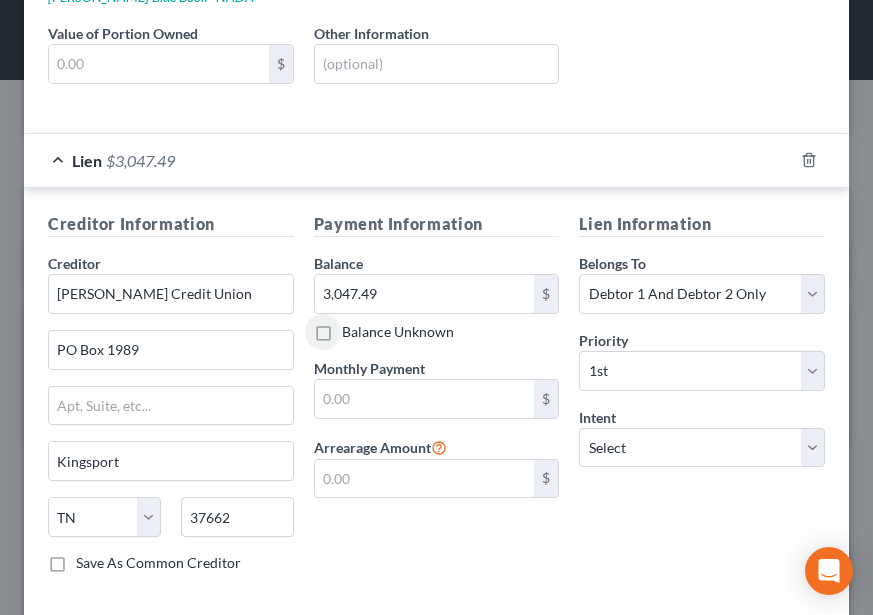 click on "Lien Information
Belongs To
*
Select Debtor 1 Only Debtor 2 Only Debtor 1 And Debtor 2 Only At Least One Of The Debtors And Another Community Property
Priority
*
Select 1st 2nd 3rd 4th 5th 6th 7th 8th 9th 10th 11th 12th 13th 14th 15th 16th 17th 18th 19th 20th 21th 22th 23th 24th 25th 26th 27th 28th 29th 30th
Intent
Select Surrender Redeem Reaffirm Avoid Other" at bounding box center (702, 400) 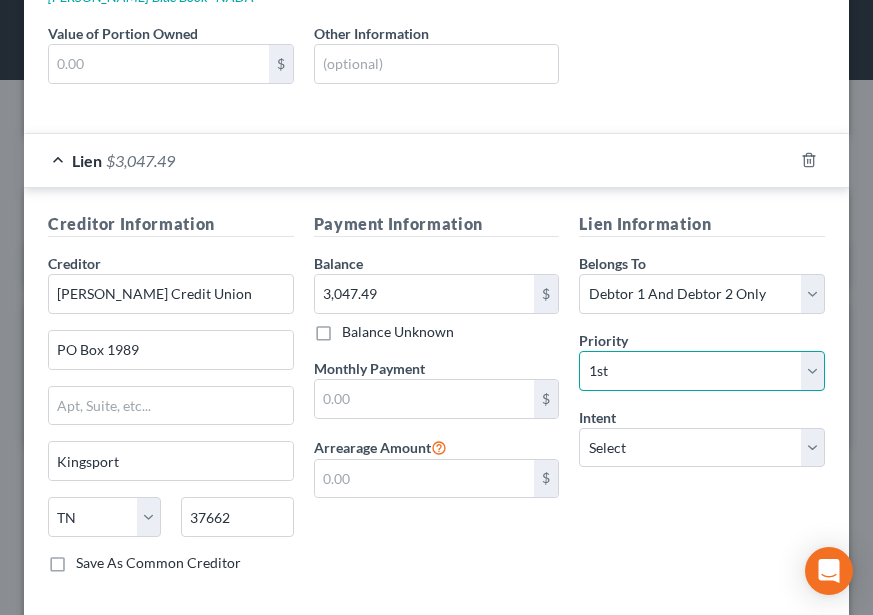 click on "Select 1st 2nd 3rd 4th 5th 6th 7th 8th 9th 10th 11th 12th 13th 14th 15th 16th 17th 18th 19th 20th 21th 22th 23th 24th 25th 26th 27th 28th 29th 30th" at bounding box center (702, 371) 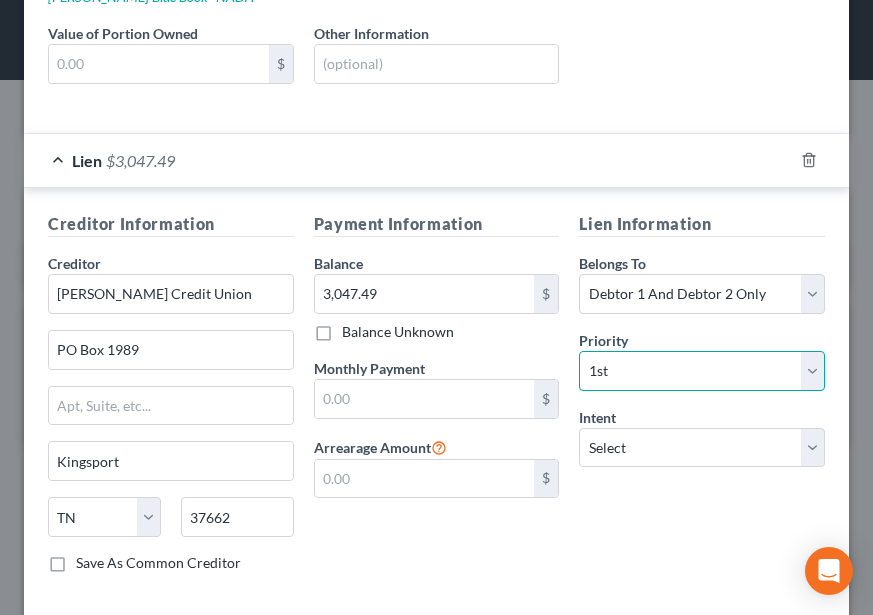 select on "2" 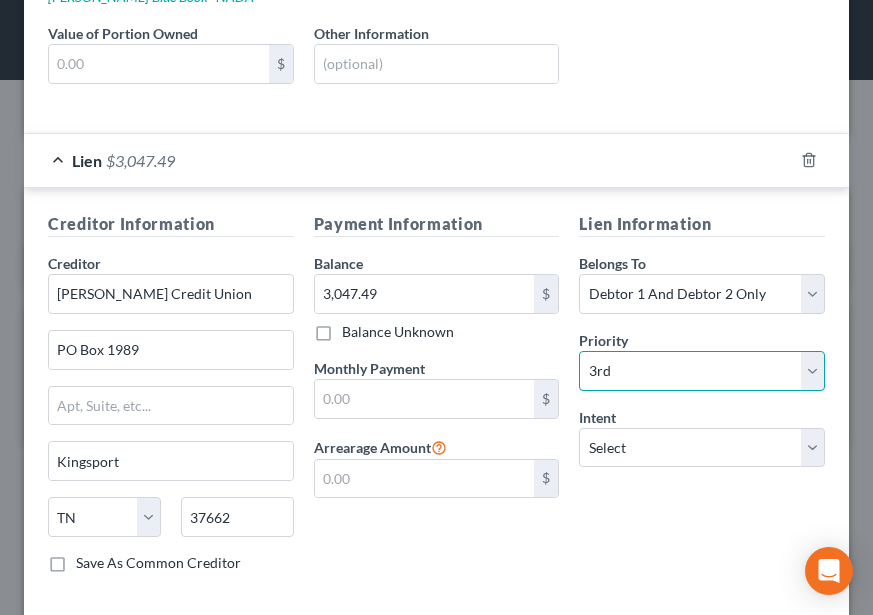 click on "Select 1st 2nd 3rd 4th 5th 6th 7th 8th 9th 10th 11th 12th 13th 14th 15th 16th 17th 18th 19th 20th 21th 22th 23th 24th 25th 26th 27th 28th 29th 30th" at bounding box center [702, 371] 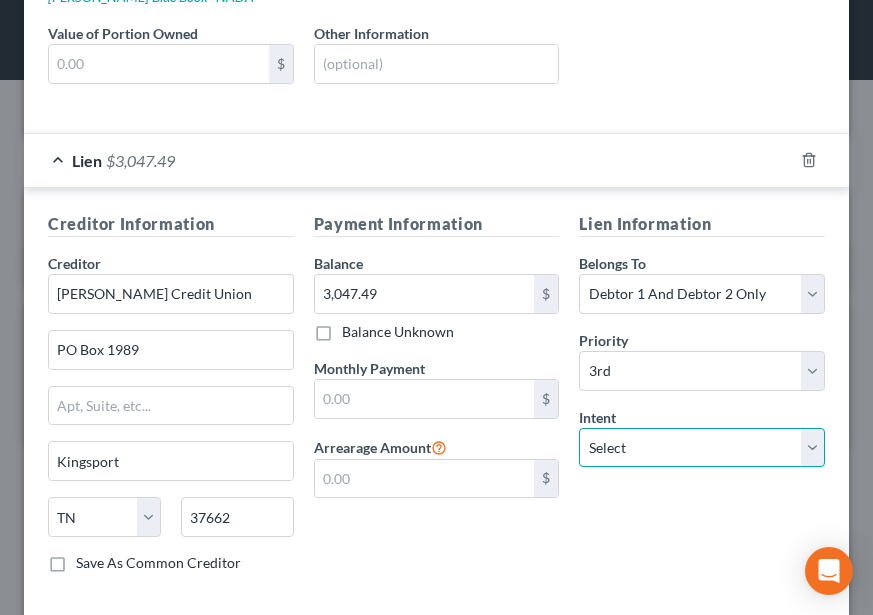 click on "Select Surrender Redeem Reaffirm Avoid Other" at bounding box center (702, 448) 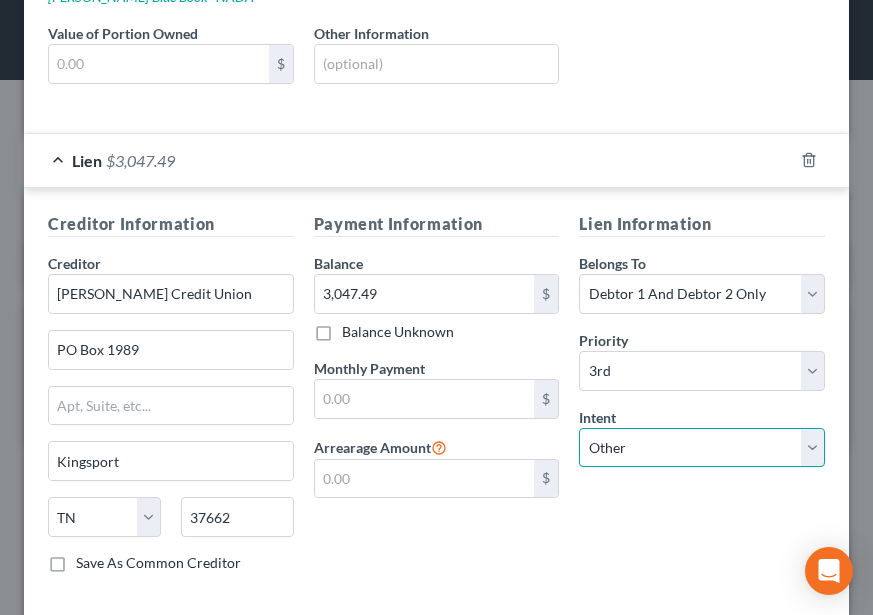 click on "Select Surrender Redeem Reaffirm Avoid Other" at bounding box center (702, 448) 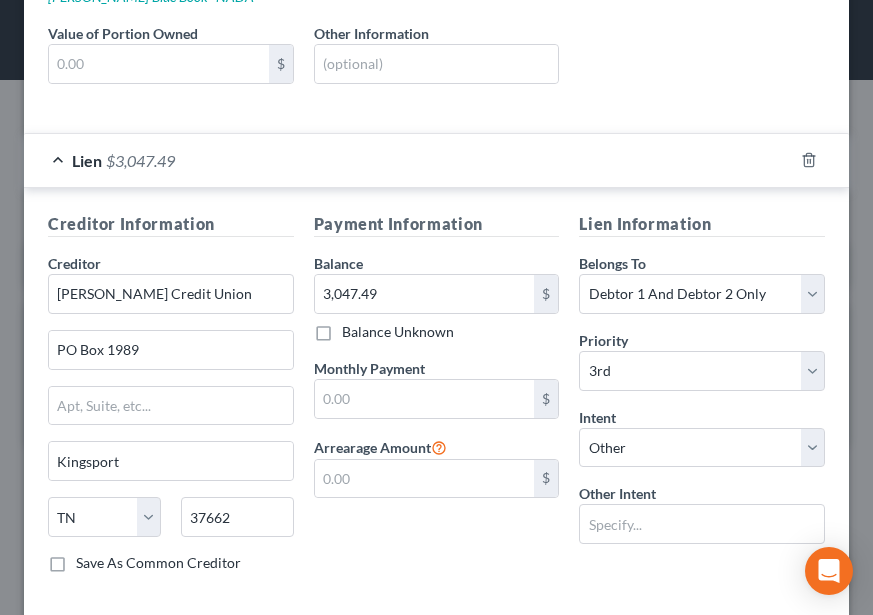 click on "Other Intent" at bounding box center (617, 493) 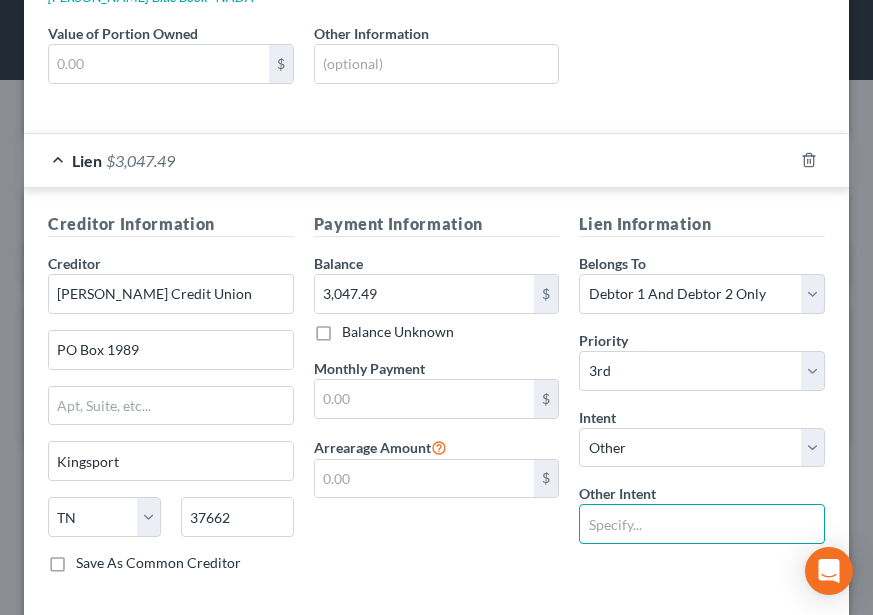 click at bounding box center (702, 524) 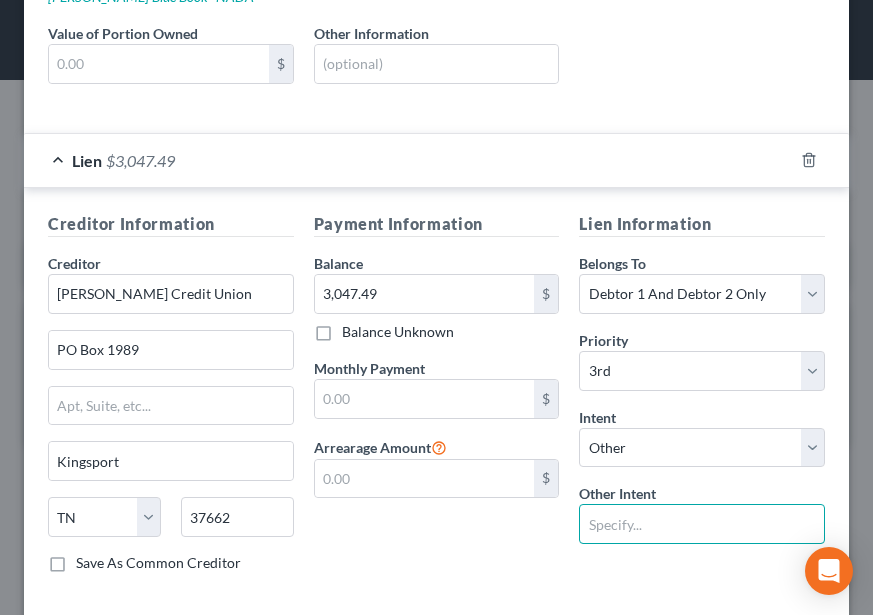 type on "pay pursuant to contract" 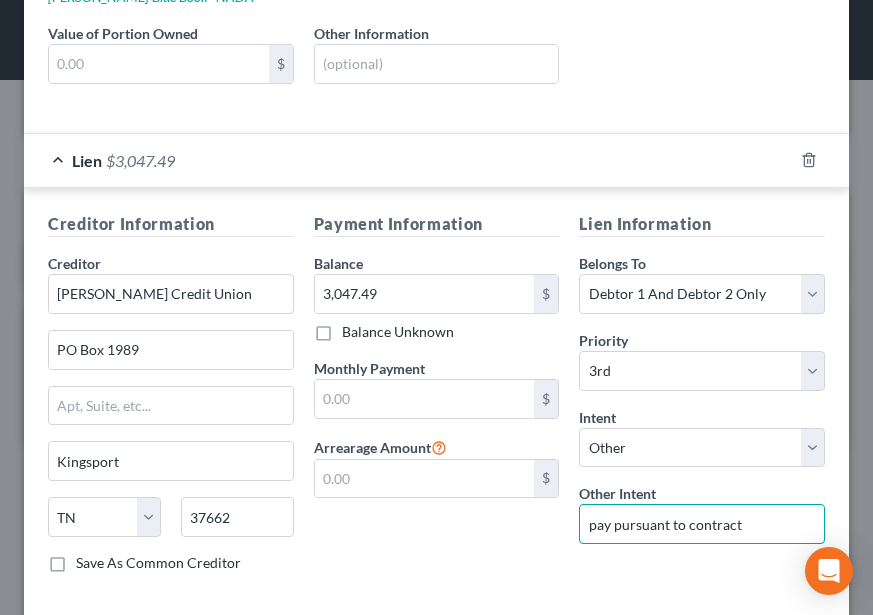 scroll, scrollTop: 573, scrollLeft: 0, axis: vertical 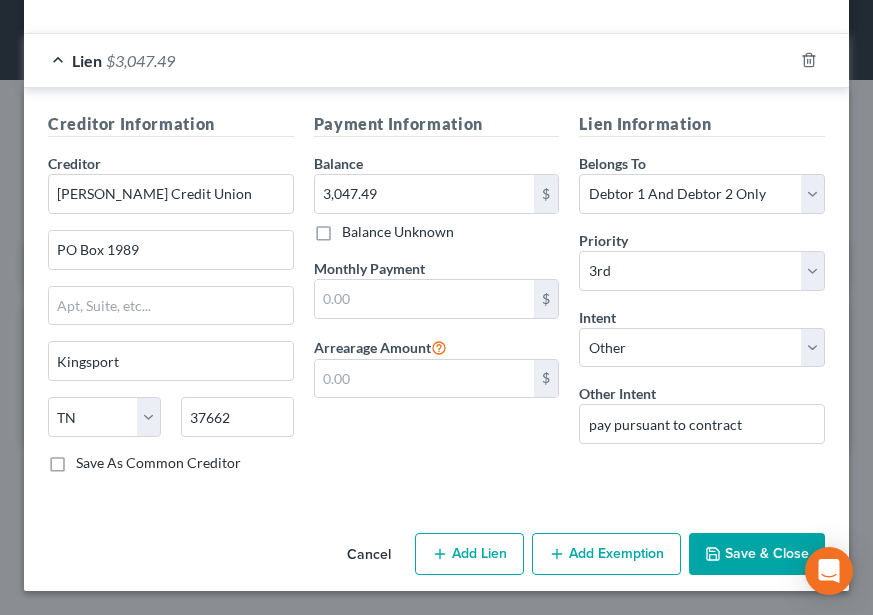 click on "Save & Close" at bounding box center (757, 554) 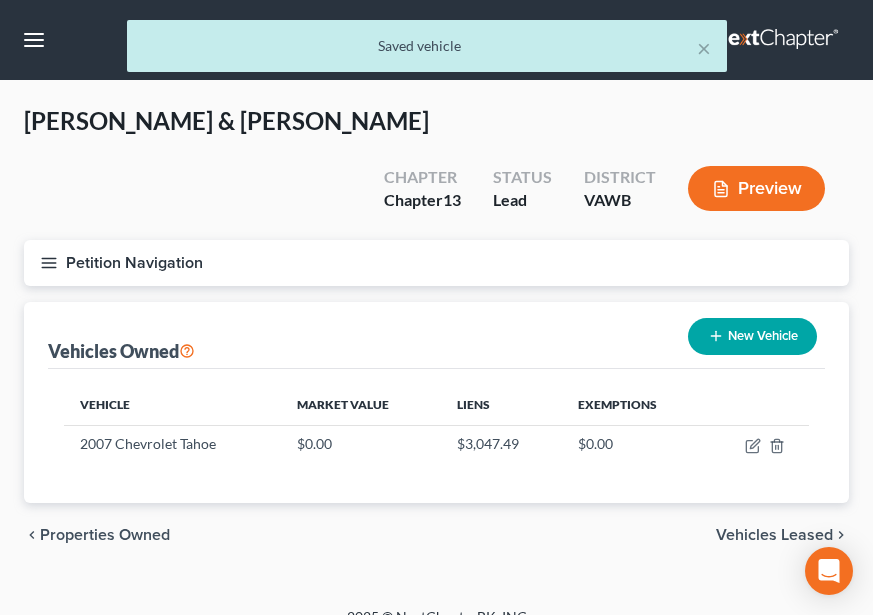 click on "New Vehicle" at bounding box center [752, 336] 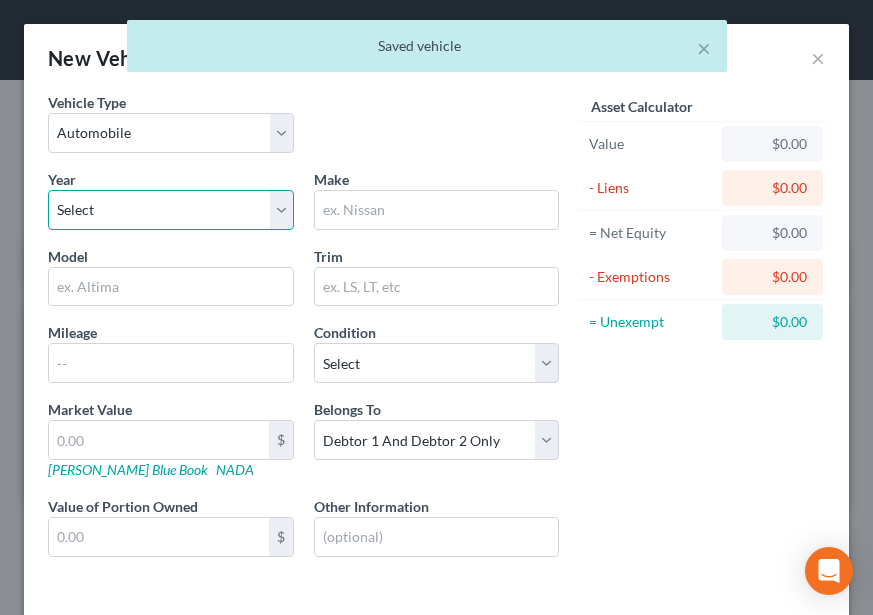 click on "Select 2026 2025 2024 2023 2022 2021 2020 2019 2018 2017 2016 2015 2014 2013 2012 2011 2010 2009 2008 2007 2006 2005 2004 2003 2002 2001 2000 1999 1998 1997 1996 1995 1994 1993 1992 1991 1990 1989 1988 1987 1986 1985 1984 1983 1982 1981 1980 1979 1978 1977 1976 1975 1974 1973 1972 1971 1970 1969 1968 1967 1966 1965 1964 1963 1962 1961 1960 1959 1958 1957 1956 1955 1954 1953 1952 1951 1950 1949 1948 1947 1946 1945 1944 1943 1942 1941 1940 1939 1938 1937 1936 1935 1934 1933 1932 1931 1930 1929 1928 1927 1926 1925 1924 1923 1922 1921 1920 1919 1918 1917 1916 1915 1914 1913 1912 1911 1910 1909 1908 1907 1906 1905 1904 1903 1902 1901" at bounding box center [171, 210] 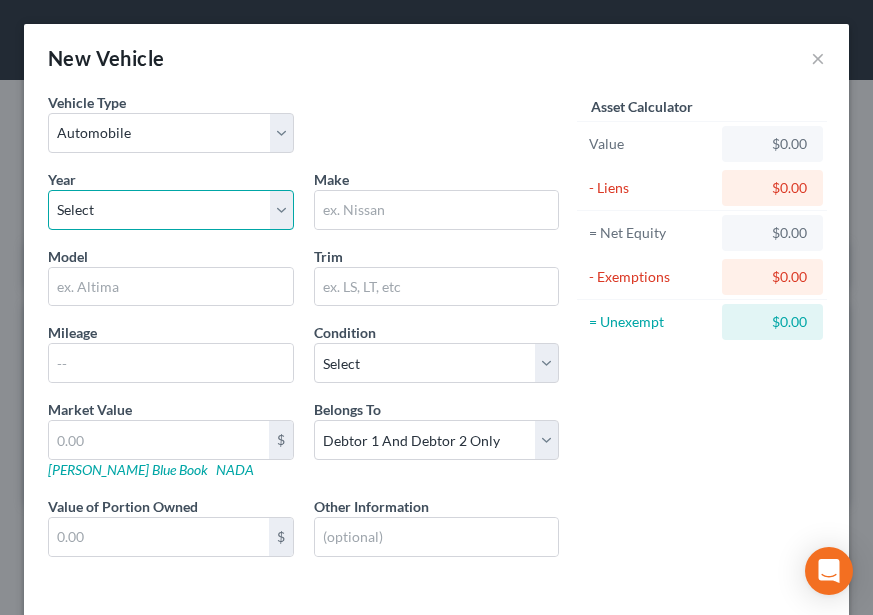 select on "20" 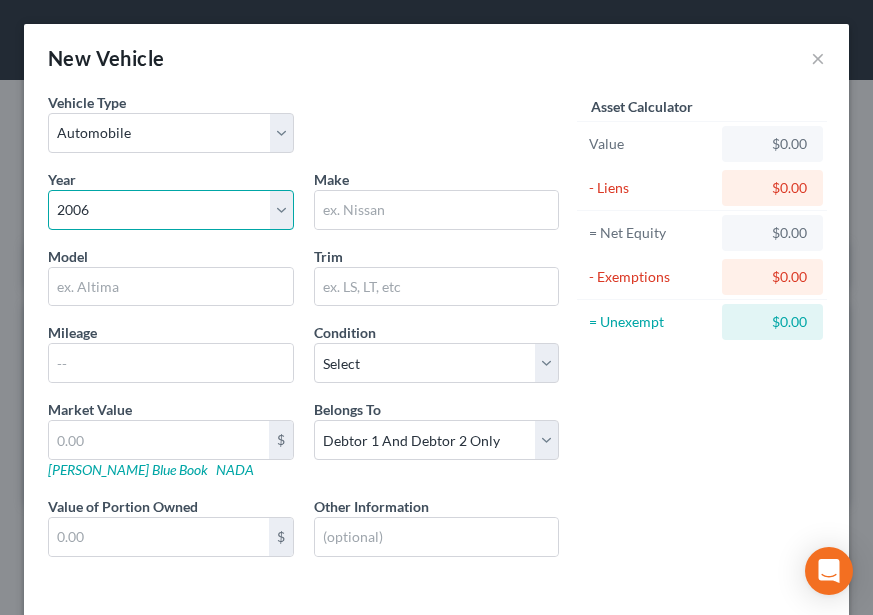 click on "Select 2026 2025 2024 2023 2022 2021 2020 2019 2018 2017 2016 2015 2014 2013 2012 2011 2010 2009 2008 2007 2006 2005 2004 2003 2002 2001 2000 1999 1998 1997 1996 1995 1994 1993 1992 1991 1990 1989 1988 1987 1986 1985 1984 1983 1982 1981 1980 1979 1978 1977 1976 1975 1974 1973 1972 1971 1970 1969 1968 1967 1966 1965 1964 1963 1962 1961 1960 1959 1958 1957 1956 1955 1954 1953 1952 1951 1950 1949 1948 1947 1946 1945 1944 1943 1942 1941 1940 1939 1938 1937 1936 1935 1934 1933 1932 1931 1930 1929 1928 1927 1926 1925 1924 1923 1922 1921 1920 1919 1918 1917 1916 1915 1914 1913 1912 1911 1910 1909 1908 1907 1906 1905 1904 1903 1902 1901" at bounding box center [171, 210] 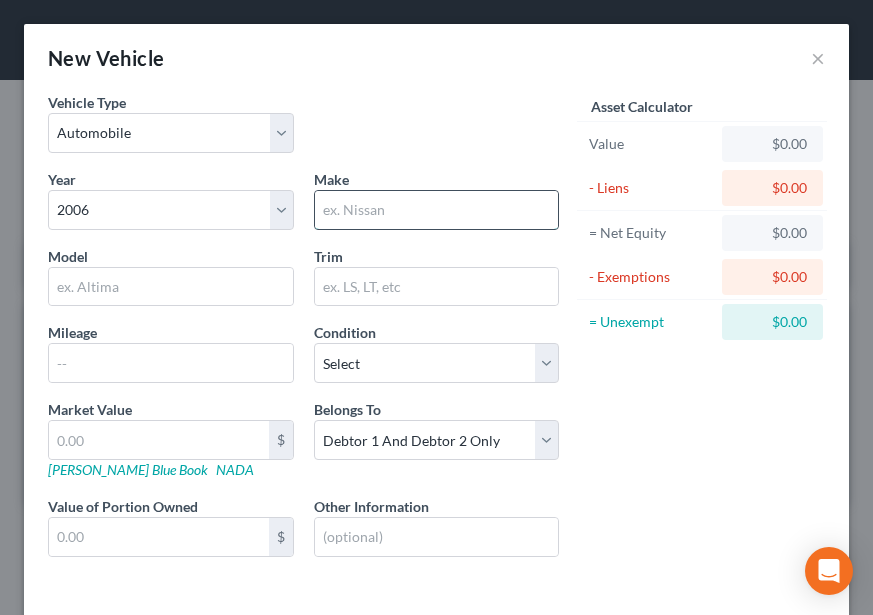 click at bounding box center [437, 210] 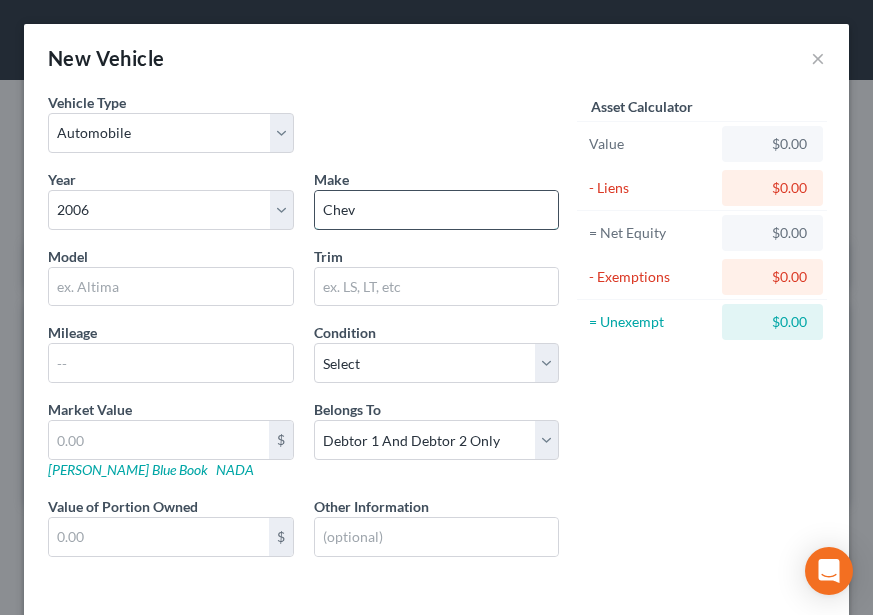 type on "Chevrolet" 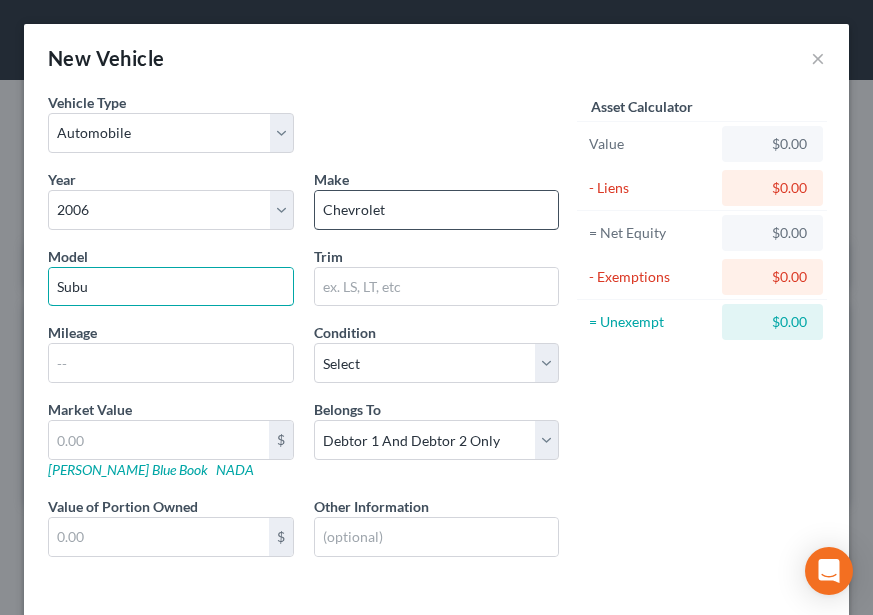 type on "Suburban" 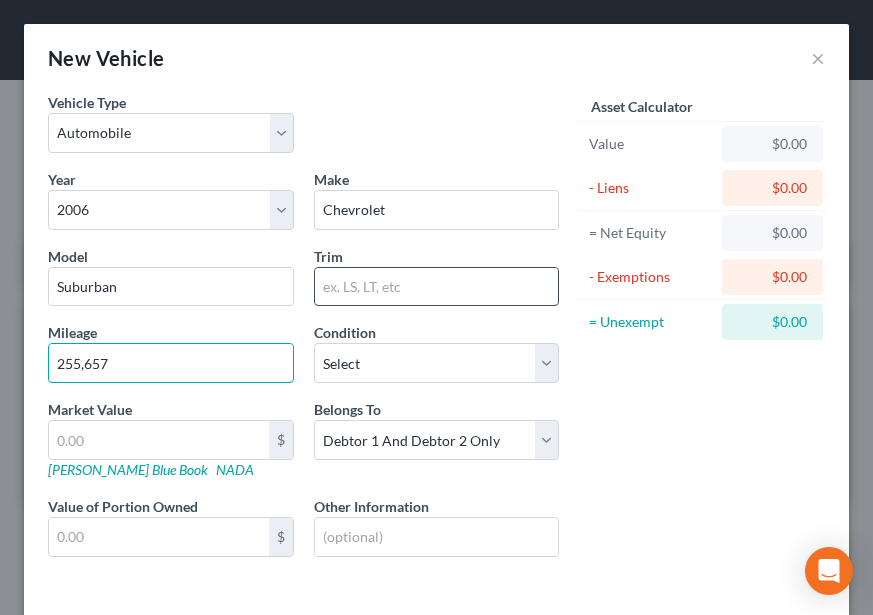 type on "255,657" 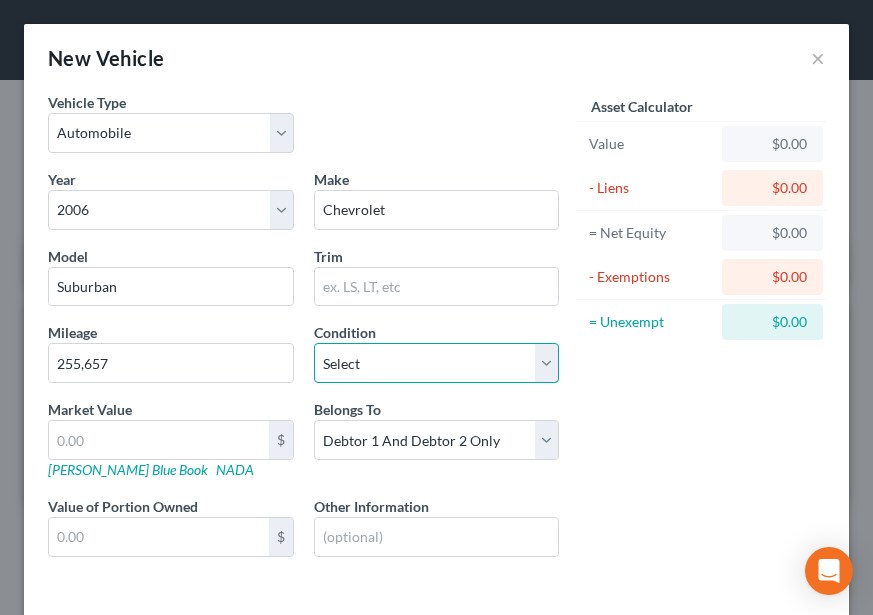 click on "Select Excellent Very Good Good Fair Poor" at bounding box center (437, 363) 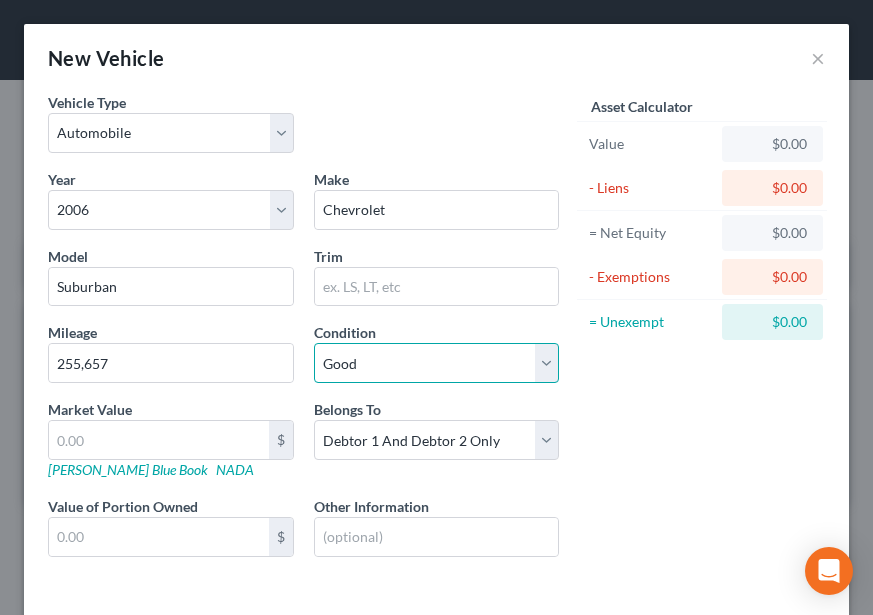 click on "Select Excellent Very Good Good Fair Poor" at bounding box center (437, 363) 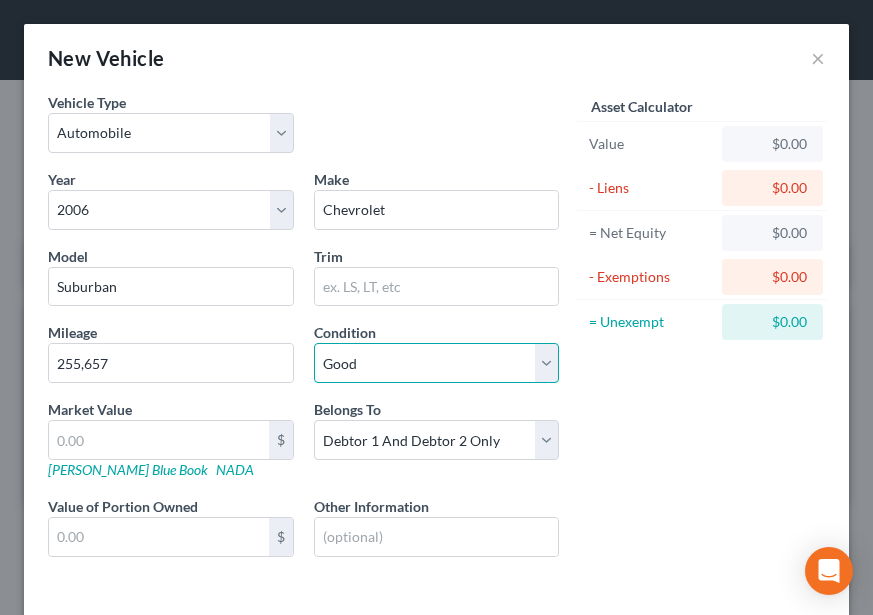 scroll, scrollTop: 100, scrollLeft: 0, axis: vertical 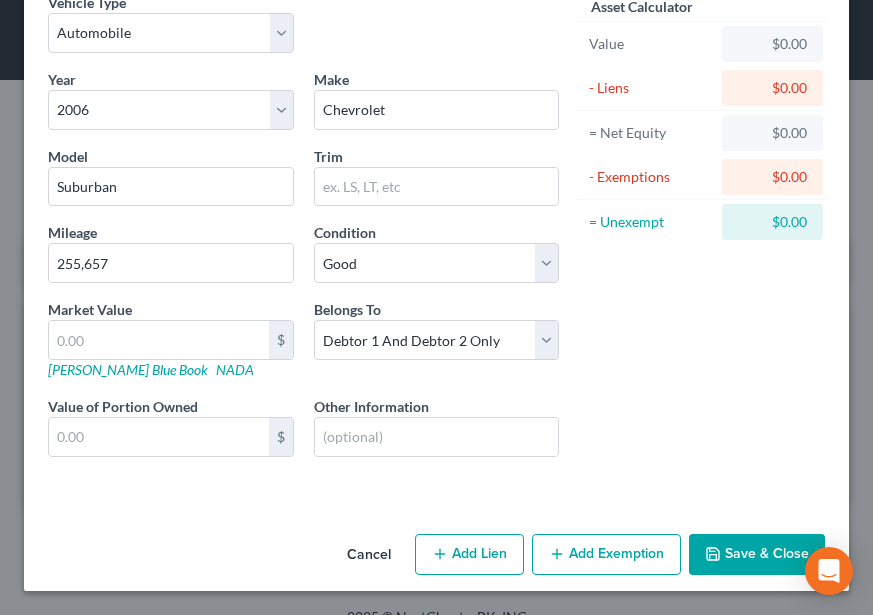 click on "Add Lien" at bounding box center (469, 555) 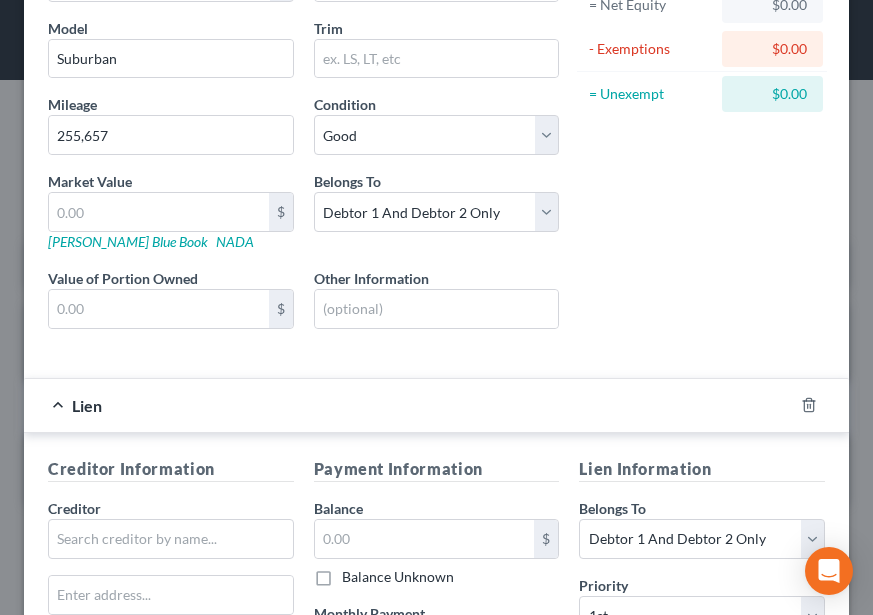 scroll, scrollTop: 500, scrollLeft: 0, axis: vertical 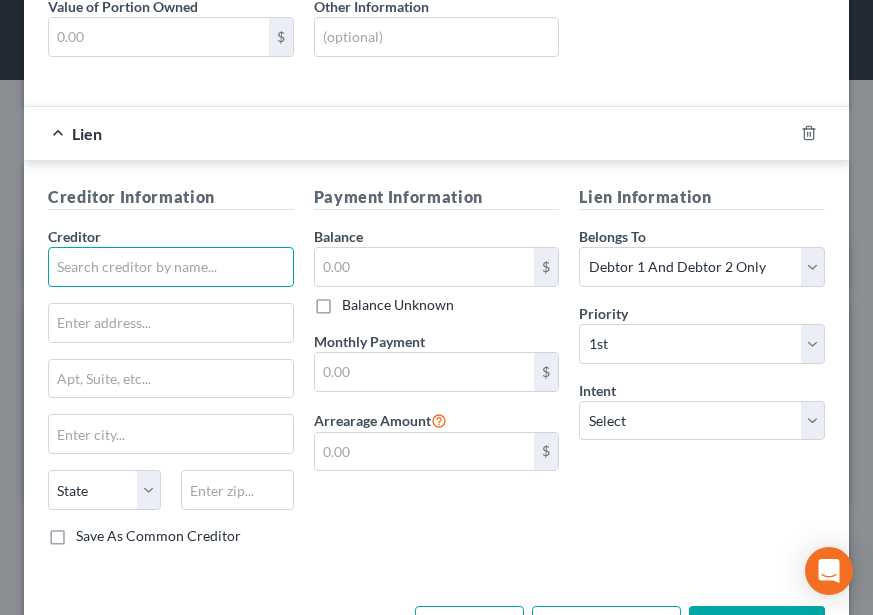 click at bounding box center [171, 267] 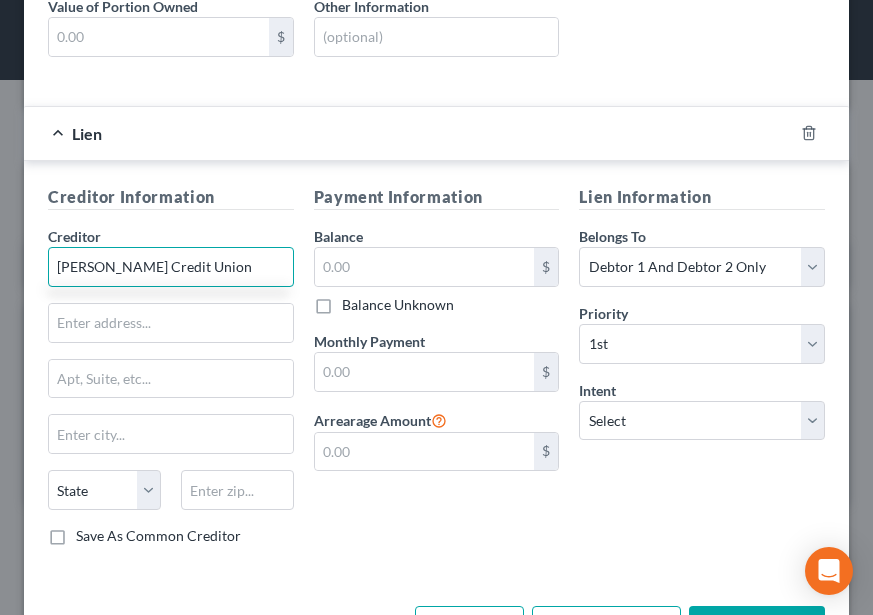 type on "Eastman Credit Union" 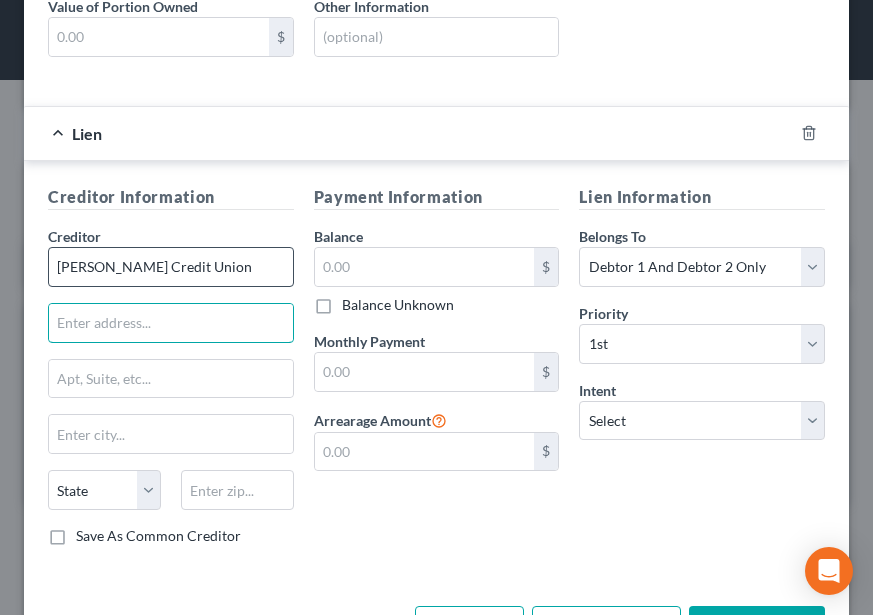 type on "O" 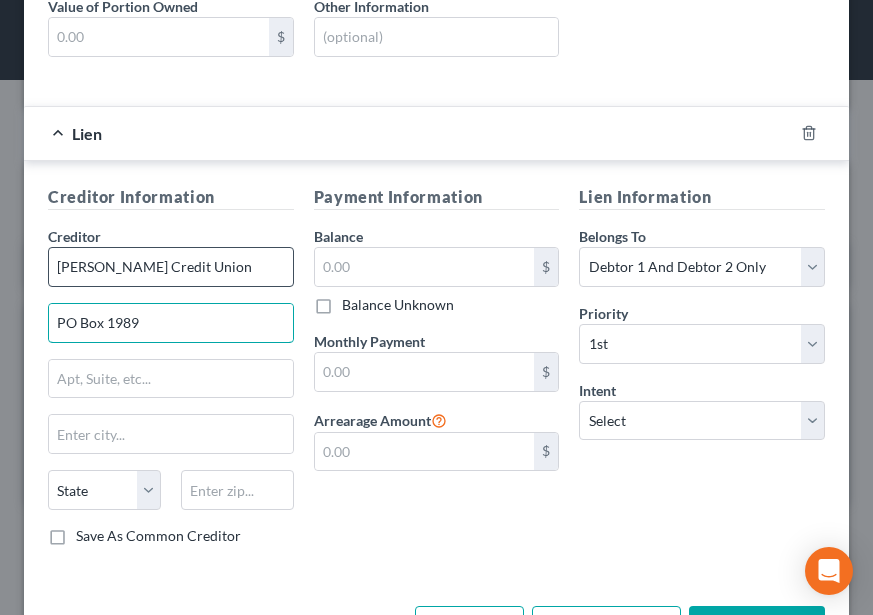 type on "PO Box 1989" 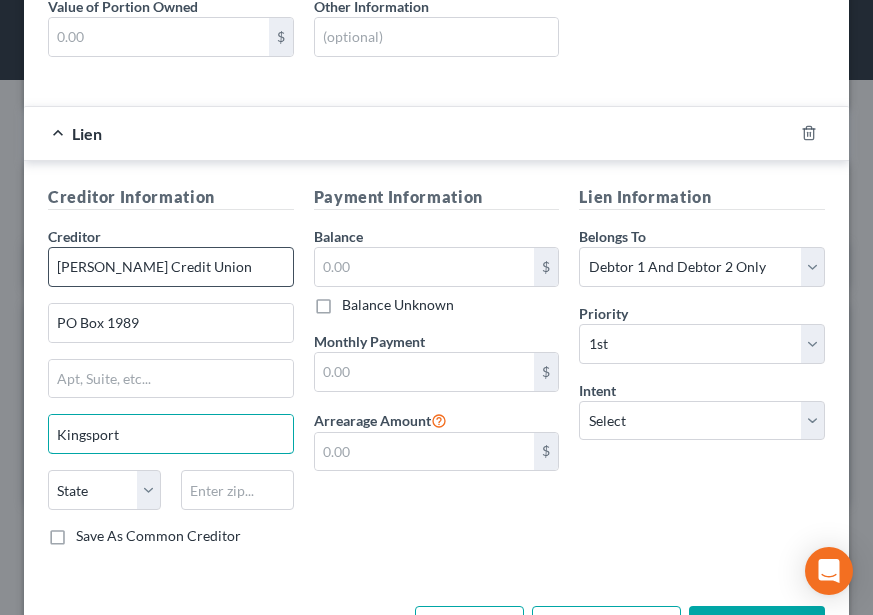 type on "Kingsport" 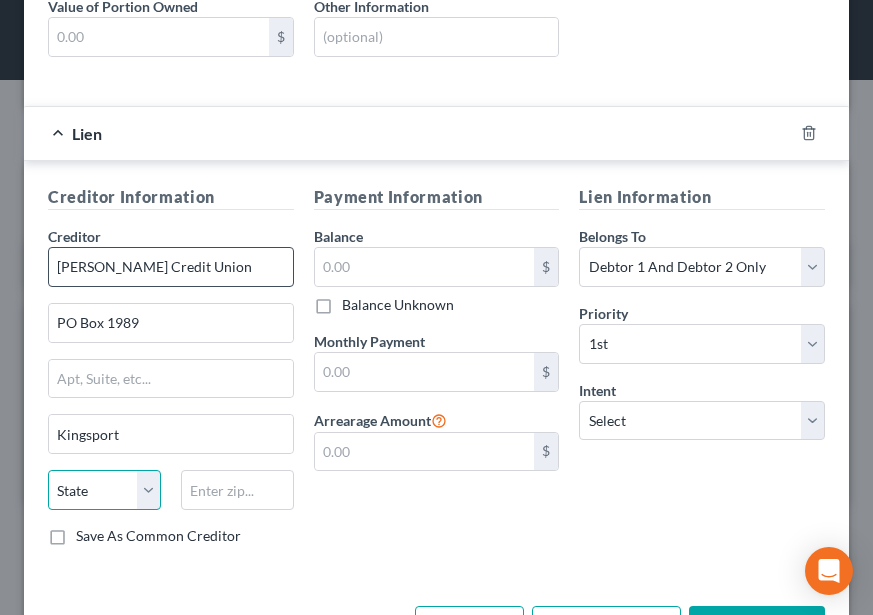 select on "44" 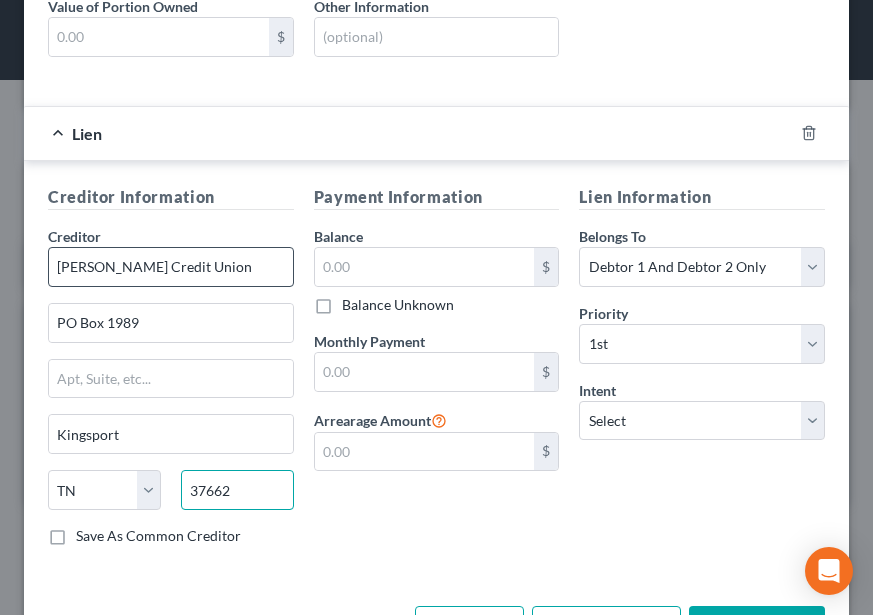 type on "37662" 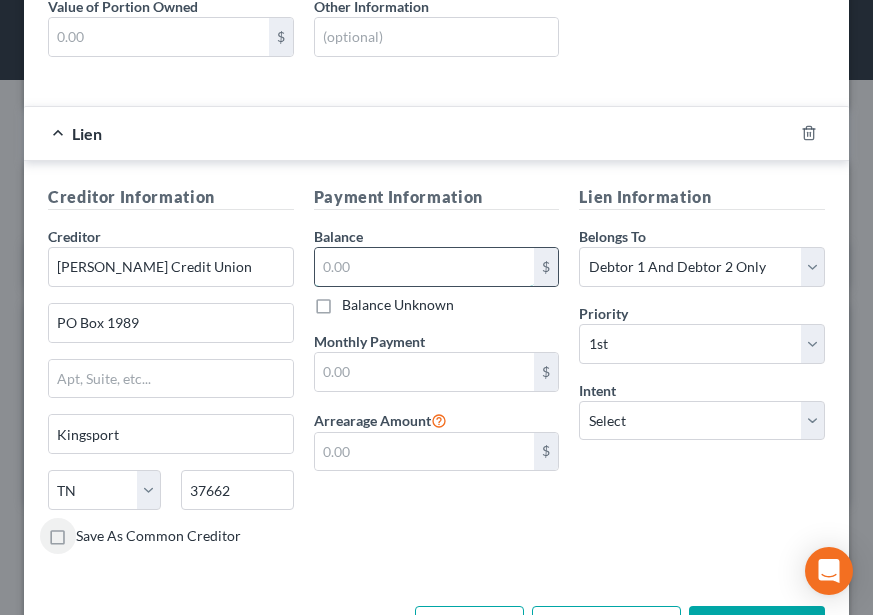 click at bounding box center (425, 267) 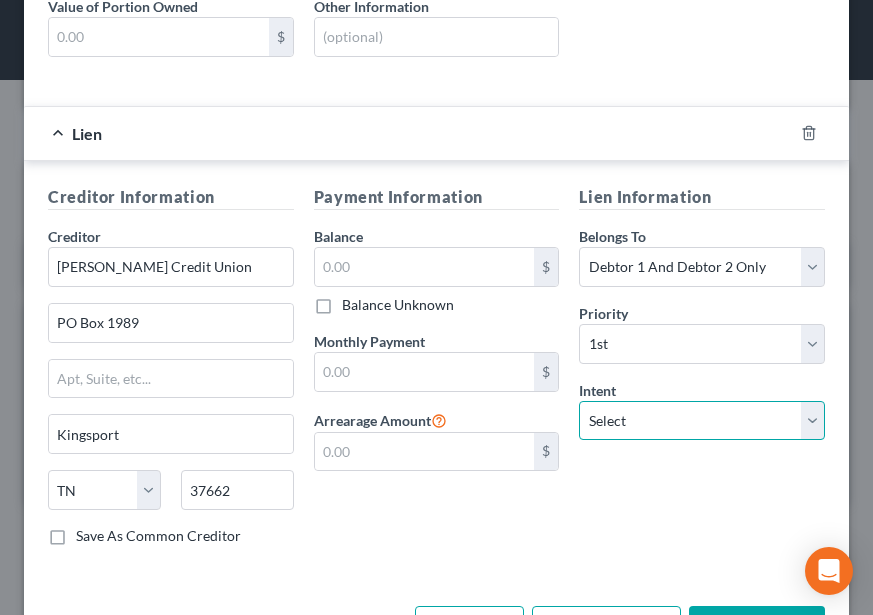 click on "Select Surrender Redeem Reaffirm Avoid Other" at bounding box center (702, 421) 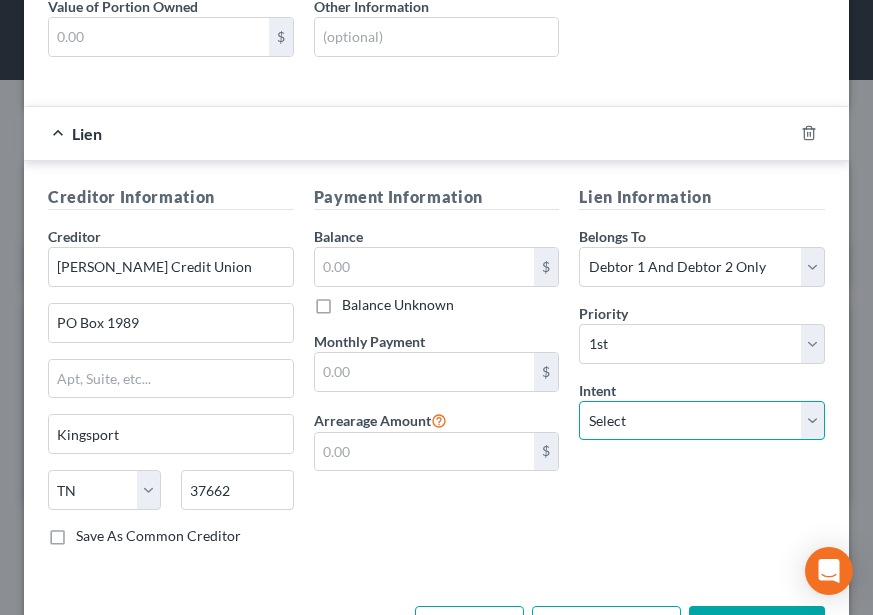 select on "4" 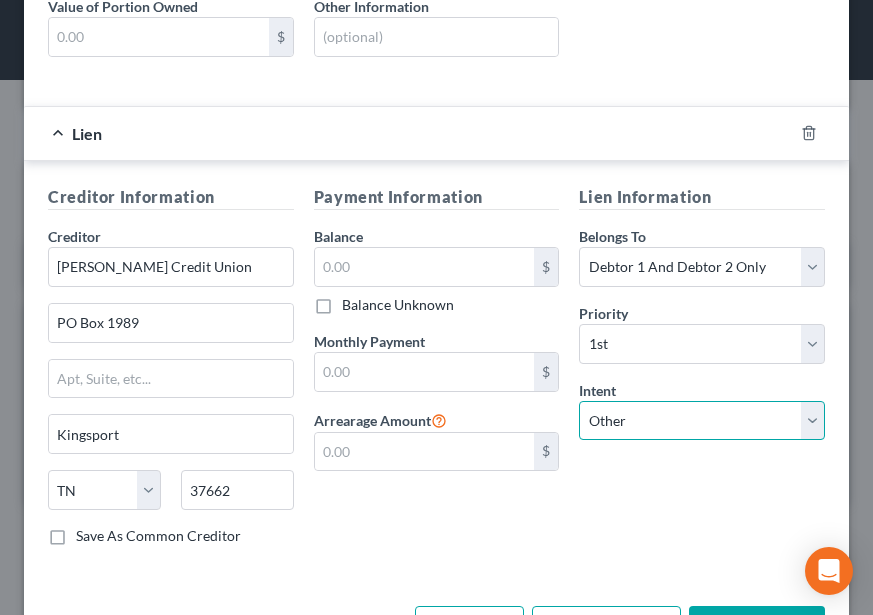 click on "Select Surrender Redeem Reaffirm Avoid Other" at bounding box center (702, 421) 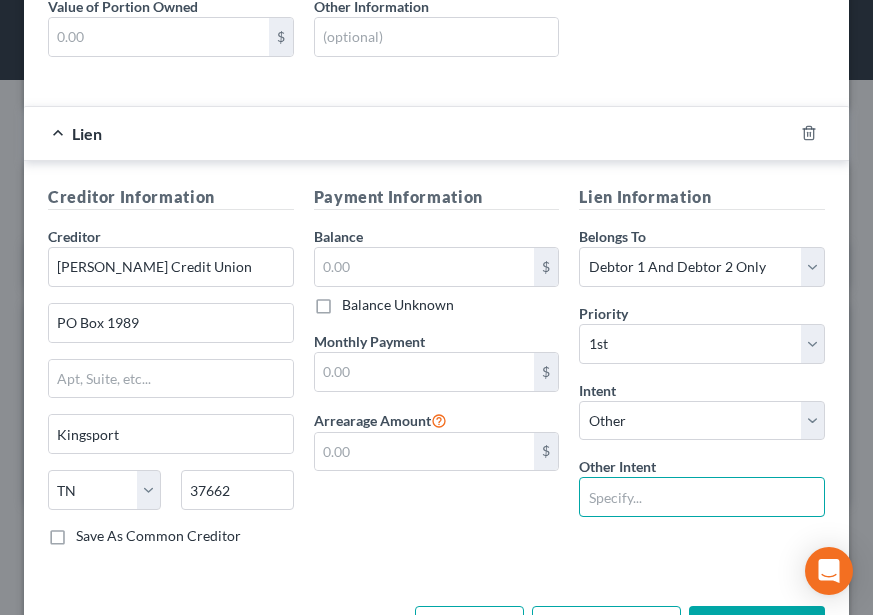 click at bounding box center (702, 497) 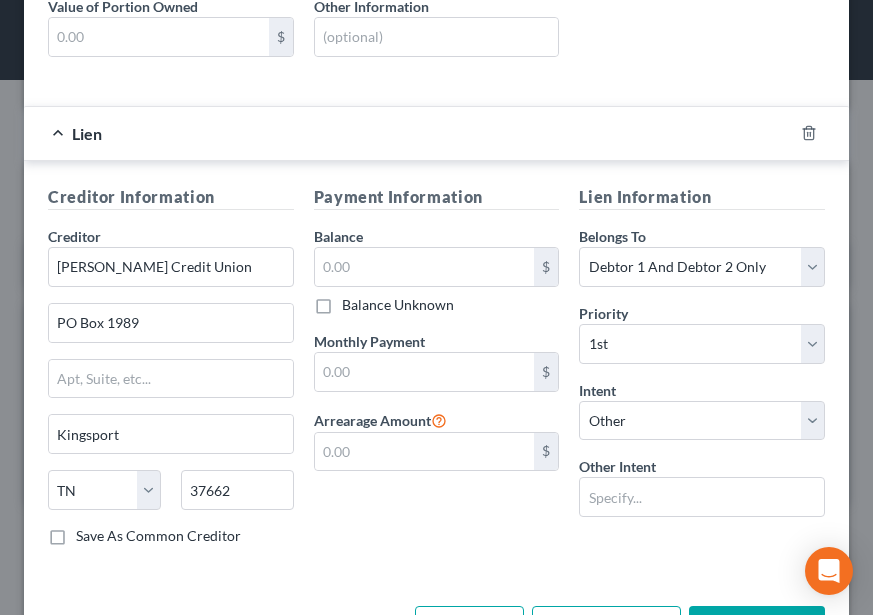 click on "Lien Information
Belongs To
*
Select Debtor 1 Only Debtor 2 Only Debtor 1 And Debtor 2 Only At Least One Of The Debtors And Another Community Property
Priority
*
Select 1st 2nd 3rd 4th 5th 6th 7th 8th 9th 10th 11th 12th 13th 14th 15th 16th 17th 18th 19th 20th 21th 22th 23th 24th 25th 26th 27th 28th 29th 30th
Intent
Select Surrender Redeem Reaffirm Avoid Other
Other Intent" at bounding box center (702, 373) 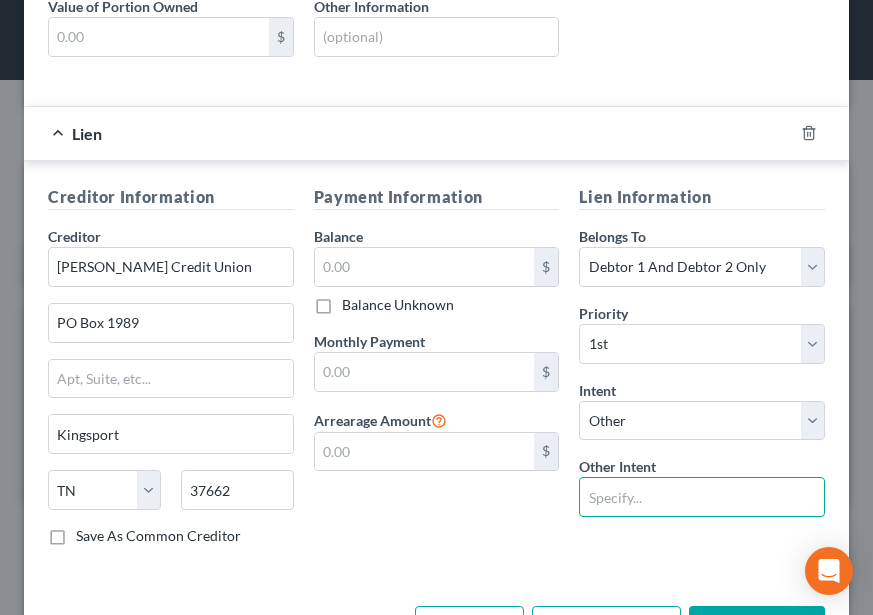 drag, startPoint x: 629, startPoint y: 490, endPoint x: 642, endPoint y: 506, distance: 20.615528 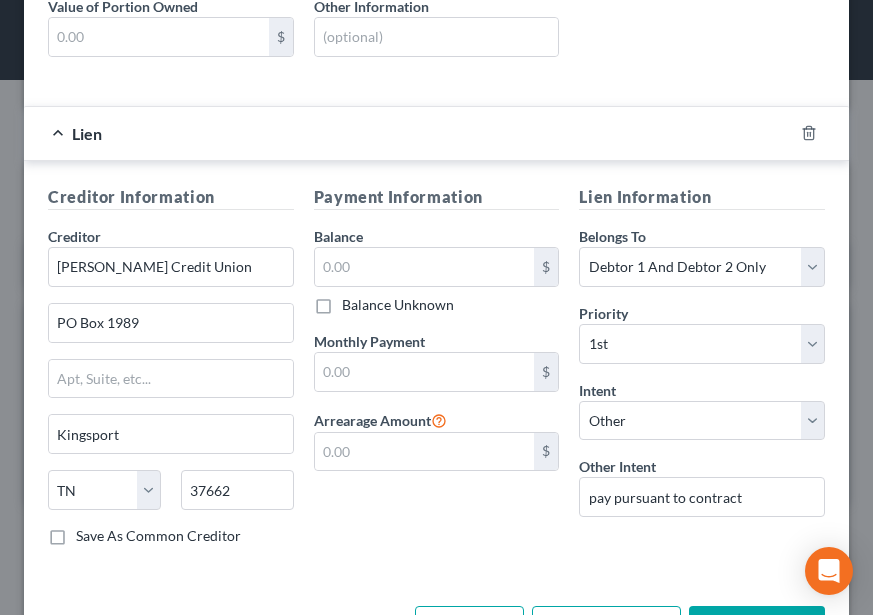 click on "Lien Information
Belongs To
*
Select Debtor 1 Only Debtor 2 Only Debtor 1 And Debtor 2 Only At Least One Of The Debtors And Another Community Property
Priority
*
Select 1st 2nd 3rd 4th 5th 6th 7th 8th 9th 10th 11th 12th 13th 14th 15th 16th 17th 18th 19th 20th 21th 22th 23th 24th 25th 26th 27th 28th 29th 30th
Intent
Select Surrender Redeem Reaffirm Avoid Other
Other Intent
pay pursuant to contract" at bounding box center (702, 373) 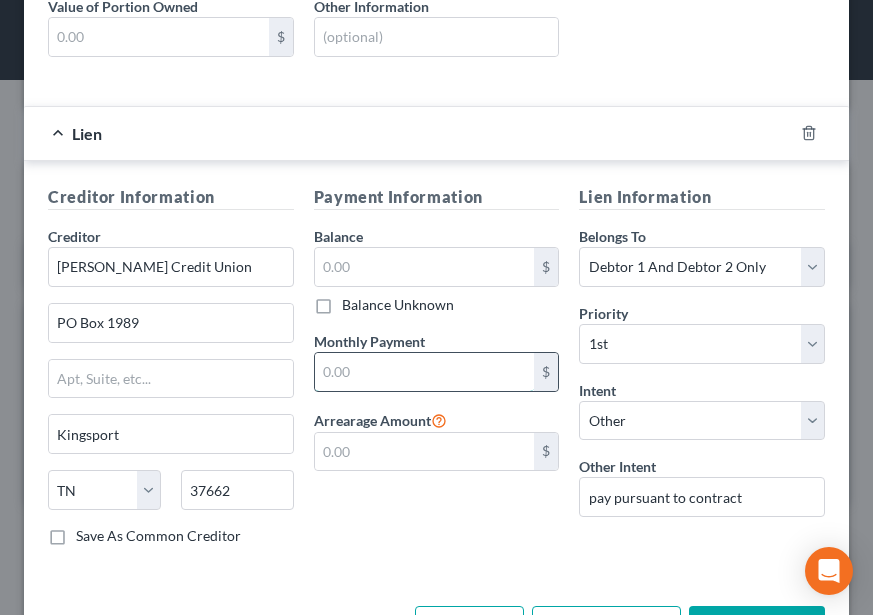 click at bounding box center (425, 372) 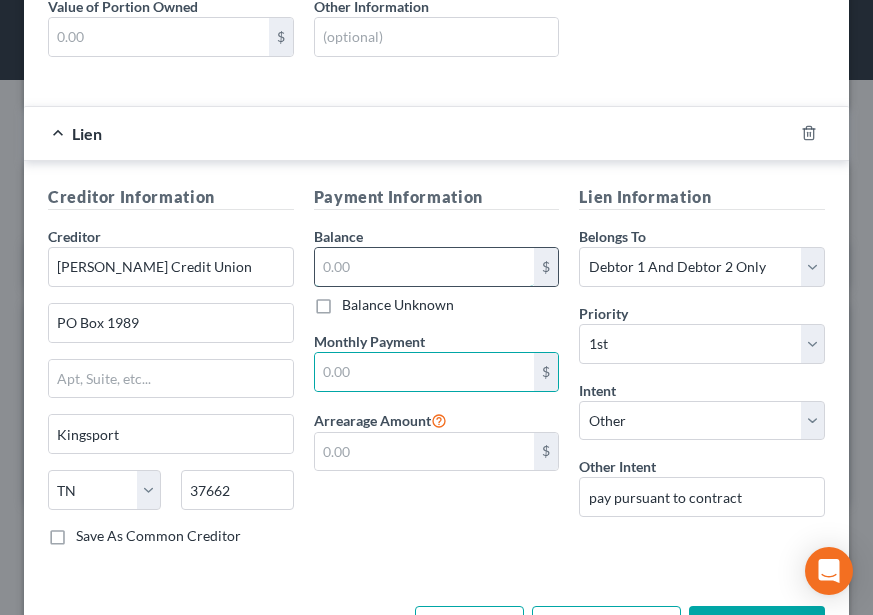 click at bounding box center (425, 267) 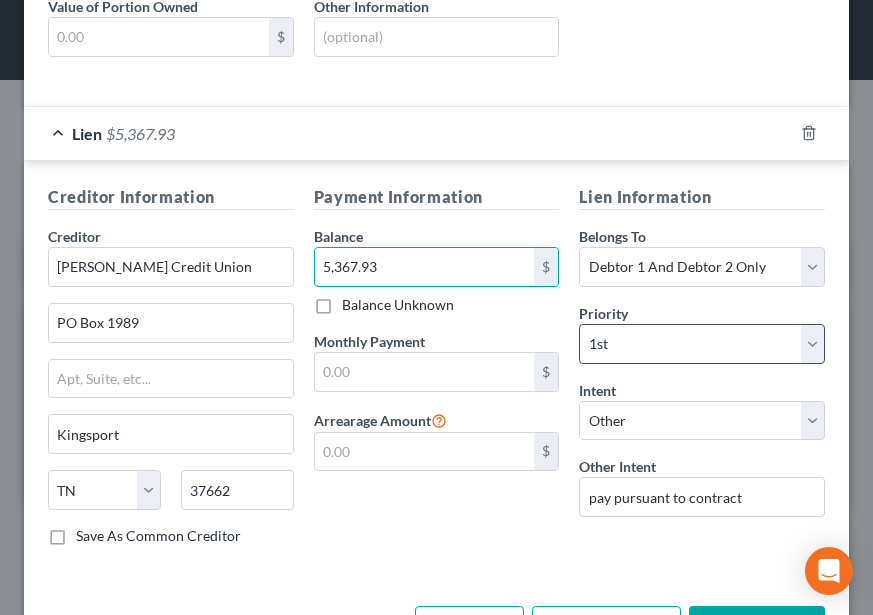 scroll, scrollTop: 573, scrollLeft: 0, axis: vertical 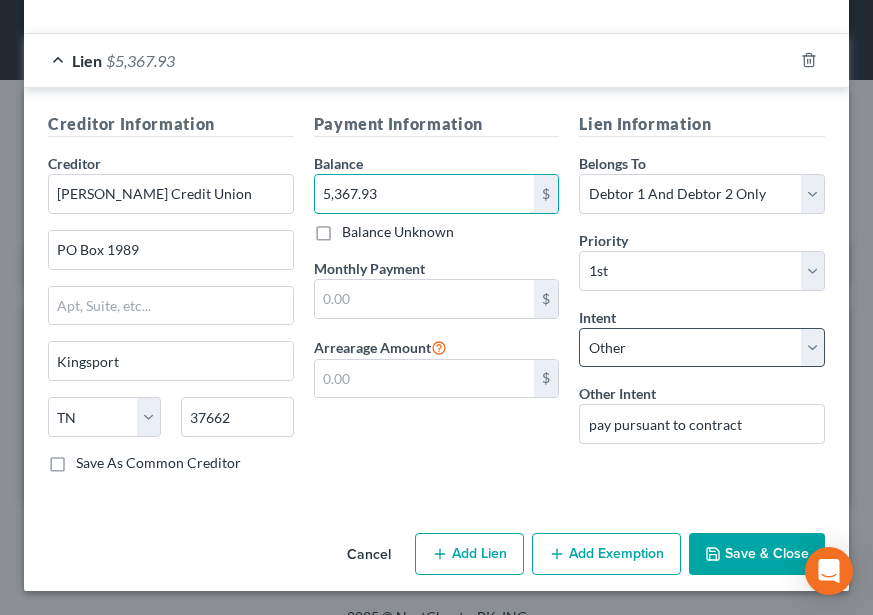 type on "5,367.93" 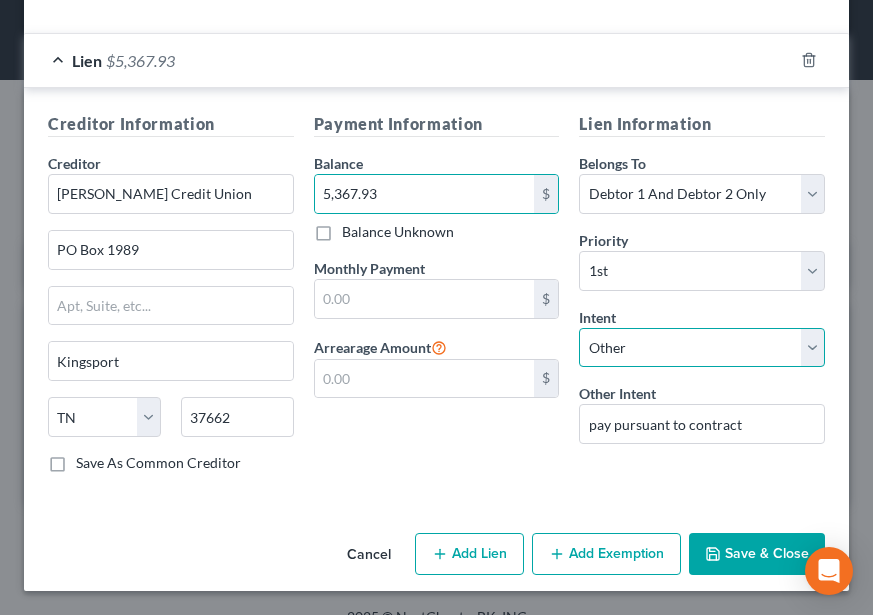 click on "Select Surrender Redeem Reaffirm Avoid Other" at bounding box center [702, 348] 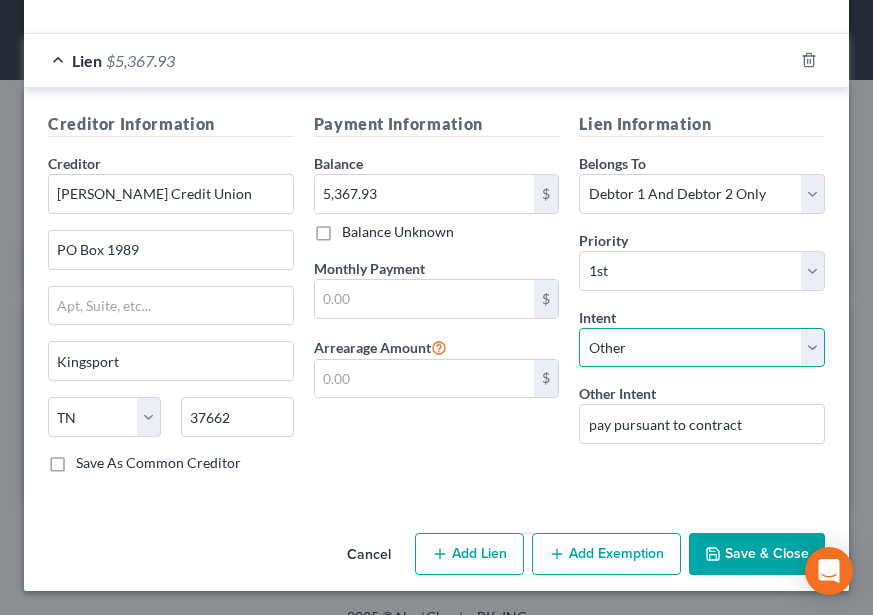 select on "0" 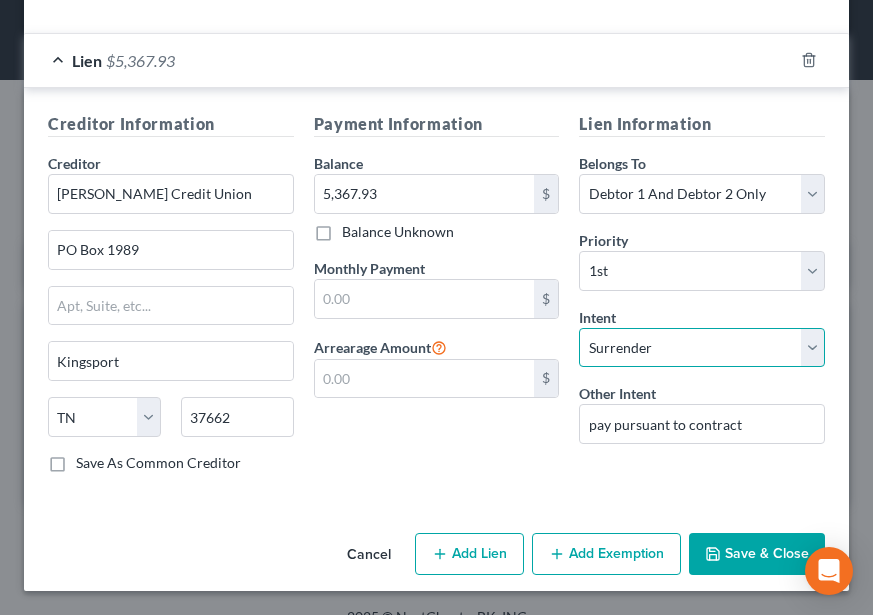 click on "Select Surrender Redeem Reaffirm Avoid Other" at bounding box center (702, 348) 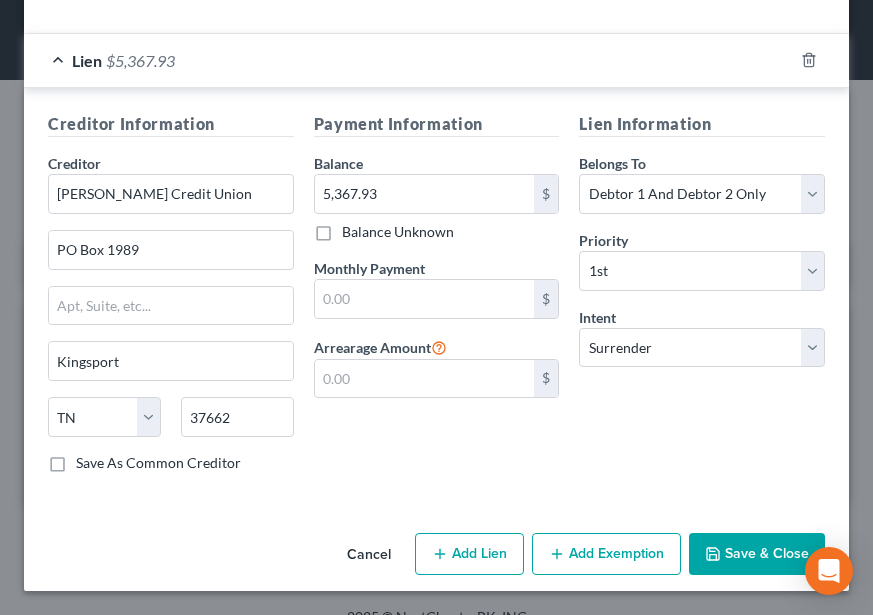 click on "Lien Information
Belongs To
*
Select Debtor 1 Only Debtor 2 Only Debtor 1 And Debtor 2 Only At Least One Of The Debtors And Another Community Property
Priority
*
Select 1st 2nd 3rd 4th 5th 6th 7th 8th 9th 10th 11th 12th 13th 14th 15th 16th 17th 18th 19th 20th 21th 22th 23th 24th 25th 26th 27th 28th 29th 30th
Intent
Select Surrender Redeem Reaffirm Avoid Other" at bounding box center (702, 300) 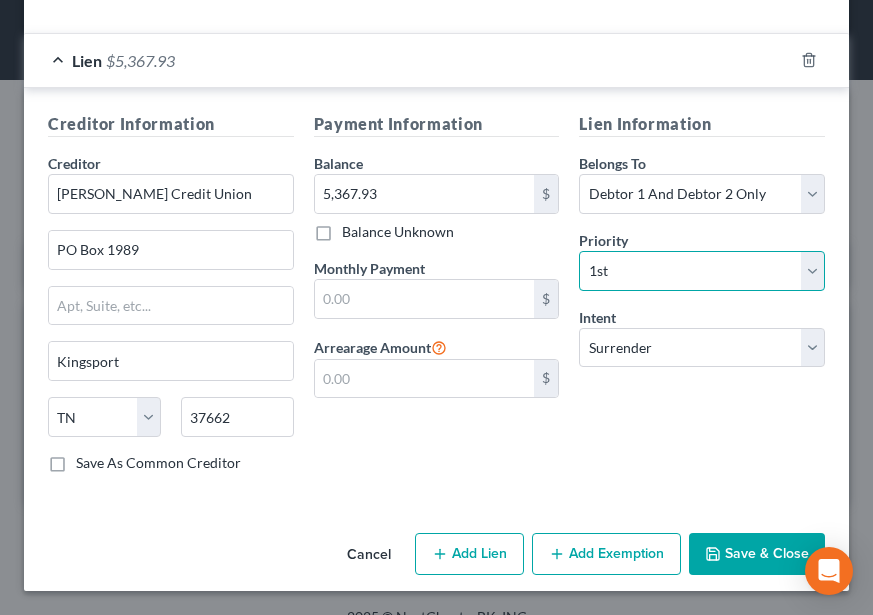 click on "Select 1st 2nd 3rd 4th 5th 6th 7th 8th 9th 10th 11th 12th 13th 14th 15th 16th 17th 18th 19th 20th 21th 22th 23th 24th 25th 26th 27th 28th 29th 30th" at bounding box center (702, 271) 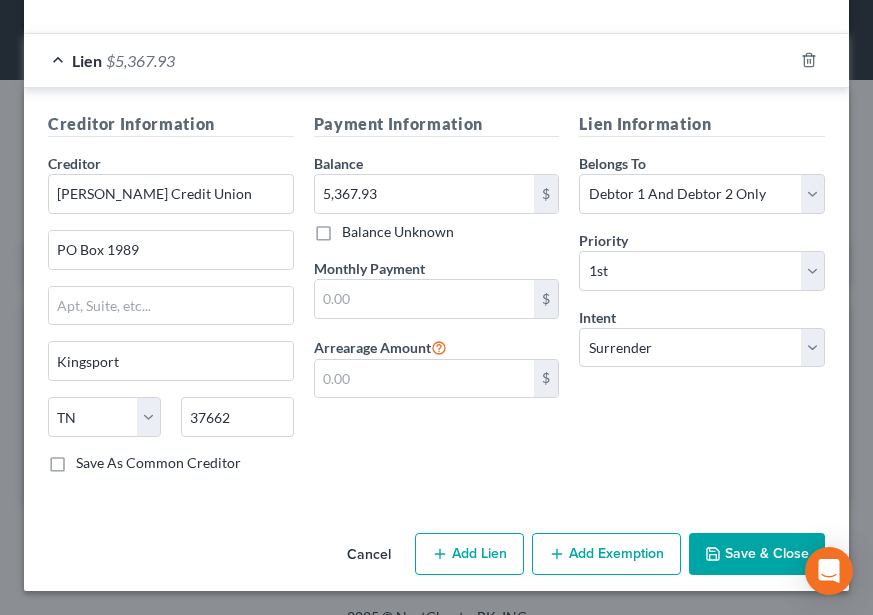 click on "Lien Information
Belongs To
*
Select Debtor 1 Only Debtor 2 Only Debtor 1 And Debtor 2 Only At Least One Of The Debtors And Another Community Property
Priority
*
Select 1st 2nd 3rd 4th 5th 6th 7th 8th 9th 10th 11th 12th 13th 14th 15th 16th 17th 18th 19th 20th 21th 22th 23th 24th 25th 26th 27th 28th 29th 30th
Intent
Select Surrender Redeem Reaffirm Avoid Other" at bounding box center (702, 300) 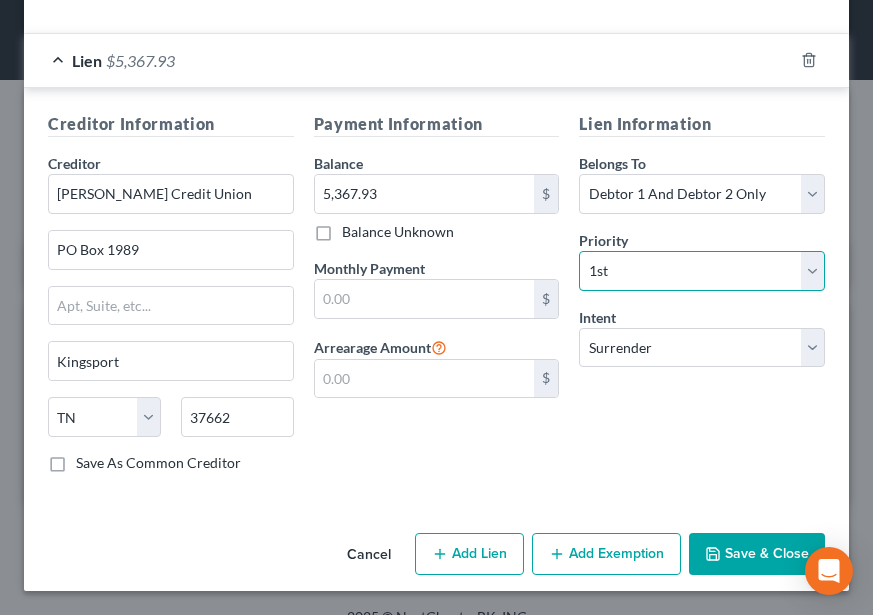 click on "Select 1st 2nd 3rd 4th 5th 6th 7th 8th 9th 10th 11th 12th 13th 14th 15th 16th 17th 18th 19th 20th 21th 22th 23th 24th 25th 26th 27th 28th 29th 30th" at bounding box center (702, 271) 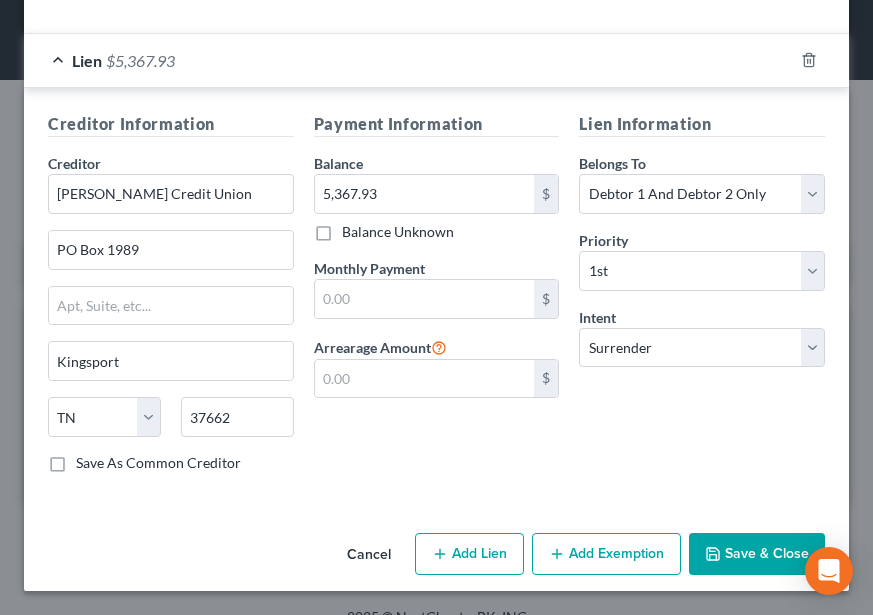 click on "Lien Information
Belongs To
*
Select Debtor 1 Only Debtor 2 Only Debtor 1 And Debtor 2 Only At Least One Of The Debtors And Another Community Property
Priority
*
Select 1st 2nd 3rd 4th 5th 6th 7th 8th 9th 10th 11th 12th 13th 14th 15th 16th 17th 18th 19th 20th 21th 22th 23th 24th 25th 26th 27th 28th 29th 30th
Intent
Select Surrender Redeem Reaffirm Avoid Other" at bounding box center (702, 300) 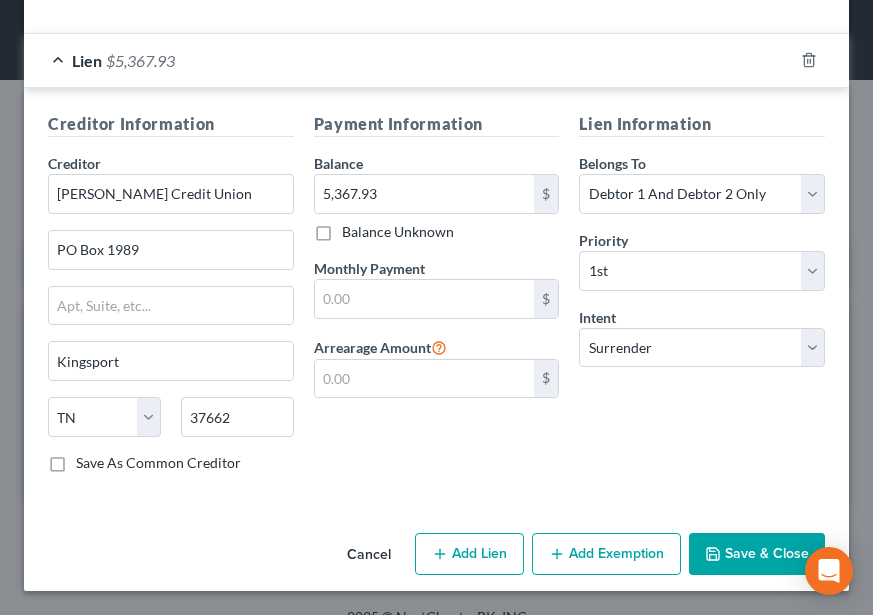 click on "Save & Close" at bounding box center (757, 554) 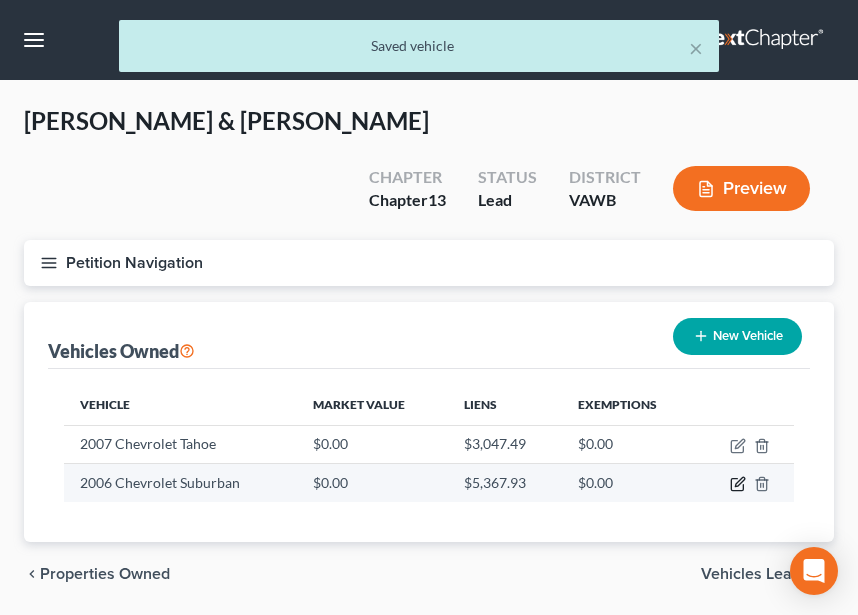 click 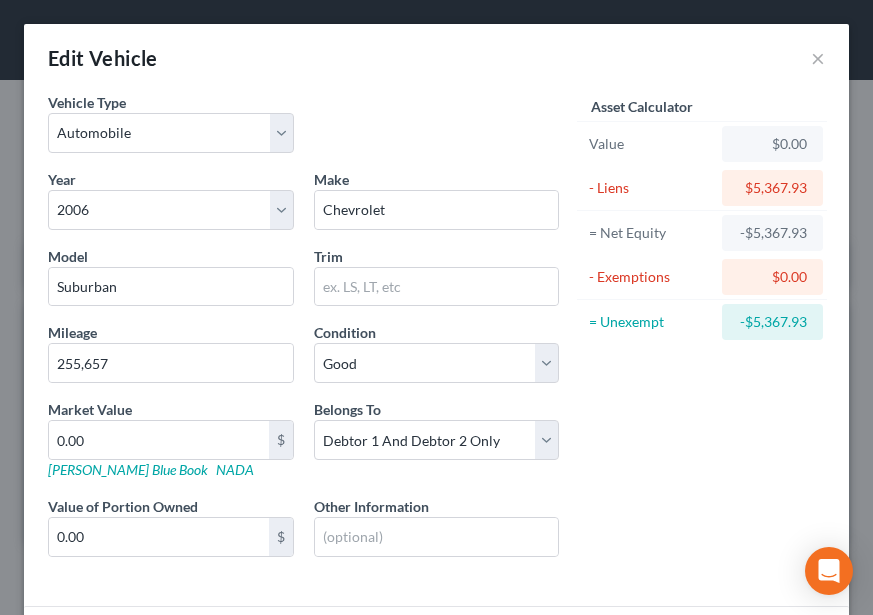 click on "Edit Vehicle ×" at bounding box center [436, 58] 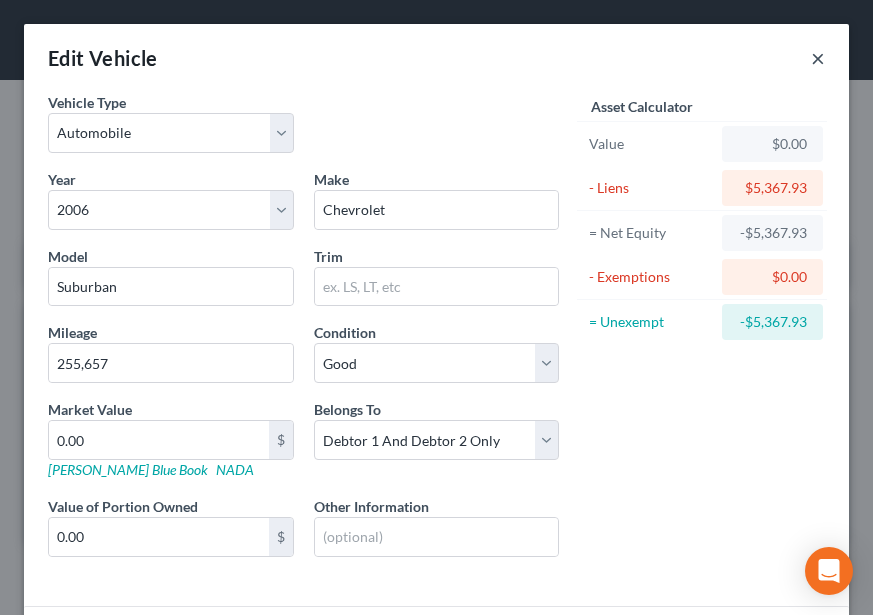 click on "×" at bounding box center [818, 58] 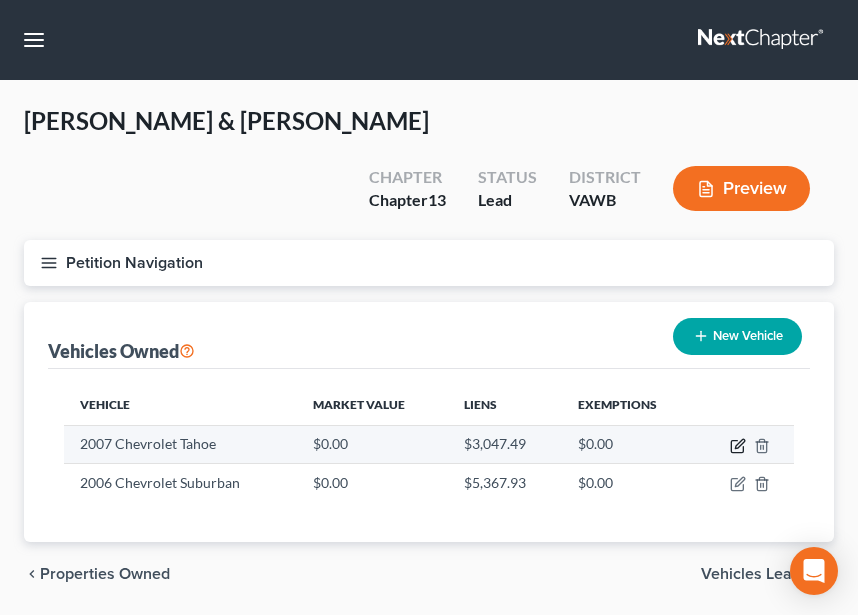 click 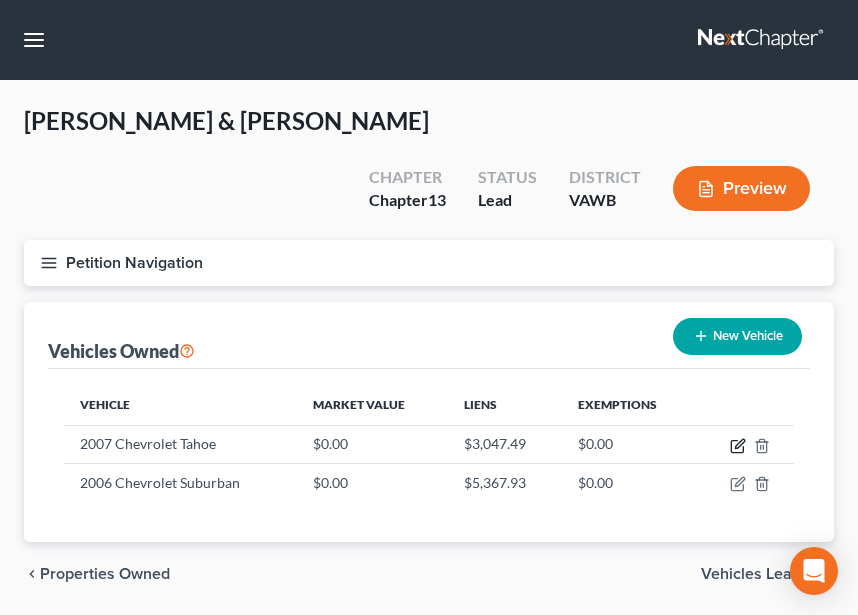 select on "0" 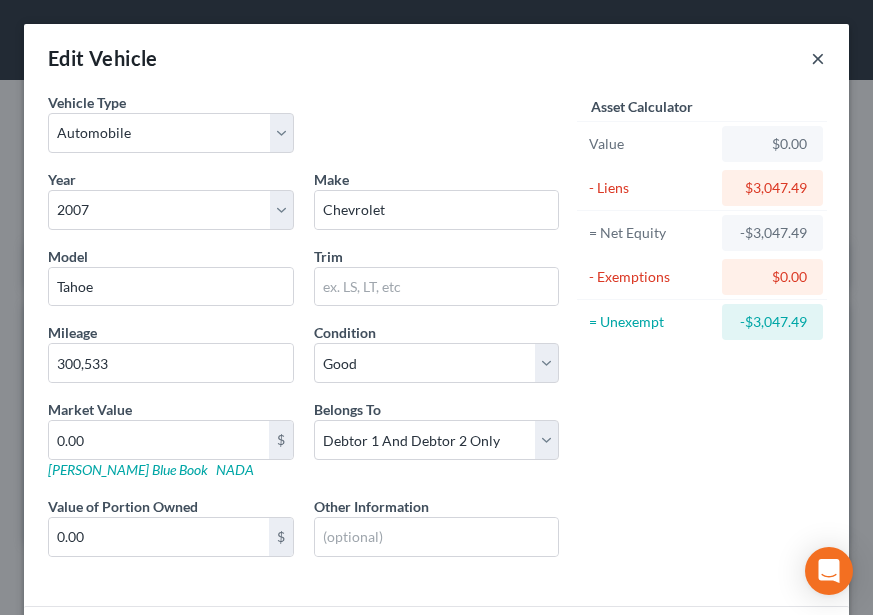 click on "×" at bounding box center [818, 58] 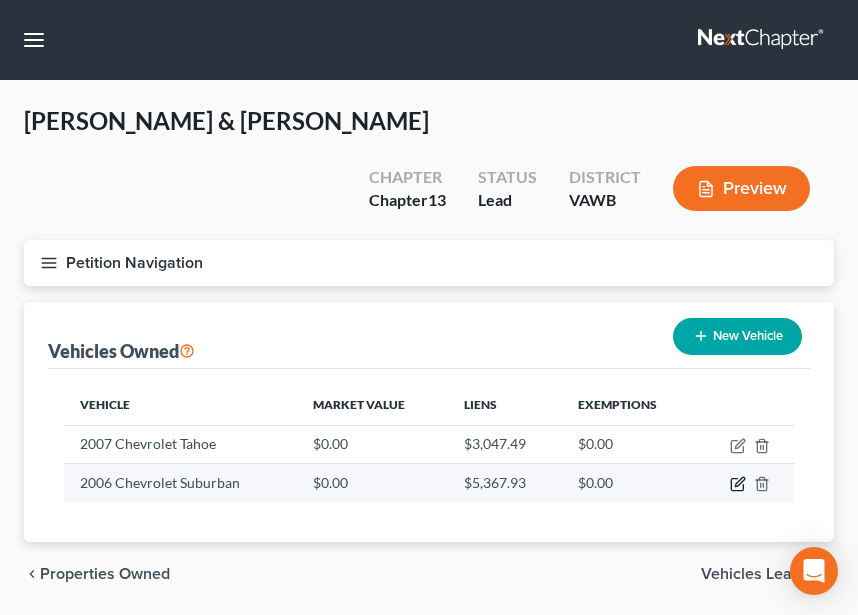 click 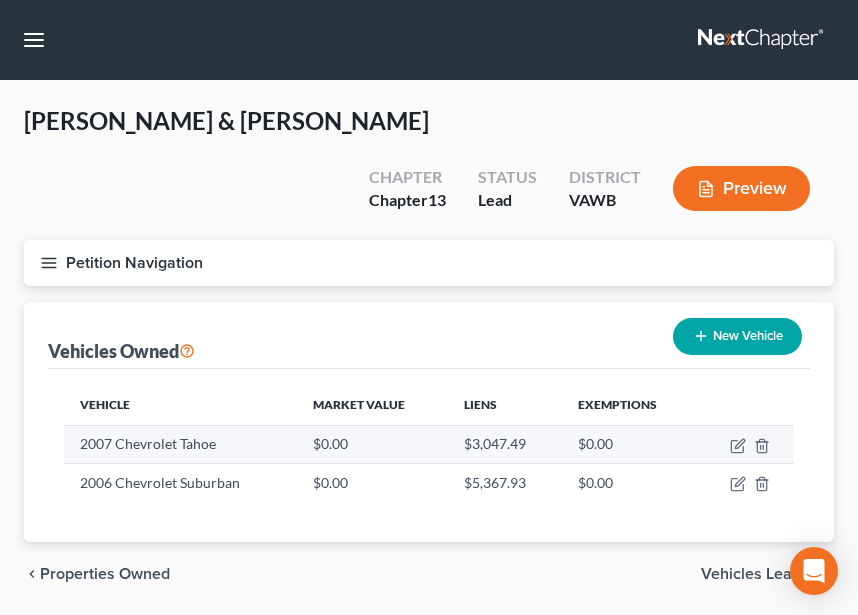 select on "0" 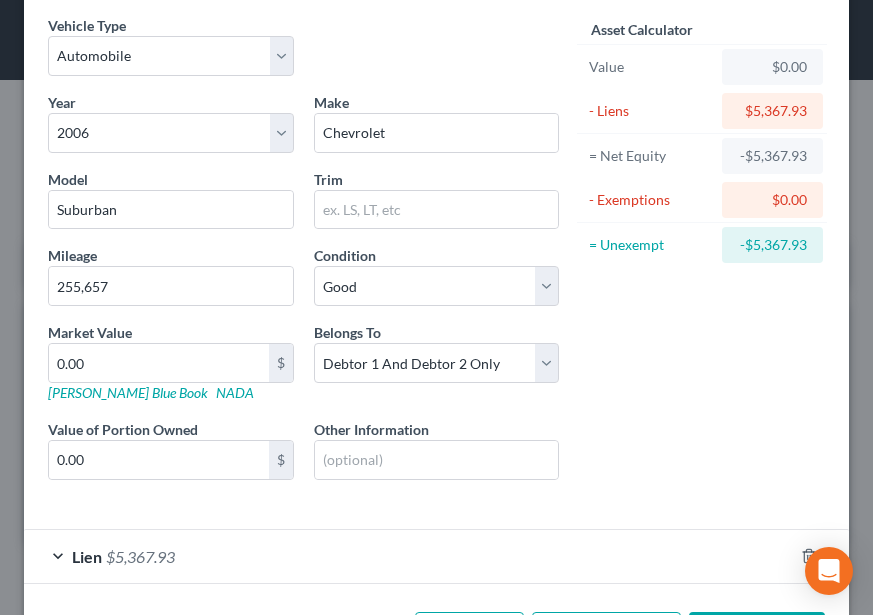 scroll, scrollTop: 156, scrollLeft: 0, axis: vertical 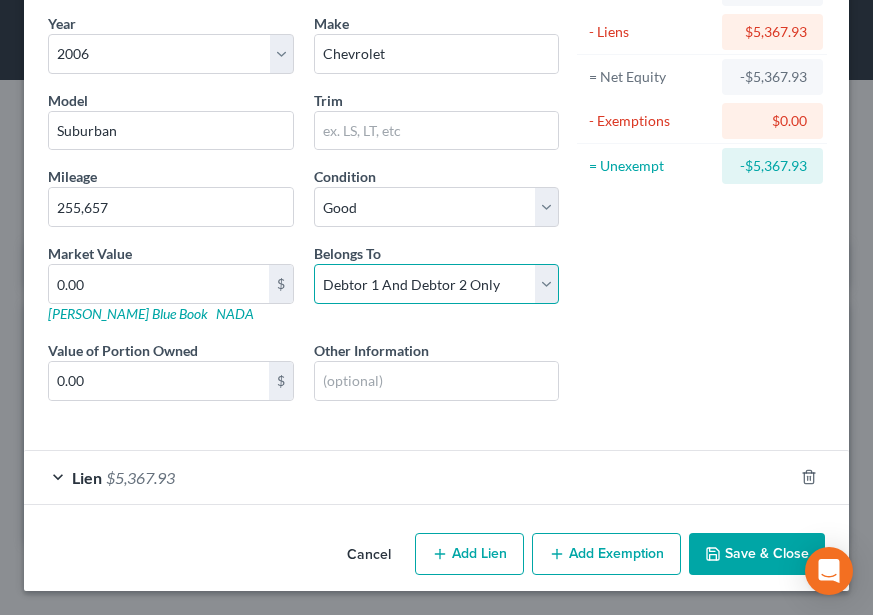 drag, startPoint x: 485, startPoint y: 283, endPoint x: 463, endPoint y: 299, distance: 27.202942 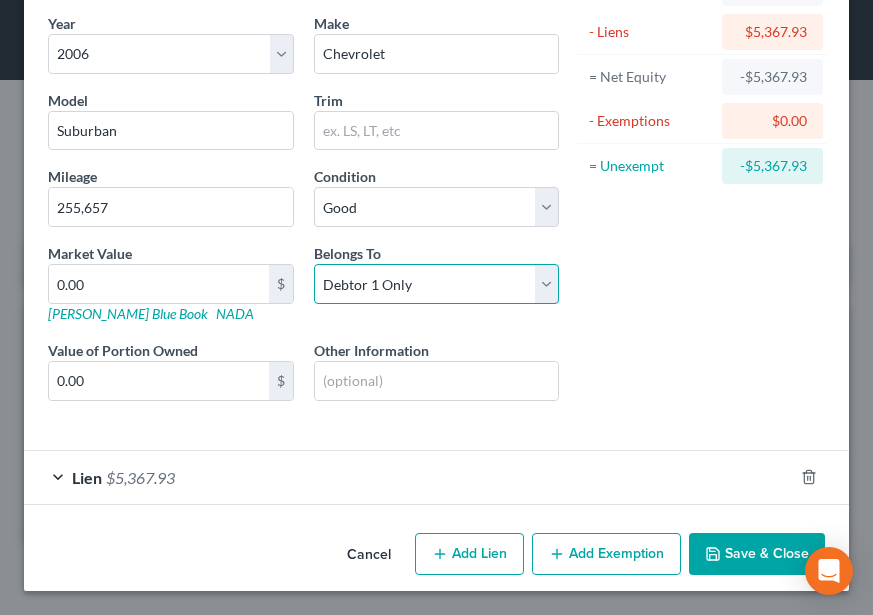 click on "Select Debtor 1 Only Debtor 2 Only Debtor 1 And Debtor 2 Only At Least One Of The Debtors And Another Community Property" at bounding box center (437, 284) 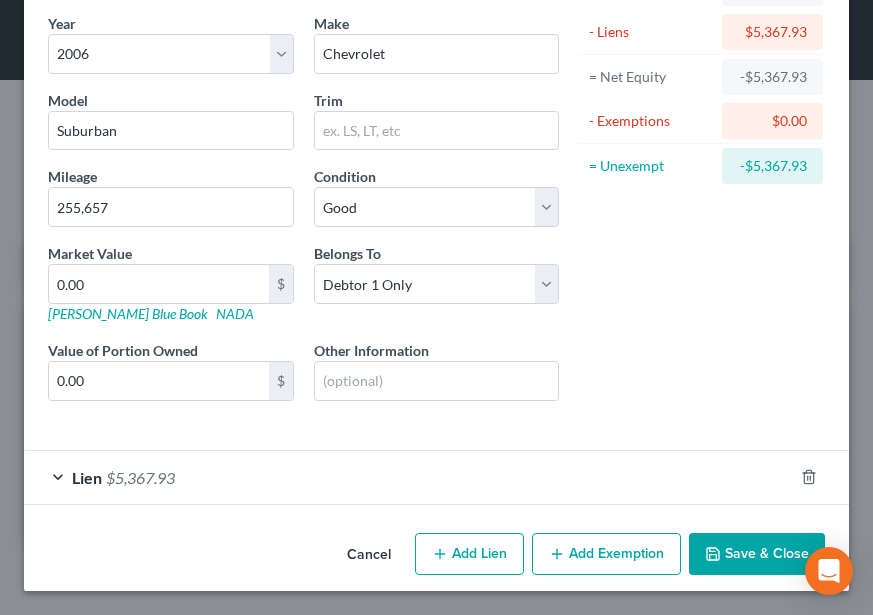 click on "Lien $5,367.93" at bounding box center [408, 477] 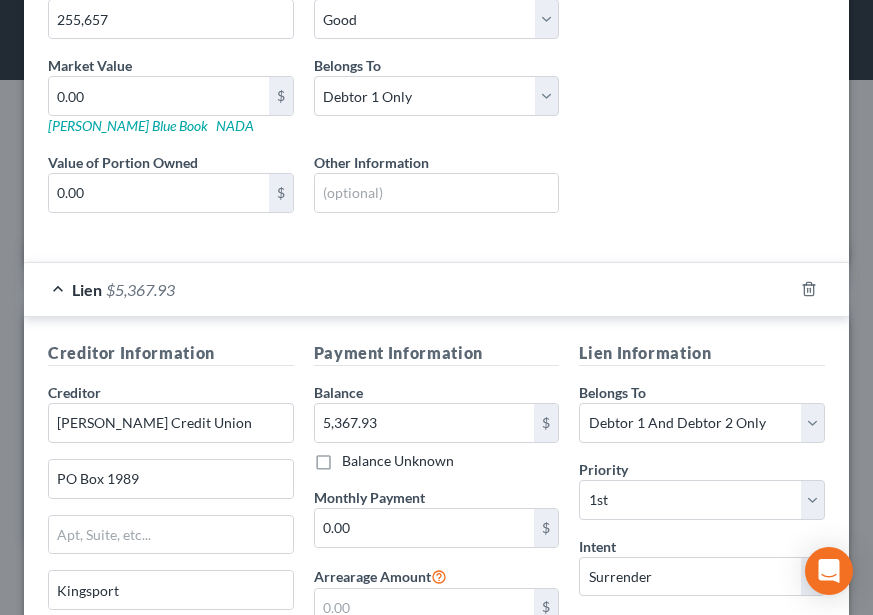 scroll, scrollTop: 564, scrollLeft: 0, axis: vertical 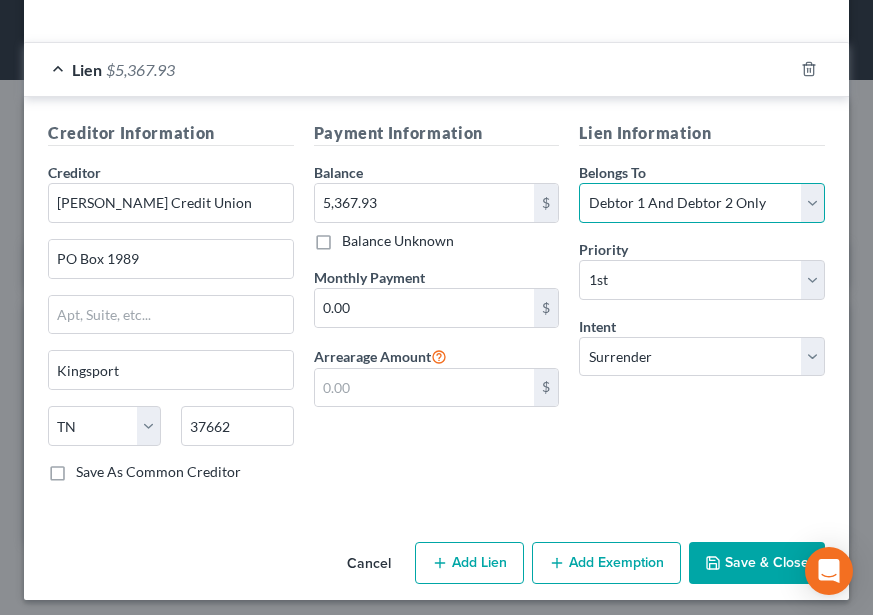click on "Select Debtor 1 Only Debtor 2 Only Debtor 1 And Debtor 2 Only At Least One Of The Debtors And Another Community Property" at bounding box center [702, 203] 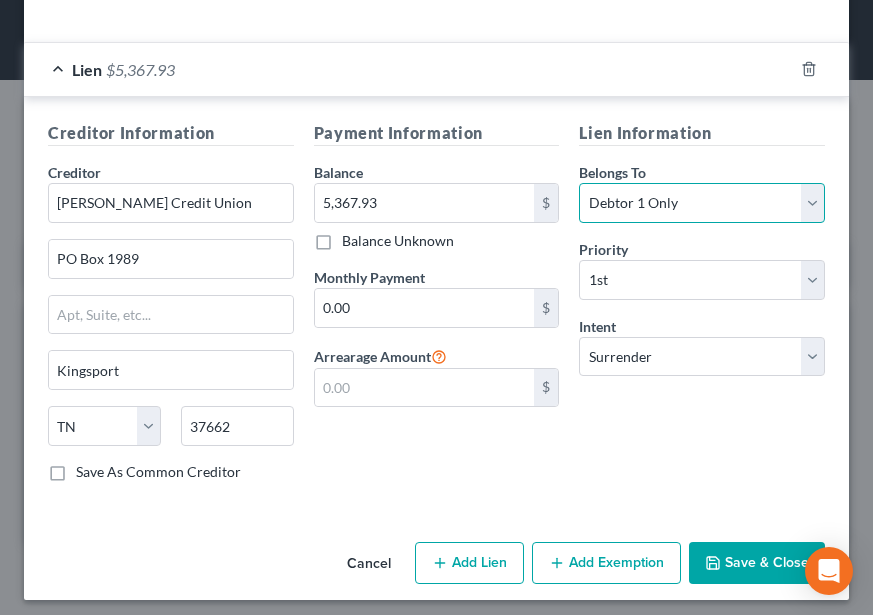 click on "Select Debtor 1 Only Debtor 2 Only Debtor 1 And Debtor 2 Only At Least One Of The Debtors And Another Community Property" at bounding box center (702, 203) 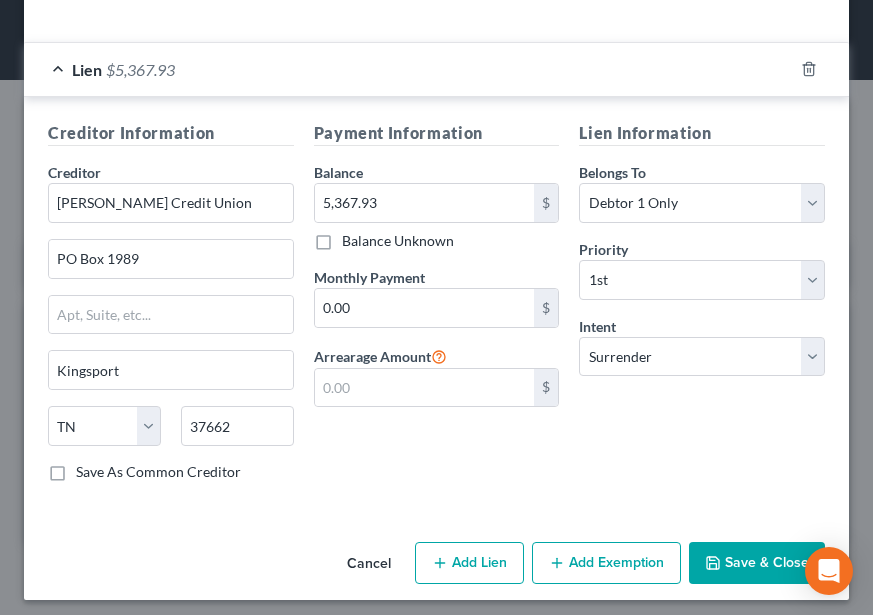 click on "Save & Close" at bounding box center [757, 563] 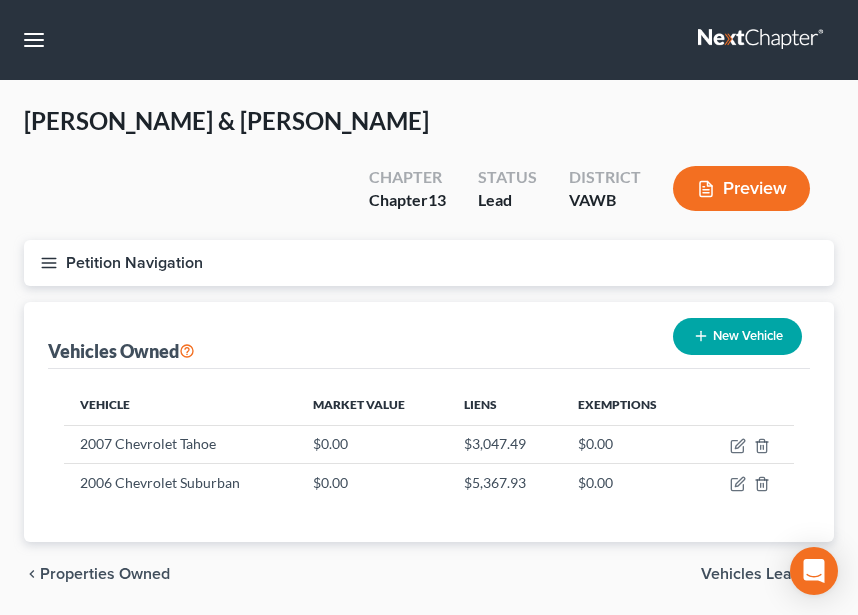 click on "New Vehicle" at bounding box center (737, 336) 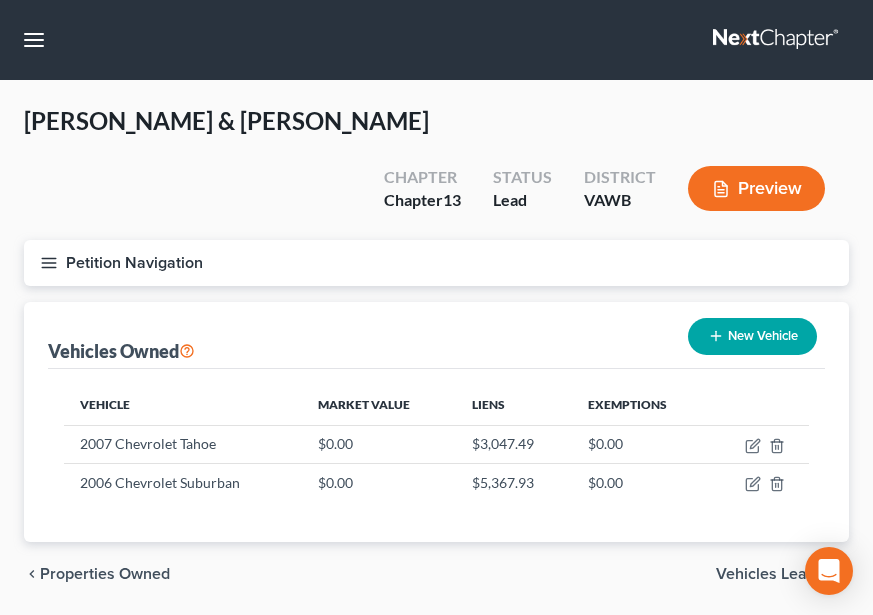 select on "0" 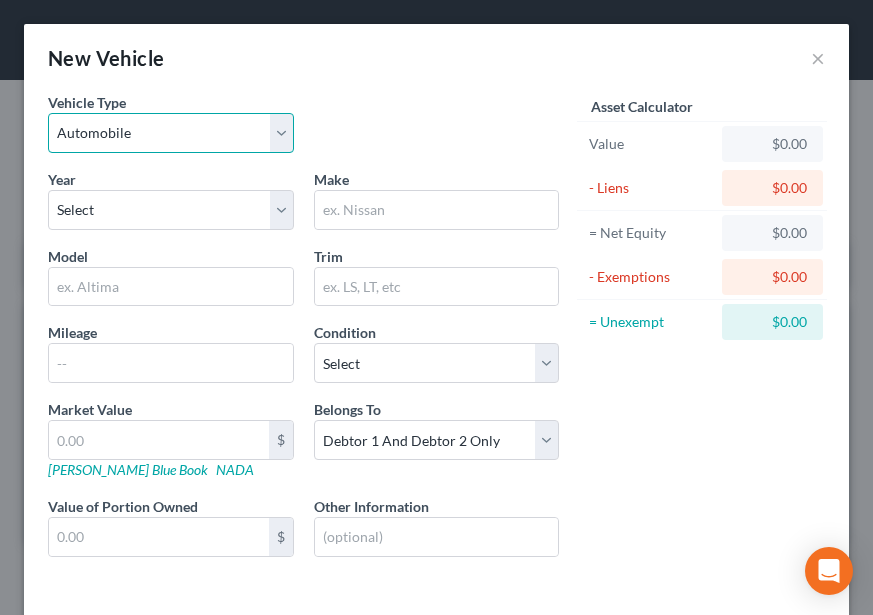 drag, startPoint x: 127, startPoint y: 140, endPoint x: 140, endPoint y: 141, distance: 13.038404 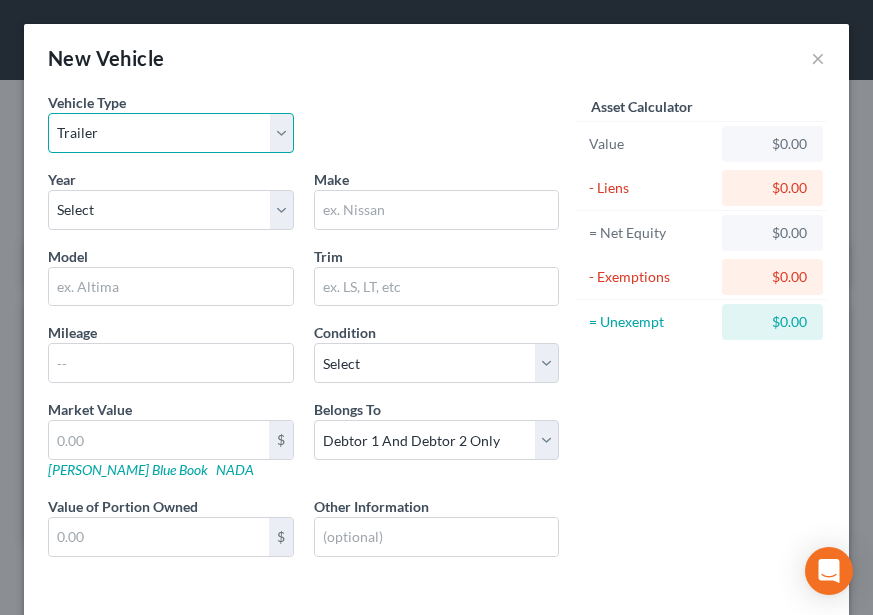 click on "Select Automobile Truck Trailer Watercraft Aircraft Motor Home Atv Other Vehicle" at bounding box center [171, 133] 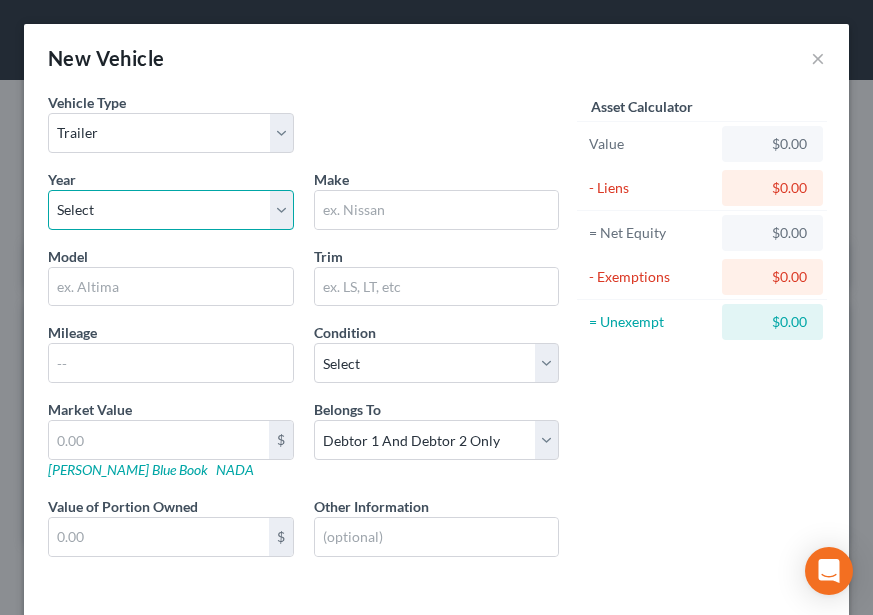 click on "Select 2026 2025 2024 2023 2022 2021 2020 2019 2018 2017 2016 2015 2014 2013 2012 2011 2010 2009 2008 2007 2006 2005 2004 2003 2002 2001 2000 1999 1998 1997 1996 1995 1994 1993 1992 1991 1990 1989 1988 1987 1986 1985 1984 1983 1982 1981 1980 1979 1978 1977 1976 1975 1974 1973 1972 1971 1970 1969 1968 1967 1966 1965 1964 1963 1962 1961 1960 1959 1958 1957 1956 1955 1954 1953 1952 1951 1950 1949 1948 1947 1946 1945 1944 1943 1942 1941 1940 1939 1938 1937 1936 1935 1934 1933 1932 1931 1930 1929 1928 1927 1926 1925 1924 1923 1922 1921 1920 1919 1918 1917 1916 1915 1914 1913 1912 1911 1910 1909 1908 1907 1906 1905 1904 1903 1902 1901" at bounding box center (171, 210) 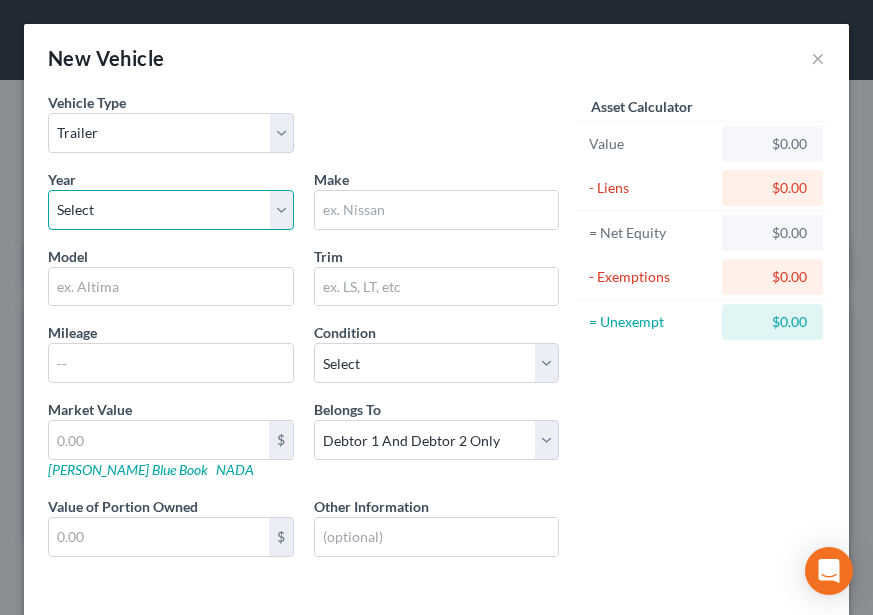 select on "5" 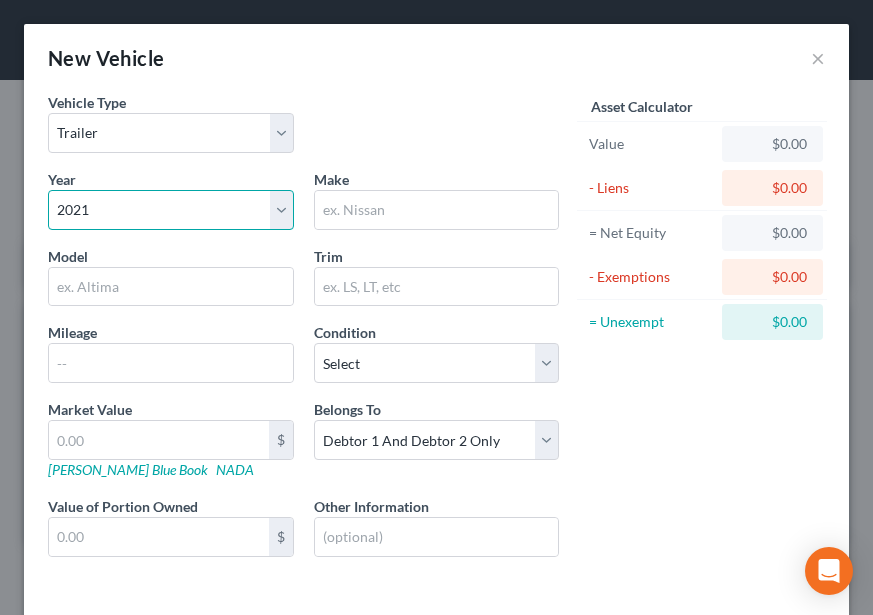 click on "Select 2026 2025 2024 2023 2022 2021 2020 2019 2018 2017 2016 2015 2014 2013 2012 2011 2010 2009 2008 2007 2006 2005 2004 2003 2002 2001 2000 1999 1998 1997 1996 1995 1994 1993 1992 1991 1990 1989 1988 1987 1986 1985 1984 1983 1982 1981 1980 1979 1978 1977 1976 1975 1974 1973 1972 1971 1970 1969 1968 1967 1966 1965 1964 1963 1962 1961 1960 1959 1958 1957 1956 1955 1954 1953 1952 1951 1950 1949 1948 1947 1946 1945 1944 1943 1942 1941 1940 1939 1938 1937 1936 1935 1934 1933 1932 1931 1930 1929 1928 1927 1926 1925 1924 1923 1922 1921 1920 1919 1918 1917 1916 1915 1914 1913 1912 1911 1910 1909 1908 1907 1906 1905 1904 1903 1902 1901" at bounding box center [171, 210] 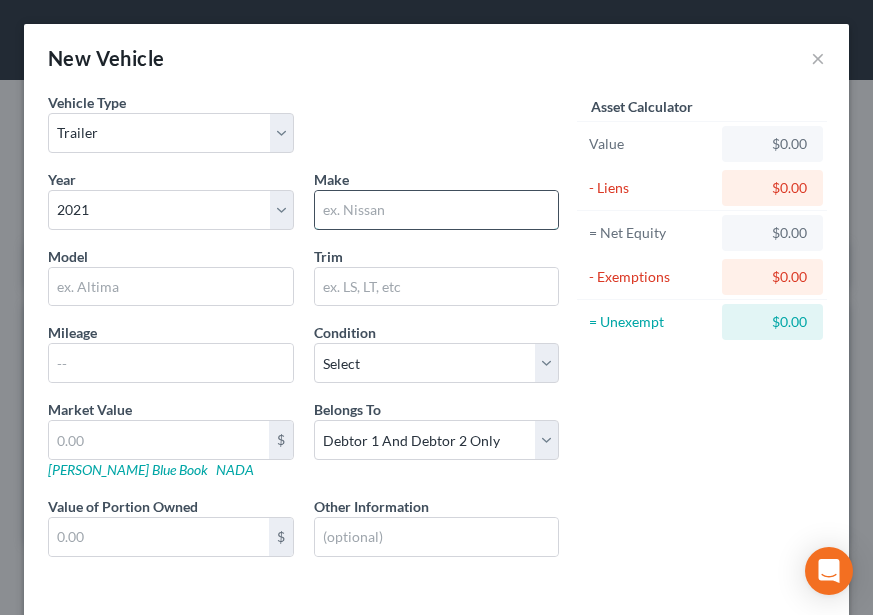 click at bounding box center (437, 210) 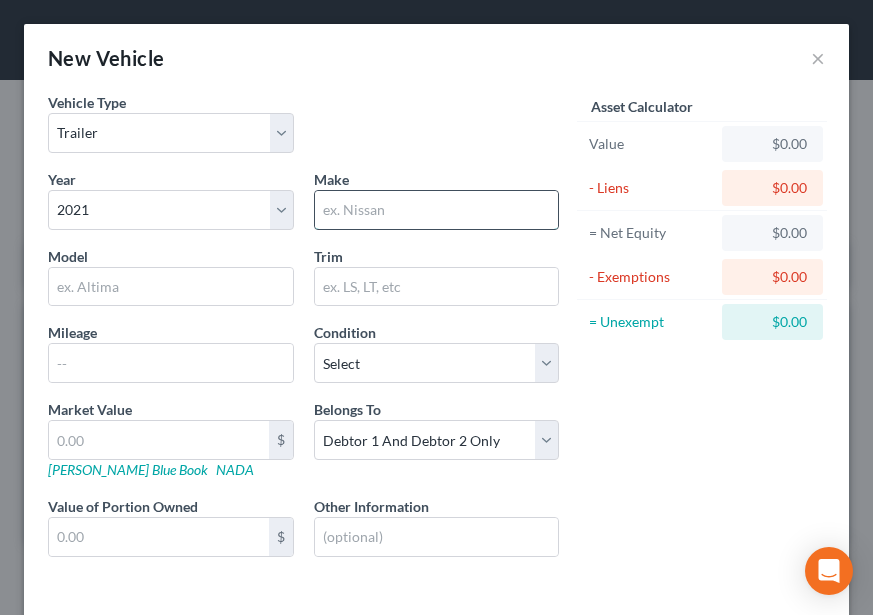 click at bounding box center [437, 210] 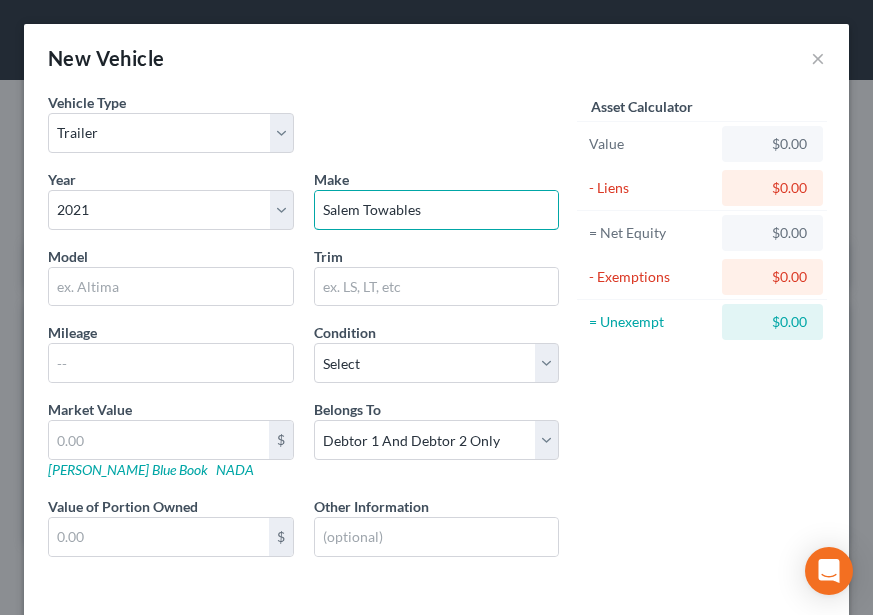 type on "Salem Towables" 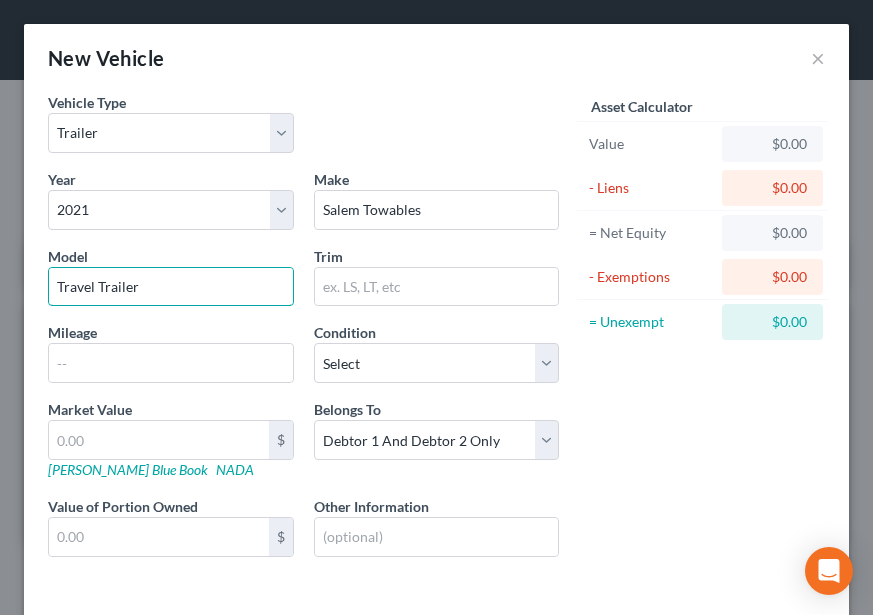 type 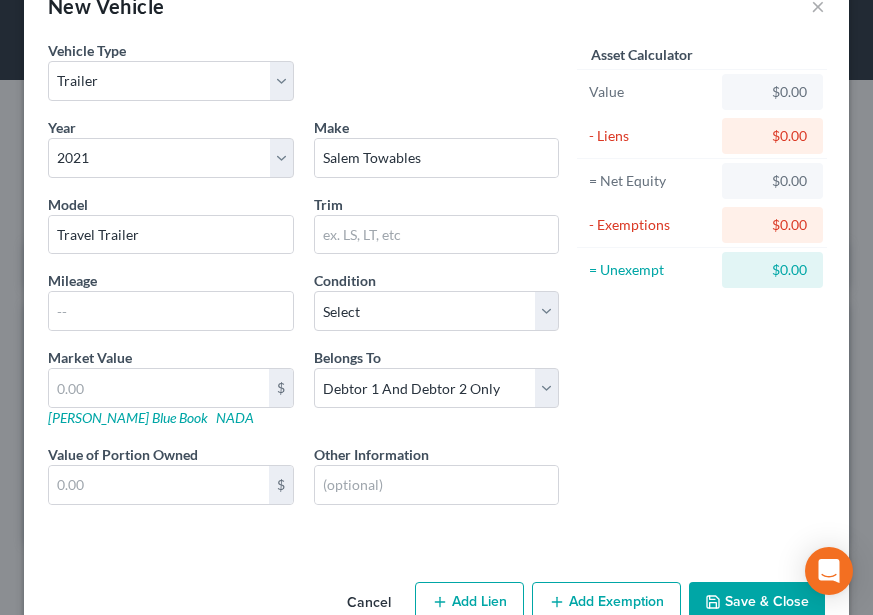 scroll, scrollTop: 100, scrollLeft: 0, axis: vertical 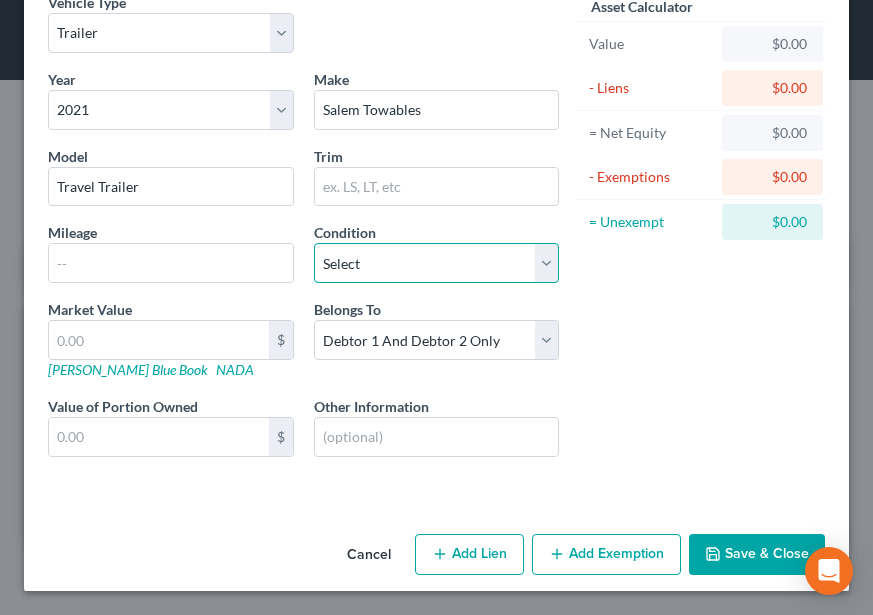 click on "Select Excellent Very Good Good Fair Poor" at bounding box center (437, 263) 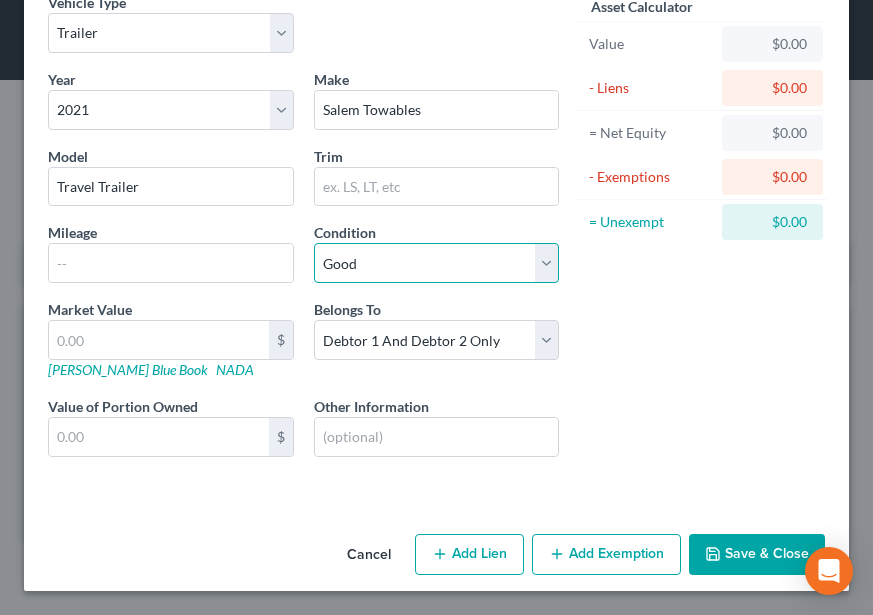 click on "Select Excellent Very Good Good Fair Poor" at bounding box center [437, 263] 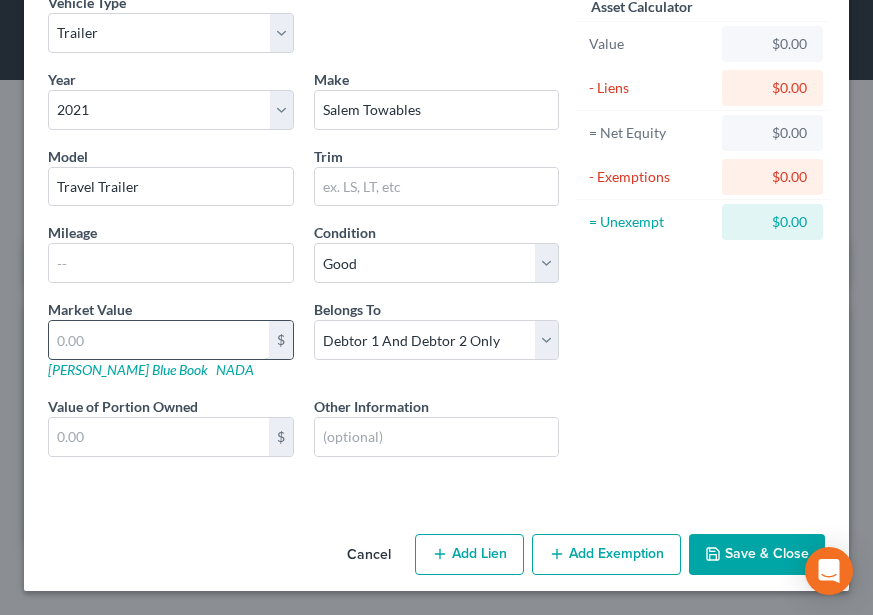 click at bounding box center [159, 340] 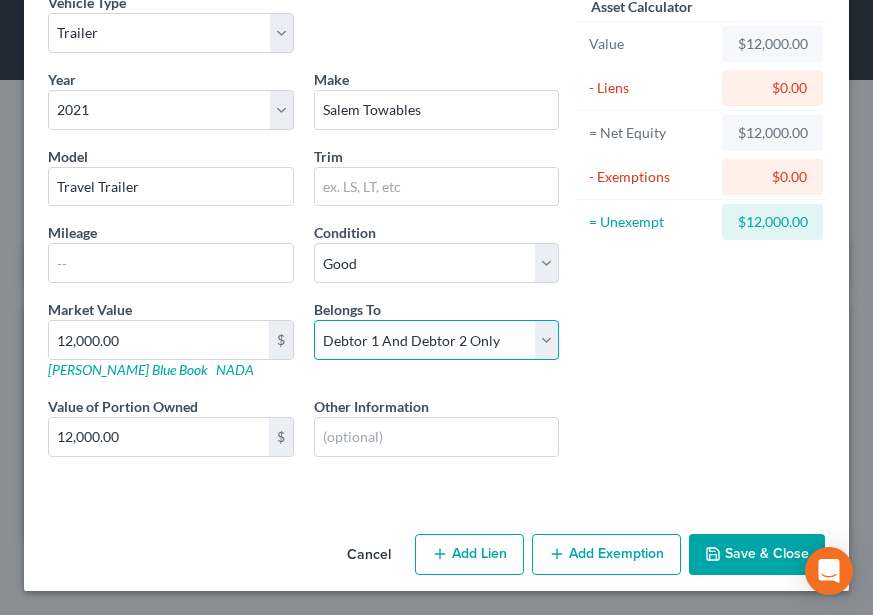 drag, startPoint x: 442, startPoint y: 338, endPoint x: 428, endPoint y: 356, distance: 22.803509 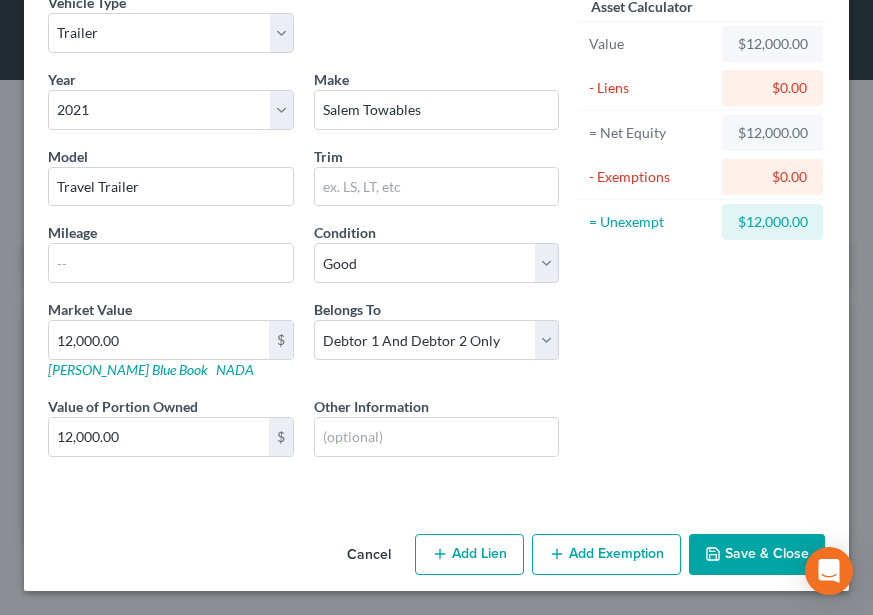 click on "Vehicle Type Select Automobile Truck Trailer Watercraft Aircraft Motor Home Atv Other Vehicle Year Select 2026 2025 2024 2023 2022 2021 2020 2019 2018 2017 2016 2015 2014 2013 2012 2011 2010 2009 2008 2007 2006 2005 2004 2003 2002 2001 2000 1999 1998 1997 1996 1995 1994 1993 1992 1991 1990 1989 1988 1987 1986 1985 1984 1983 1982 1981 1980 1979 1978 1977 1976 1975 1974 1973 1972 1971 1970 1969 1968 1967 1966 1965 1964 1963 1962 1961 1960 1959 1958 1957 1956 1955 1954 1953 1952 1951 1950 1949 1948 1947 1946 1945 1944 1943 1942 1941 1940 1939 1938 1937 1936 1935 1934 1933 1932 1931 1930 1929 1928 1927 1926 1925 1924 1923 1922 1921 1920 1919 1918 1917 1916 1915 1914 1913 1912 1911 1910 1909 1908 1907 1906 1905 1904 1903 1902 1901
Make
*
Salem Towables Model Travel Trailer Trim Mileage Condition Select Excellent Very Good Good Fair Poor Market Value 12,000.00 $ Kelly Blue Book NADA
Belongs To
*
Select Debtor 1 Only Debtor 2 Only Debtor 1 And Debtor 2 Only Community Property 12,000.00 $" at bounding box center (436, 259) 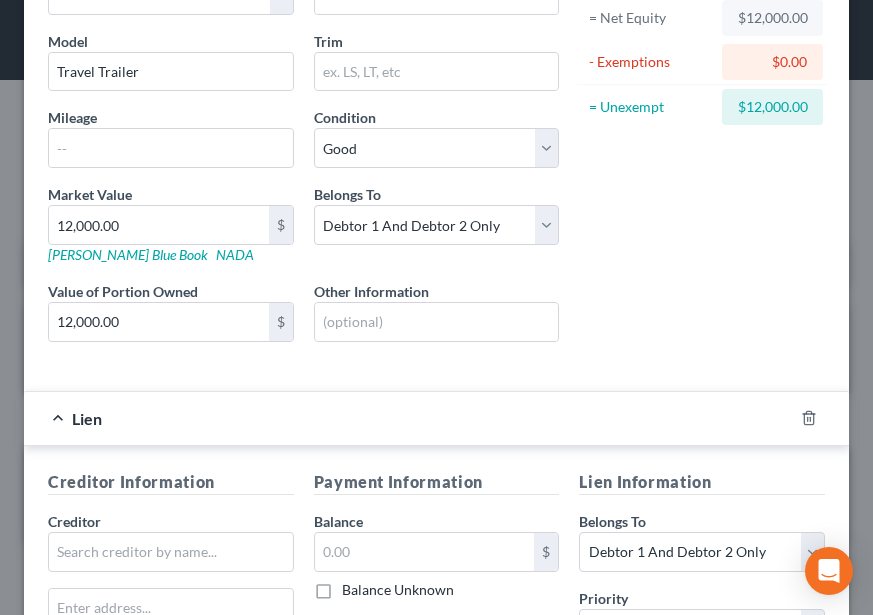 scroll, scrollTop: 500, scrollLeft: 0, axis: vertical 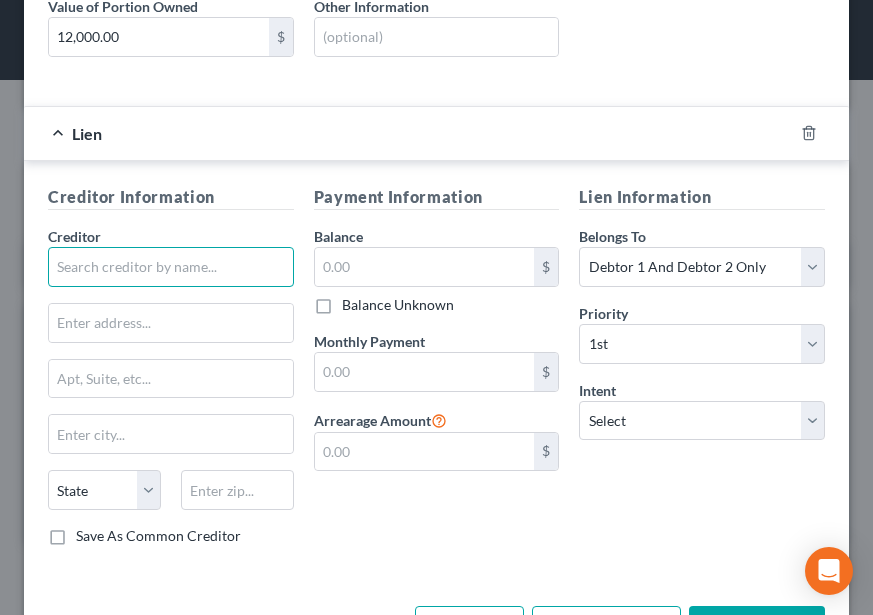 click at bounding box center [171, 267] 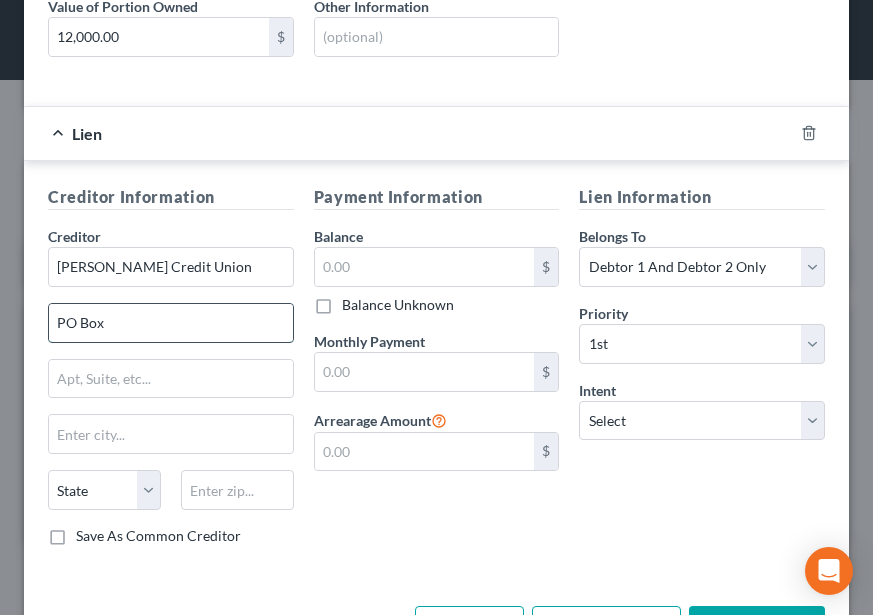 click on "PO Box" at bounding box center [171, 323] 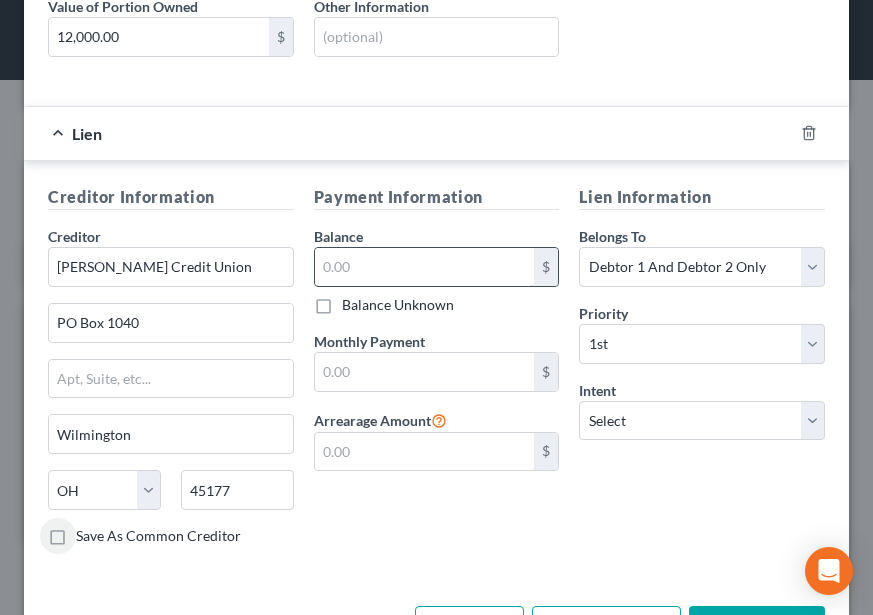 drag, startPoint x: 354, startPoint y: 229, endPoint x: 365, endPoint y: 278, distance: 50.219517 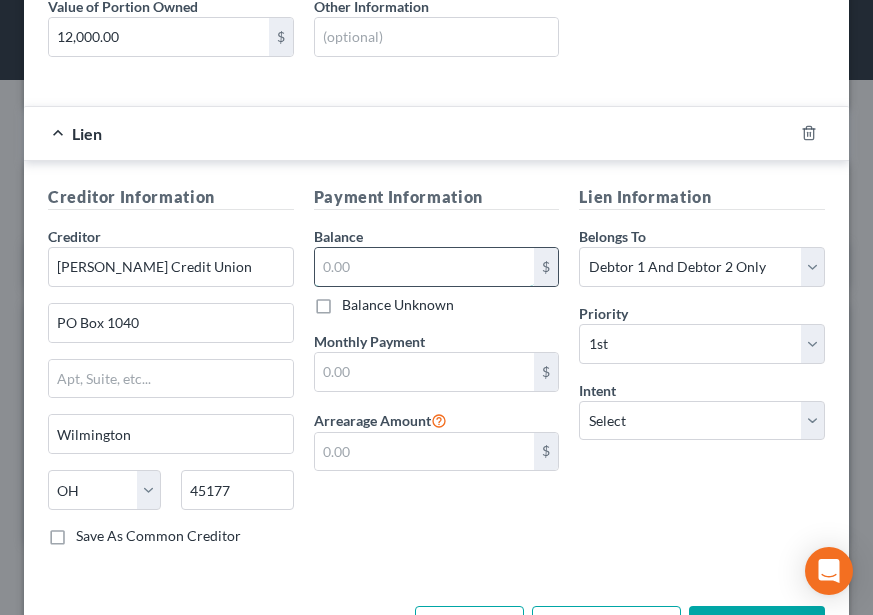 click at bounding box center (425, 267) 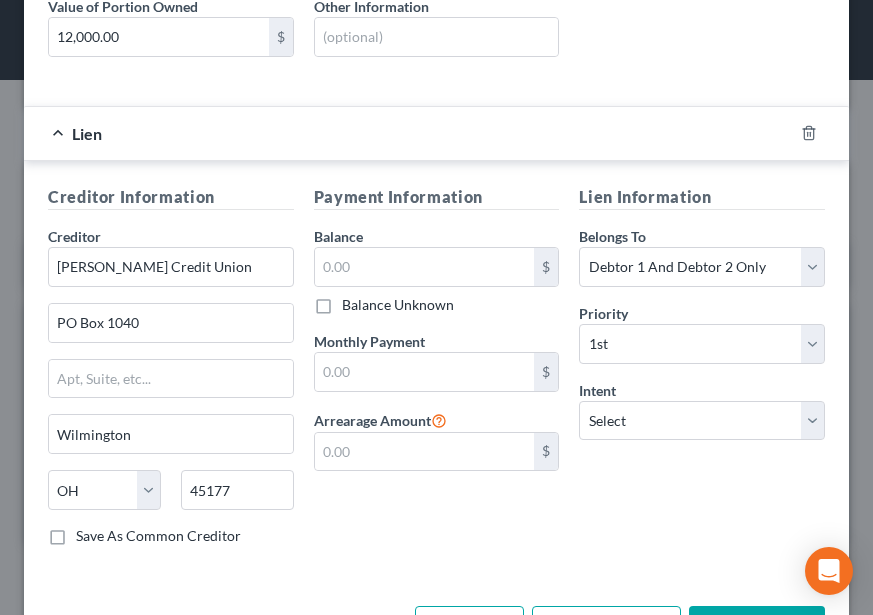 click on "$
Balance Unknown" at bounding box center (437, 281) 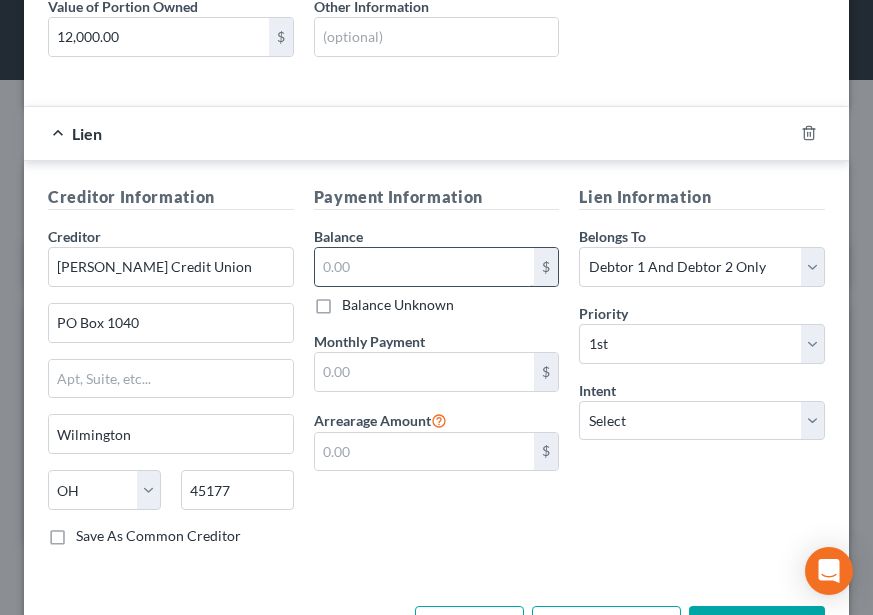 click at bounding box center [425, 267] 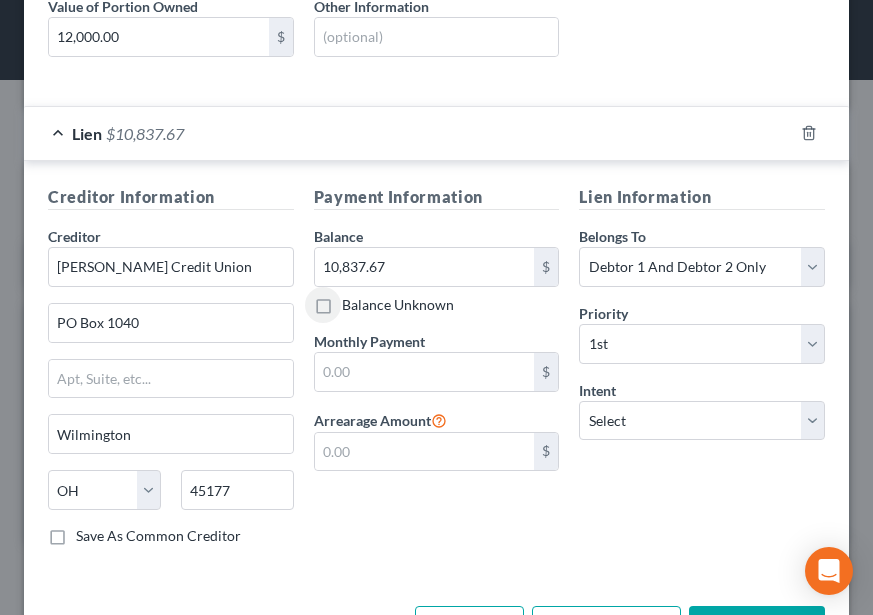 click on "Priority
*
Select 1st 2nd 3rd 4th 5th 6th 7th 8th 9th 10th 11th 12th 13th 14th 15th 16th 17th 18th 19th 20th 21th 22th 23th 24th 25th 26th 27th 28th 29th 30th" at bounding box center [702, 333] 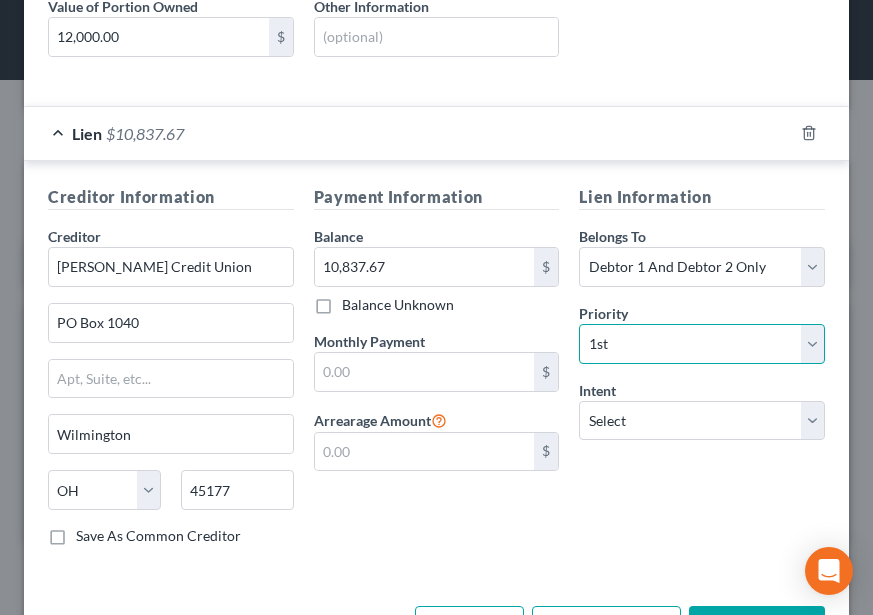 drag, startPoint x: 646, startPoint y: 358, endPoint x: 631, endPoint y: 327, distance: 34.43835 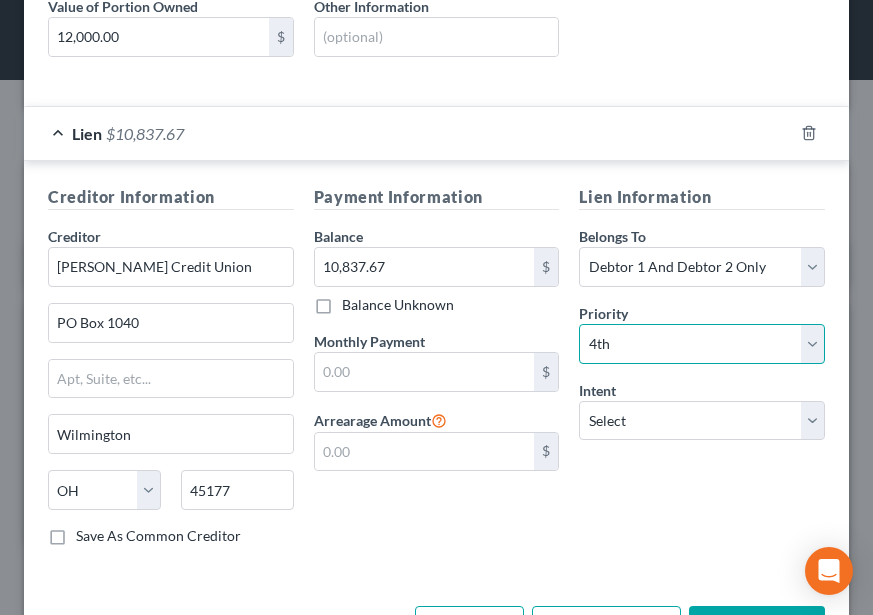 click on "Select 1st 2nd 3rd 4th 5th 6th 7th 8th 9th 10th 11th 12th 13th 14th 15th 16th 17th 18th 19th 20th 21th 22th 23th 24th 25th 26th 27th 28th 29th 30th" at bounding box center (702, 344) 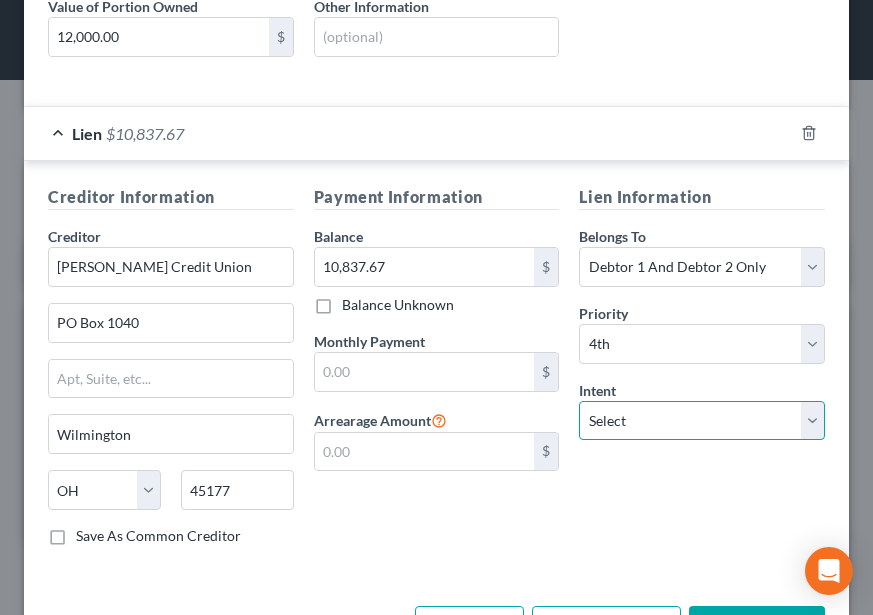 click on "Select Surrender Redeem Reaffirm Avoid Other" at bounding box center [702, 421] 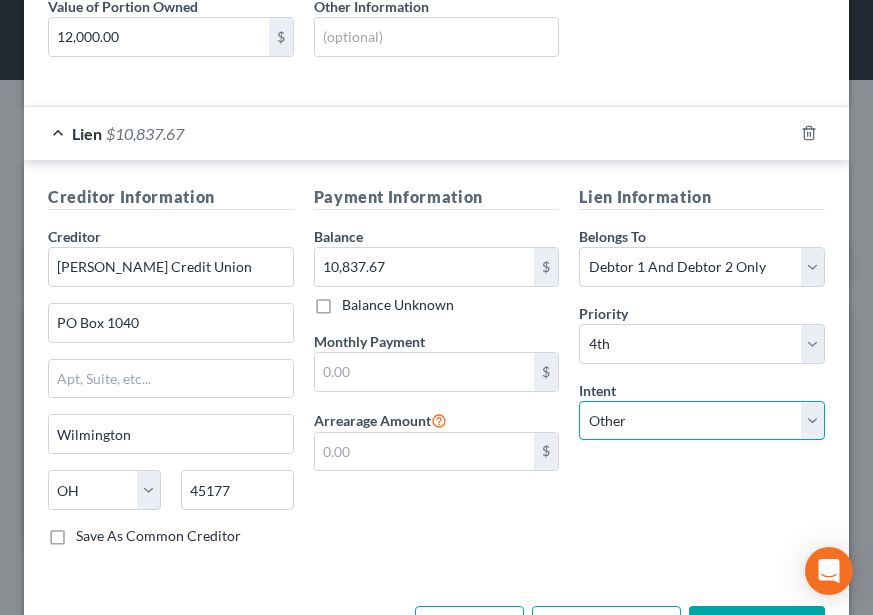 click on "Select Surrender Redeem Reaffirm Avoid Other" at bounding box center (702, 421) 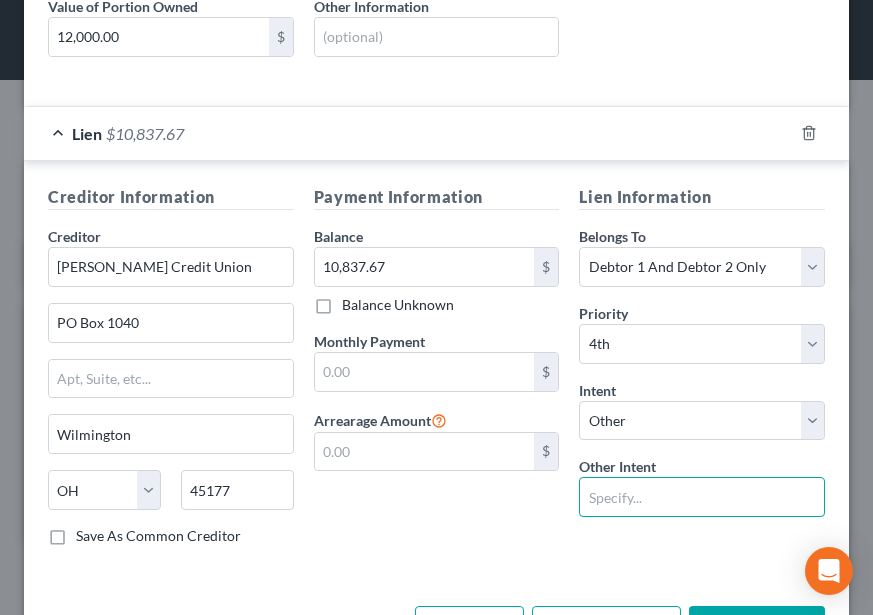 drag, startPoint x: 636, startPoint y: 484, endPoint x: 642, endPoint y: 503, distance: 19.924858 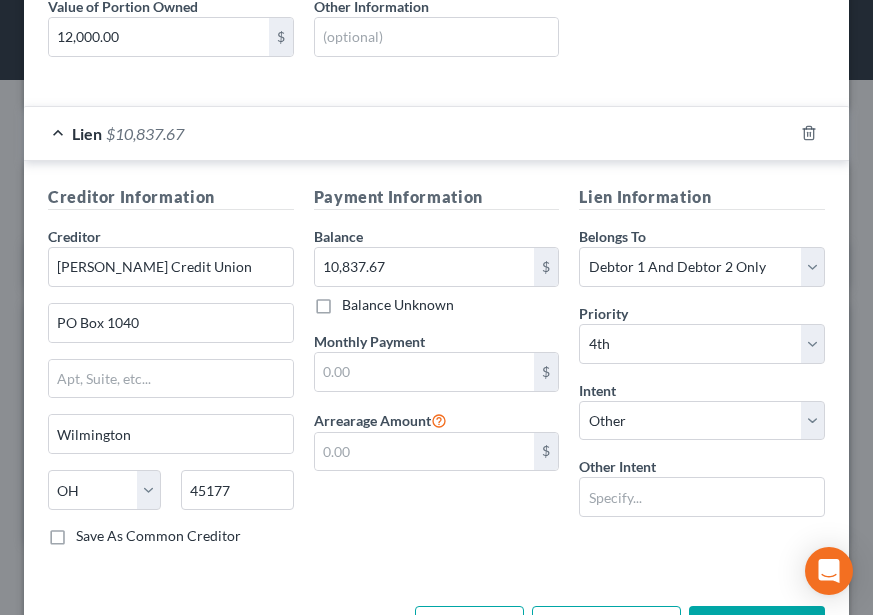 click on "Lien Information
Belongs To
*
Select Debtor 1 Only Debtor 2 Only Debtor 1 And Debtor 2 Only At Least One Of The Debtors And Another Community Property
Priority
*
Select 1st 2nd 3rd 4th 5th 6th 7th 8th 9th 10th 11th 12th 13th 14th 15th 16th 17th 18th 19th 20th 21th 22th 23th 24th 25th 26th 27th 28th 29th 30th
Intent
Select Surrender Redeem Reaffirm Avoid Other
Other Intent" at bounding box center [702, 373] 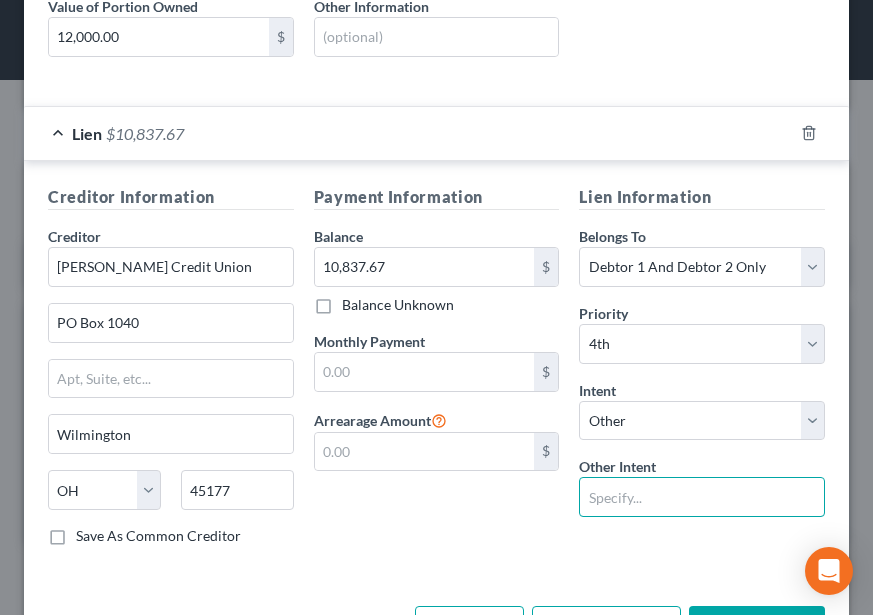 drag, startPoint x: 637, startPoint y: 499, endPoint x: 651, endPoint y: 518, distance: 23.600847 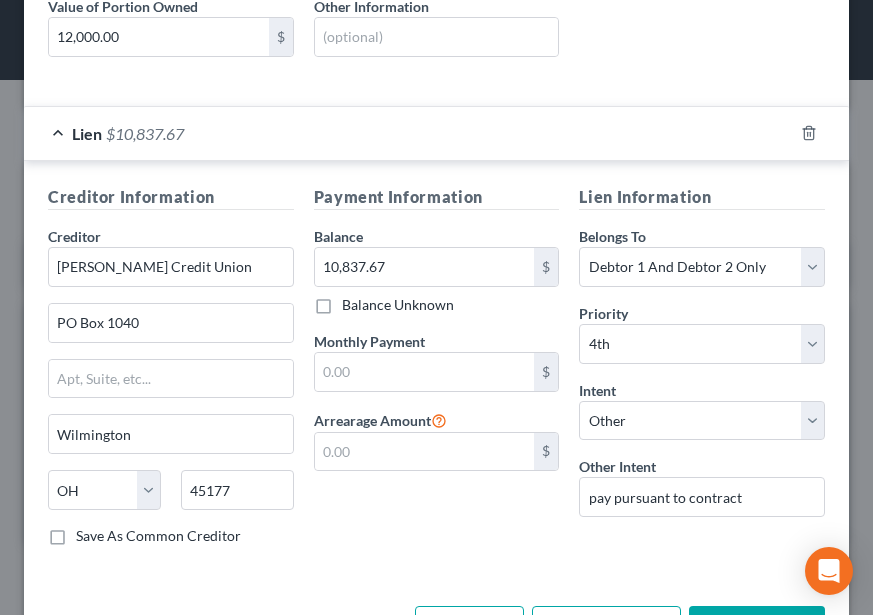 click on "Lien Information
Belongs To
*
Select Debtor 1 Only Debtor 2 Only Debtor 1 And Debtor 2 Only At Least One Of The Debtors And Another Community Property
Priority
*
Select 1st 2nd 3rd 4th 5th 6th 7th 8th 9th 10th 11th 12th 13th 14th 15th 16th 17th 18th 19th 20th 21th 22th 23th 24th 25th 26th 27th 28th 29th 30th
Intent
Select Surrender Redeem Reaffirm Avoid Other
Other Intent
pay pursuant to contract" at bounding box center (702, 373) 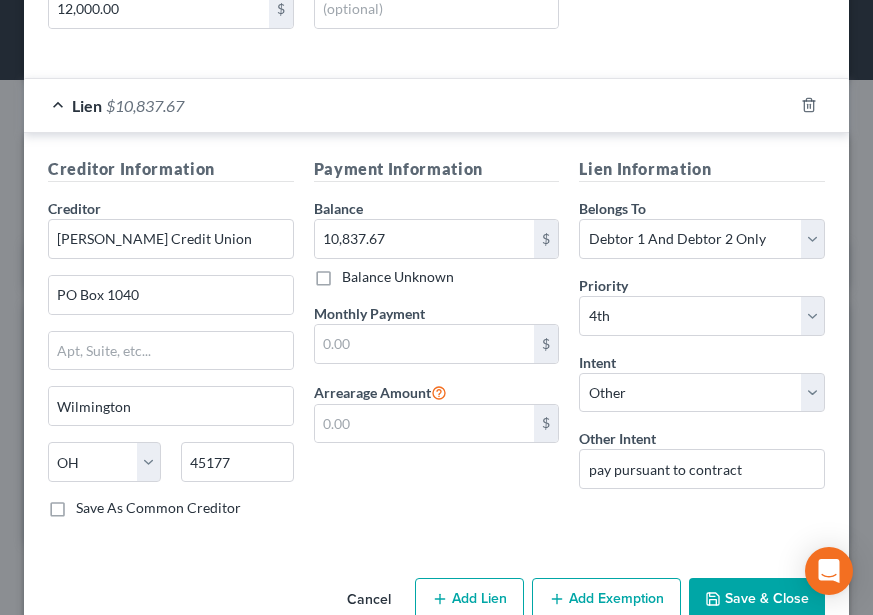 scroll, scrollTop: 573, scrollLeft: 0, axis: vertical 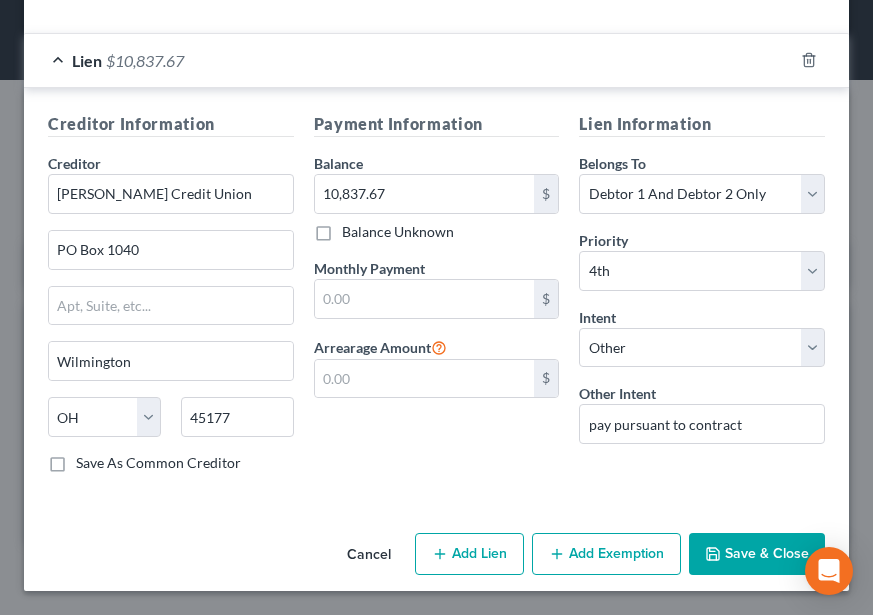 click on "Save & Close" at bounding box center [757, 554] 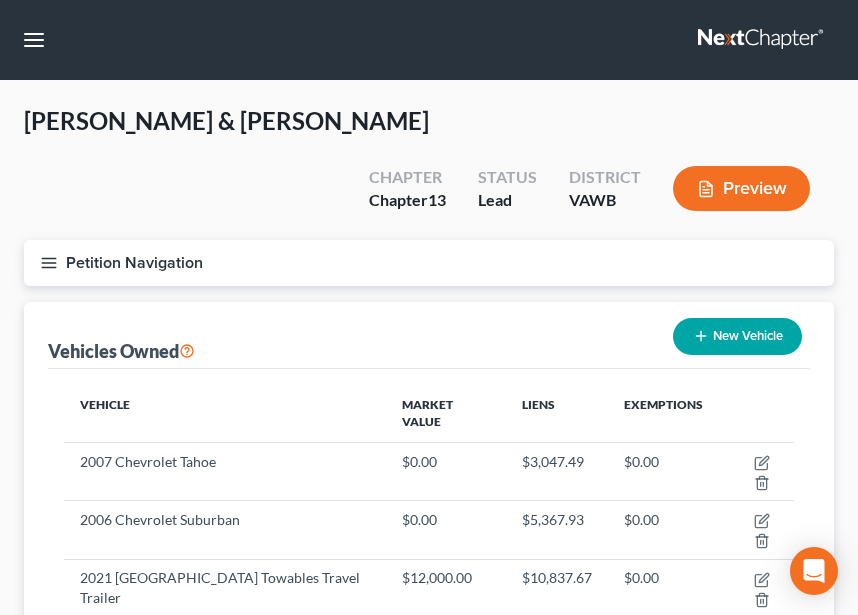 click on "New Vehicle" at bounding box center [737, 336] 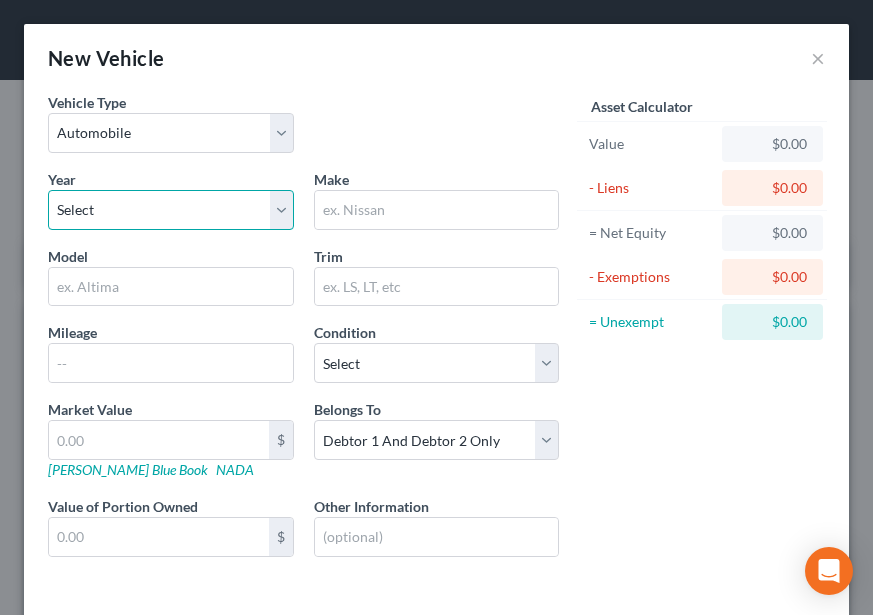 drag, startPoint x: 64, startPoint y: 193, endPoint x: 123, endPoint y: 209, distance: 61.13101 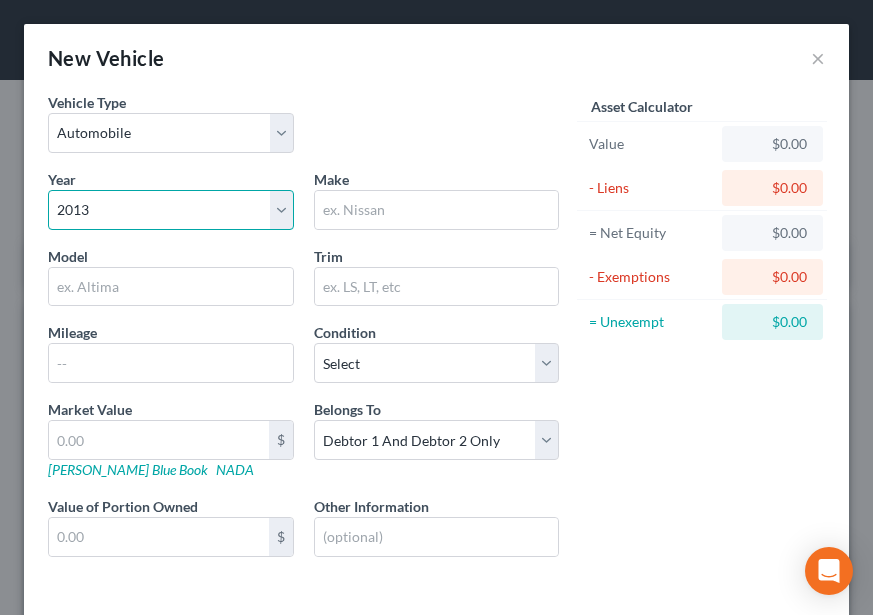 click on "Select 2026 2025 2024 2023 2022 2021 2020 2019 2018 2017 2016 2015 2014 2013 2012 2011 2010 2009 2008 2007 2006 2005 2004 2003 2002 2001 2000 1999 1998 1997 1996 1995 1994 1993 1992 1991 1990 1989 1988 1987 1986 1985 1984 1983 1982 1981 1980 1979 1978 1977 1976 1975 1974 1973 1972 1971 1970 1969 1968 1967 1966 1965 1964 1963 1962 1961 1960 1959 1958 1957 1956 1955 1954 1953 1952 1951 1950 1949 1948 1947 1946 1945 1944 1943 1942 1941 1940 1939 1938 1937 1936 1935 1934 1933 1932 1931 1930 1929 1928 1927 1926 1925 1924 1923 1922 1921 1920 1919 1918 1917 1916 1915 1914 1913 1912 1911 1910 1909 1908 1907 1906 1905 1904 1903 1902 1901" at bounding box center [171, 210] 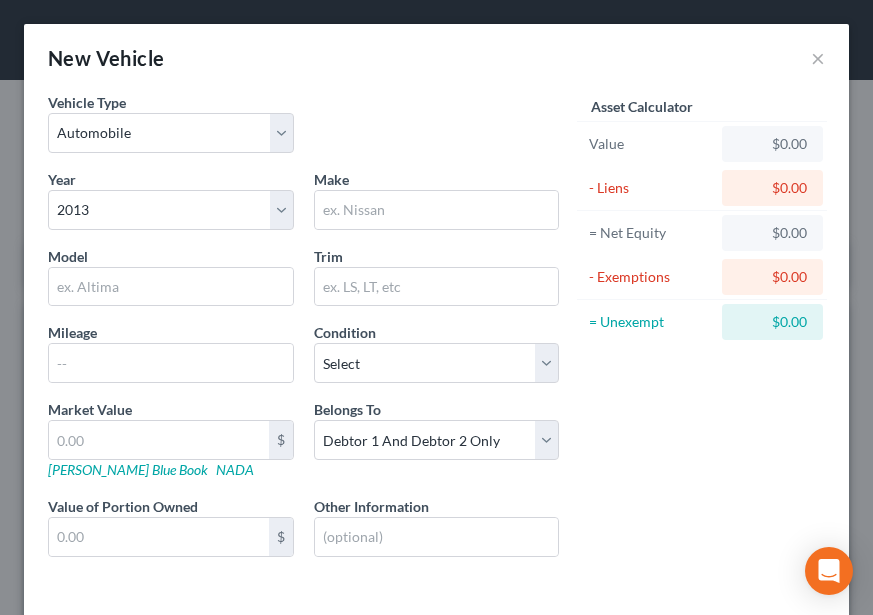 click on "Year Select 2026 2025 2024 2023 2022 2021 2020 2019 2018 2017 2016 2015 2014 2013 2012 2011 2010 2009 2008 2007 2006 2005 2004 2003 2002 2001 2000 1999 1998 1997 1996 1995 1994 1993 1992 1991 1990 1989 1988 1987 1986 1985 1984 1983 1982 1981 1980 1979 1978 1977 1976 1975 1974 1973 1972 1971 1970 1969 1968 1967 1966 1965 1964 1963 1962 1961 1960 1959 1958 1957 1956 1955 1954 1953 1952 1951 1950 1949 1948 1947 1946 1945 1944 1943 1942 1941 1940 1939 1938 1937 1936 1935 1934 1933 1932 1931 1930 1929 1928 1927 1926 1925 1924 1923 1922 1921 1920 1919 1918 1917 1916 1915 1914 1913 1912 1911 1910 1909 1908 1907 1906 1905 1904 1903 1902 1901
Make
*
Model Trim Mileage Condition Select Excellent Very Good Good Fair Poor Market Value $ Kelly Blue Book NADA
Belongs To
*
Select Debtor 1 Only Debtor 2 Only Debtor 1 And Debtor 2 Only At Least One Of The Debtors And Another Community Property Value of Portion Owned $ Other Information
Liens
Select" at bounding box center (303, 379) 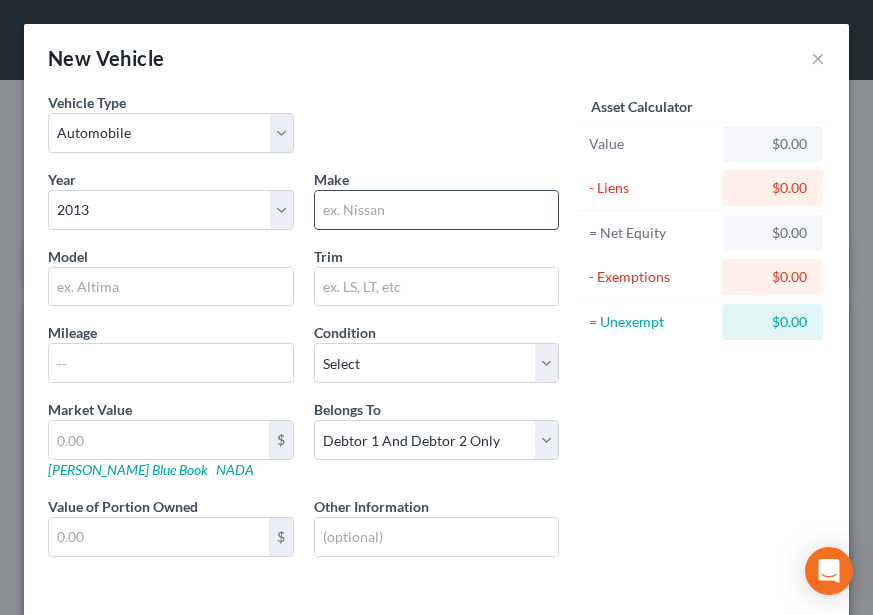click at bounding box center [437, 210] 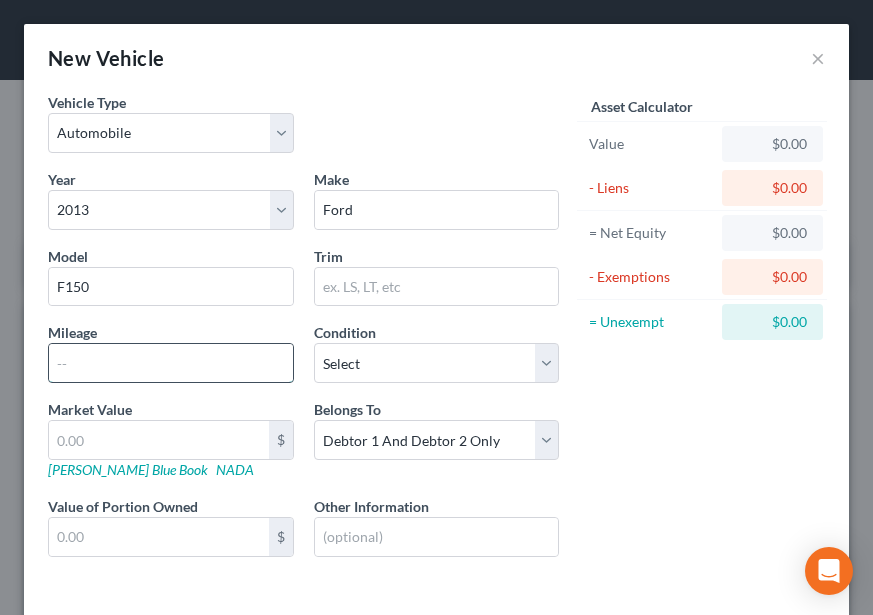 click at bounding box center (171, 363) 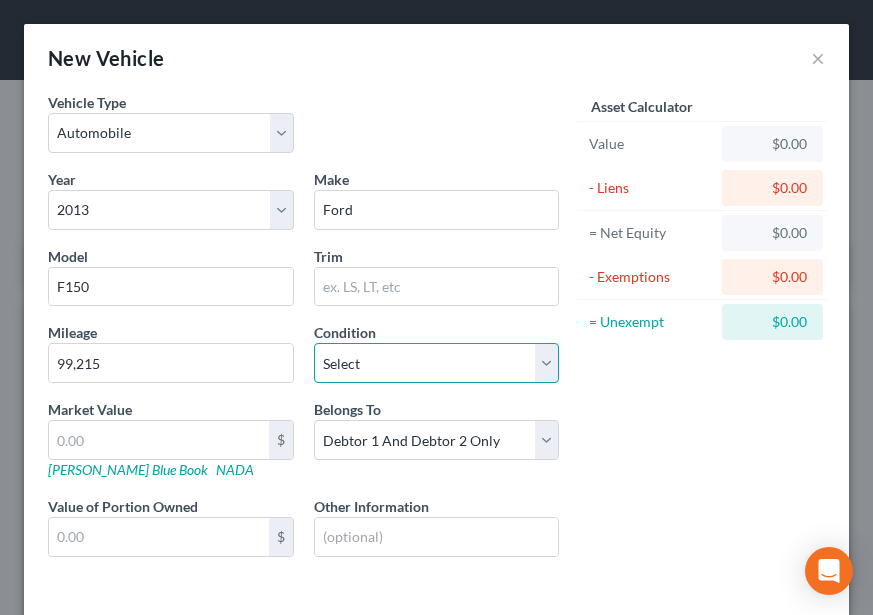 drag, startPoint x: 383, startPoint y: 355, endPoint x: 379, endPoint y: 381, distance: 26.305893 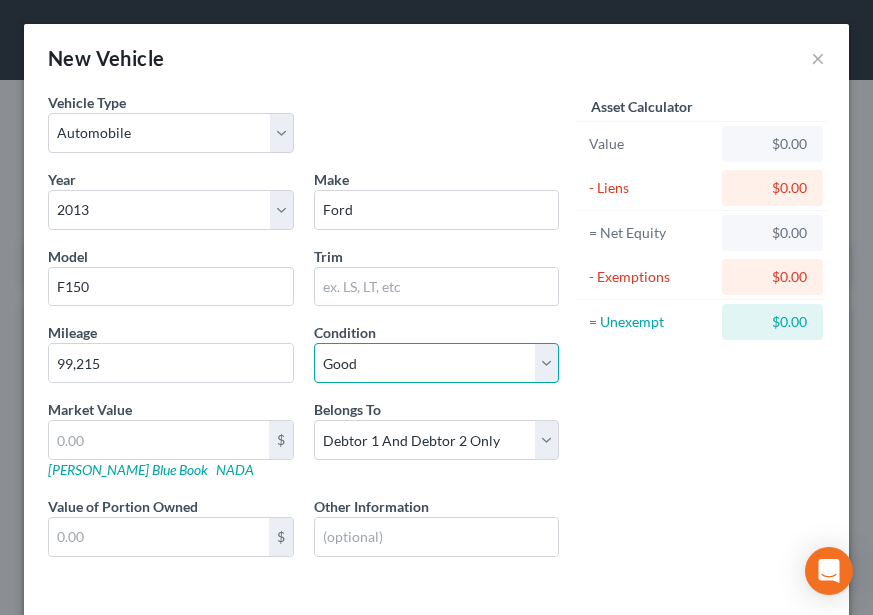 click on "Select Excellent Very Good Good Fair Poor" at bounding box center [437, 363] 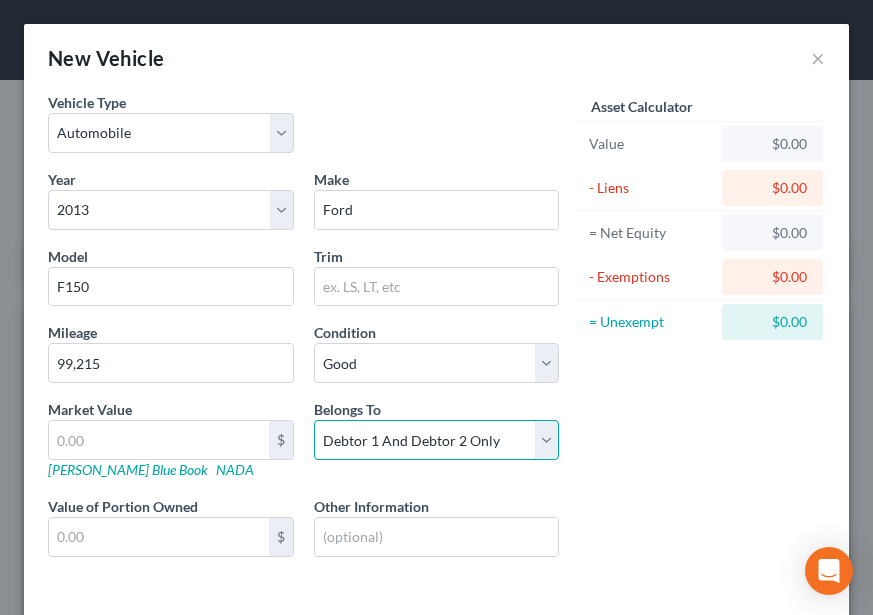 click on "Select Debtor 1 Only Debtor 2 Only Debtor 1 And Debtor 2 Only At Least One Of The Debtors And Another Community Property" at bounding box center (437, 440) 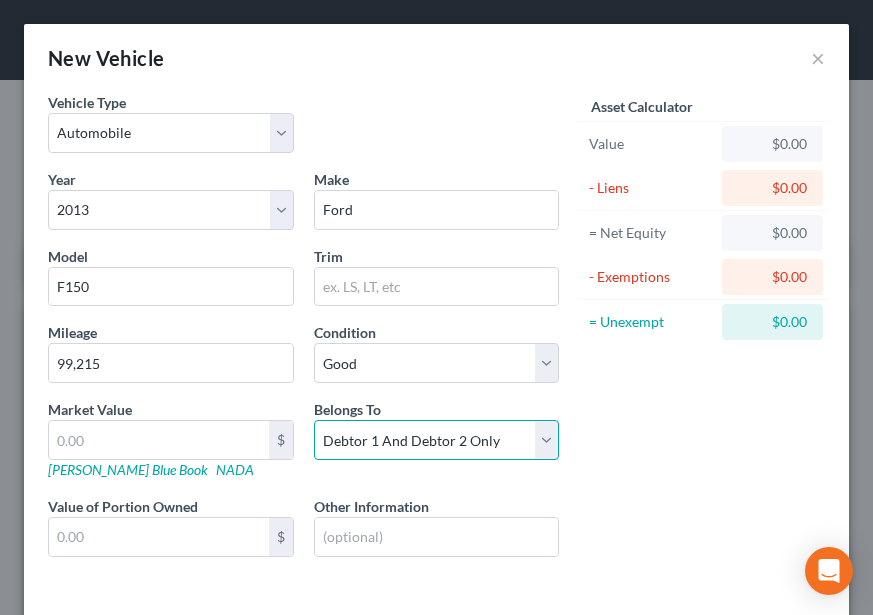 drag, startPoint x: 394, startPoint y: 450, endPoint x: 421, endPoint y: 445, distance: 27.45906 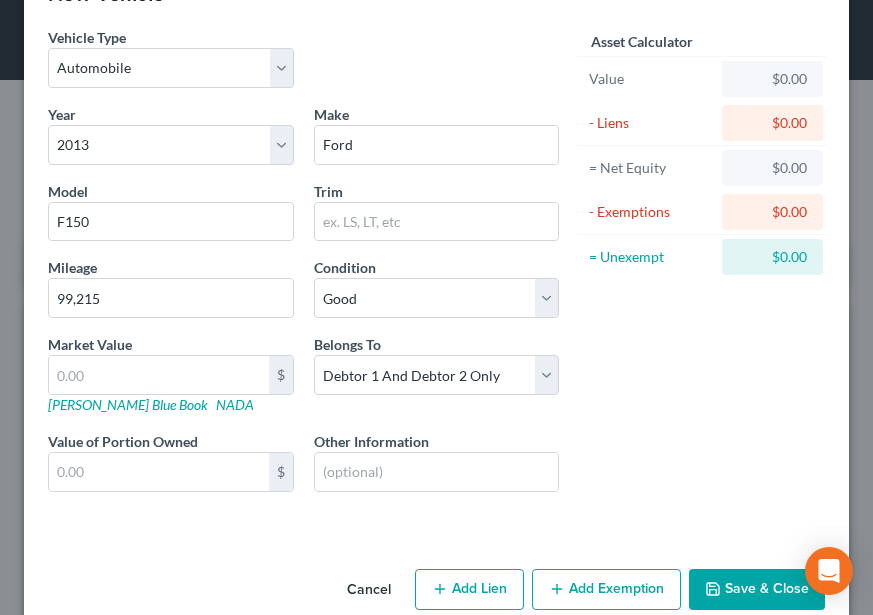 scroll, scrollTop: 100, scrollLeft: 0, axis: vertical 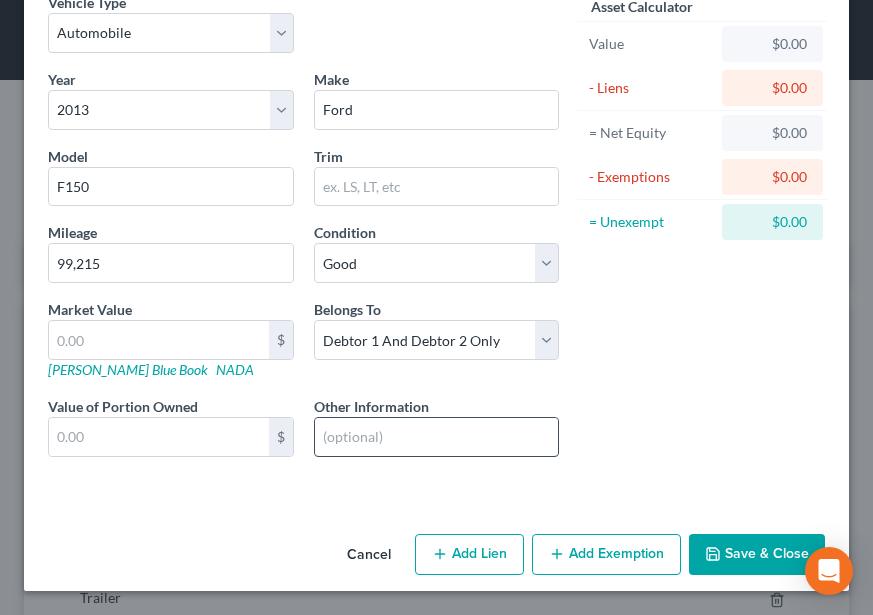 drag, startPoint x: 471, startPoint y: 561, endPoint x: 463, endPoint y: 440, distance: 121.264175 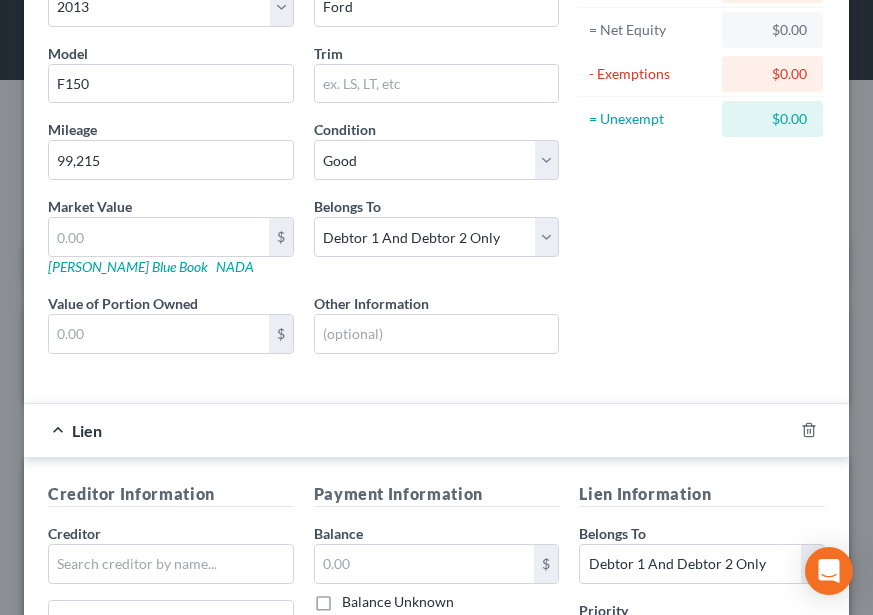 scroll, scrollTop: 500, scrollLeft: 0, axis: vertical 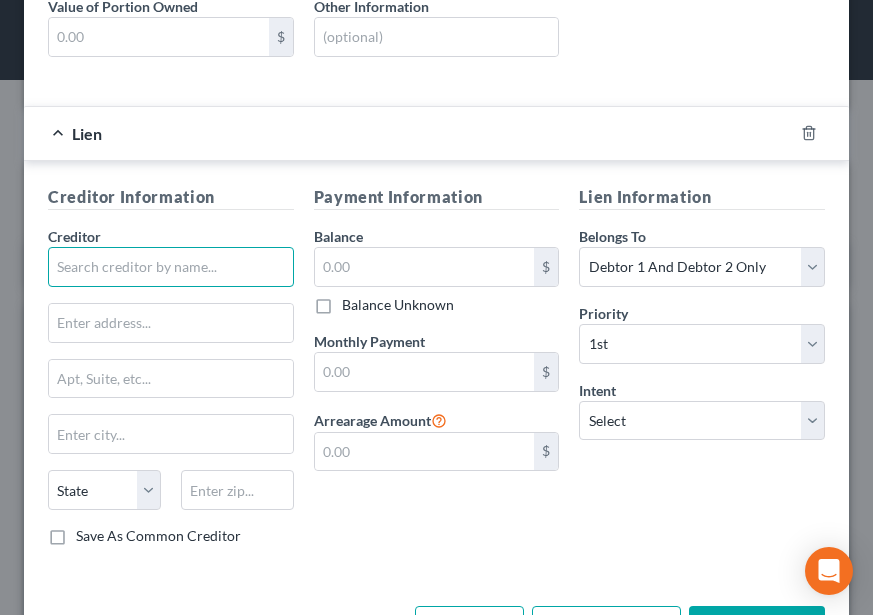 click at bounding box center (171, 267) 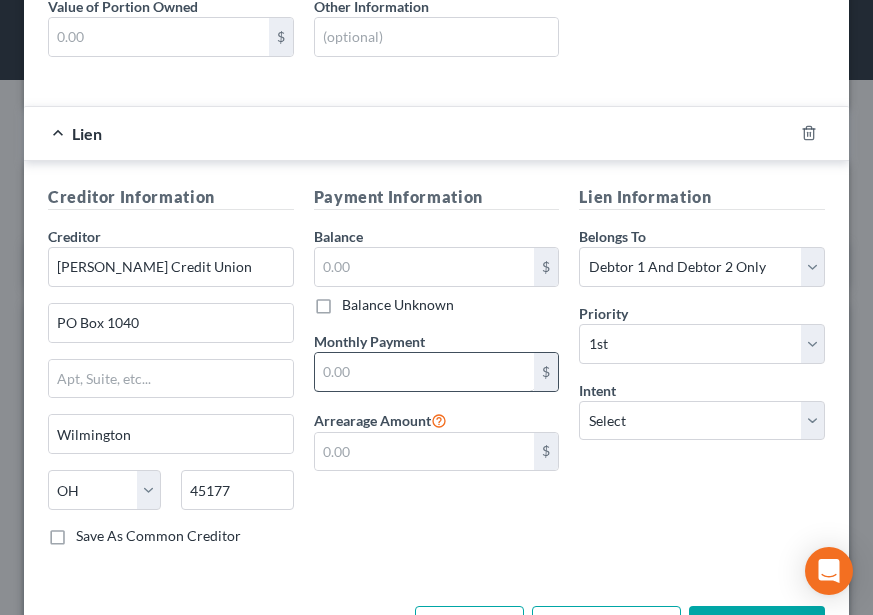 scroll, scrollTop: 573, scrollLeft: 0, axis: vertical 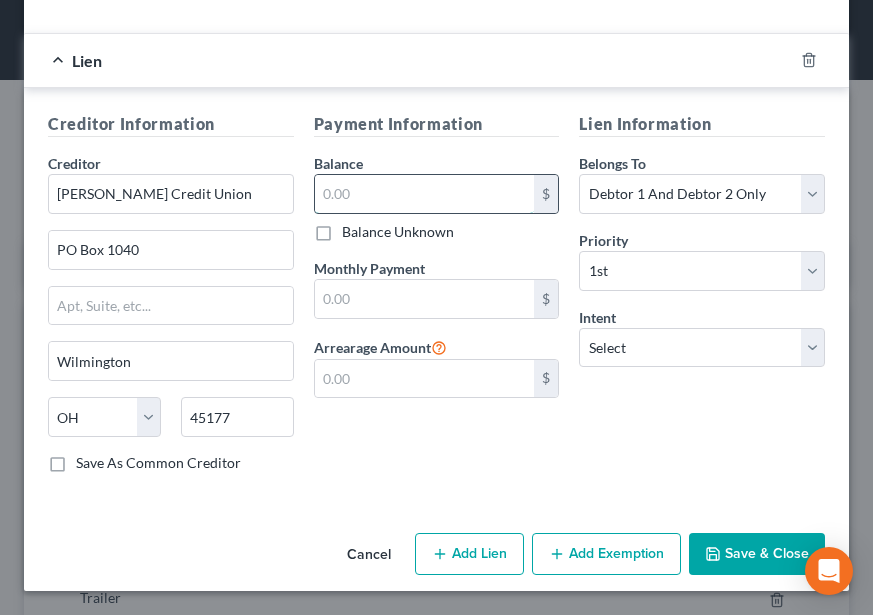 click at bounding box center [425, 194] 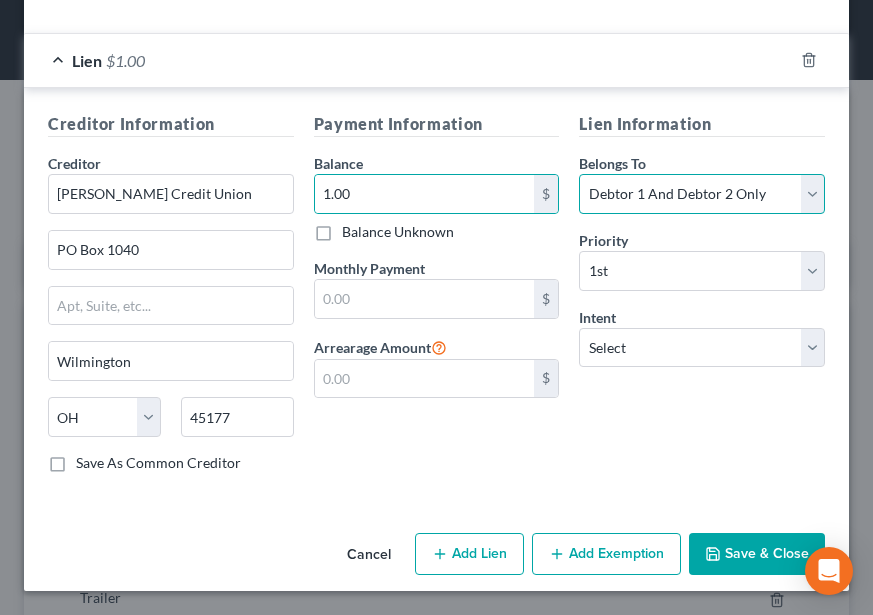 click on "Select Debtor 1 Only Debtor 2 Only Debtor 1 And Debtor 2 Only At Least One Of The Debtors And Another Community Property" at bounding box center (702, 194) 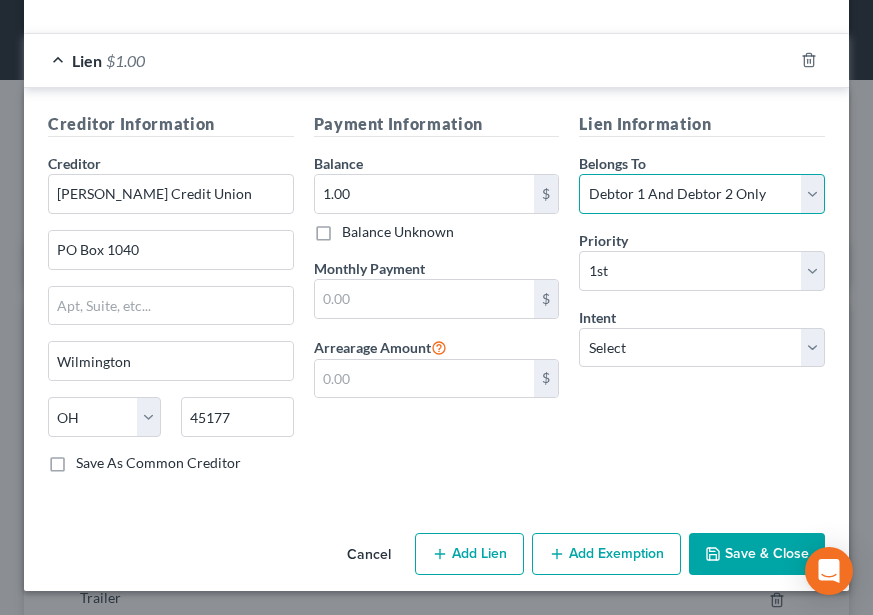 click on "Select Debtor 1 Only Debtor 2 Only Debtor 1 And Debtor 2 Only At Least One Of The Debtors And Another Community Property" at bounding box center [702, 194] 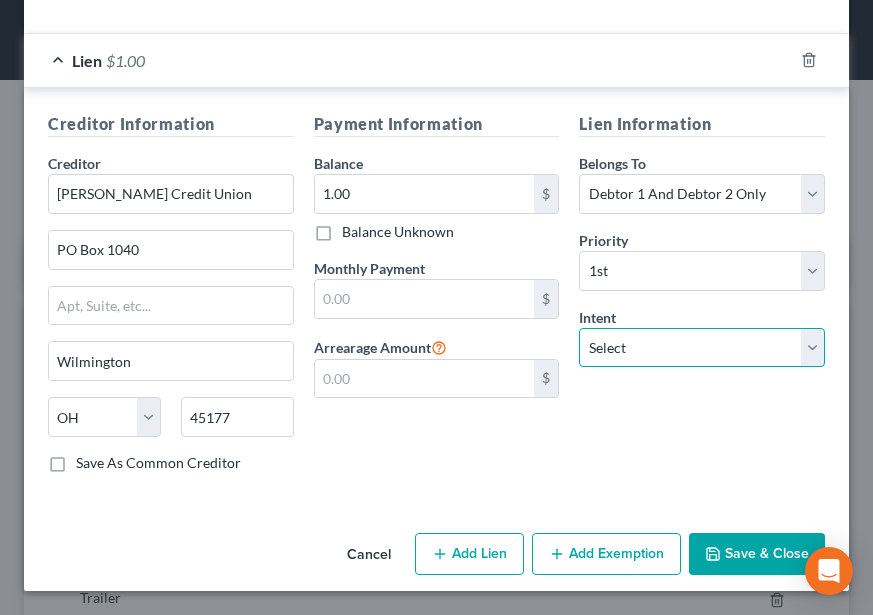click on "Select Surrender Redeem Reaffirm Avoid Other" at bounding box center (702, 348) 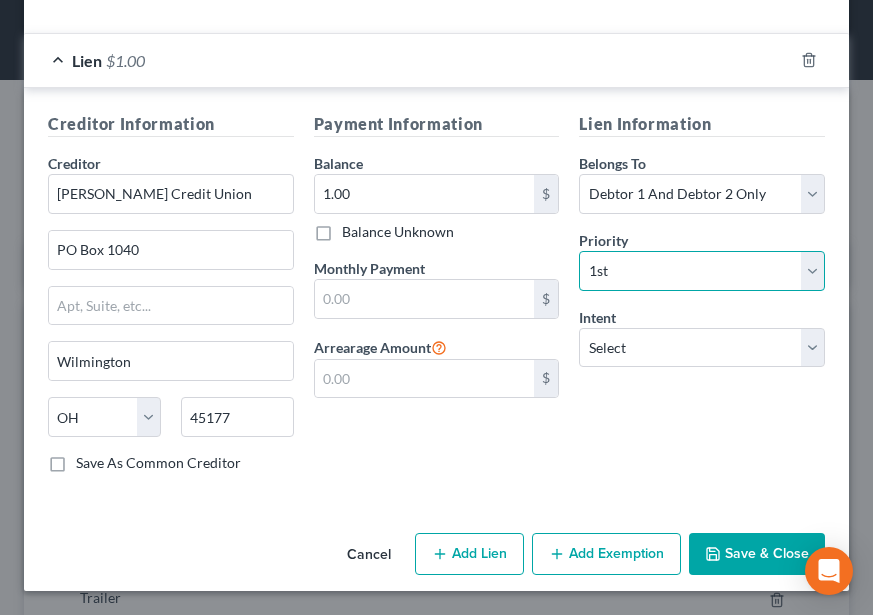 click on "Select 1st 2nd 3rd 4th 5th 6th 7th 8th 9th 10th 11th 12th 13th 14th 15th 16th 17th 18th 19th 20th 21th 22th 23th 24th 25th 26th 27th 28th 29th 30th" at bounding box center (702, 271) 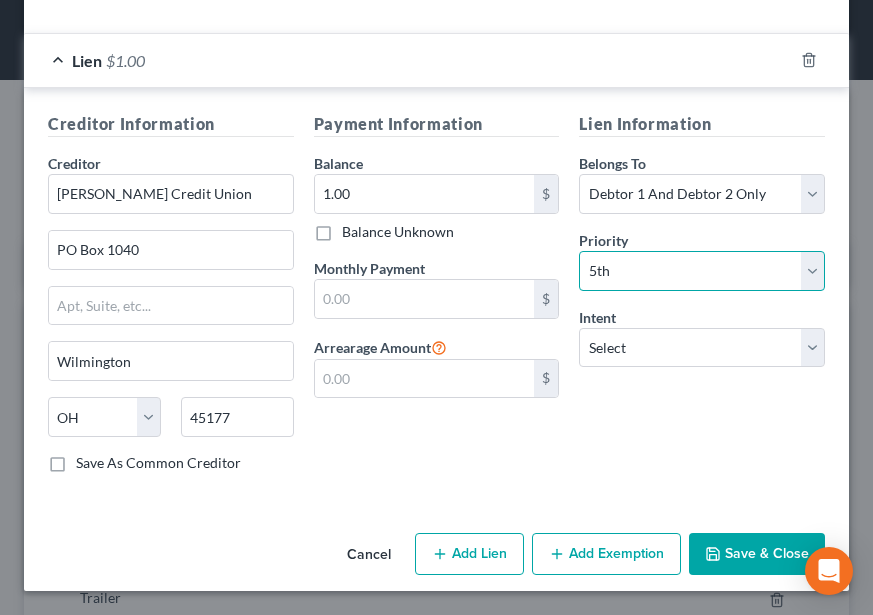 click on "Select 1st 2nd 3rd 4th 5th 6th 7th 8th 9th 10th 11th 12th 13th 14th 15th 16th 17th 18th 19th 20th 21th 22th 23th 24th 25th 26th 27th 28th 29th 30th" at bounding box center (702, 271) 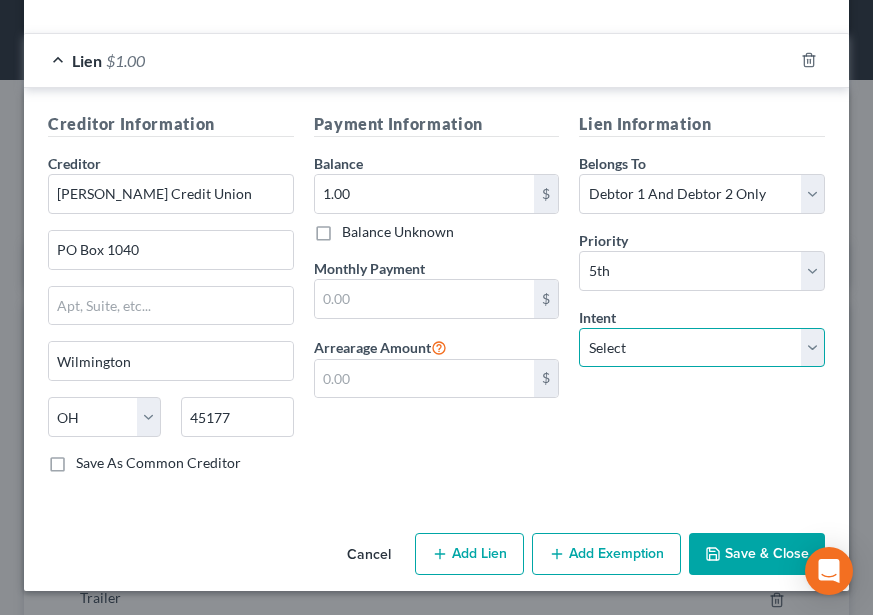 click on "Select Surrender Redeem Reaffirm Avoid Other" at bounding box center [702, 348] 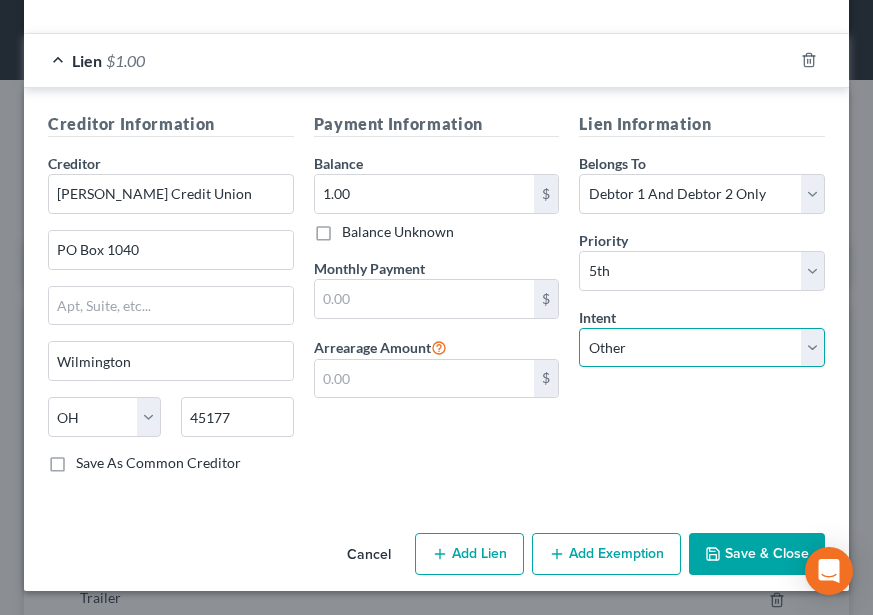 click on "Select Surrender Redeem Reaffirm Avoid Other" at bounding box center [702, 348] 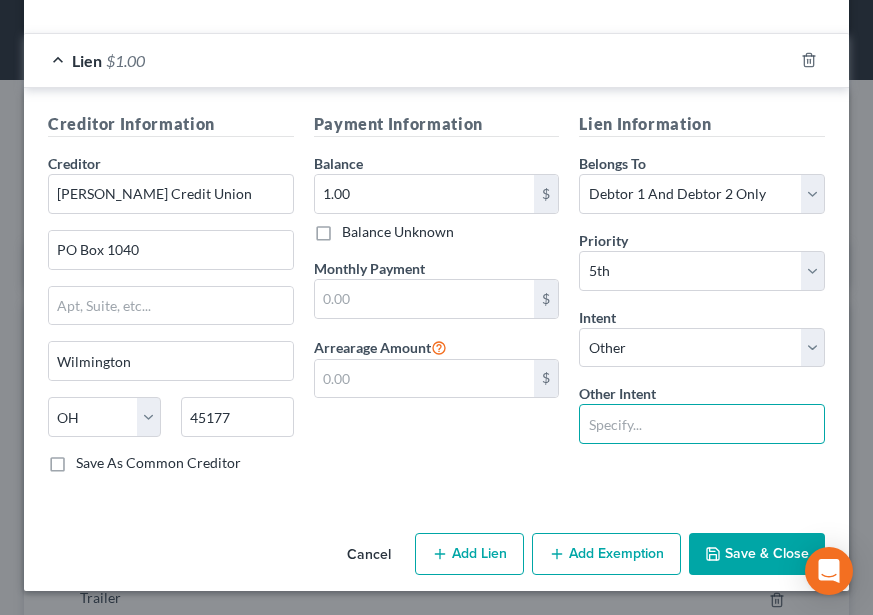 click at bounding box center [702, 424] 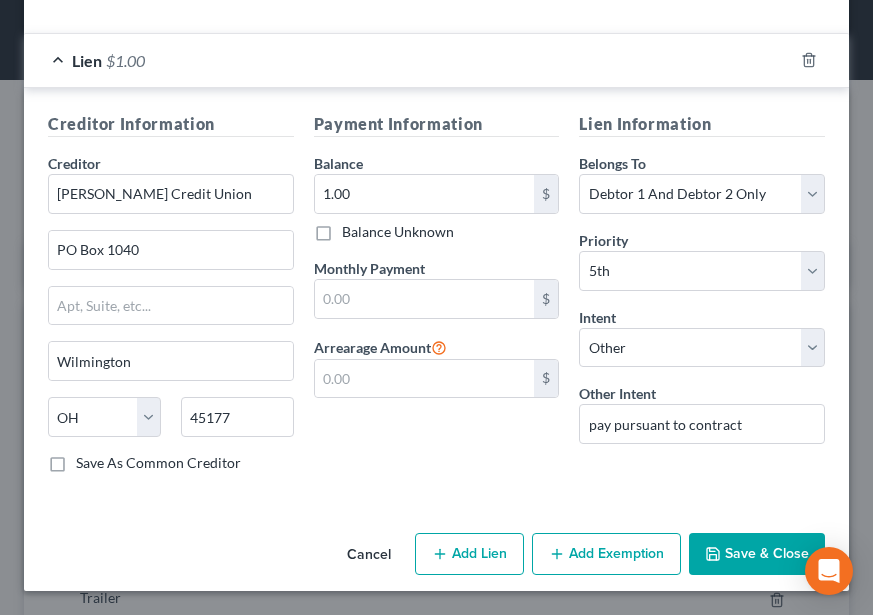 click on "Payment Information Balance
1.00 $
Balance Unknown
Balance Undetermined
1.00 $
Balance Unknown
Monthly Payment $ Arrearage Amount  $" at bounding box center [437, 300] 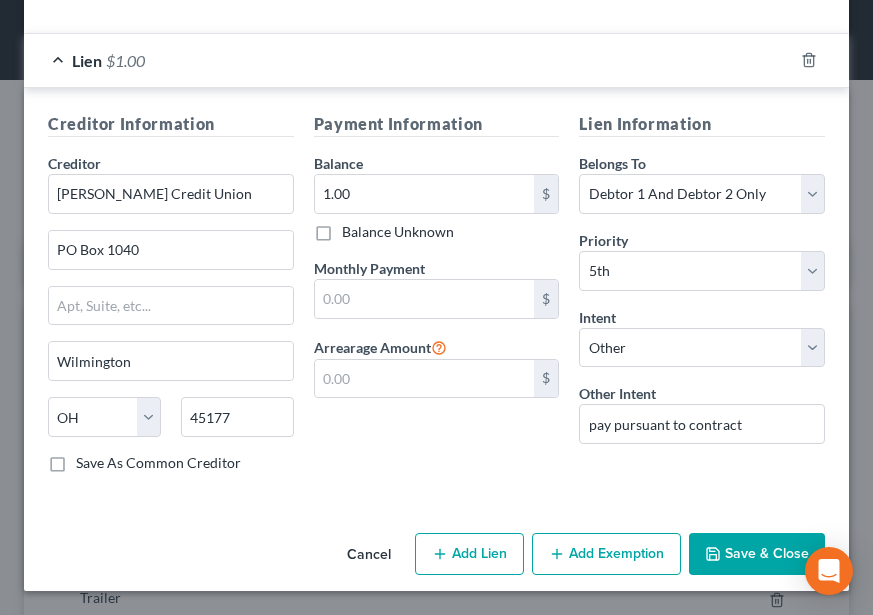 click on "Save & Close" at bounding box center [757, 554] 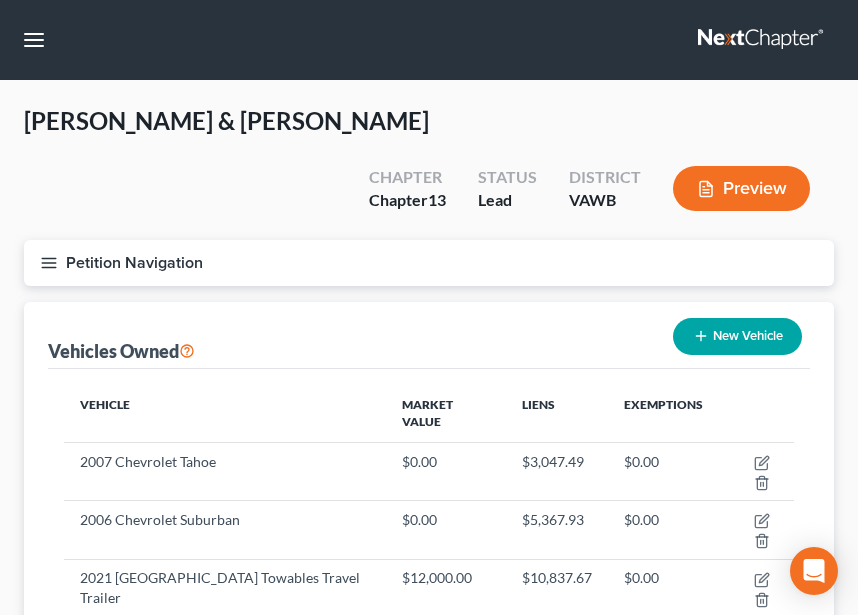 click 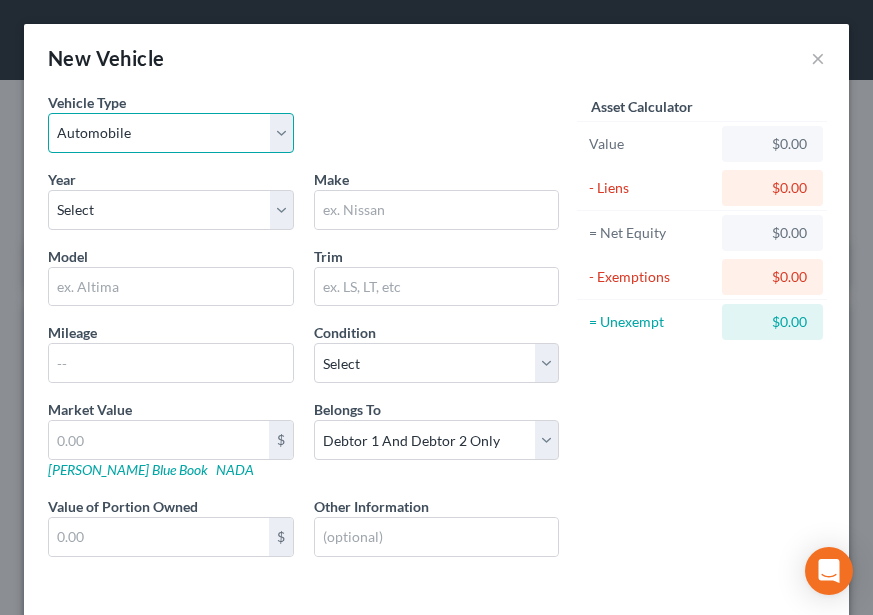 click on "Select Automobile Truck Trailer Watercraft Aircraft Motor Home Atv Other Vehicle" at bounding box center (171, 133) 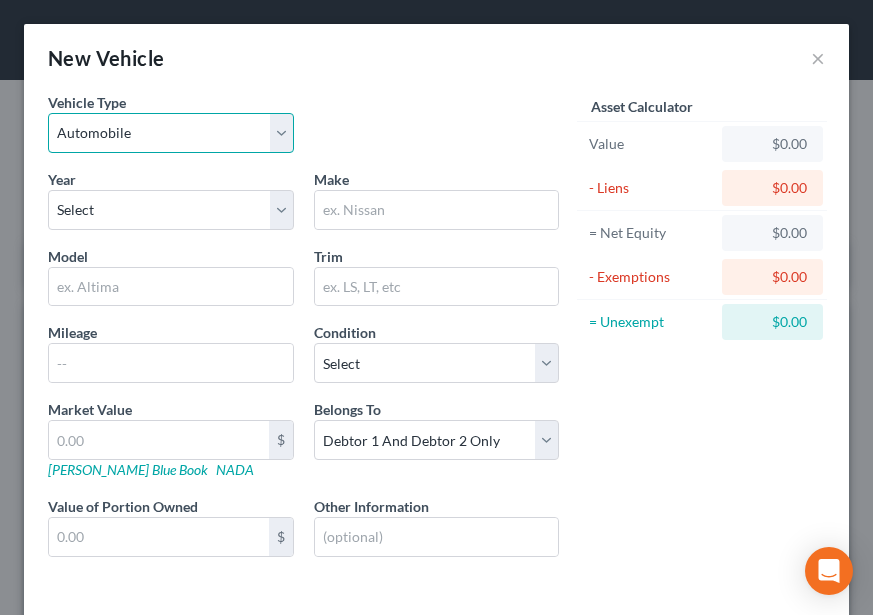 click on "Select Automobile Truck Trailer Watercraft Aircraft Motor Home Atv Other Vehicle" at bounding box center (171, 133) 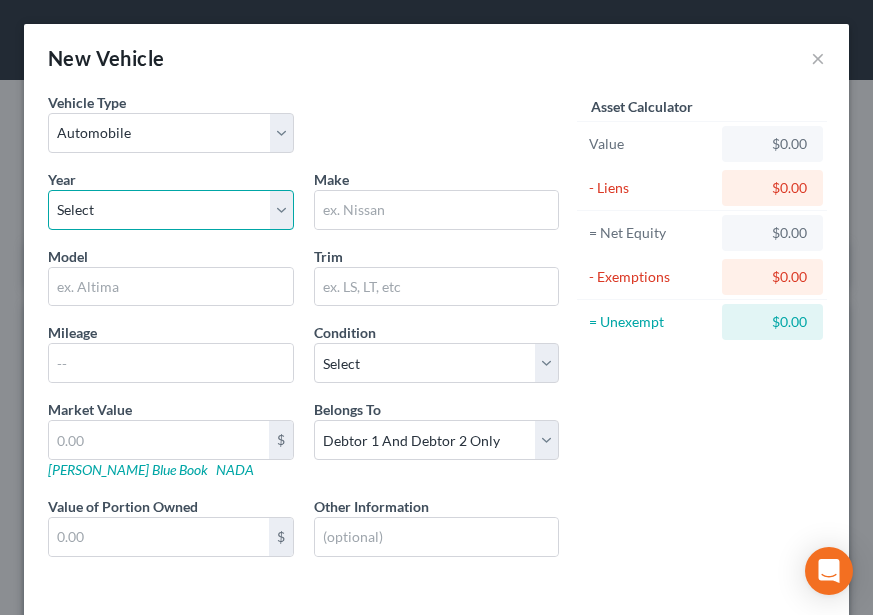 click on "Select 2026 2025 2024 2023 2022 2021 2020 2019 2018 2017 2016 2015 2014 2013 2012 2011 2010 2009 2008 2007 2006 2005 2004 2003 2002 2001 2000 1999 1998 1997 1996 1995 1994 1993 1992 1991 1990 1989 1988 1987 1986 1985 1984 1983 1982 1981 1980 1979 1978 1977 1976 1975 1974 1973 1972 1971 1970 1969 1968 1967 1966 1965 1964 1963 1962 1961 1960 1959 1958 1957 1956 1955 1954 1953 1952 1951 1950 1949 1948 1947 1946 1945 1944 1943 1942 1941 1940 1939 1938 1937 1936 1935 1934 1933 1932 1931 1930 1929 1928 1927 1926 1925 1924 1923 1922 1921 1920 1919 1918 1917 1916 1915 1914 1913 1912 1911 1910 1909 1908 1907 1906 1905 1904 1903 1902 1901" at bounding box center [171, 210] 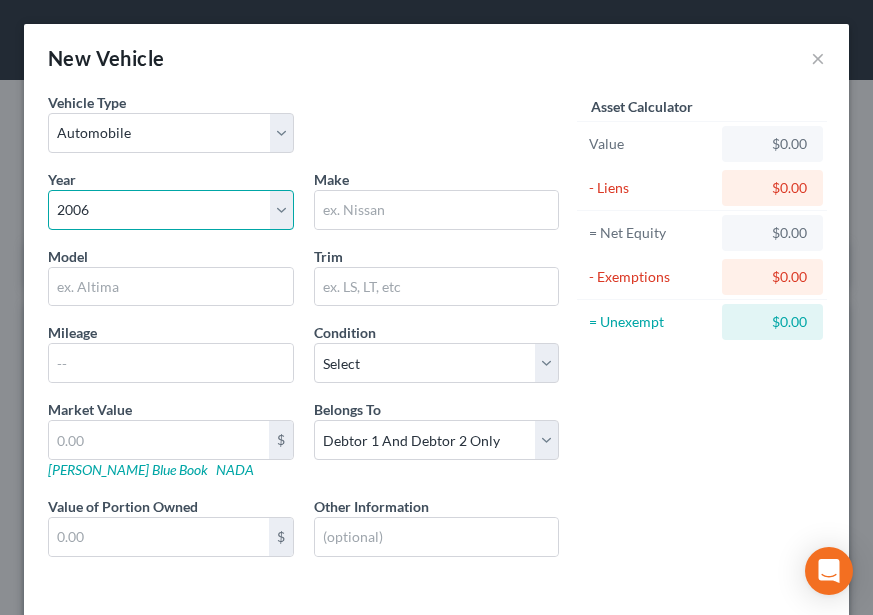 click on "Select 2026 2025 2024 2023 2022 2021 2020 2019 2018 2017 2016 2015 2014 2013 2012 2011 2010 2009 2008 2007 2006 2005 2004 2003 2002 2001 2000 1999 1998 1997 1996 1995 1994 1993 1992 1991 1990 1989 1988 1987 1986 1985 1984 1983 1982 1981 1980 1979 1978 1977 1976 1975 1974 1973 1972 1971 1970 1969 1968 1967 1966 1965 1964 1963 1962 1961 1960 1959 1958 1957 1956 1955 1954 1953 1952 1951 1950 1949 1948 1947 1946 1945 1944 1943 1942 1941 1940 1939 1938 1937 1936 1935 1934 1933 1932 1931 1930 1929 1928 1927 1926 1925 1924 1923 1922 1921 1920 1919 1918 1917 1916 1915 1914 1913 1912 1911 1910 1909 1908 1907 1906 1905 1904 1903 1902 1901" at bounding box center (171, 210) 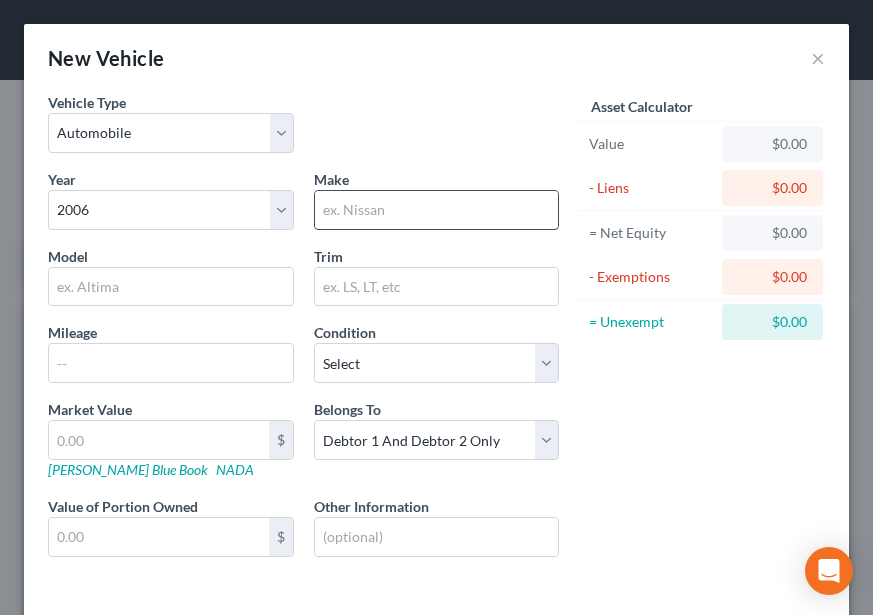 click at bounding box center [437, 210] 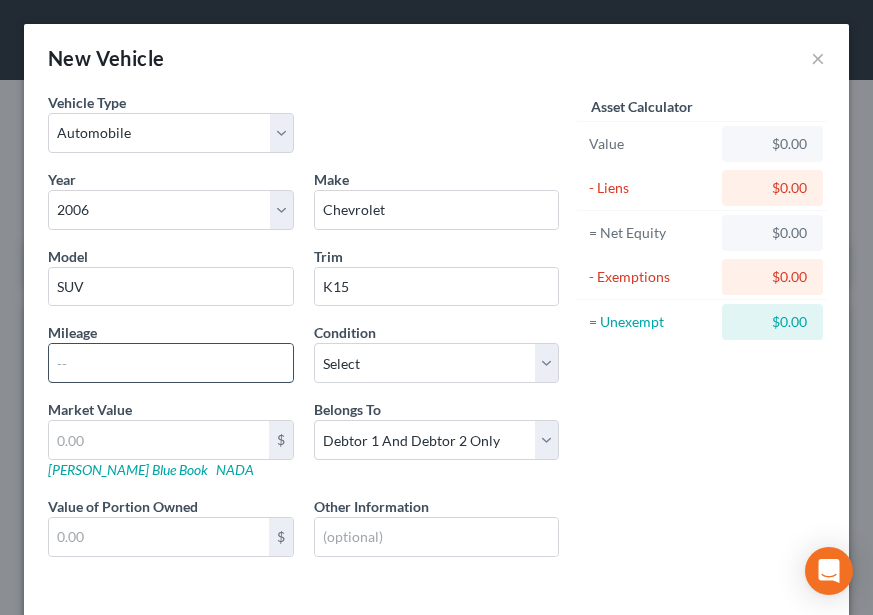 scroll, scrollTop: 100, scrollLeft: 0, axis: vertical 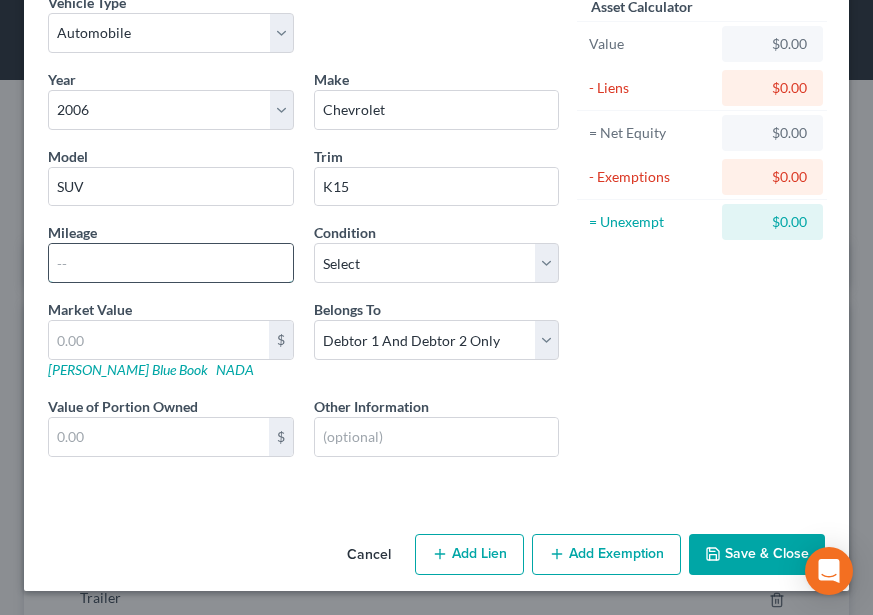 click at bounding box center [171, 263] 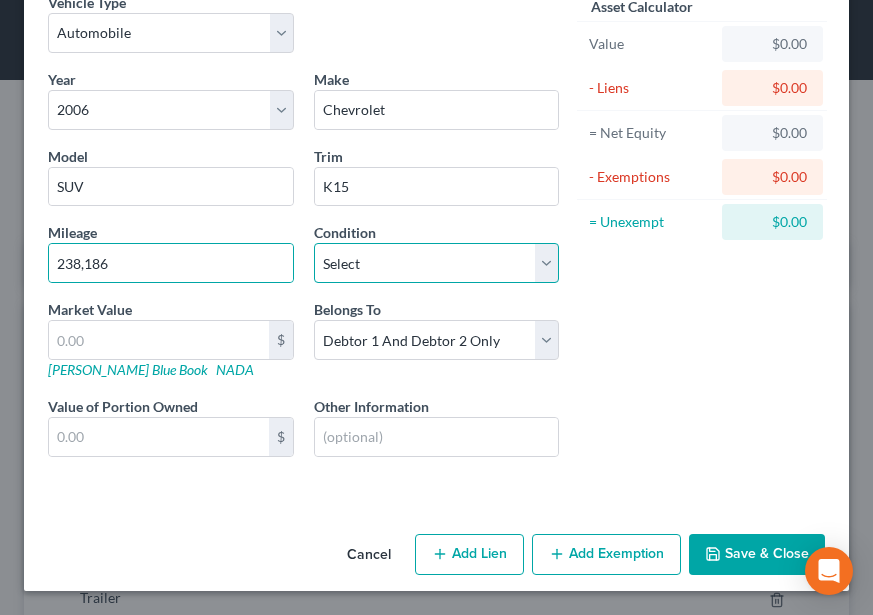 click on "Select Excellent Very Good Good Fair Poor" at bounding box center (437, 263) 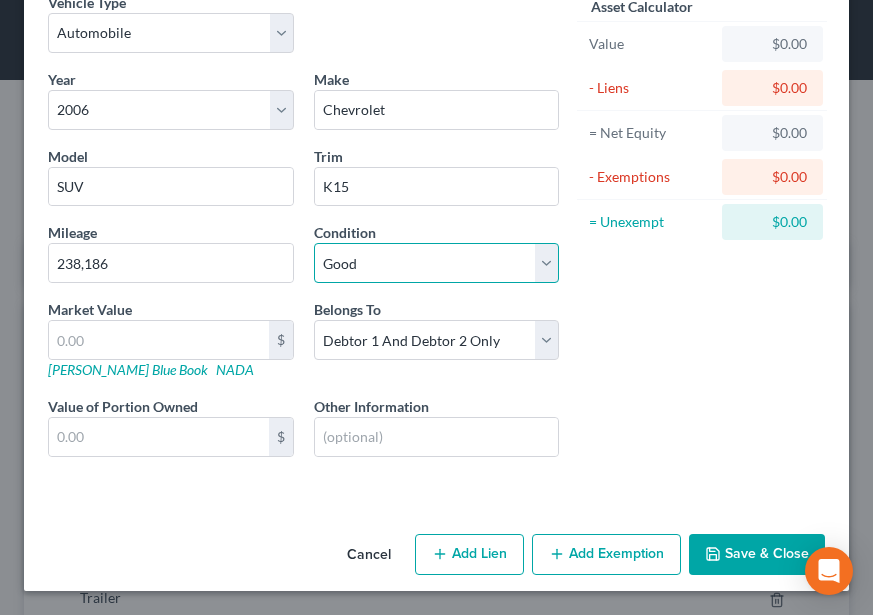 click on "Select Excellent Very Good Good Fair Poor" at bounding box center [437, 263] 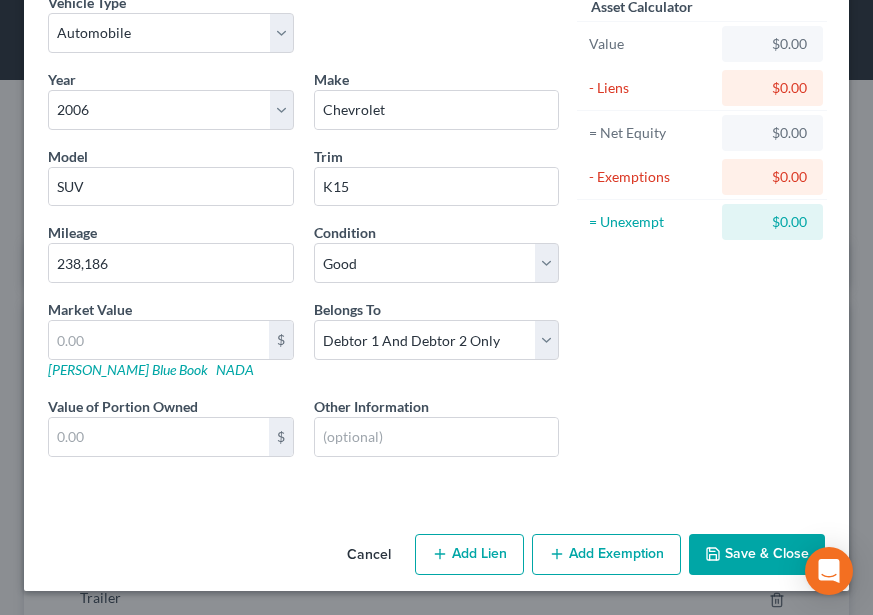 click on "Add Lien" at bounding box center [469, 555] 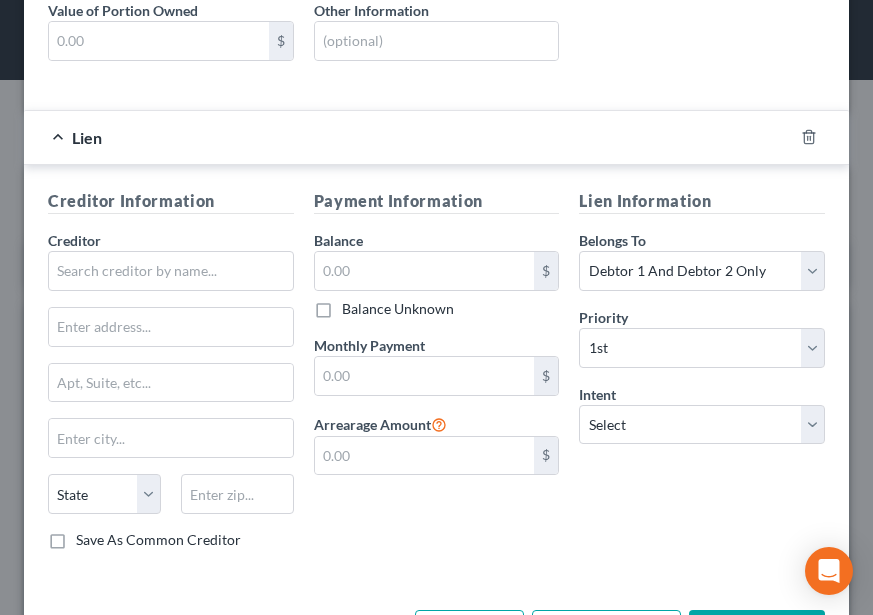 scroll, scrollTop: 573, scrollLeft: 0, axis: vertical 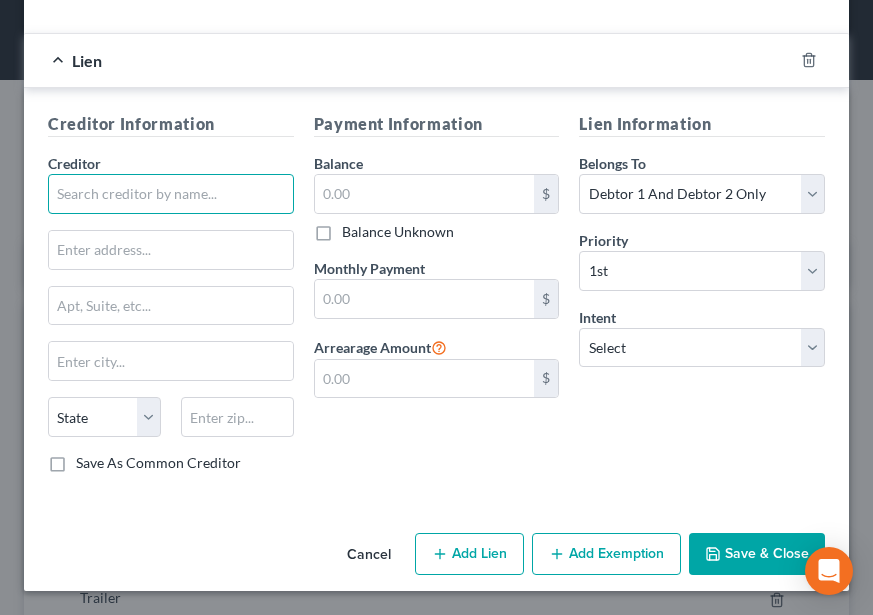 click at bounding box center (171, 194) 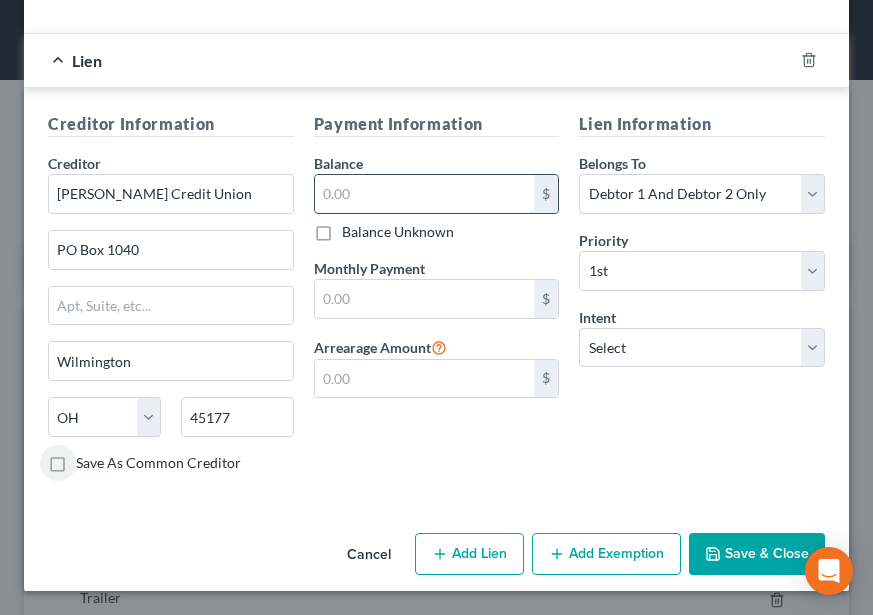 click at bounding box center (425, 194) 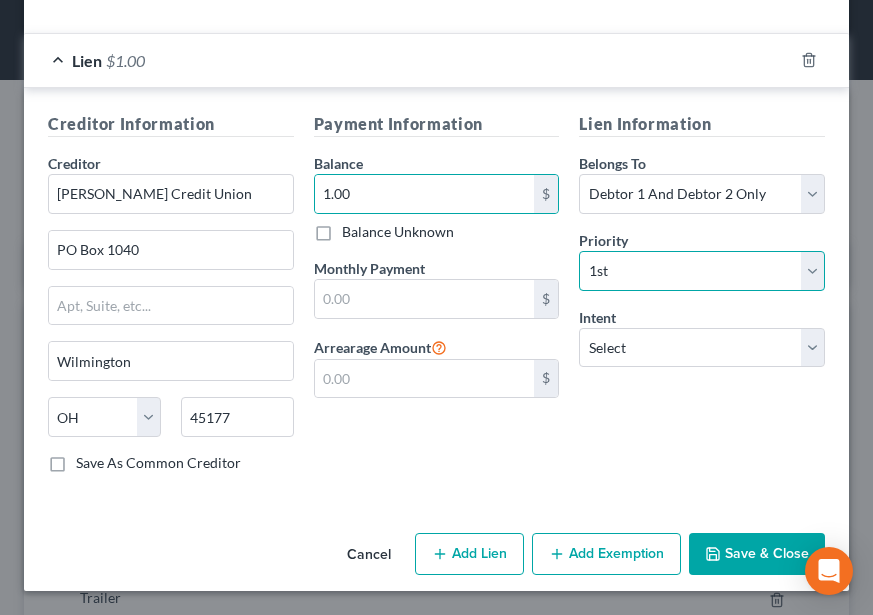 click on "Select 1st 2nd 3rd 4th 5th 6th 7th 8th 9th 10th 11th 12th 13th 14th 15th 16th 17th 18th 19th 20th 21th 22th 23th 24th 25th 26th 27th 28th 29th 30th" at bounding box center (702, 271) 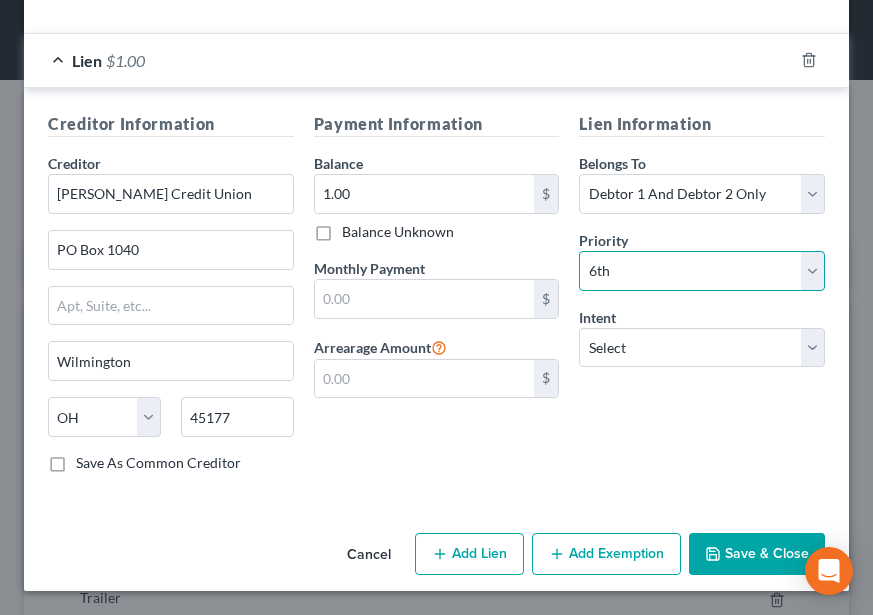 click on "Select 1st 2nd 3rd 4th 5th 6th 7th 8th 9th 10th 11th 12th 13th 14th 15th 16th 17th 18th 19th 20th 21th 22th 23th 24th 25th 26th 27th 28th 29th 30th" at bounding box center [702, 271] 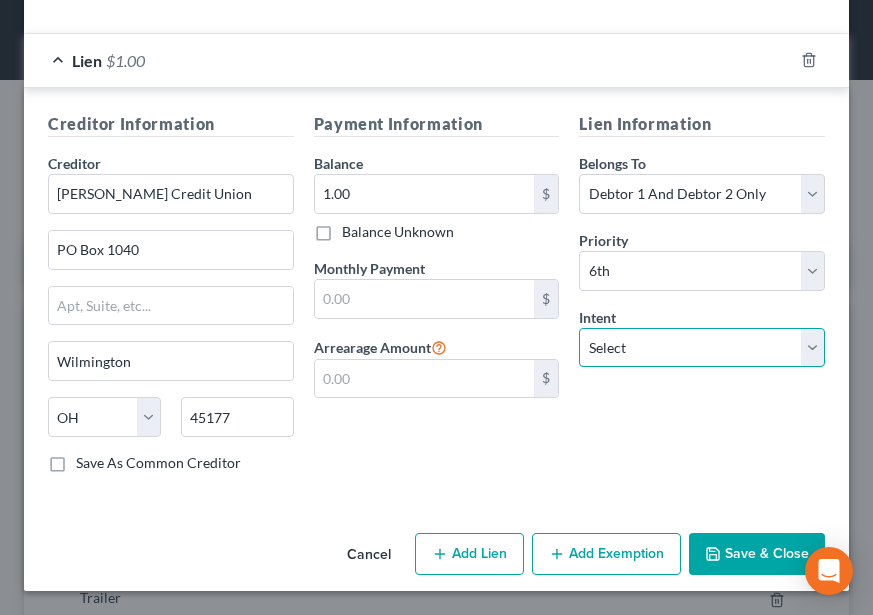 click on "Select Surrender Redeem Reaffirm Avoid Other" at bounding box center (702, 348) 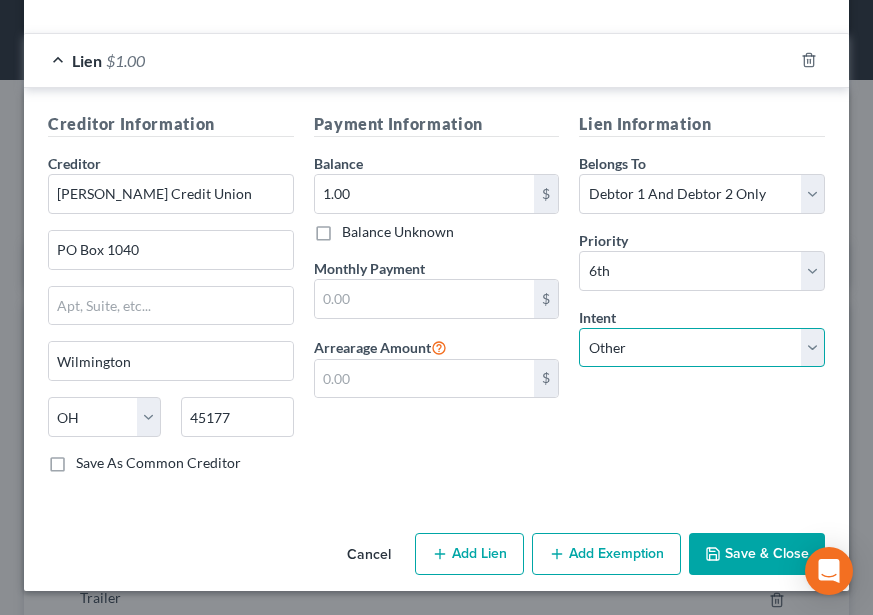 click on "Select Surrender Redeem Reaffirm Avoid Other" at bounding box center [702, 348] 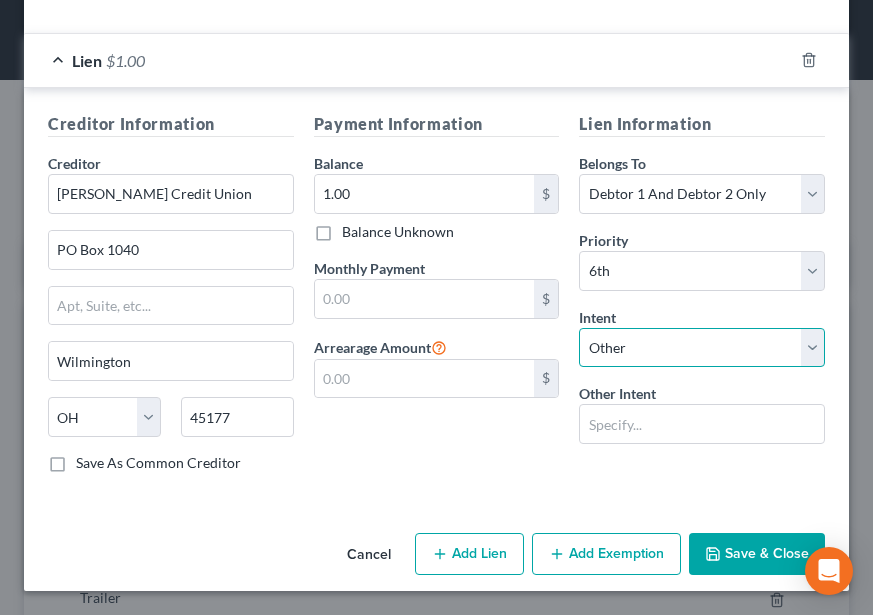 click on "Select Surrender Redeem Reaffirm Avoid Other" at bounding box center [702, 348] 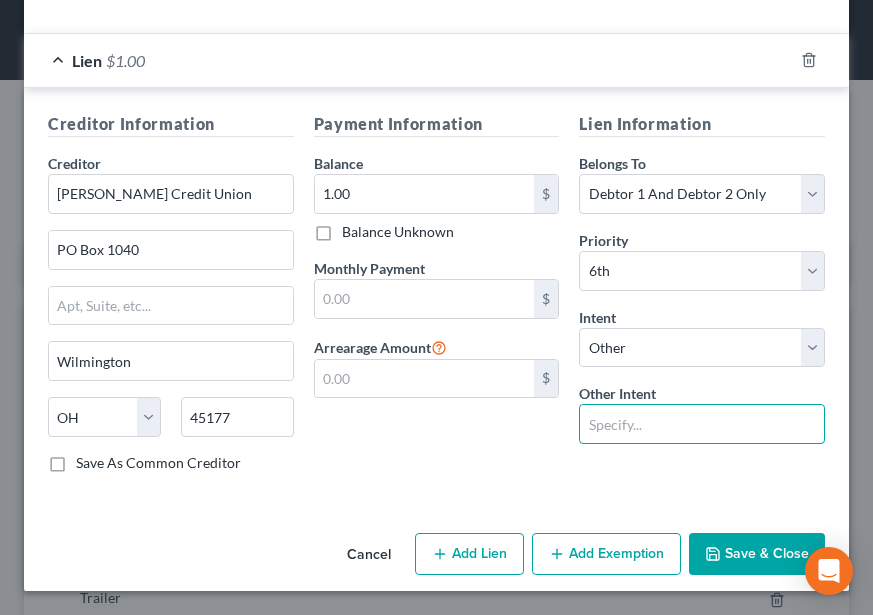 click at bounding box center [702, 424] 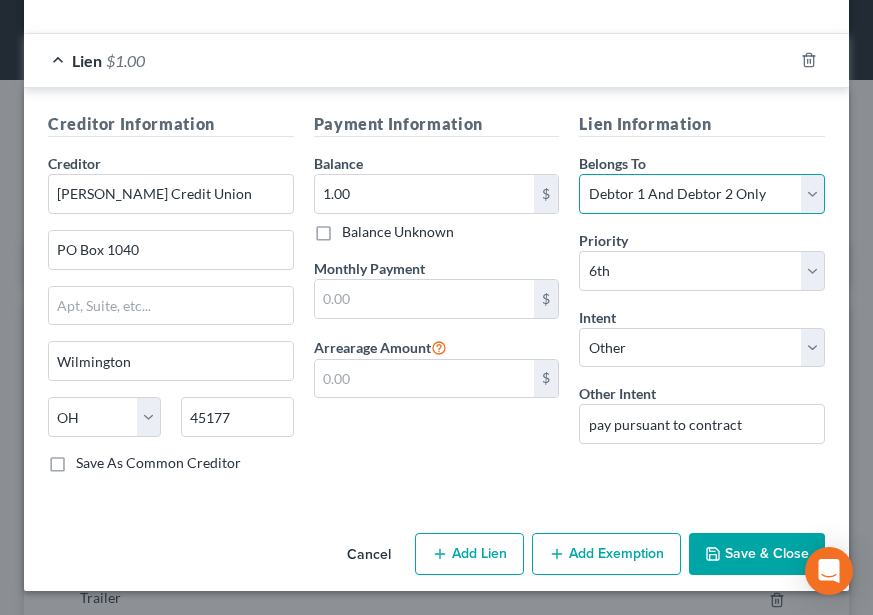 drag, startPoint x: 699, startPoint y: 200, endPoint x: 692, endPoint y: 213, distance: 14.764823 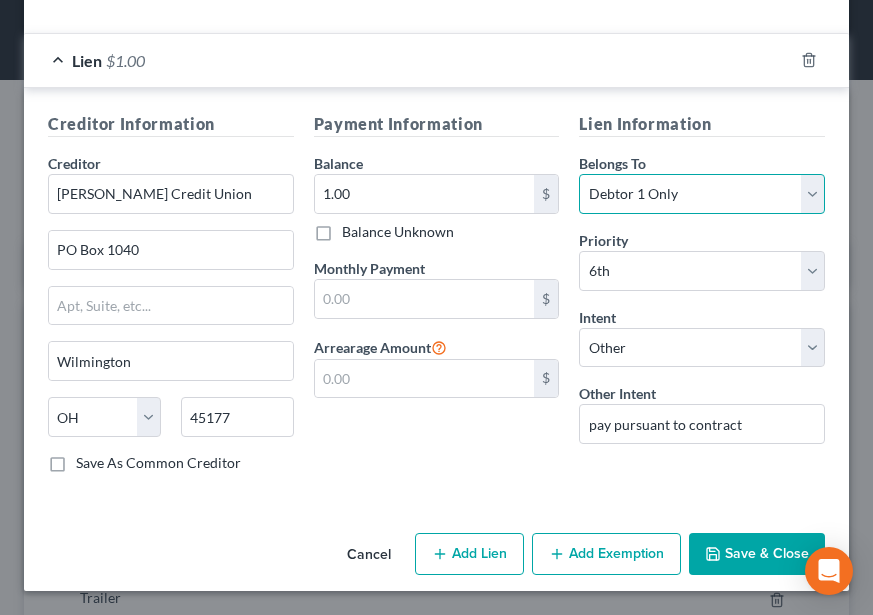 click on "Select Debtor 1 Only Debtor 2 Only Debtor 1 And Debtor 2 Only At Least One Of The Debtors And Another Community Property" at bounding box center (702, 194) 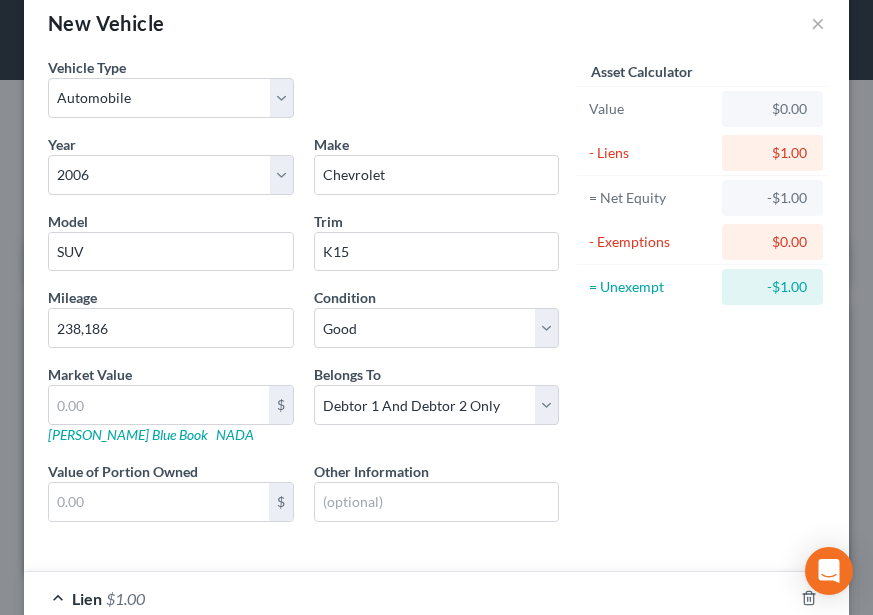 scroll, scrollTop: 0, scrollLeft: 0, axis: both 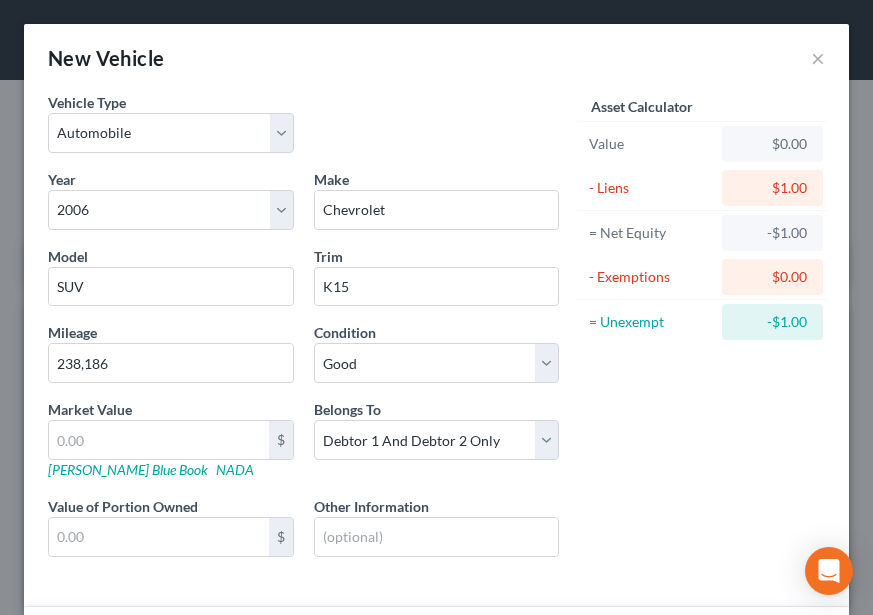 click on "Belongs To
*
Select Debtor 1 Only Debtor 2 Only Debtor 1 And Debtor 2 Only At Least One Of The Debtors And Another Community Property" at bounding box center [437, 439] 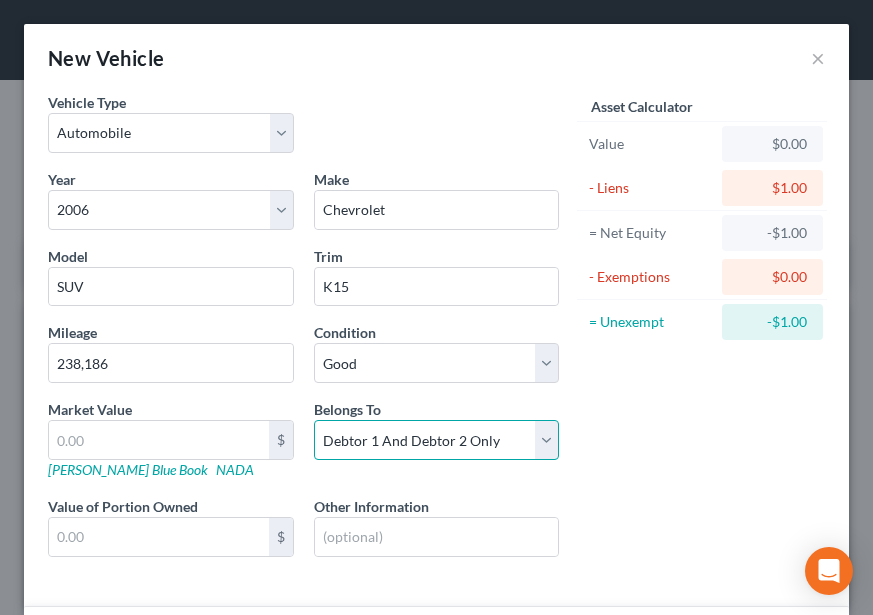 click on "Select Debtor 1 Only Debtor 2 Only Debtor 1 And Debtor 2 Only At Least One Of The Debtors And Another Community Property" at bounding box center (437, 440) 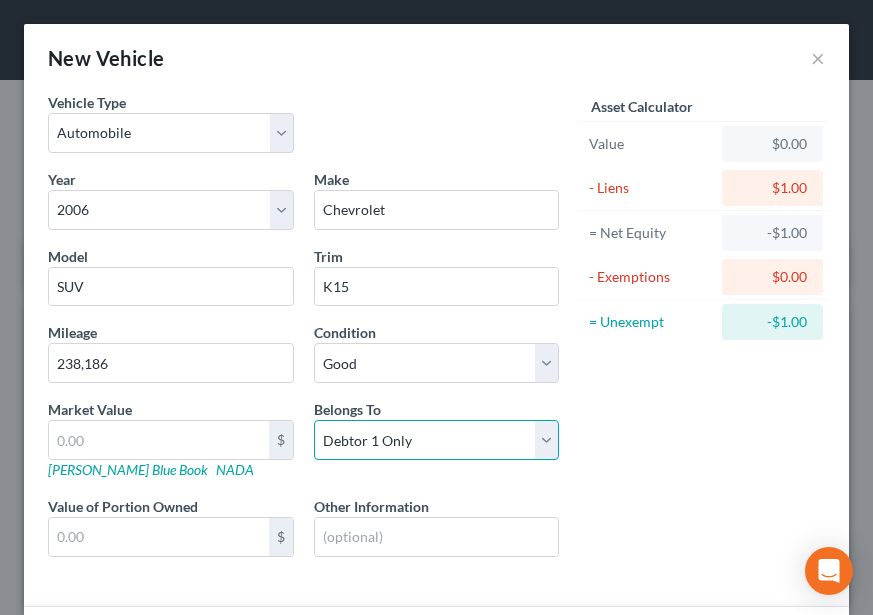 click on "Select Debtor 1 Only Debtor 2 Only Debtor 1 And Debtor 2 Only At Least One Of The Debtors And Another Community Property" at bounding box center [437, 440] 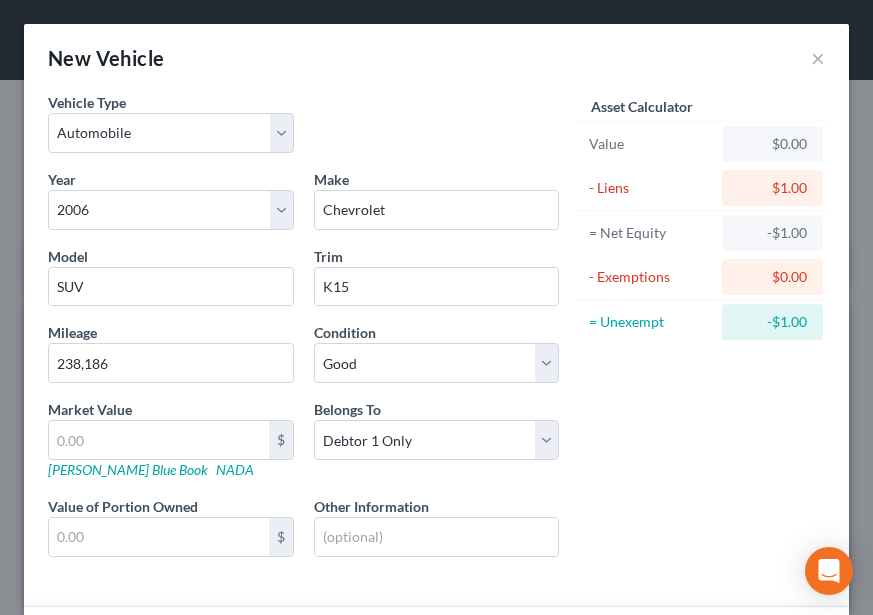 click on "Asset Calculator Value $0.00 - Liens $1.00 = Net Equity -$1.00 - Exemptions $0.00 = Unexempt -$1.00" at bounding box center (702, 341) 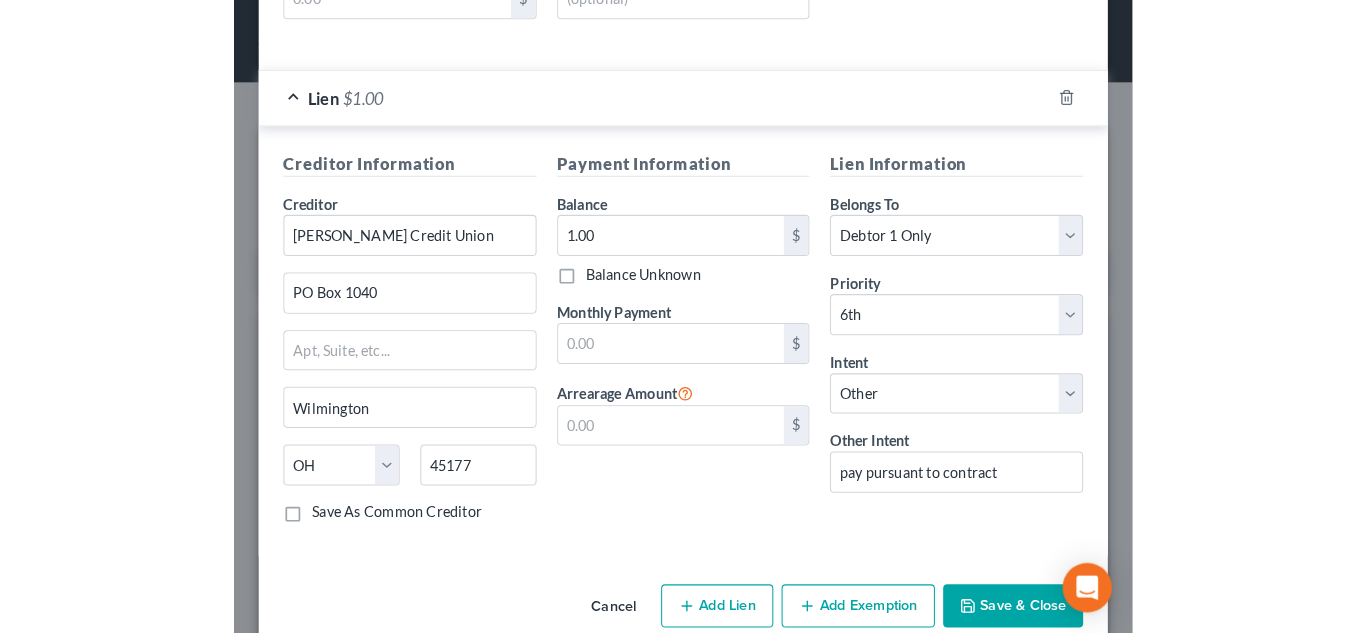 scroll, scrollTop: 573, scrollLeft: 0, axis: vertical 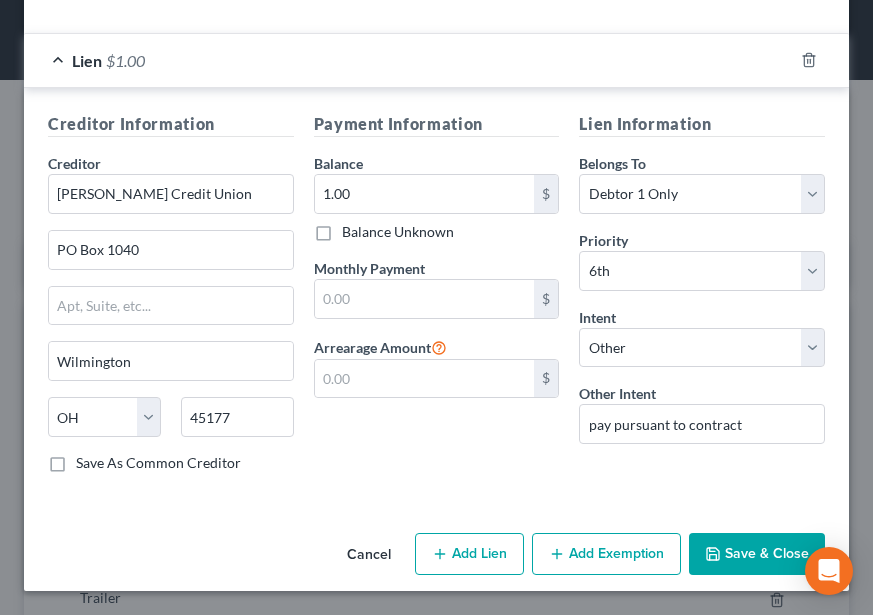 click on "Save & Close" at bounding box center (757, 554) 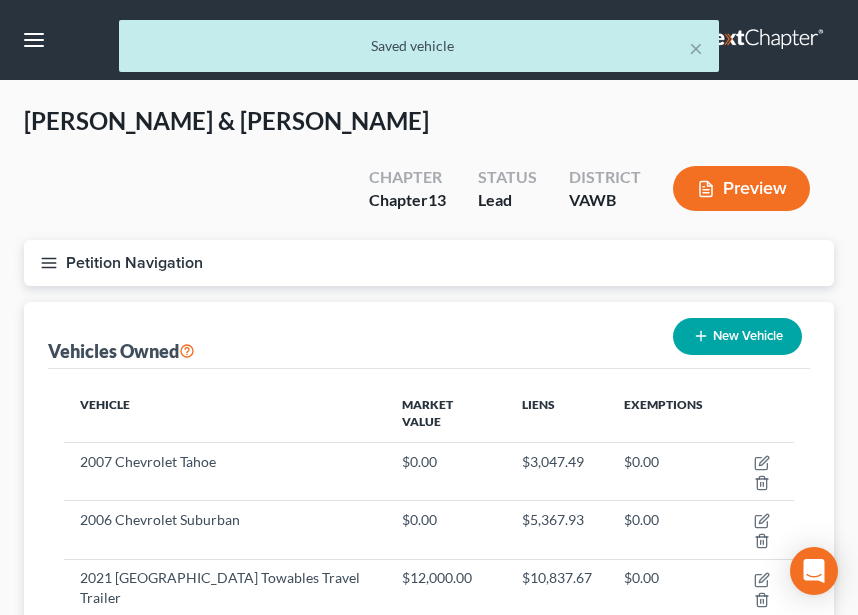 click on "Vehicles Owned  New Vehicle" at bounding box center [429, 335] 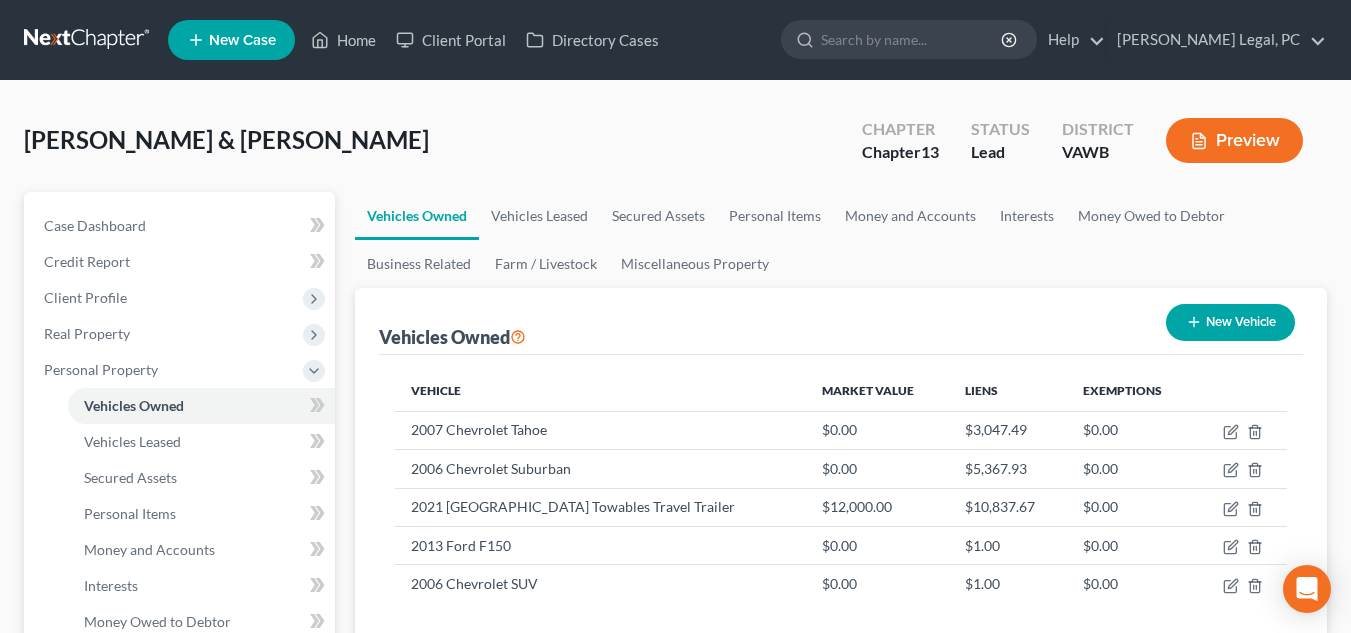 click on "Vehicles Owned
Vehicles Leased
Secured Assets
Personal Items
Money and Accounts
Interests
Money Owed to Debtor
Business Related
Farm / Livestock
Miscellaneous Property
Vehicles Owned  New Vehicle
Vehicle Market Value Liens Exemptions 2007 Chevrolet Tahoe $0.00 $3,047.49 $0.00 2006 Chevrolet Suburban $0.00 $5,367.93 $0.00 2021 Salem Towables Travel Trailer $12,000.00 $10,837.67 $0.00 2013 Ford F150 $0.00 $1.00 $0.00 2006 Chevrolet SUV $0.00 $1.00 $0.00
chevron_left
Properties Owned
Vehicles Leased
chevron_right" at bounding box center (841, 787) 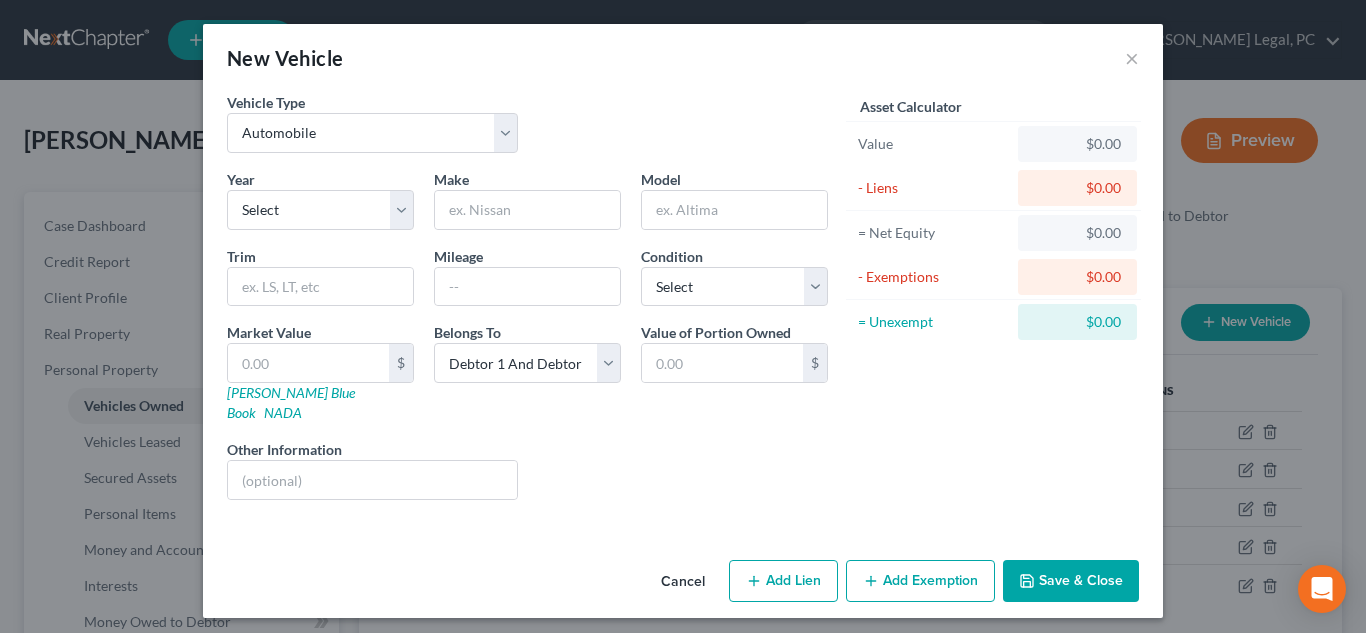 click on "Vehicle Type Select Automobile Truck Trailer Watercraft Aircraft Motor Home Atv Other Vehicle" at bounding box center (372, 122) 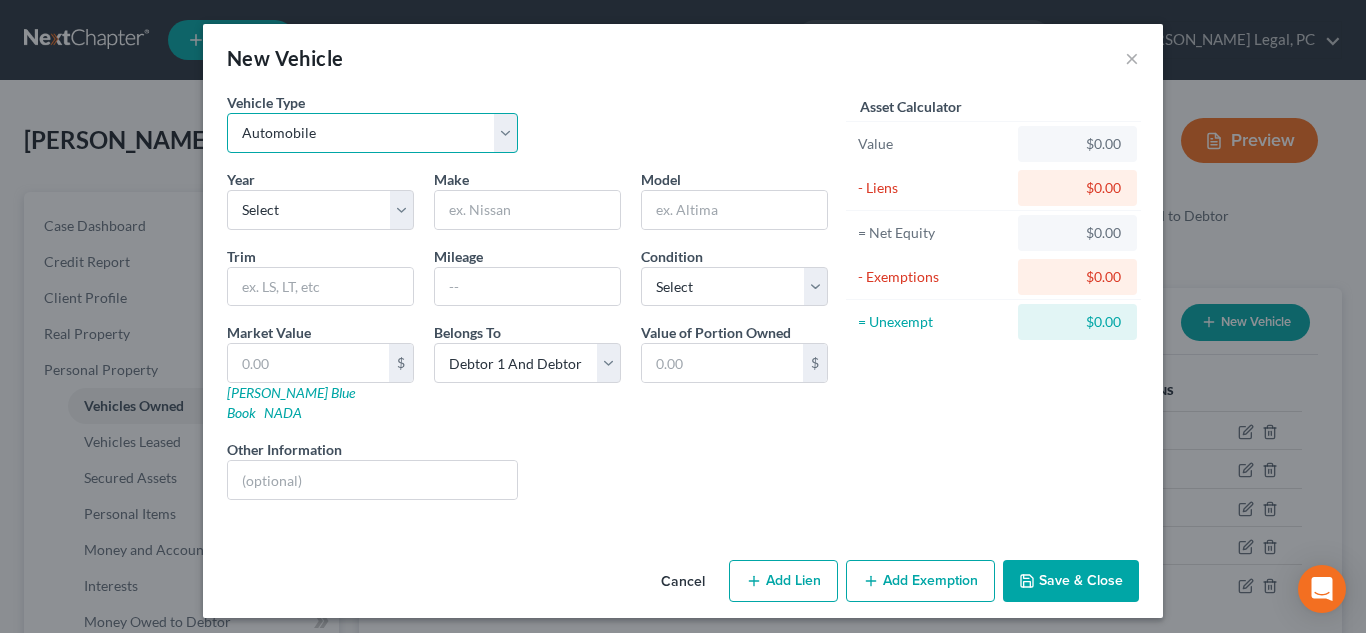 click on "Select Automobile Truck Trailer Watercraft Aircraft Motor Home Atv Other Vehicle" at bounding box center [372, 133] 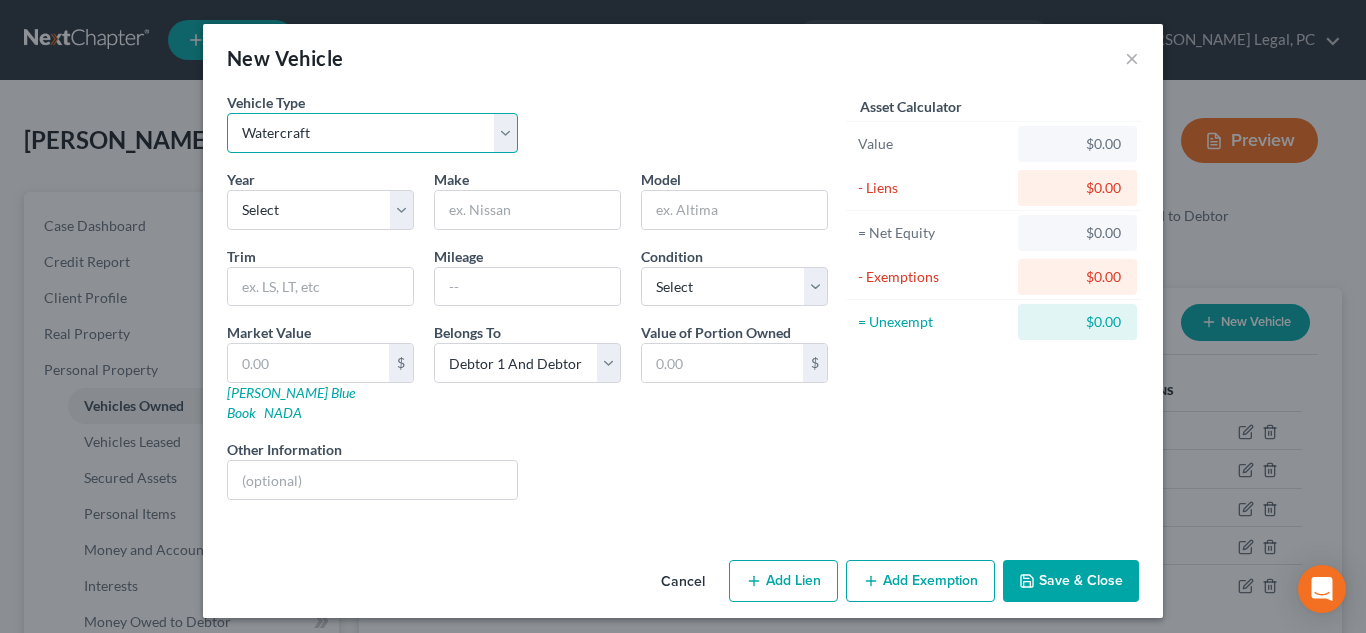 click on "Select Automobile Truck Trailer Watercraft Aircraft Motor Home Atv Other Vehicle" at bounding box center [372, 133] 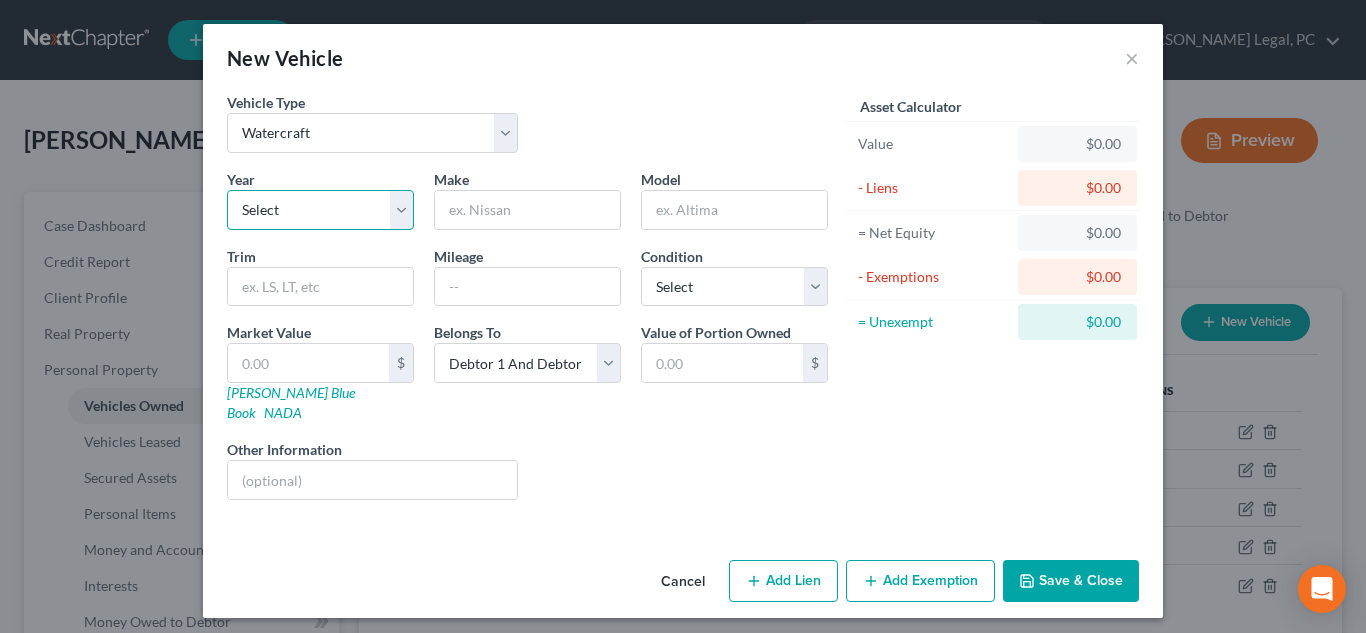 drag, startPoint x: 386, startPoint y: 220, endPoint x: 377, endPoint y: 228, distance: 12.0415945 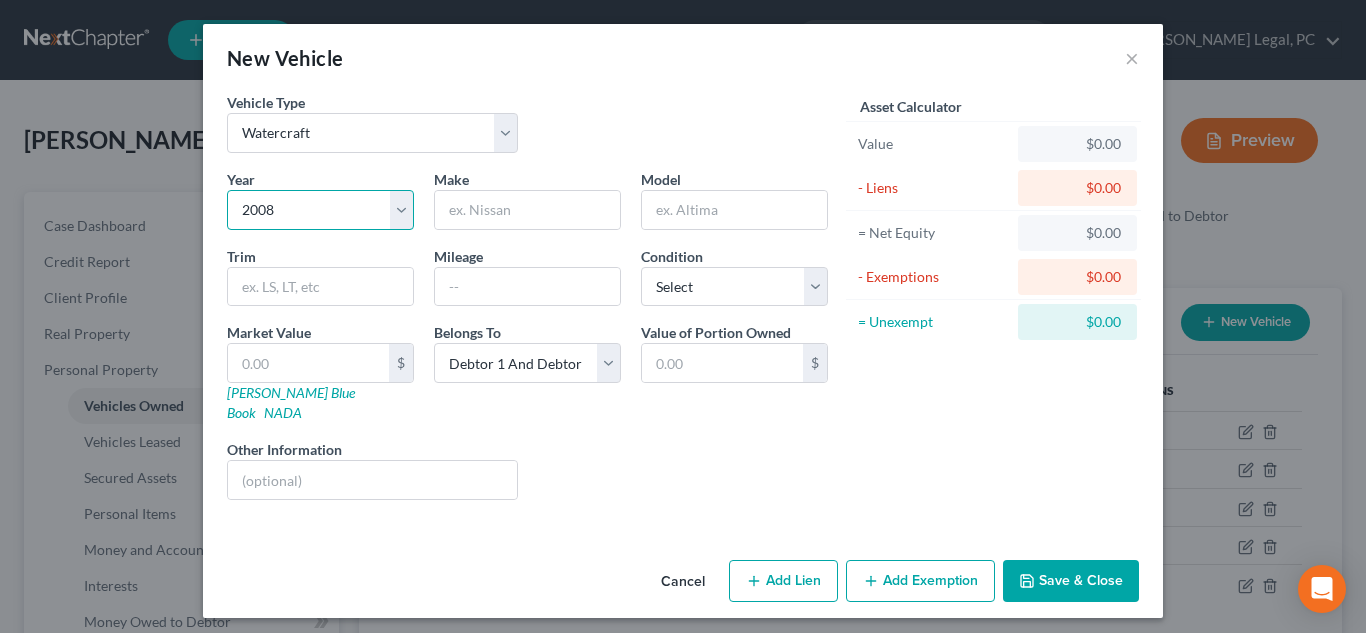 click on "Select 2026 2025 2024 2023 2022 2021 2020 2019 2018 2017 2016 2015 2014 2013 2012 2011 2010 2009 2008 2007 2006 2005 2004 2003 2002 2001 2000 1999 1998 1997 1996 1995 1994 1993 1992 1991 1990 1989 1988 1987 1986 1985 1984 1983 1982 1981 1980 1979 1978 1977 1976 1975 1974 1973 1972 1971 1970 1969 1968 1967 1966 1965 1964 1963 1962 1961 1960 1959 1958 1957 1956 1955 1954 1953 1952 1951 1950 1949 1948 1947 1946 1945 1944 1943 1942 1941 1940 1939 1938 1937 1936 1935 1934 1933 1932 1931 1930 1929 1928 1927 1926 1925 1924 1923 1922 1921 1920 1919 1918 1917 1916 1915 1914 1913 1912 1911 1910 1909 1908 1907 1906 1905 1904 1903 1902 1901" at bounding box center (320, 210) 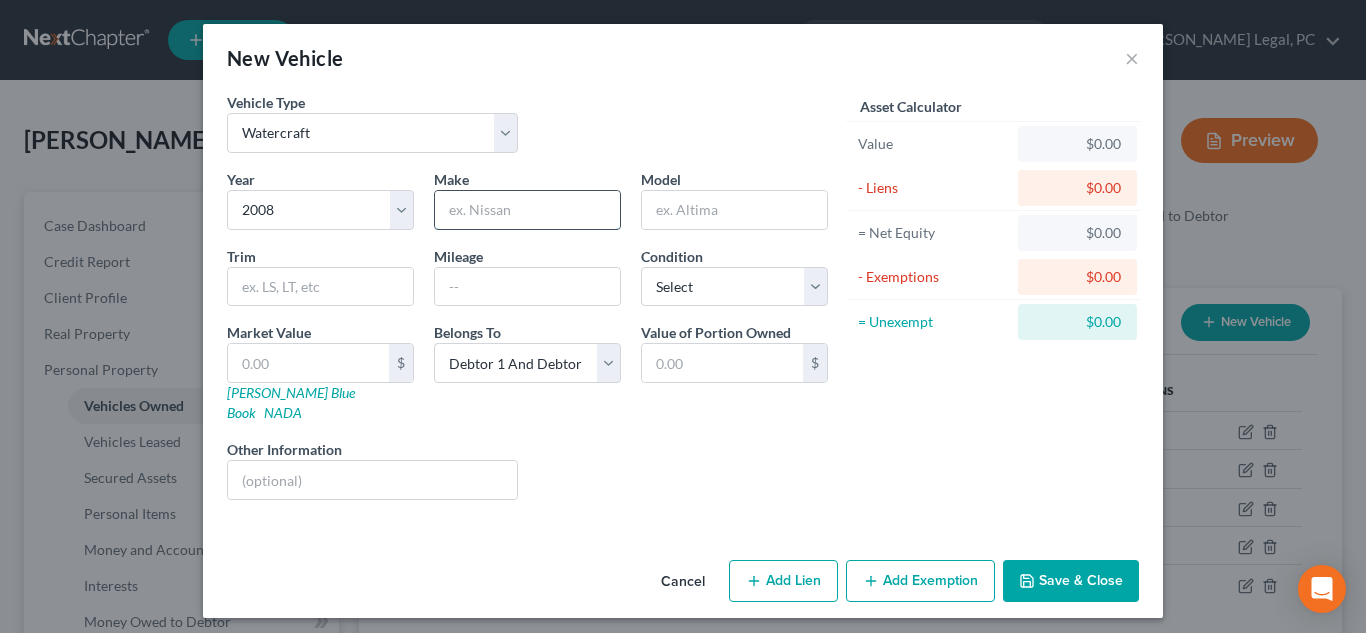 click at bounding box center [527, 210] 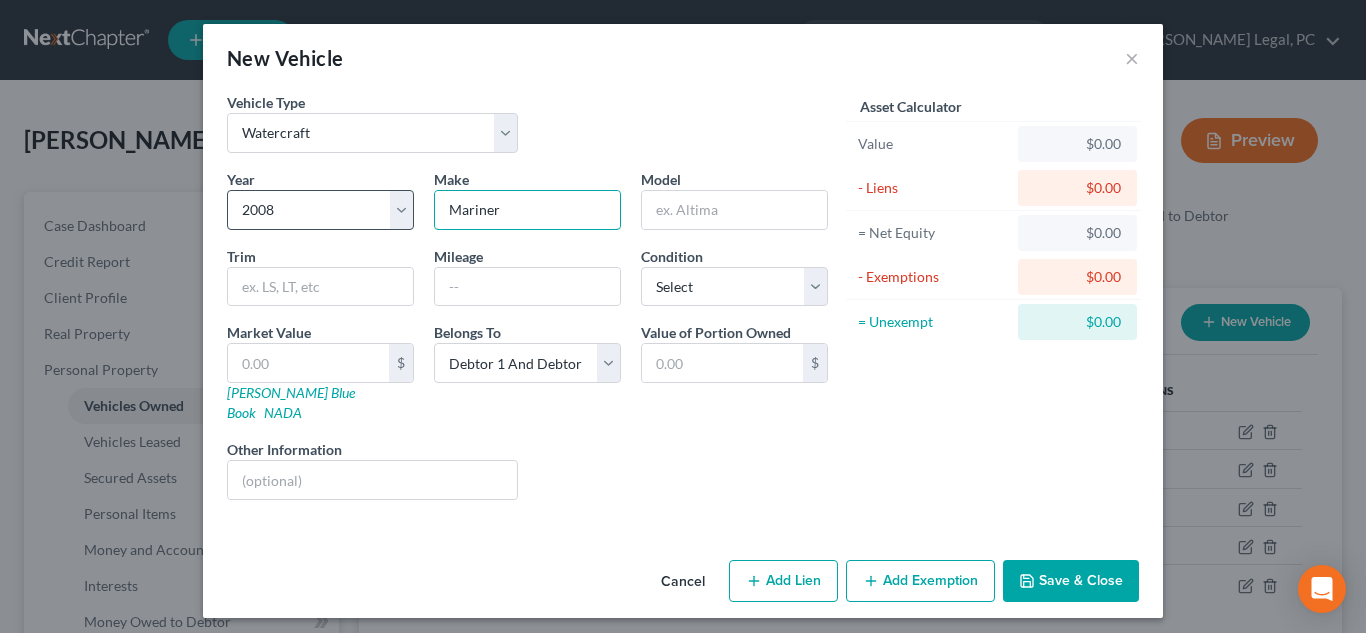 drag, startPoint x: 517, startPoint y: 207, endPoint x: 375, endPoint y: 218, distance: 142.42542 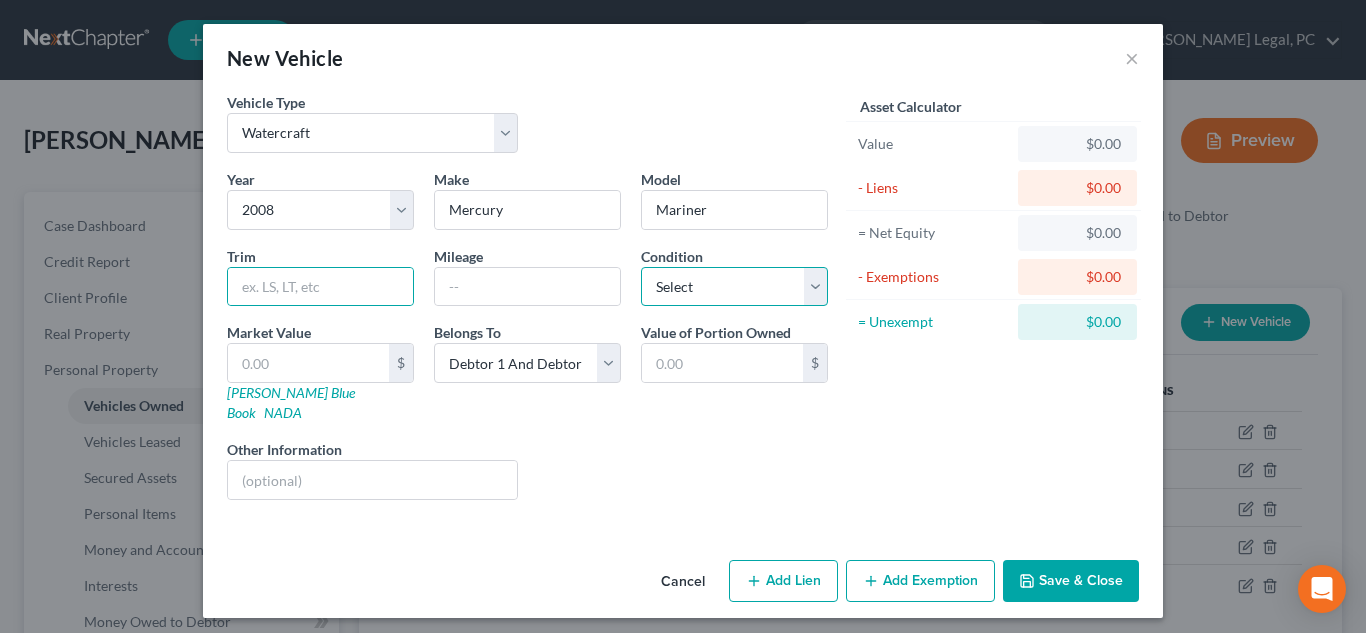 click on "Select Excellent Very Good Good Fair Poor" at bounding box center [734, 287] 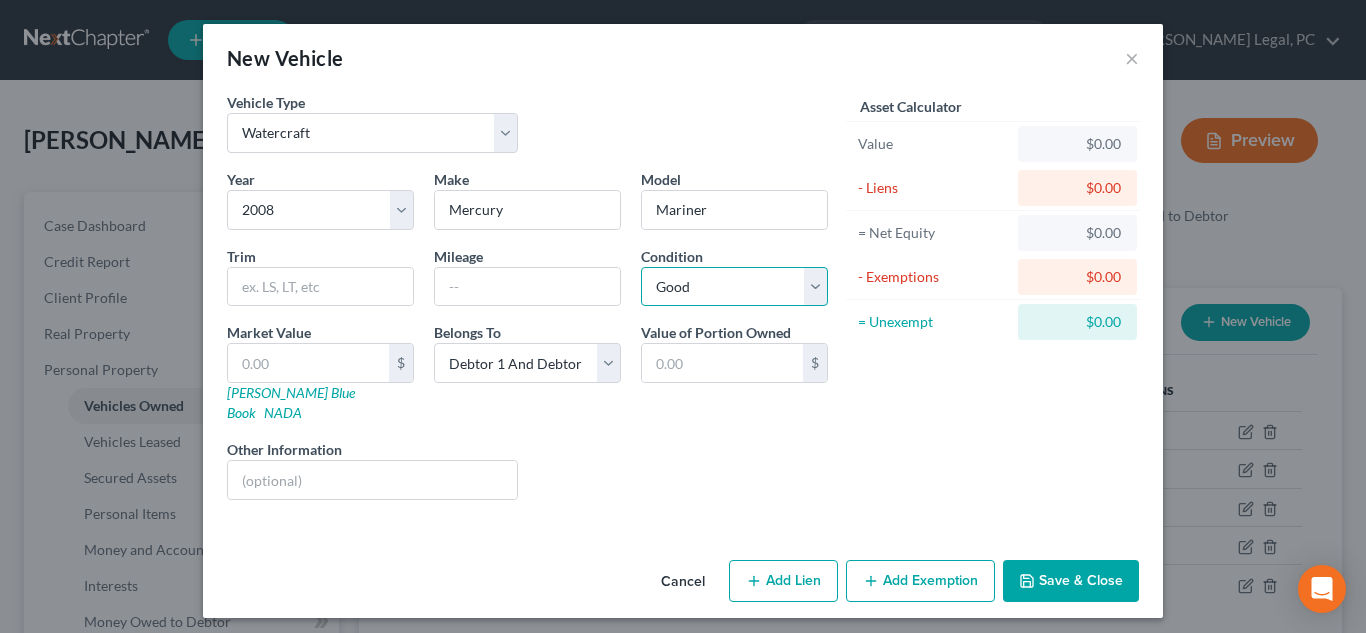 click on "Select Excellent Very Good Good Fair Poor" at bounding box center (734, 287) 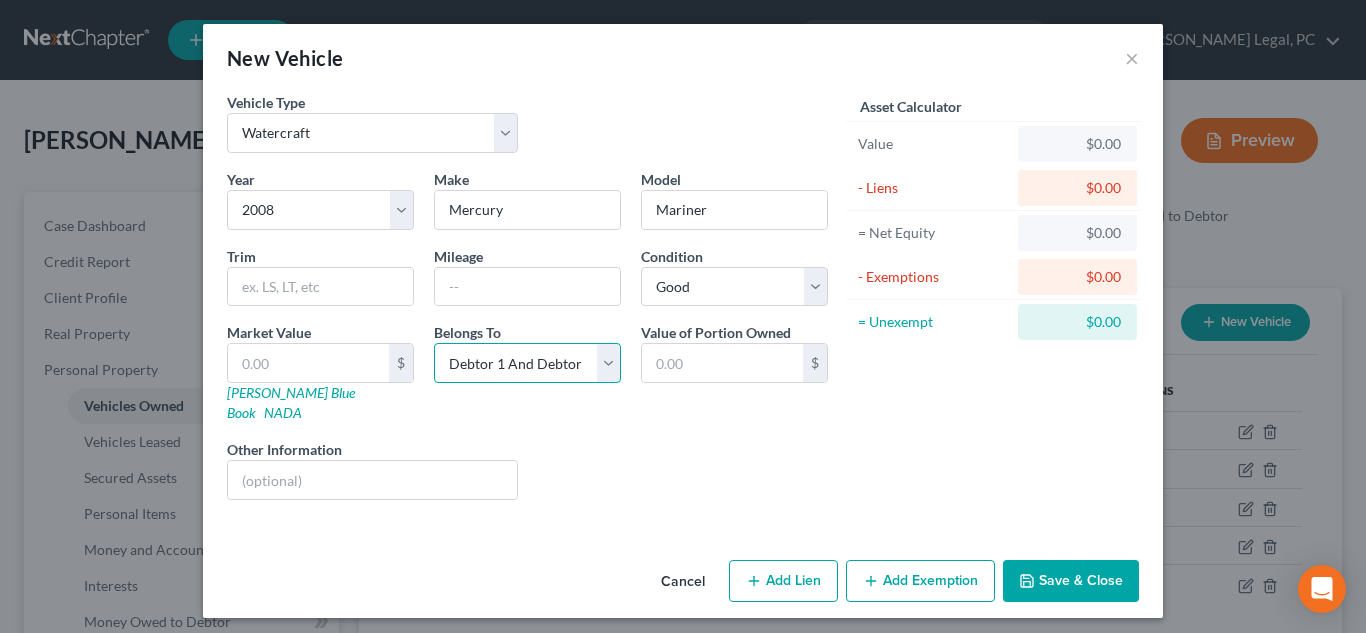 click on "Select Debtor 1 Only Debtor 2 Only Debtor 1 And Debtor 2 Only At Least One Of The Debtors And Another Community Property" at bounding box center [527, 363] 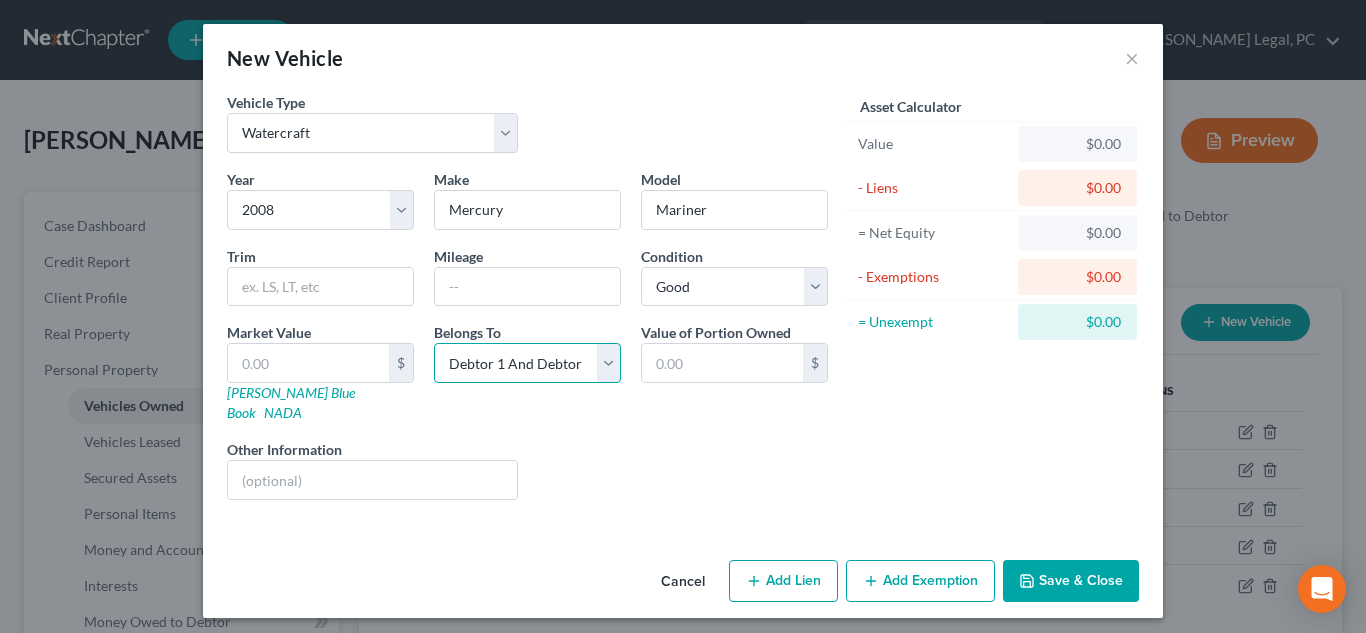 click on "Select Debtor 1 Only Debtor 2 Only Debtor 1 And Debtor 2 Only At Least One Of The Debtors And Another Community Property" at bounding box center (527, 363) 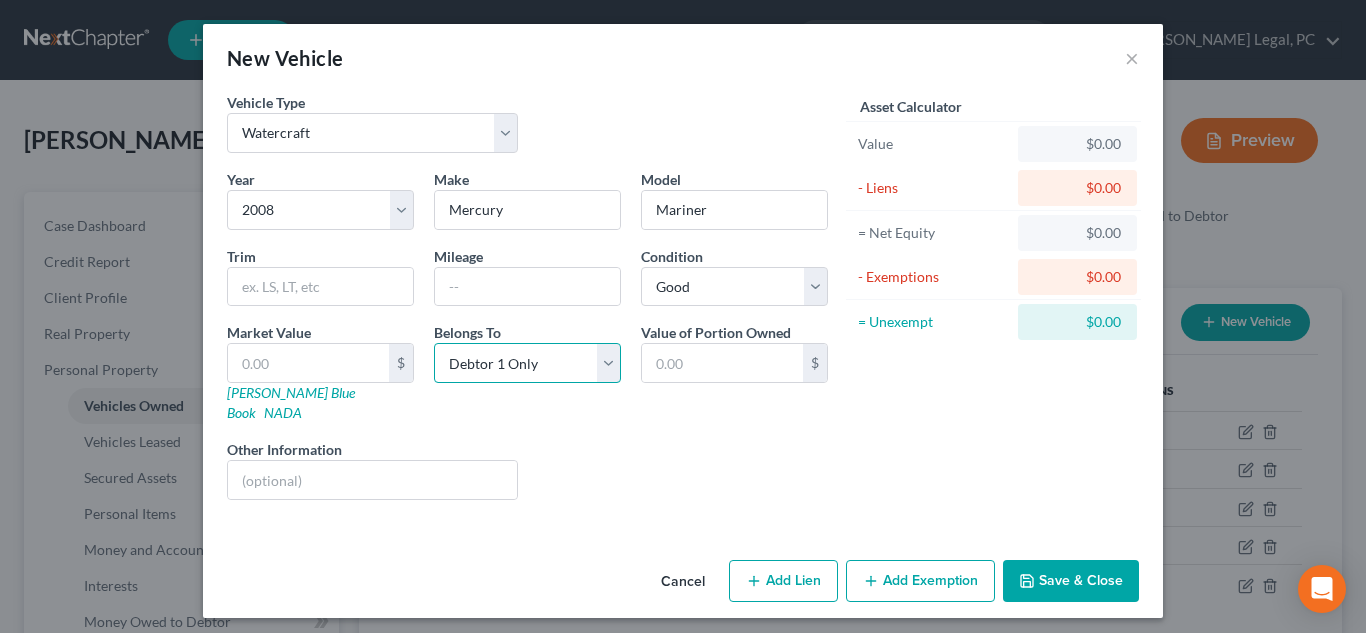 click on "Select Debtor 1 Only Debtor 2 Only Debtor 1 And Debtor 2 Only At Least One Of The Debtors And Another Community Property" at bounding box center [527, 363] 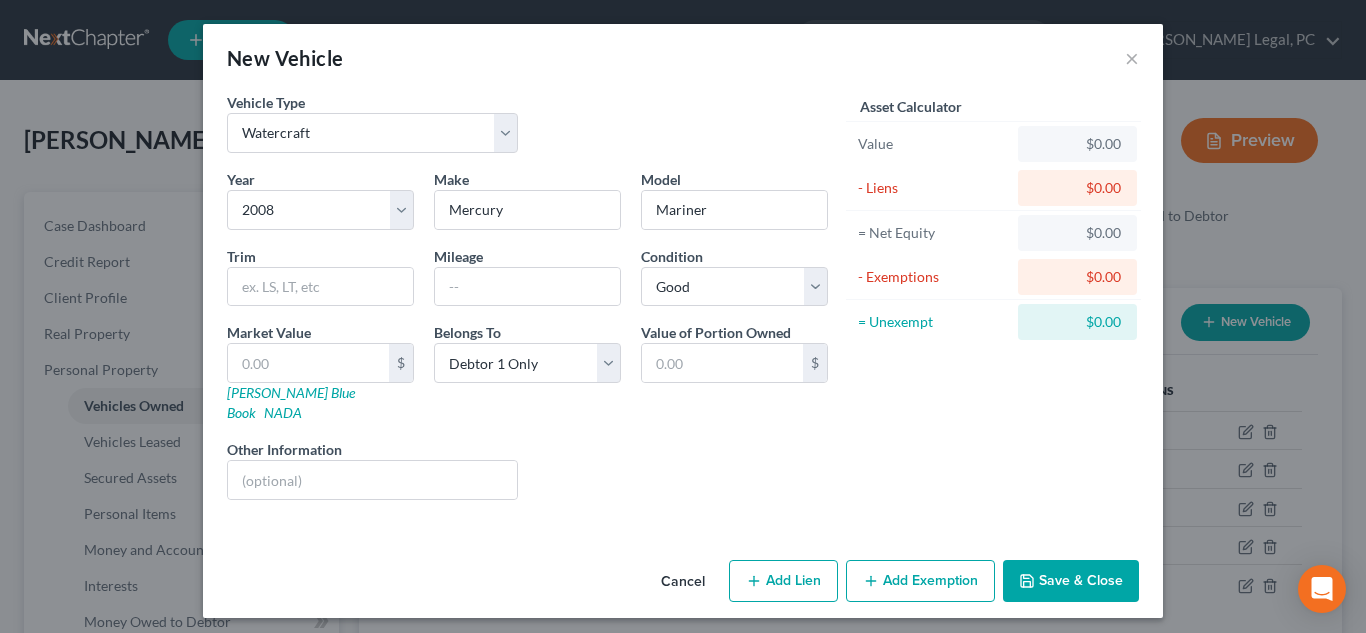 drag, startPoint x: 690, startPoint y: 409, endPoint x: 649, endPoint y: 399, distance: 42.201897 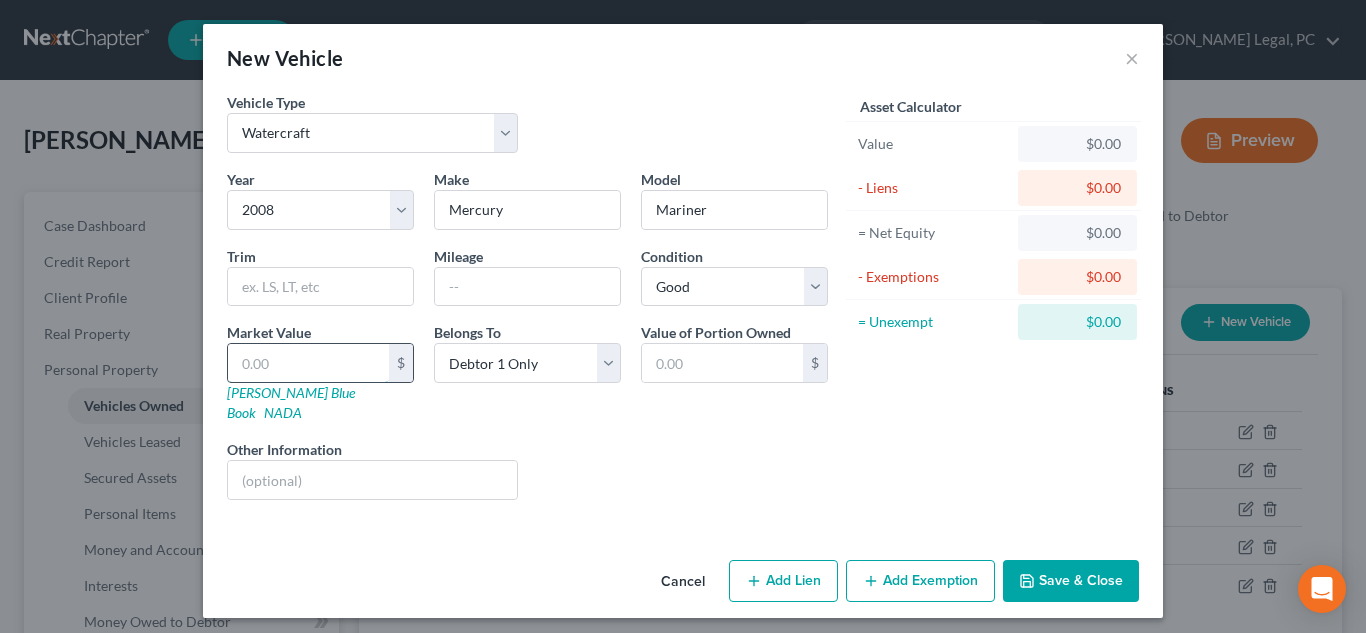 click at bounding box center (308, 363) 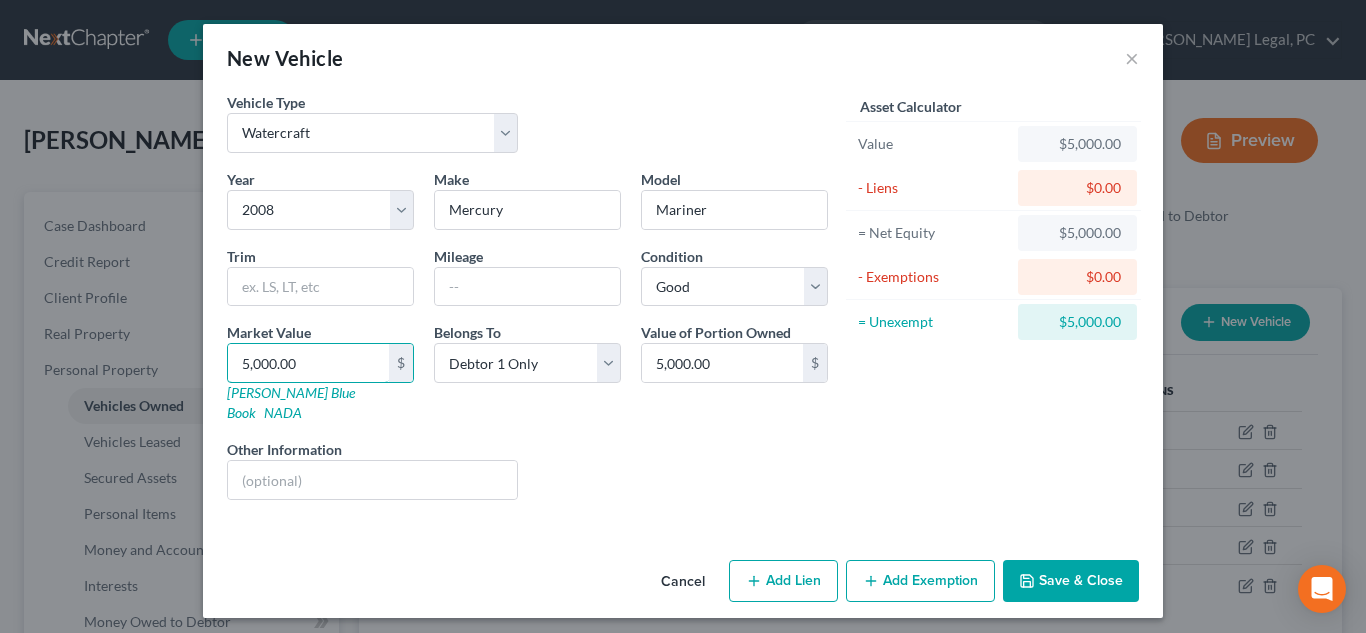 drag, startPoint x: 255, startPoint y: 355, endPoint x: 215, endPoint y: 346, distance: 41 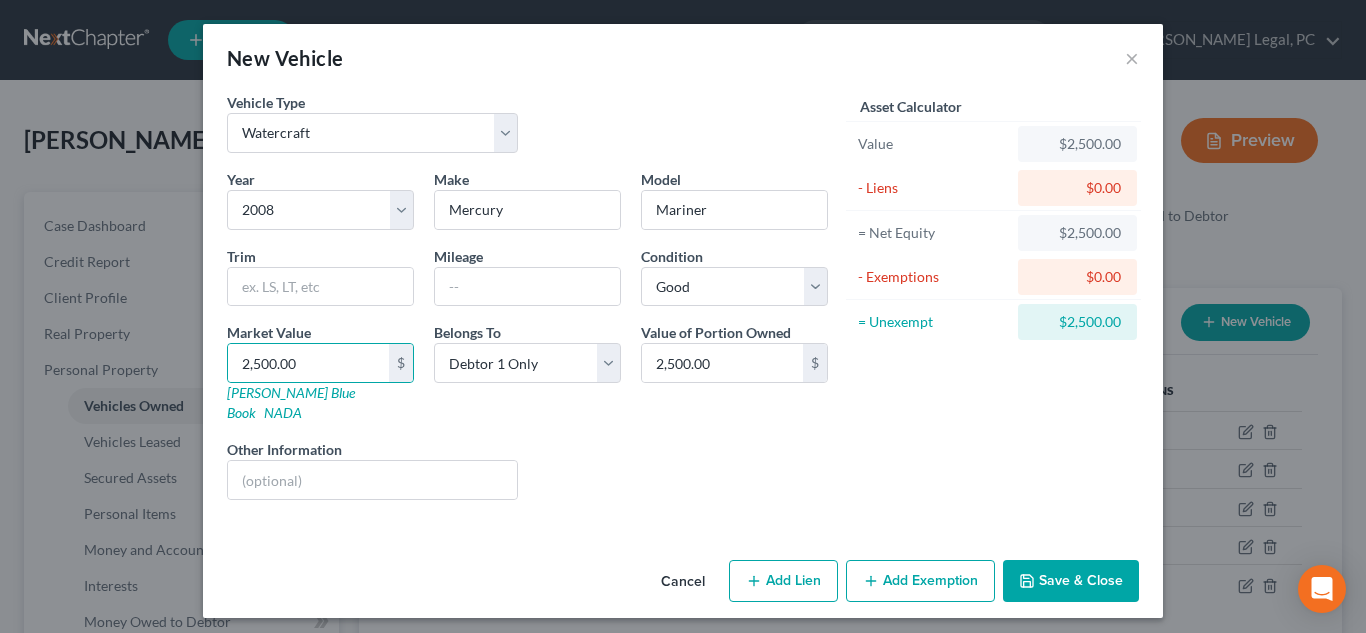 click on "Liens
Select" at bounding box center [683, 469] 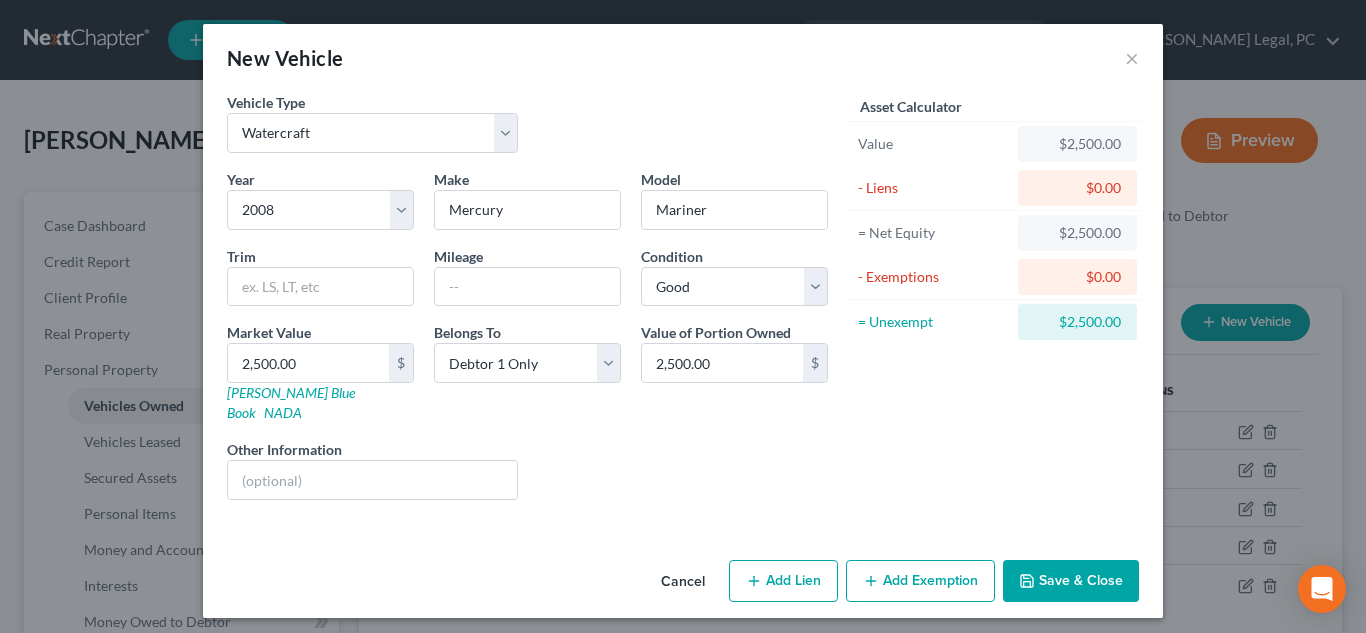 click on "Year Select 2026 2025 2024 2023 2022 2021 2020 2019 2018 2017 2016 2015 2014 2013 2012 2011 2010 2009 2008 2007 2006 2005 2004 2003 2002 2001 2000 1999 1998 1997 1996 1995 1994 1993 1992 1991 1990 1989 1988 1987 1986 1985 1984 1983 1982 1981 1980 1979 1978 1977 1976 1975 1974 1973 1972 1971 1970 1969 1968 1967 1966 1965 1964 1963 1962 1961 1960 1959 1958 1957 1956 1955 1954 1953 1952 1951 1950 1949 1948 1947 1946 1945 1944 1943 1942 1941 1940 1939 1938 1937 1936 1935 1934 1933 1932 1931 1930 1929 1928 1927 1926 1925 1924 1923 1922 1921 1920 1919 1918 1917 1916 1915 1914 1913 1912 1911 1910 1909 1908 1907 1906 1905 1904 1903 1902 1901
Make
*
Mercury Model Mariner Trim Mileage Condition Select Excellent Very Good Good Fair Poor Market Value 2,500.00 $ Kelly Blue Book NADA
Belongs To
*
Select Debtor 1 Only Debtor 2 Only Debtor 1 And Debtor 2 Only At Least One Of The Debtors And Another Community Property Value of Portion Owned 2,500.00 $ Other Information
Liens
Select" at bounding box center (527, 342) 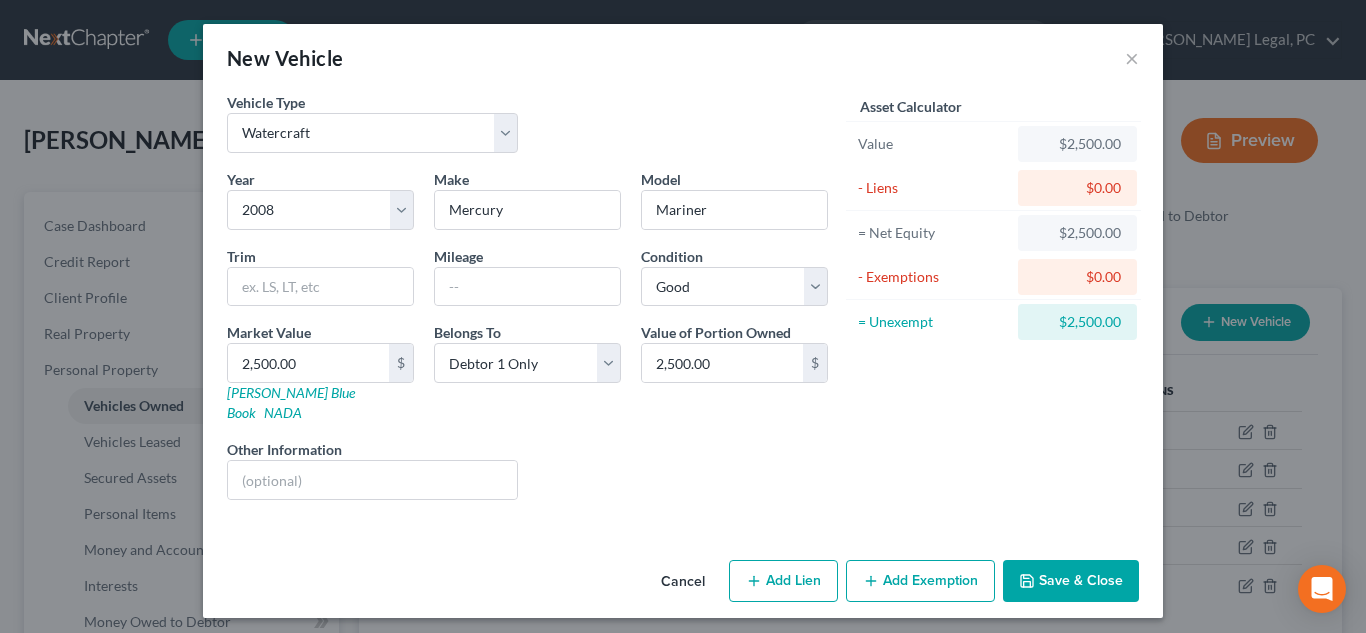 click on "Add Lien" at bounding box center (783, 581) 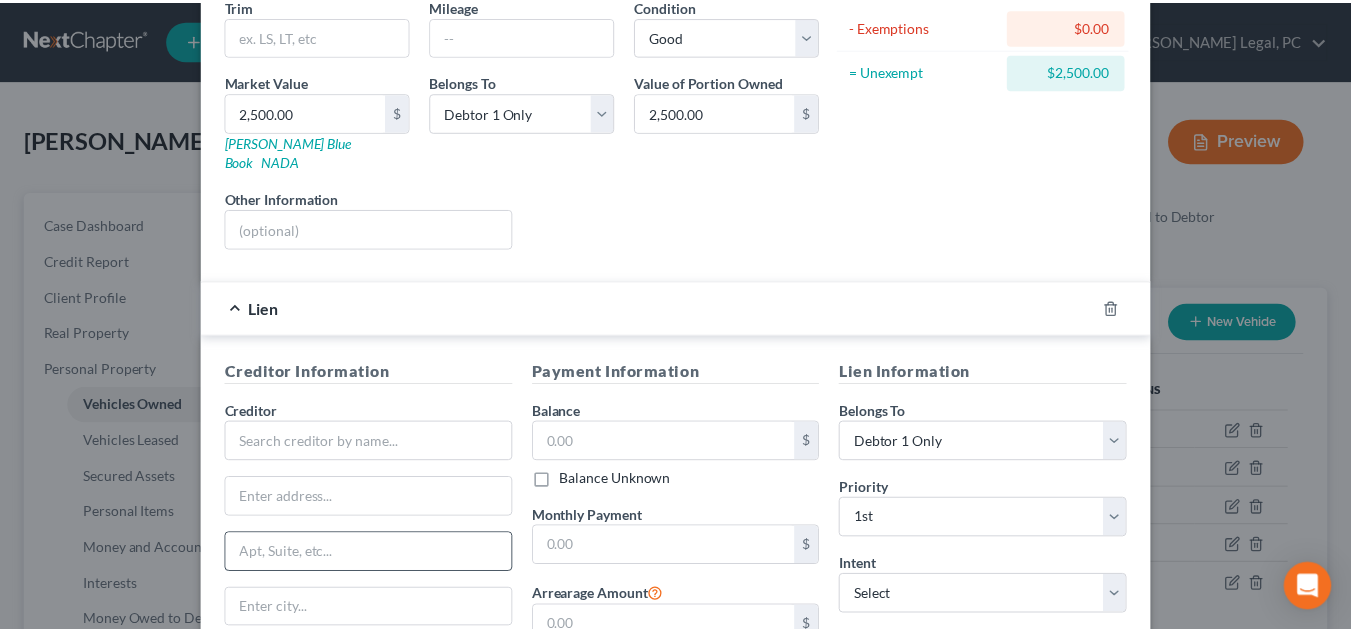 scroll, scrollTop: 400, scrollLeft: 0, axis: vertical 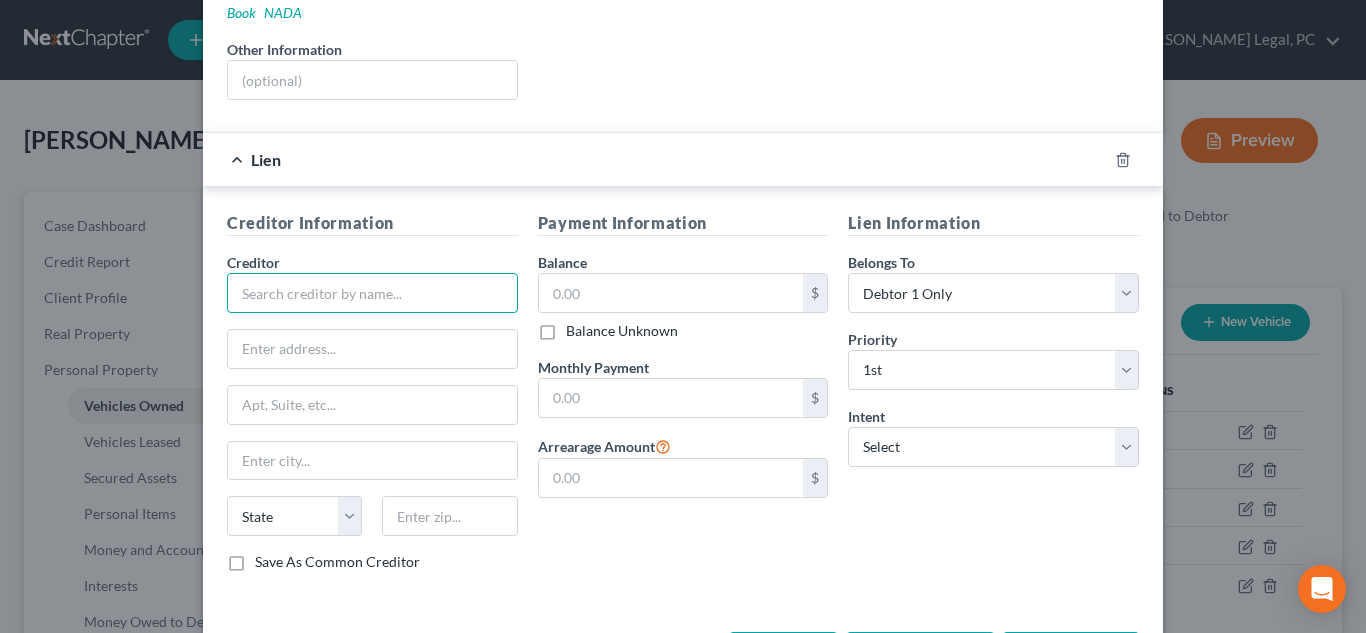 click at bounding box center (372, 293) 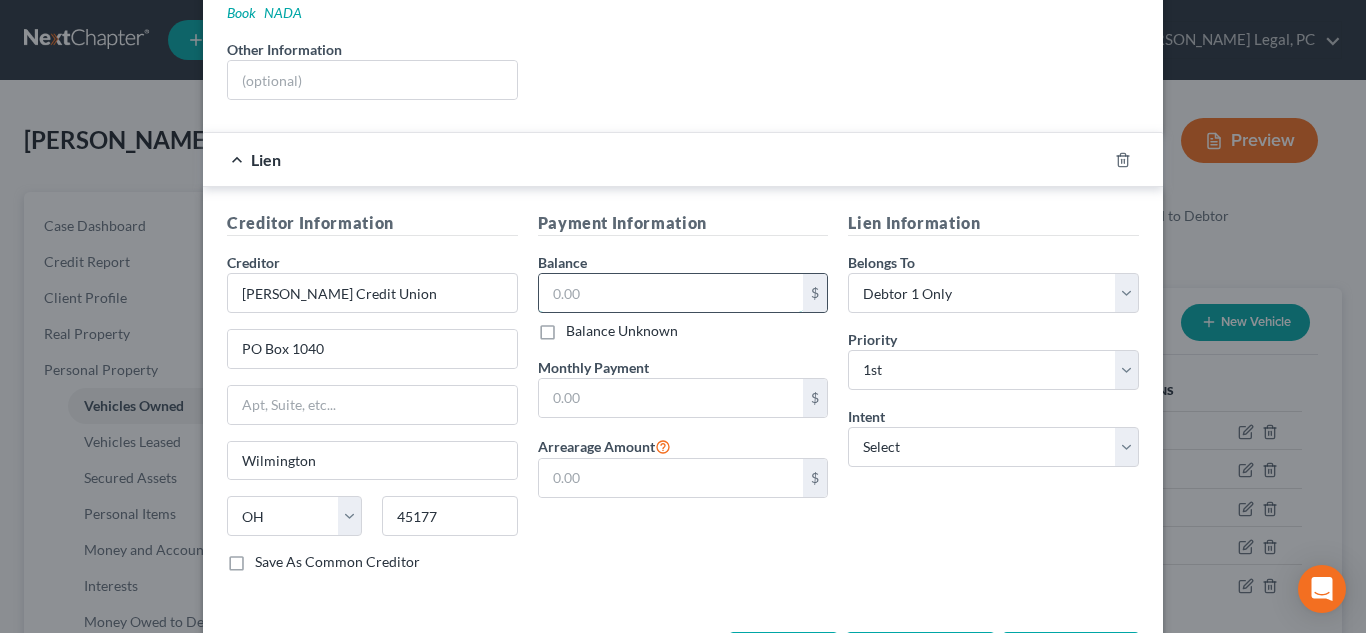 click at bounding box center (671, 293) 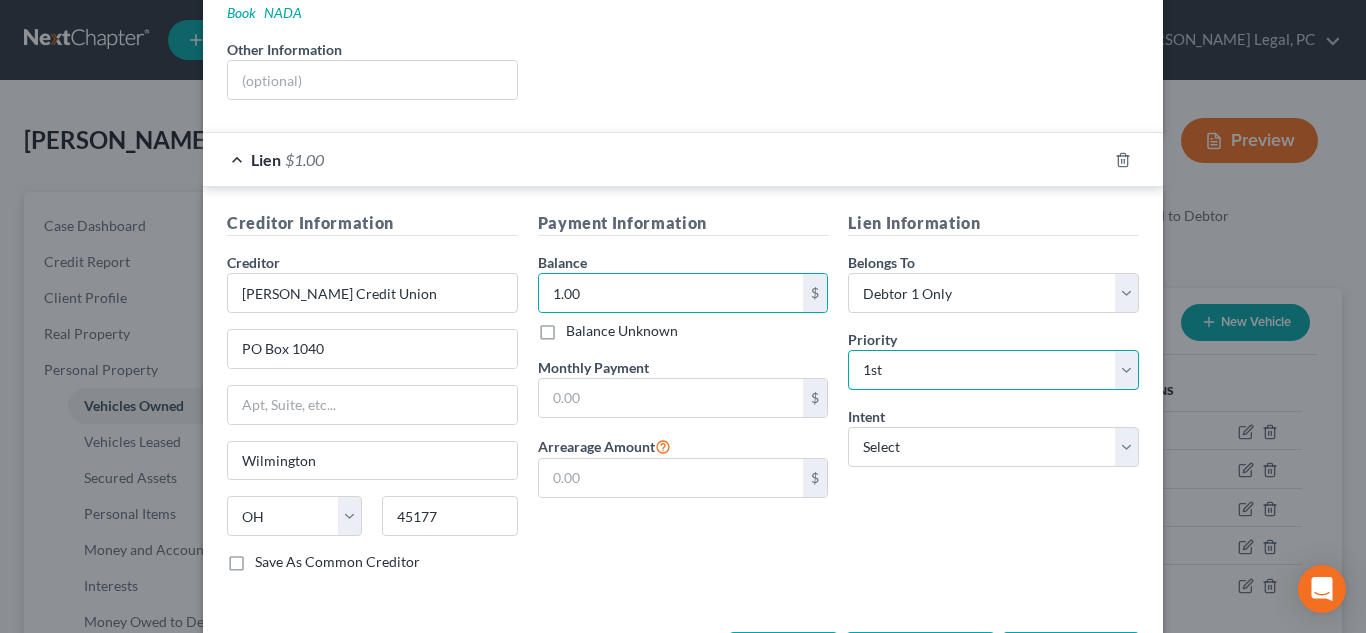 click on "Select 1st 2nd 3rd 4th 5th 6th 7th 8th 9th 10th 11th 12th 13th 14th 15th 16th 17th 18th 19th 20th 21th 22th 23th 24th 25th 26th 27th 28th 29th 30th" at bounding box center (993, 370) 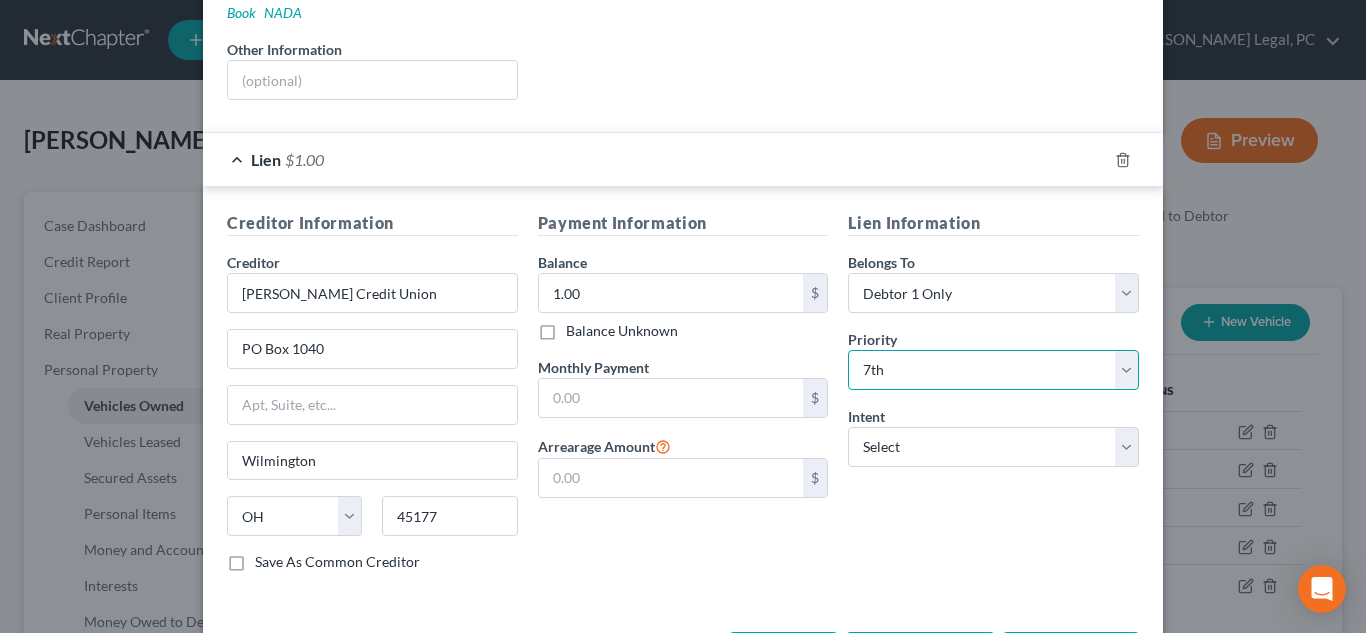click on "Select 1st 2nd 3rd 4th 5th 6th 7th 8th 9th 10th 11th 12th 13th 14th 15th 16th 17th 18th 19th 20th 21th 22th 23th 24th 25th 26th 27th 28th 29th 30th" at bounding box center [993, 370] 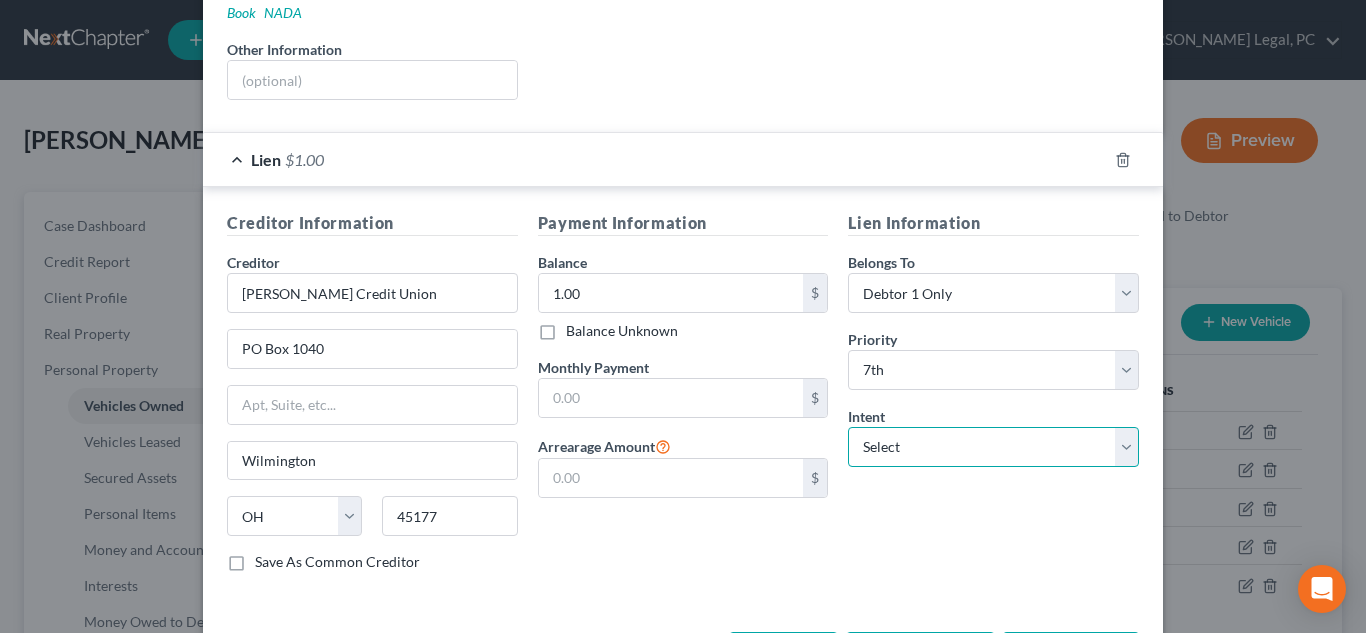 click on "Select Surrender Redeem Reaffirm Avoid Other" at bounding box center (993, 447) 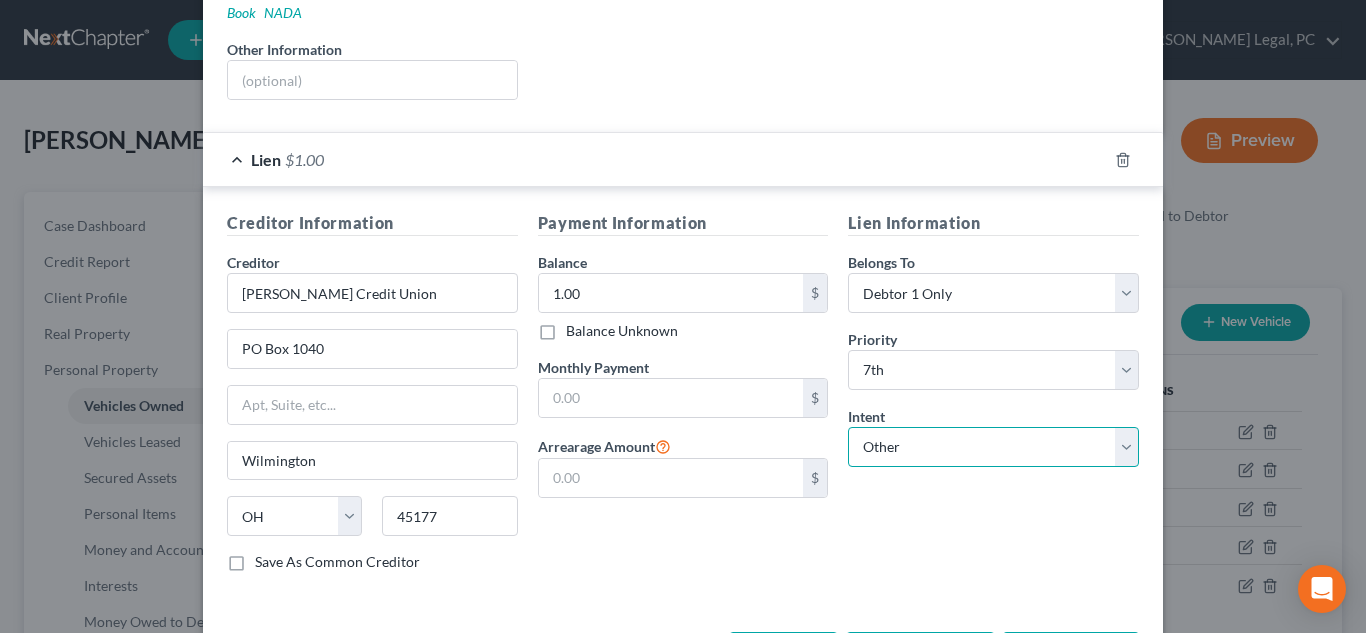 click on "Select Surrender Redeem Reaffirm Avoid Other" at bounding box center [993, 447] 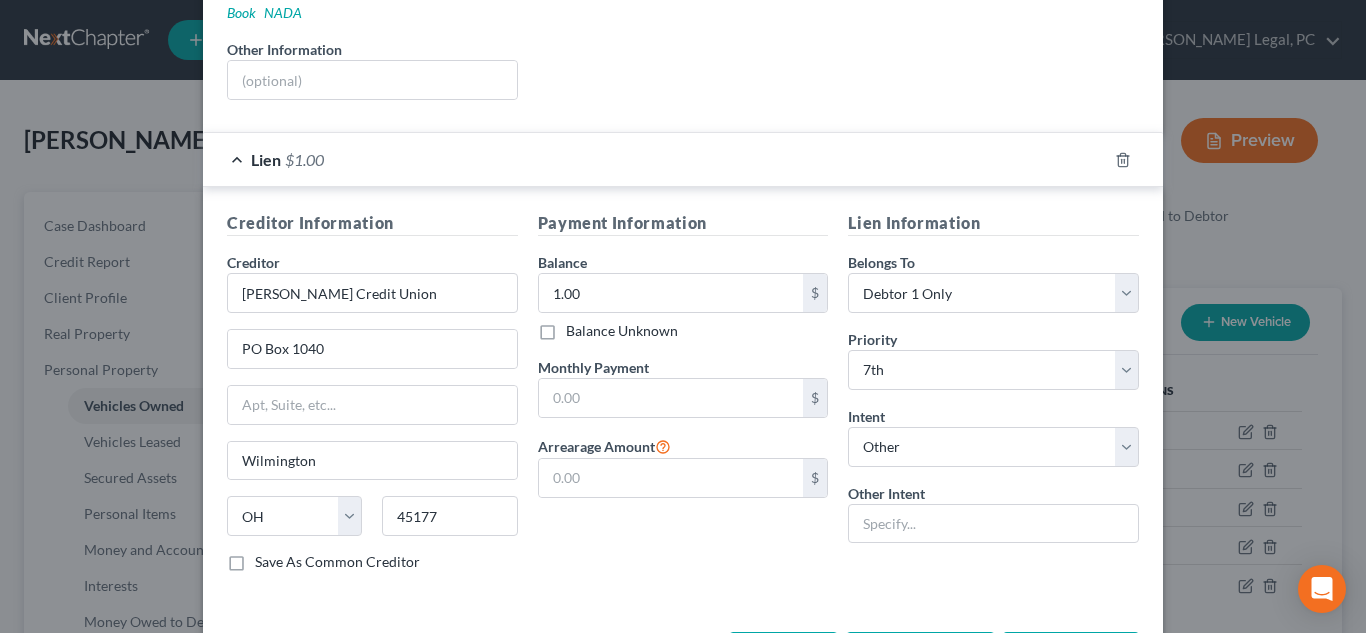 drag, startPoint x: 928, startPoint y: 472, endPoint x: 926, endPoint y: 489, distance: 17.117243 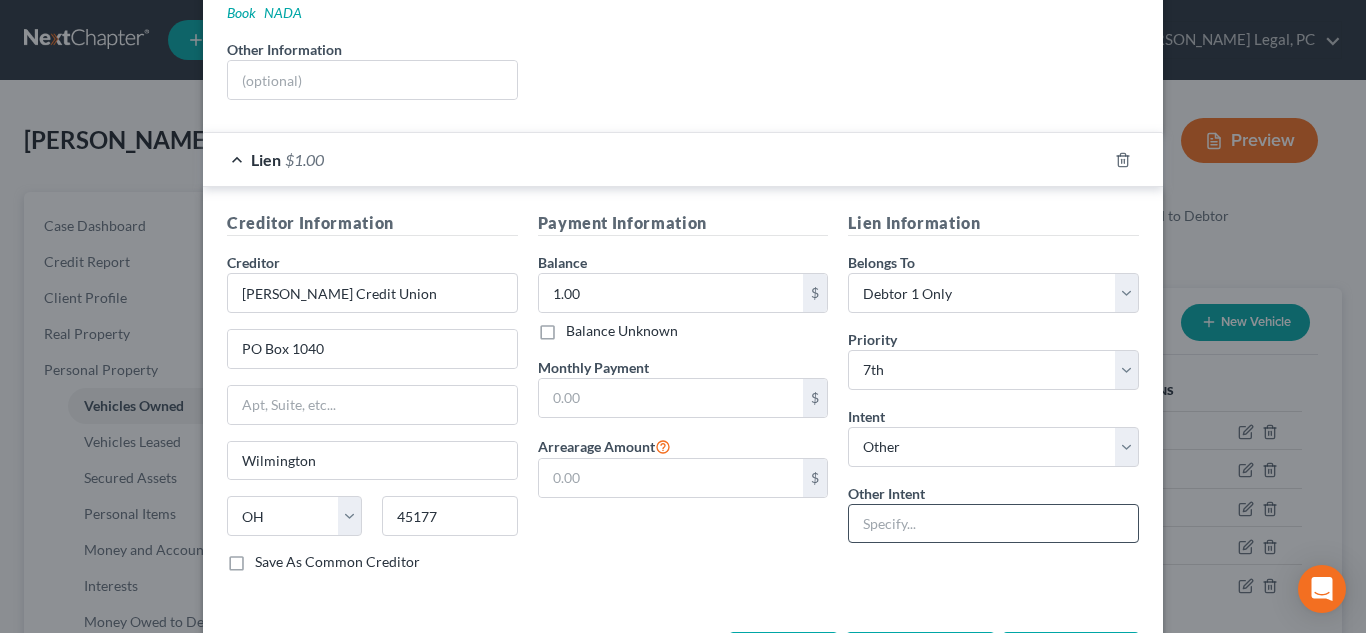 click on "Other Intent" at bounding box center (993, 513) 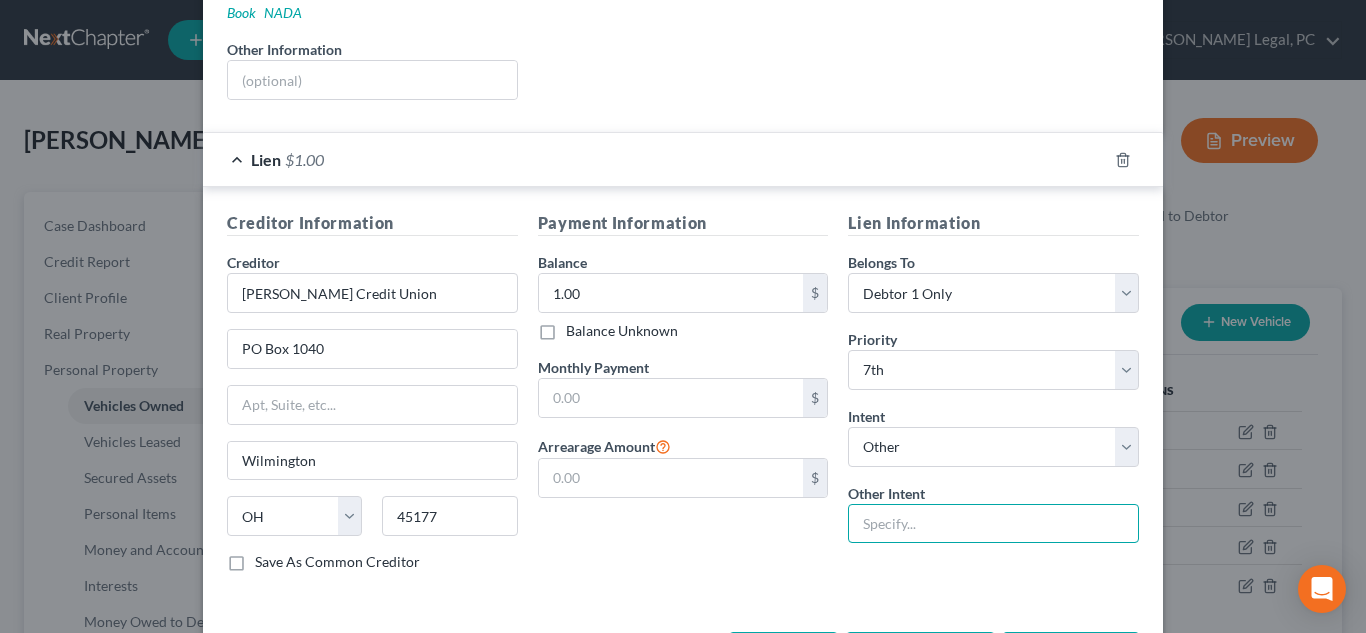 drag, startPoint x: 926, startPoint y: 490, endPoint x: 926, endPoint y: 504, distance: 14 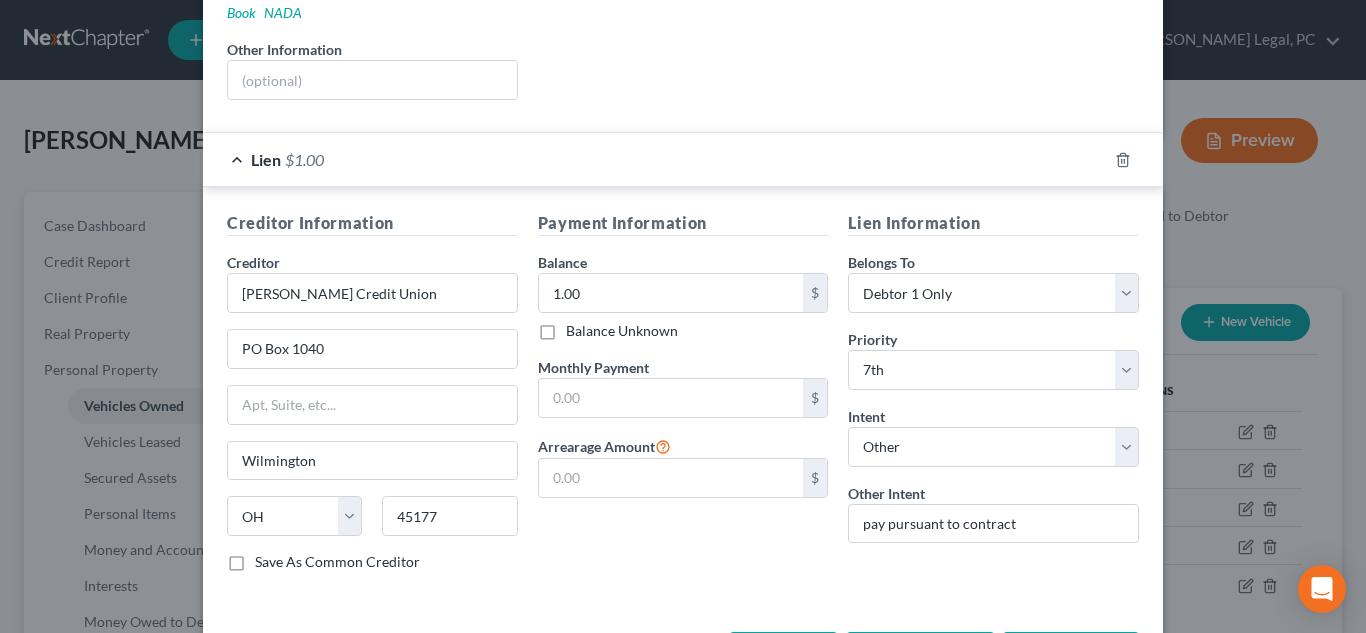 click on "Lien Information
Belongs To
*
Select Debtor 1 Only Debtor 2 Only Debtor 1 And Debtor 2 Only At Least One Of The Debtors And Another Community Property
Priority
*
Select 1st 2nd 3rd 4th 5th 6th 7th 8th 9th 10th 11th 12th 13th 14th 15th 16th 17th 18th 19th 20th 21th 22th 23th 24th 25th 26th 27th 28th 29th 30th
Intent
Select Surrender Redeem Reaffirm Avoid Other
Other Intent
pay pursuant to contract" at bounding box center (993, 399) 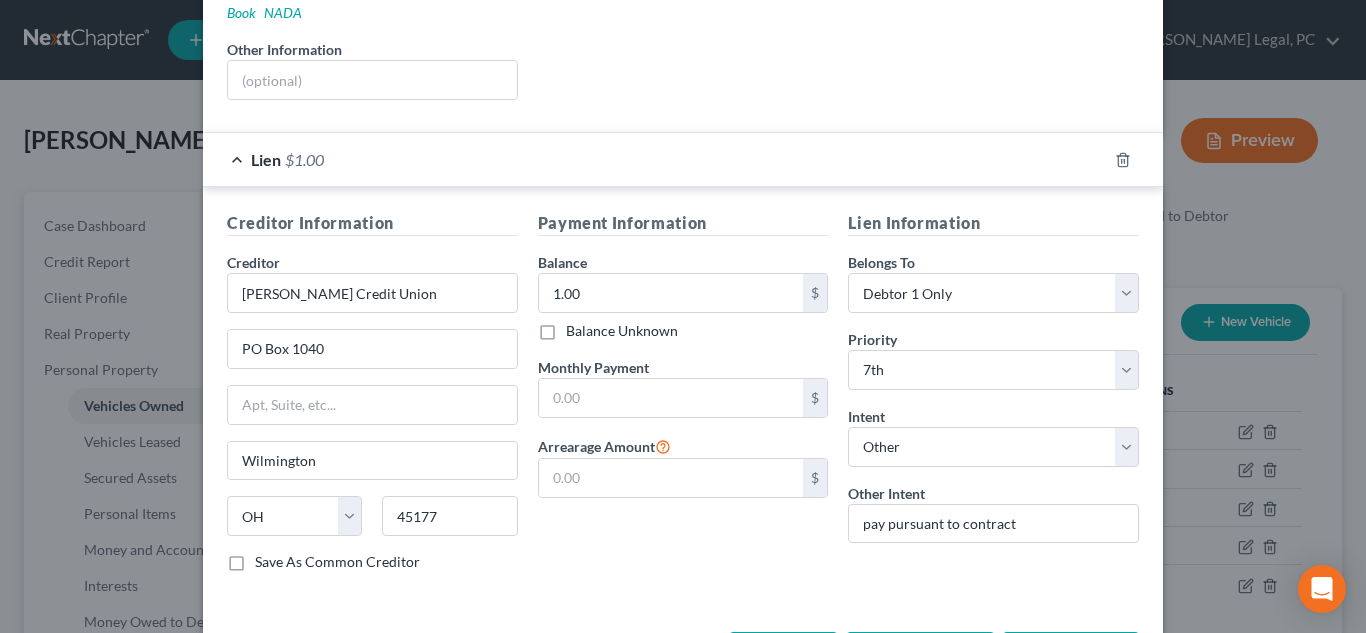 click on "Save & Close" at bounding box center (1071, 653) 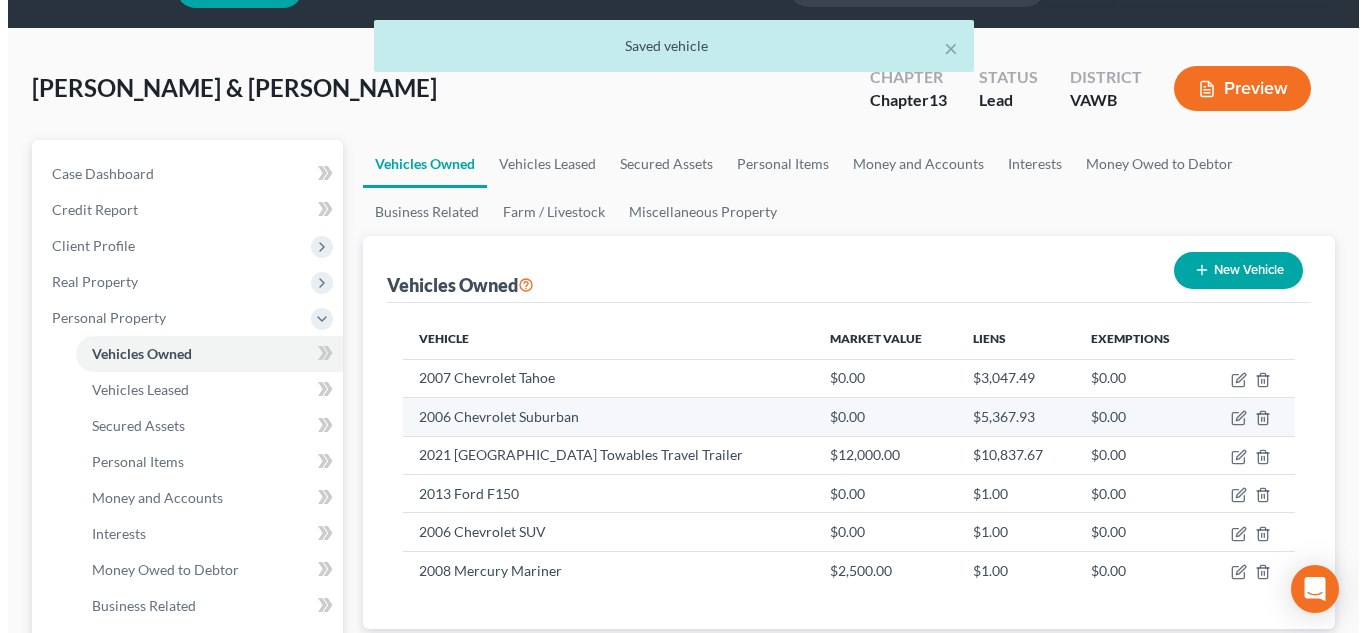 scroll, scrollTop: 100, scrollLeft: 0, axis: vertical 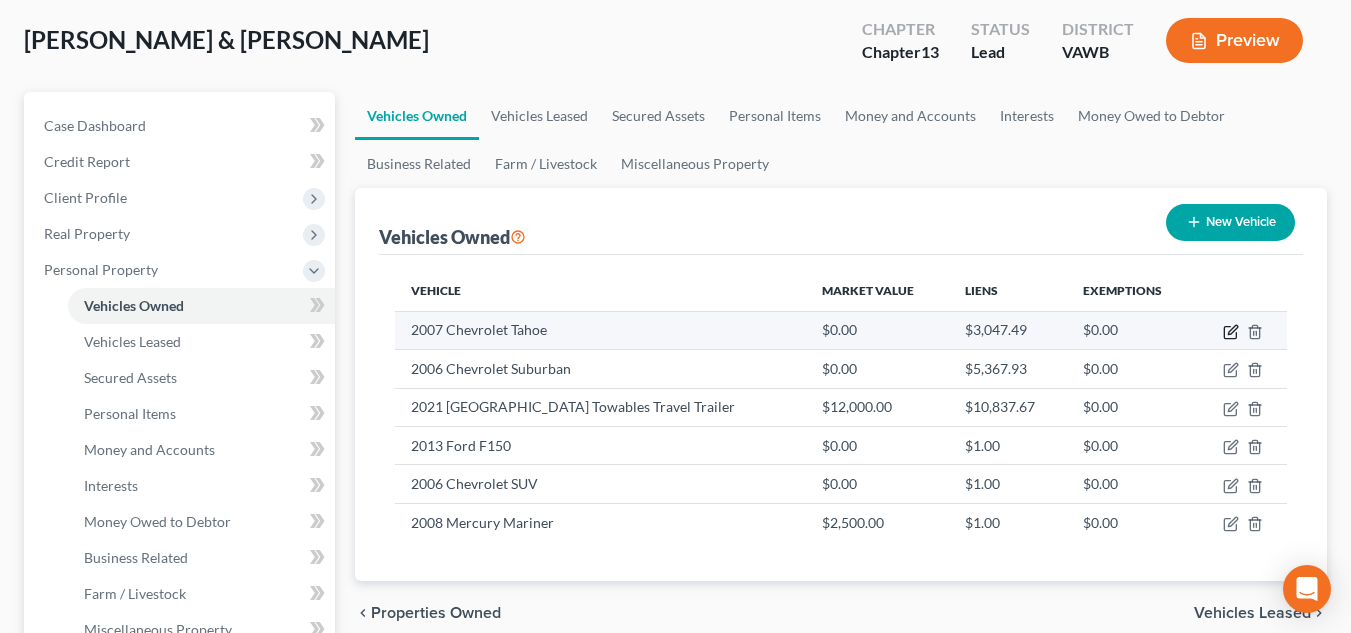 click 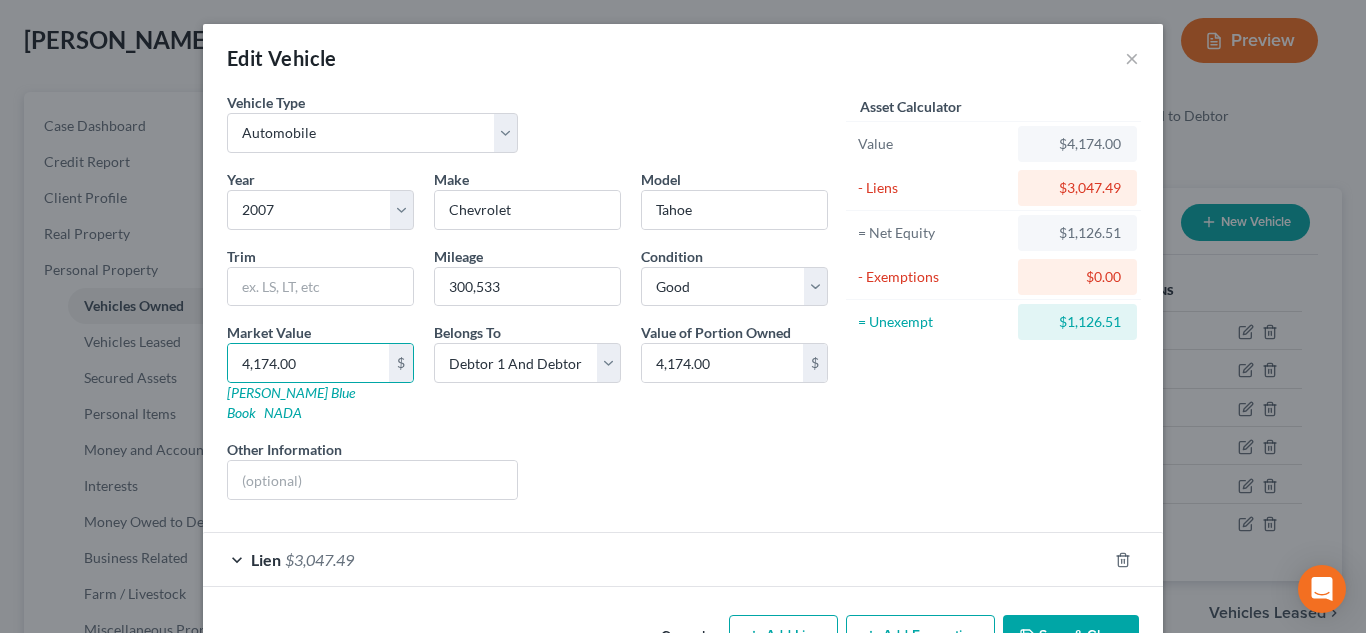click on "Save & Close" at bounding box center (1071, 636) 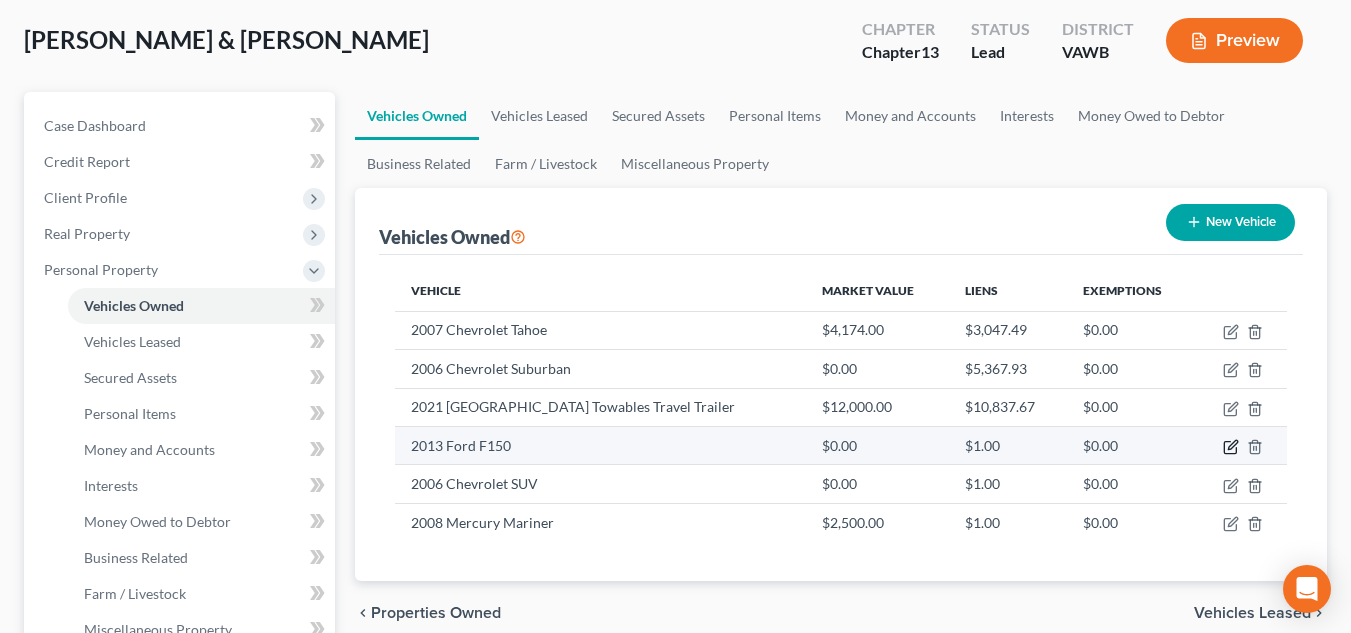 click 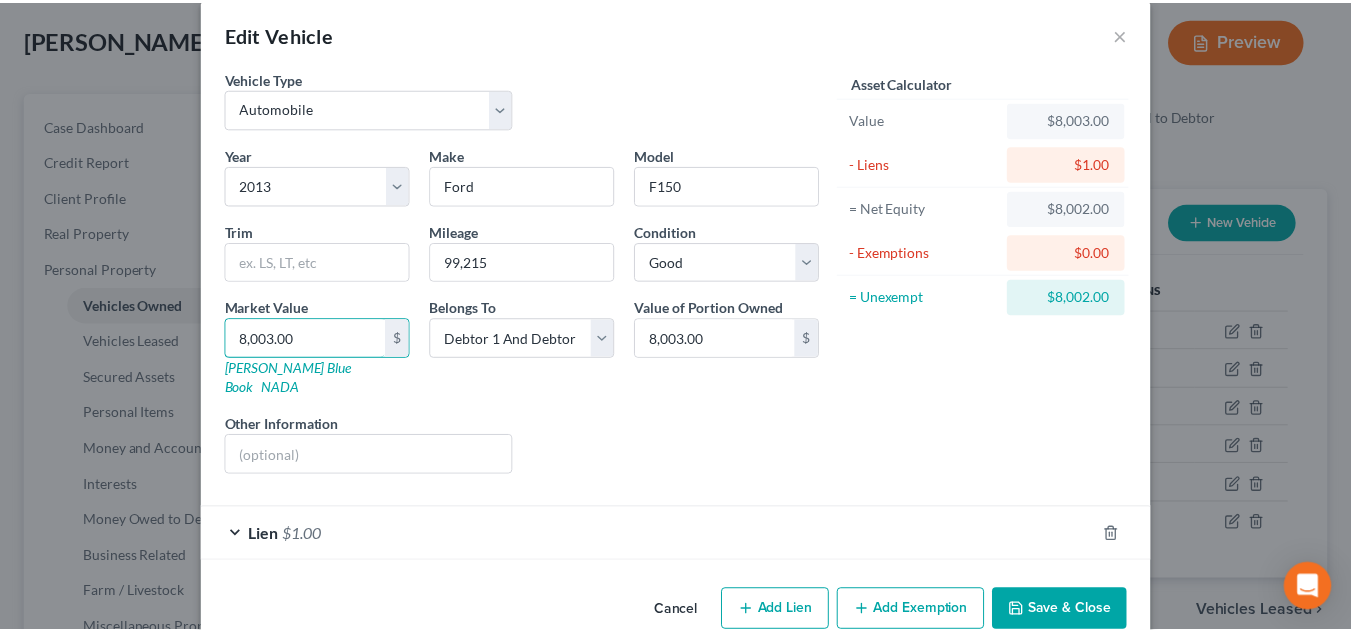 scroll, scrollTop: 44, scrollLeft: 0, axis: vertical 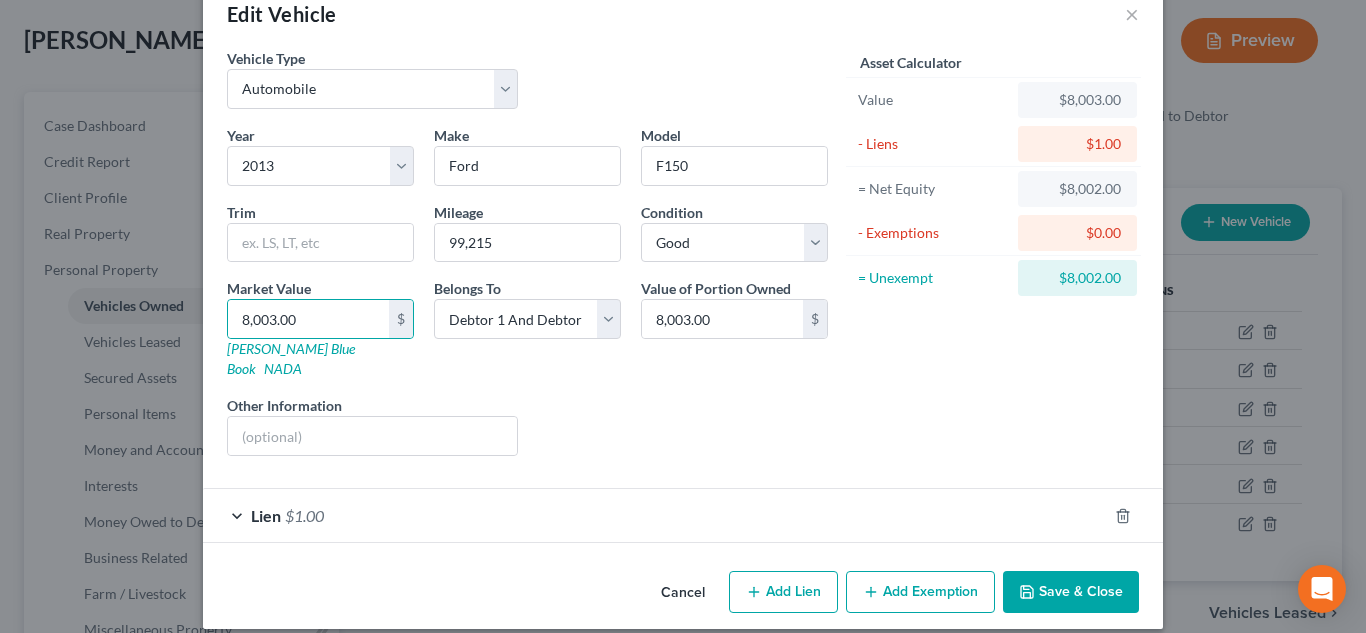 click on "Save & Close" at bounding box center (1071, 592) 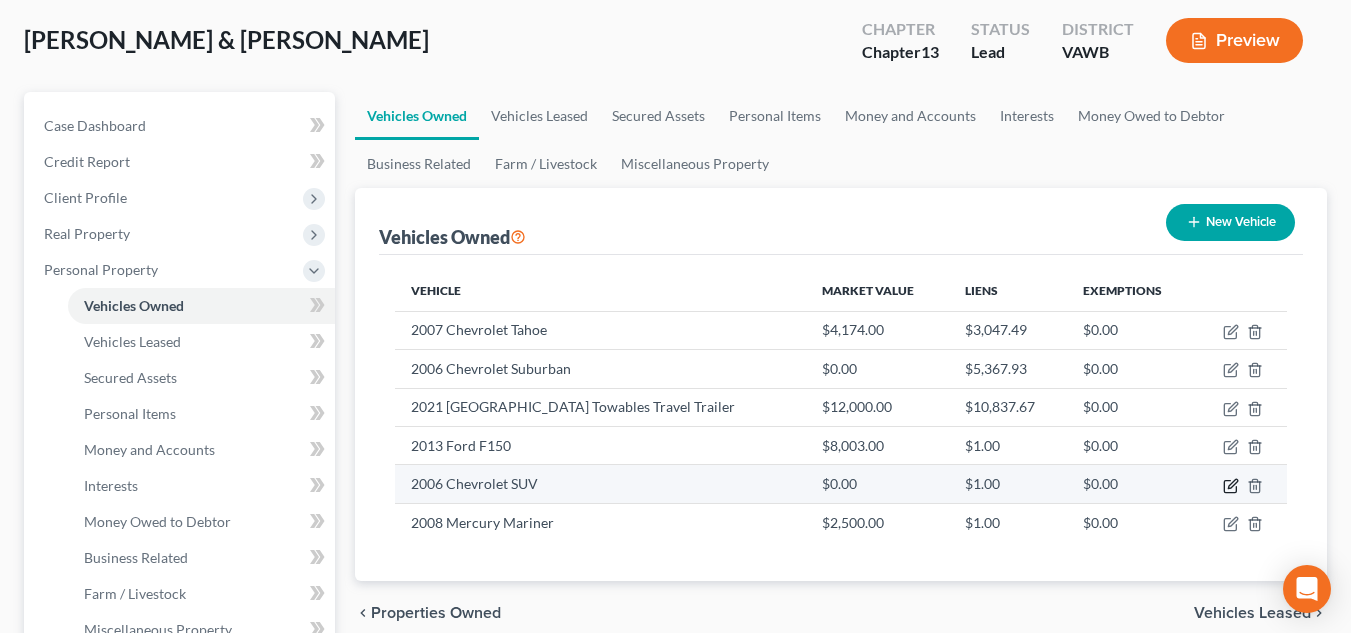 click 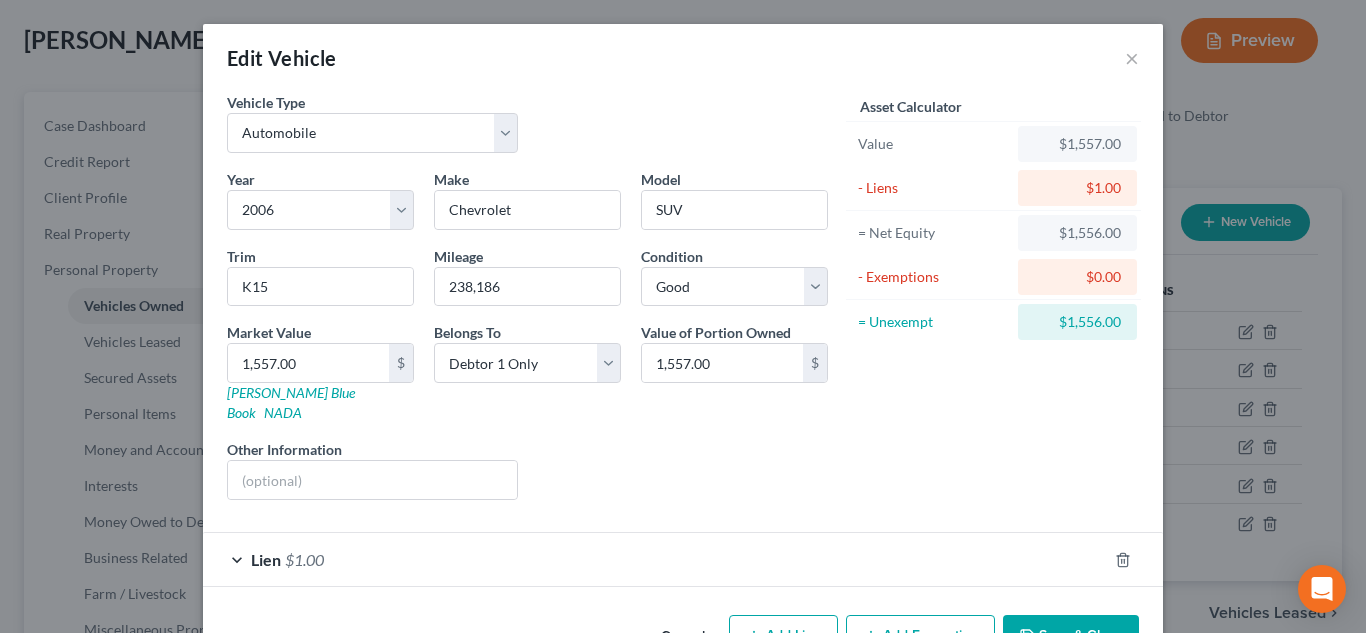 click on "Save & Close" at bounding box center (1071, 636) 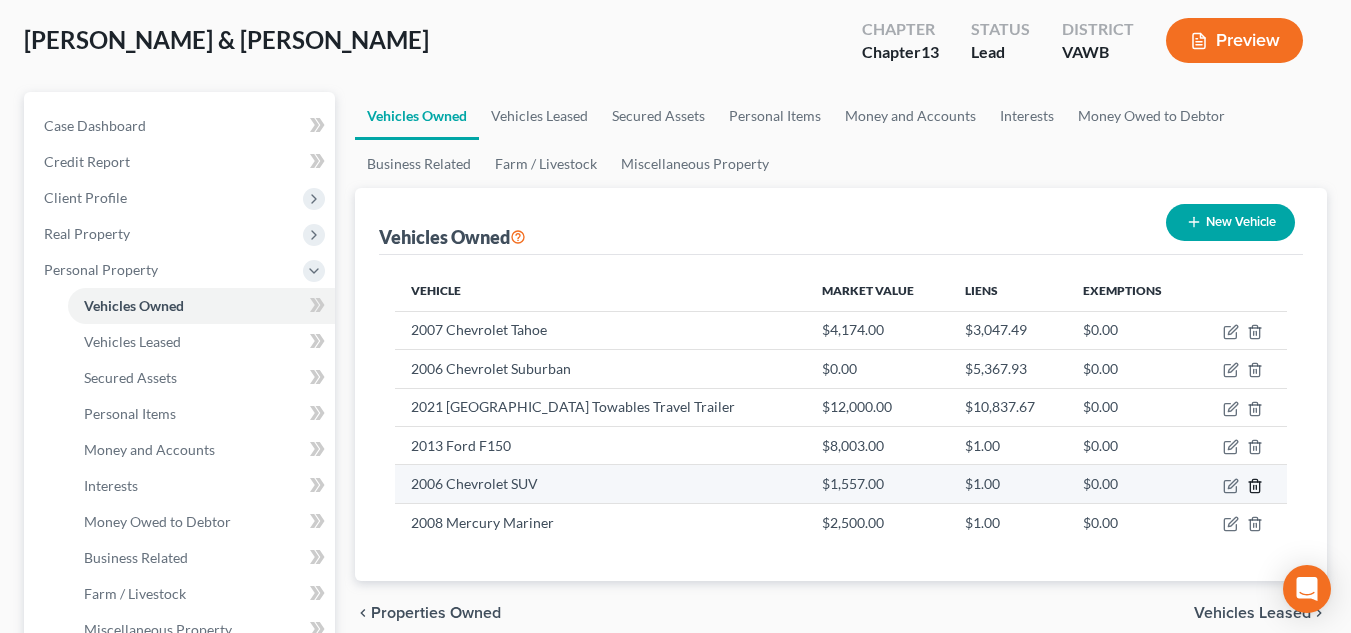 click 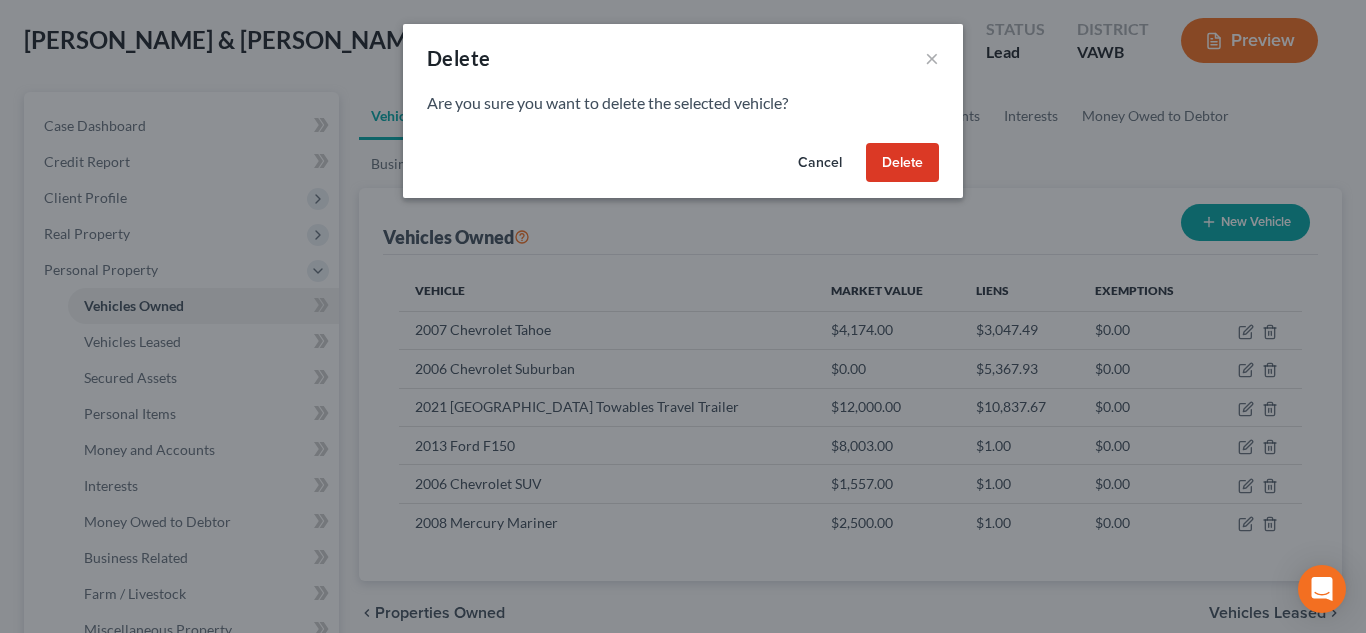 click on "Delete" at bounding box center (902, 163) 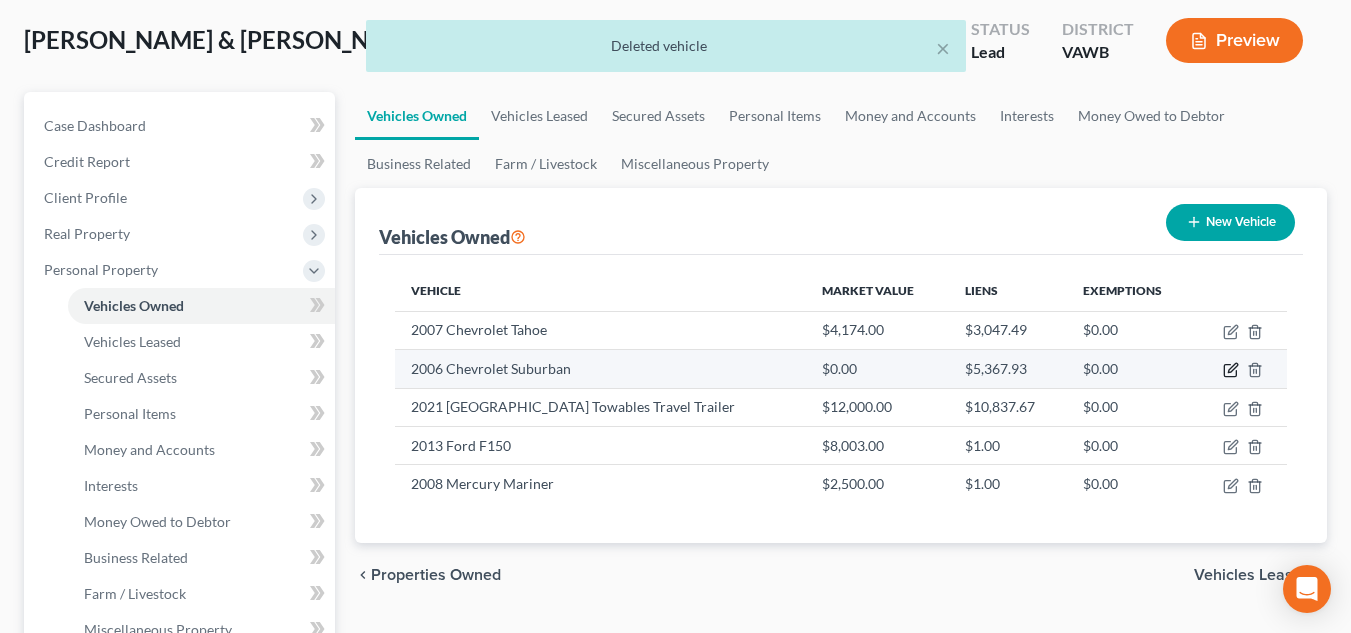 click 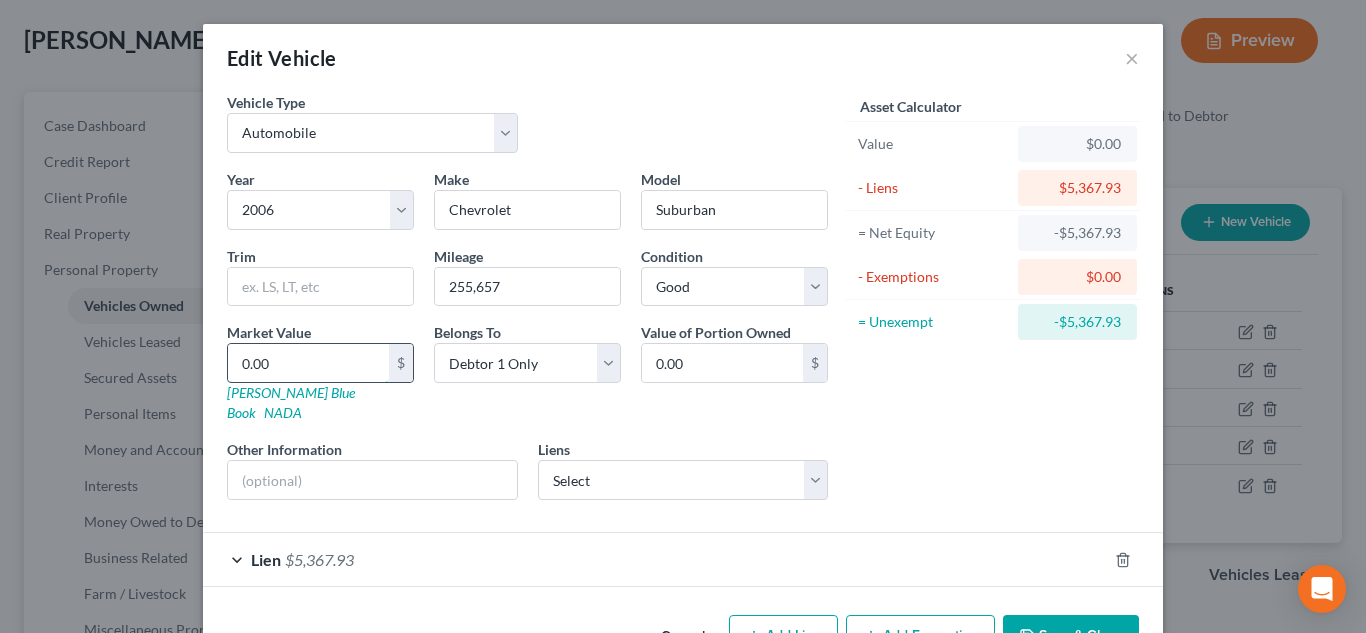 click on "0.00" at bounding box center (308, 363) 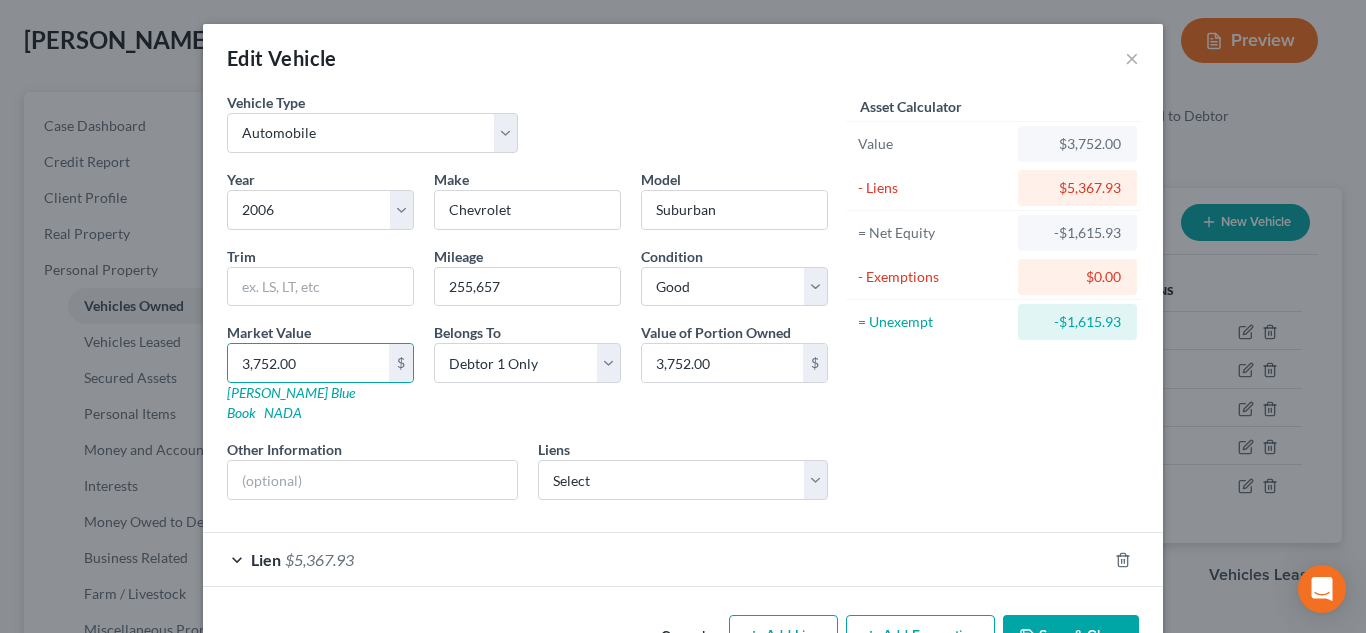 click on "Cancel Add Lien Add Lease Add Exemption Save & Close" at bounding box center (683, 640) 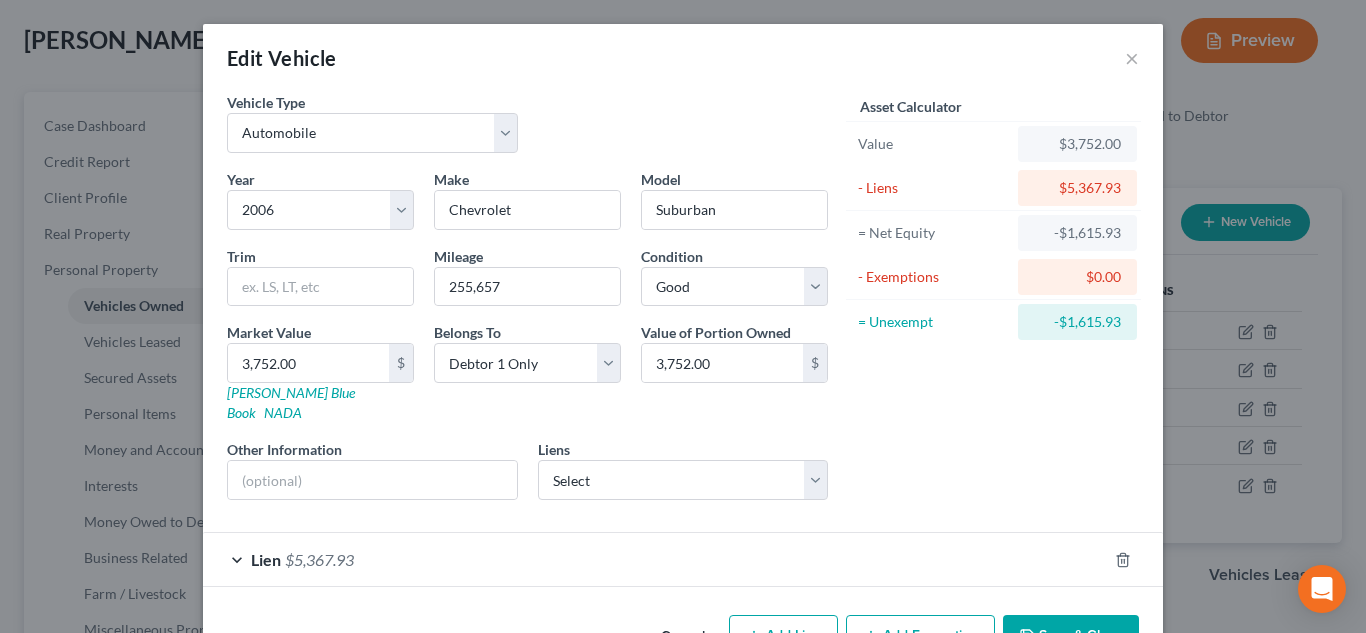 click on "Cancel Add Lien Add Lease Add Exemption Save & Close" at bounding box center [683, 640] 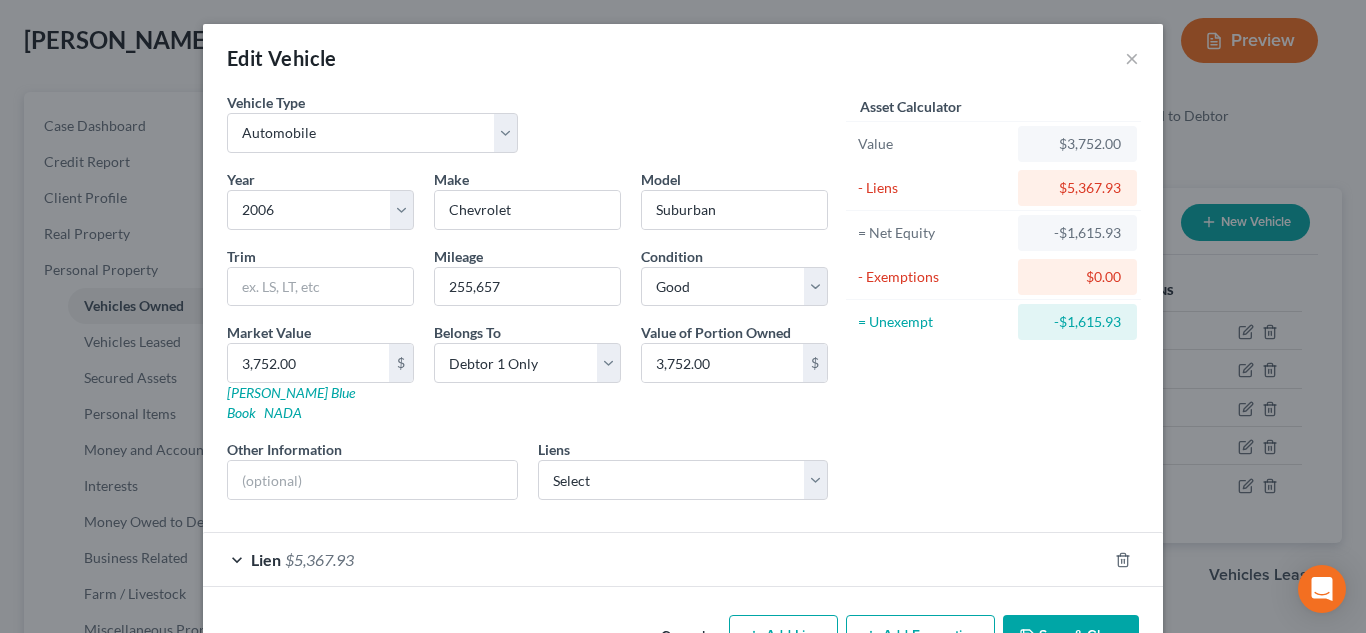 click on "Save & Close" at bounding box center (1071, 636) 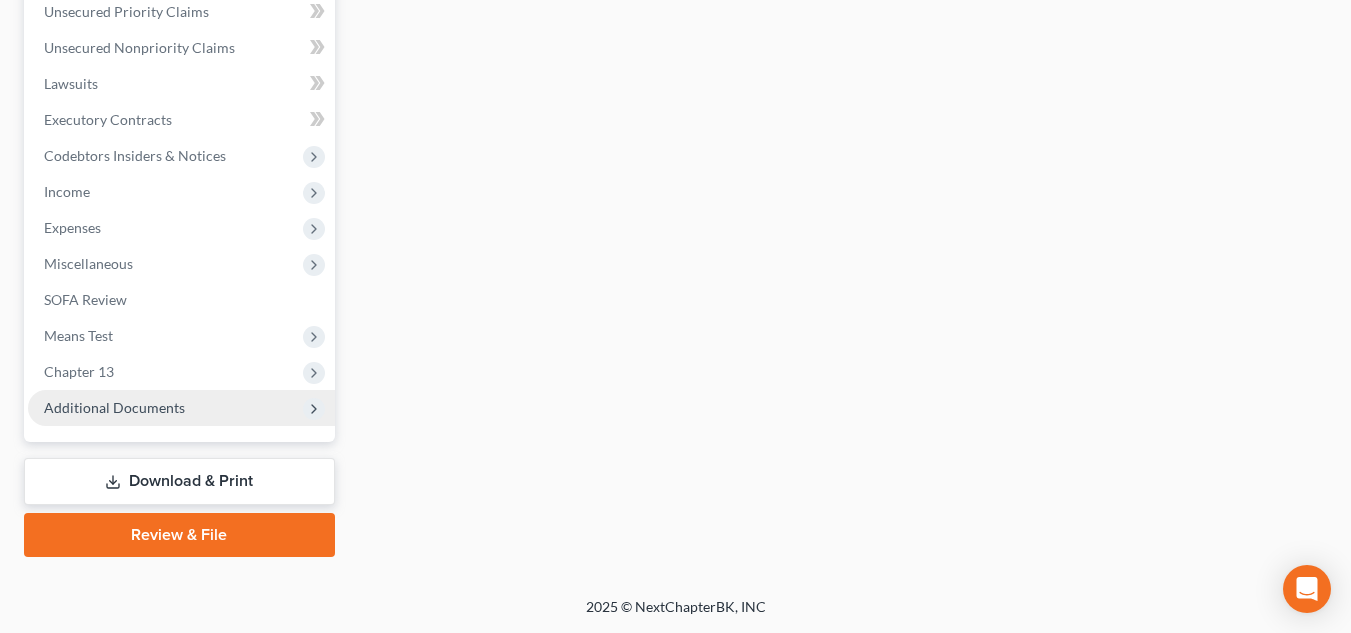 click on "Additional Documents" at bounding box center [181, 408] 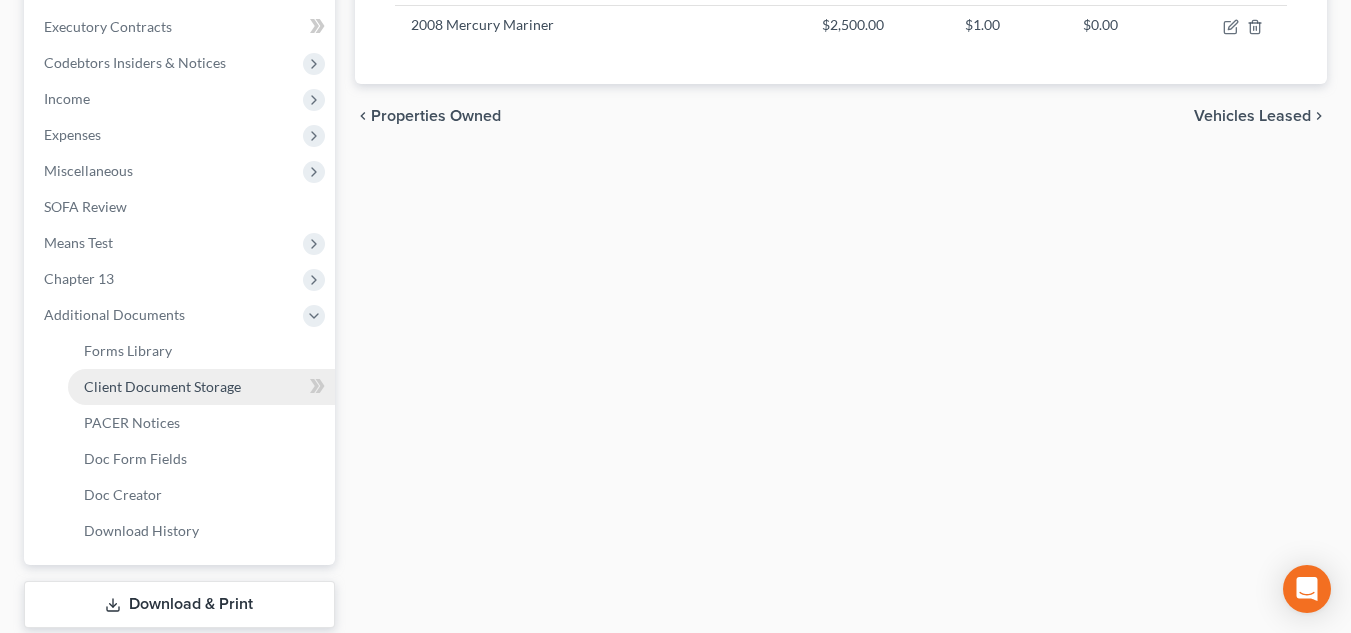 scroll, scrollTop: 466, scrollLeft: 0, axis: vertical 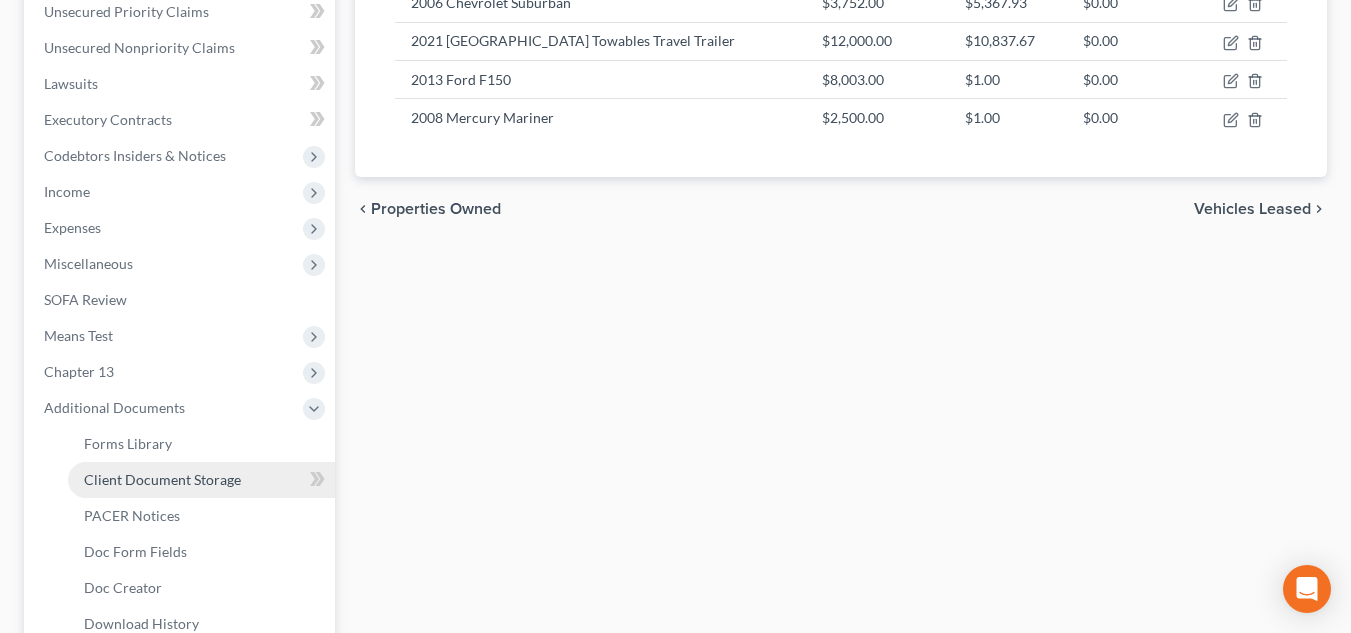 click on "Client Document Storage" at bounding box center (162, 479) 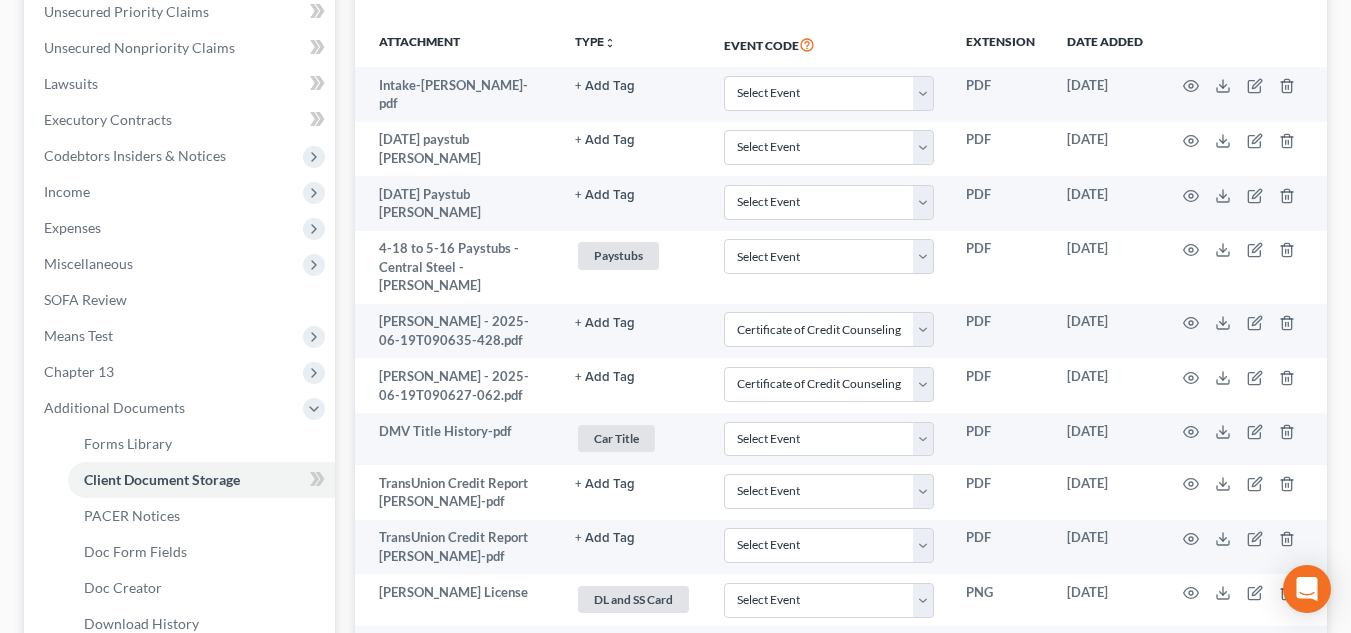 scroll, scrollTop: 0, scrollLeft: 0, axis: both 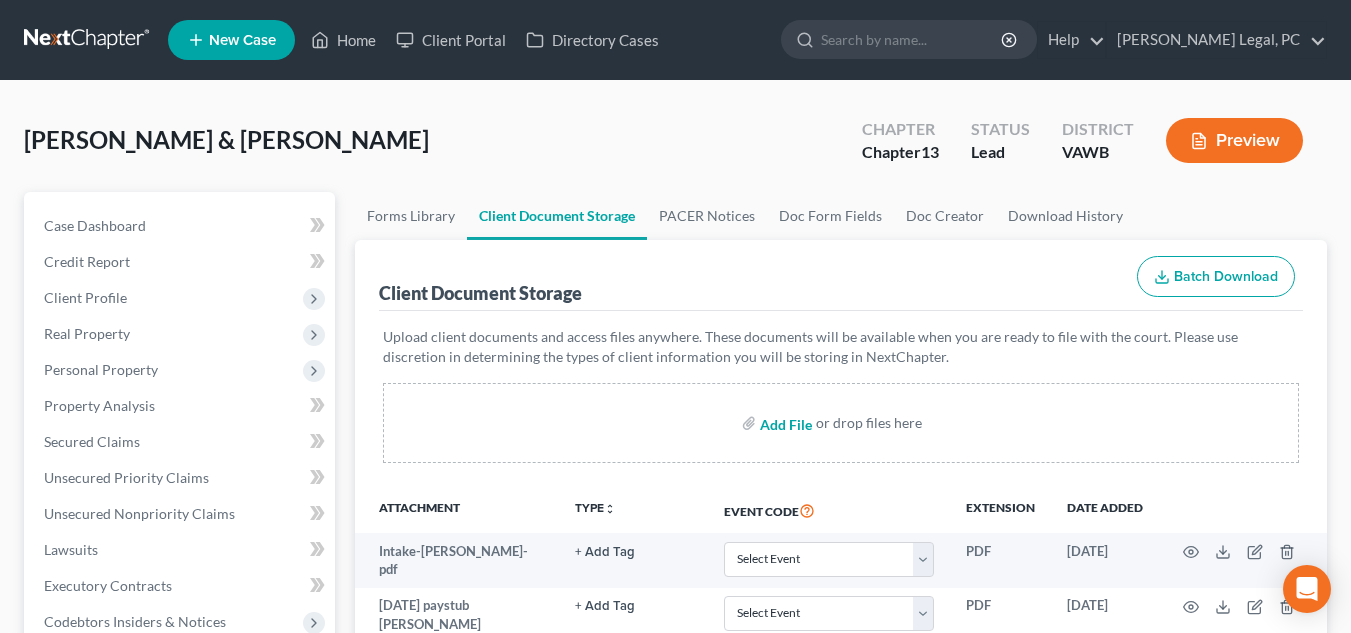 click at bounding box center (784, 423) 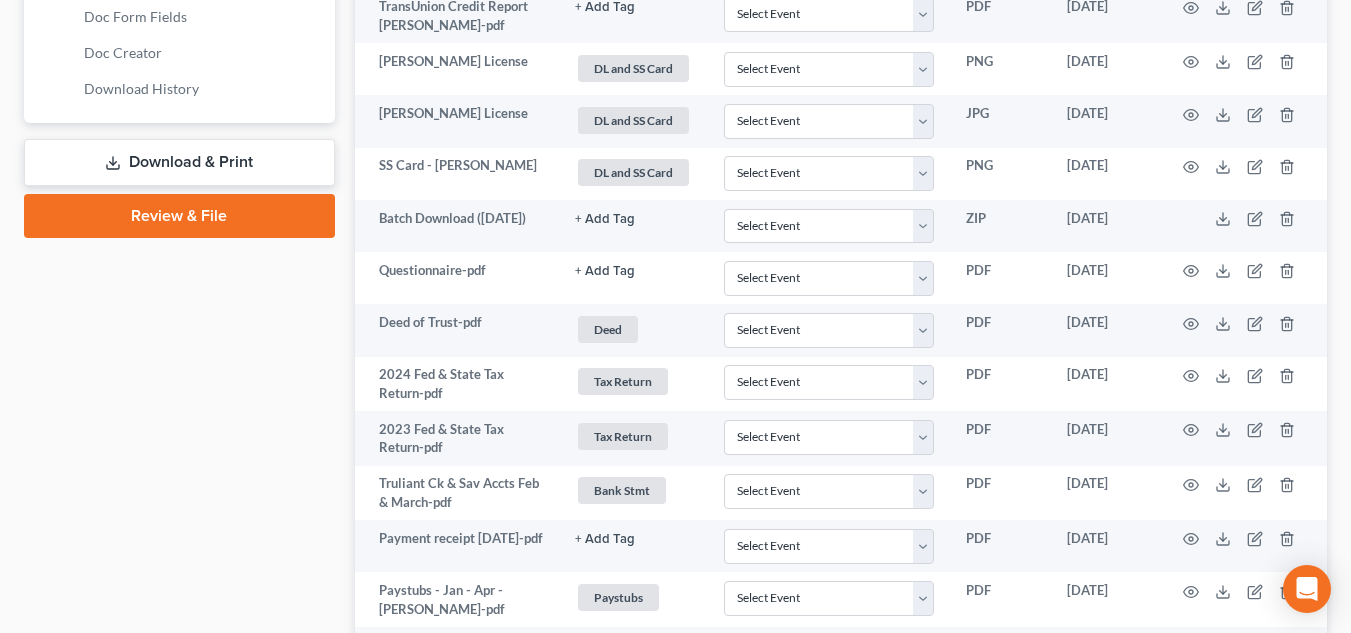 scroll, scrollTop: 1185, scrollLeft: 0, axis: vertical 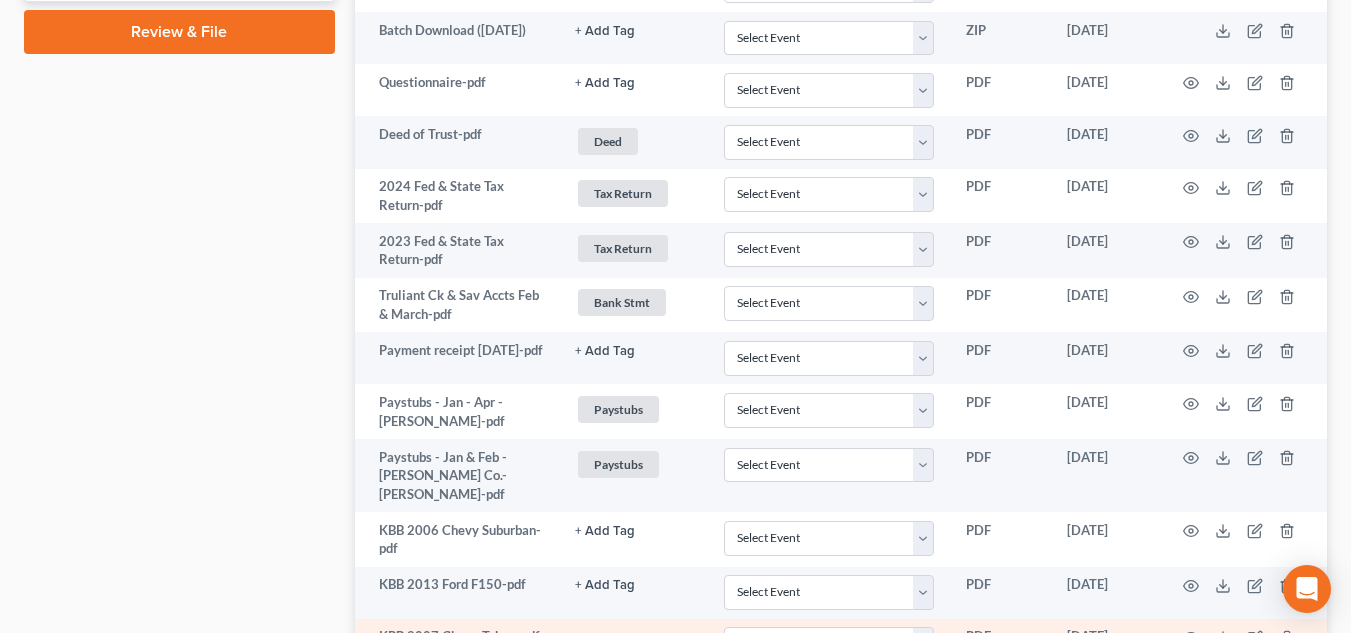 click on "+ Add Tag Select an option or create one 2nd Course Bank Stmt Car Title Deed DL and SS Card Hearing misc. to trustee Notice pay Paystubs Proof of Claim Retirement Tax Return" at bounding box center (633, 645) 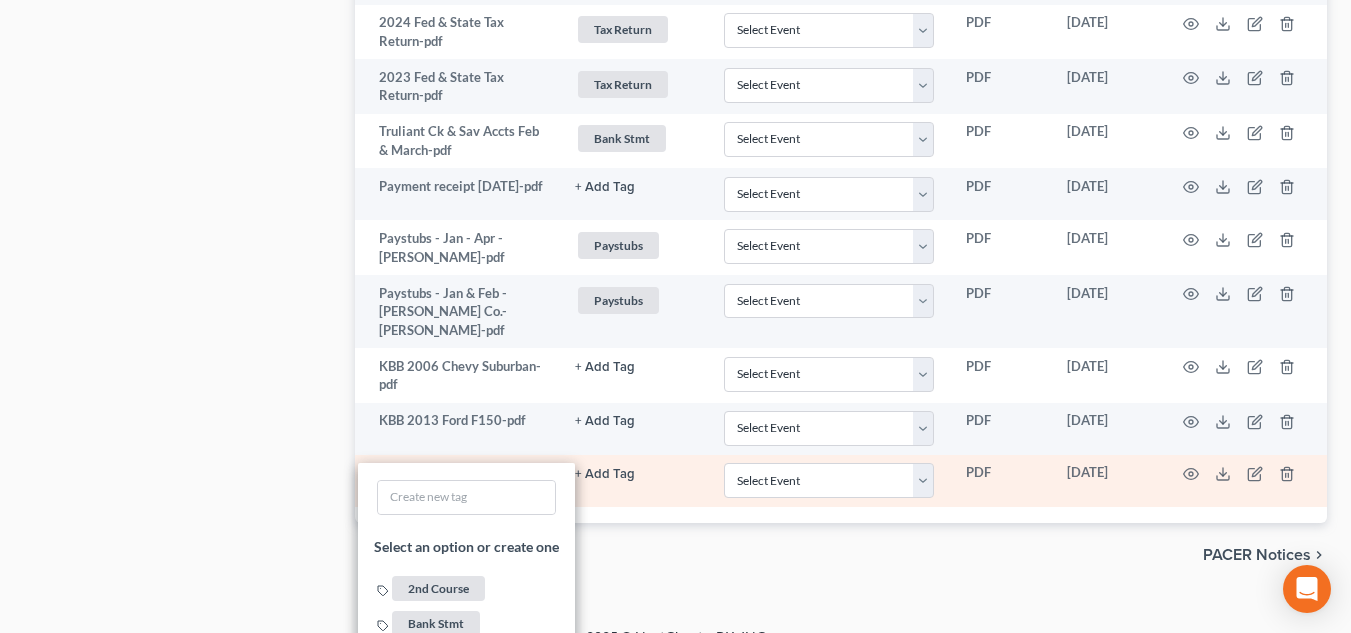scroll, scrollTop: 1385, scrollLeft: 0, axis: vertical 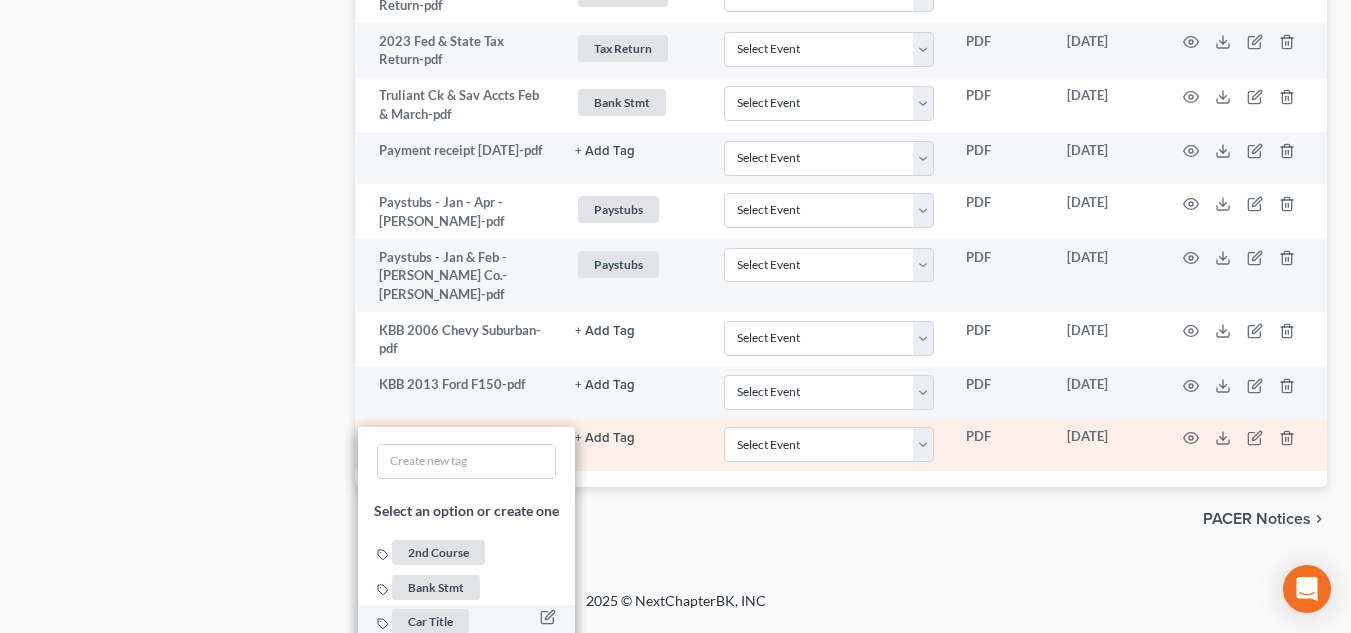 click on "Car Title" at bounding box center [430, 622] 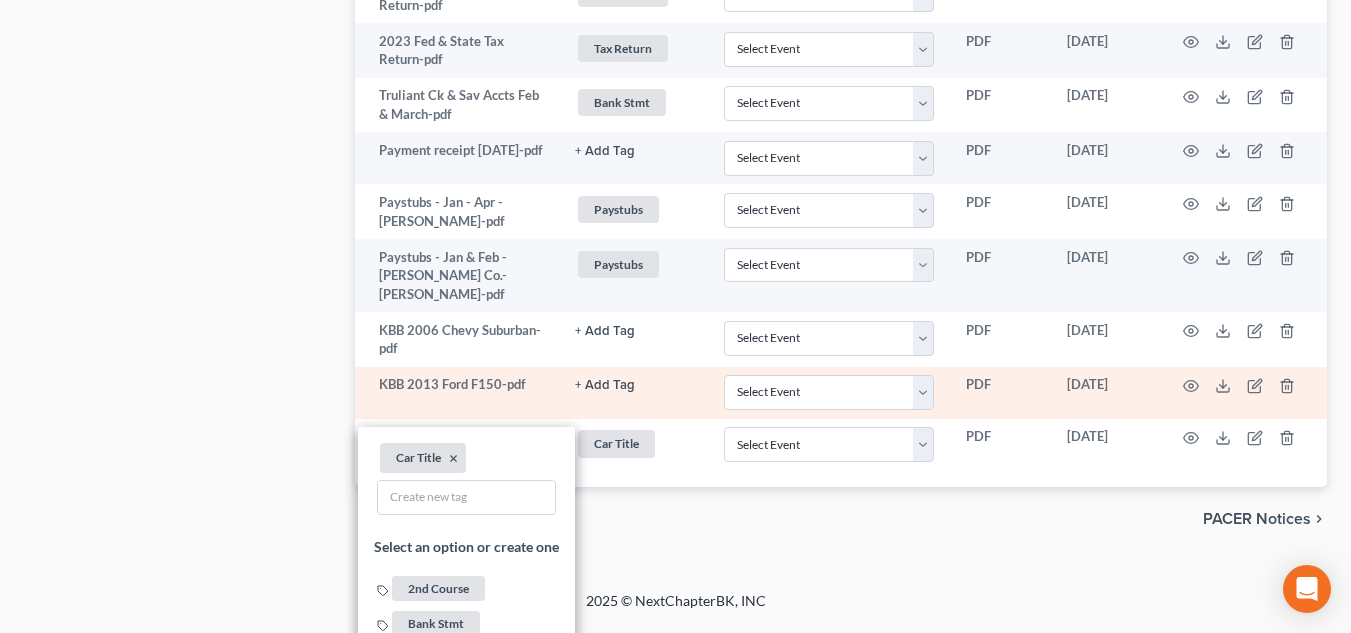 click on "+ Add Tag" at bounding box center [605, -833] 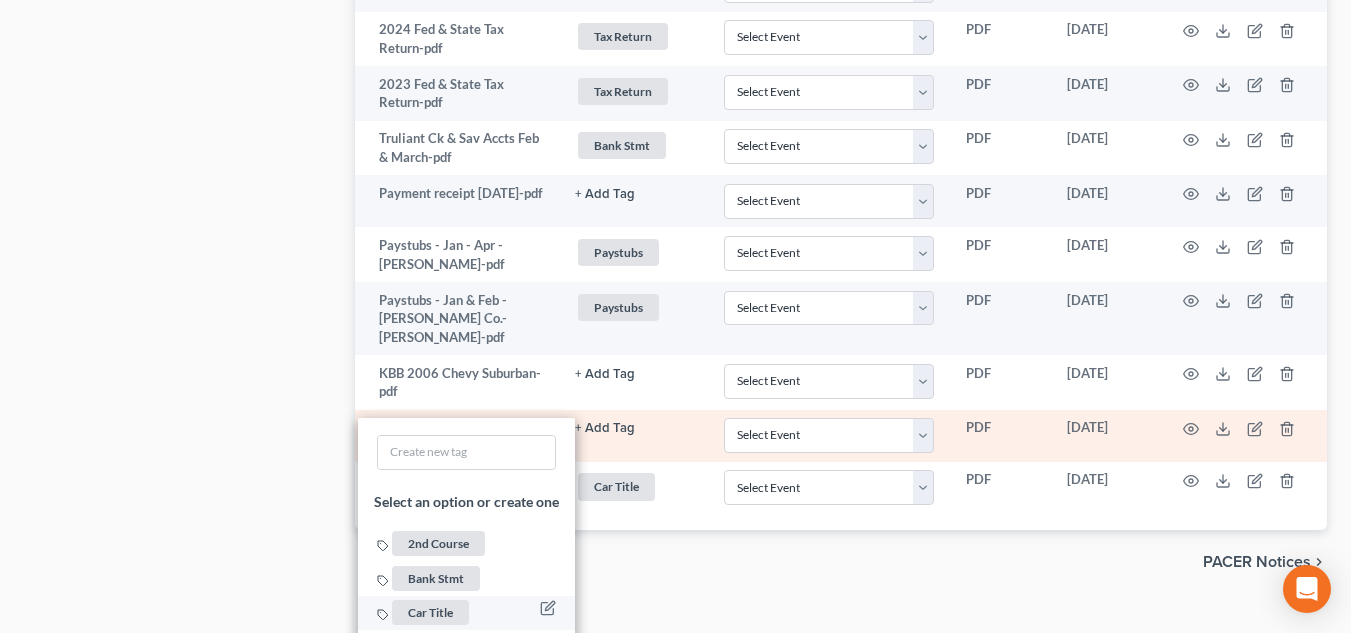 click on "Car Title" at bounding box center (430, 613) 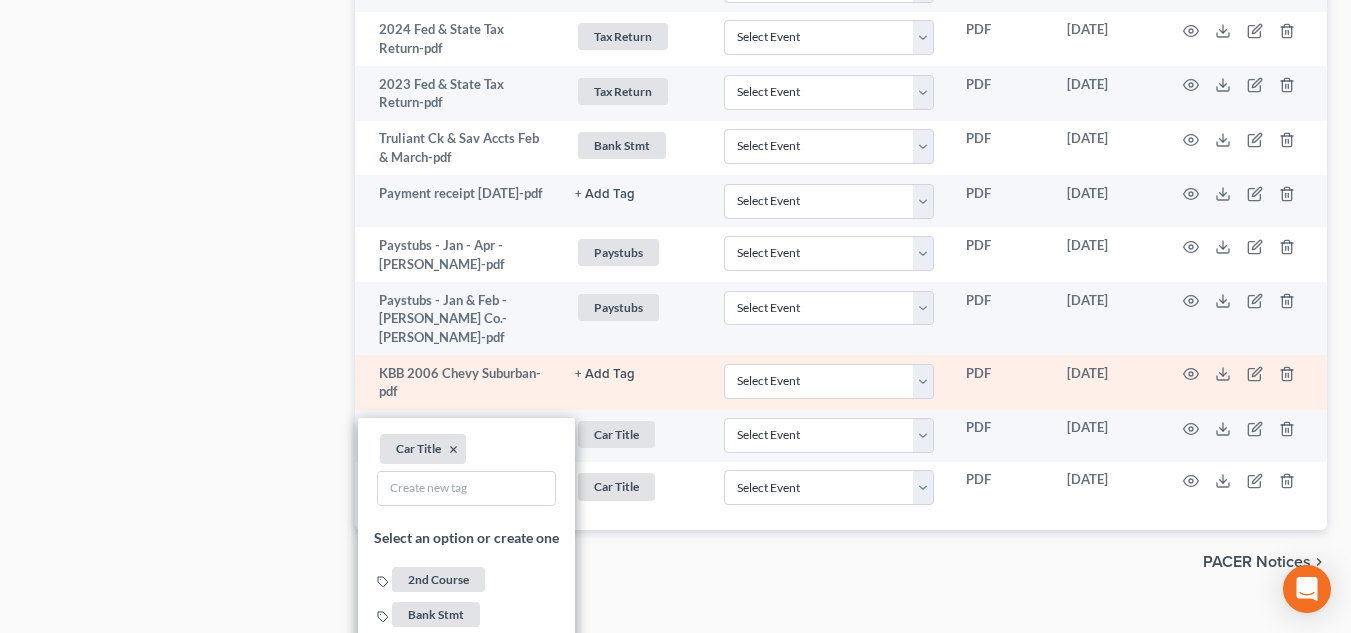 drag, startPoint x: 607, startPoint y: 340, endPoint x: 559, endPoint y: 418, distance: 91.58602 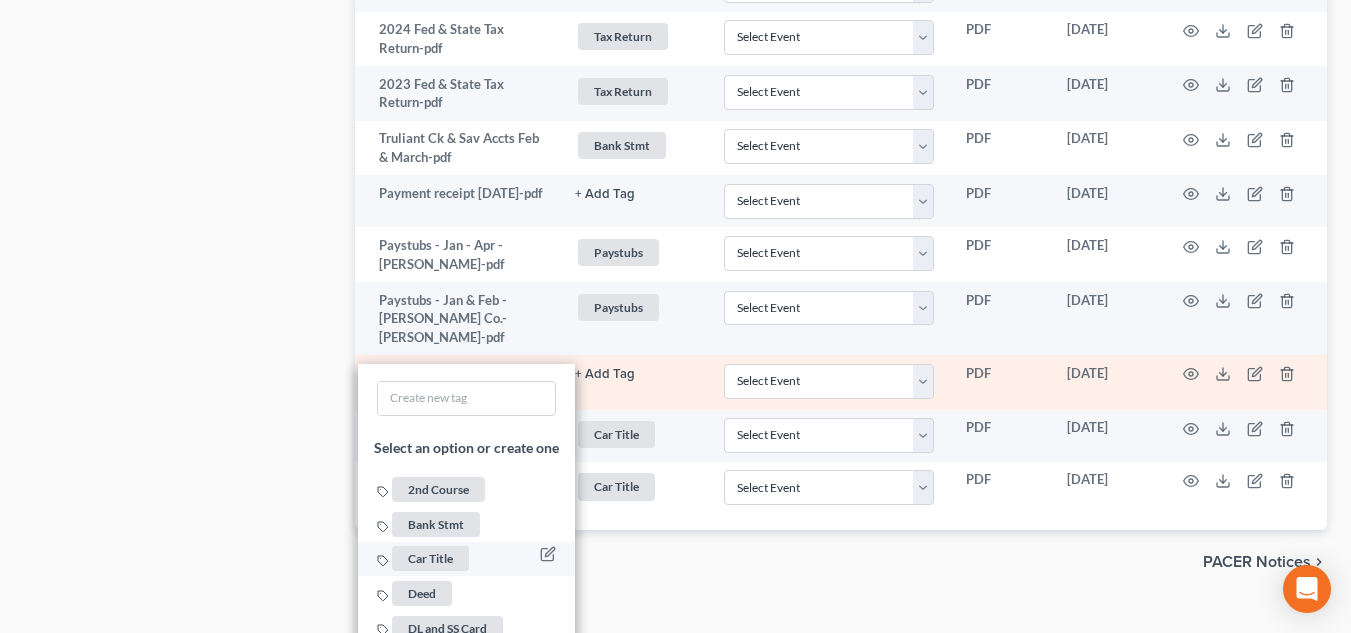 click on "Car Title" at bounding box center [430, 558] 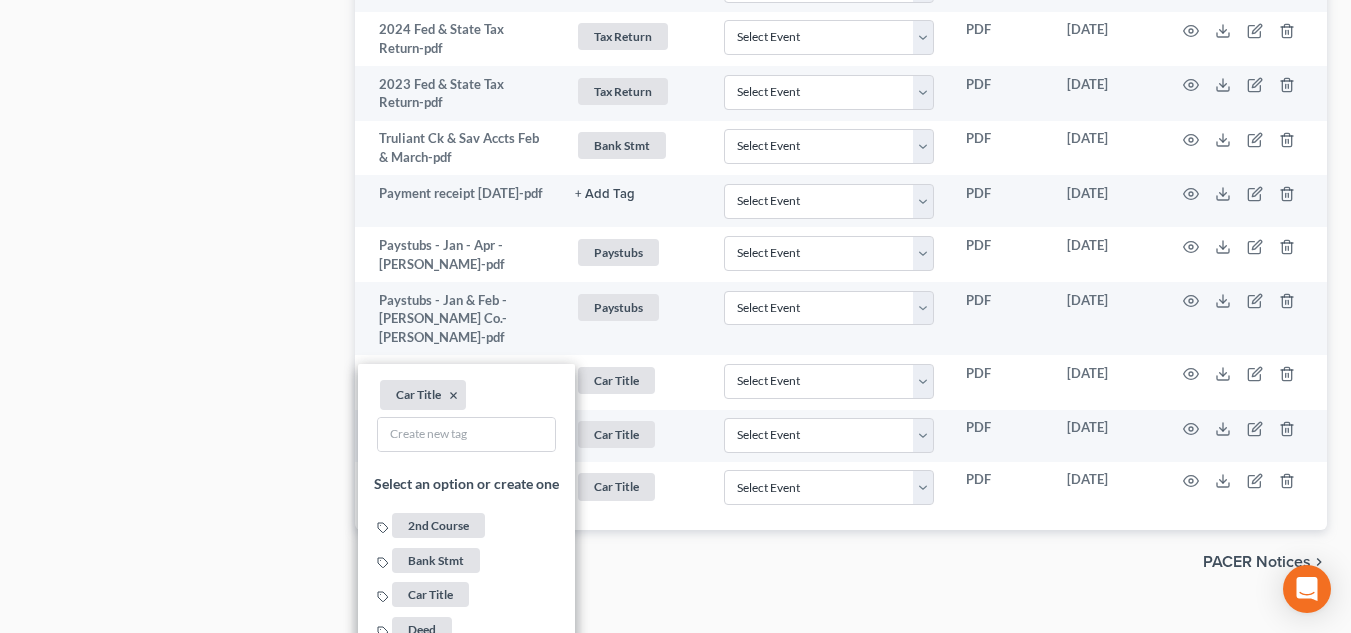 click on "chevron_left
Forms Library
PACER Notices
chevron_right" at bounding box center (841, 562) 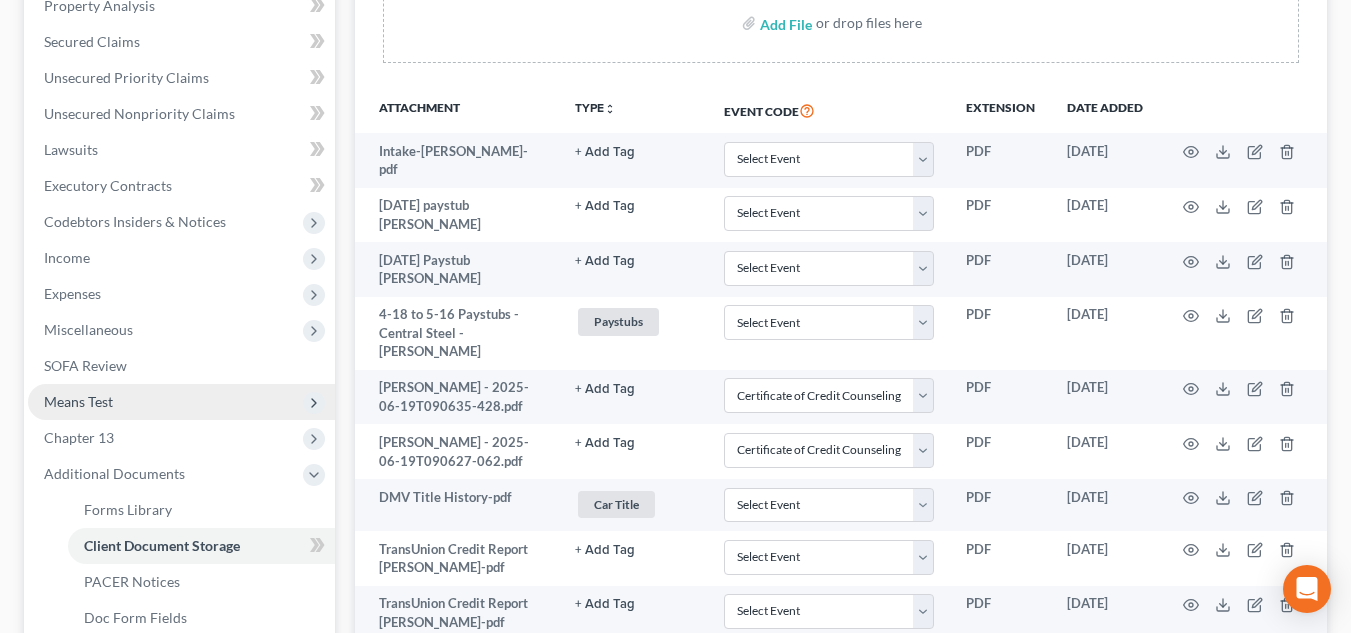 scroll, scrollTop: 100, scrollLeft: 0, axis: vertical 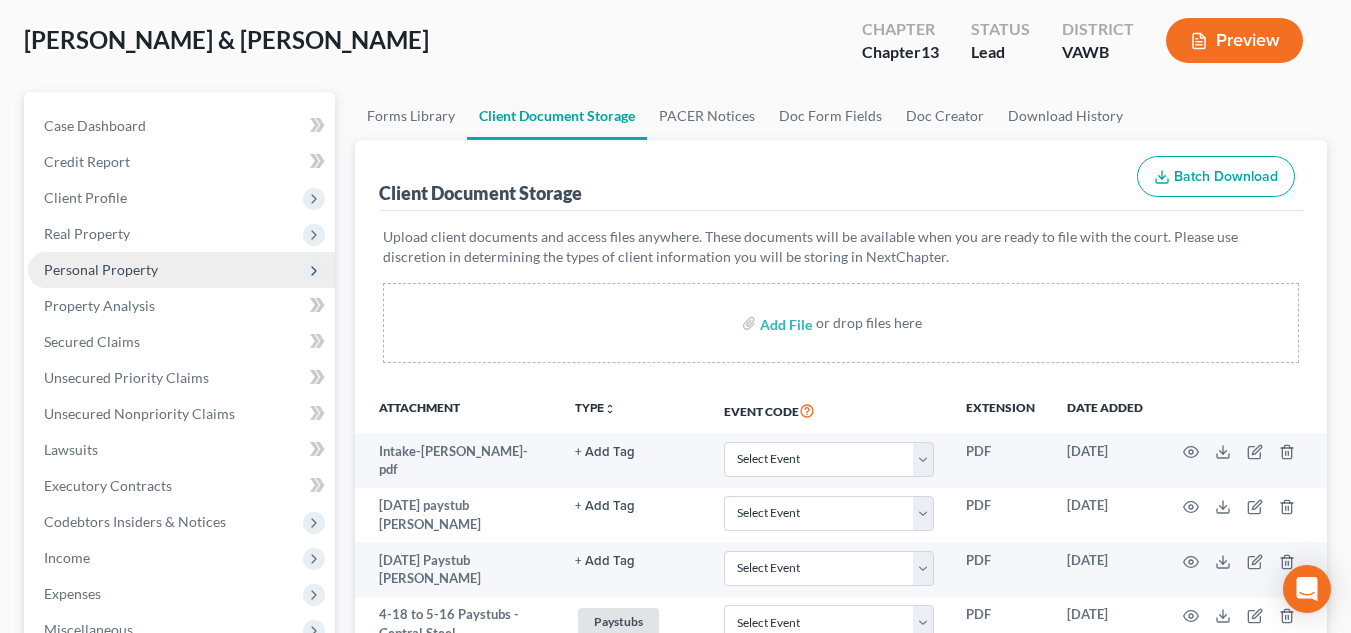 click on "Personal Property" at bounding box center [101, 269] 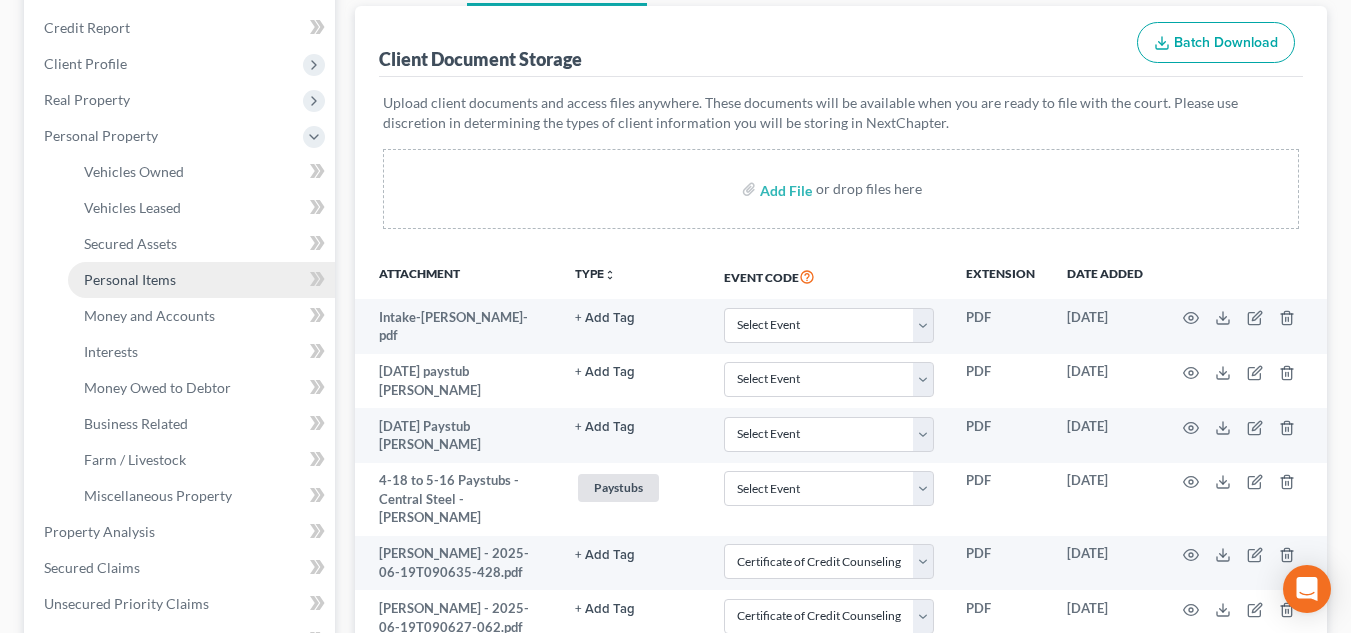 scroll, scrollTop: 300, scrollLeft: 0, axis: vertical 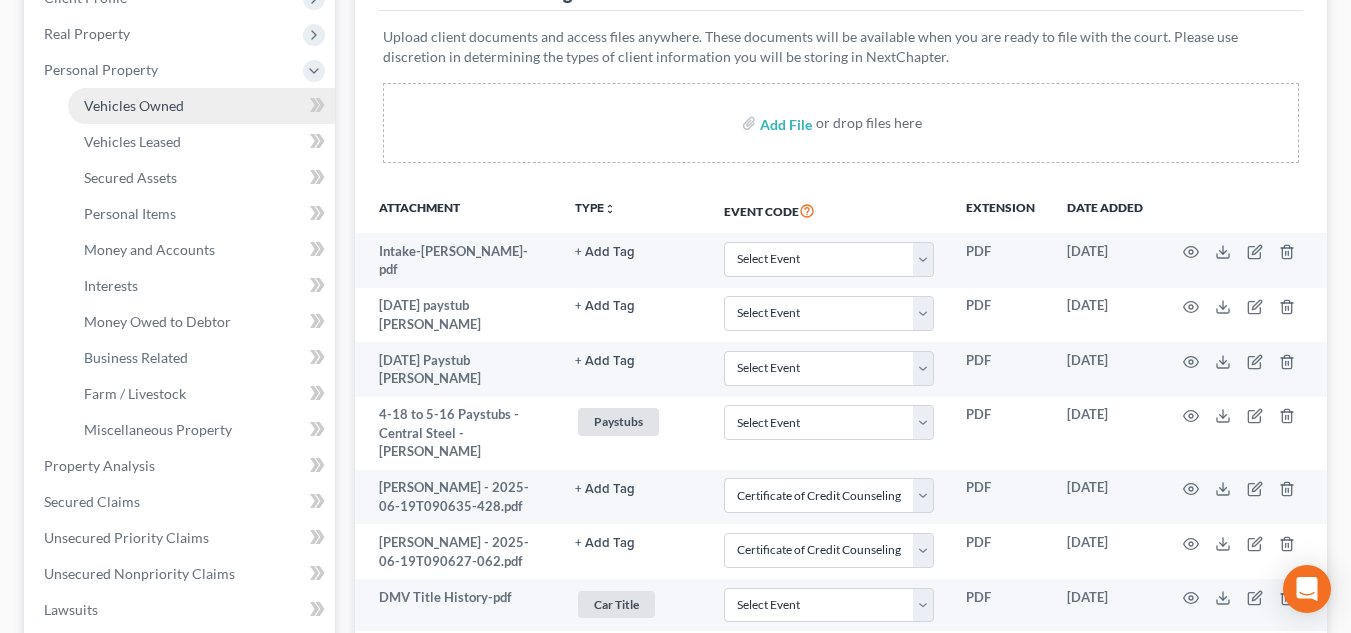 click on "Vehicles Owned" at bounding box center (134, 105) 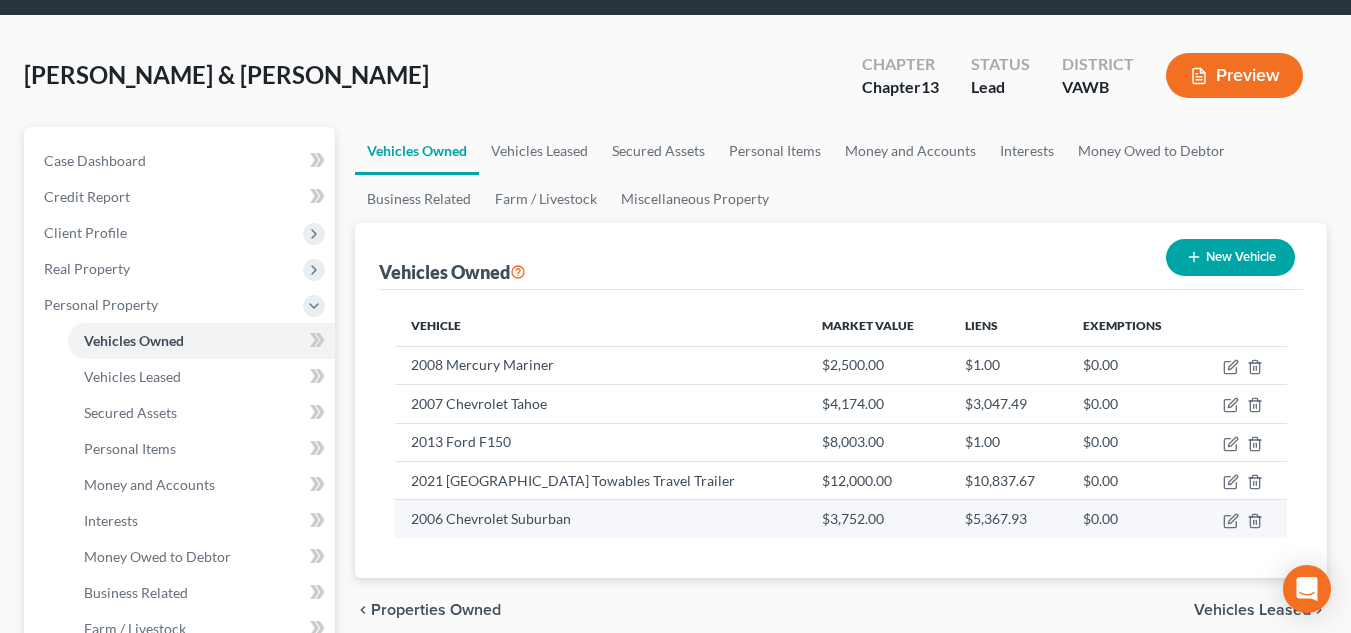 scroll, scrollTop: 100, scrollLeft: 0, axis: vertical 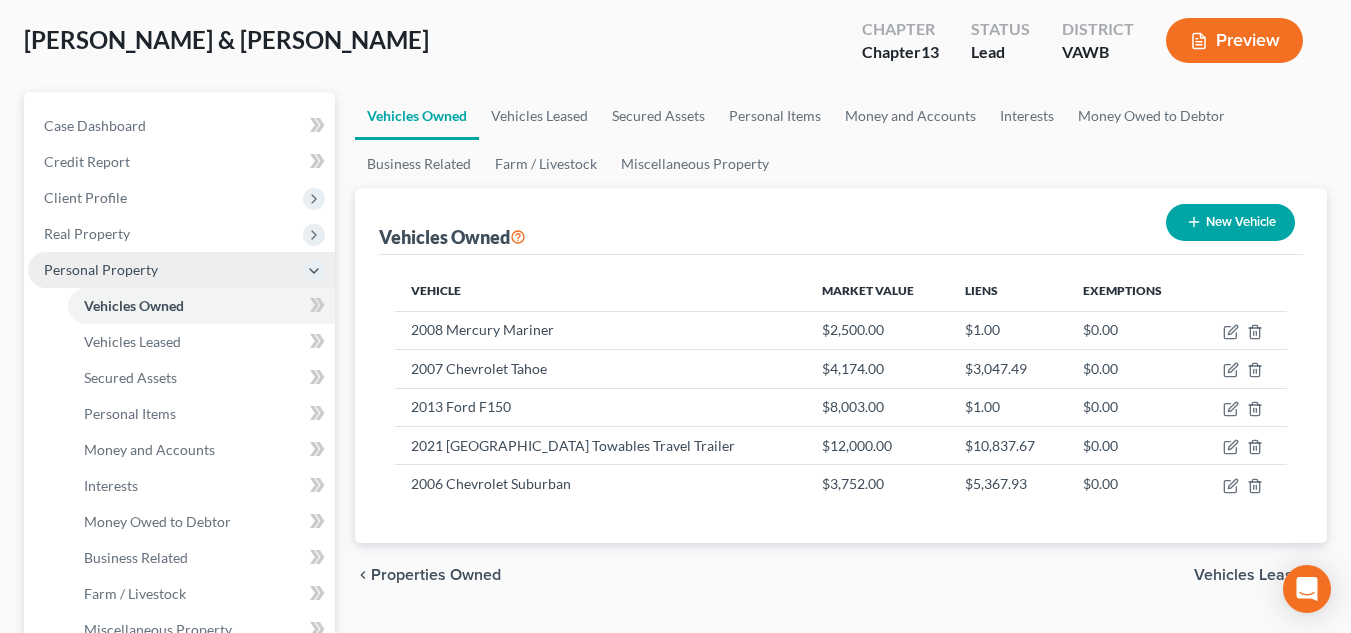 click on "Personal Property" at bounding box center (181, 270) 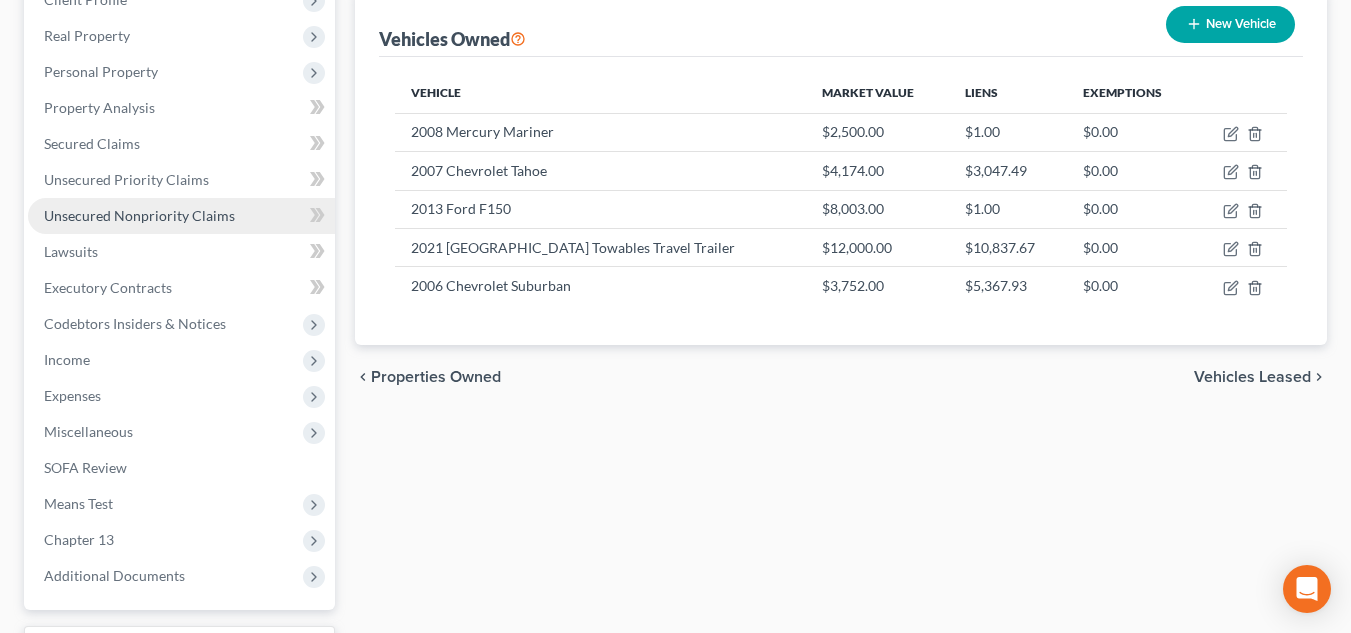 scroll, scrollTop: 300, scrollLeft: 0, axis: vertical 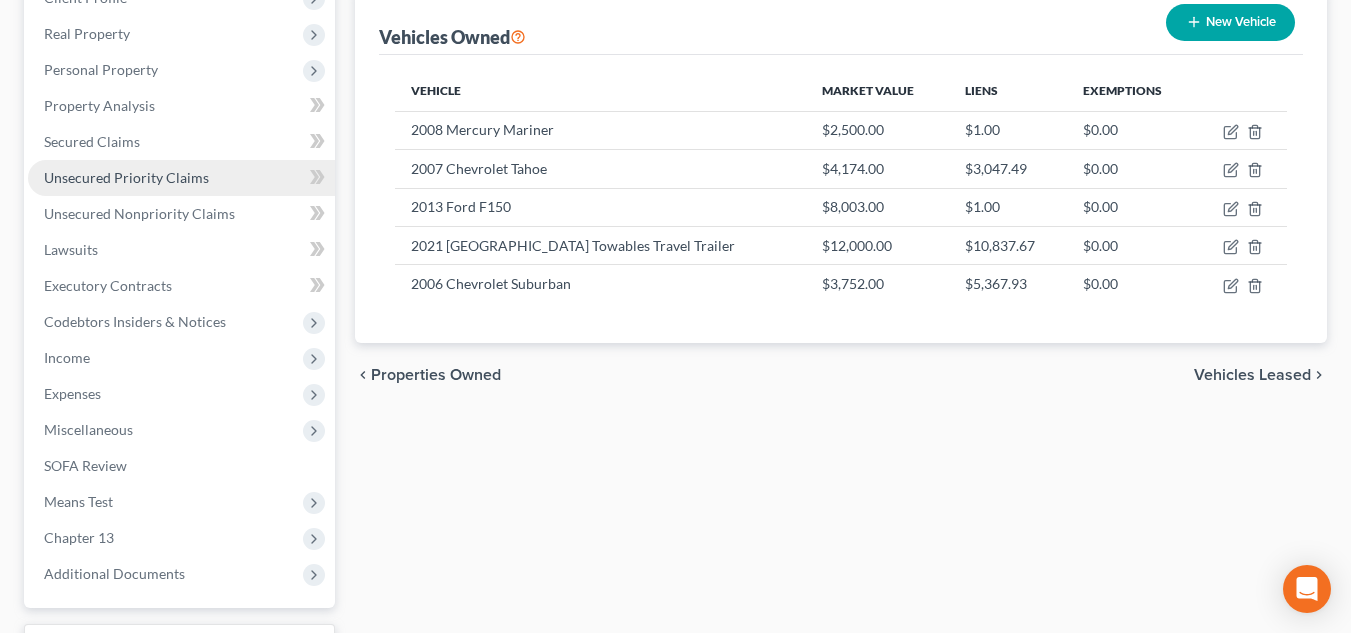 click on "Unsecured Priority Claims" at bounding box center (181, 178) 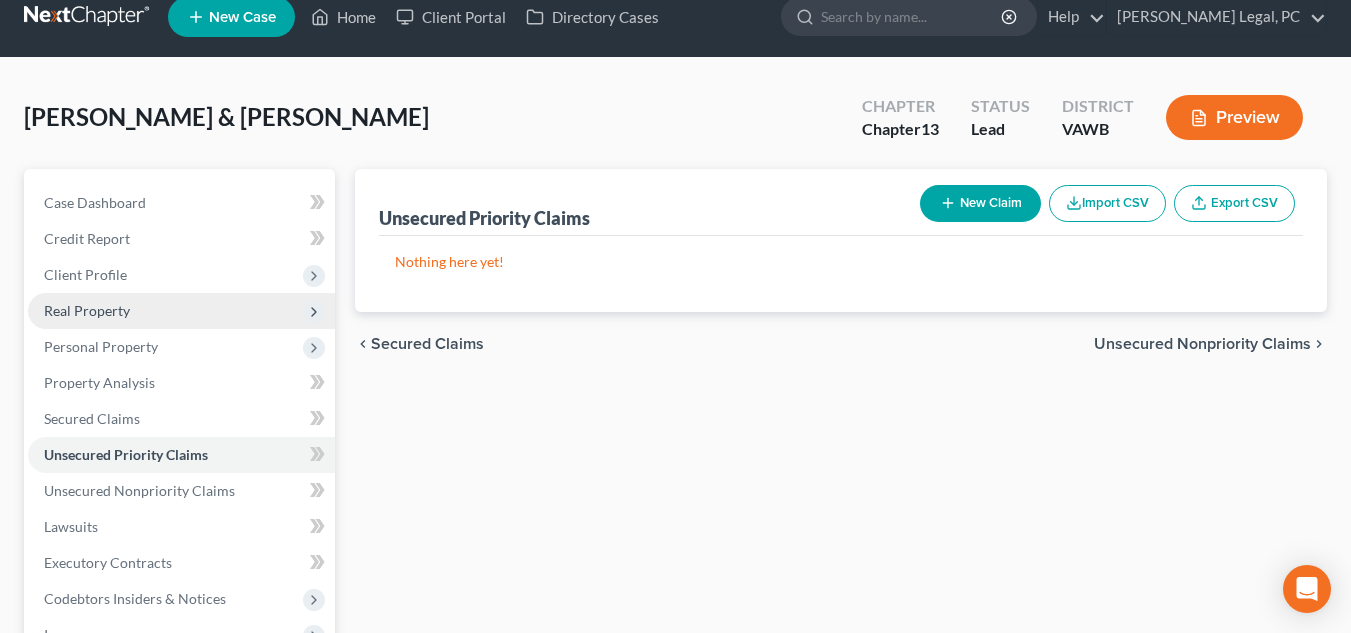 scroll, scrollTop: 0, scrollLeft: 0, axis: both 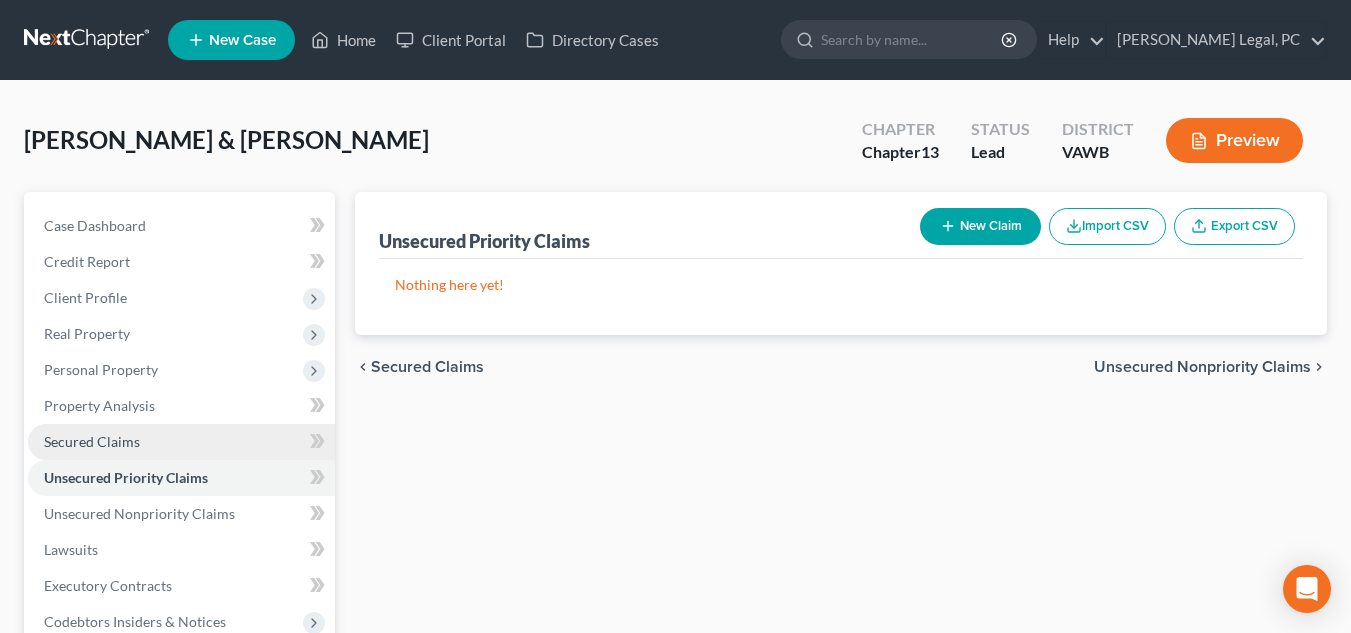 click on "Secured Claims" at bounding box center (92, 441) 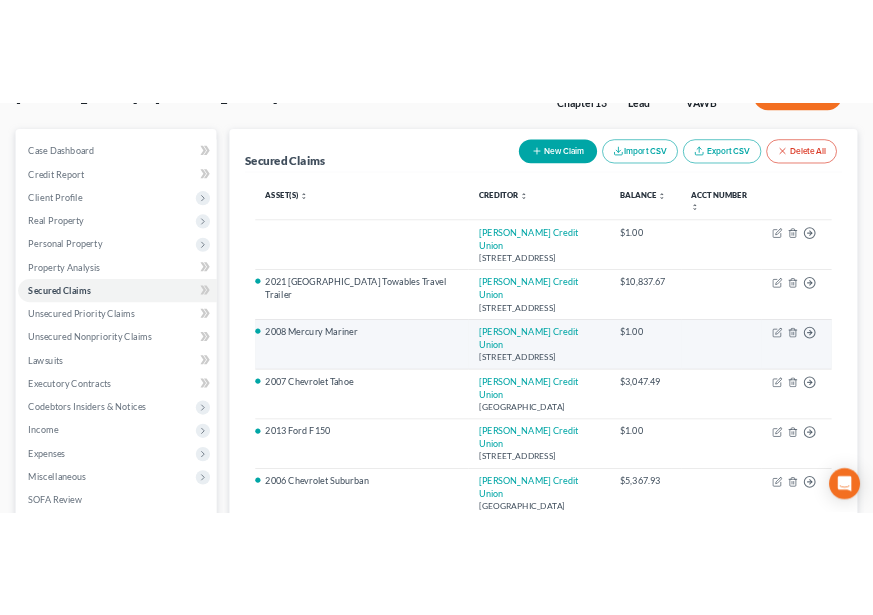 scroll, scrollTop: 200, scrollLeft: 0, axis: vertical 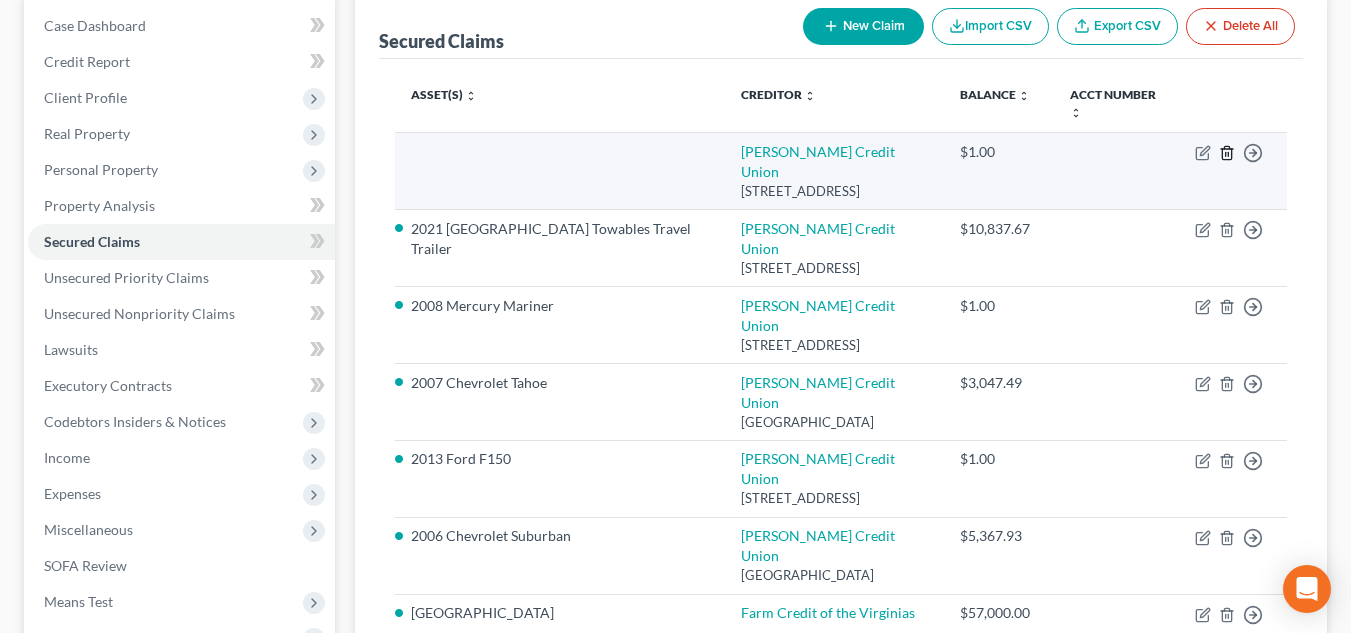 click 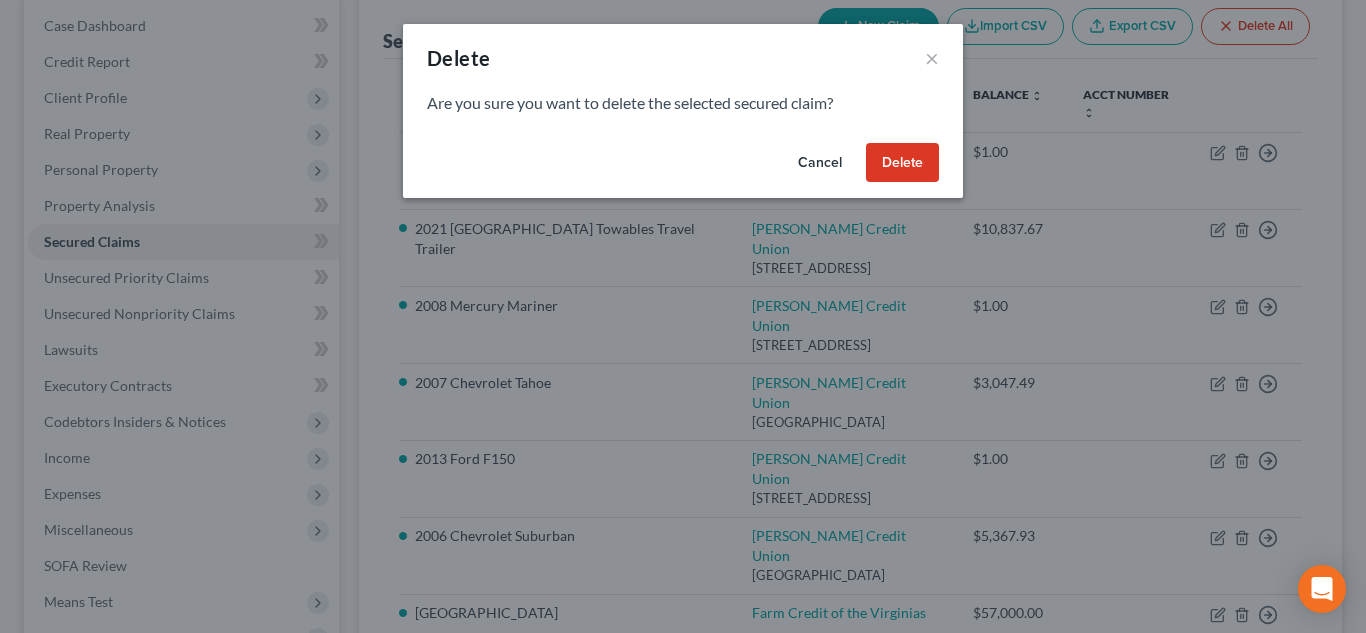 drag, startPoint x: 875, startPoint y: 153, endPoint x: 881, endPoint y: 82, distance: 71.25307 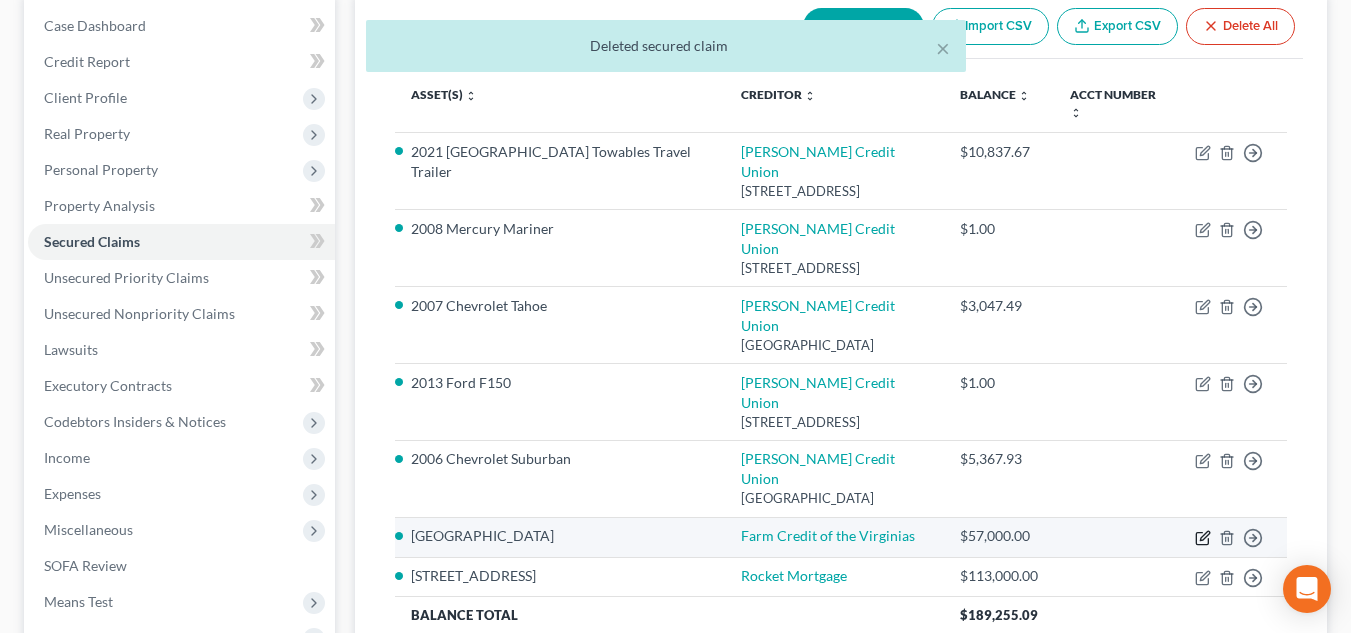 click 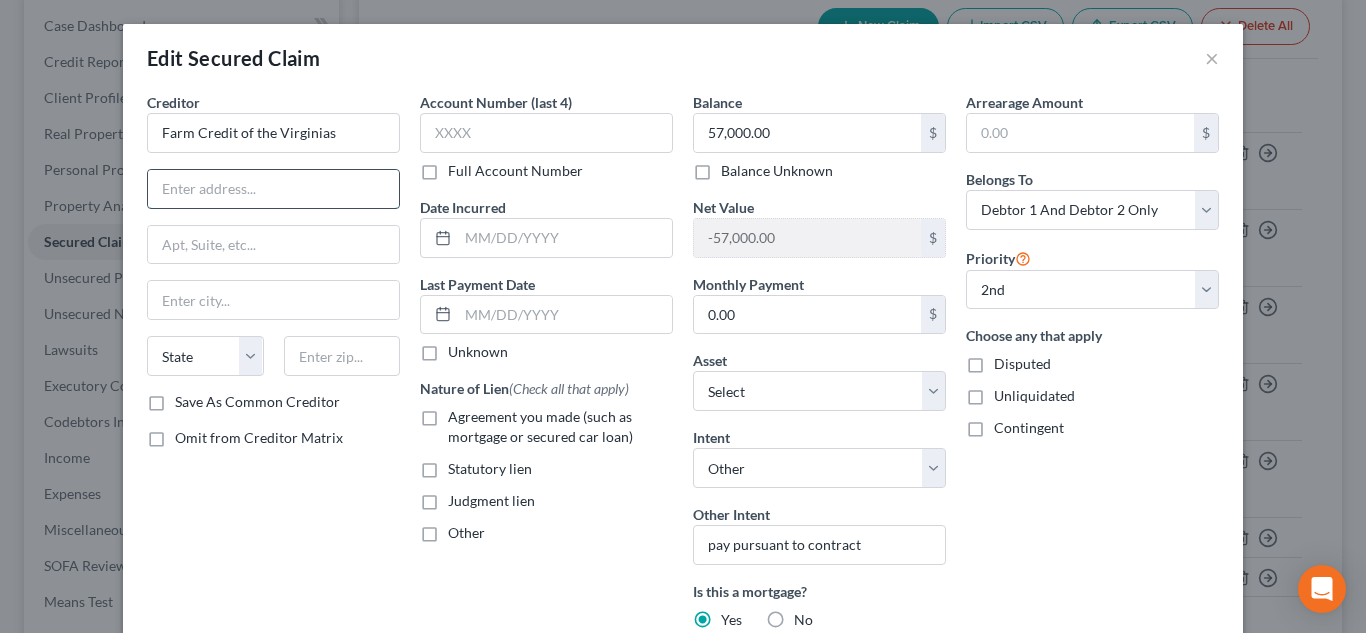 click at bounding box center [273, 189] 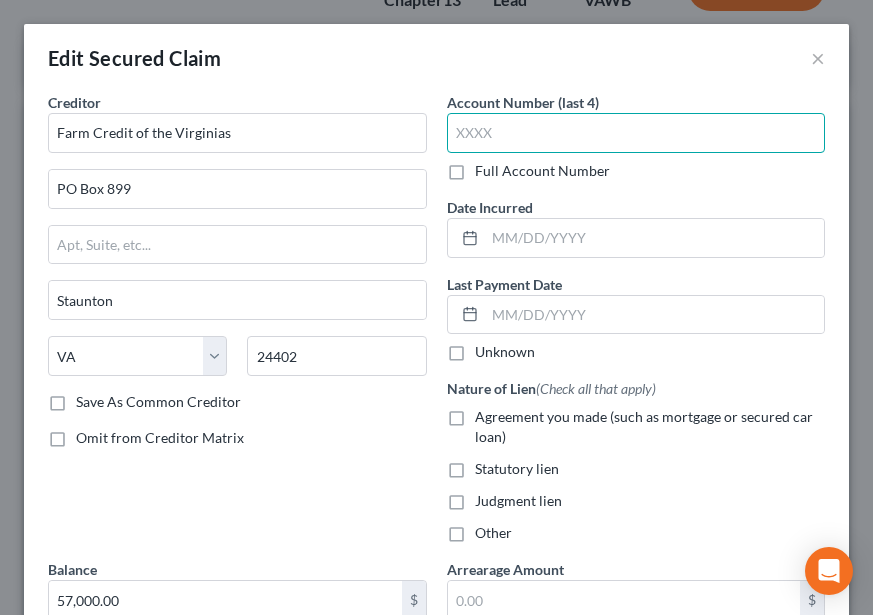 click at bounding box center (636, 133) 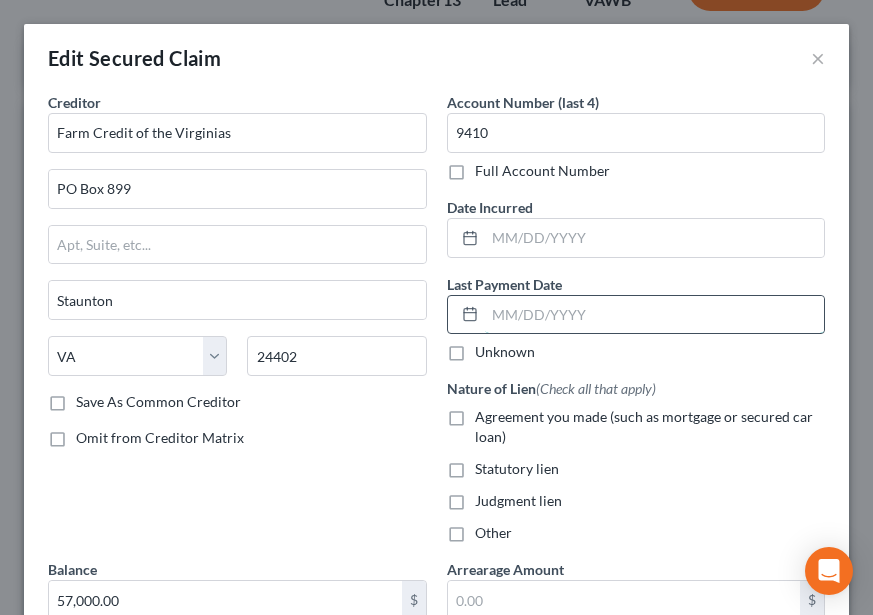 click at bounding box center [655, 315] 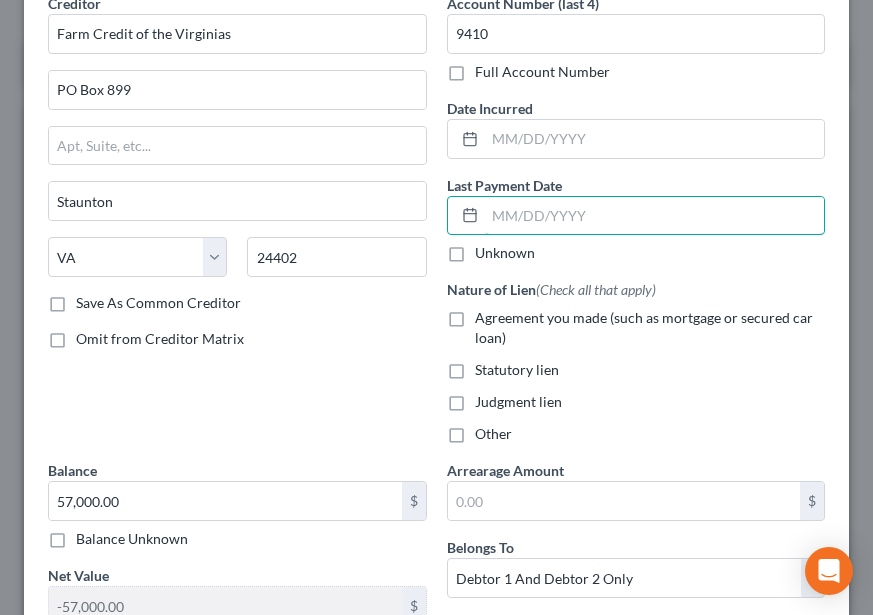 scroll, scrollTop: 100, scrollLeft: 0, axis: vertical 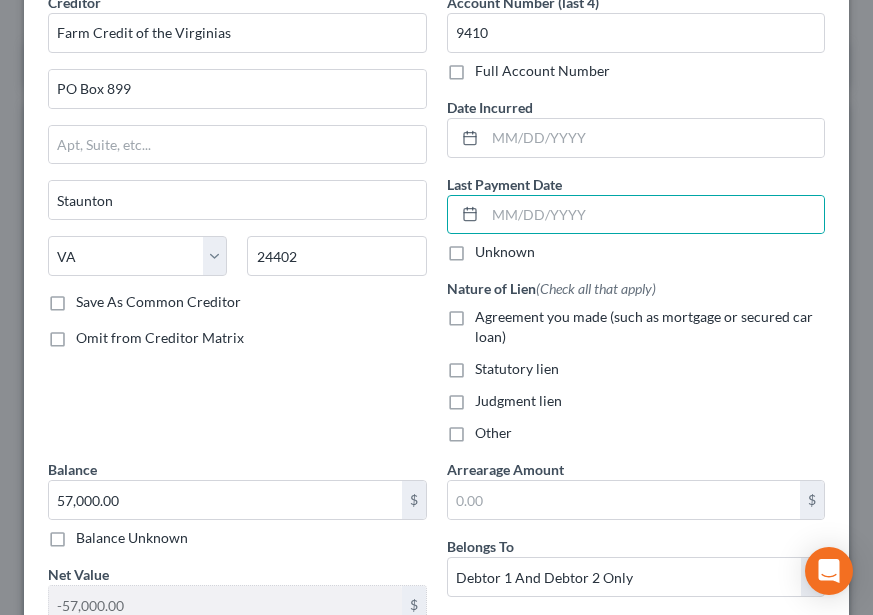 click on "Agreement you made (such as mortgage or secured car loan)" at bounding box center (644, 326) 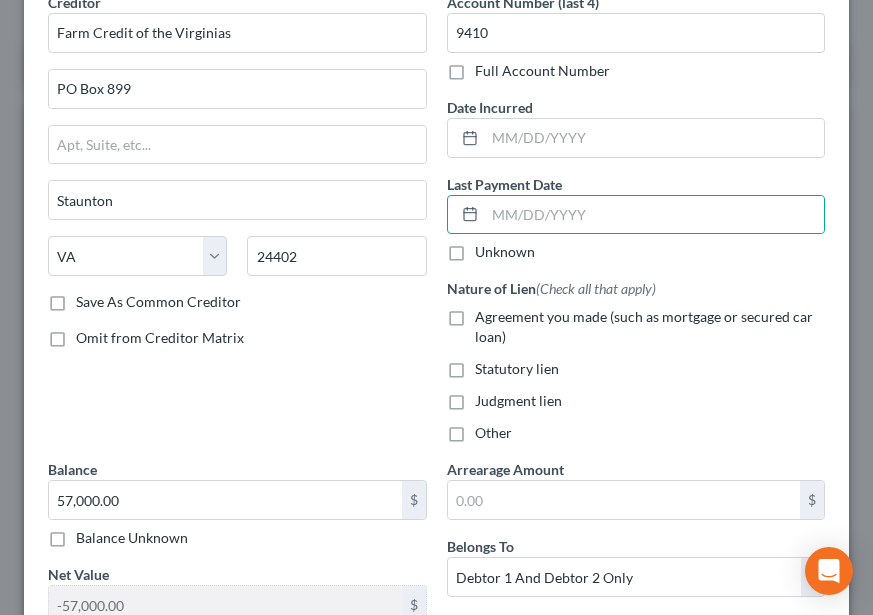 click on "Agreement you made (such as mortgage or secured car loan)" at bounding box center (489, 313) 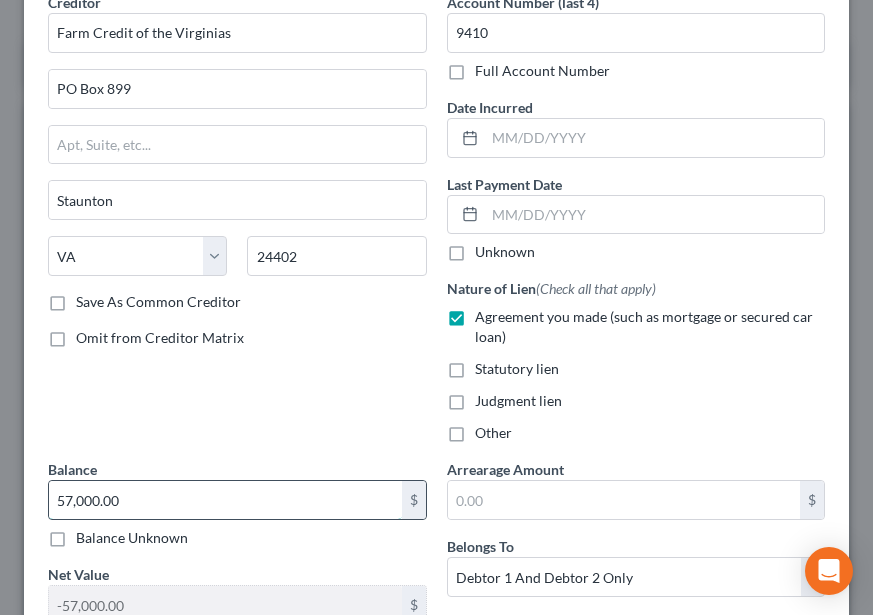 click on "57,000.00" at bounding box center [225, 500] 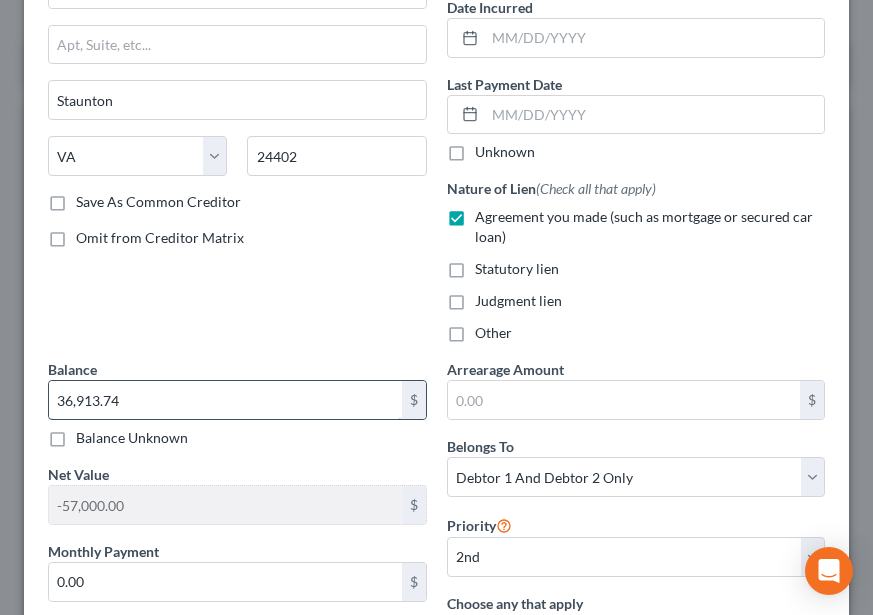 scroll, scrollTop: 300, scrollLeft: 0, axis: vertical 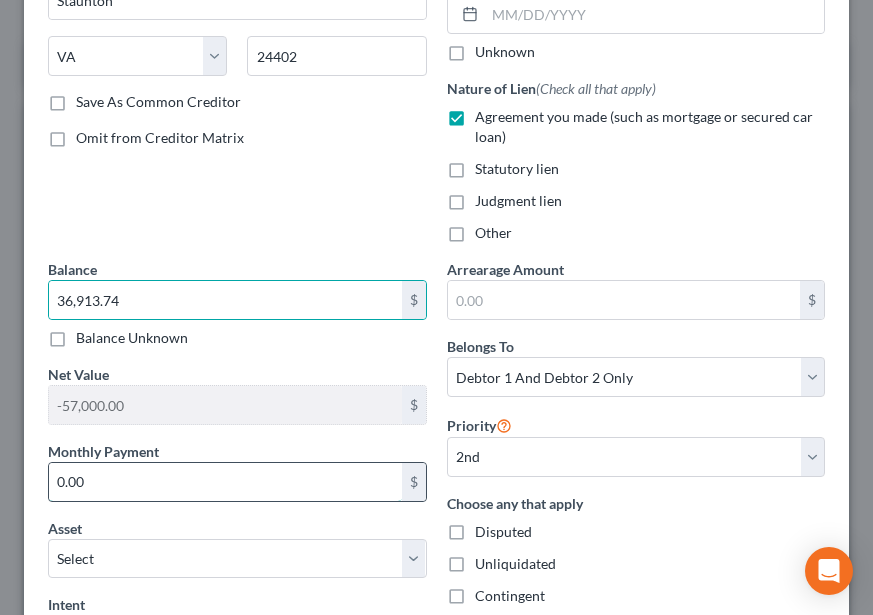 click on "0.00" at bounding box center (225, 482) 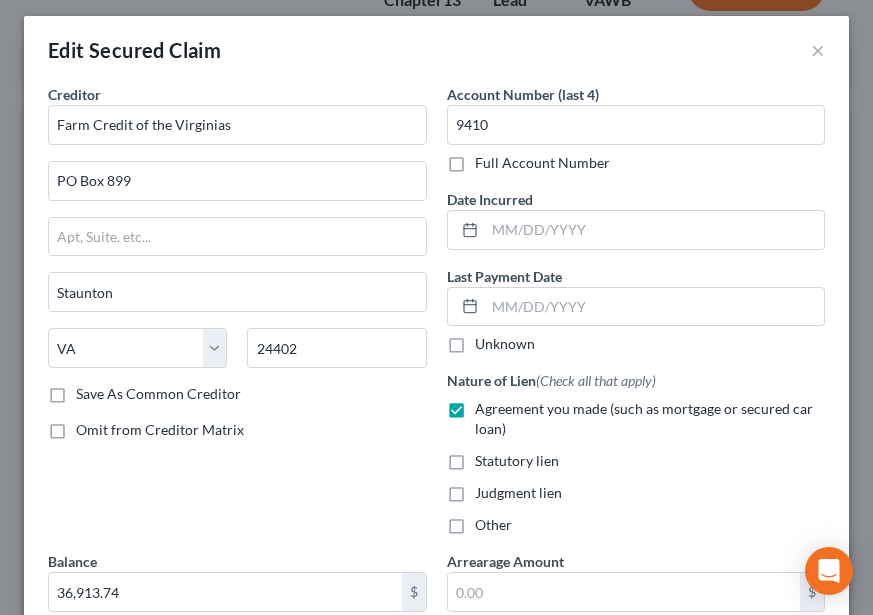 scroll, scrollTop: 0, scrollLeft: 0, axis: both 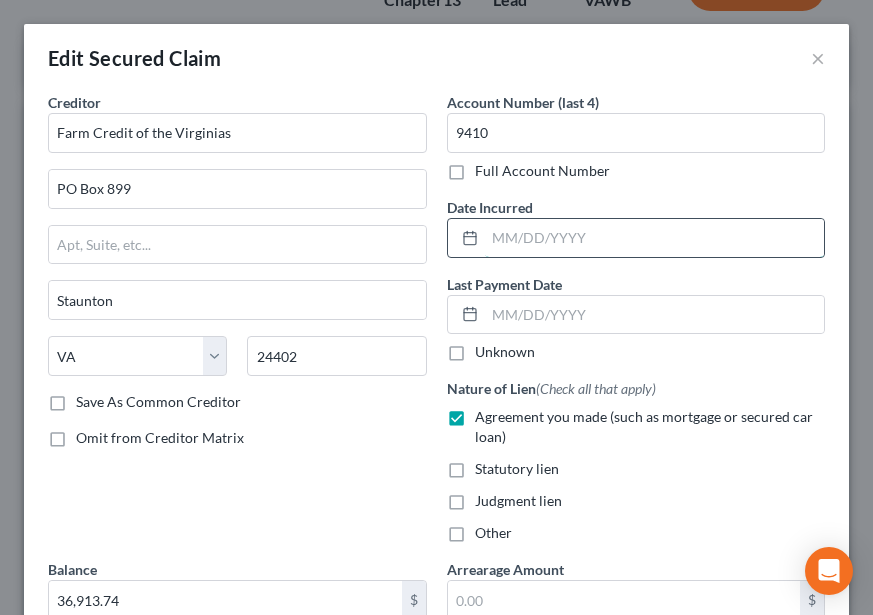 click at bounding box center [655, 238] 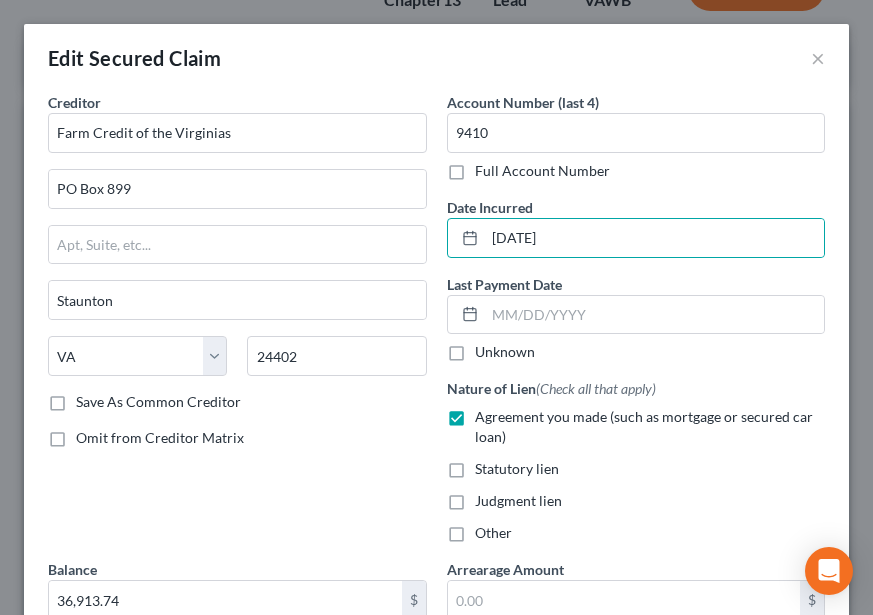 click on "Date Incurred         06/09/2023" at bounding box center (636, 227) 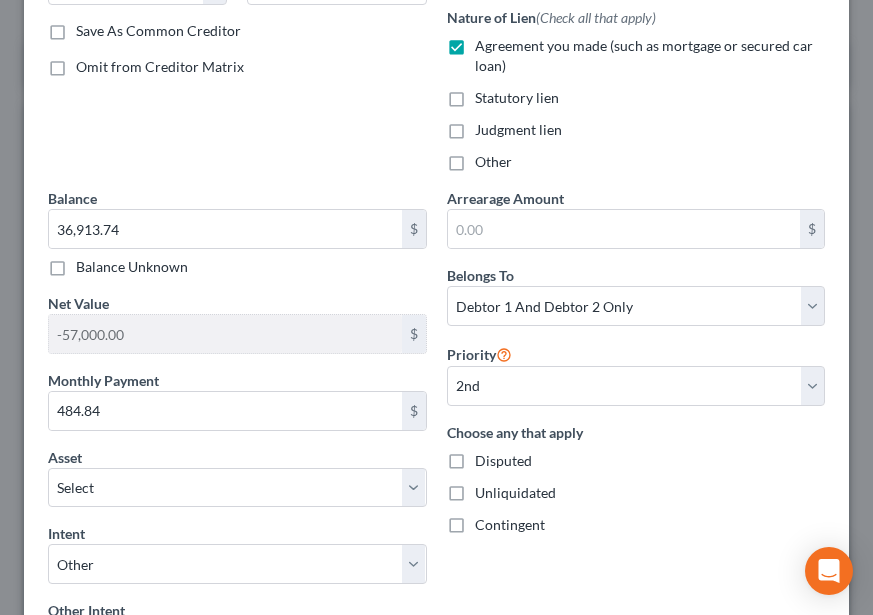 scroll, scrollTop: 257, scrollLeft: 0, axis: vertical 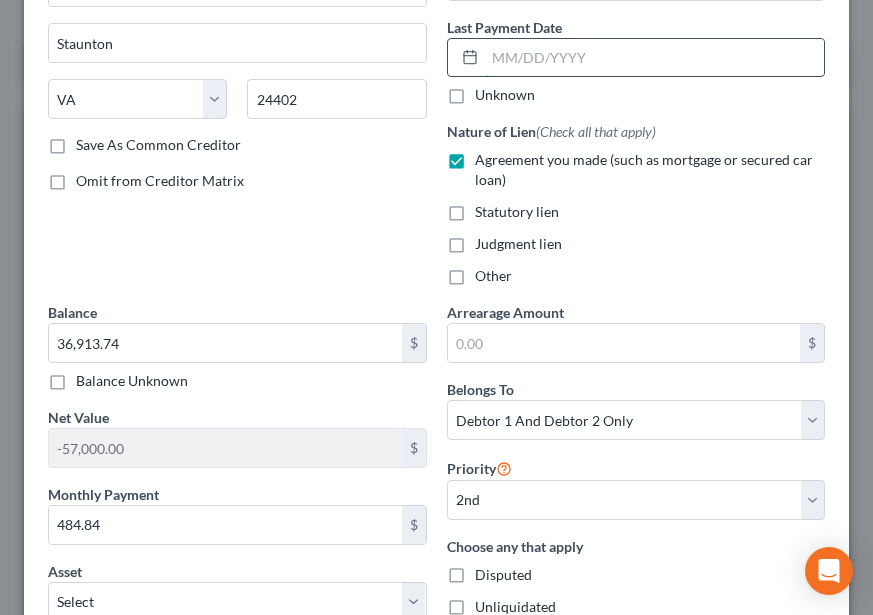 click at bounding box center [655, 58] 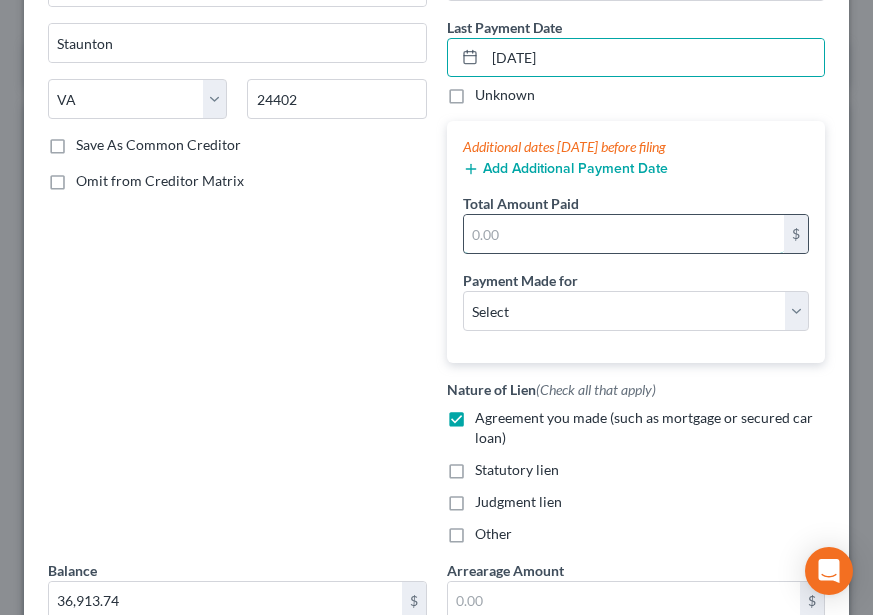 click at bounding box center (624, 234) 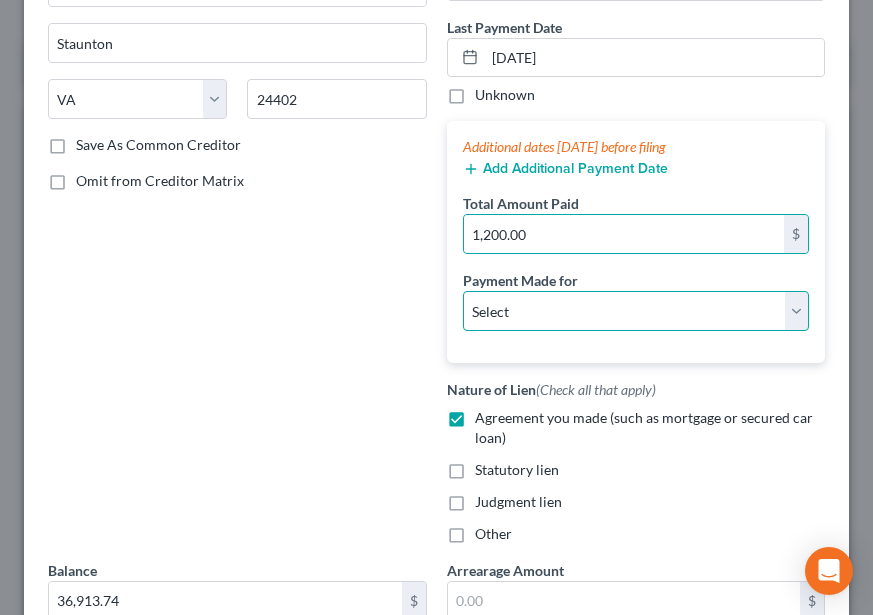 click on "Select Car Credit Card Loan Repayment Mortgage Other Suppliers Or Vendors" at bounding box center [636, 311] 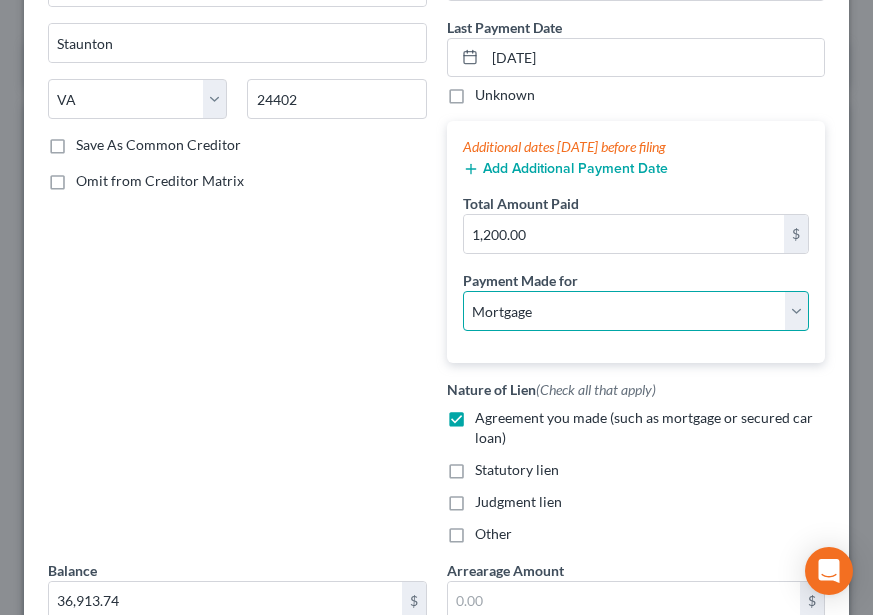 click on "Select Car Credit Card Loan Repayment Mortgage Other Suppliers Or Vendors" at bounding box center [636, 311] 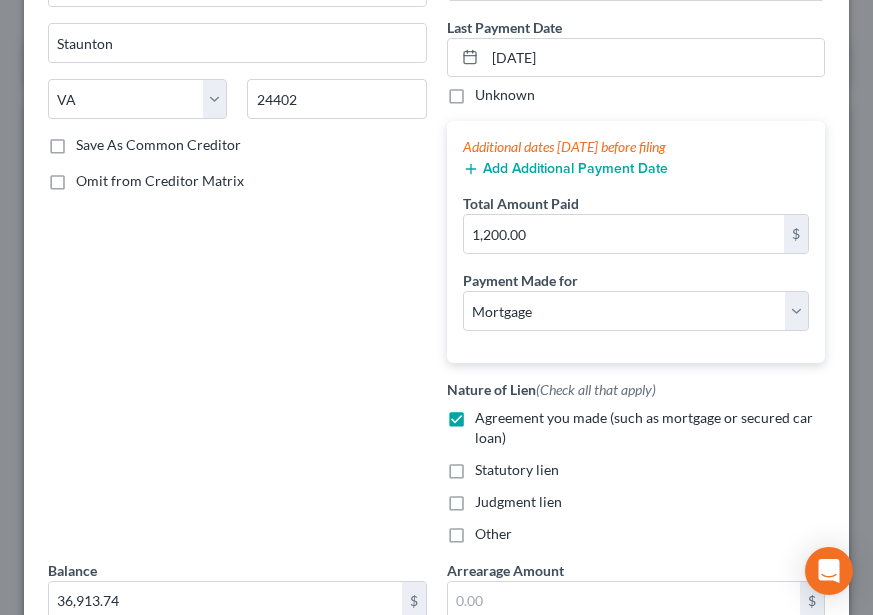 click on "Add Additional Payment Date" at bounding box center [565, 169] 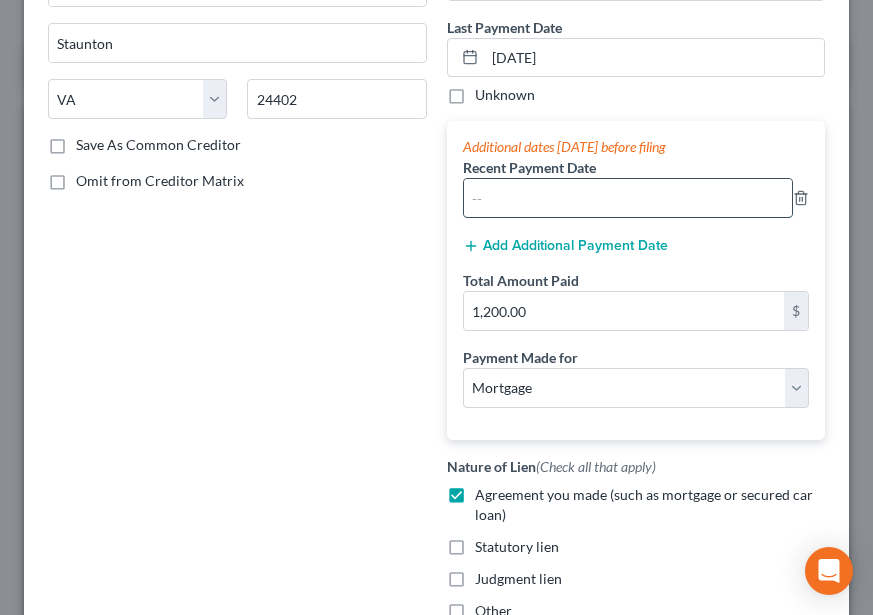 click at bounding box center (628, 198) 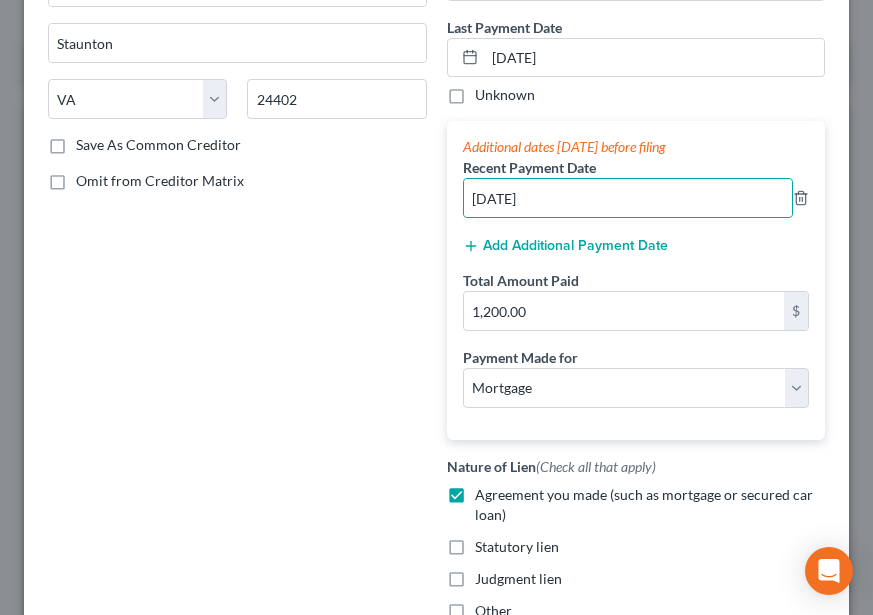 click on "Additional dates within 90 days before filing Recent Payment Date 06/05/2025 Add Additional Payment Date Total Amount Paid 1,200.00 $ Payment Made for Select Car Credit Card Loan Repayment Mortgage Other Suppliers Or Vendors" at bounding box center (636, 280) 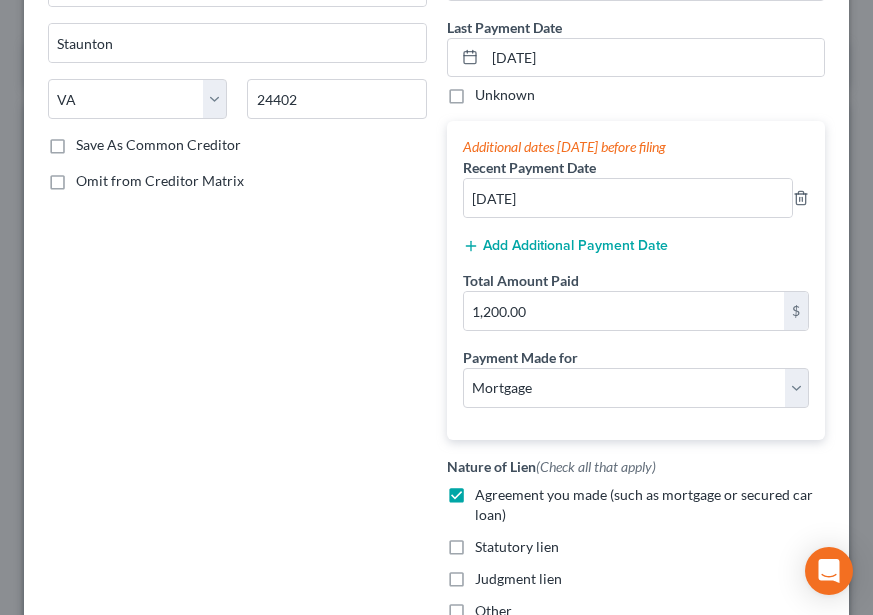 click on "Additional dates within 90 days before filing Recent Payment Date 06/05/2025 Add Additional Payment Date Total Amount Paid 1,200.00 $ Payment Made for Select Car Credit Card Loan Repayment Mortgage Other Suppliers Or Vendors" at bounding box center (636, 280) 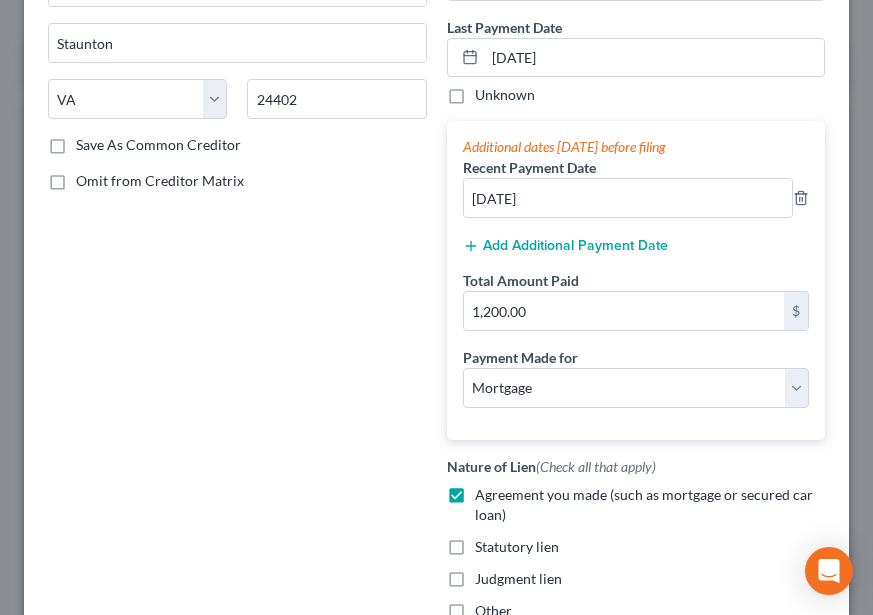 click on "Add Additional Payment Date" at bounding box center [565, 246] 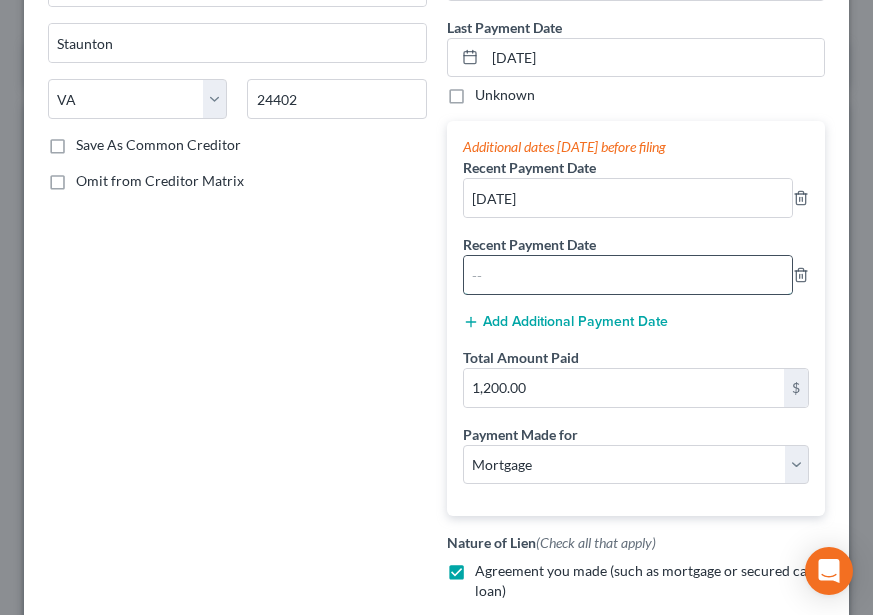 click at bounding box center (628, 275) 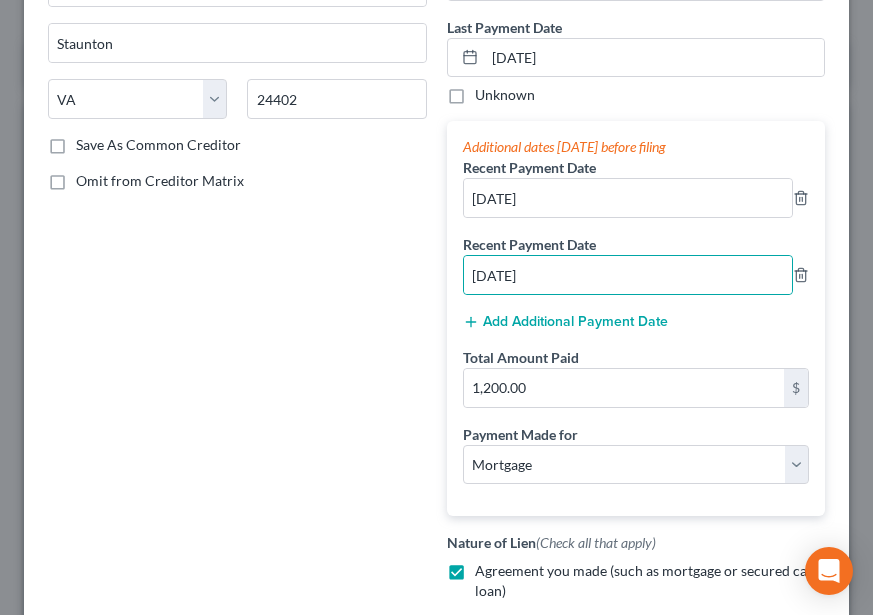 click on "Recent Payment Date 05/05/2025" at bounding box center [636, 264] 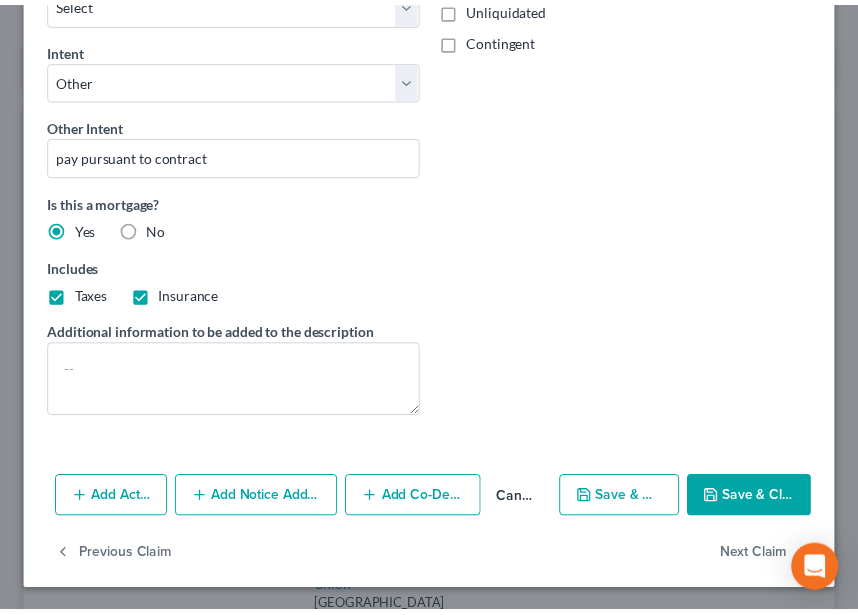 scroll, scrollTop: 1268, scrollLeft: 0, axis: vertical 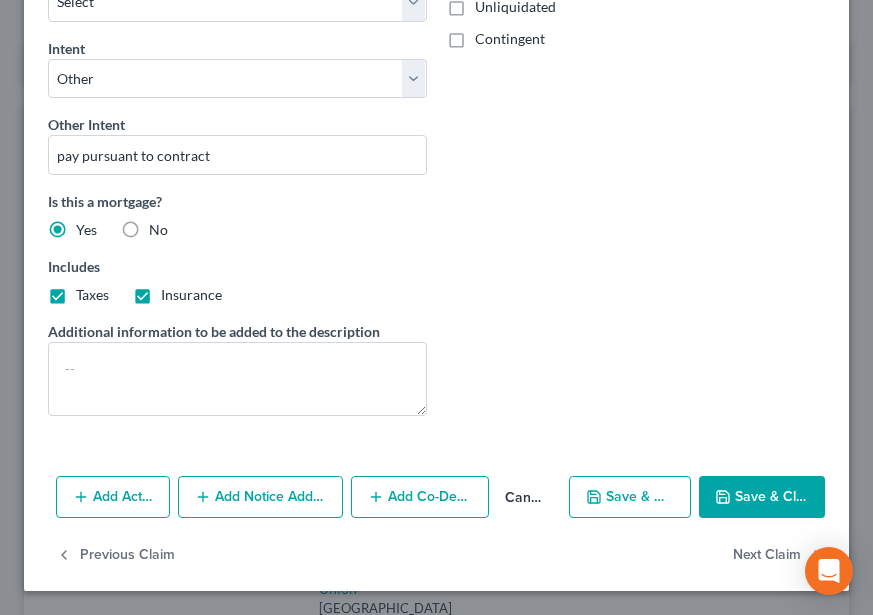 click on "Save & Close" at bounding box center [762, 497] 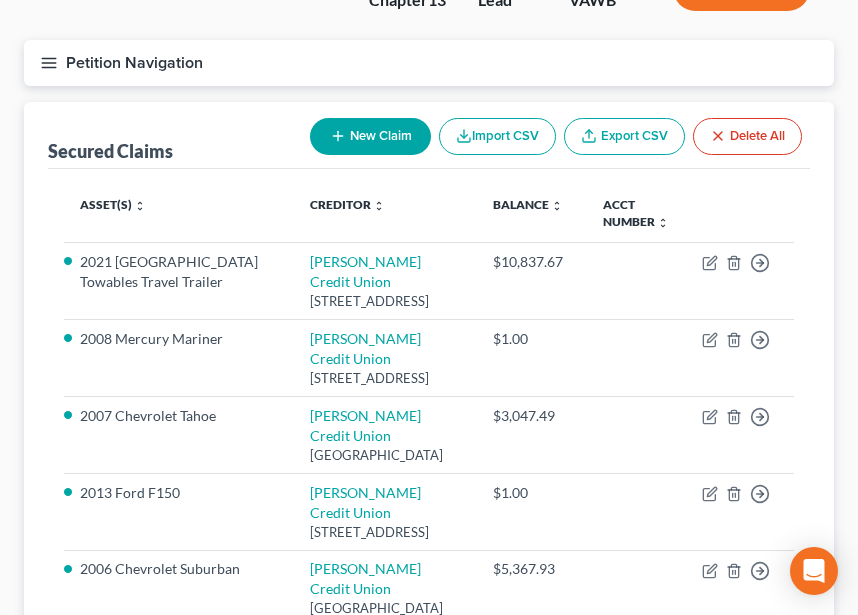 click on "Petition Navigation" at bounding box center (429, 63) 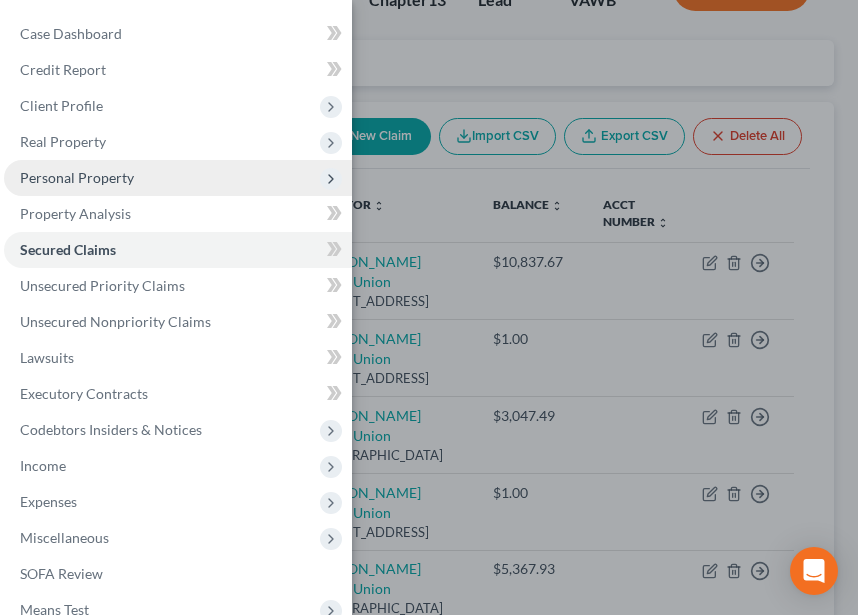 click on "Personal Property" at bounding box center [77, 177] 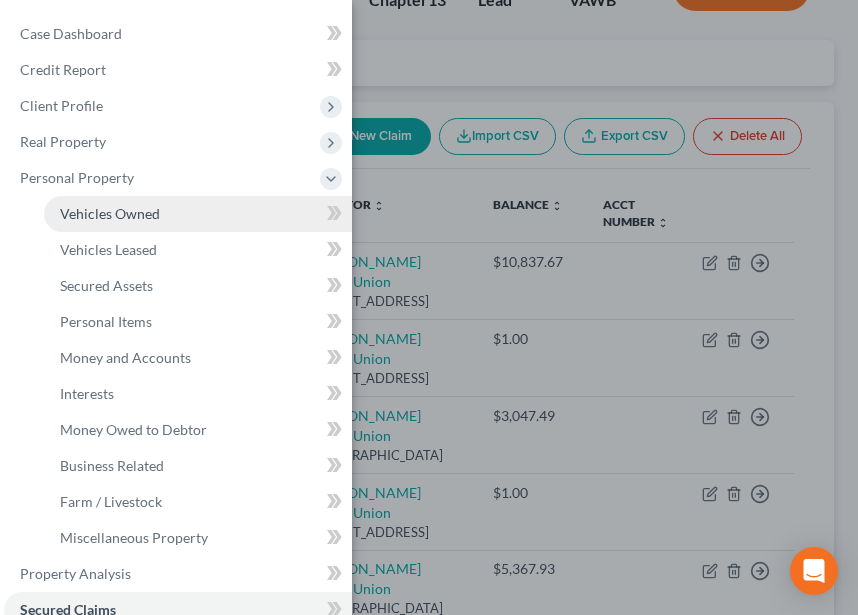 click on "Vehicles Owned" at bounding box center (198, 214) 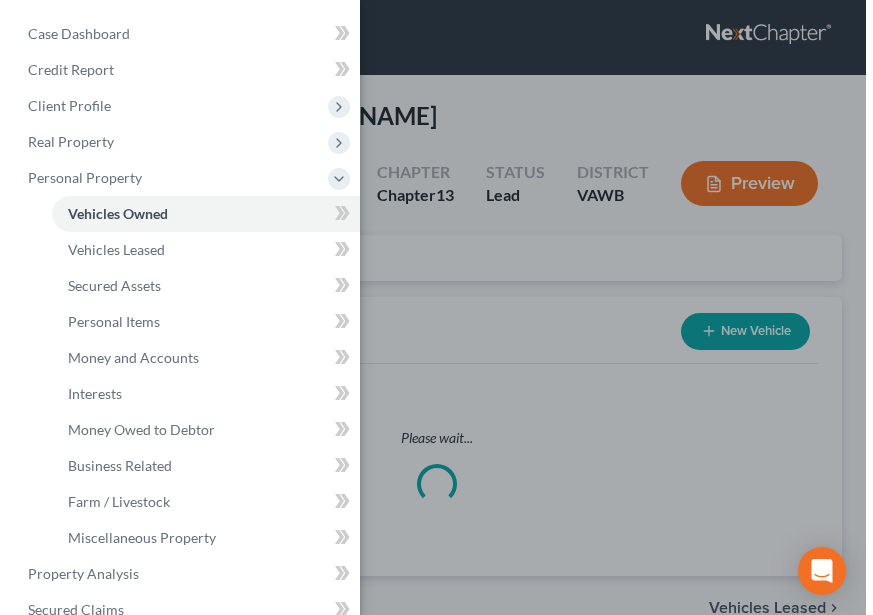 scroll, scrollTop: 0, scrollLeft: 0, axis: both 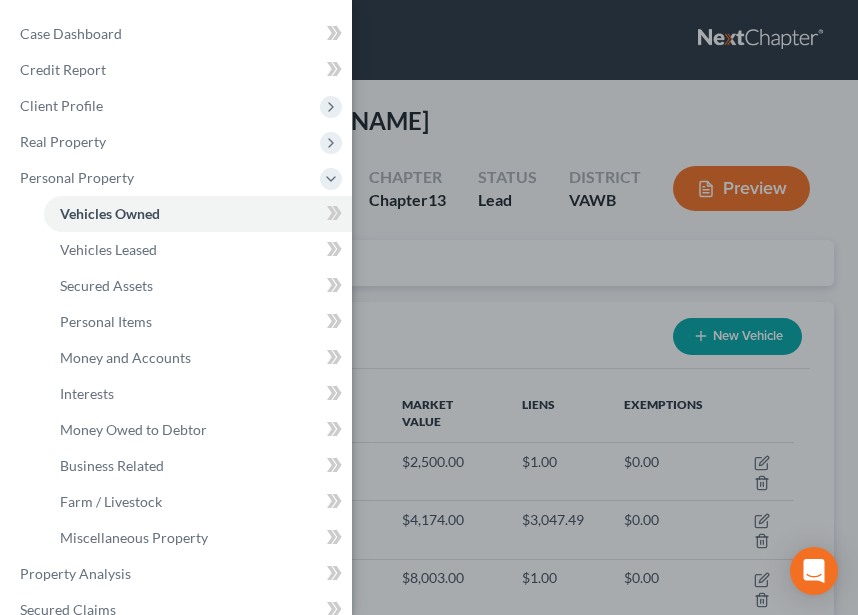 click on "Case Dashboard
Payments
Invoices
Payments
Payments
Credit Report
Client Profile" at bounding box center [429, 307] 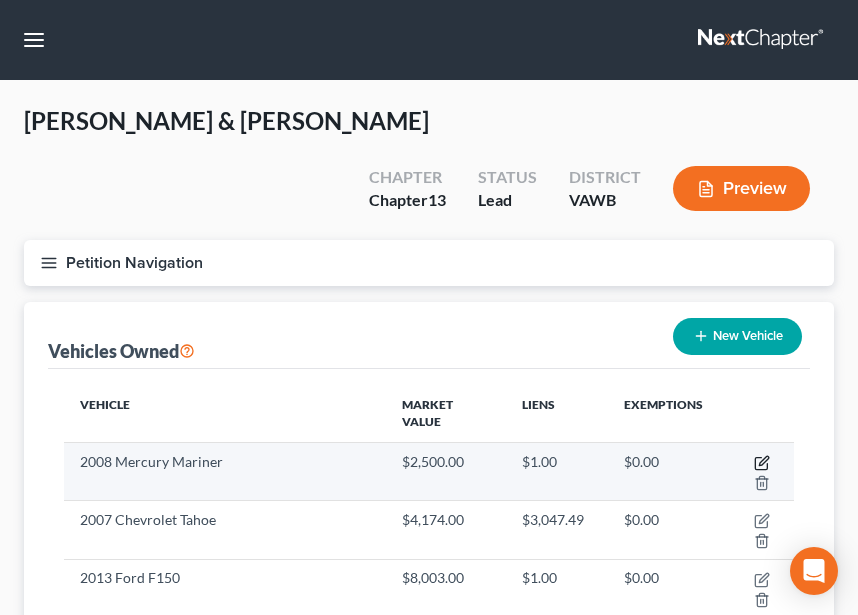 click 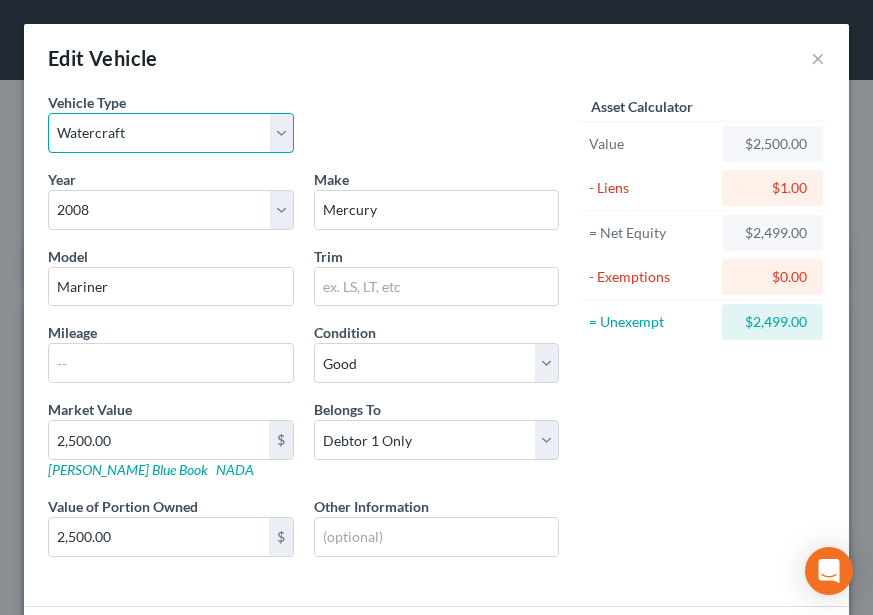 click on "Select Automobile Truck Trailer Watercraft Aircraft Motor Home Atv Other Vehicle" at bounding box center (171, 133) 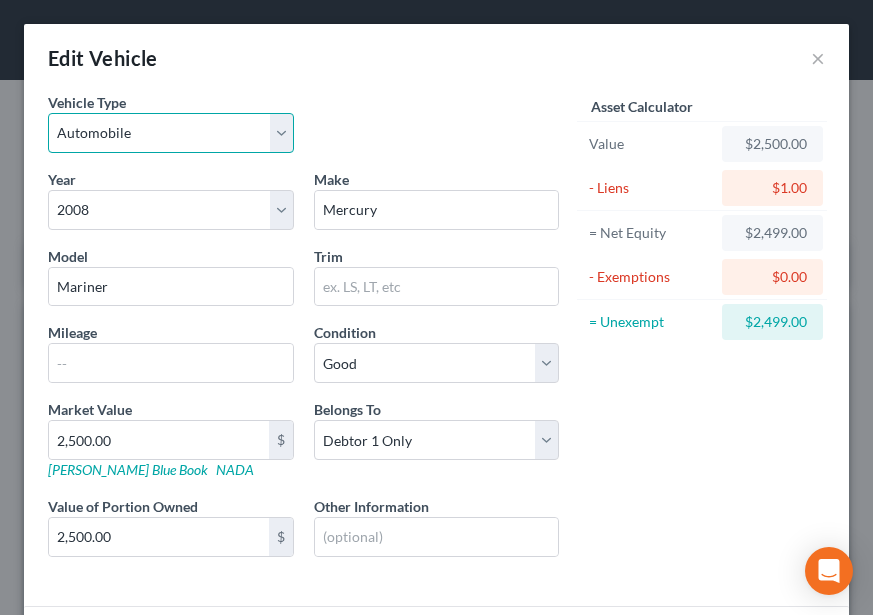 click on "Select Automobile Truck Trailer Watercraft Aircraft Motor Home Atv Other Vehicle" at bounding box center [171, 133] 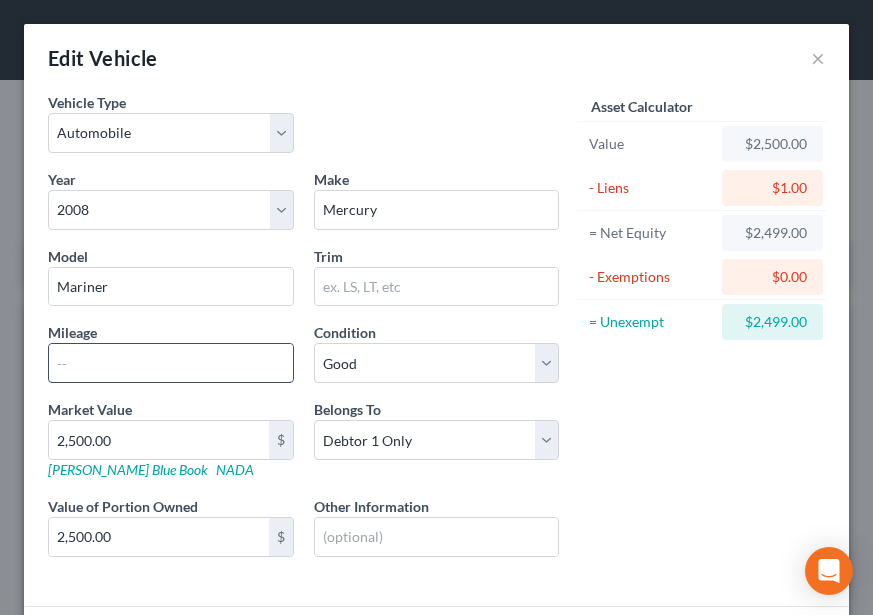 click at bounding box center (171, 363) 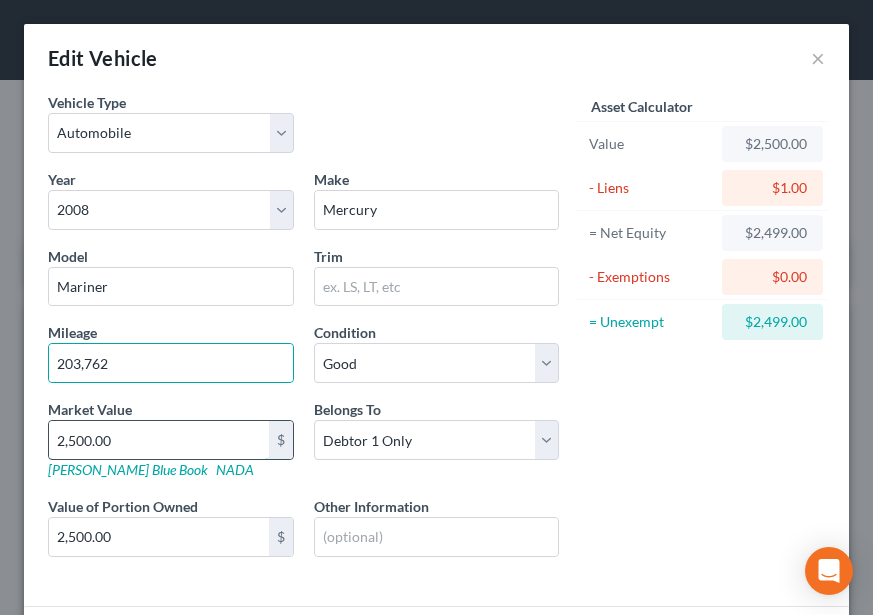 click on "2,500.00" at bounding box center [159, 440] 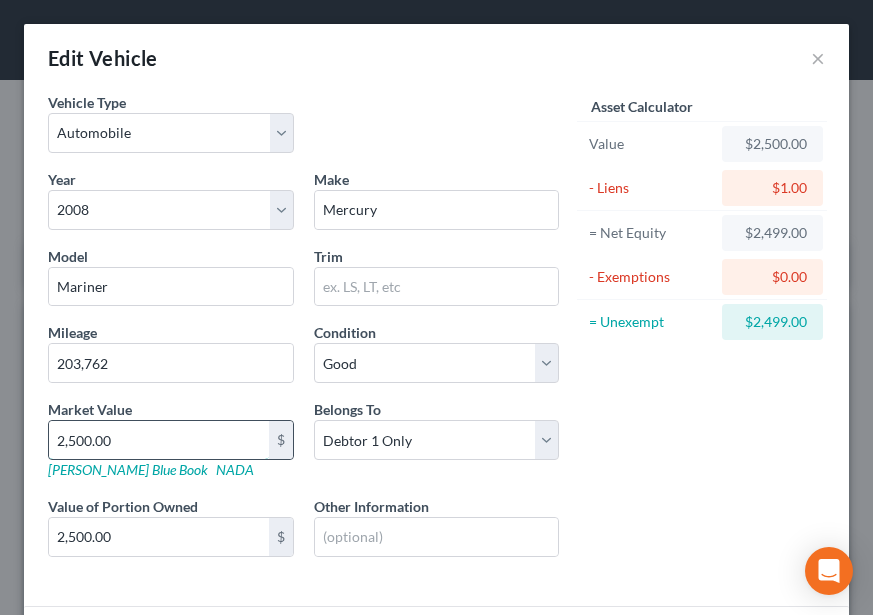 click on "2,500.00" at bounding box center [159, 440] 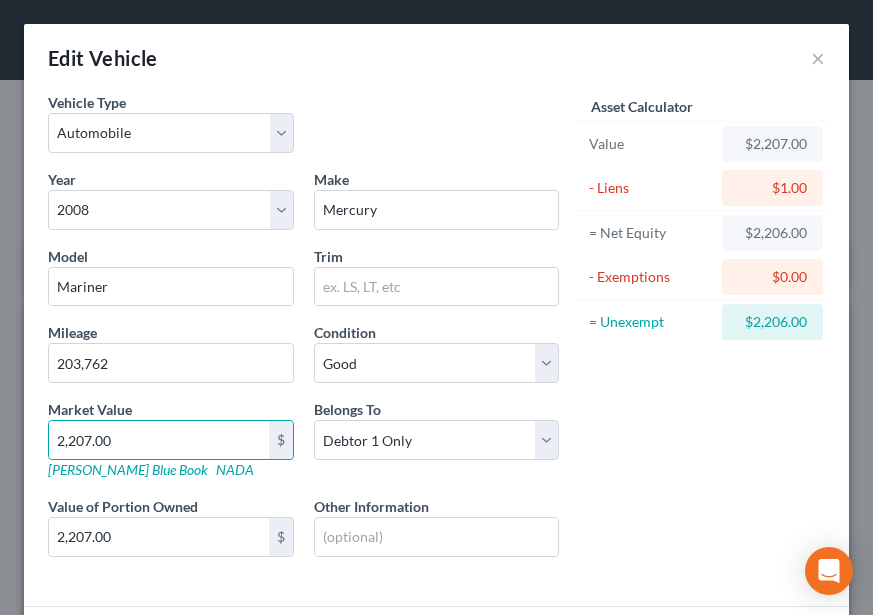 click on "Market Value 2,207.00 $ Kelly Blue Book NADA" at bounding box center [171, 439] 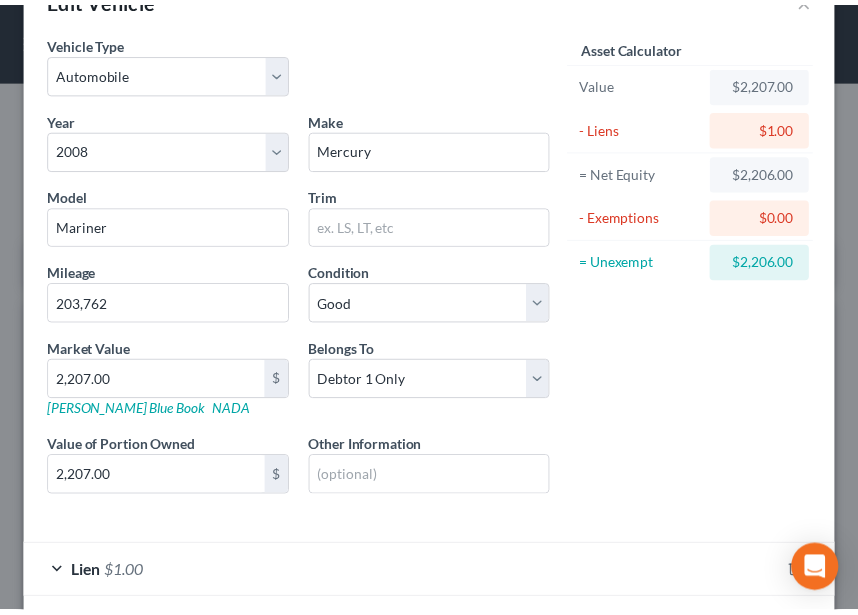 scroll, scrollTop: 156, scrollLeft: 0, axis: vertical 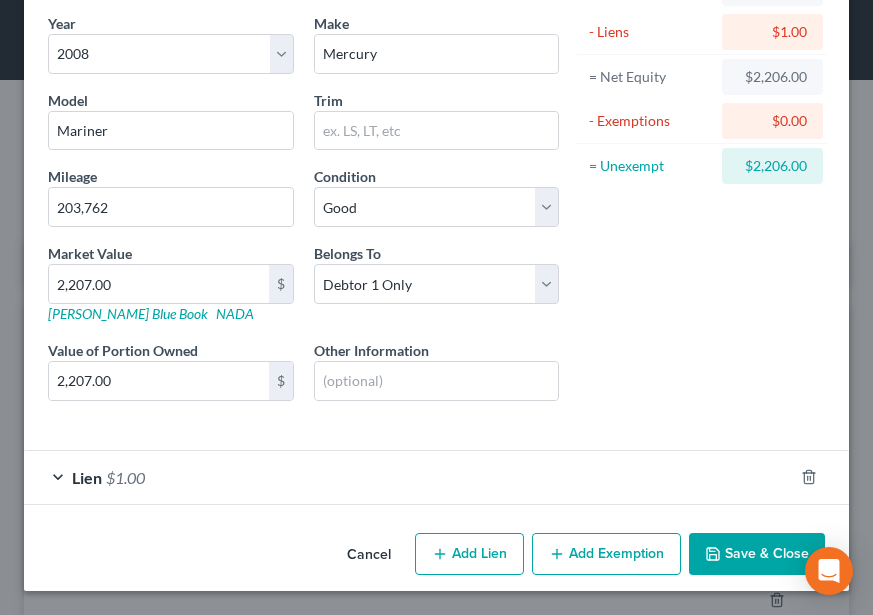 click 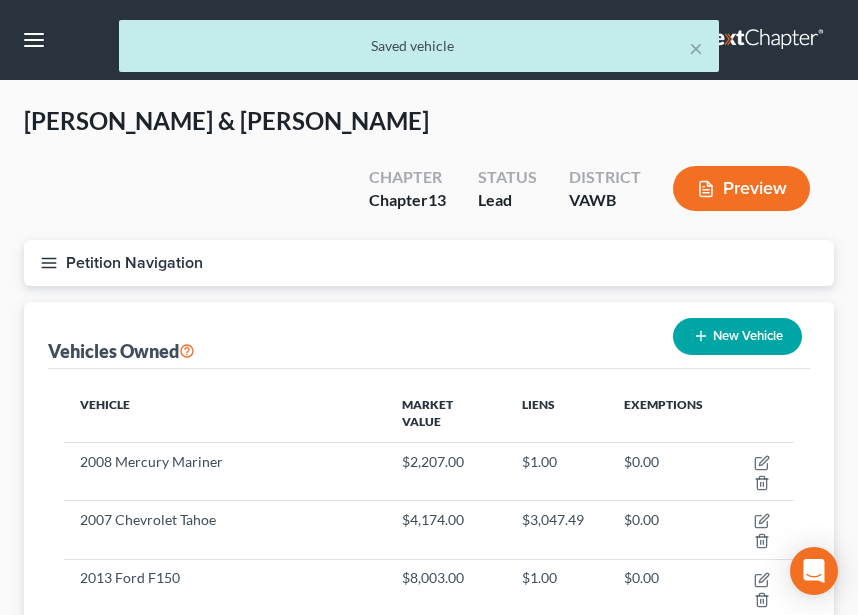 drag, startPoint x: 43, startPoint y: 205, endPoint x: 51, endPoint y: 113, distance: 92.34717 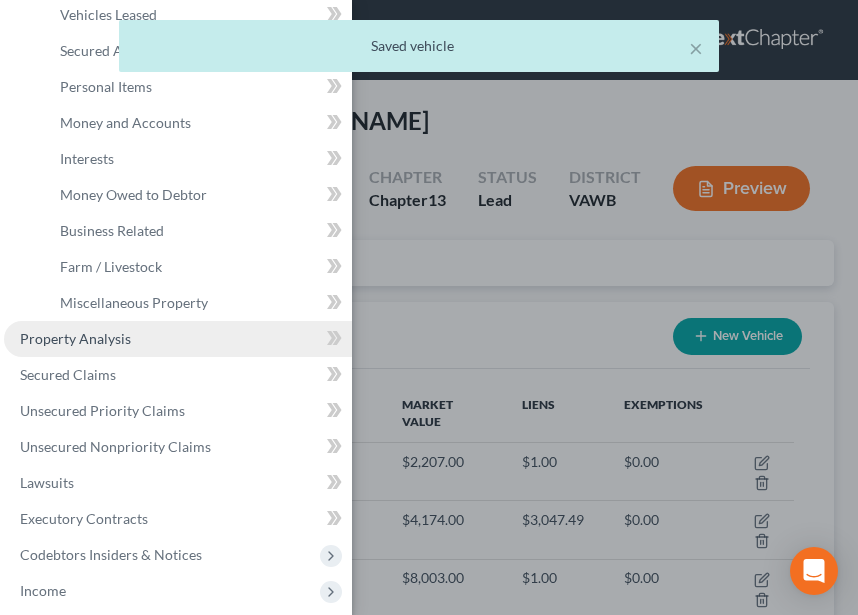 scroll, scrollTop: 200, scrollLeft: 0, axis: vertical 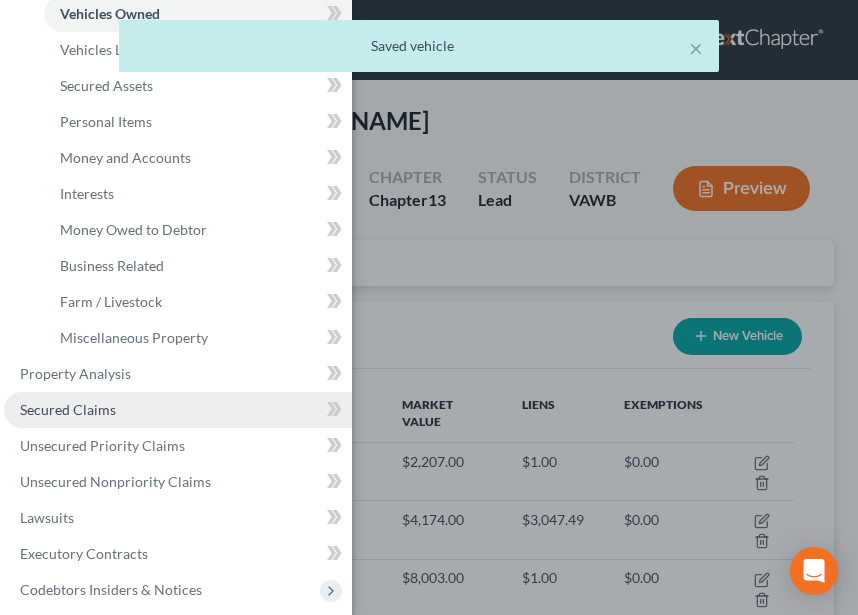 click on "Secured Claims" at bounding box center (178, 410) 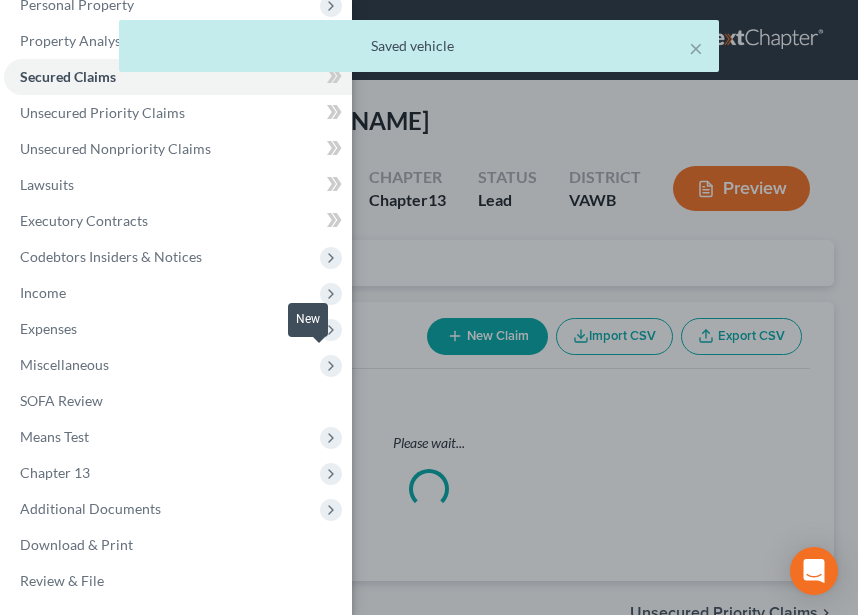 scroll, scrollTop: 173, scrollLeft: 0, axis: vertical 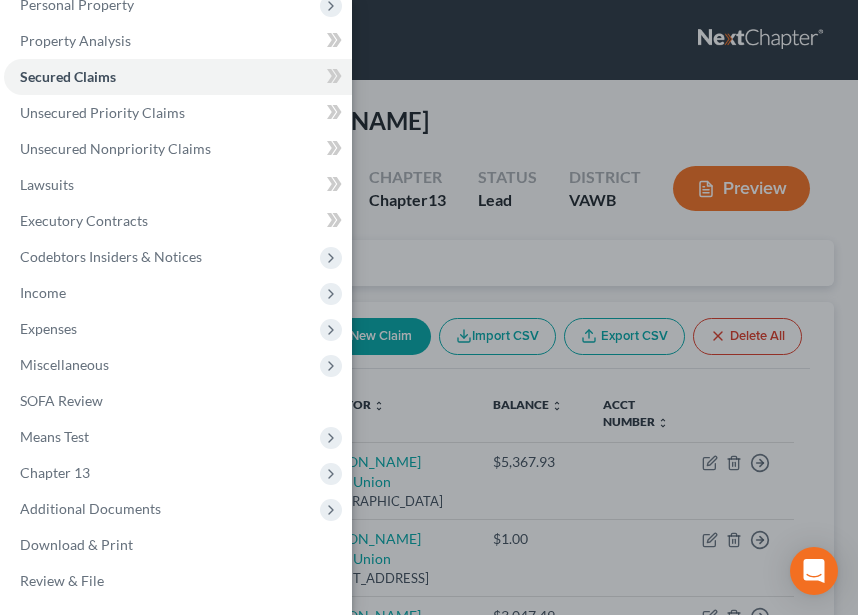 click on "Case Dashboard
Payments
Invoices
Payments
Payments
Credit Report
Client Profile" at bounding box center (429, 307) 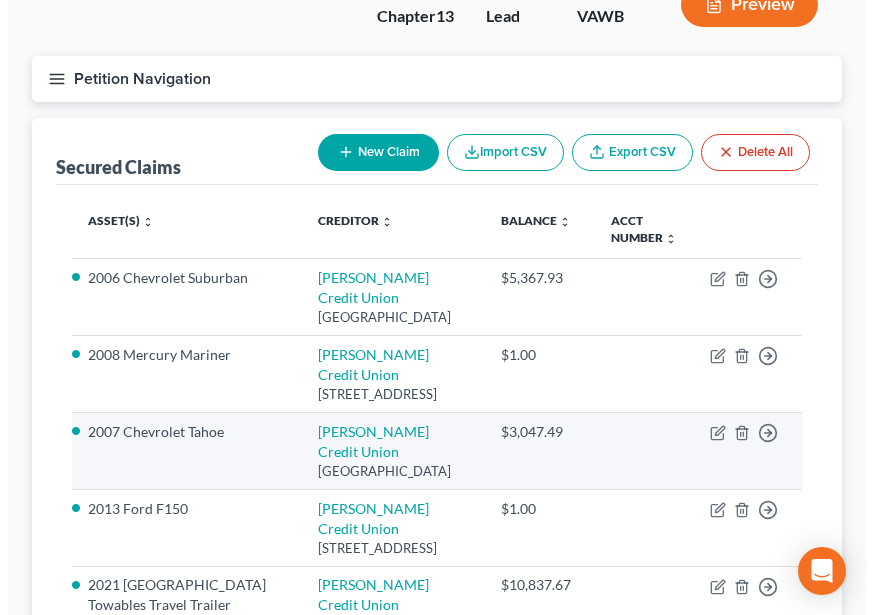 scroll, scrollTop: 200, scrollLeft: 0, axis: vertical 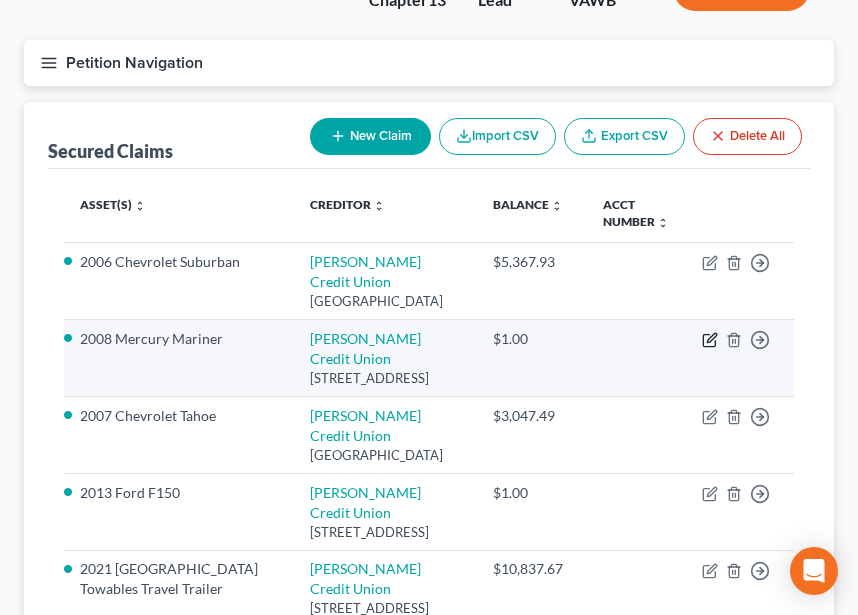 click 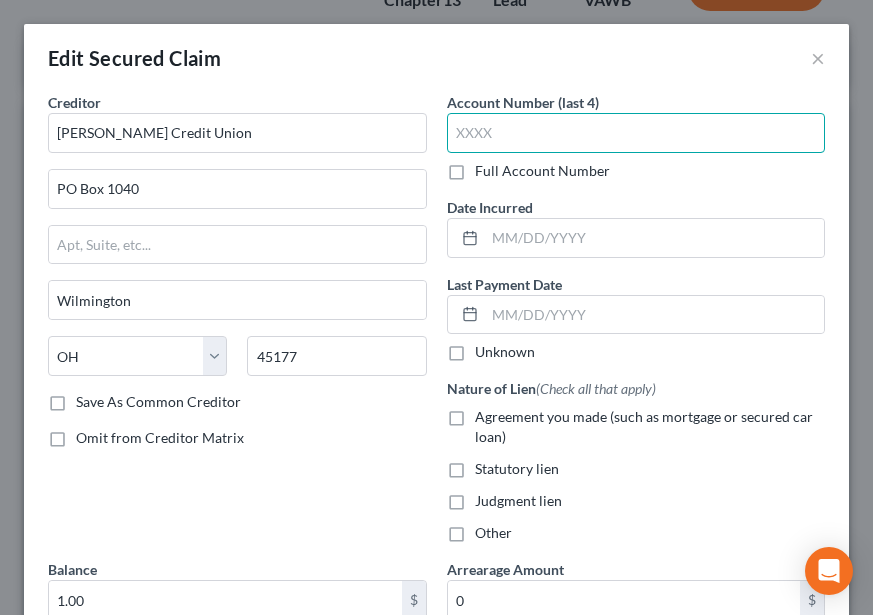 click at bounding box center (636, 133) 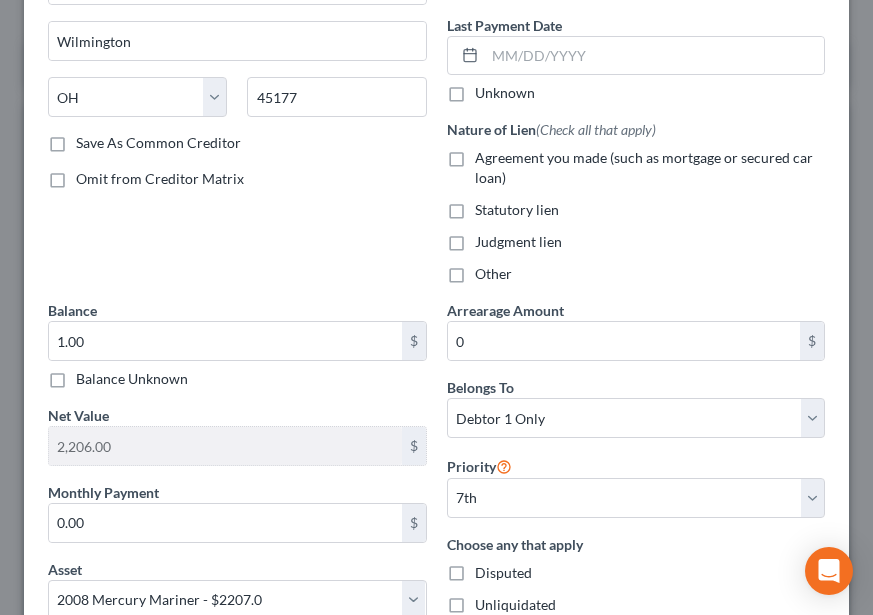 scroll, scrollTop: 300, scrollLeft: 0, axis: vertical 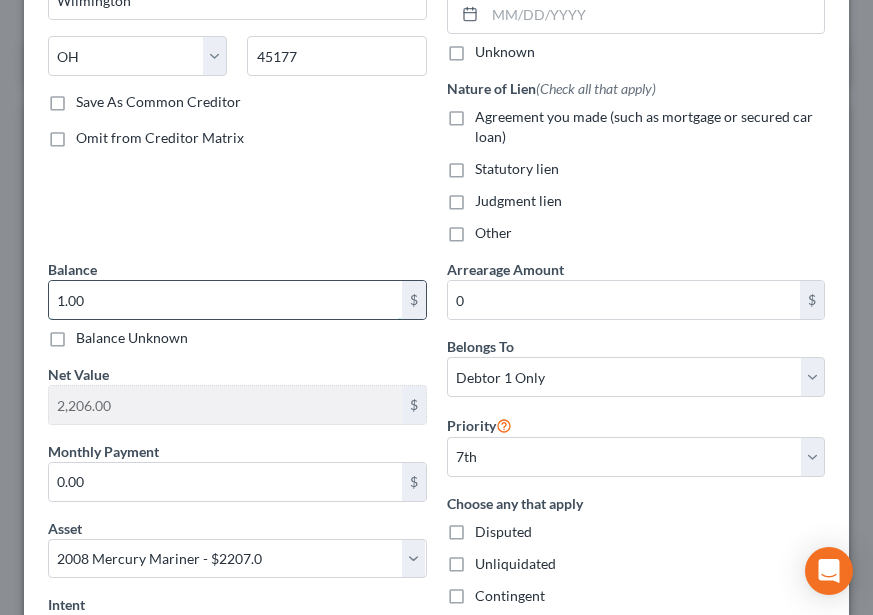 click on "1.00" at bounding box center (225, 300) 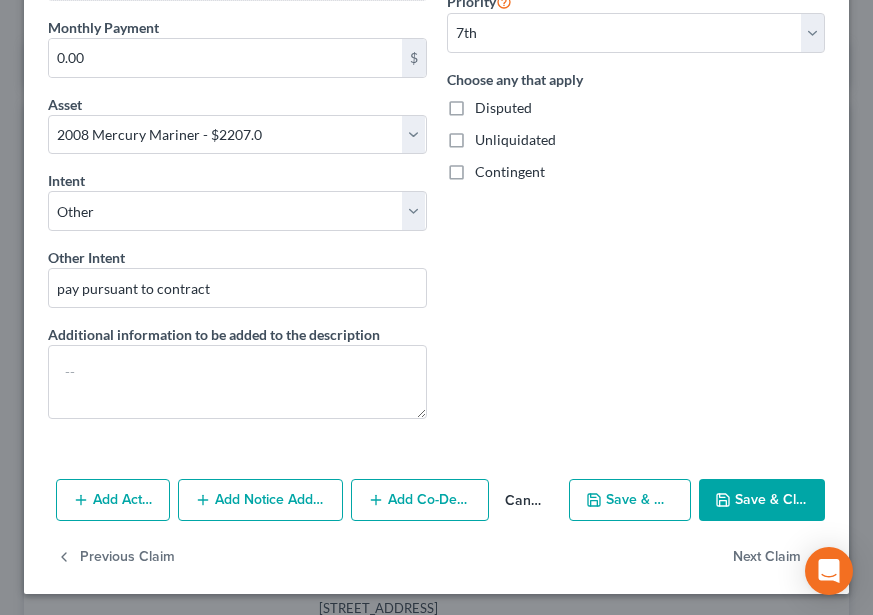 scroll, scrollTop: 727, scrollLeft: 0, axis: vertical 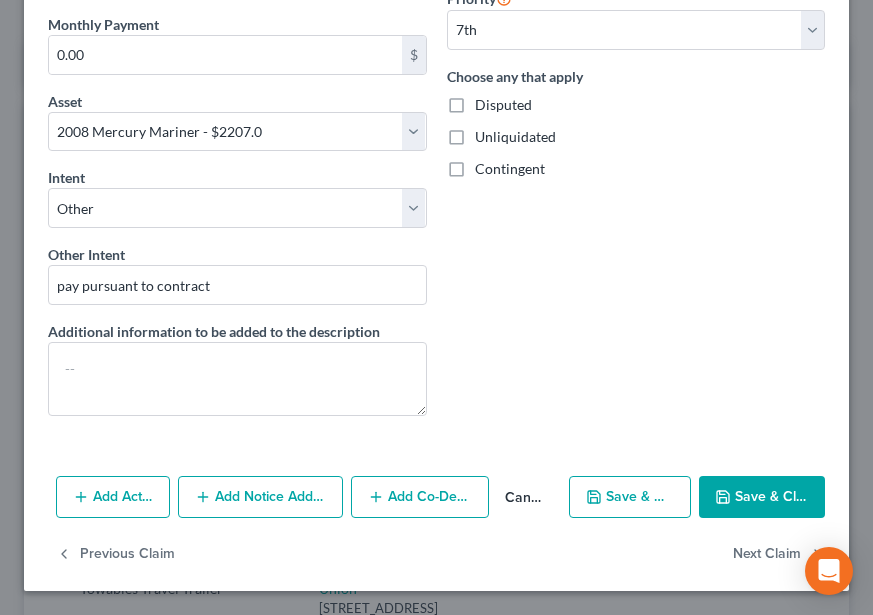 click on "Save & Close" at bounding box center [762, 497] 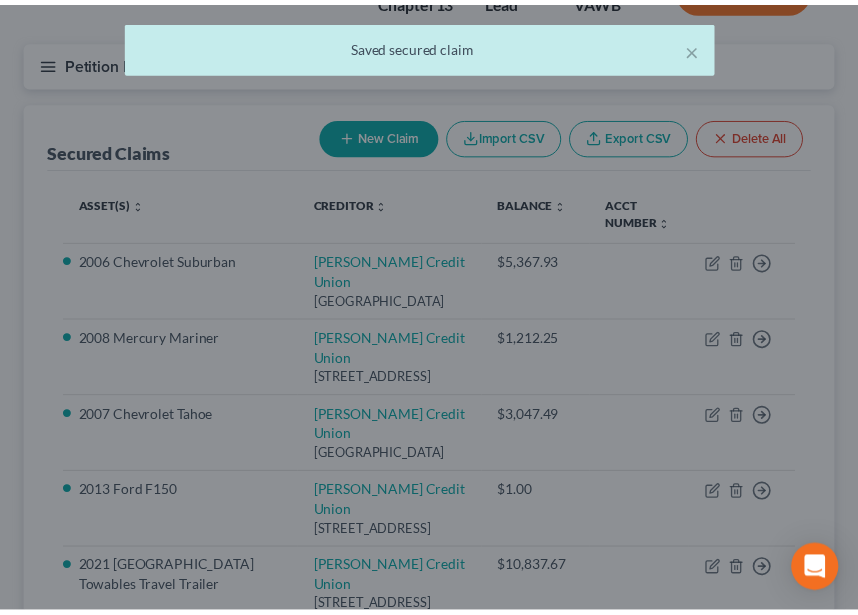 scroll, scrollTop: 728, scrollLeft: 0, axis: vertical 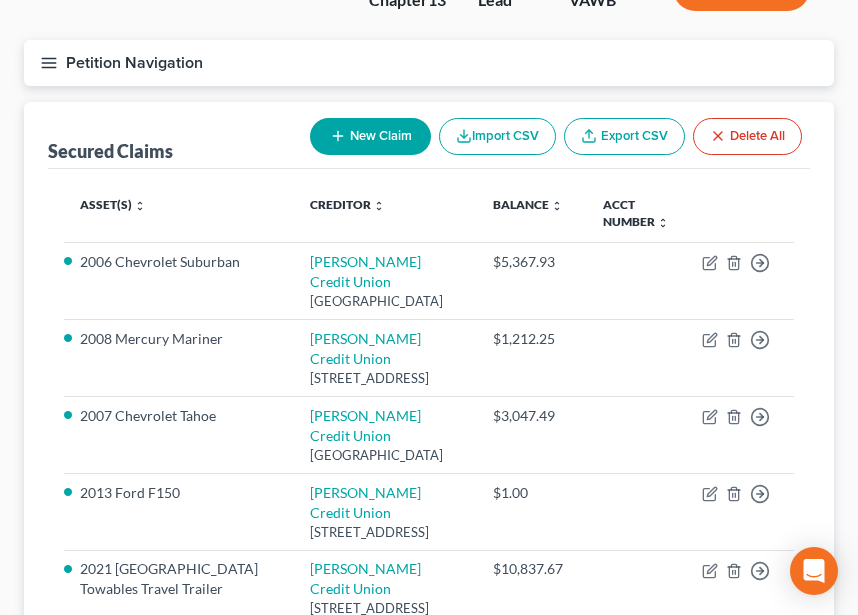 click on "Petition Navigation" at bounding box center (429, 63) 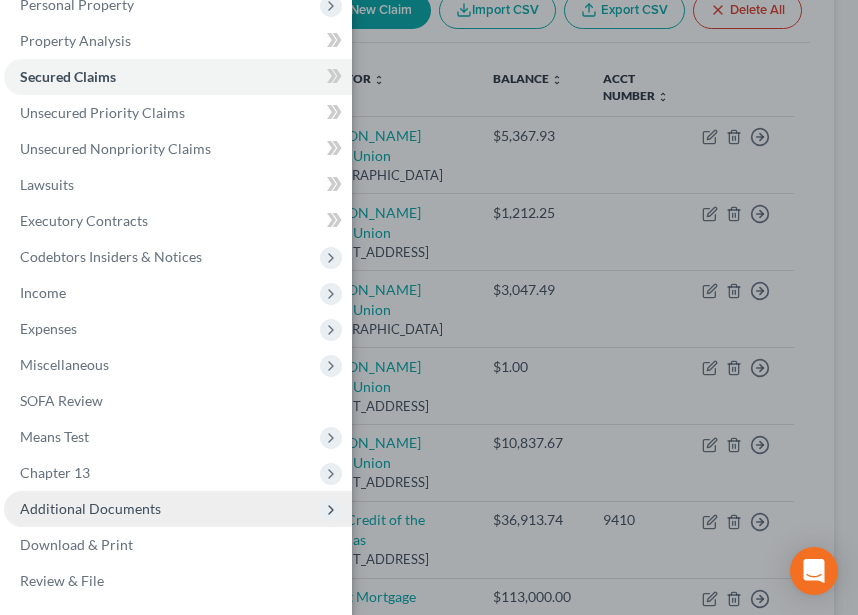 scroll, scrollTop: 509, scrollLeft: 0, axis: vertical 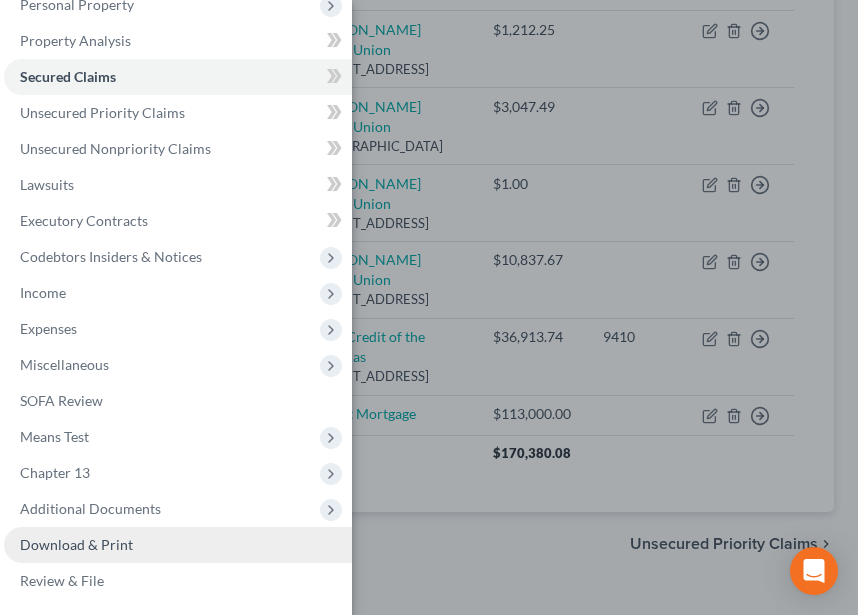 click on "Download & Print" at bounding box center (178, 545) 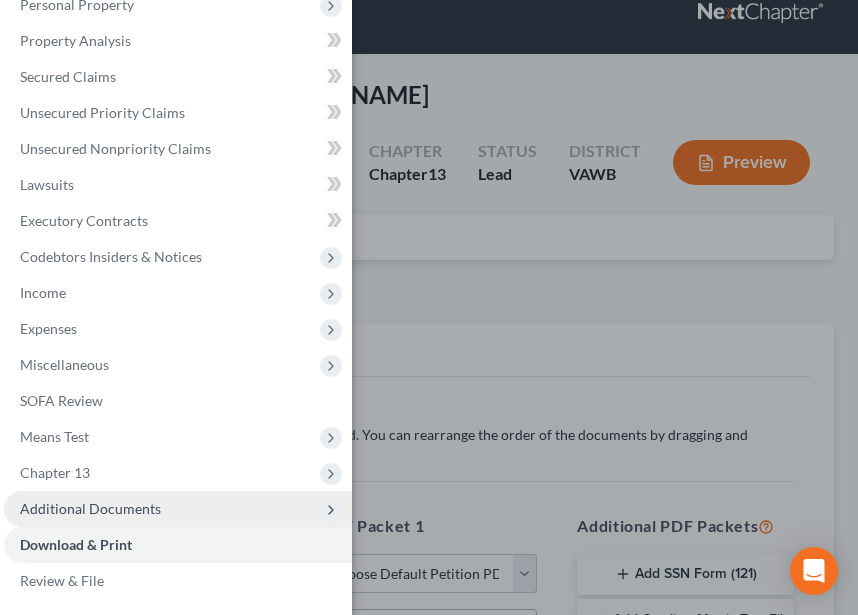 scroll, scrollTop: 0, scrollLeft: 0, axis: both 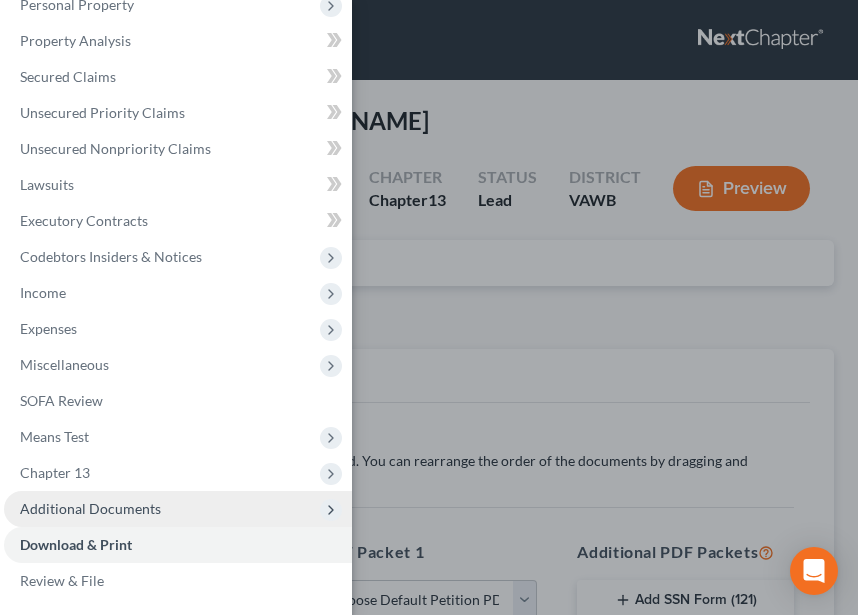 click on "Additional Documents" at bounding box center [178, 509] 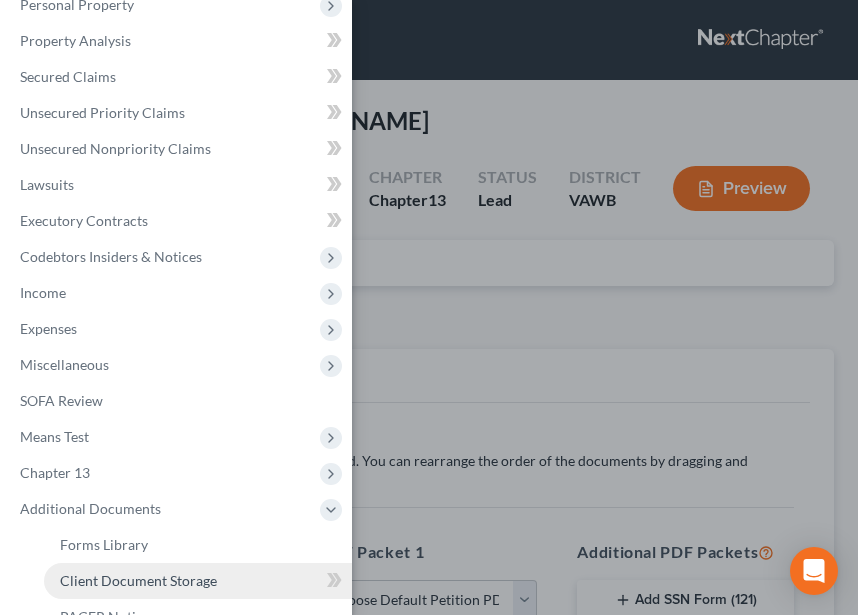 click on "Client Document Storage" at bounding box center (198, 581) 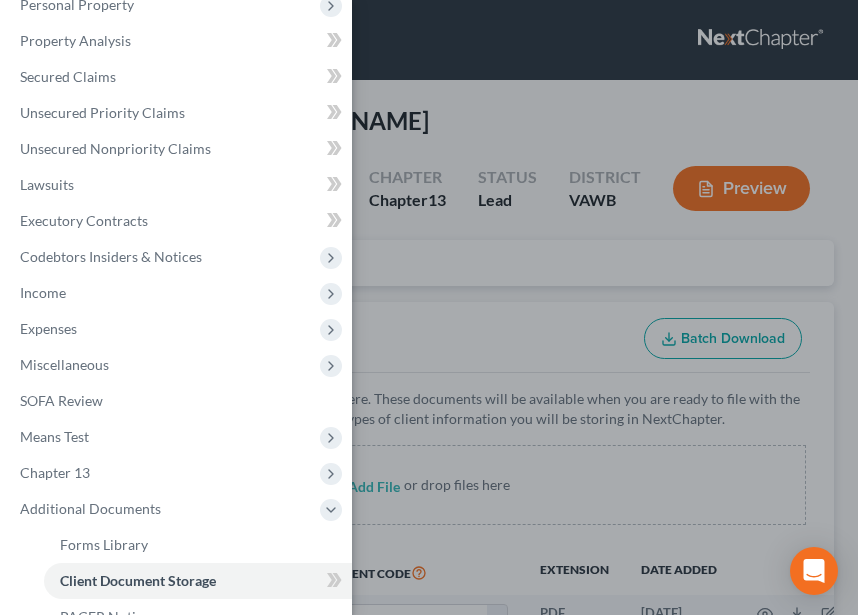 click on "Case Dashboard
Payments
Invoices
Payments
Payments
Credit Report
Client Profile" at bounding box center (429, 307) 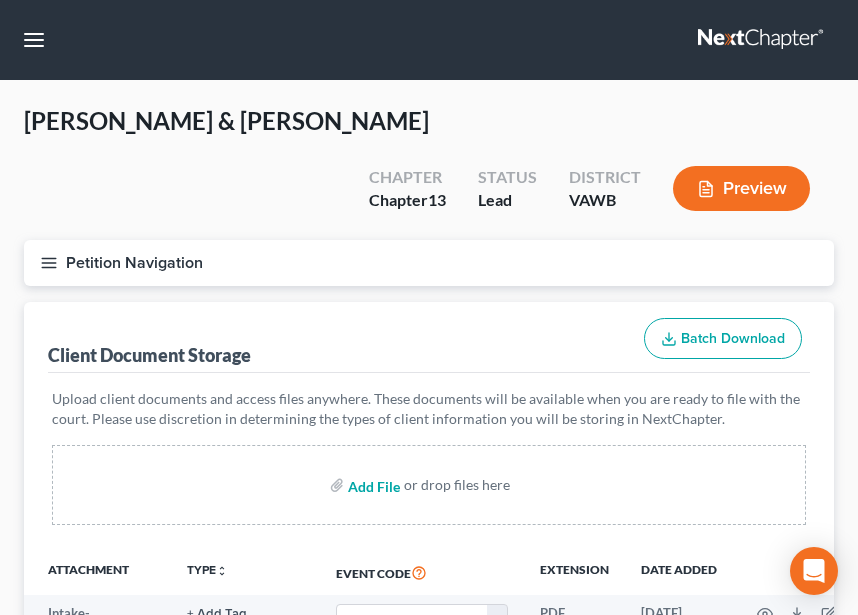 click at bounding box center [372, 485] 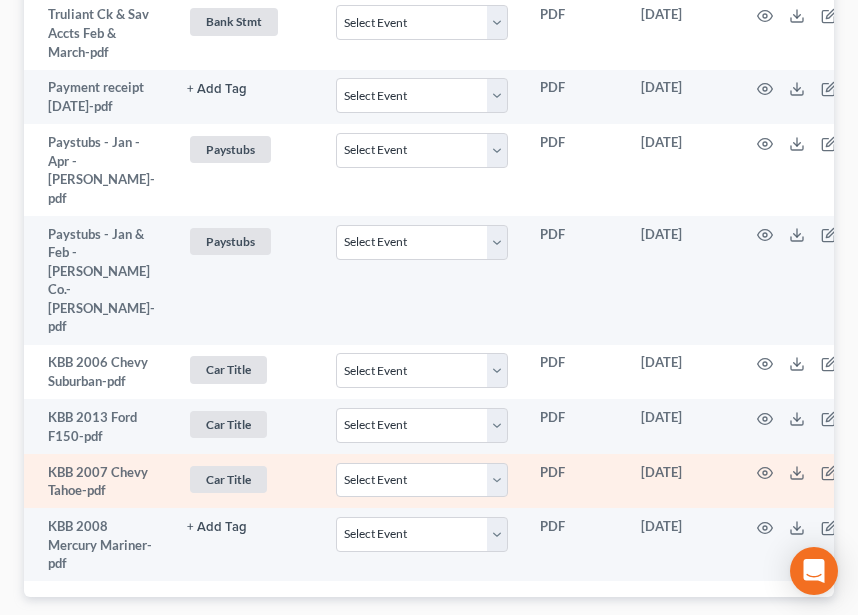 scroll, scrollTop: 1854, scrollLeft: 0, axis: vertical 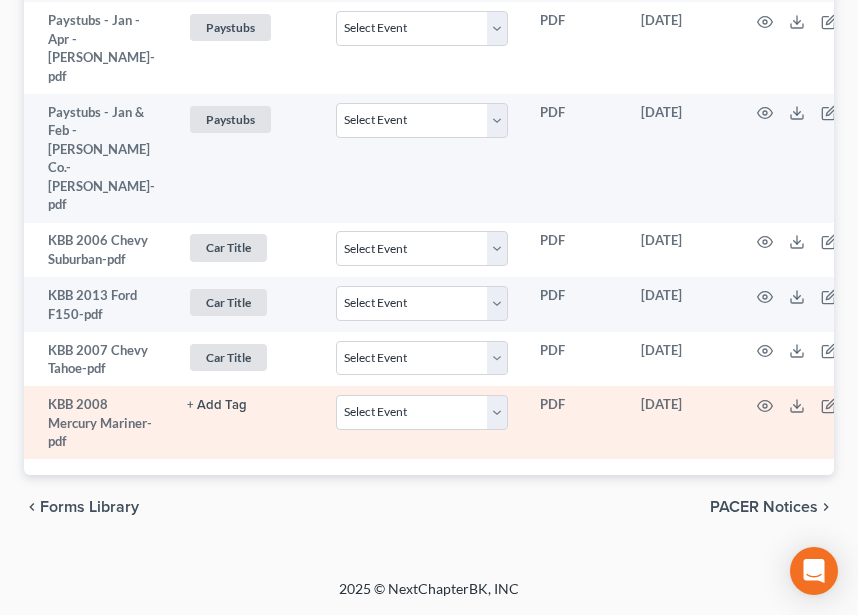 click on "+ Add Tag" at bounding box center (217, -1233) 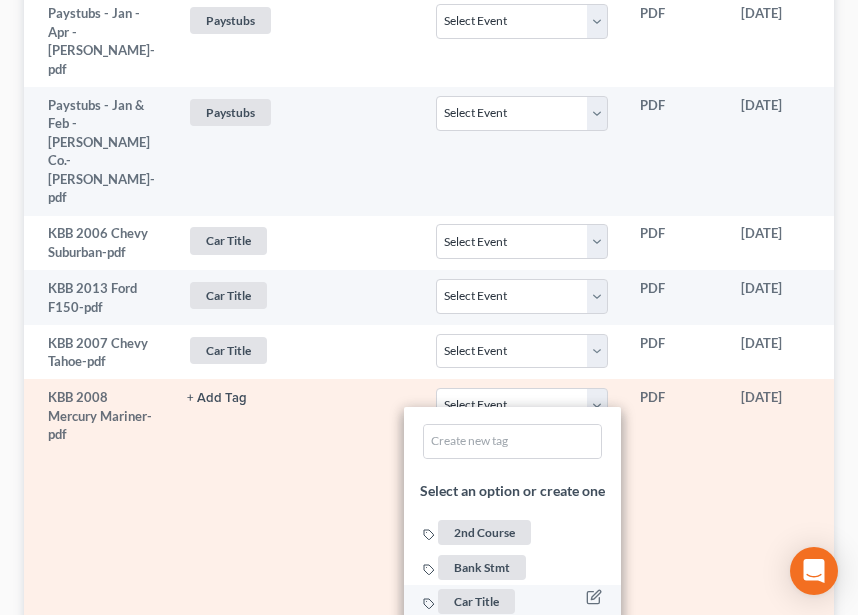 click on "Car Title" at bounding box center (476, 601) 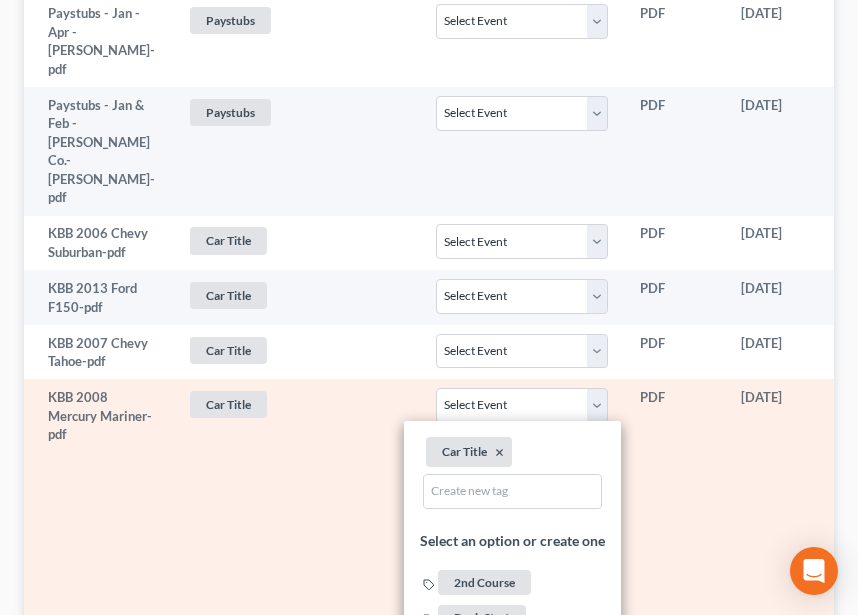 click on "Car Title + Add Tag Car Title × Select an option or create one 2nd Course Bank Stmt Car Title Deed DL and SS Card Hearing misc. to trustee Notice pay Paystubs Proof of Claim Retirement Tax Return" at bounding box center (295, 705) 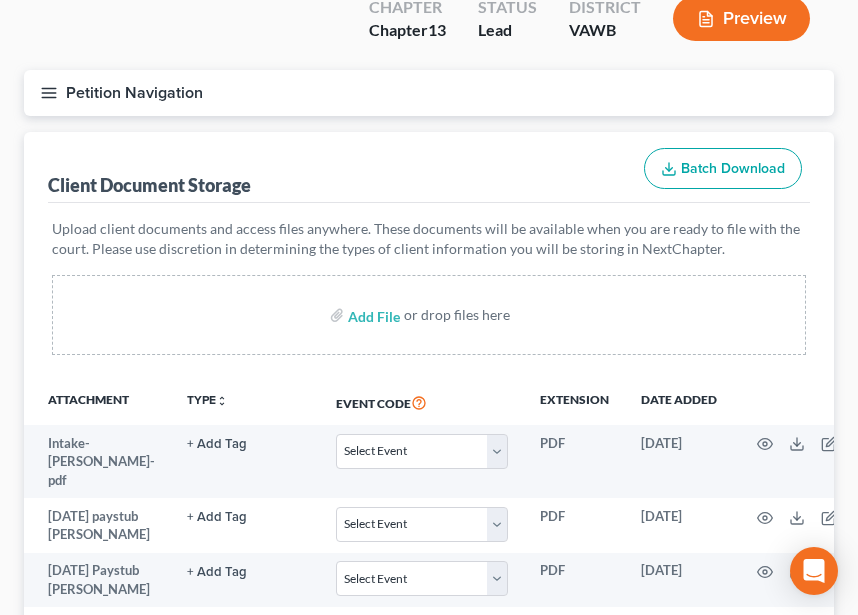scroll, scrollTop: 0, scrollLeft: 0, axis: both 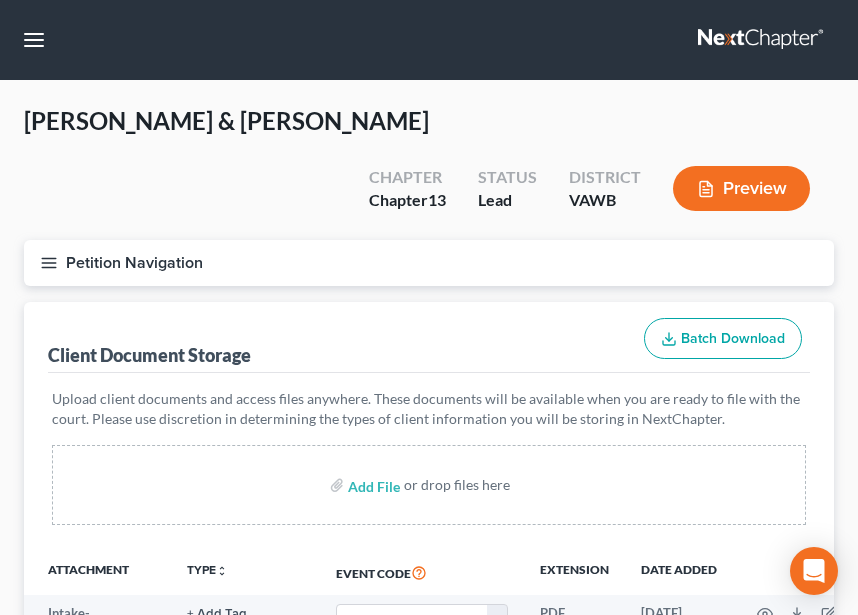 click 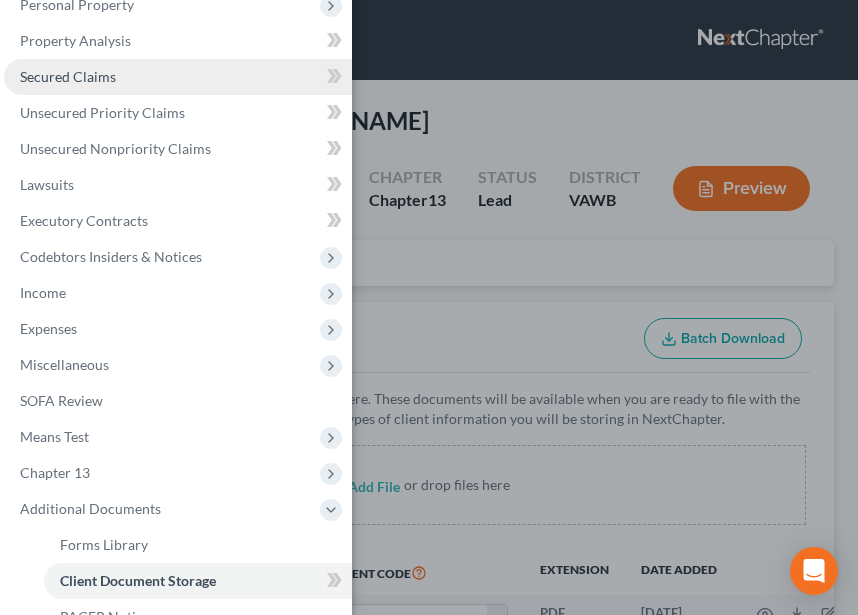 click on "Secured Claims" at bounding box center (178, 77) 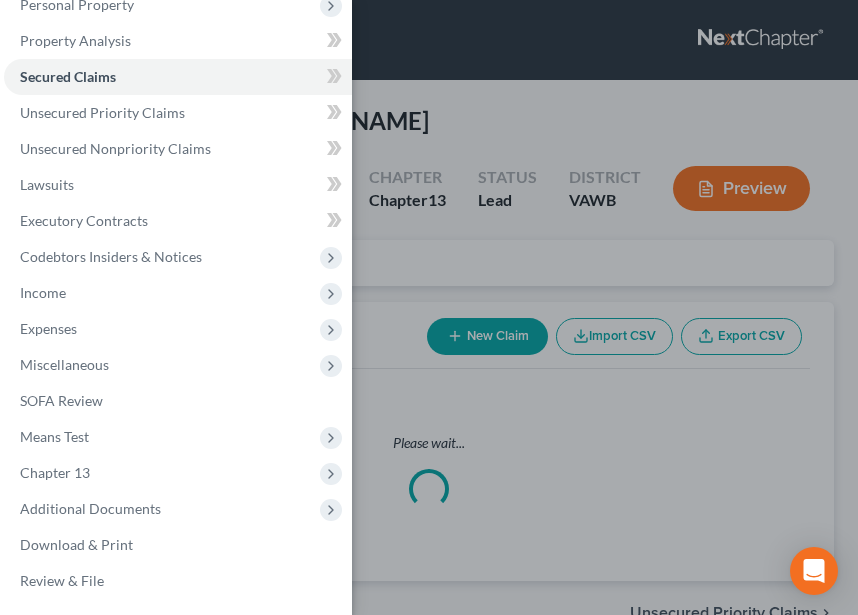 click on "Case Dashboard
Payments
Invoices
Payments
Payments
Credit Report
Client Profile" at bounding box center (429, 307) 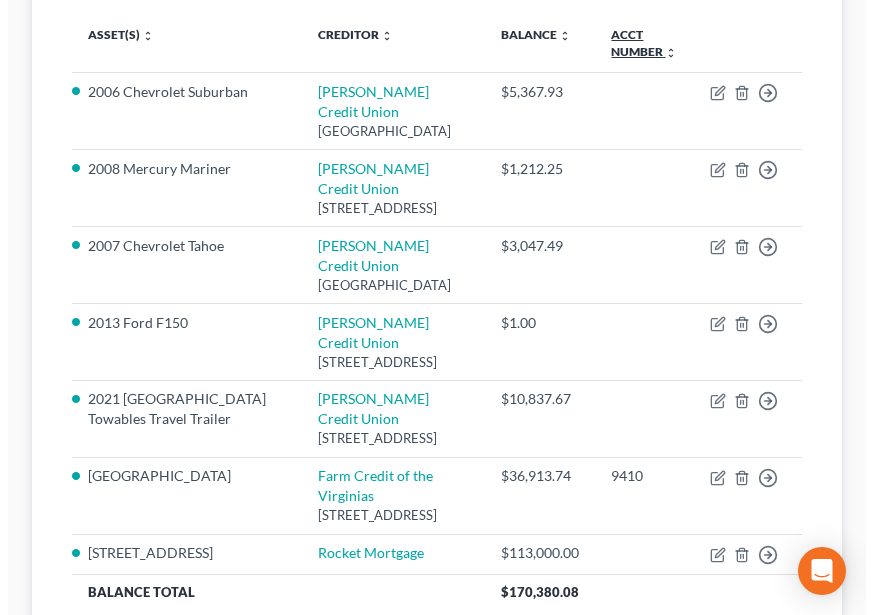 scroll, scrollTop: 400, scrollLeft: 0, axis: vertical 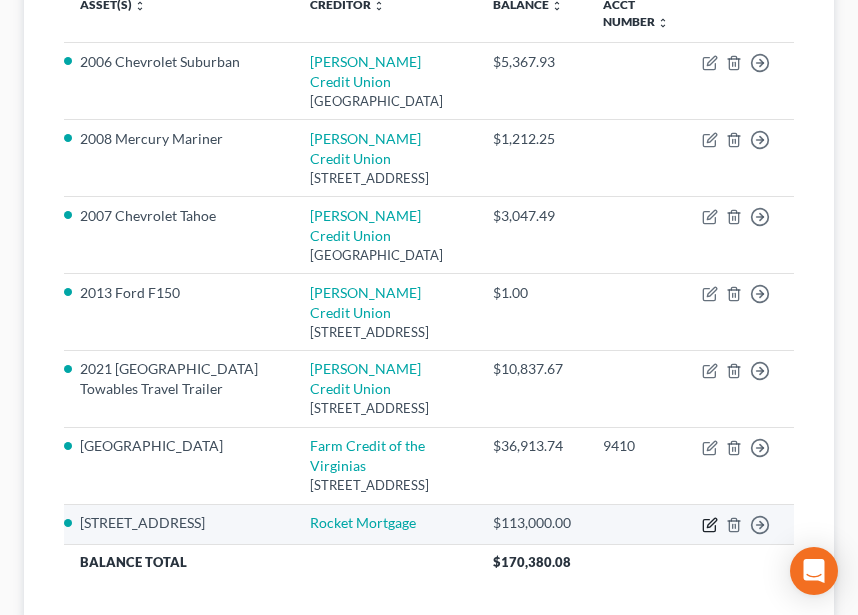 click 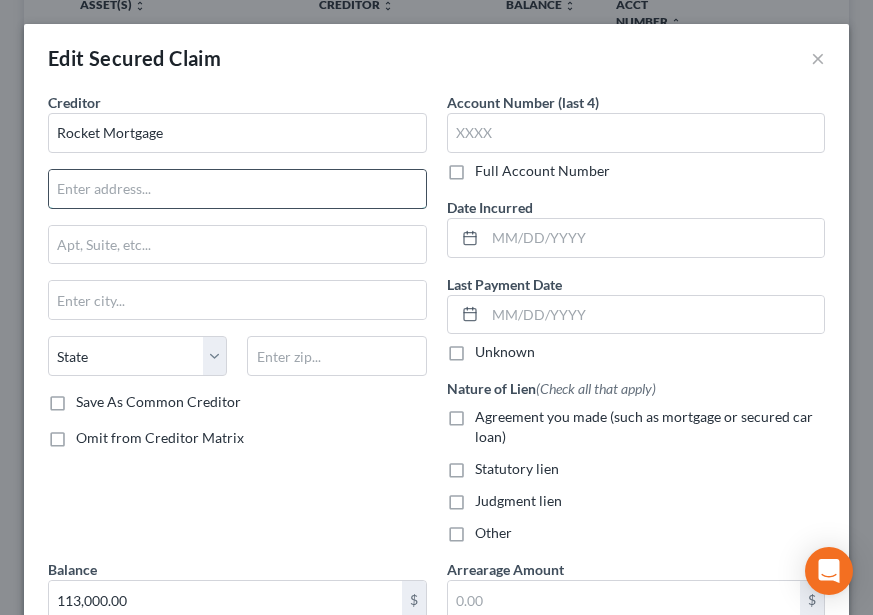 click at bounding box center [237, 189] 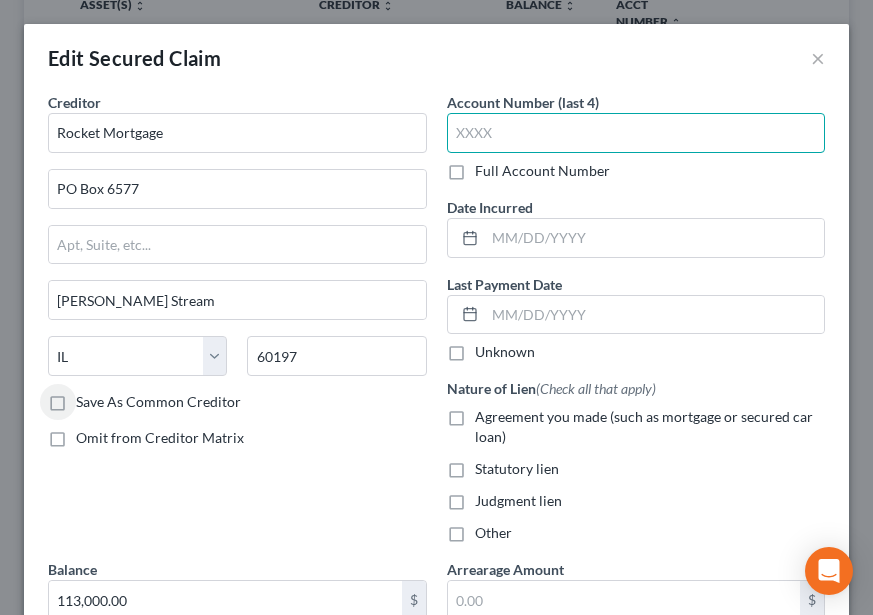 click at bounding box center (636, 133) 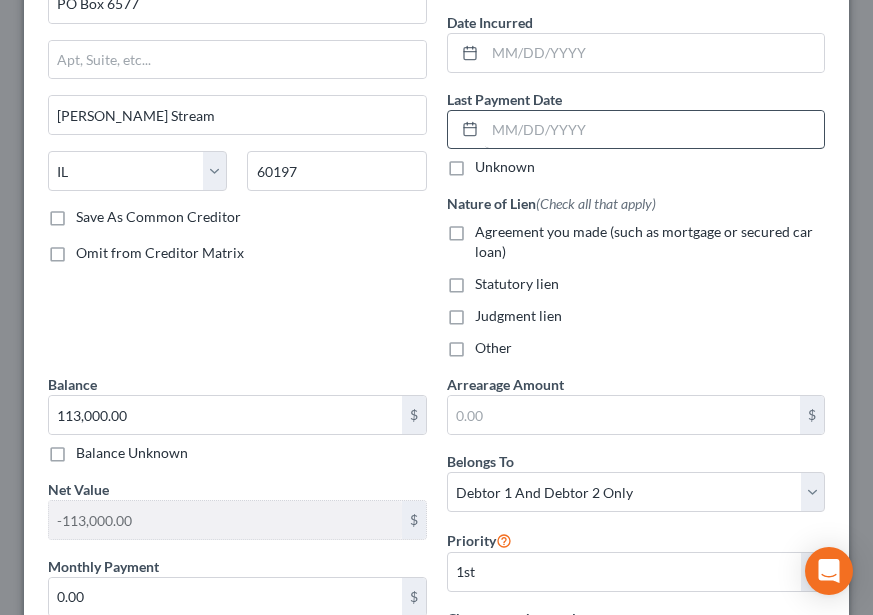 scroll, scrollTop: 200, scrollLeft: 0, axis: vertical 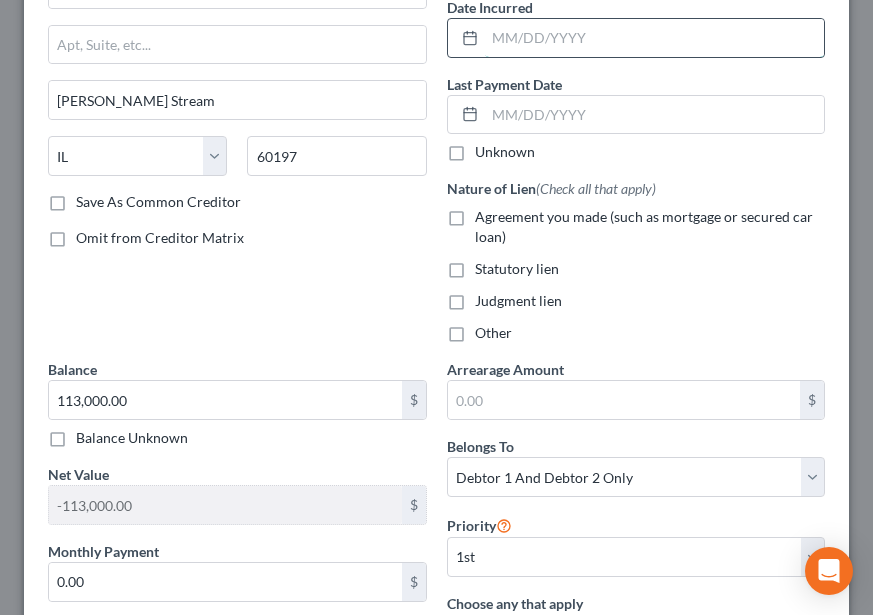 click at bounding box center (655, 38) 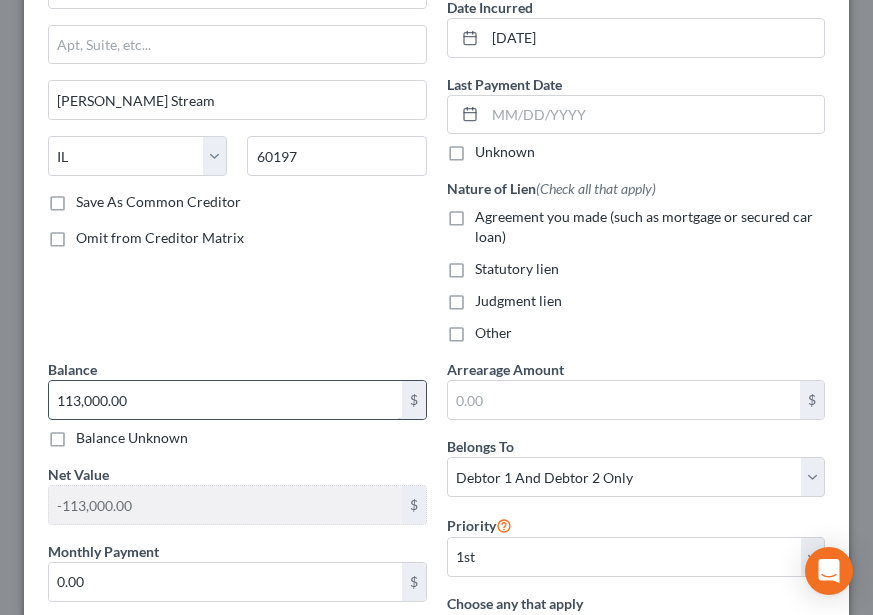 click on "113,000.00" at bounding box center (225, 400) 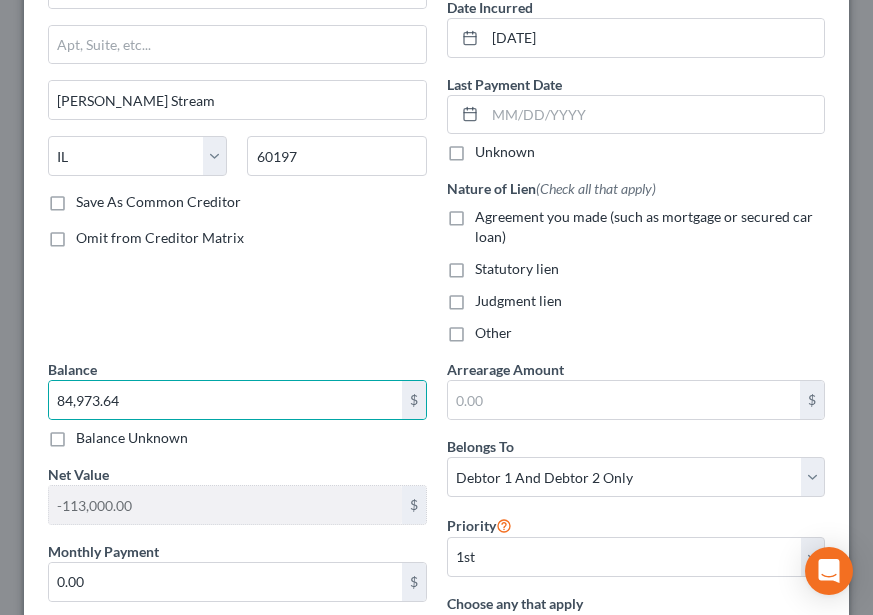 click on "Agreement you made (such as mortgage or secured car loan)" at bounding box center [644, 226] 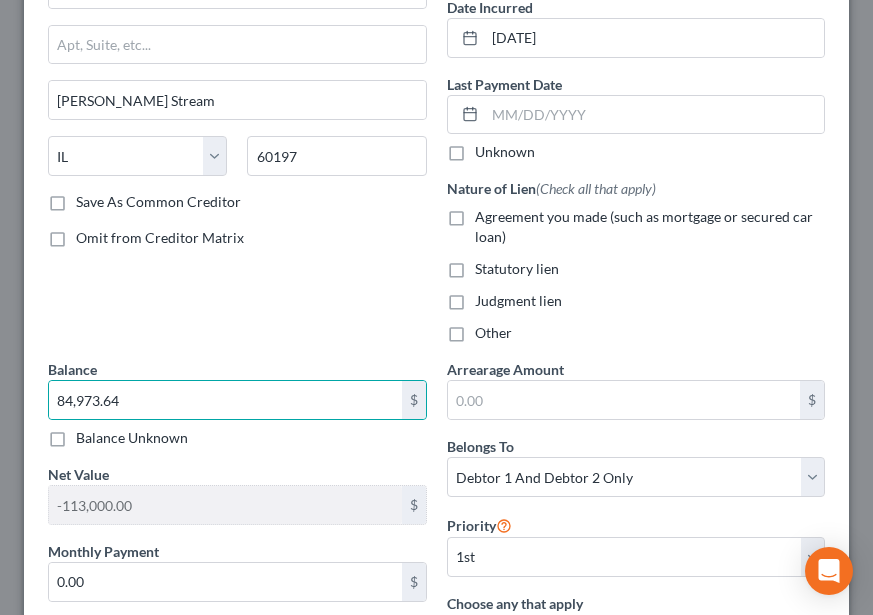 click on "Agreement you made (such as mortgage or secured car loan)" at bounding box center (489, 213) 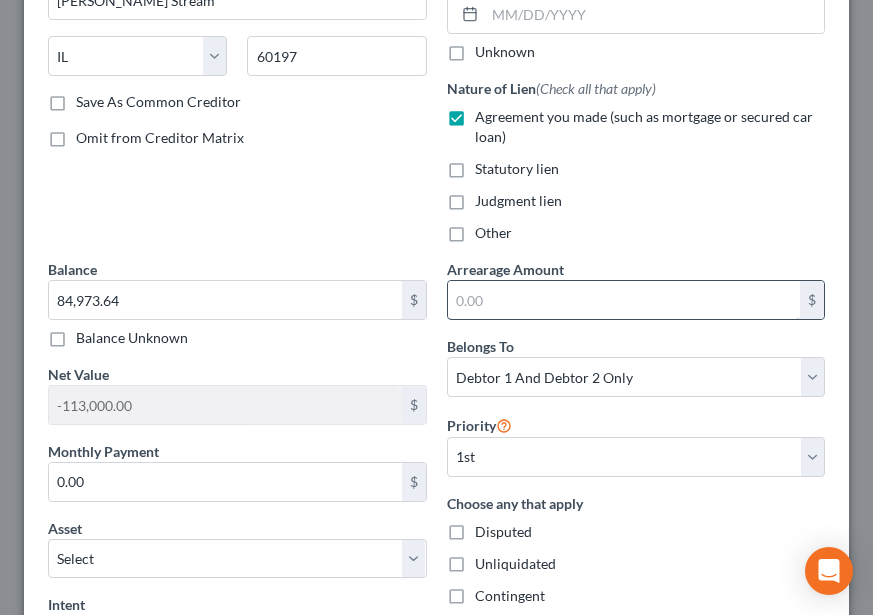 scroll, scrollTop: 400, scrollLeft: 0, axis: vertical 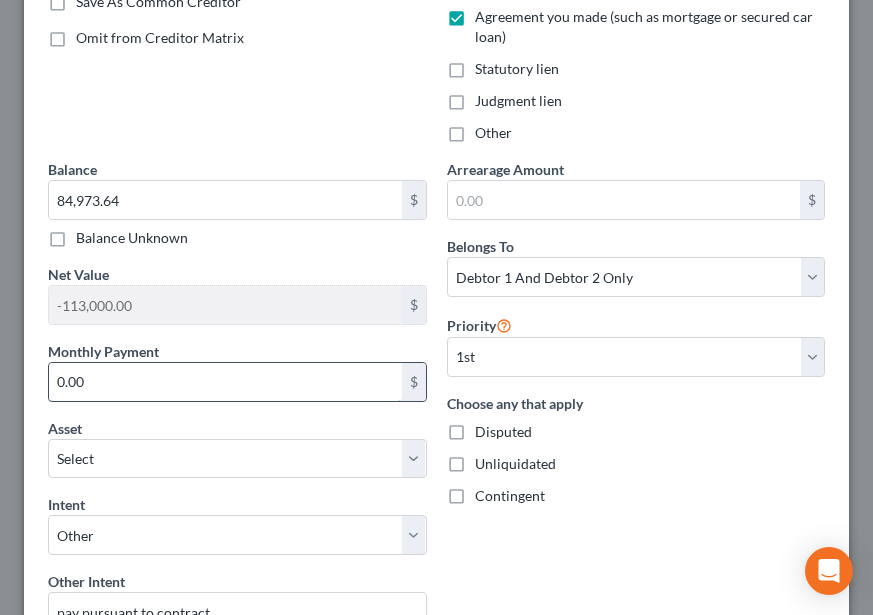 click on "0.00" at bounding box center [225, 382] 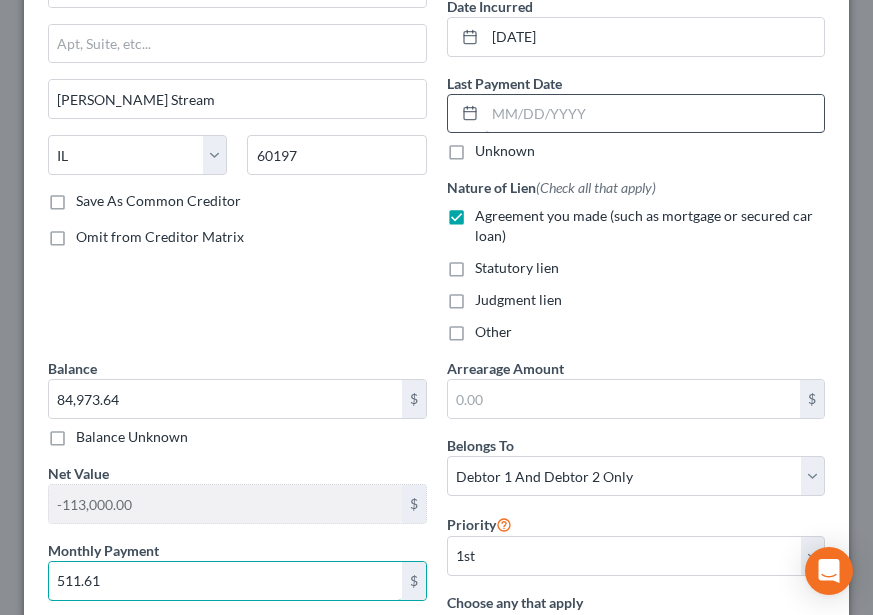 scroll, scrollTop: 200, scrollLeft: 0, axis: vertical 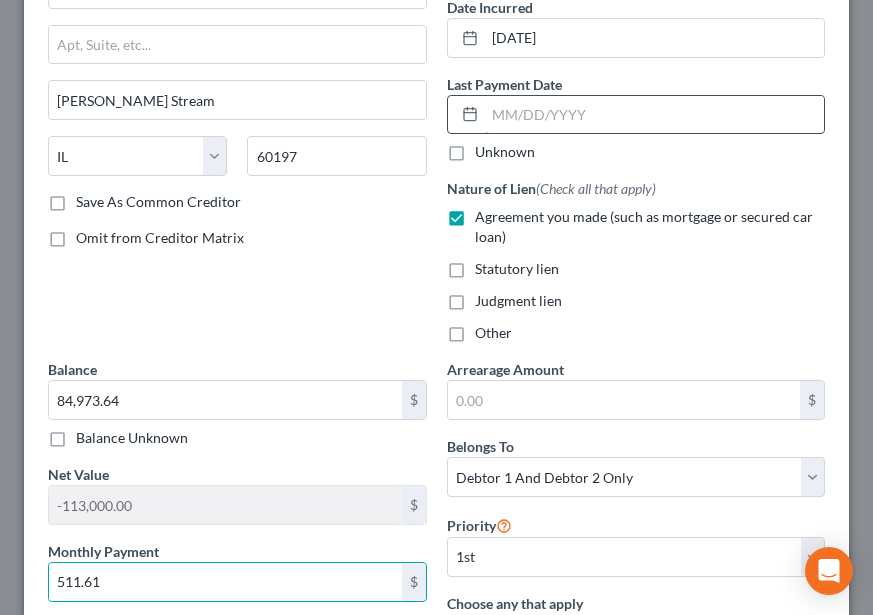 click at bounding box center (655, 115) 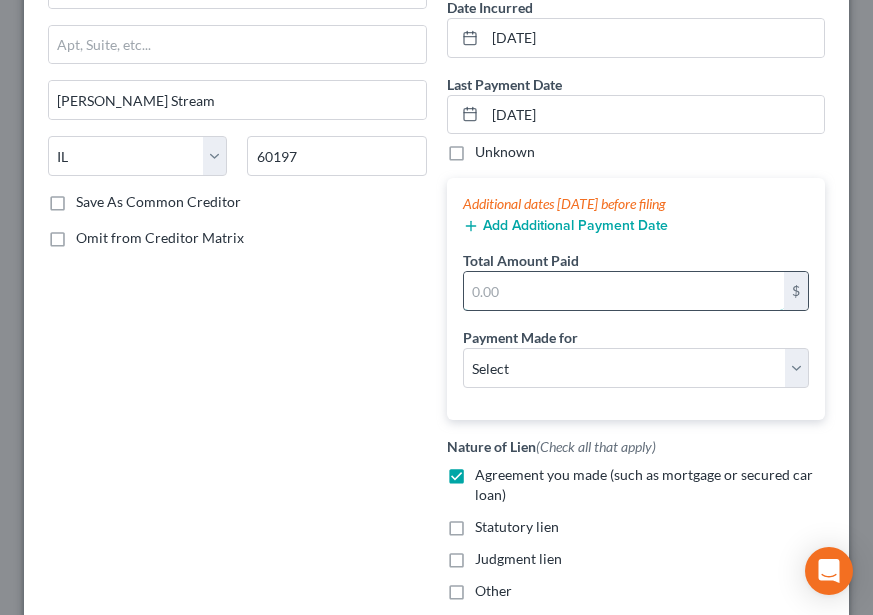 click at bounding box center (624, 291) 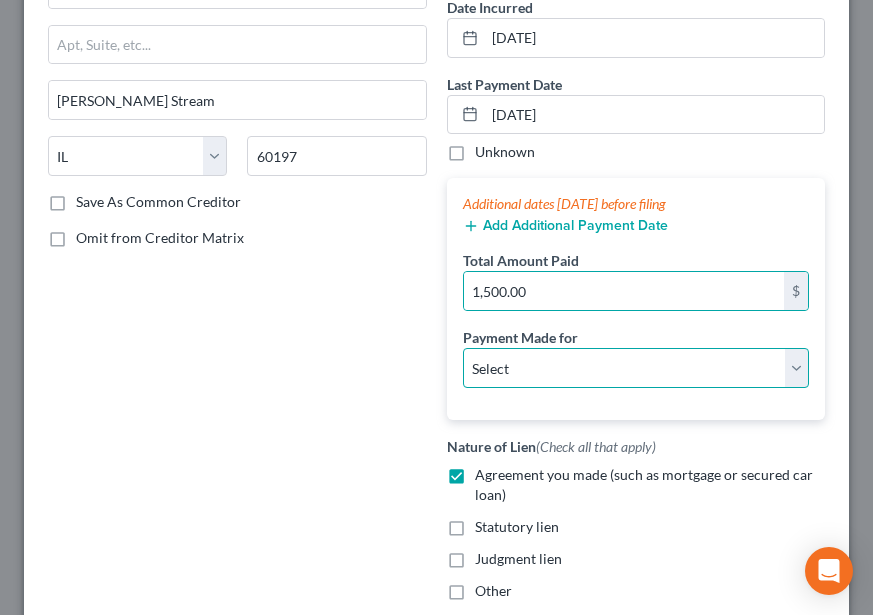 click on "Select Car Credit Card Loan Repayment Mortgage Other Suppliers Or Vendors" at bounding box center [636, 368] 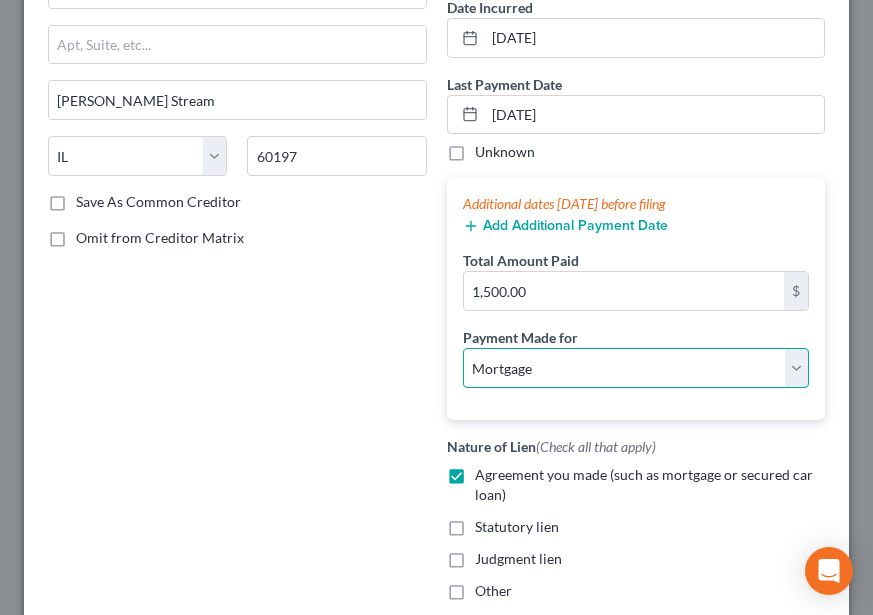 click on "Select Car Credit Card Loan Repayment Mortgage Other Suppliers Or Vendors" at bounding box center (636, 368) 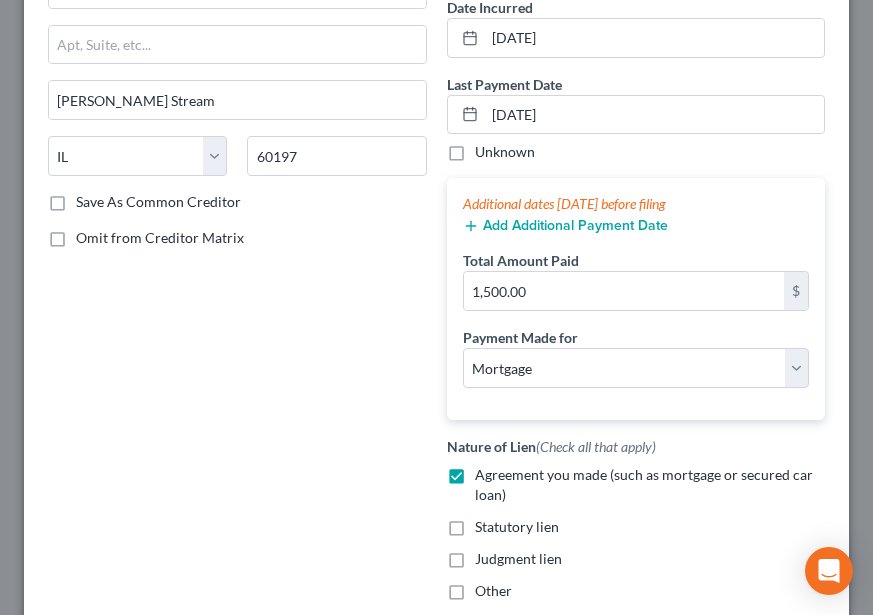 click on "Add Additional Payment Date" at bounding box center [565, 226] 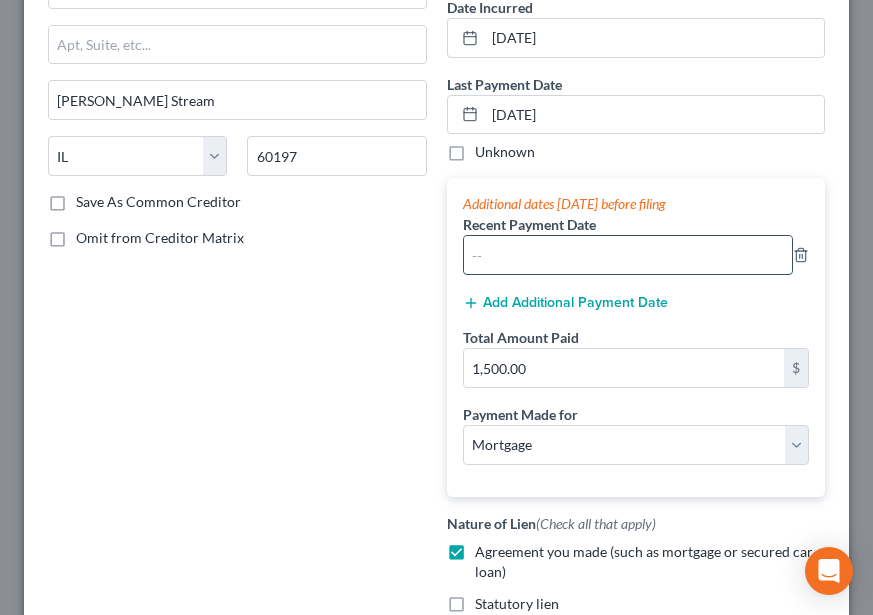 click at bounding box center (628, 255) 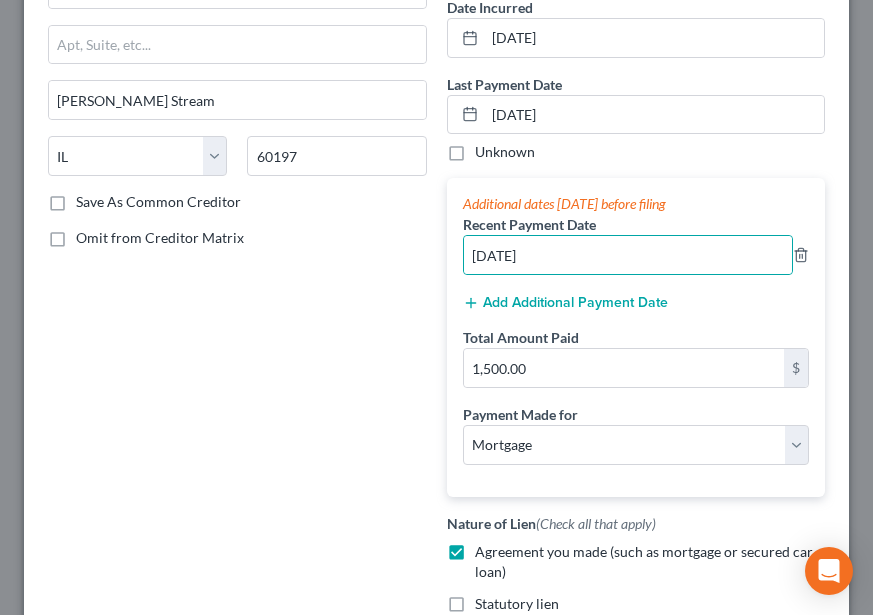 click on "Add Additional Payment Date" at bounding box center (565, 303) 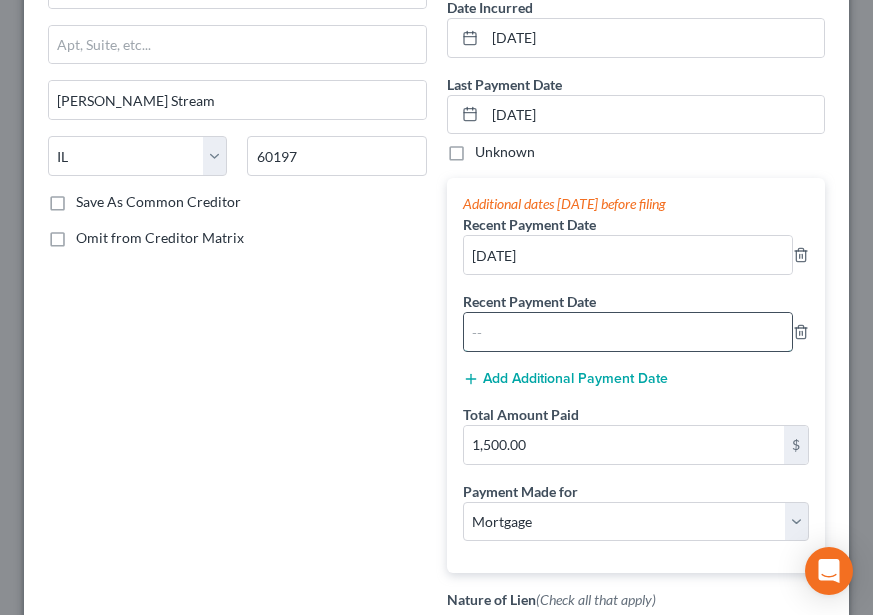 click at bounding box center (628, 332) 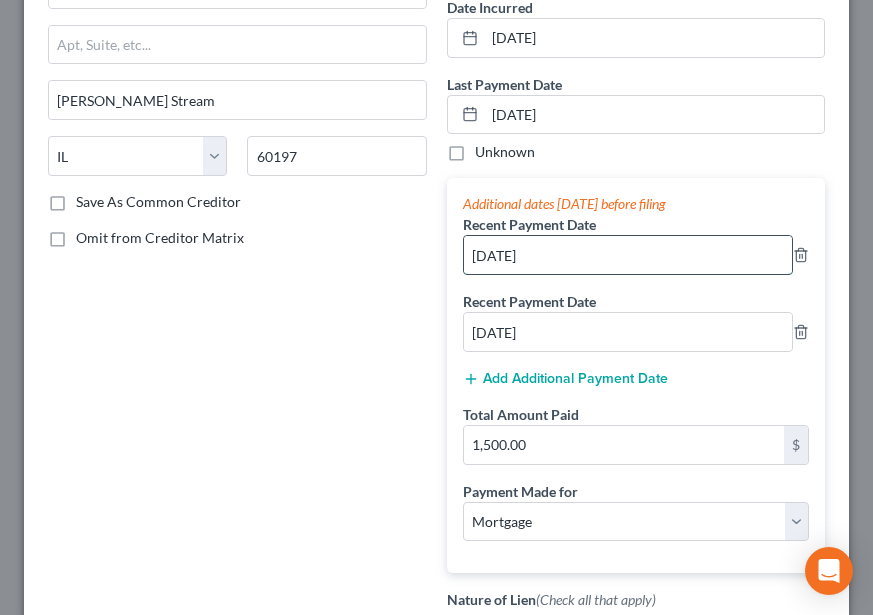 click on "06/05/2025" at bounding box center (628, 255) 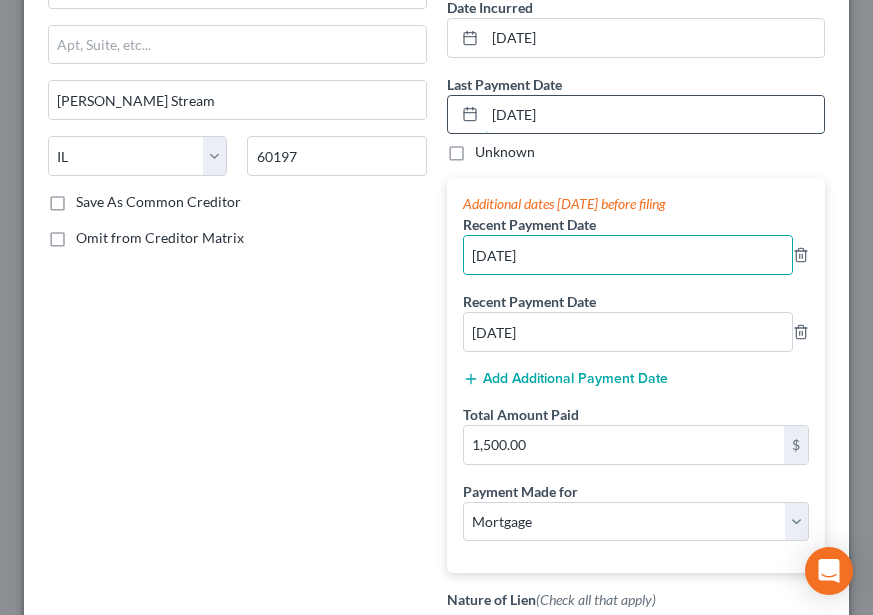click on "07/05/2025" at bounding box center [655, 115] 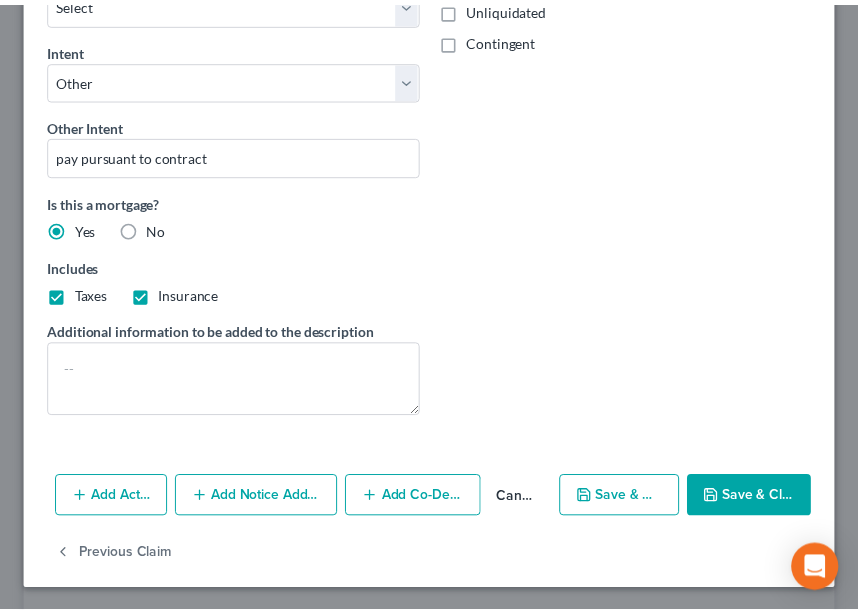 scroll, scrollTop: 1268, scrollLeft: 0, axis: vertical 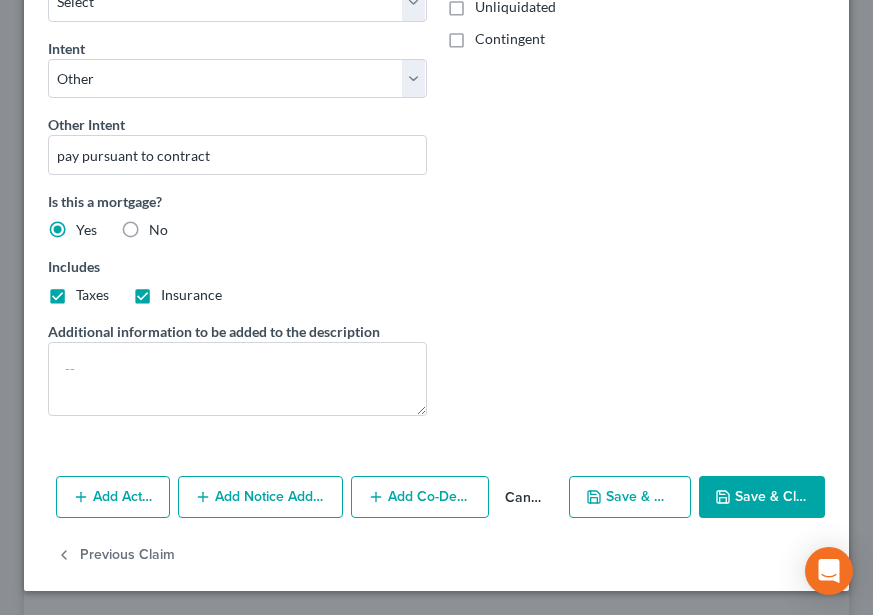 click on "Save & Close" at bounding box center [762, 497] 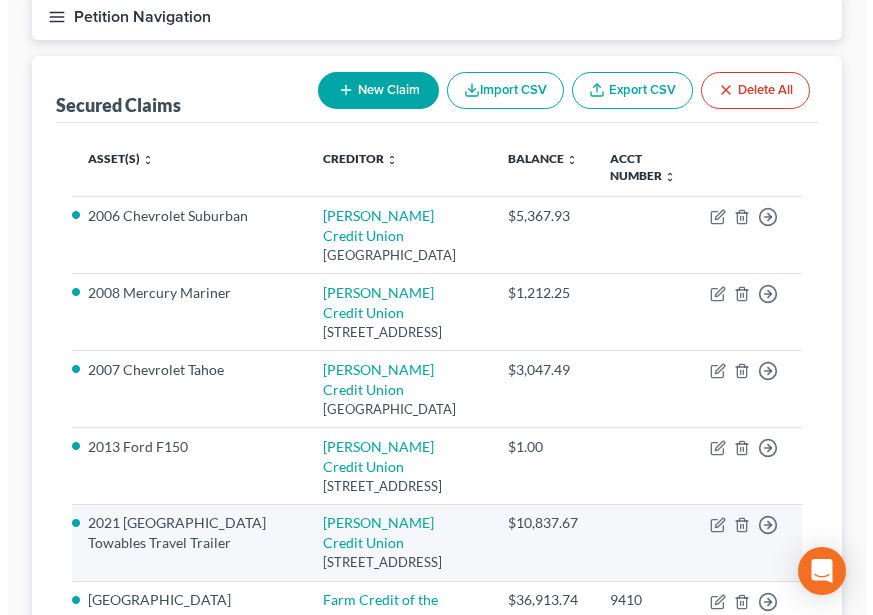 scroll, scrollTop: 200, scrollLeft: 0, axis: vertical 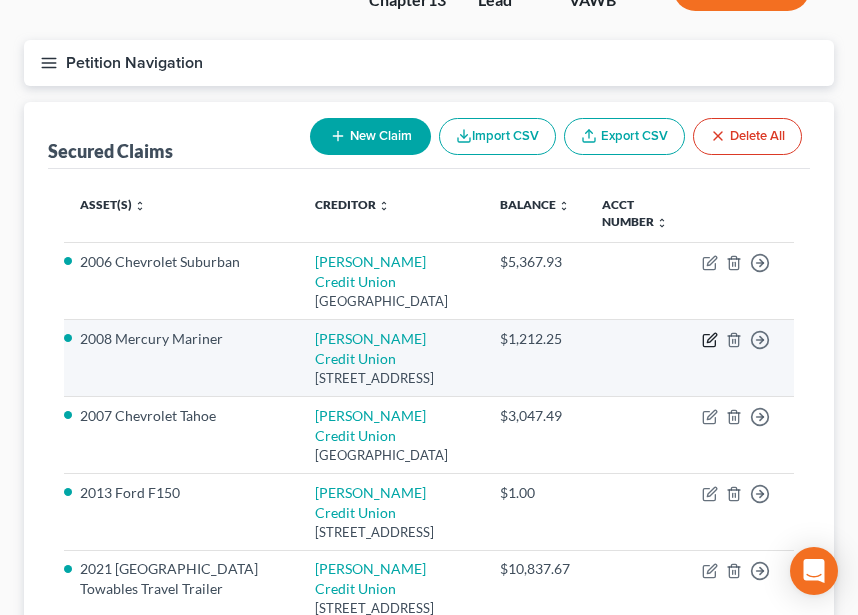 click 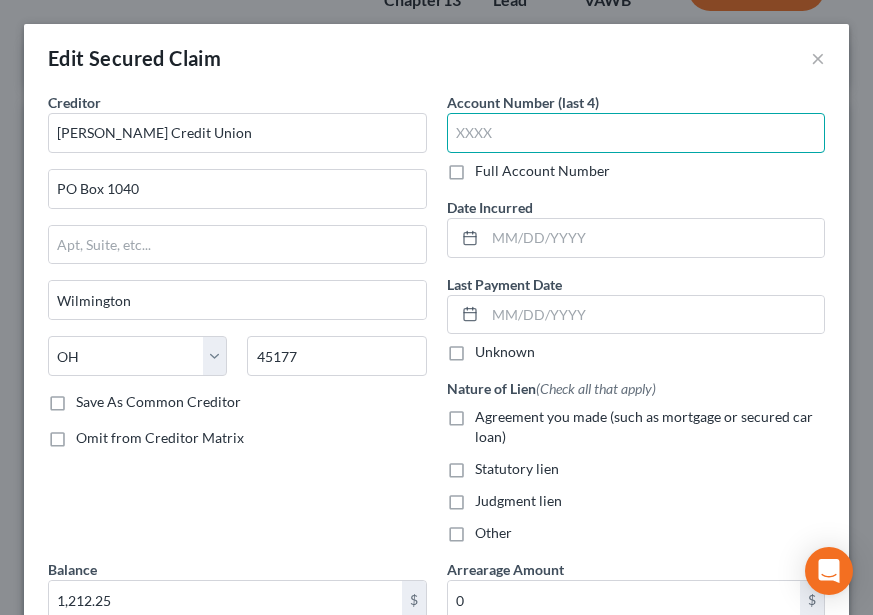 click at bounding box center (636, 133) 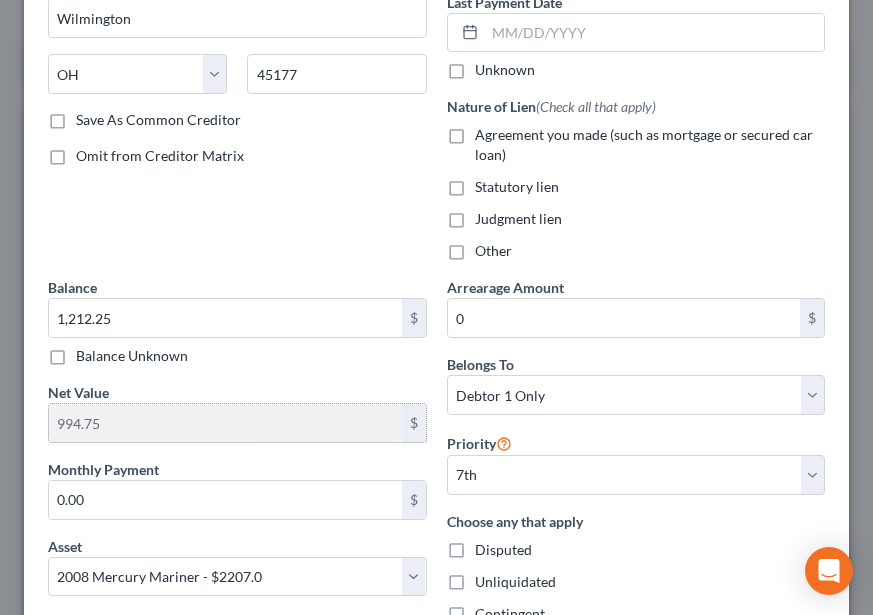 scroll, scrollTop: 300, scrollLeft: 0, axis: vertical 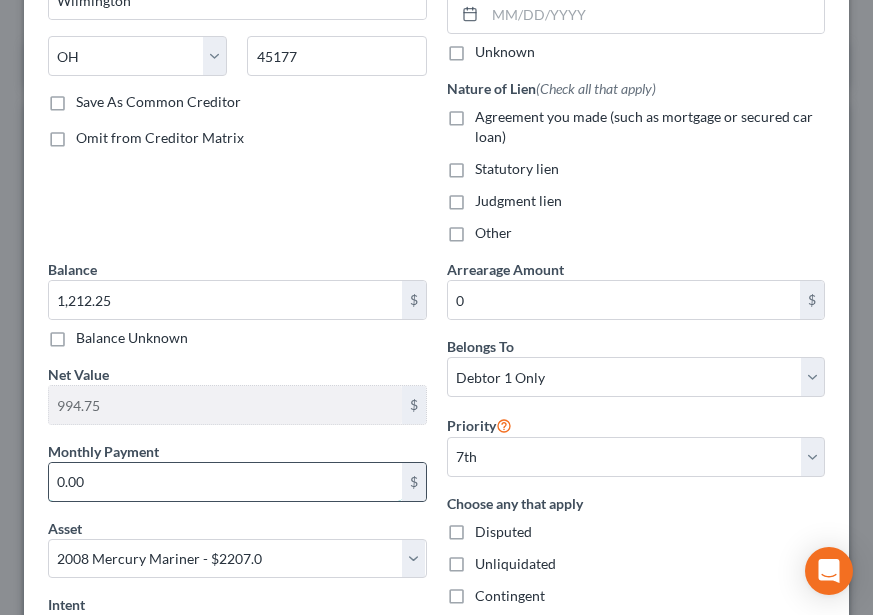 click on "0.00" at bounding box center [225, 482] 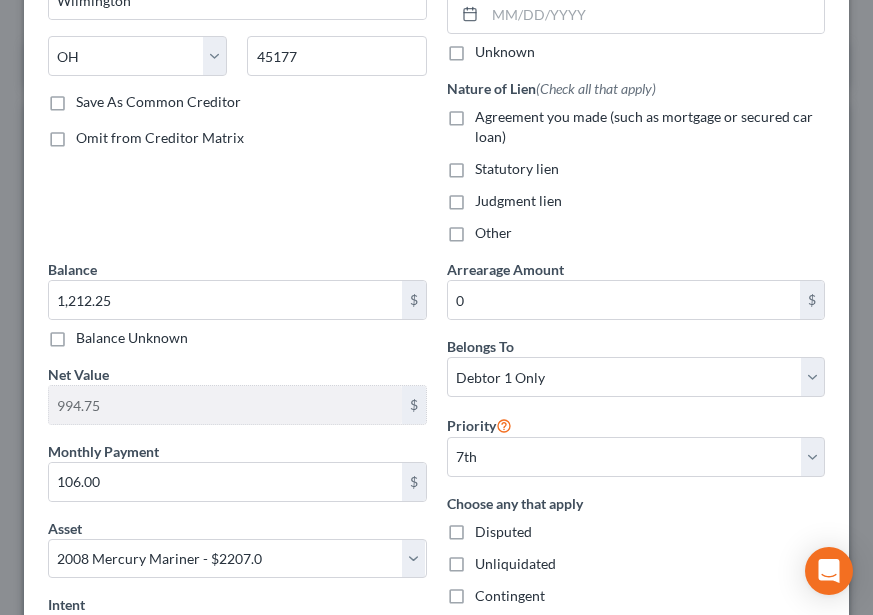 click on "Creditor *    Eastman Credit Union                      PO Box 1040 Wilmington State AL AK AR AZ CA CO CT DE DC FL GA GU HI ID IL IN IA KS KY LA ME MD MA MI MN MS MO MT NC ND NE NV NH NJ NM NY OH OK OR PA PR RI SC SD TN TX UT VI VA VT WA WV WI WY 45177 Save As Common Creditor Omit from Creditor Matrix" at bounding box center (237, 25) 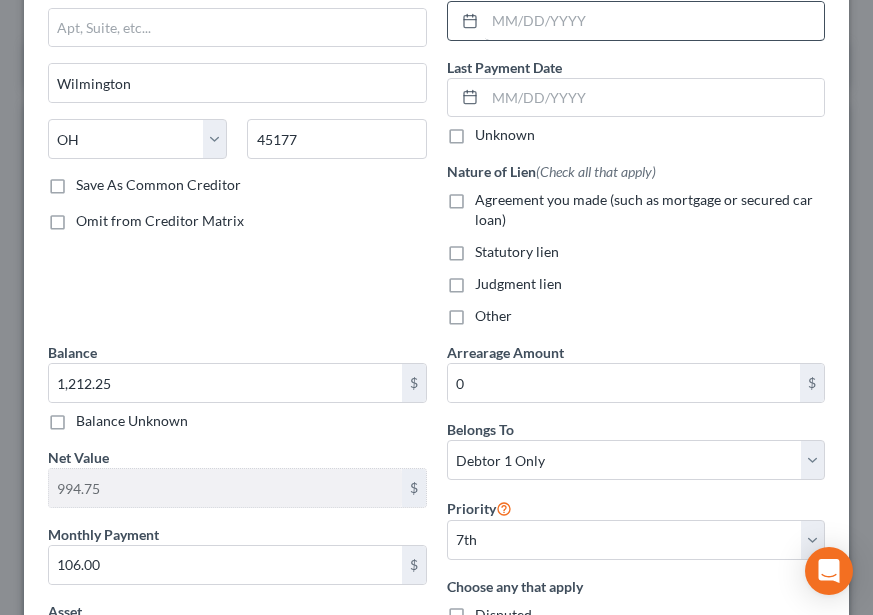 scroll, scrollTop: 100, scrollLeft: 0, axis: vertical 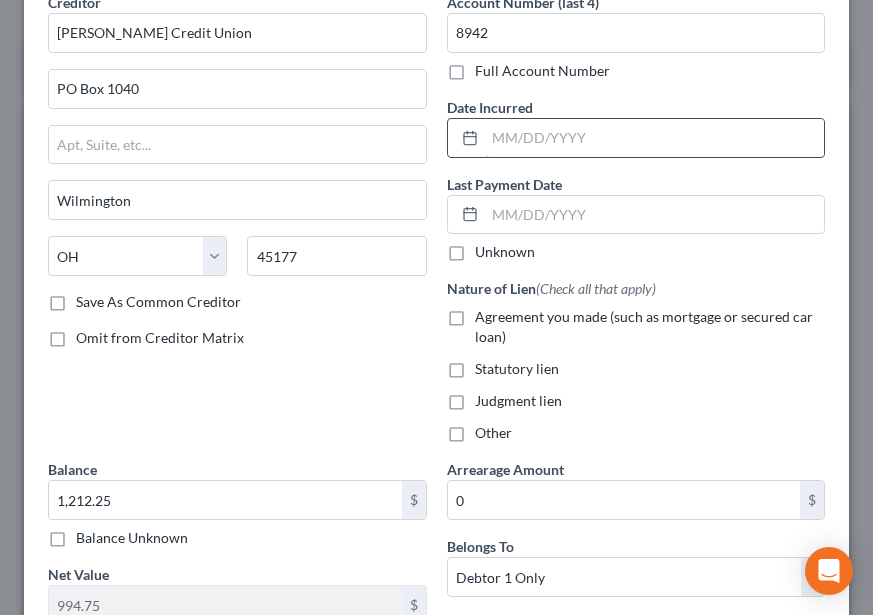 click at bounding box center [655, 138] 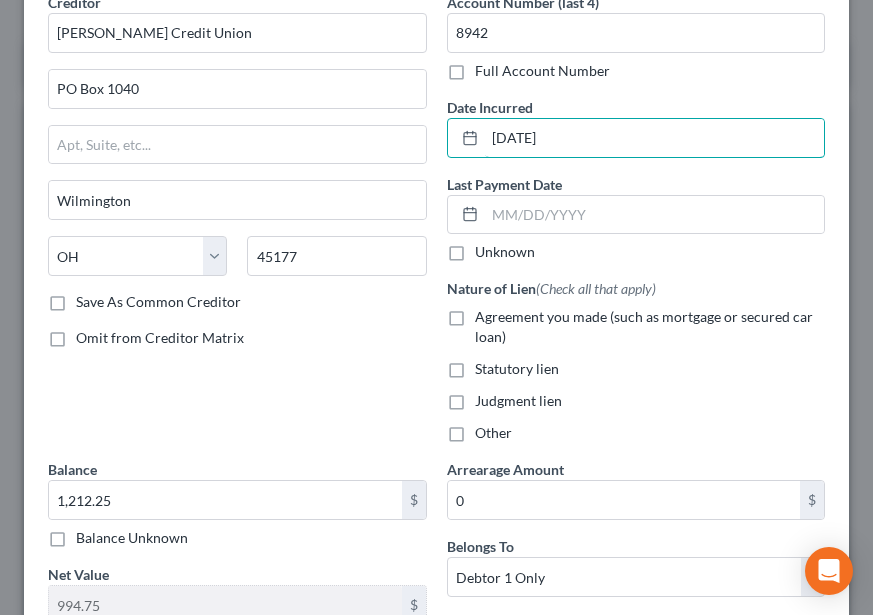 drag, startPoint x: 797, startPoint y: 121, endPoint x: 786, endPoint y: 77, distance: 45.35416 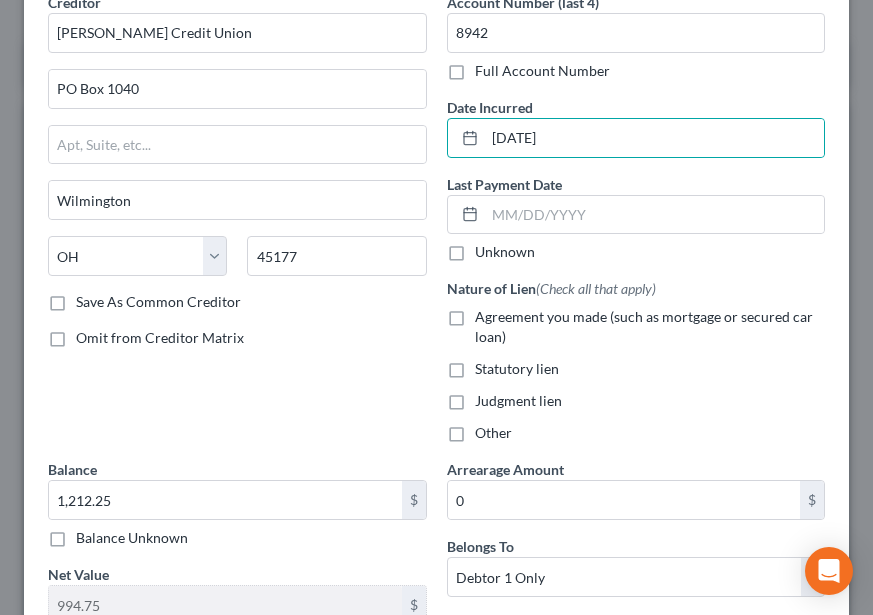 click on "Full Account Number" at bounding box center [636, 71] 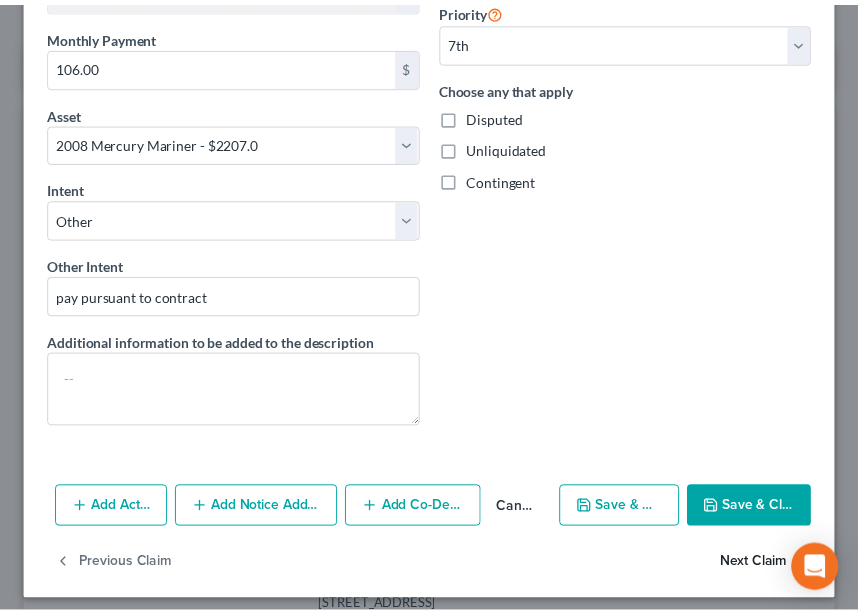 scroll, scrollTop: 727, scrollLeft: 0, axis: vertical 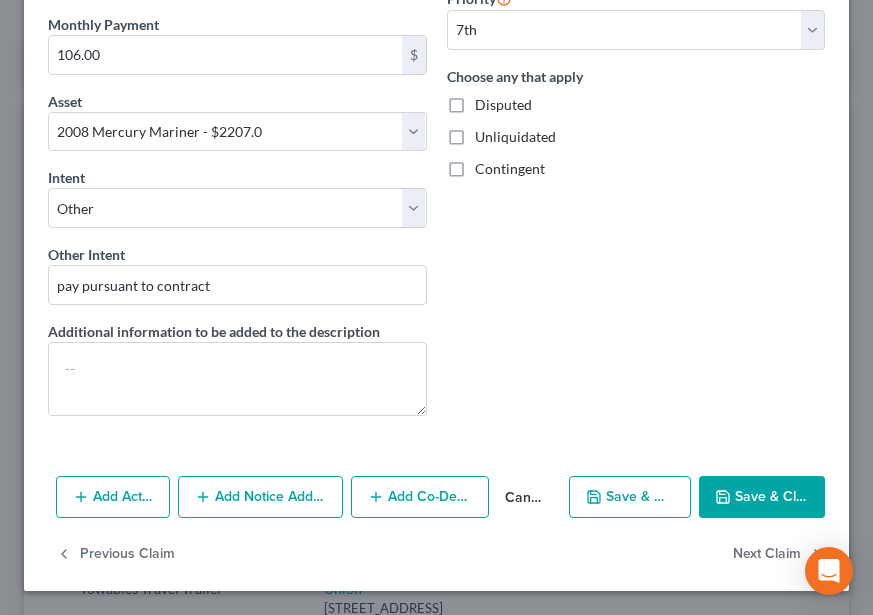 click on "Save & Close" at bounding box center [762, 497] 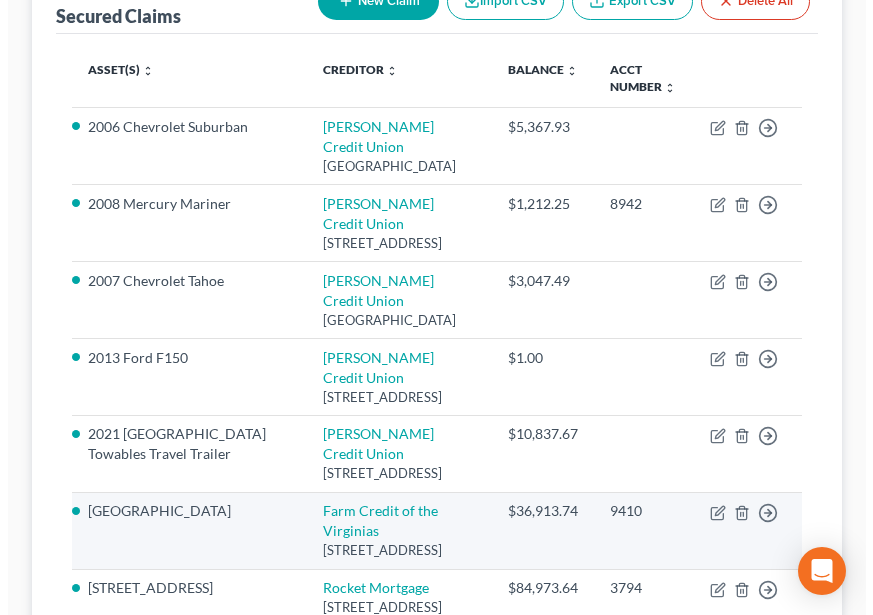 scroll, scrollTop: 300, scrollLeft: 0, axis: vertical 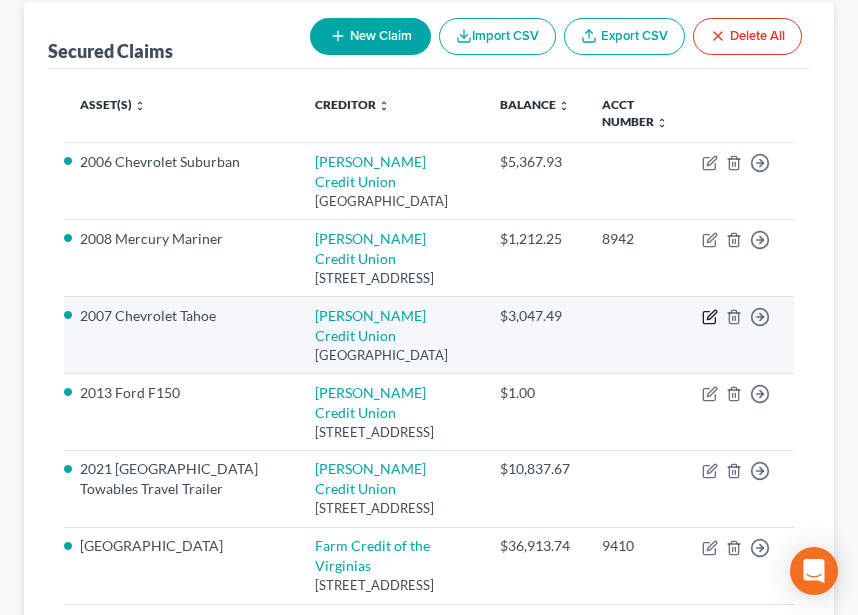 click 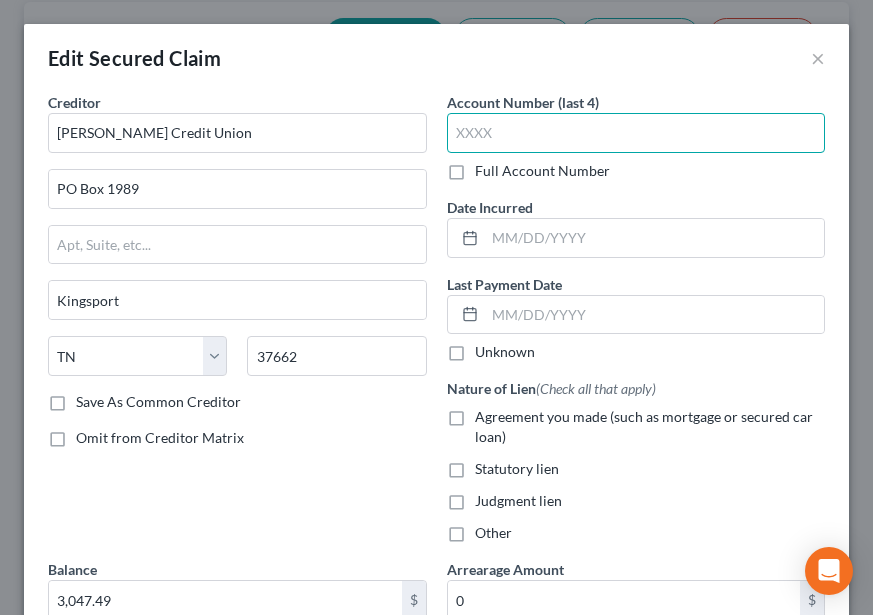 click at bounding box center [636, 133] 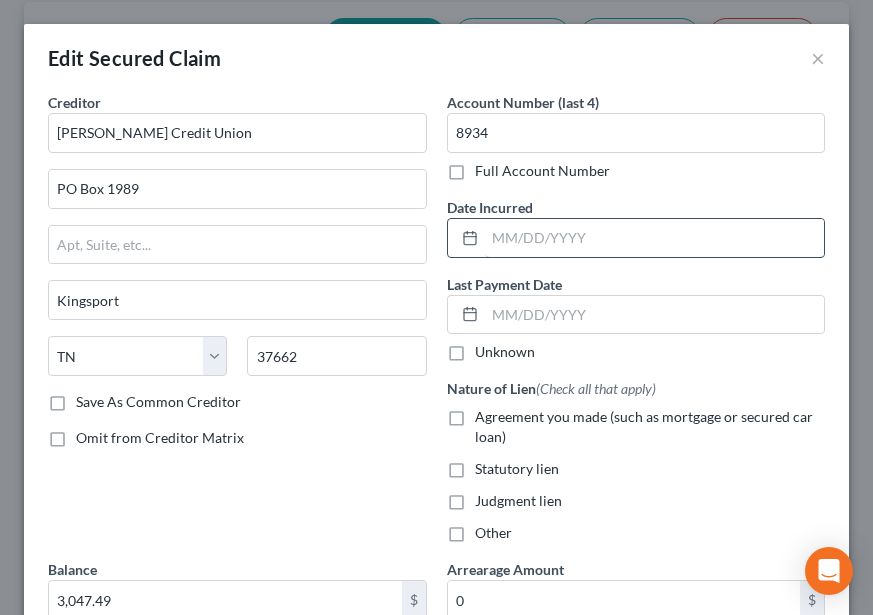 click at bounding box center (655, 238) 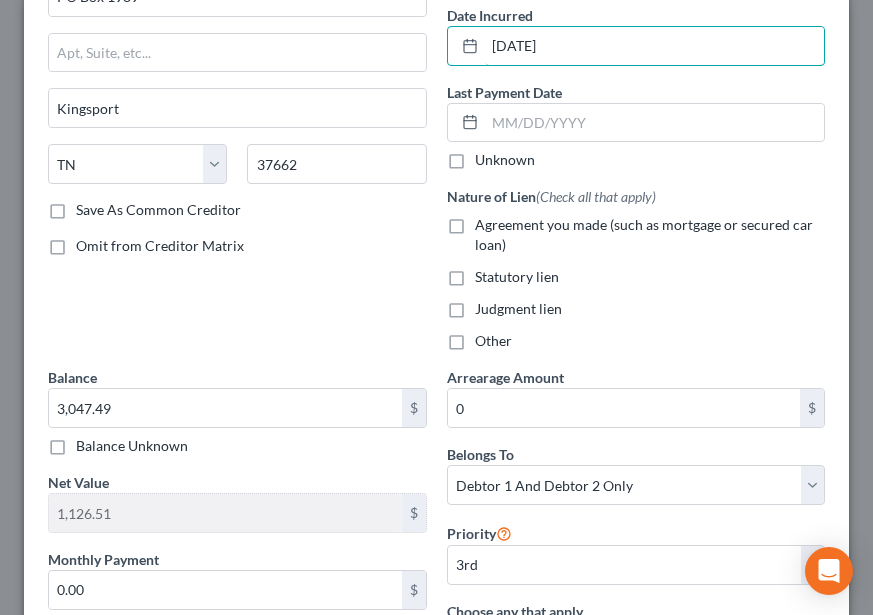 scroll, scrollTop: 200, scrollLeft: 0, axis: vertical 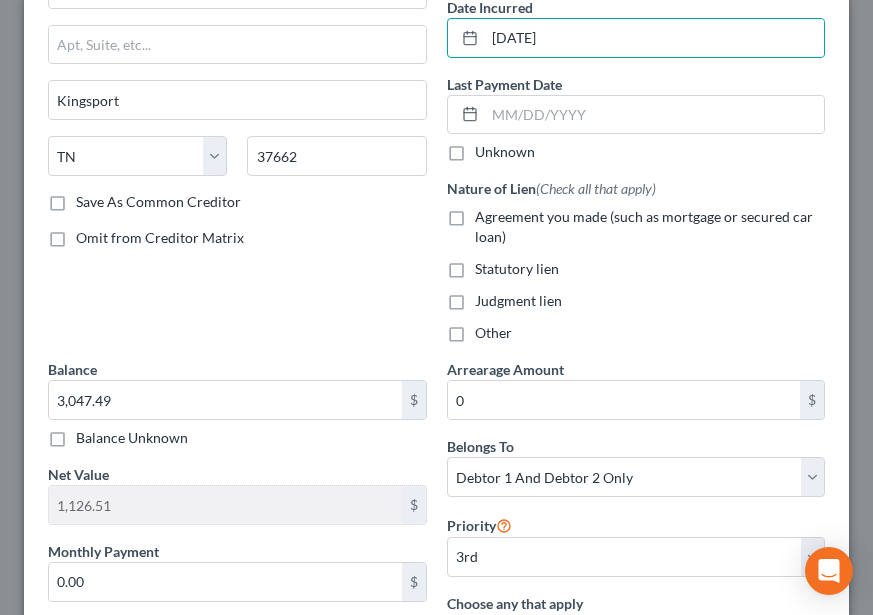 click on "Agreement you made (such as mortgage or secured car loan)" at bounding box center [644, 226] 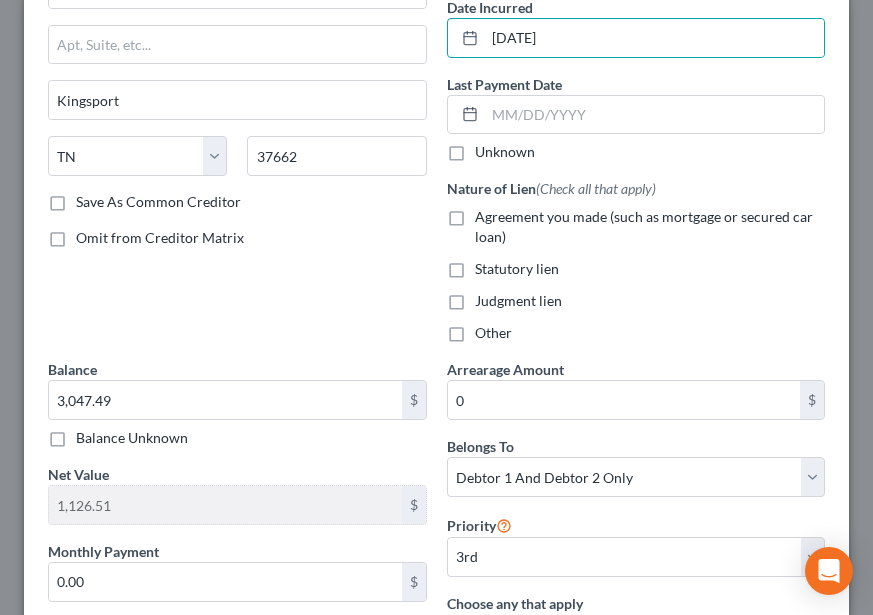 click on "Agreement you made (such as mortgage or secured car loan)" at bounding box center (489, 213) 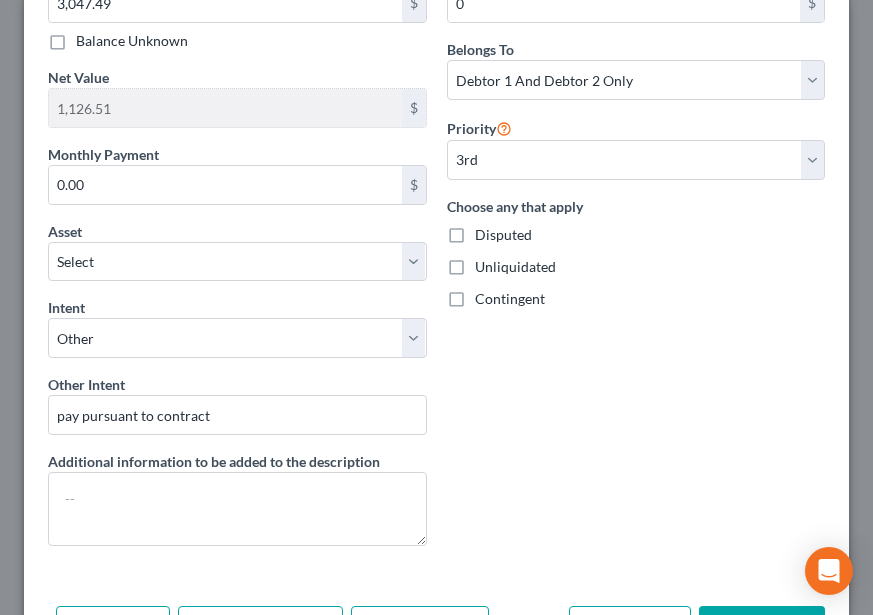 scroll, scrollTop: 600, scrollLeft: 0, axis: vertical 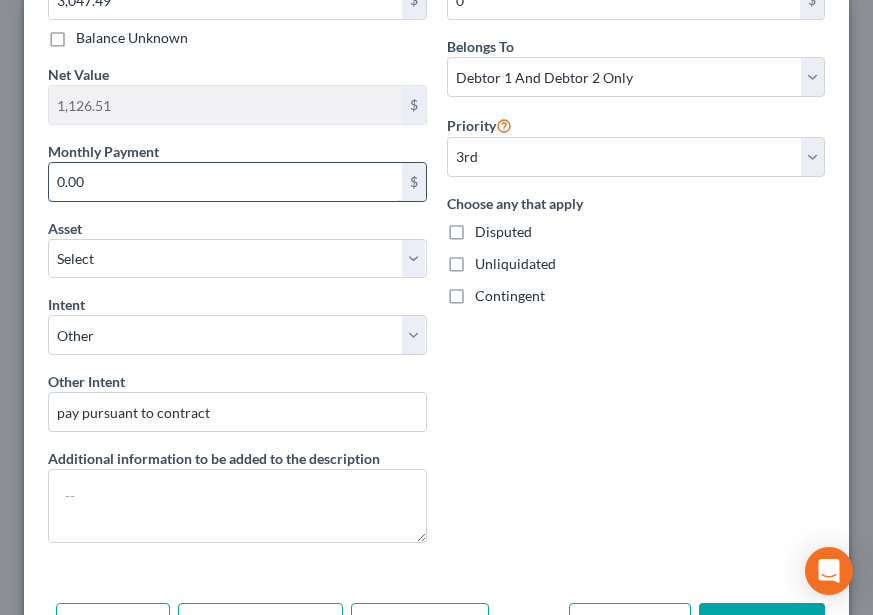 click on "0.00" at bounding box center (225, 182) 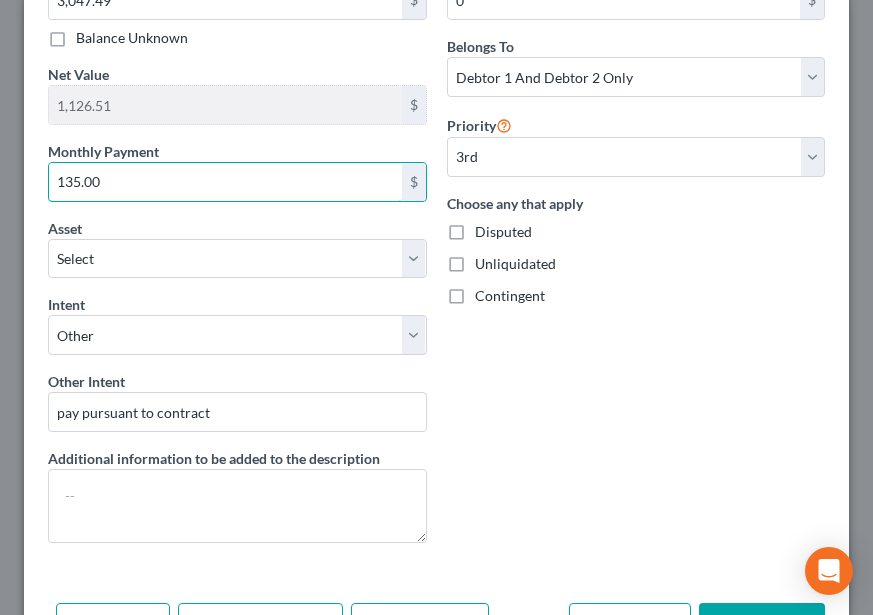 scroll, scrollTop: 727, scrollLeft: 0, axis: vertical 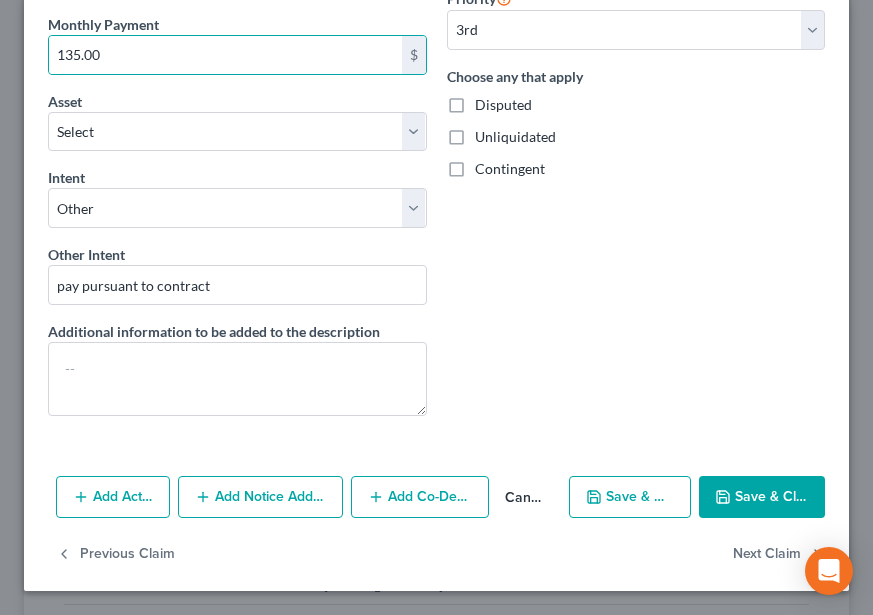 click on "Save & Close" at bounding box center [762, 497] 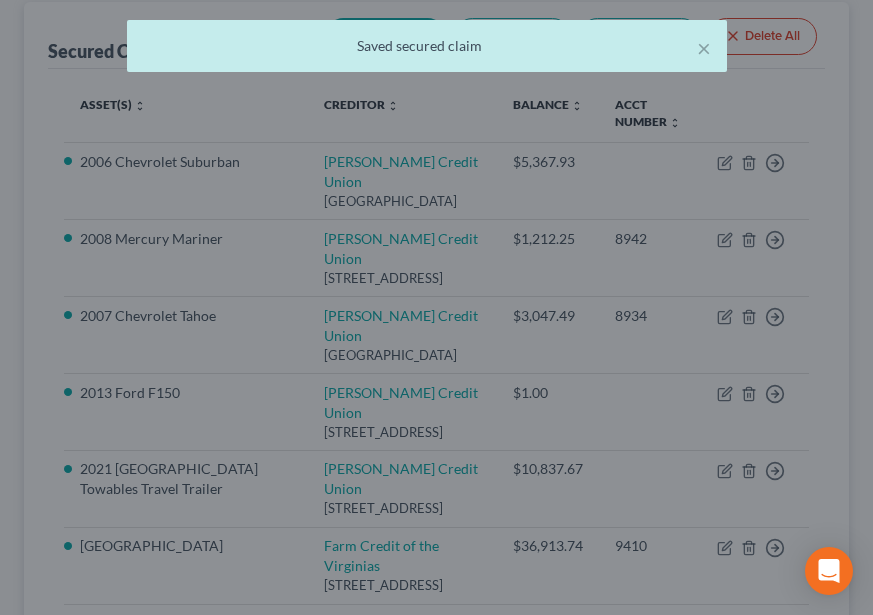 scroll, scrollTop: 0, scrollLeft: 0, axis: both 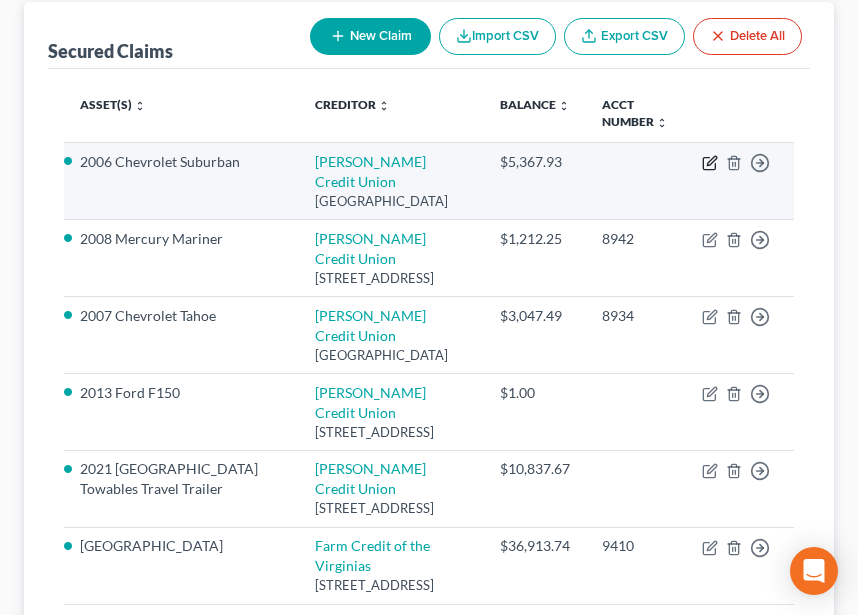 click 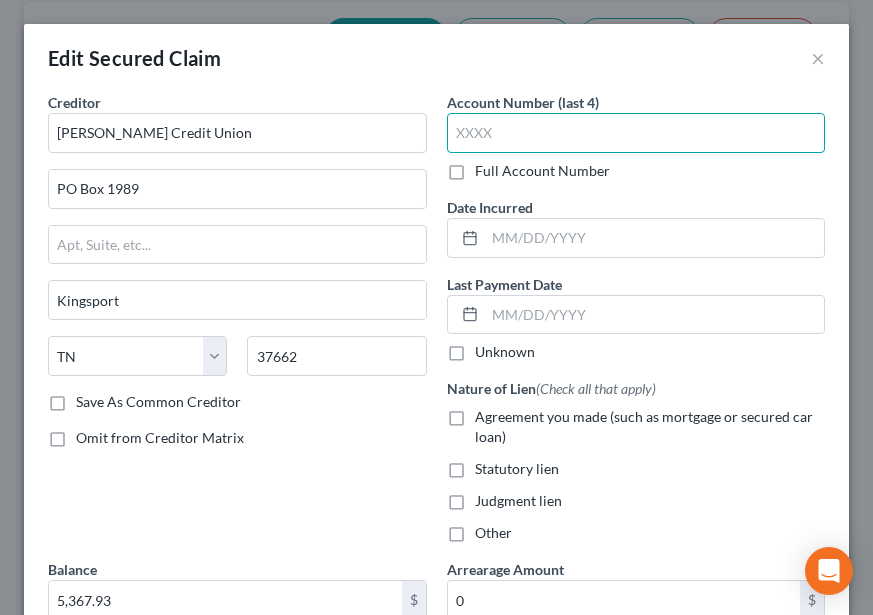 click at bounding box center [636, 133] 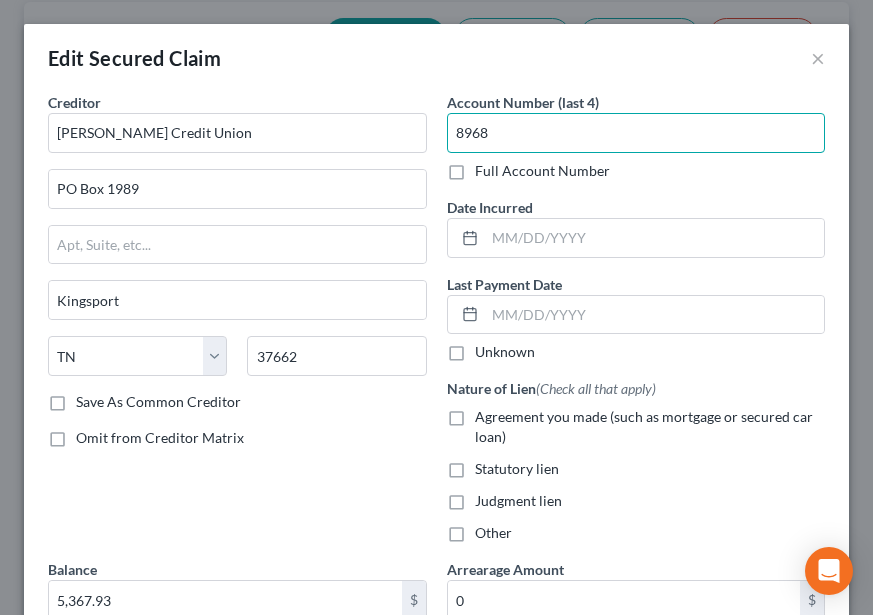 scroll, scrollTop: 100, scrollLeft: 0, axis: vertical 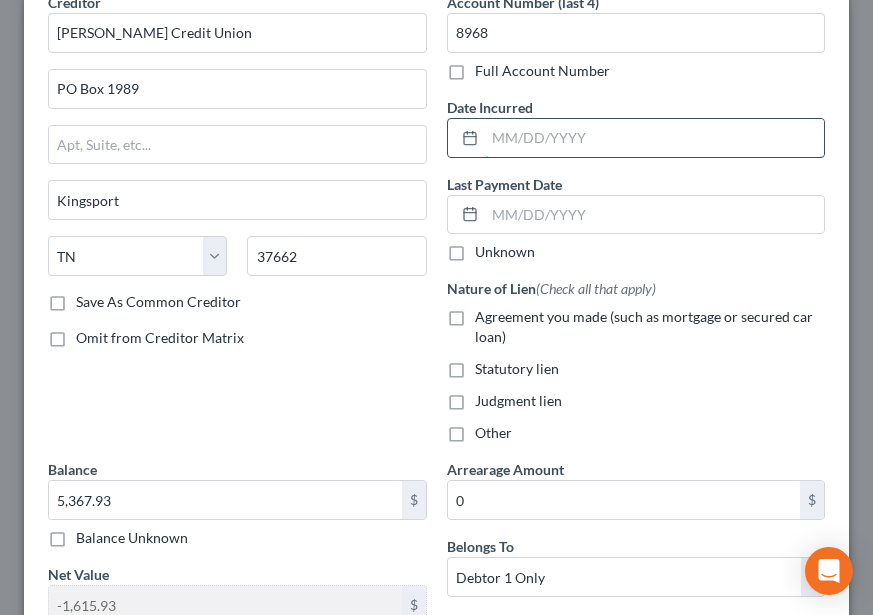click at bounding box center (655, 138) 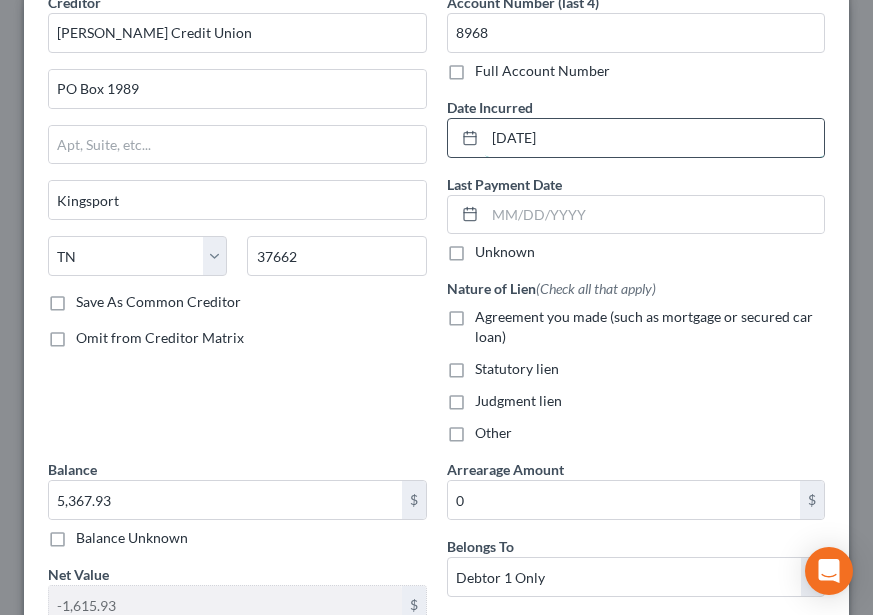 click on "12/29/2022" at bounding box center [655, 138] 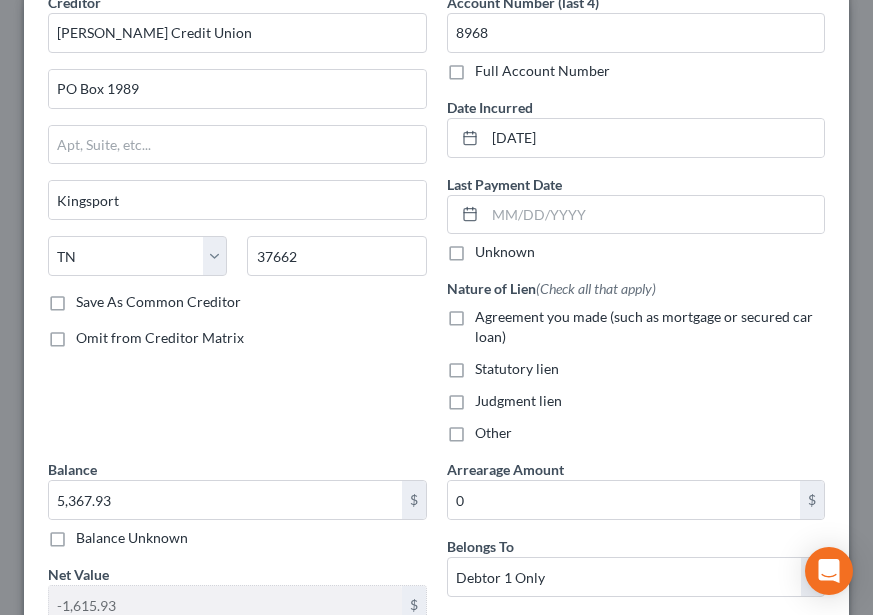 click on "Date Incurred         12/29/2022" at bounding box center [636, 127] 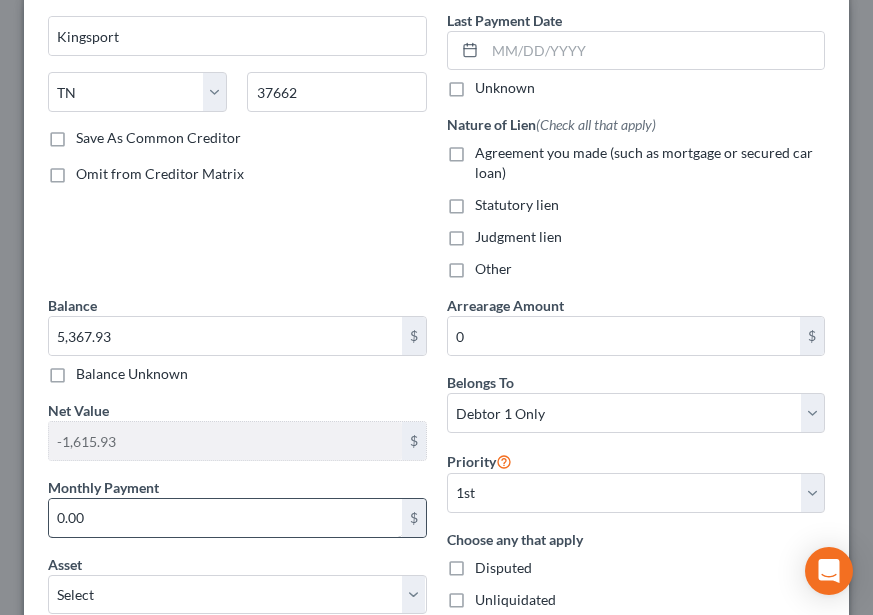 scroll, scrollTop: 300, scrollLeft: 0, axis: vertical 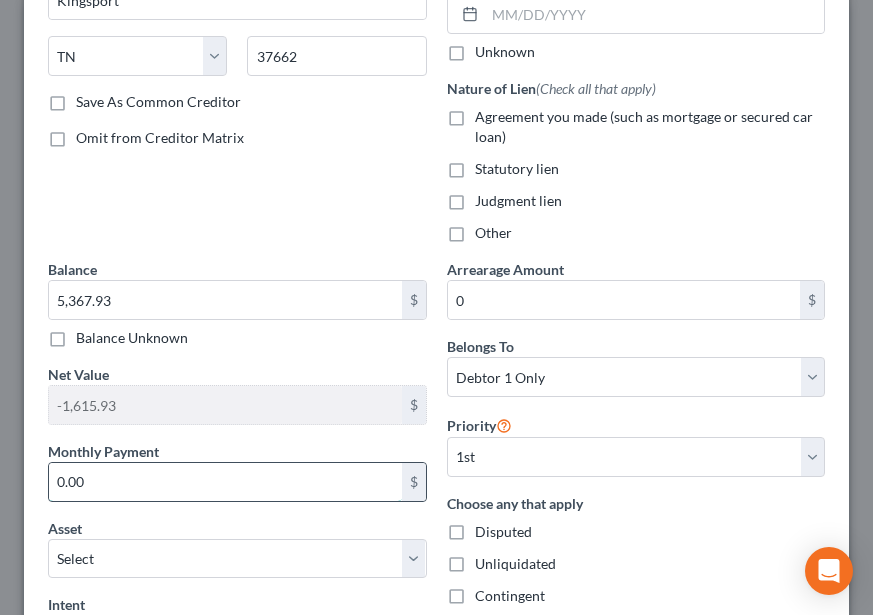 click on "0.00" at bounding box center (225, 482) 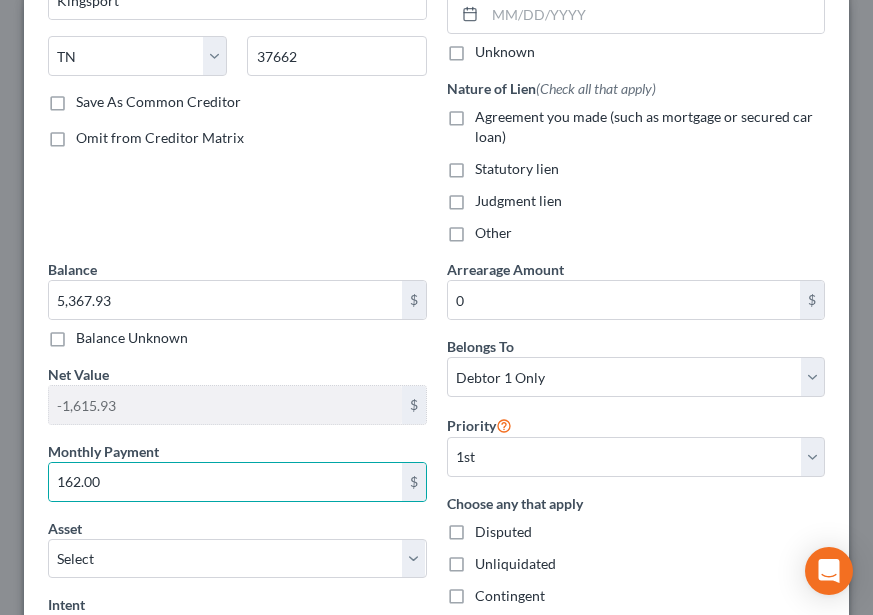 click on "Agreement you made (such as mortgage or secured car loan)" at bounding box center [644, 126] 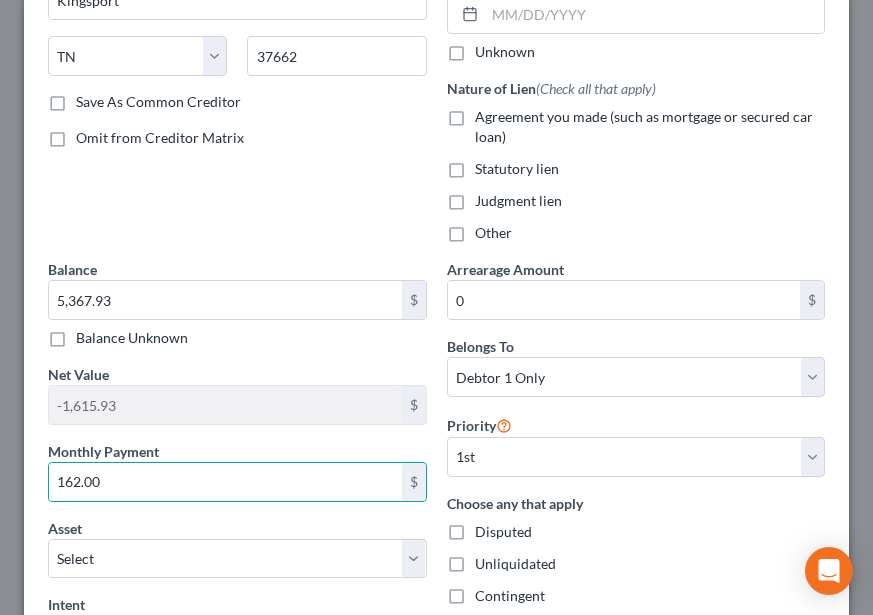click on "Agreement you made (such as mortgage or secured car loan)" at bounding box center (489, 113) 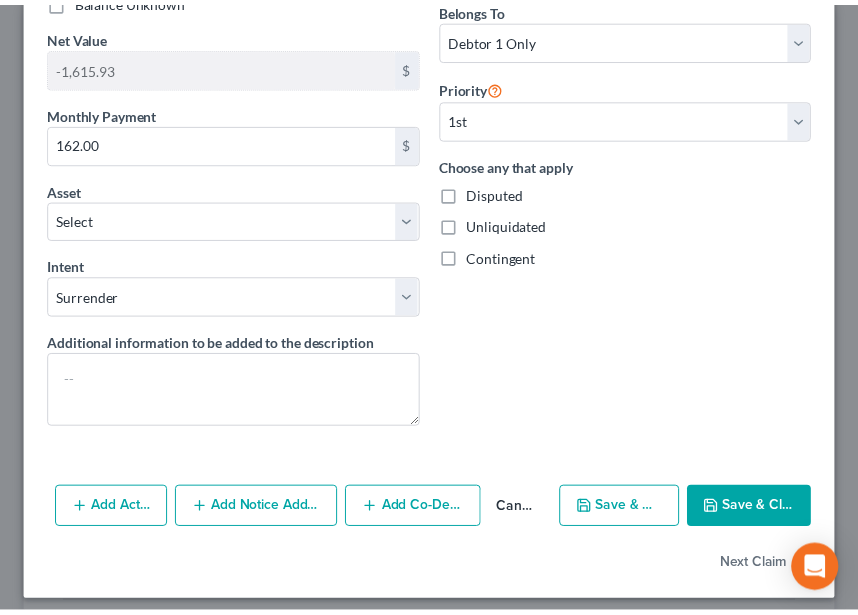 scroll, scrollTop: 650, scrollLeft: 0, axis: vertical 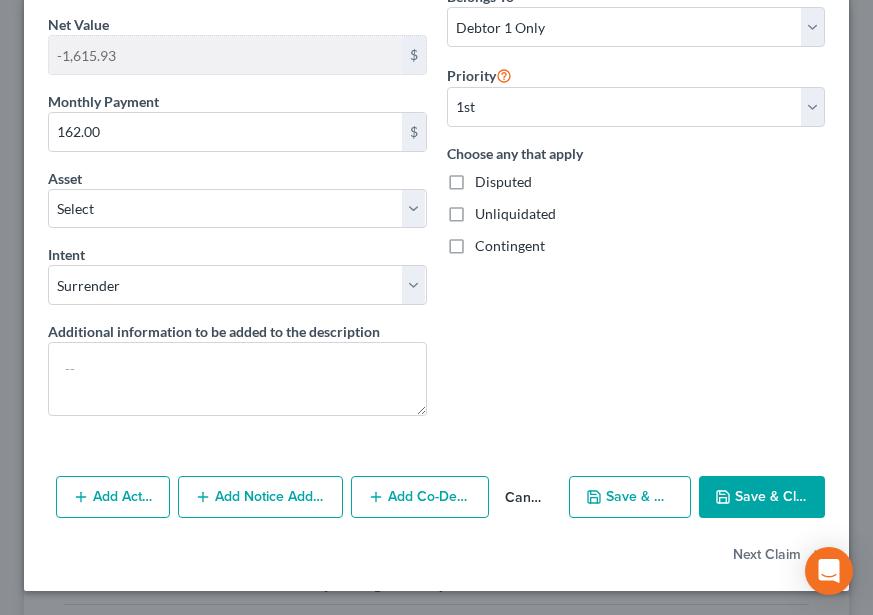click on "Save & Close" at bounding box center [762, 497] 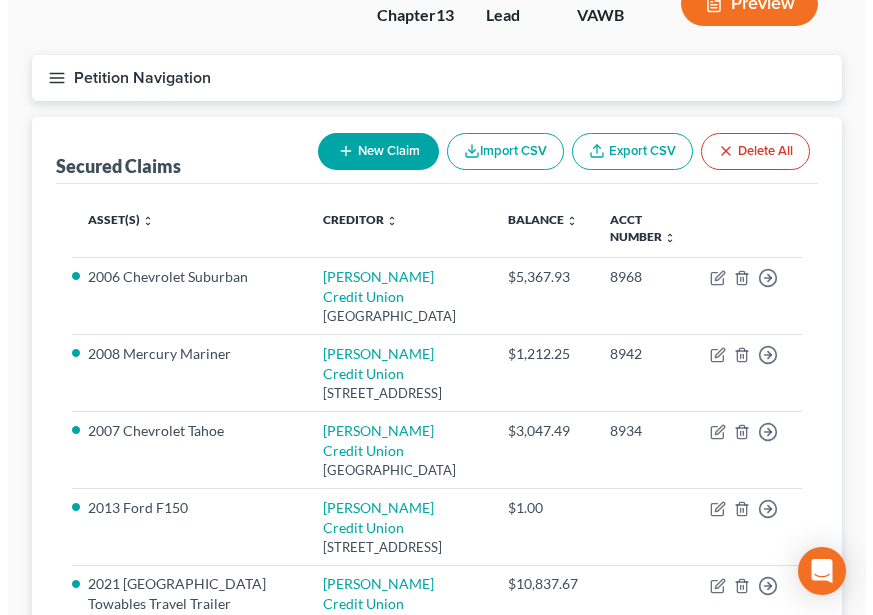 scroll, scrollTop: 0, scrollLeft: 0, axis: both 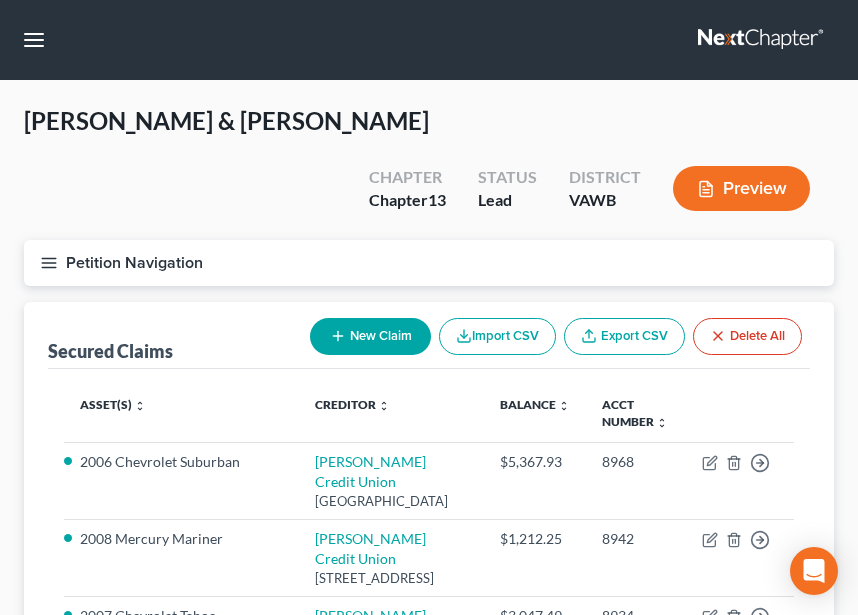 click 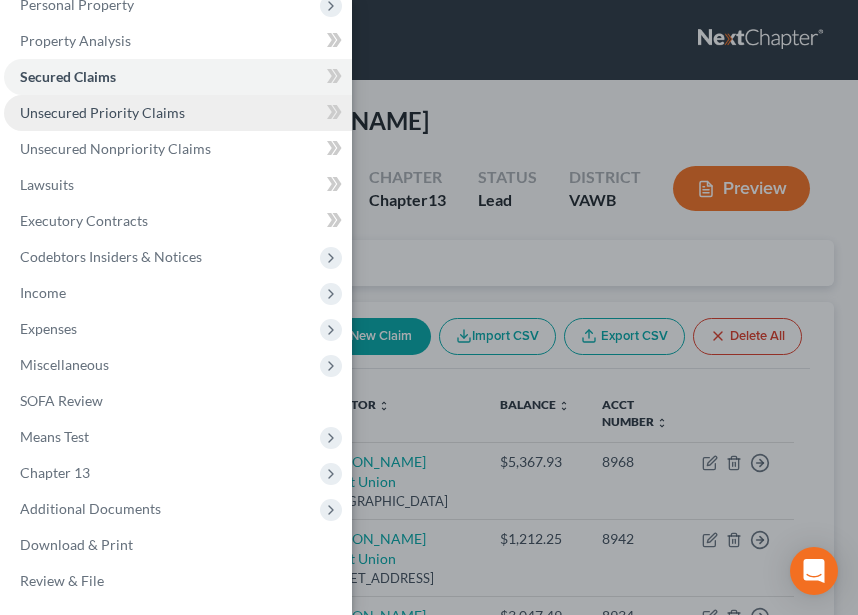 click on "Unsecured Priority Claims" at bounding box center [102, 112] 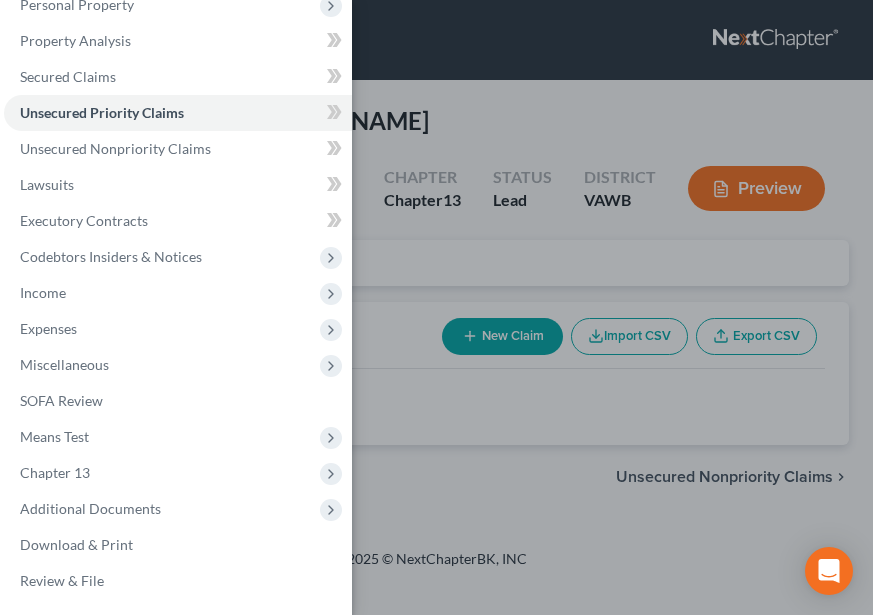 click on "Case Dashboard
Payments
Invoices
Payments
Payments
Credit Report
Client Profile" at bounding box center [436, 307] 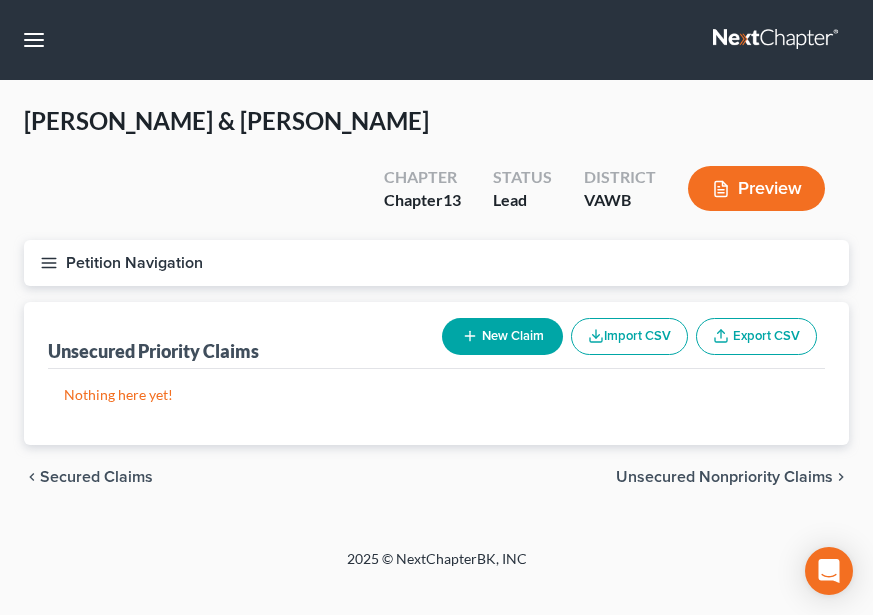 click on "New Claim" at bounding box center (502, 336) 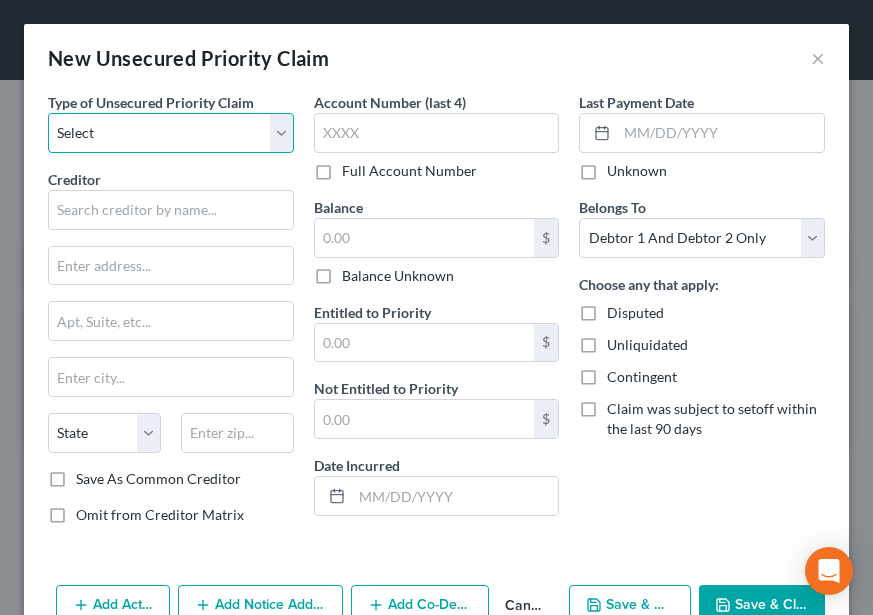 drag, startPoint x: 149, startPoint y: 128, endPoint x: 150, endPoint y: 144, distance: 16.03122 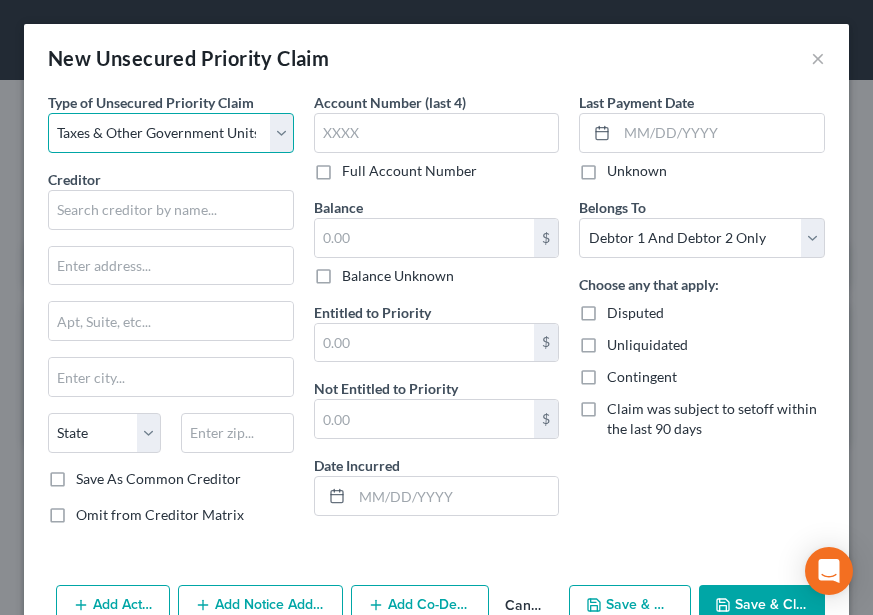 click on "Select Taxes & Other Government Units Domestic Support Obligations Extensions of credit in an involuntary case Wages, Salaries, Commissions Contributions to employee benefits Certain farmers and fisherman Deposits by individuals Commitments to maintain capitals Claims for death or injury while intoxicated Other" at bounding box center (171, 133) 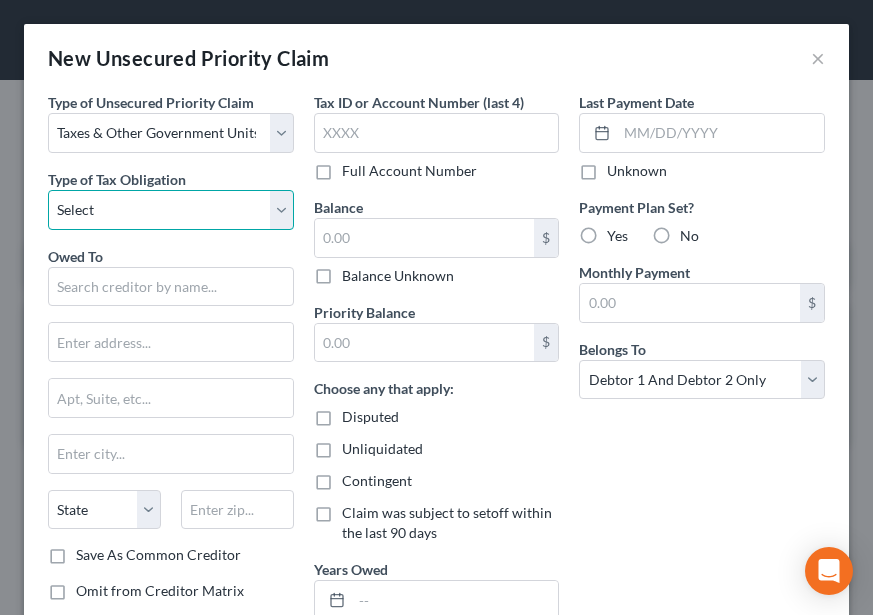 drag, startPoint x: 157, startPoint y: 213, endPoint x: 157, endPoint y: 227, distance: 14 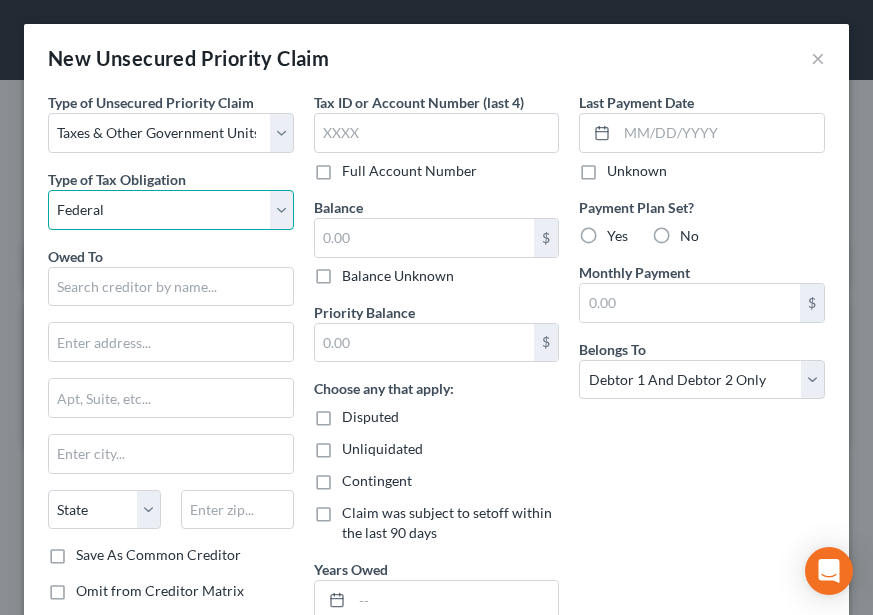 click on "Select Federal City State Franchise Tax Board Other" at bounding box center [171, 210] 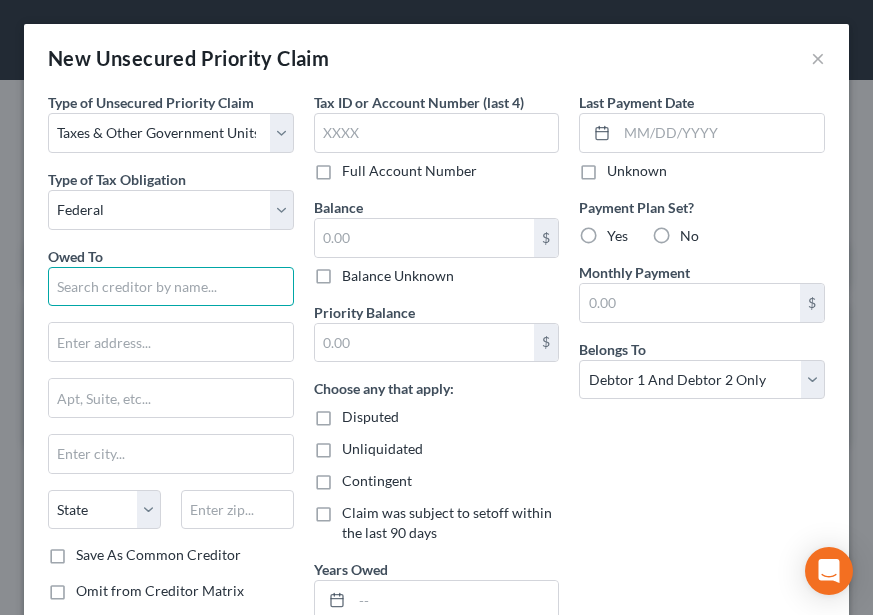 click at bounding box center [171, 287] 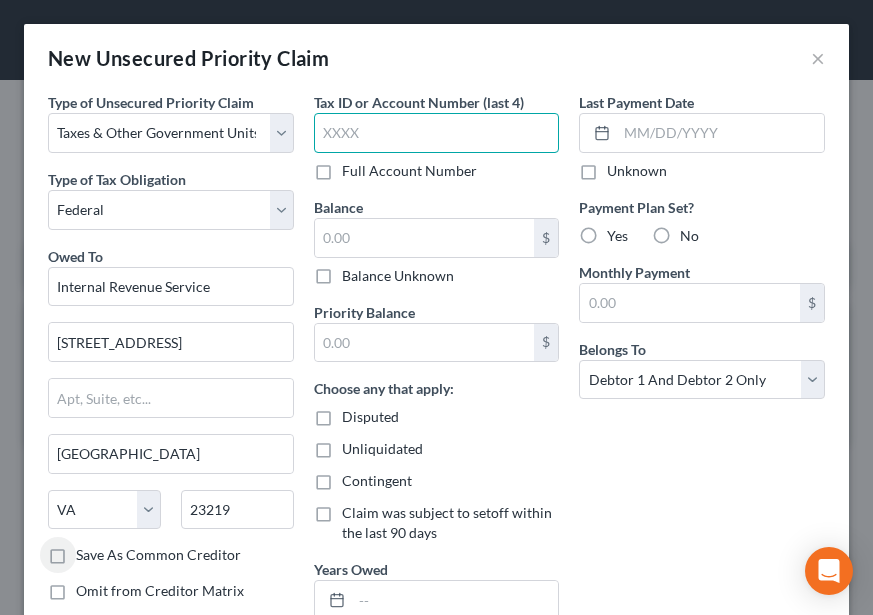 click at bounding box center [437, 133] 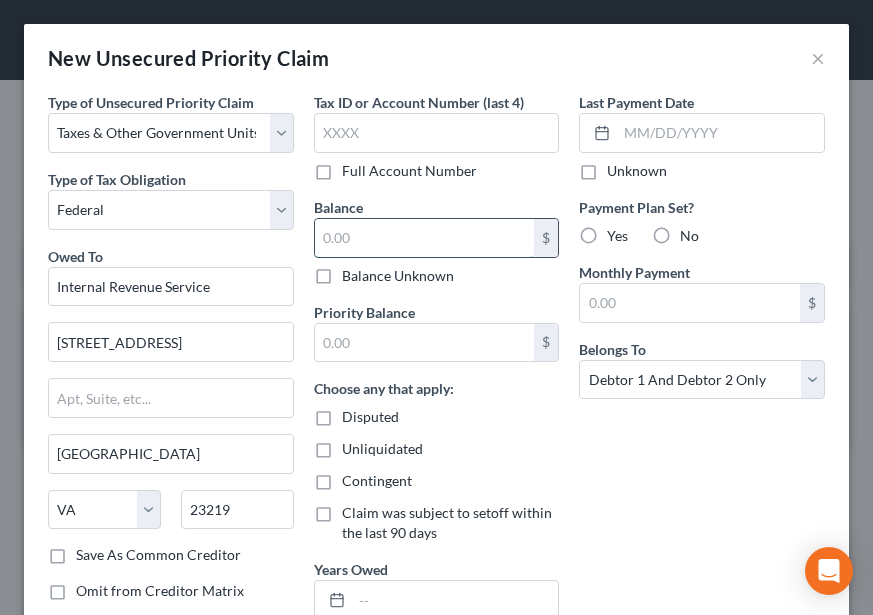 click at bounding box center (425, 238) 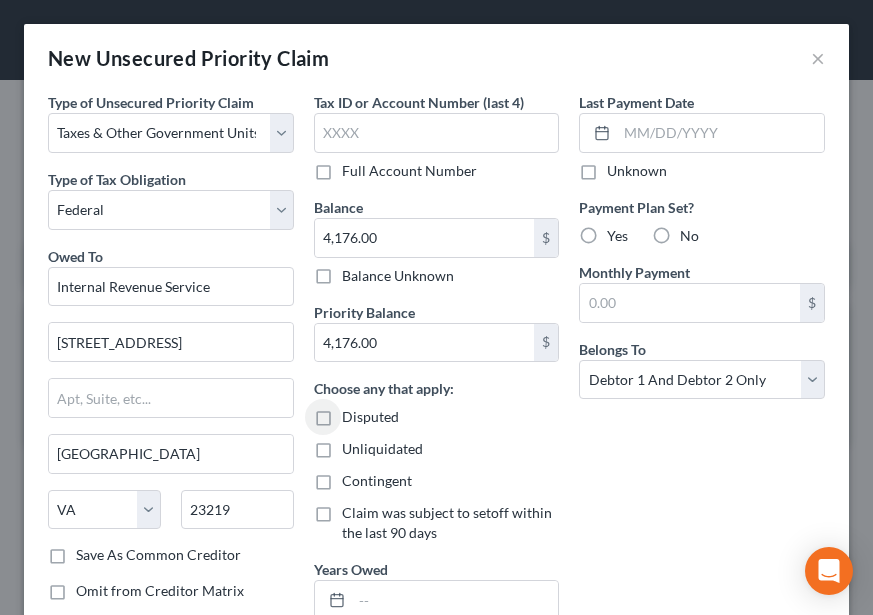 click on "No" at bounding box center [689, 236] 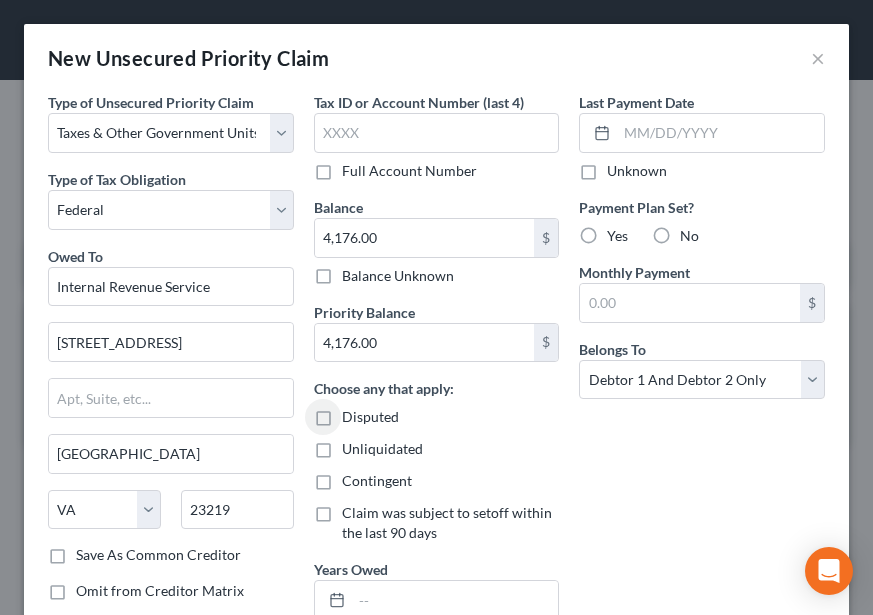 click on "No" at bounding box center [694, 232] 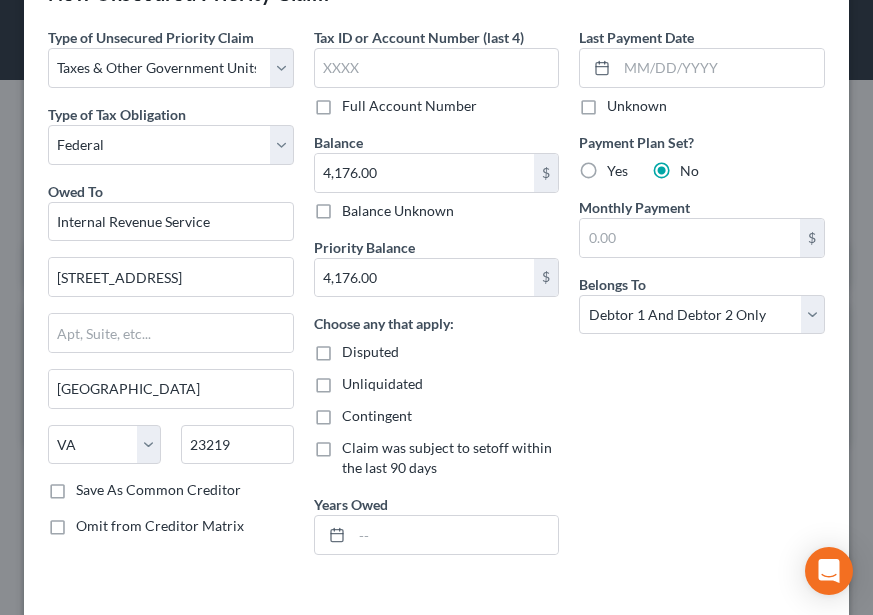scroll, scrollTop: 100, scrollLeft: 0, axis: vertical 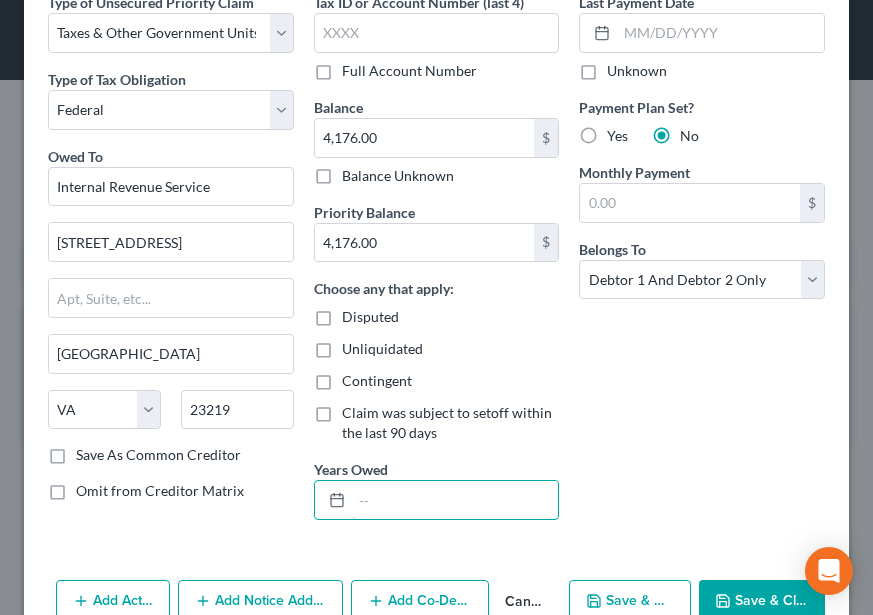 drag, startPoint x: 444, startPoint y: 505, endPoint x: 480, endPoint y: 450, distance: 65.734314 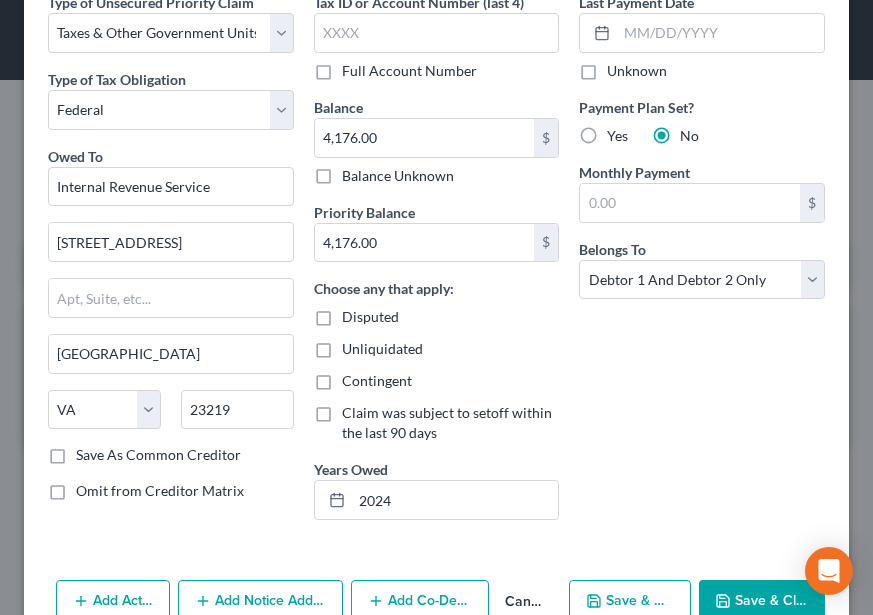 click on "Save & New" at bounding box center (630, 601) 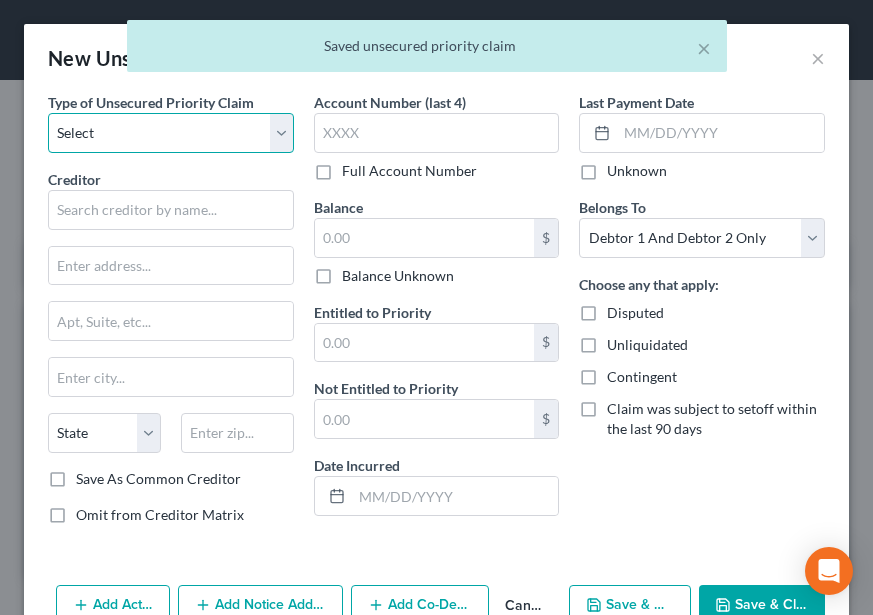 click on "Select Taxes & Other Government Units Domestic Support Obligations Extensions of credit in an involuntary case Wages, Salaries, Commissions Contributions to employee benefits Certain farmers and fisherman Deposits by individuals Commitments to maintain capitals Claims for death or injury while intoxicated Other" at bounding box center (171, 133) 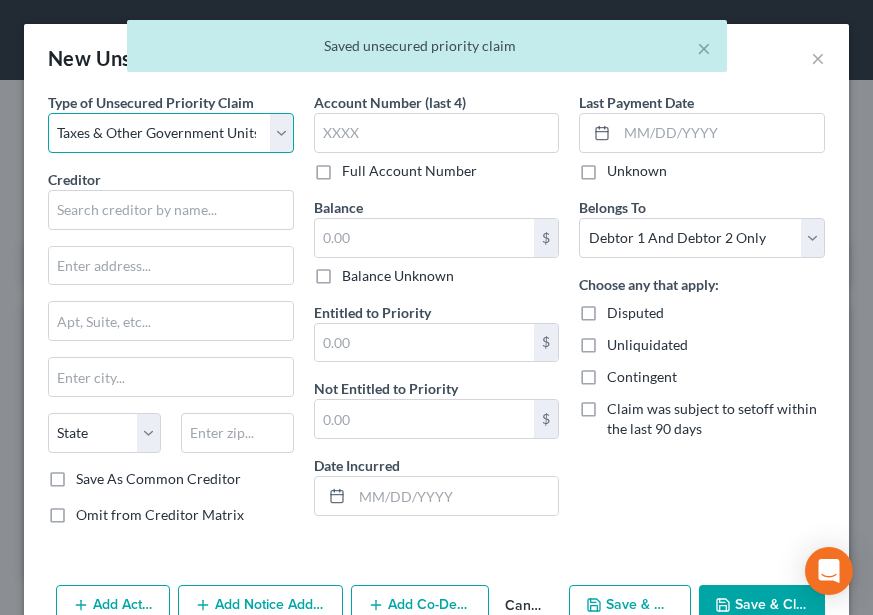 click on "Select Taxes & Other Government Units Domestic Support Obligations Extensions of credit in an involuntary case Wages, Salaries, Commissions Contributions to employee benefits Certain farmers and fisherman Deposits by individuals Commitments to maintain capitals Claims for death or injury while intoxicated Other" at bounding box center (171, 133) 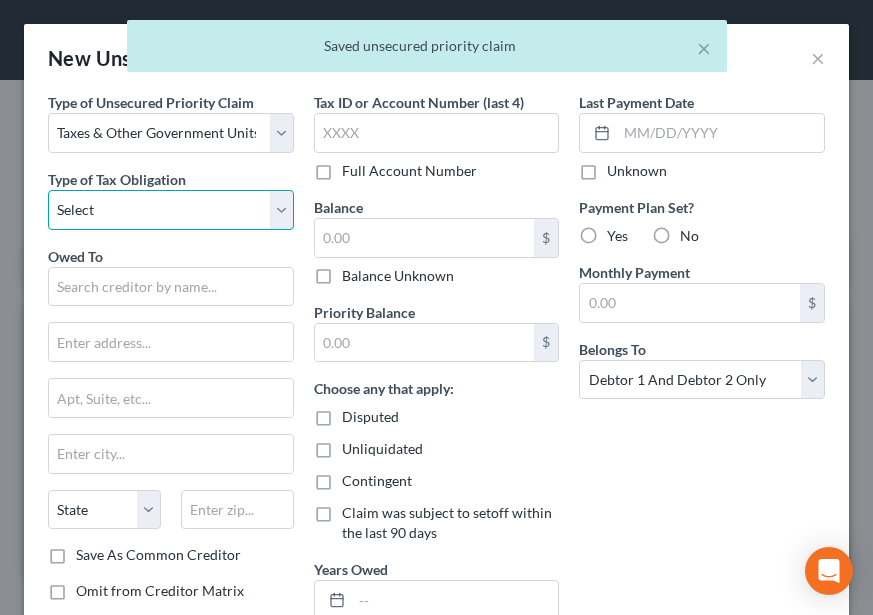 click on "Select Federal City State Franchise Tax Board Other" at bounding box center [171, 210] 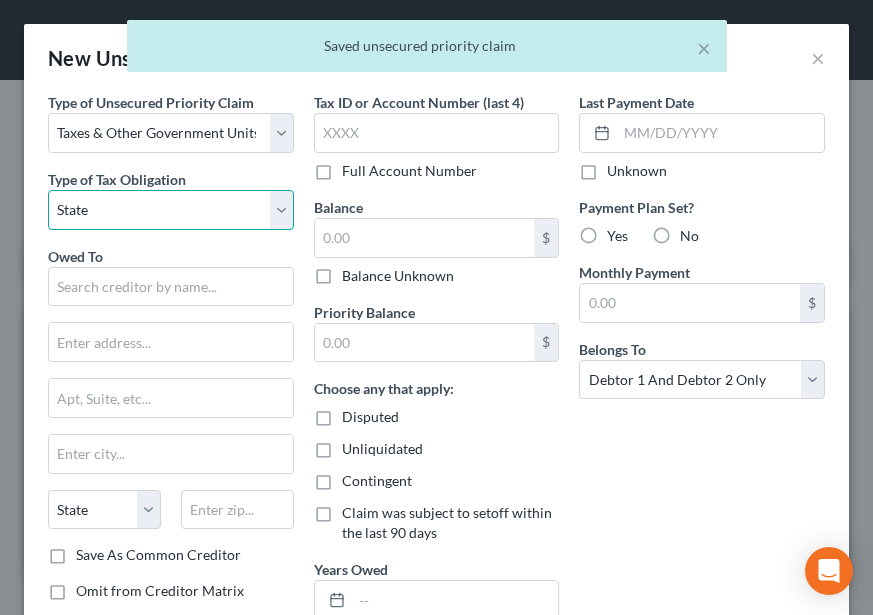 click on "Select Federal City State Franchise Tax Board Other" at bounding box center (171, 210) 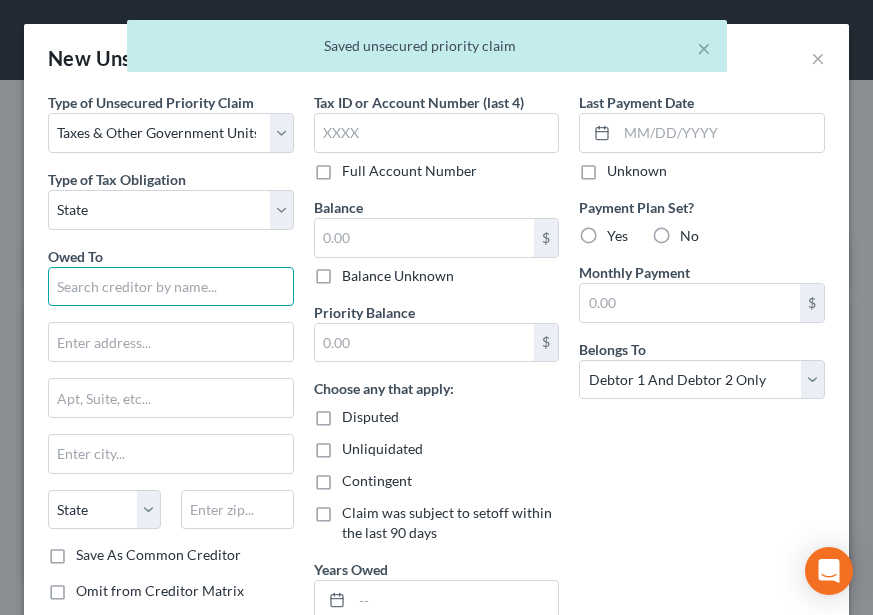 click at bounding box center (171, 287) 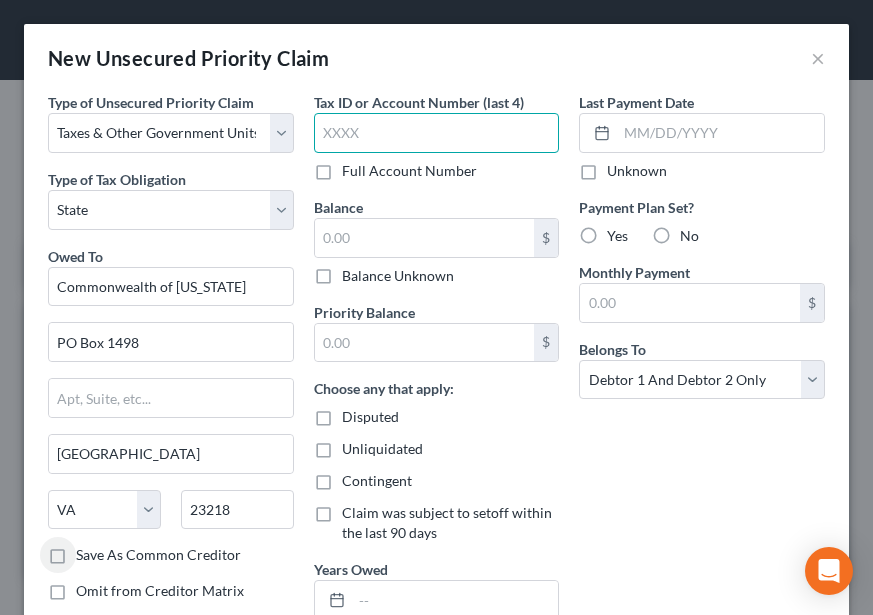 click at bounding box center (437, 133) 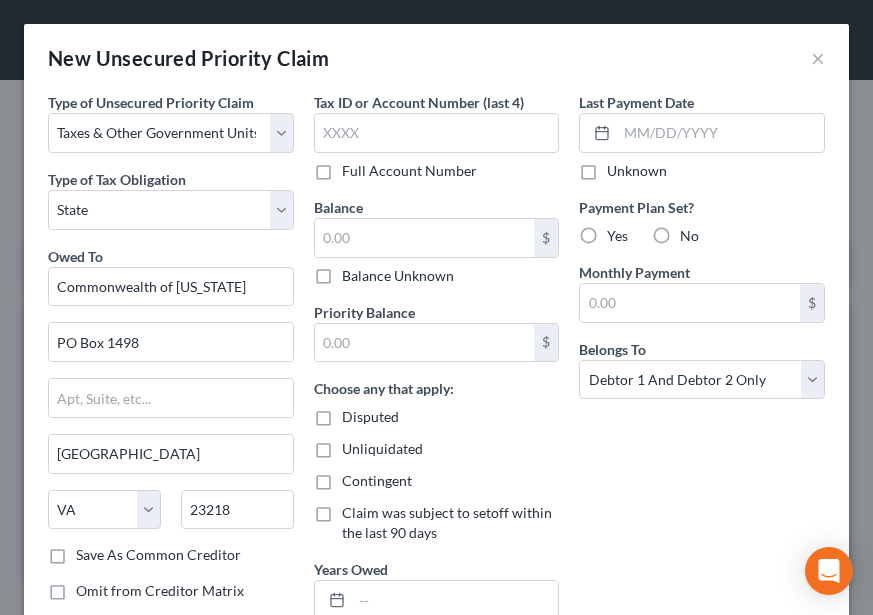 click on "No" at bounding box center [689, 236] 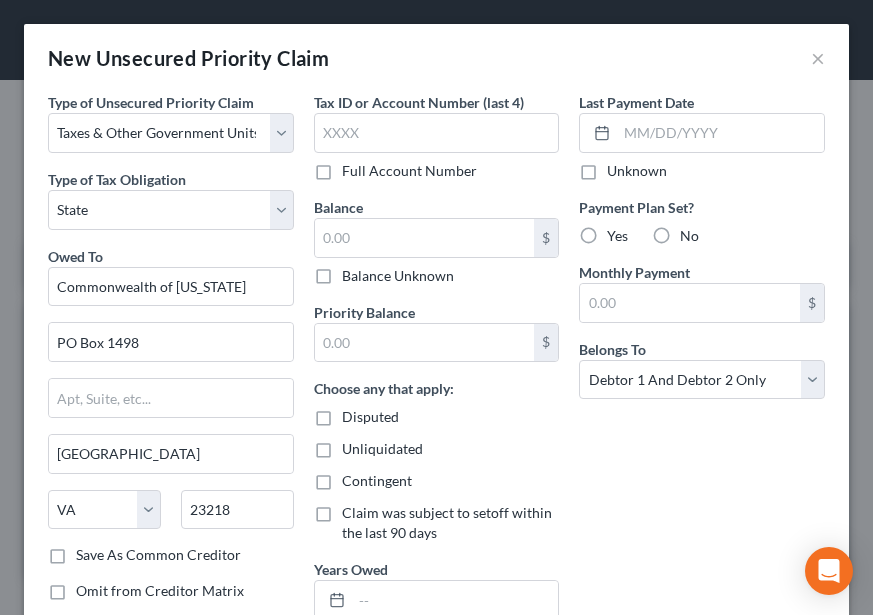 click on "No" at bounding box center (694, 232) 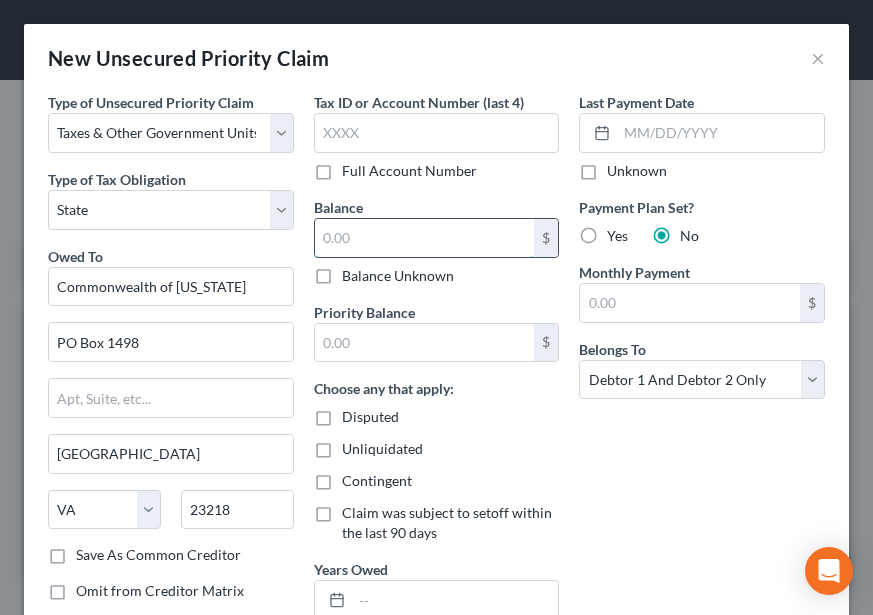 click at bounding box center [425, 238] 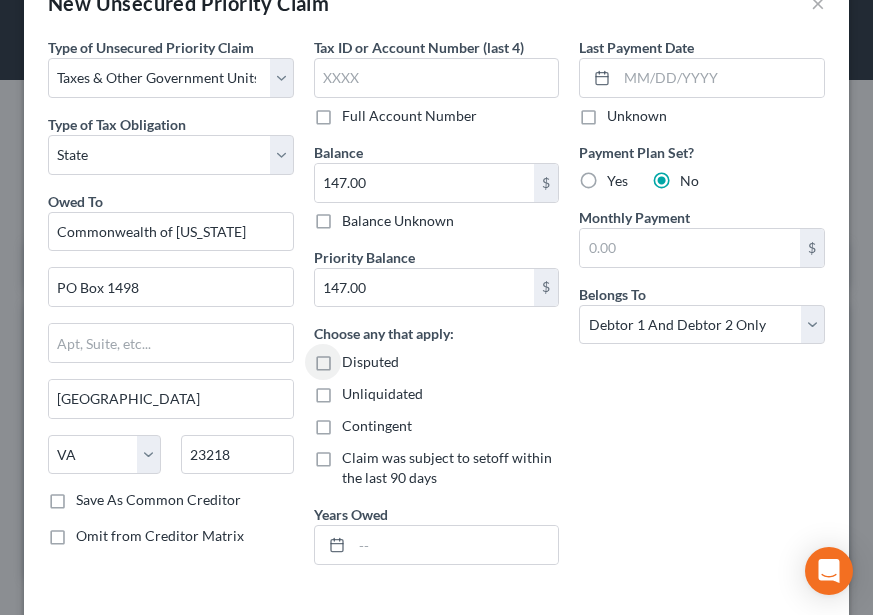 scroll, scrollTop: 147, scrollLeft: 0, axis: vertical 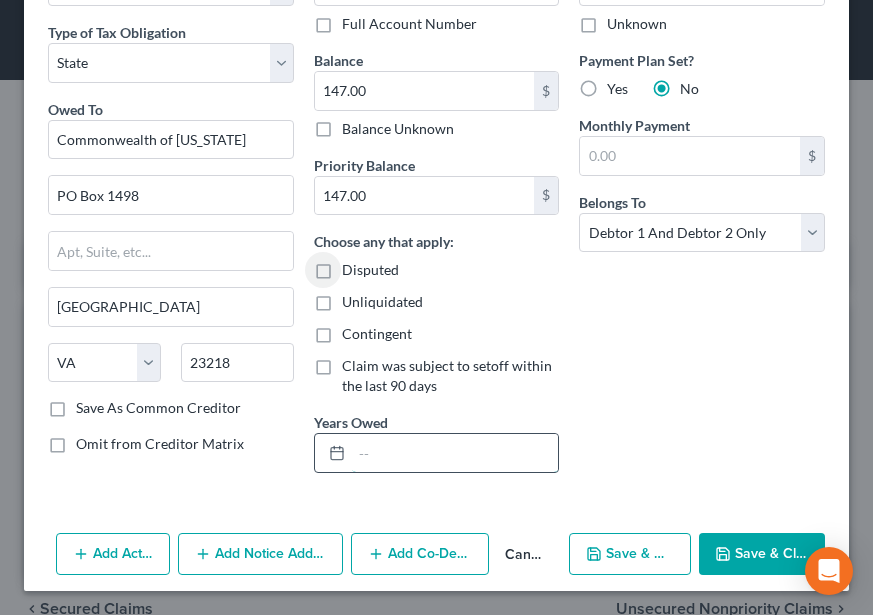click at bounding box center (455, 453) 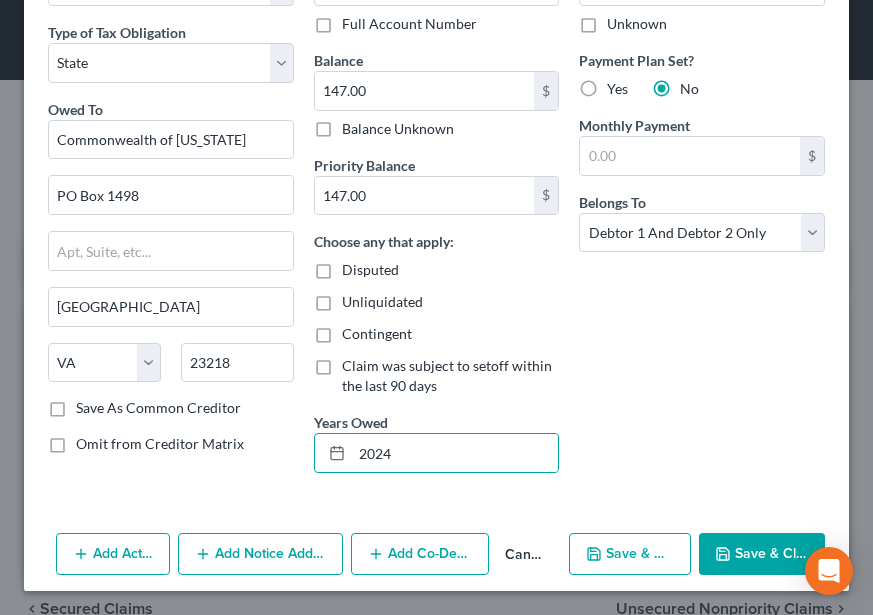 click on "Save & New" at bounding box center (630, 554) 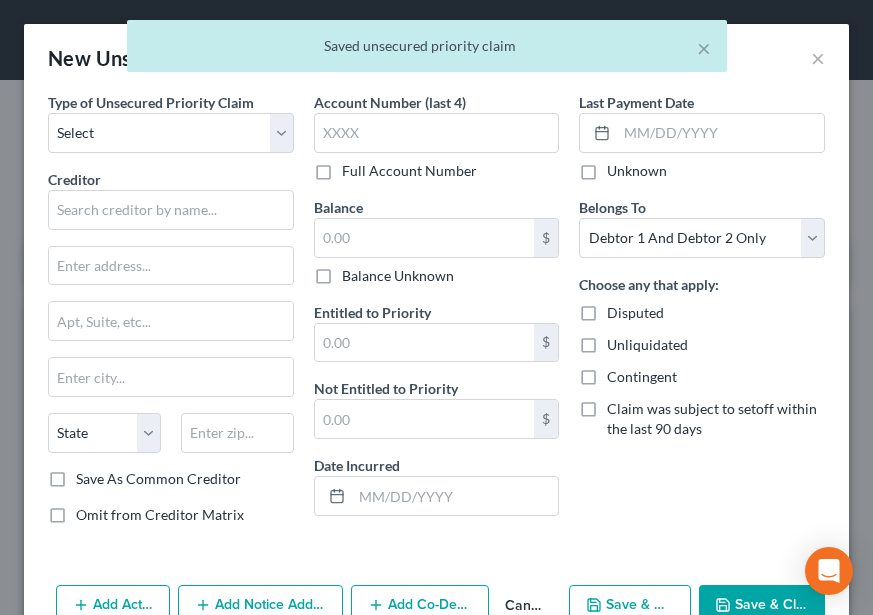 scroll, scrollTop: 70, scrollLeft: 0, axis: vertical 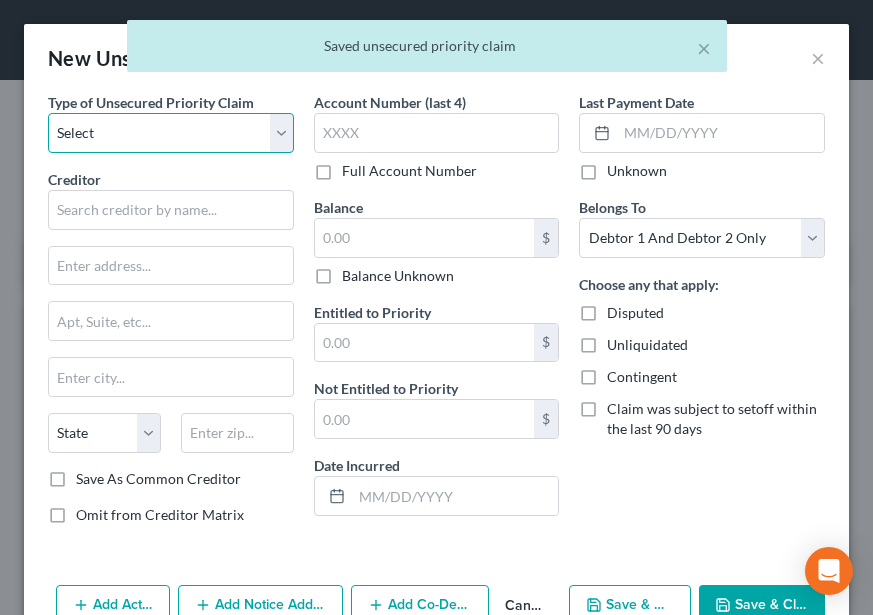 click on "Select Taxes & Other Government Units Domestic Support Obligations Extensions of credit in an involuntary case Wages, Salaries, Commissions Contributions to employee benefits Certain farmers and fisherman Deposits by individuals Commitments to maintain capitals Claims for death or injury while intoxicated Other" at bounding box center [171, 133] 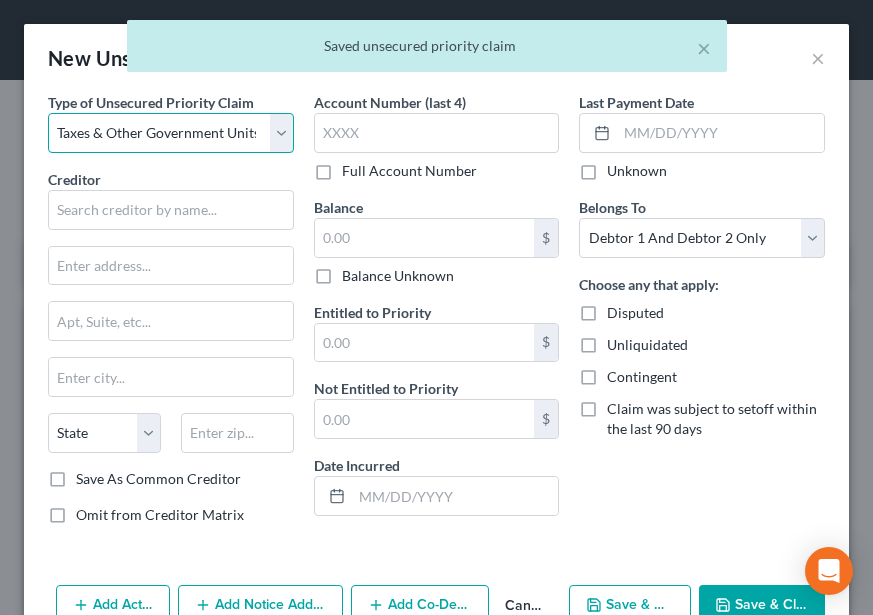 click on "Select Taxes & Other Government Units Domestic Support Obligations Extensions of credit in an involuntary case Wages, Salaries, Commissions Contributions to employee benefits Certain farmers and fisherman Deposits by individuals Commitments to maintain capitals Claims for death or injury while intoxicated Other" at bounding box center (171, 133) 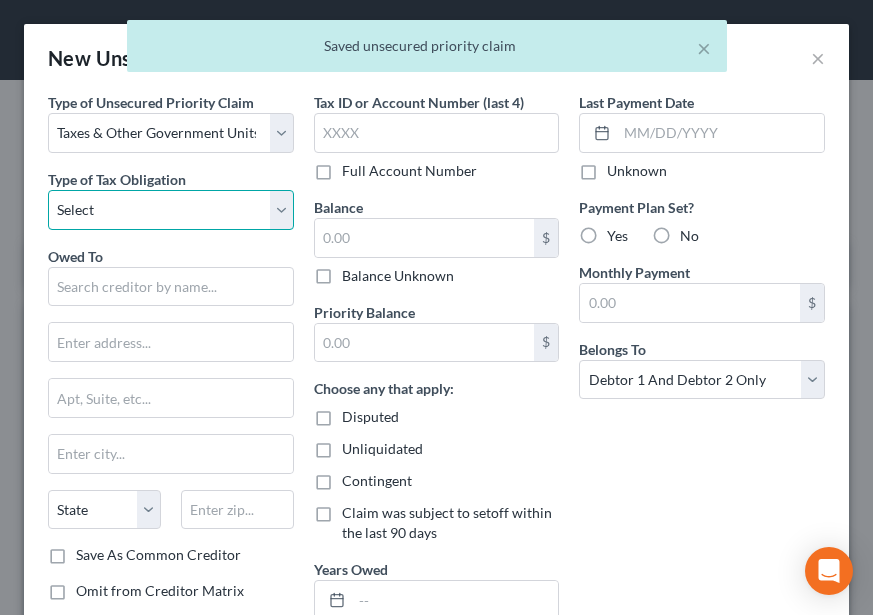click on "Select Federal City State Franchise Tax Board Other" at bounding box center (171, 210) 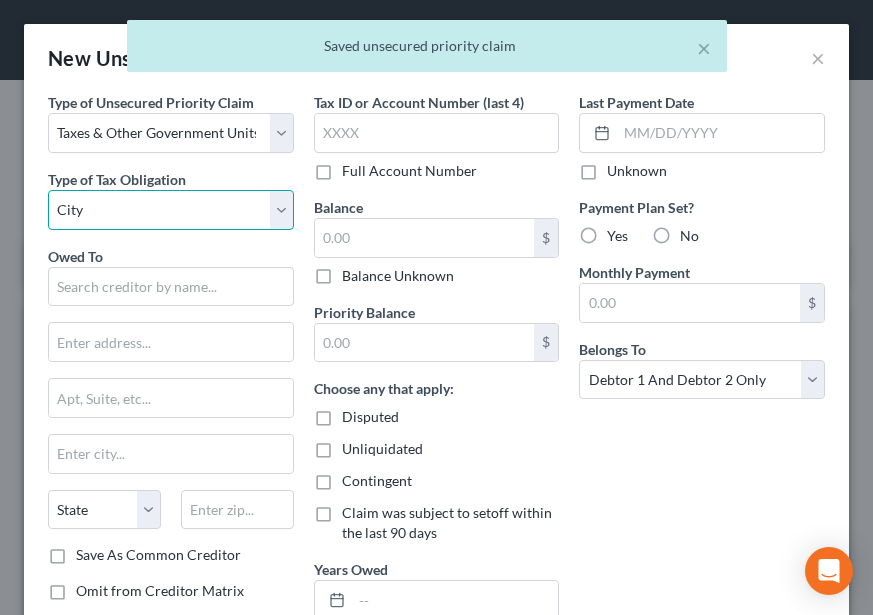 click on "Select Federal City State Franchise Tax Board Other" at bounding box center [171, 210] 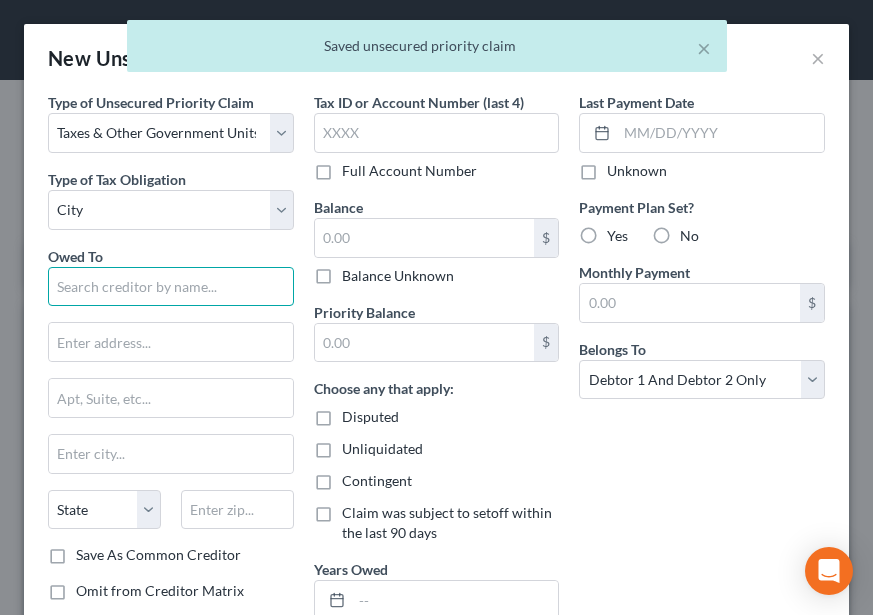click at bounding box center [171, 287] 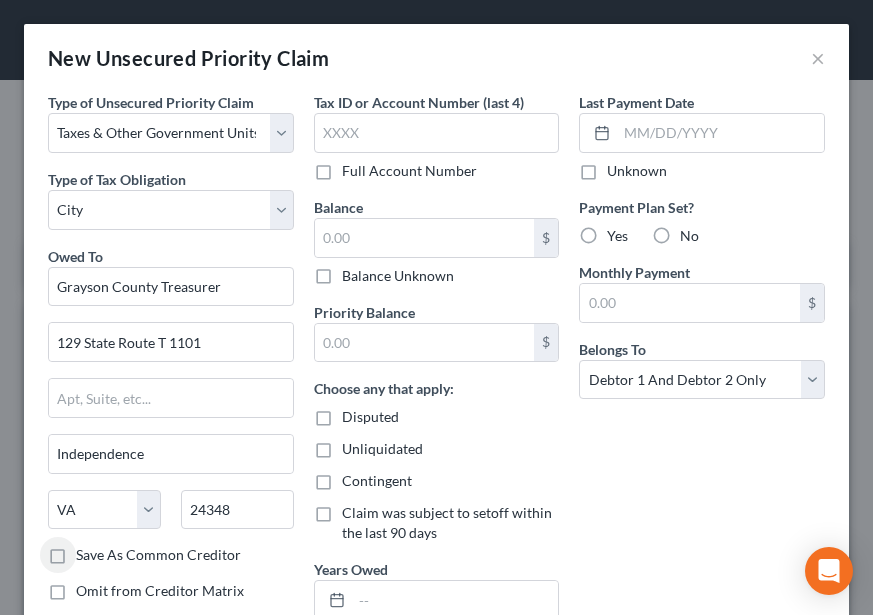 click on "No" at bounding box center (689, 236) 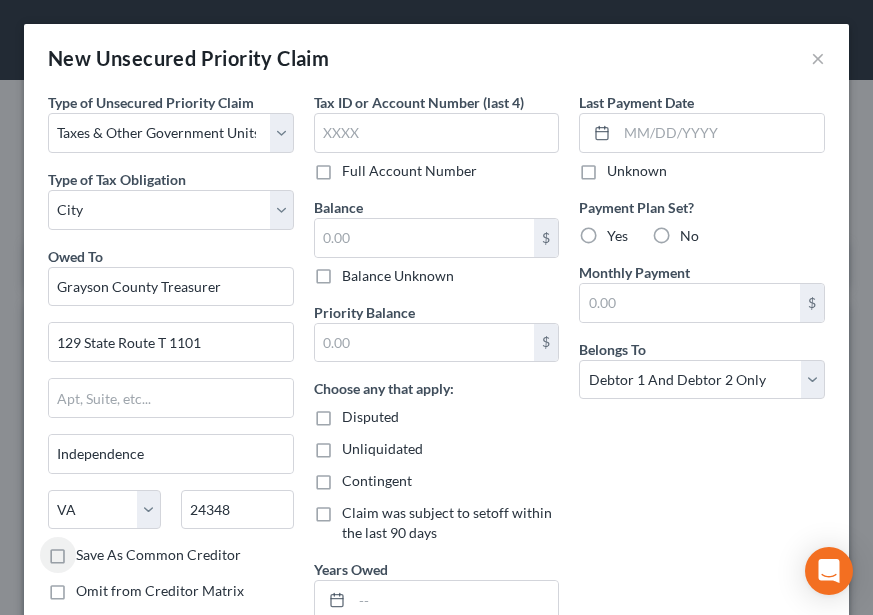 click on "No" at bounding box center [694, 232] 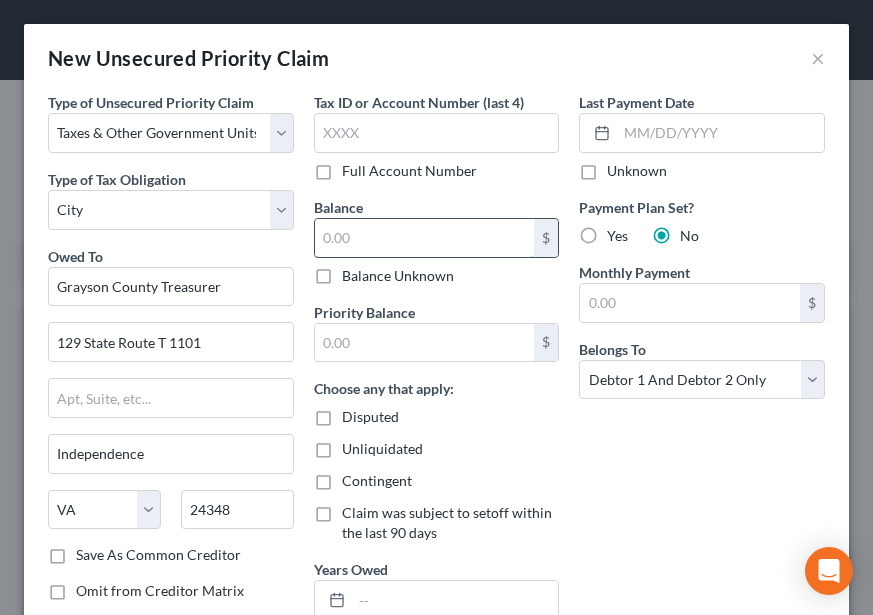 click at bounding box center (425, 238) 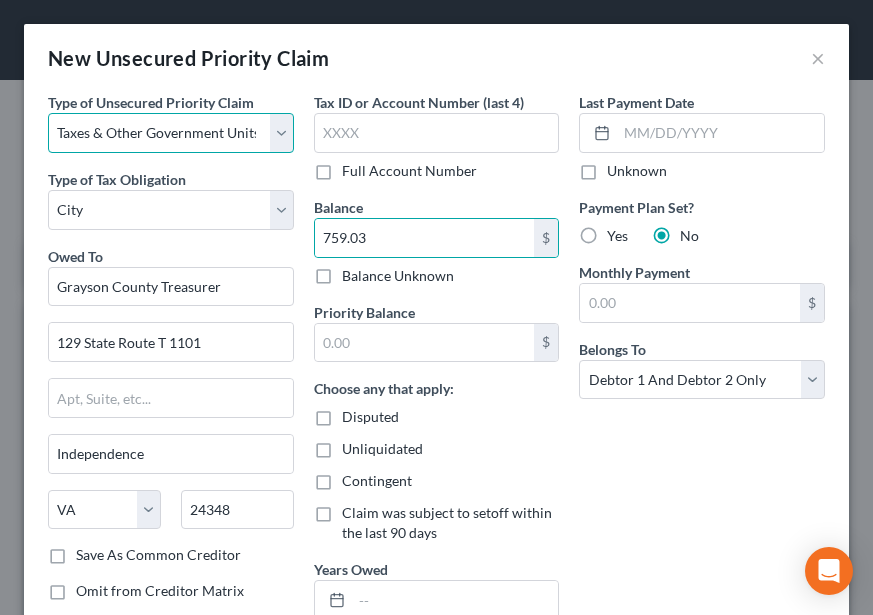 click on "Select Taxes & Other Government Units Domestic Support Obligations Extensions of credit in an involuntary case Wages, Salaries, Commissions Contributions to employee benefits Certain farmers and fisherman Deposits by individuals Commitments to maintain capitals Claims for death or injury while intoxicated Other" at bounding box center (171, 133) 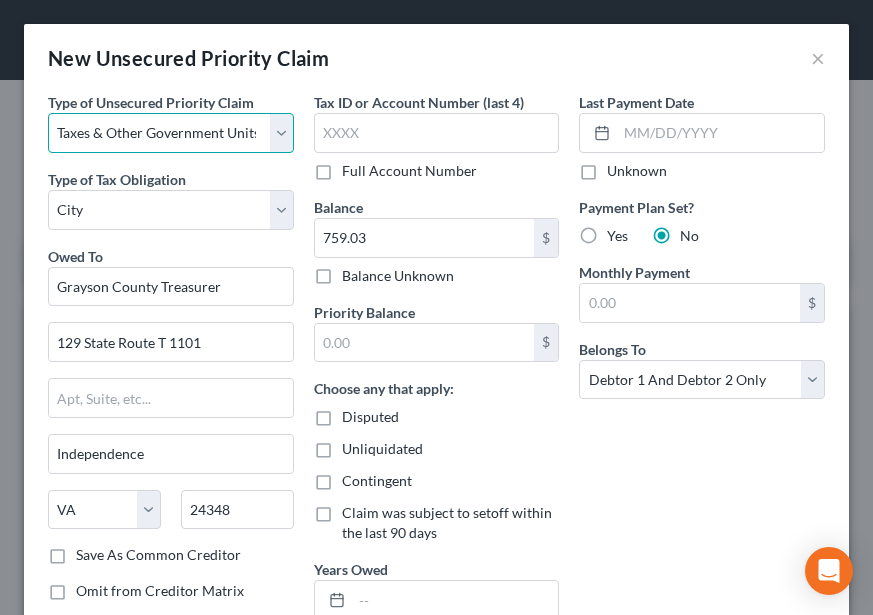 click on "Select Taxes & Other Government Units Domestic Support Obligations Extensions of credit in an involuntary case Wages, Salaries, Commissions Contributions to employee benefits Certain farmers and fisherman Deposits by individuals Commitments to maintain capitals Claims for death or injury while intoxicated Other" at bounding box center [171, 133] 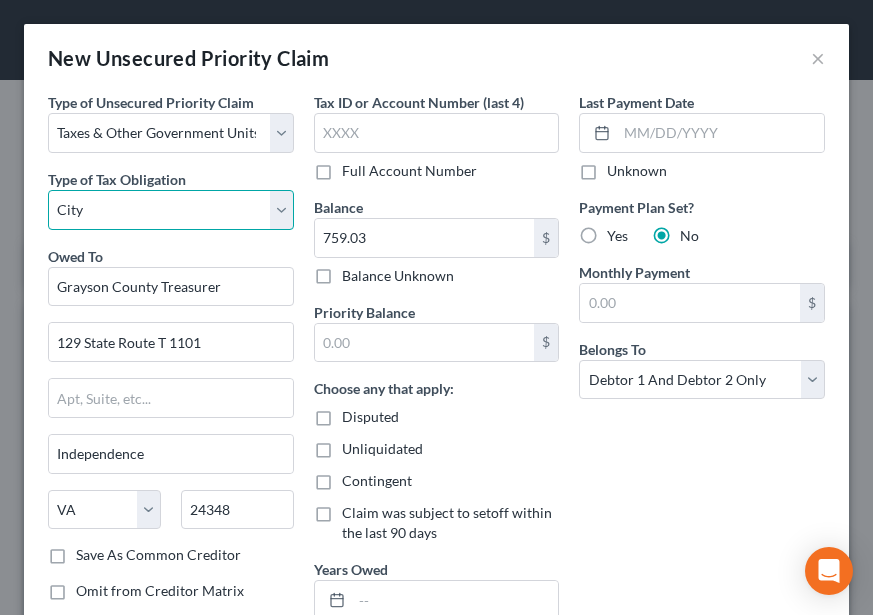 click on "Select Federal City State Franchise Tax Board Other" at bounding box center (171, 210) 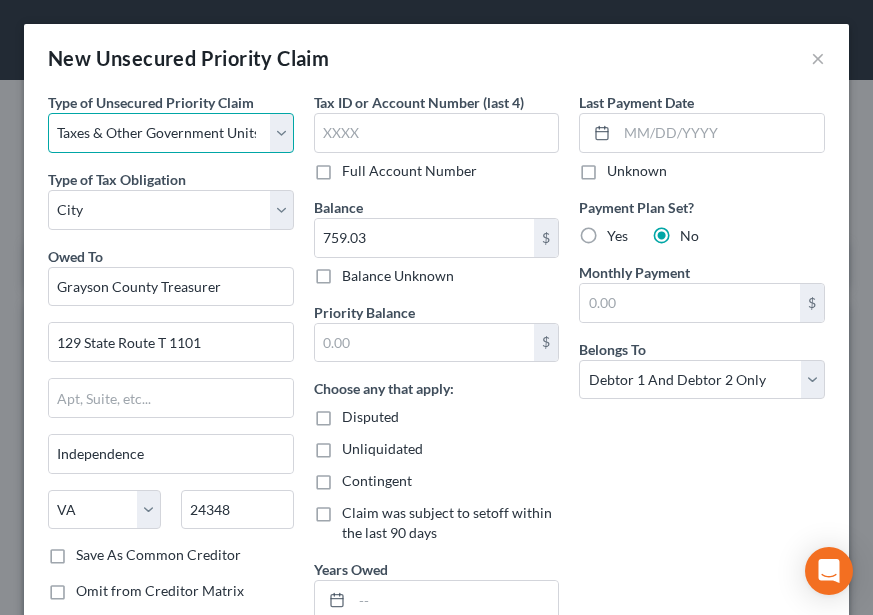 click on "Select Taxes & Other Government Units Domestic Support Obligations Extensions of credit in an involuntary case Wages, Salaries, Commissions Contributions to employee benefits Certain farmers and fisherman Deposits by individuals Commitments to maintain capitals Claims for death or injury while intoxicated Other" at bounding box center (171, 133) 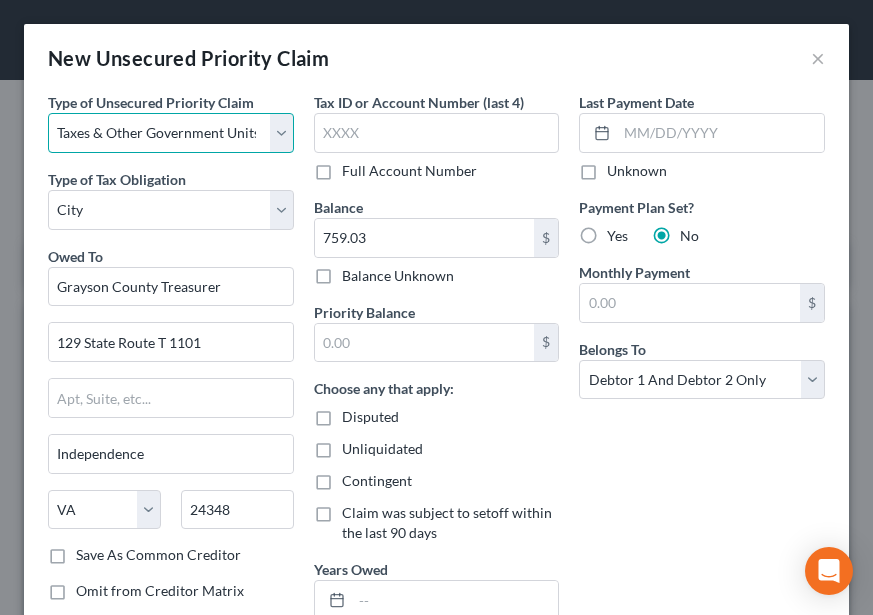 click on "Select Taxes & Other Government Units Domestic Support Obligations Extensions of credit in an involuntary case Wages, Salaries, Commissions Contributions to employee benefits Certain farmers and fisherman Deposits by individuals Commitments to maintain capitals Claims for death or injury while intoxicated Other" at bounding box center (171, 133) 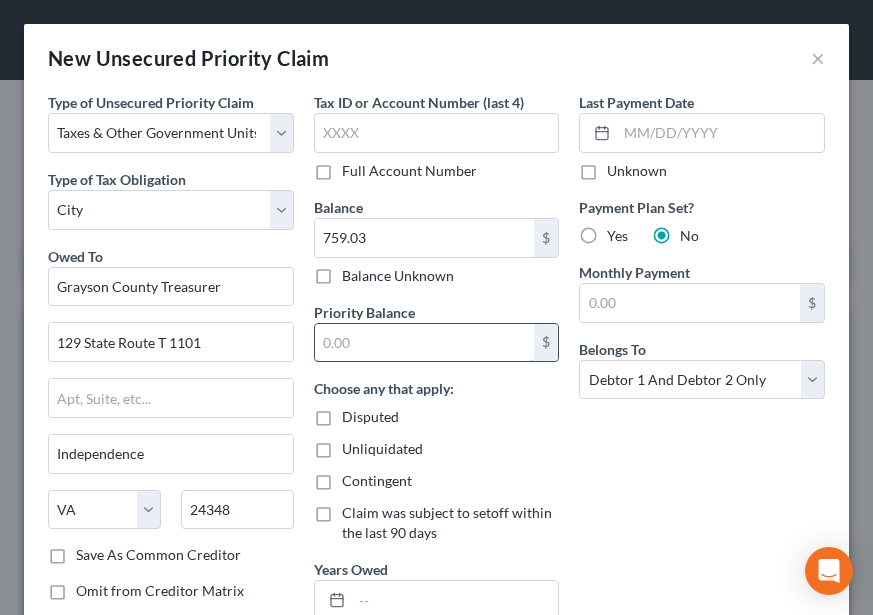 click at bounding box center [425, 343] 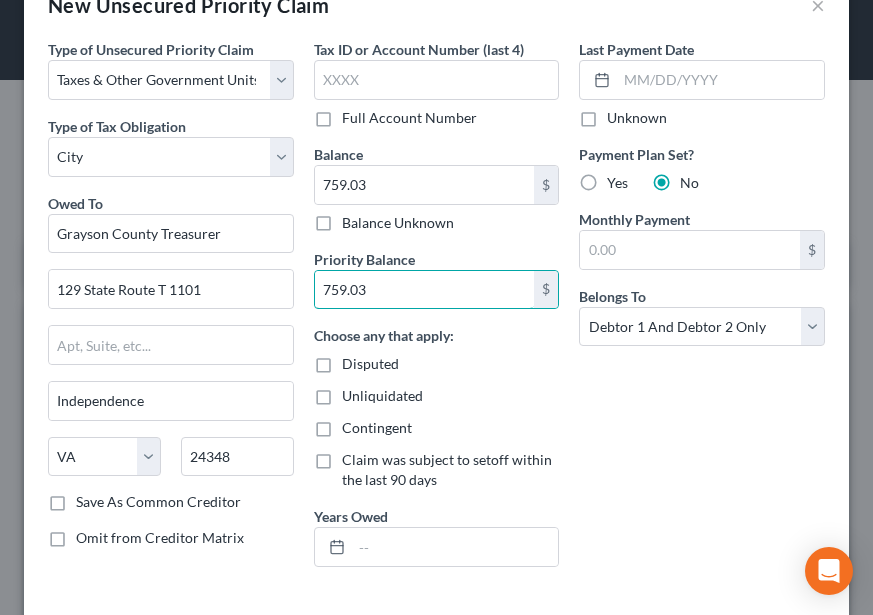 scroll, scrollTop: 100, scrollLeft: 0, axis: vertical 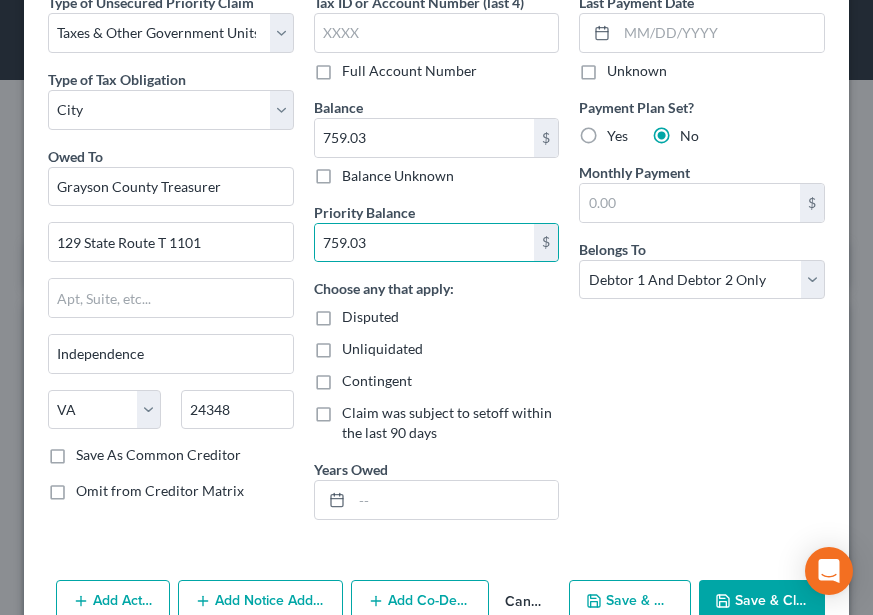 click on "Years Owed" at bounding box center [437, 489] 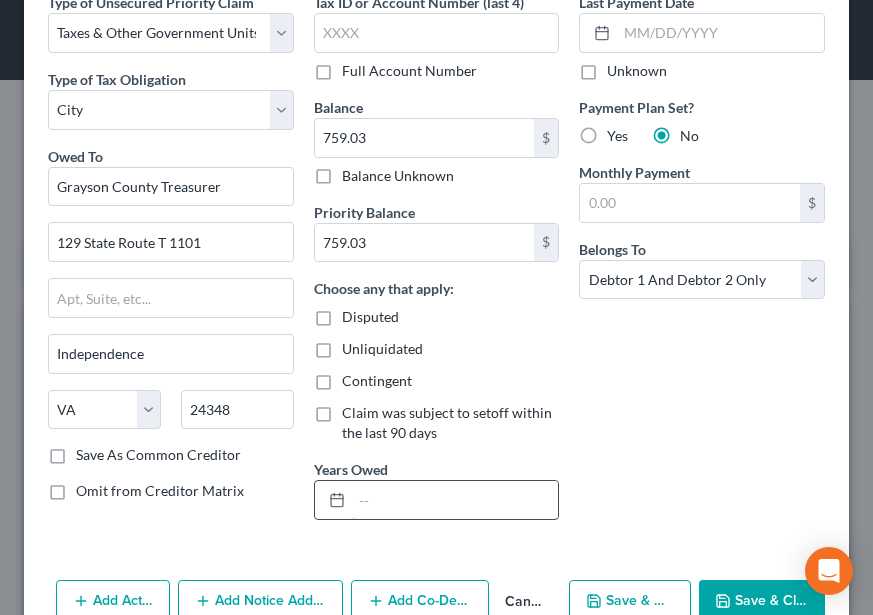 click at bounding box center (455, 500) 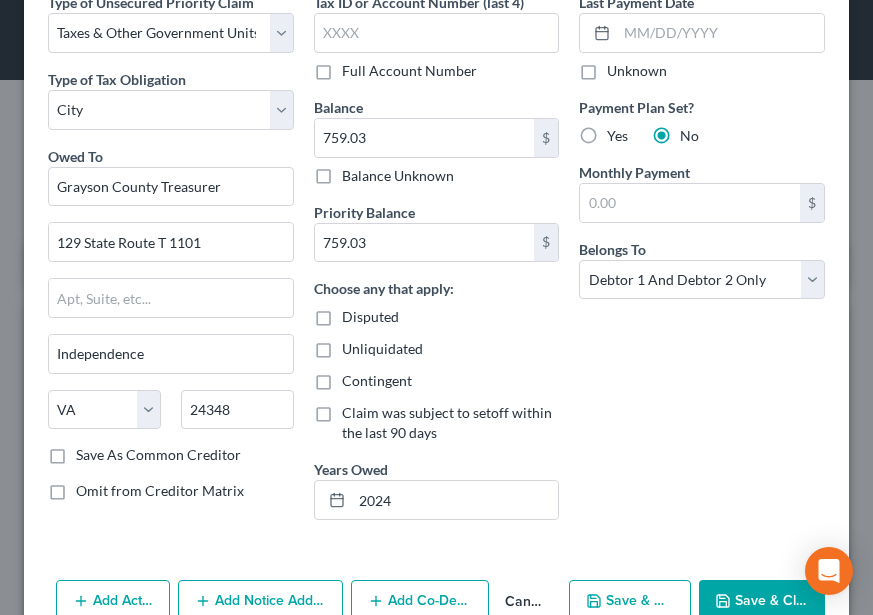 click on "Last Payment Date         Unknown Payment Plan Set? Yes No Monthly Payment $
Belongs To
*
Select Debtor 1 Only Debtor 2 Only Debtor 1 And Debtor 2 Only At Least One Of The Debtors And Another Community Property" at bounding box center [702, 264] 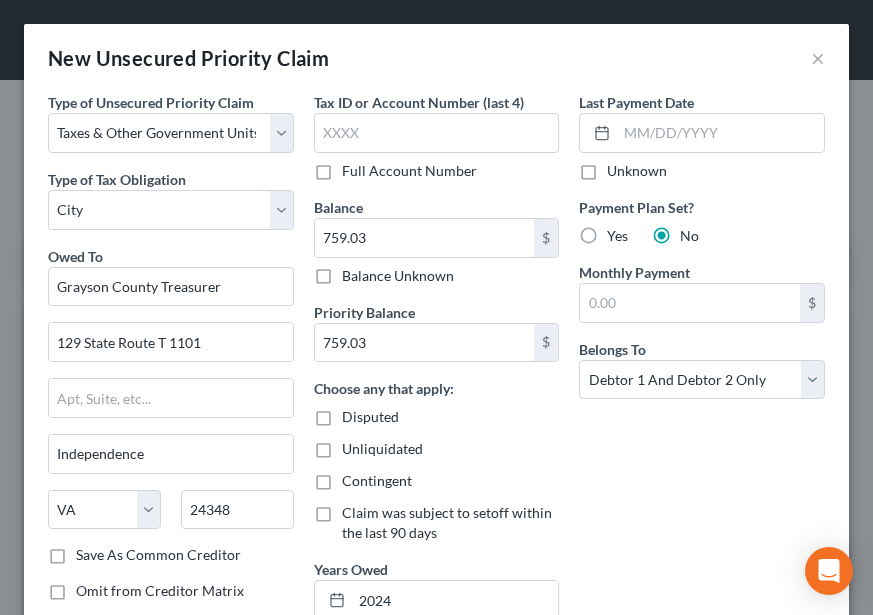 scroll, scrollTop: 100, scrollLeft: 0, axis: vertical 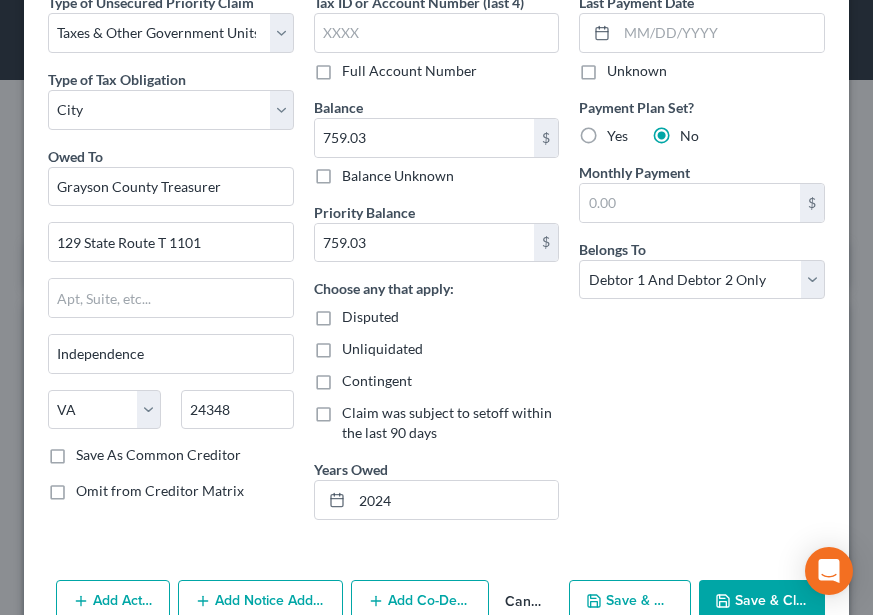 click on "Save & Close" at bounding box center [762, 601] 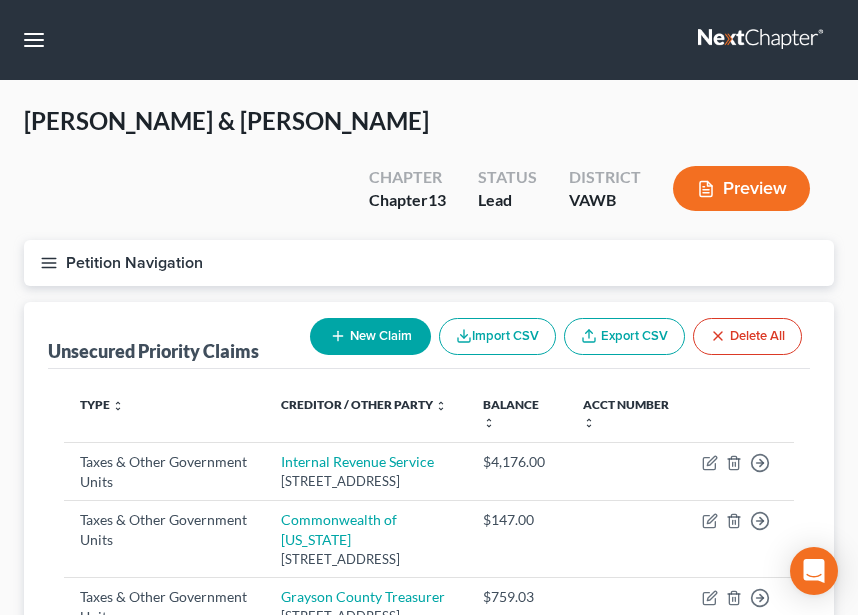 click on "Petition Navigation" at bounding box center [429, 263] 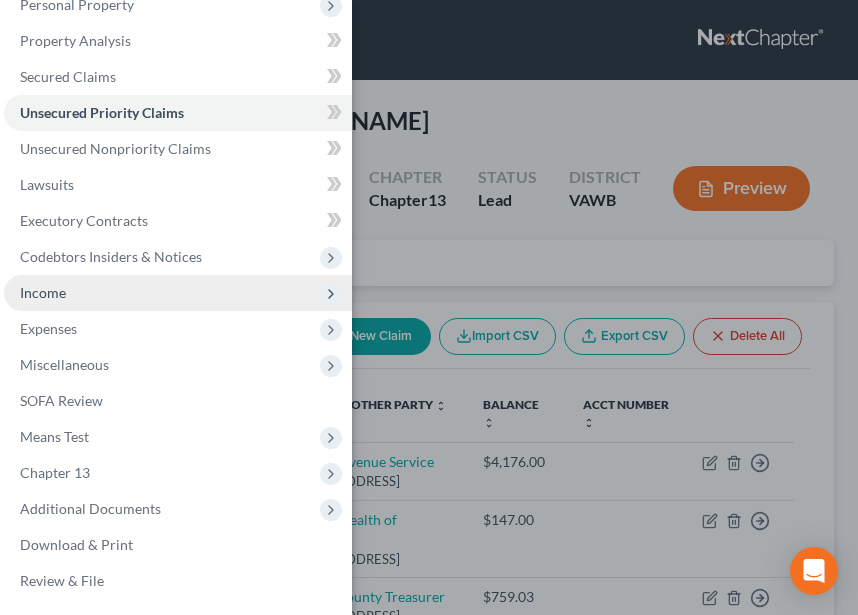 click on "Income" at bounding box center [178, 293] 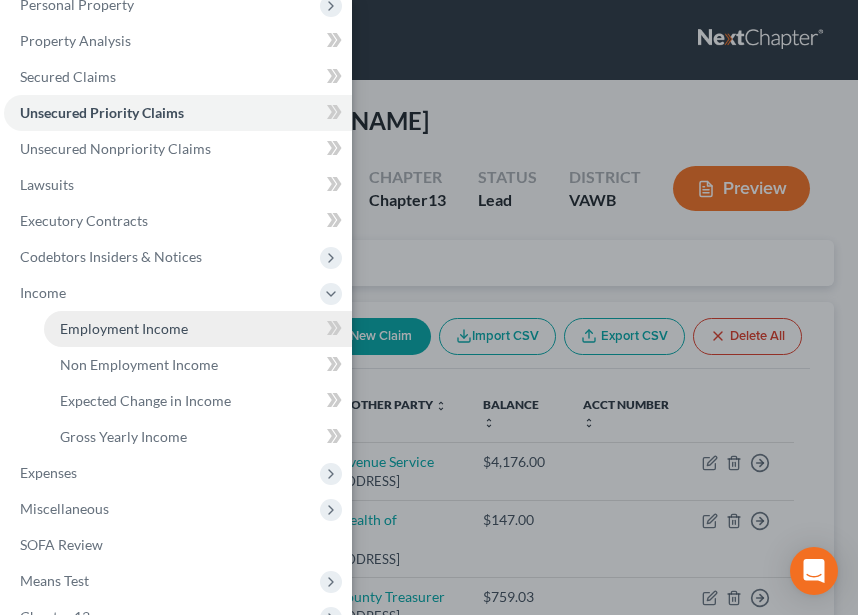 click on "Employment Income" at bounding box center [124, 328] 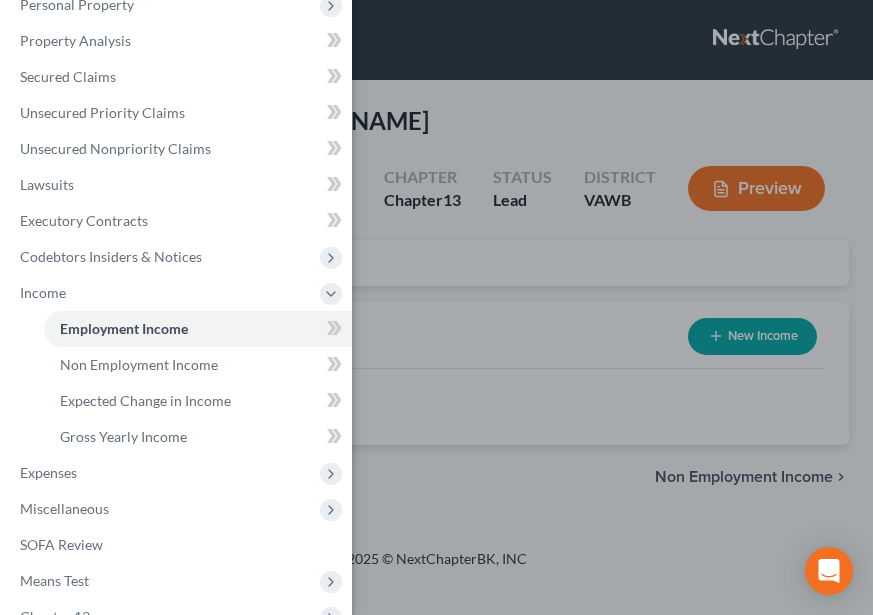 click on "Case Dashboard
Payments
Invoices
Payments
Payments
Credit Report
Client Profile" at bounding box center [436, 307] 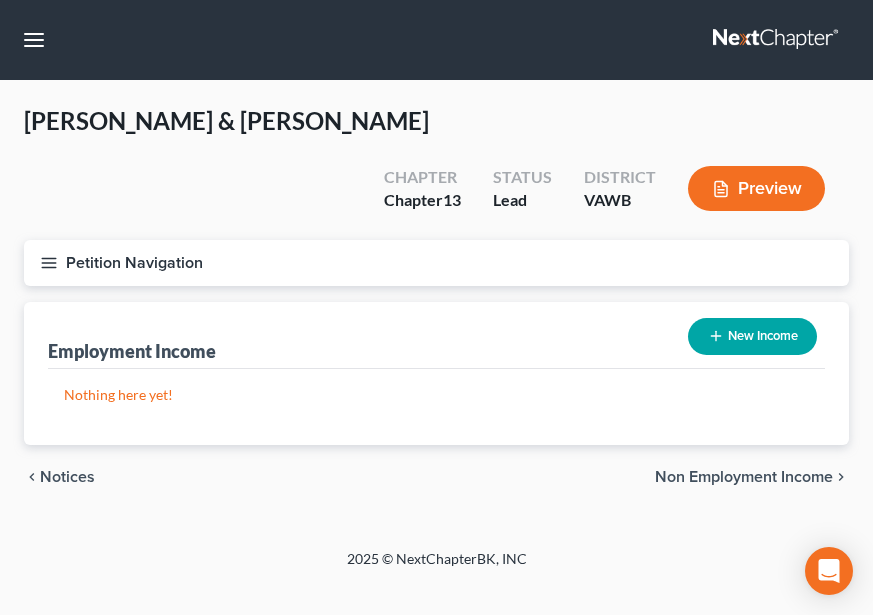 click on "New Income" at bounding box center [752, 336] 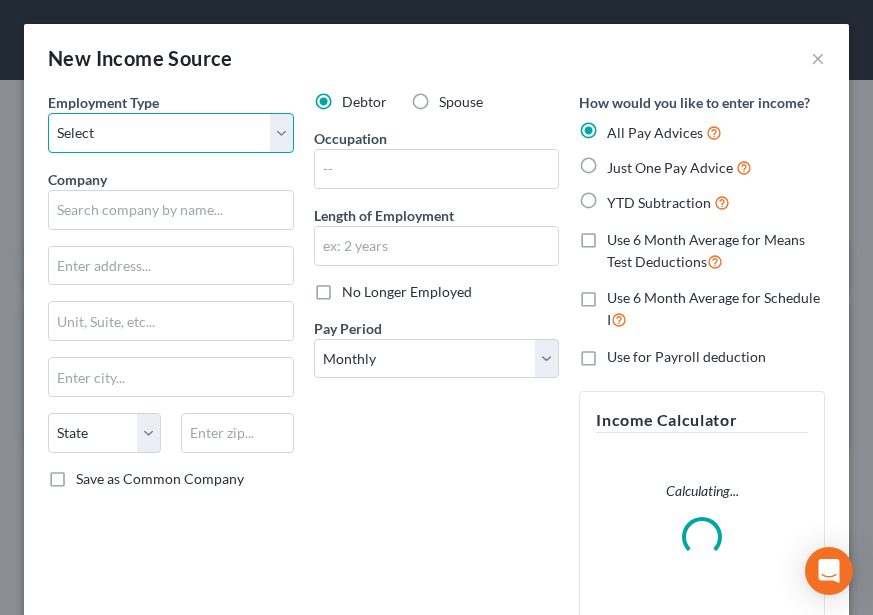 click on "Select Full or Part Time Employment Self Employment" at bounding box center (171, 133) 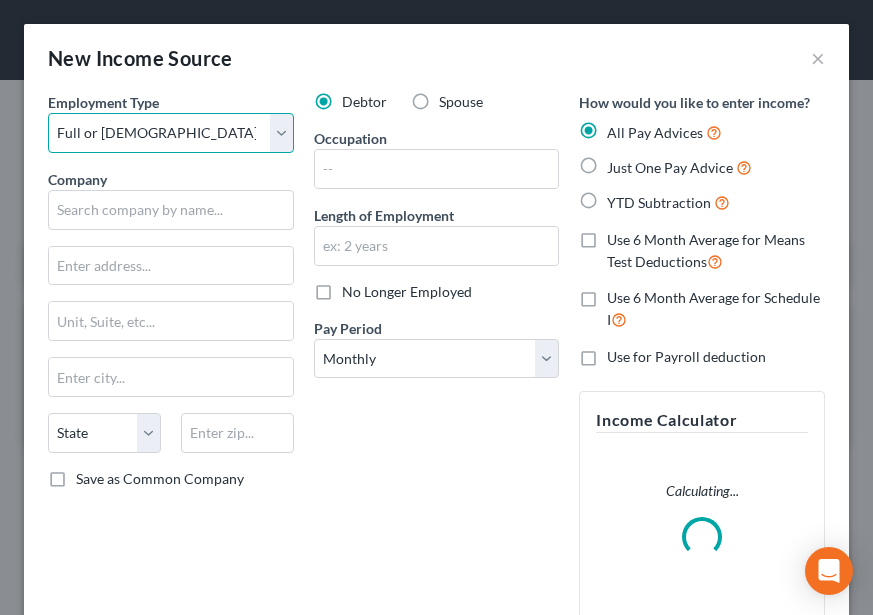 click on "Select Full or Part Time Employment Self Employment" at bounding box center (171, 133) 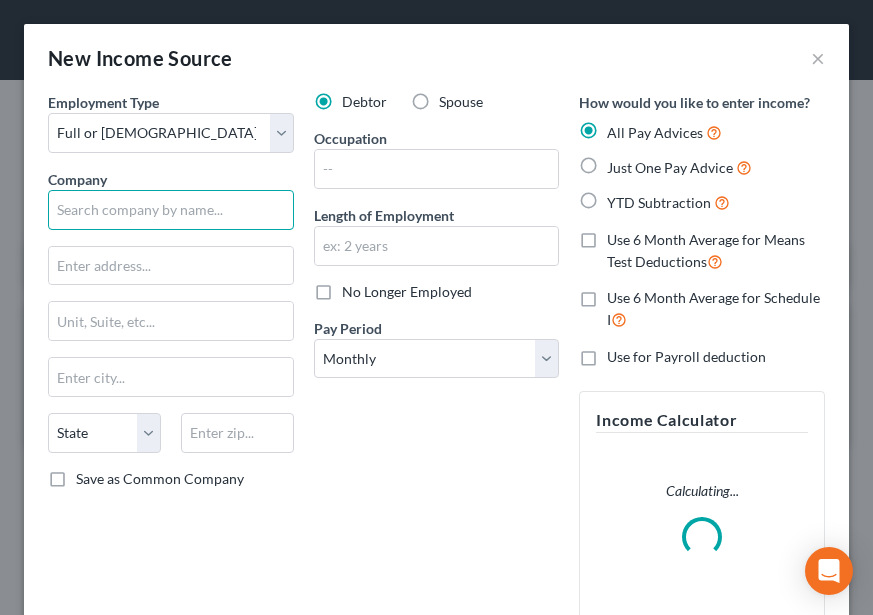 click at bounding box center (171, 210) 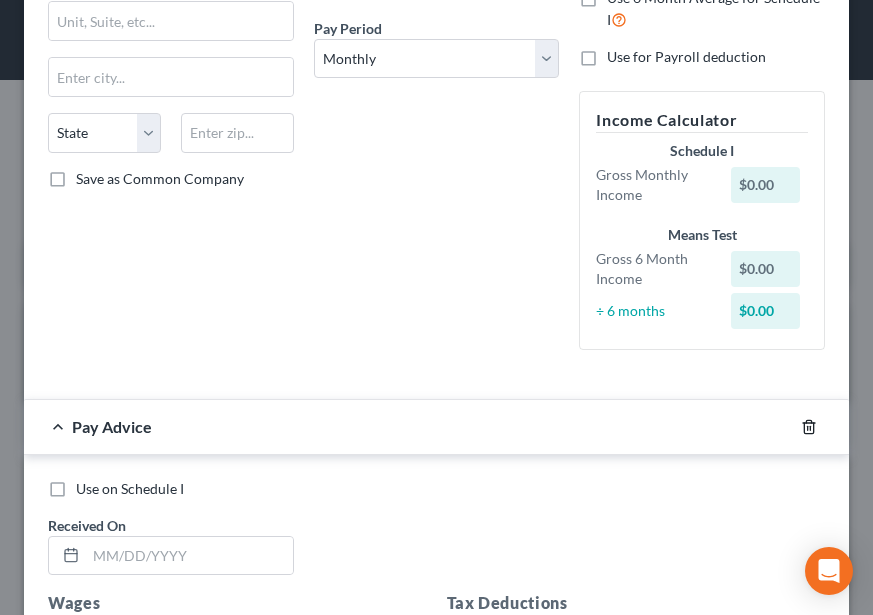 click 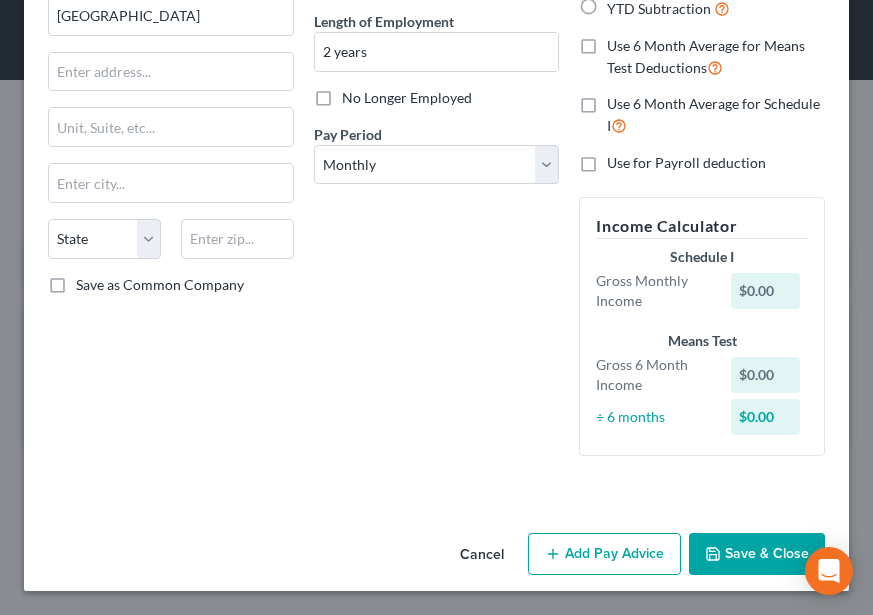 scroll, scrollTop: 194, scrollLeft: 0, axis: vertical 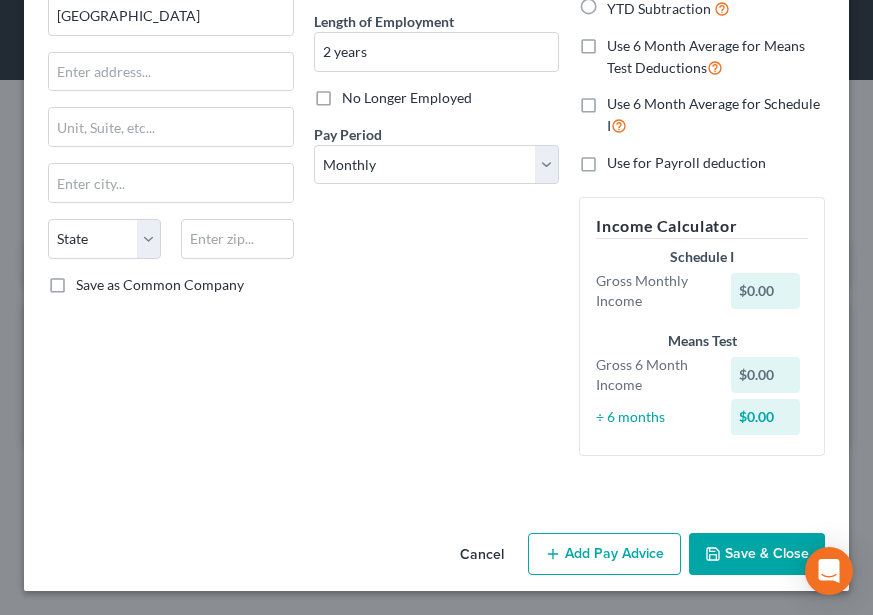 click 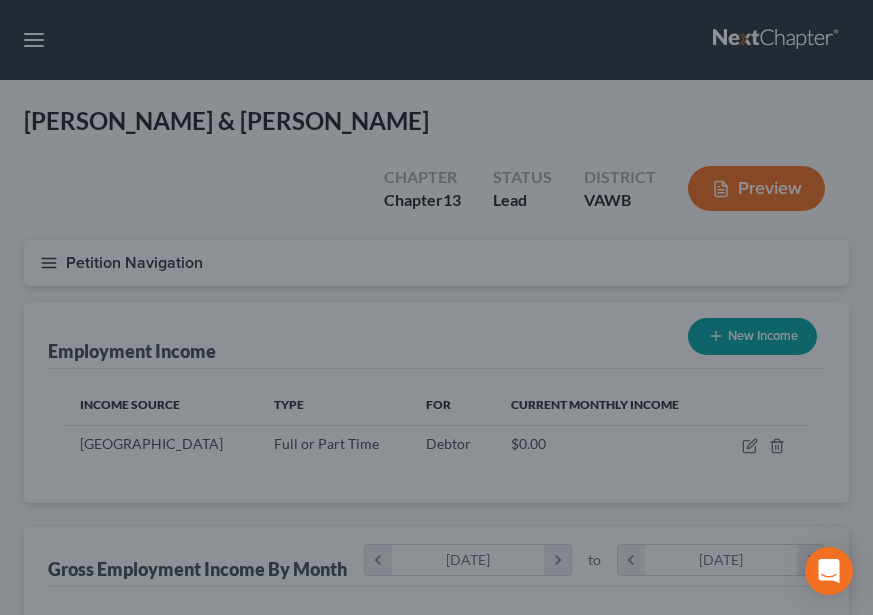 scroll, scrollTop: 999628, scrollLeft: 999215, axis: both 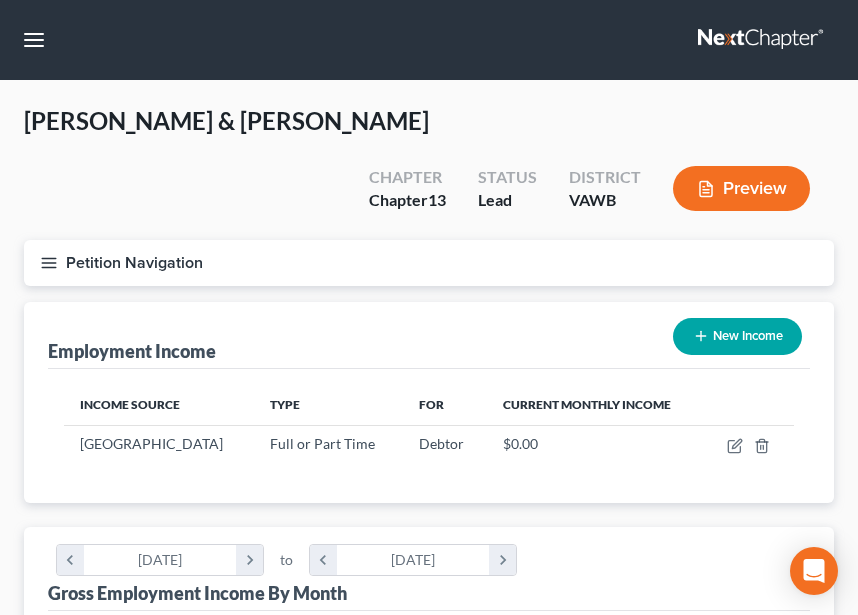 click on "New Income" at bounding box center (737, 336) 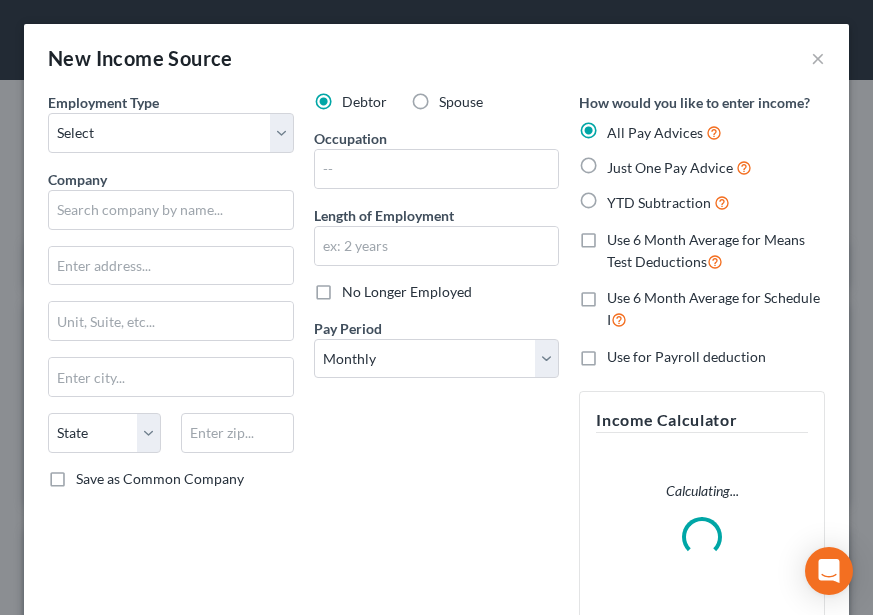 scroll, scrollTop: 999628, scrollLeft: 999215, axis: both 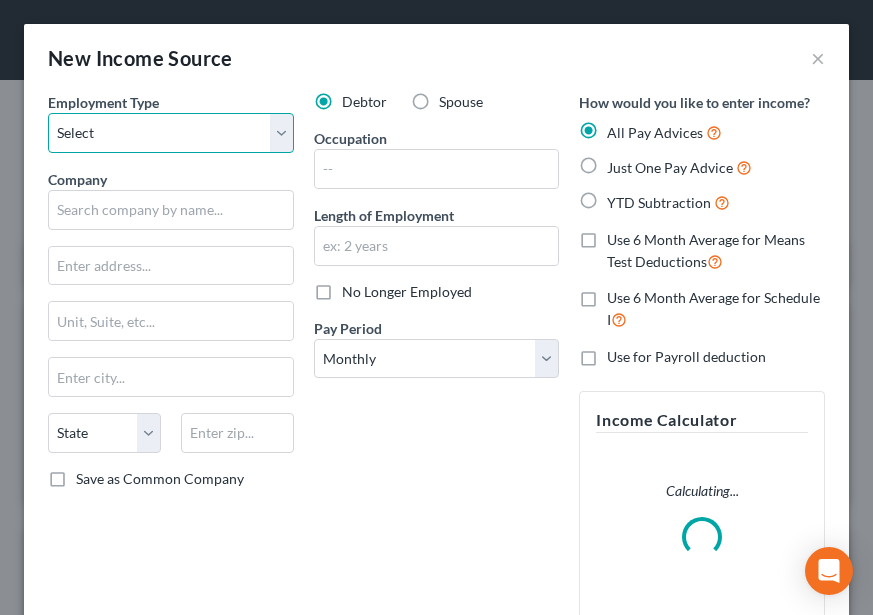 drag, startPoint x: 175, startPoint y: 127, endPoint x: 175, endPoint y: 151, distance: 24 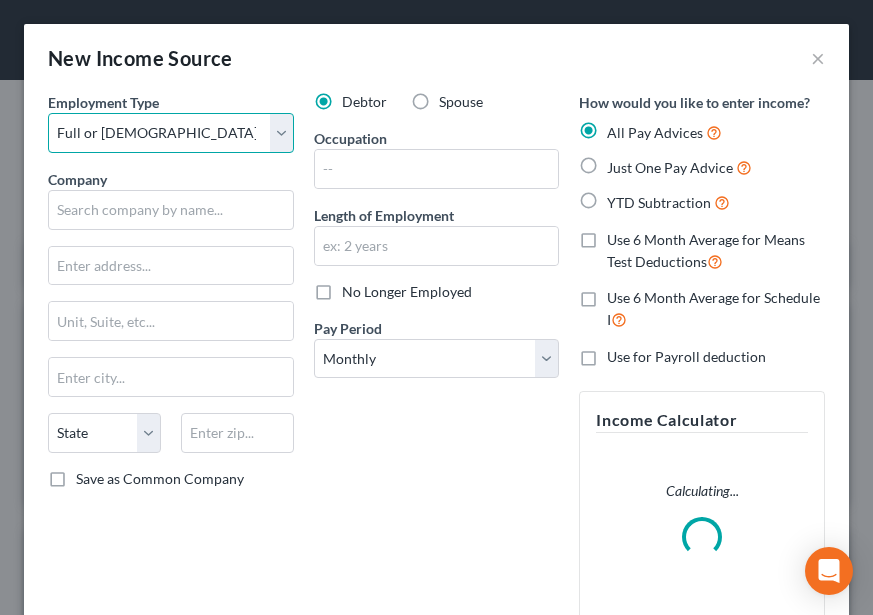 click on "Select Full or Part Time Employment Self Employment" at bounding box center (171, 133) 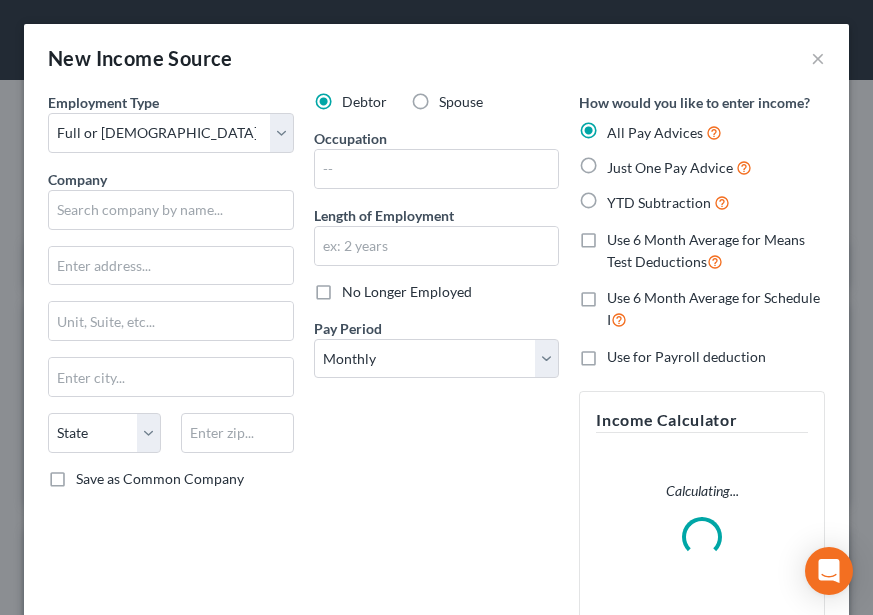 click on "Employment Type
*
Select Full or Part Time Employment Self Employment
Company
*
State AL AK AR AZ CA CO CT DE DC FL GA GU HI ID IL IN IA KS KY LA ME MD MA MI MN MS MO MT NC ND NE NV NH NJ NM NY OH OK OR PA PR RI SC SD TN TX UT VI VA VT WA WV WI WY Save as Common Company" at bounding box center (171, 365) 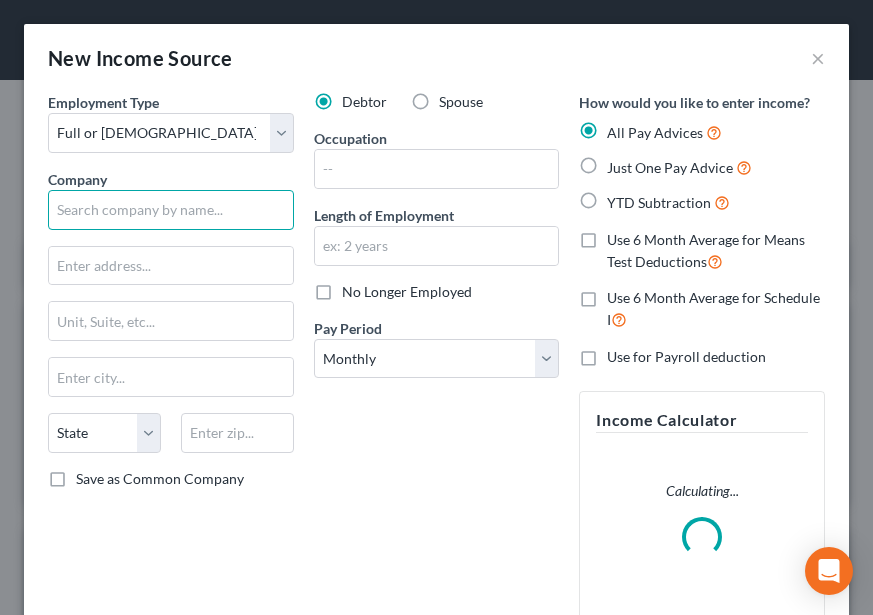 click at bounding box center [171, 210] 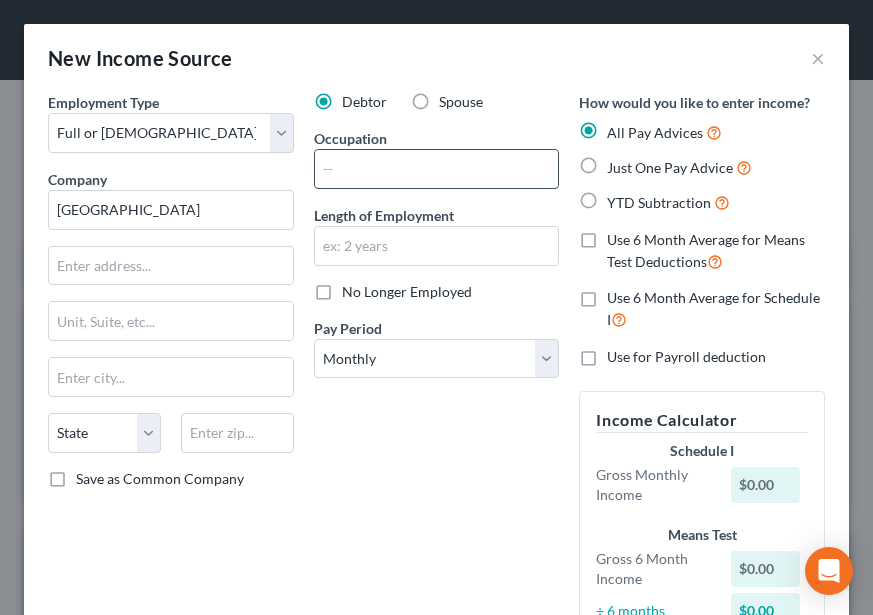 click at bounding box center [437, 169] 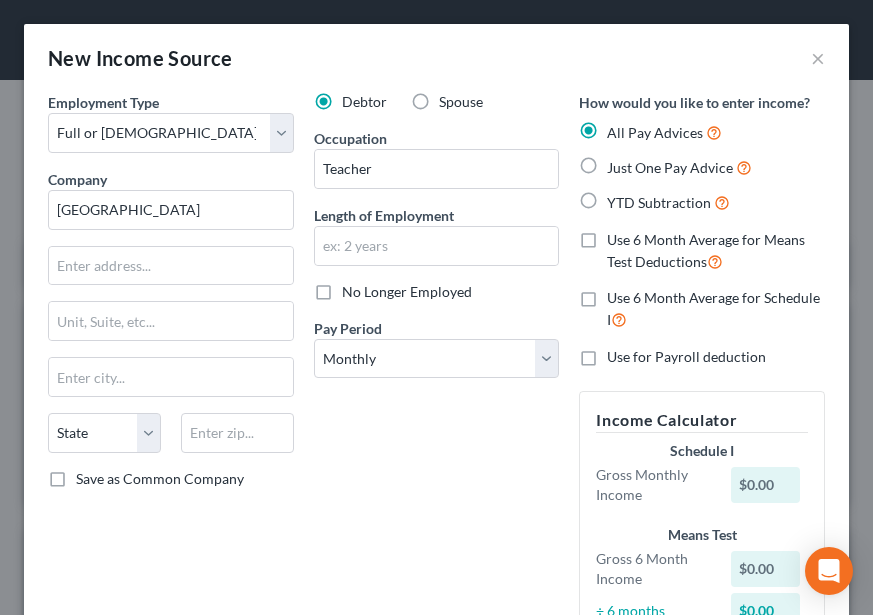 click on "Spouse" at bounding box center (461, 102) 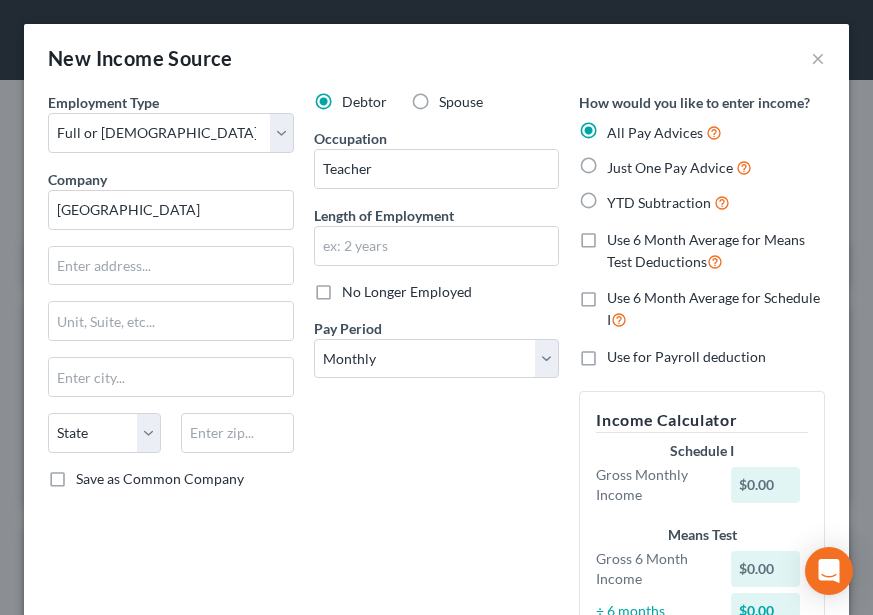 click on "Spouse" at bounding box center (453, 98) 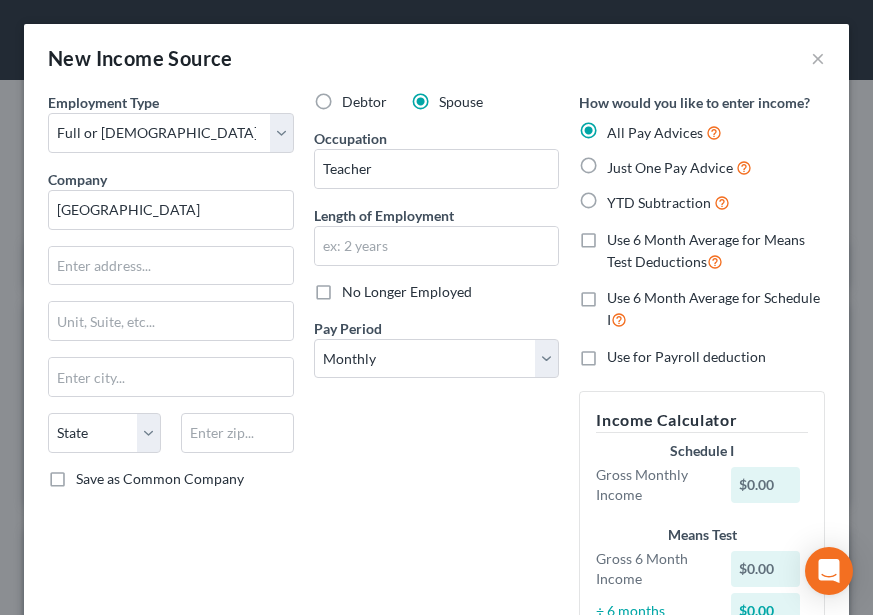 click on "Spouse" at bounding box center (461, 102) 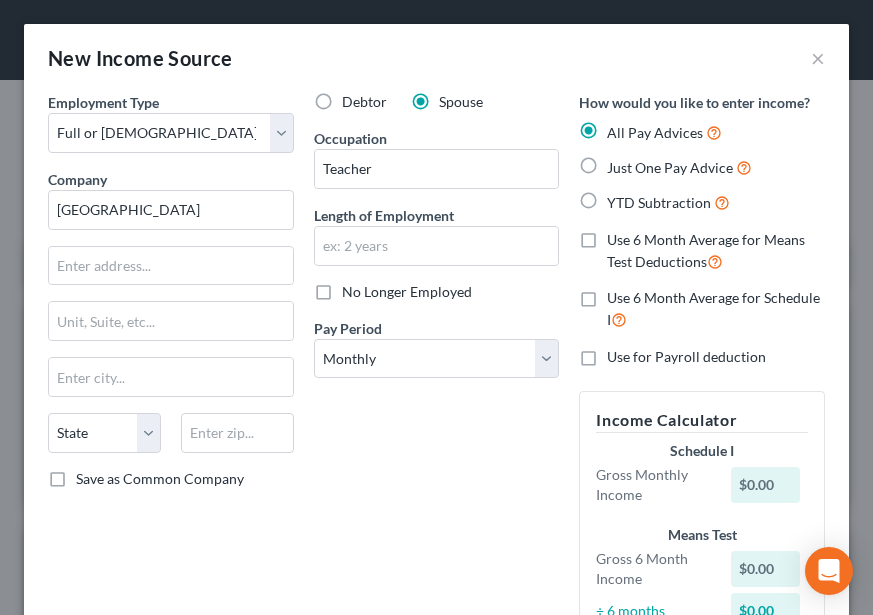 click on "Spouse" at bounding box center [453, 98] 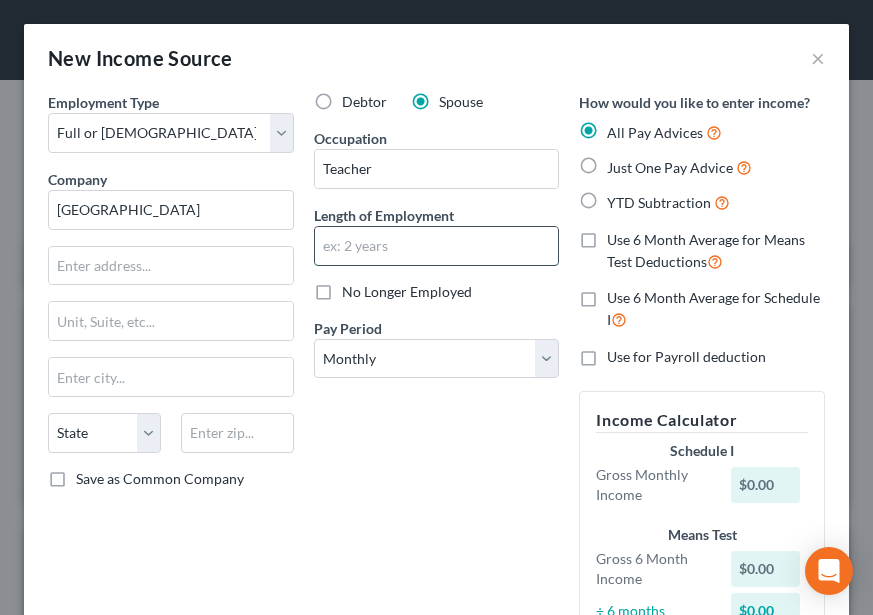click at bounding box center [437, 246] 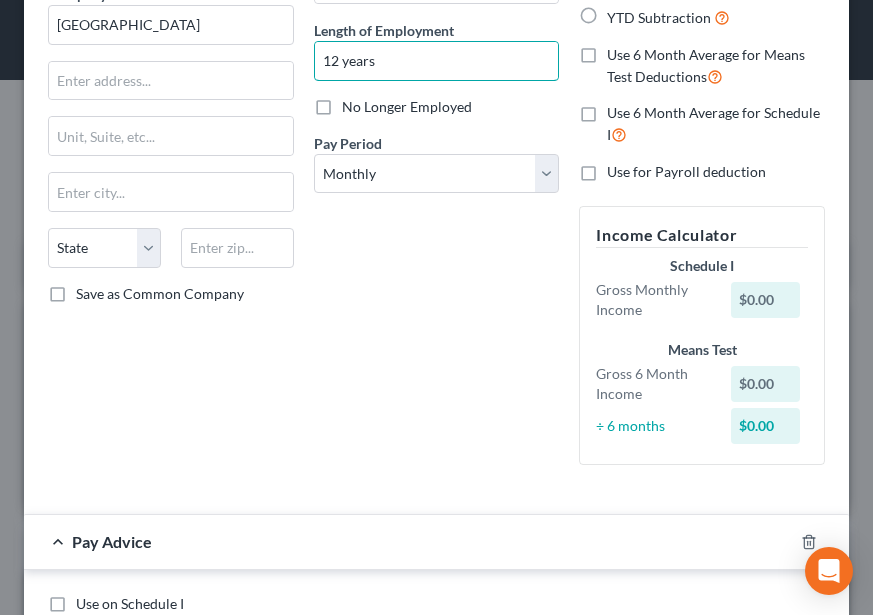 scroll, scrollTop: 400, scrollLeft: 0, axis: vertical 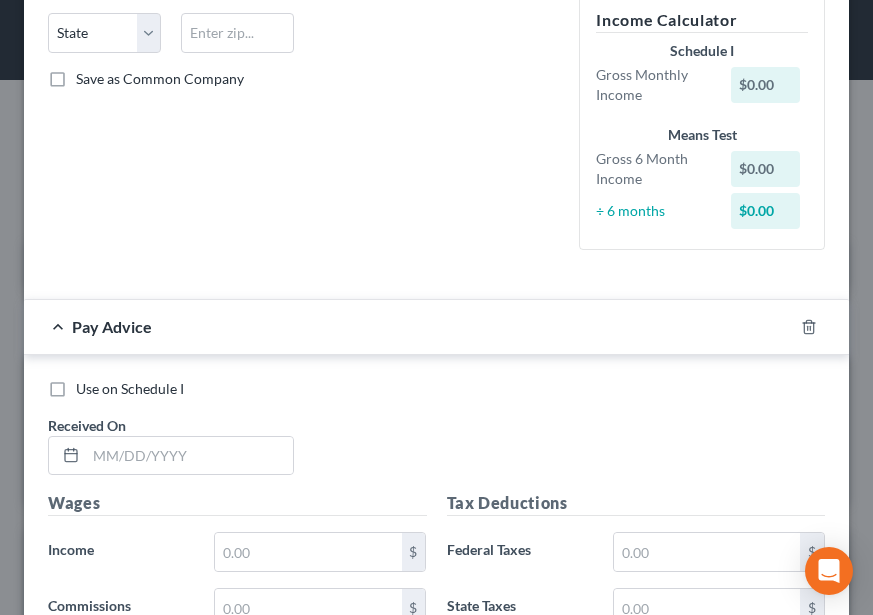 click at bounding box center (821, 327) 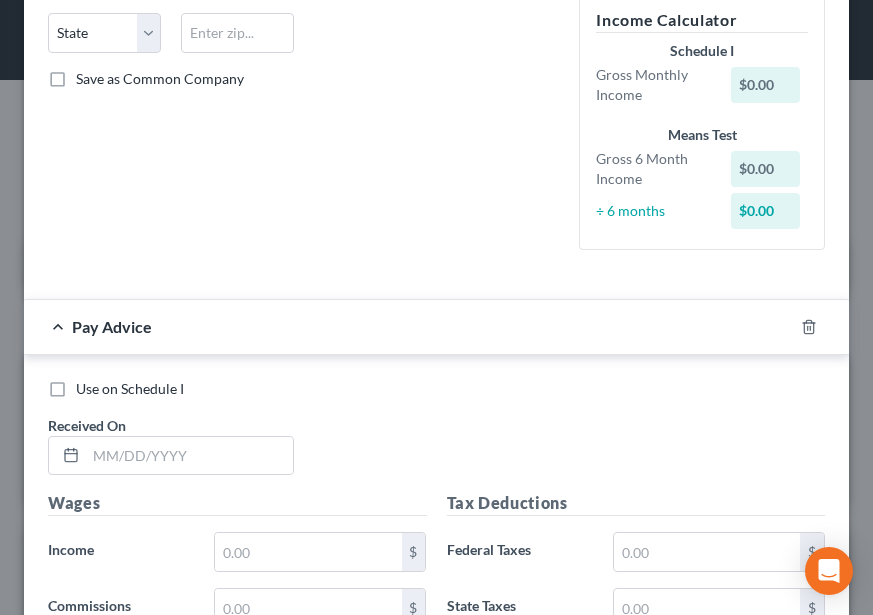 click at bounding box center [821, 327] 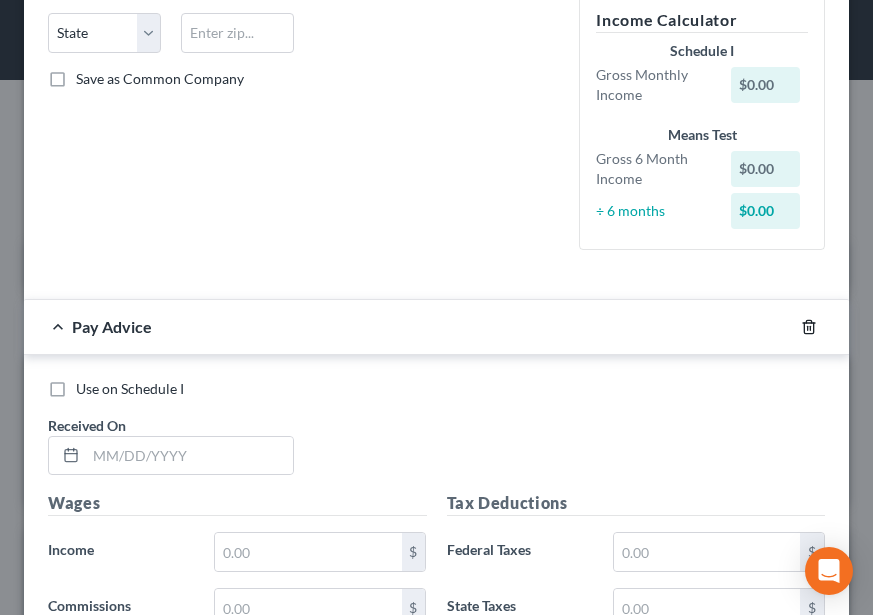 drag, startPoint x: 801, startPoint y: 310, endPoint x: 795, endPoint y: 329, distance: 19.924858 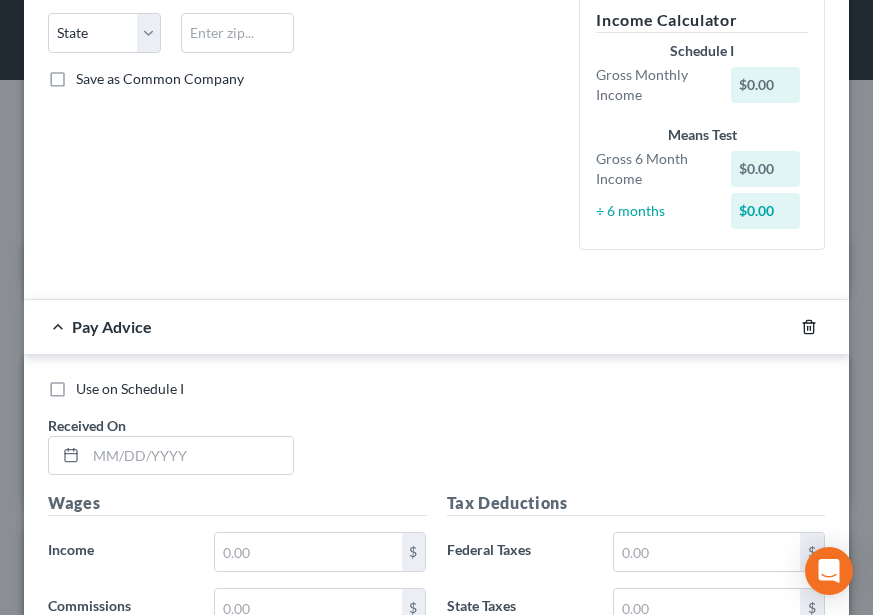 click 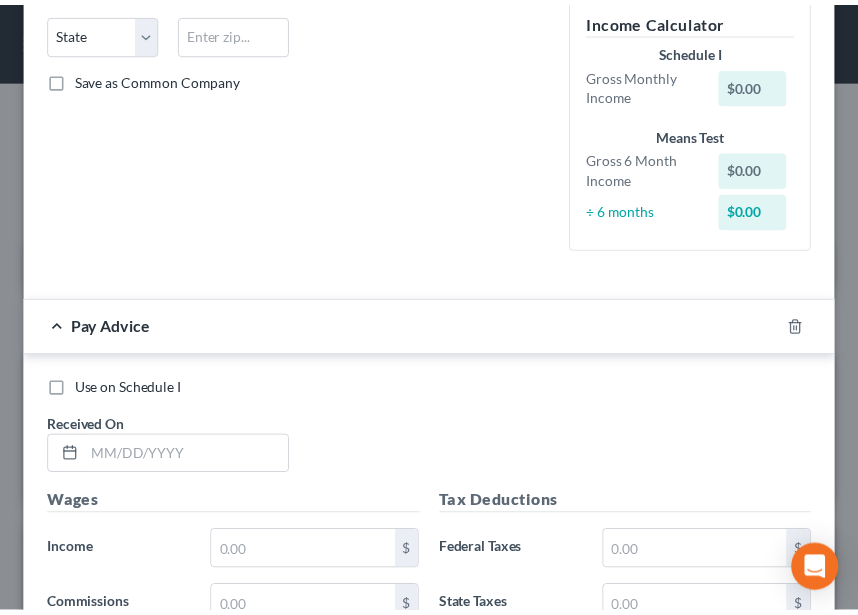 scroll, scrollTop: 194, scrollLeft: 0, axis: vertical 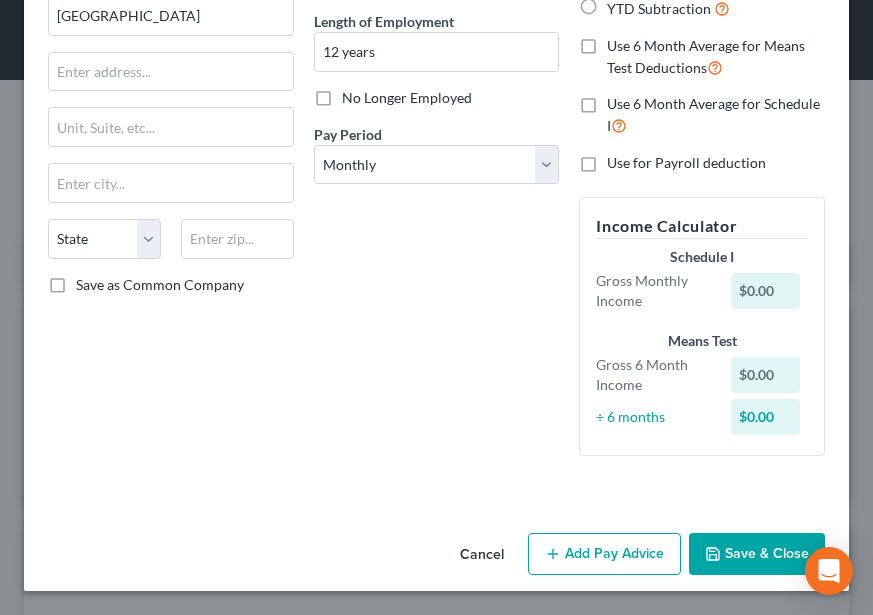 click on "Save & Close" at bounding box center [757, 554] 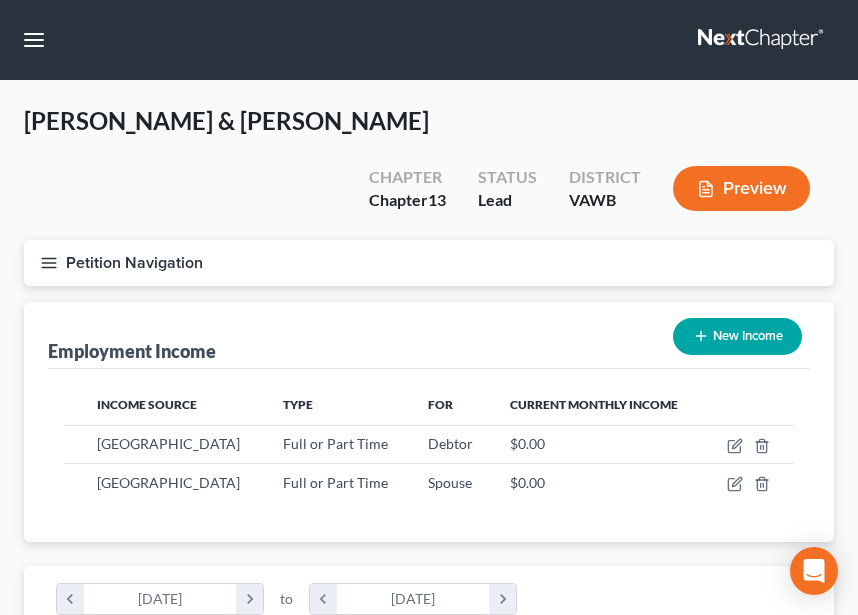scroll, scrollTop: 365, scrollLeft: 770, axis: both 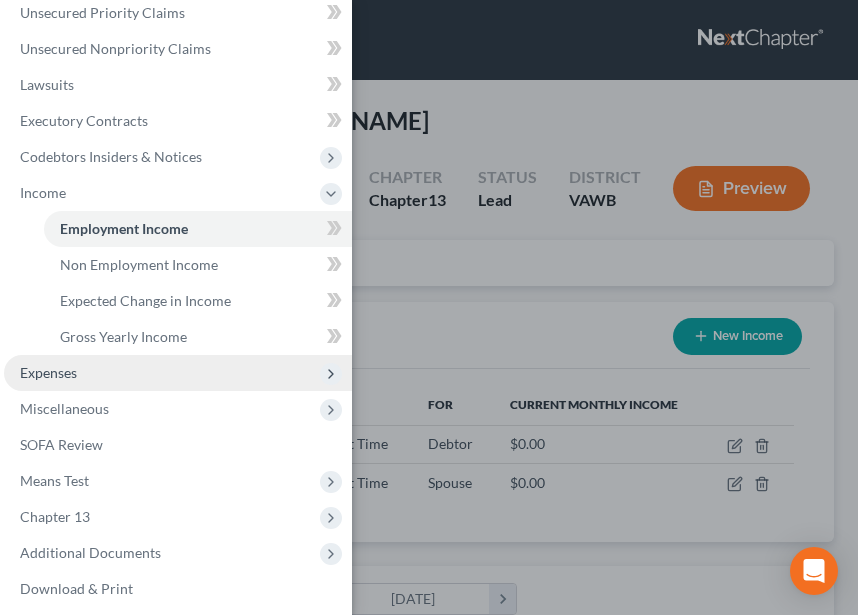 click on "Expenses" at bounding box center [178, 373] 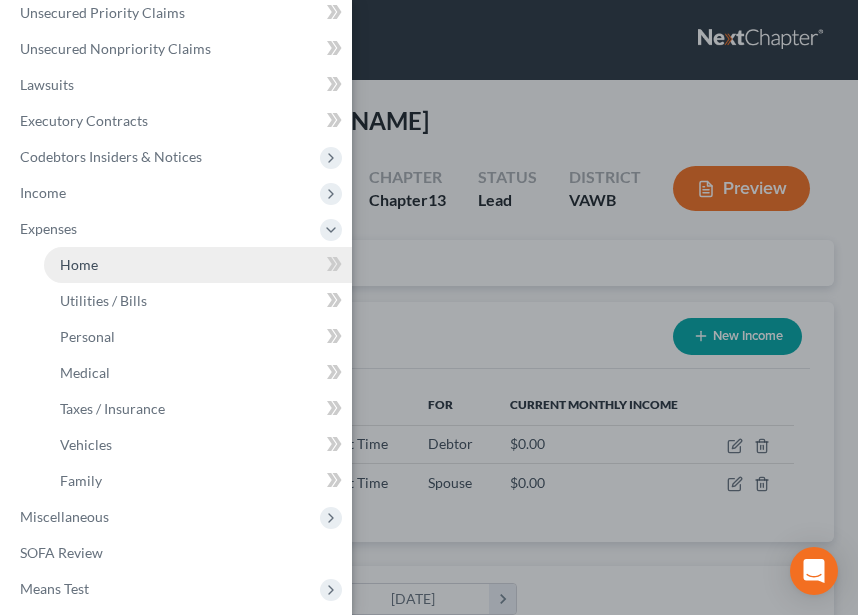 click on "Home" at bounding box center (198, 265) 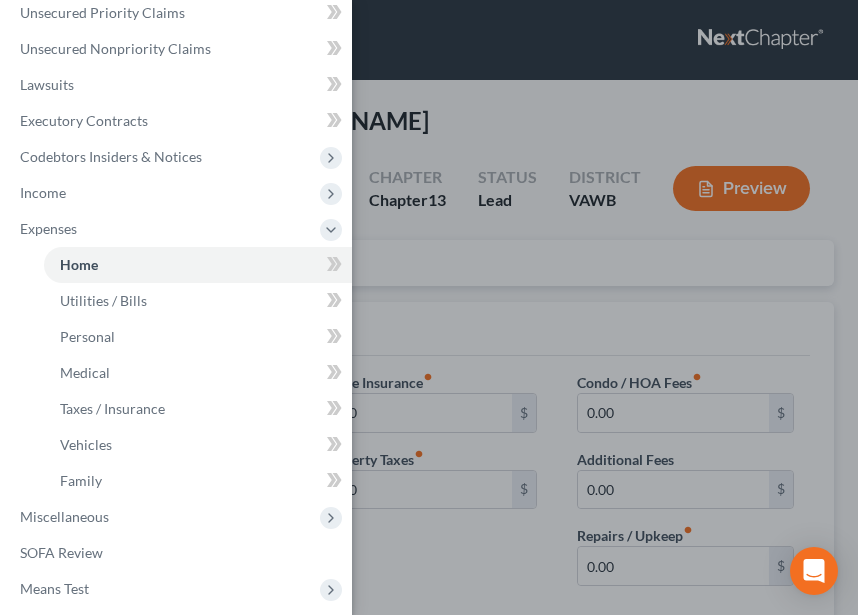 click on "Case Dashboard
Payments
Invoices
Payments
Payments
Credit Report
Client Profile" at bounding box center (429, 307) 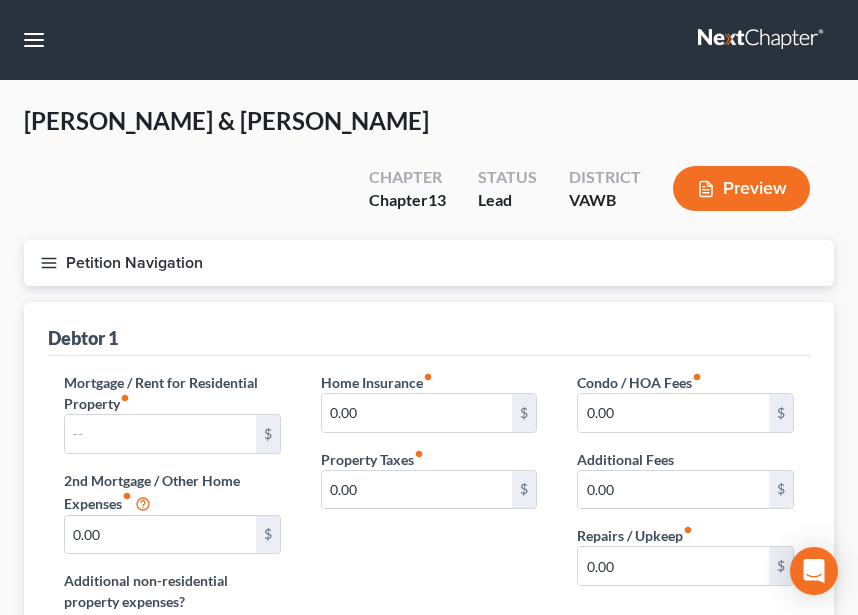 click on "Mortgage / Rent for Residential Property  fiber_manual_record" at bounding box center [172, 393] 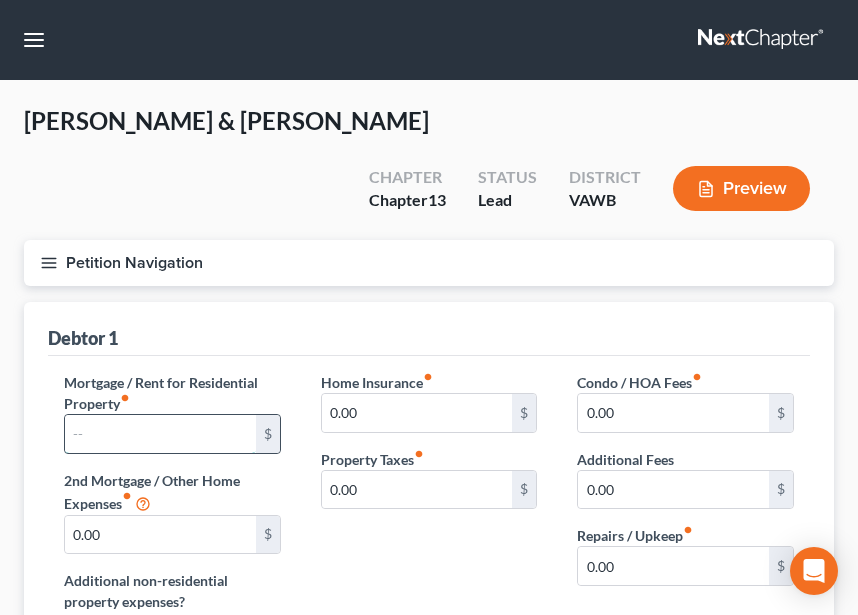 click at bounding box center (160, 434) 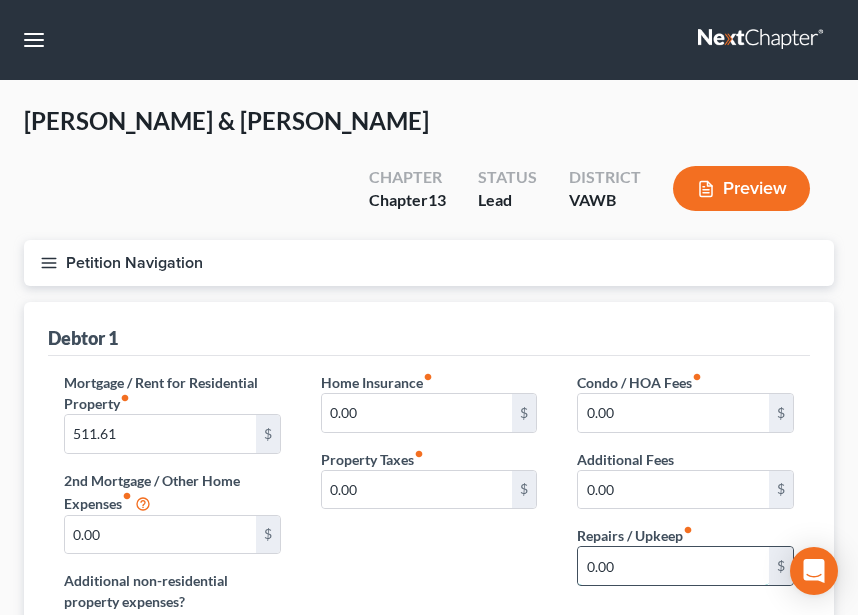 click on "0.00" at bounding box center [673, 566] 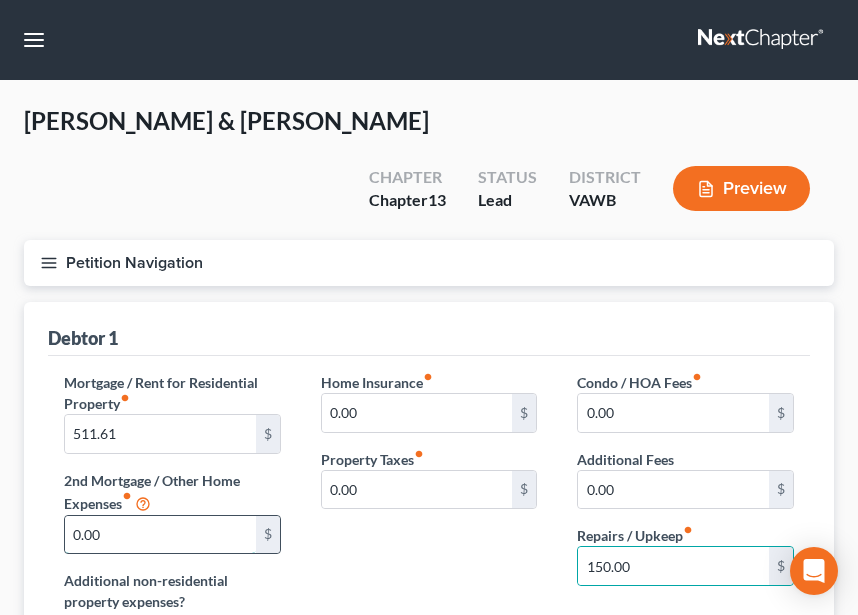 click on "0.00" at bounding box center [160, 535] 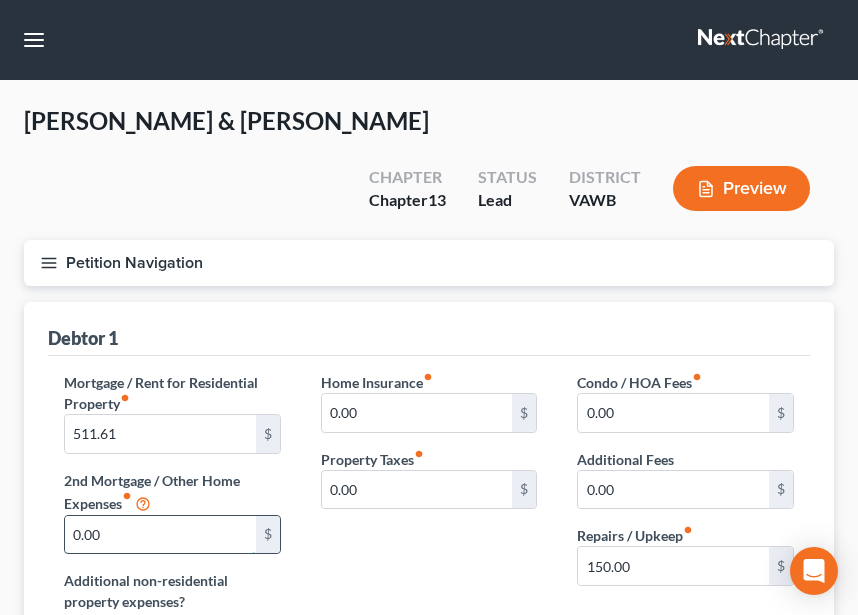 scroll, scrollTop: 100, scrollLeft: 0, axis: vertical 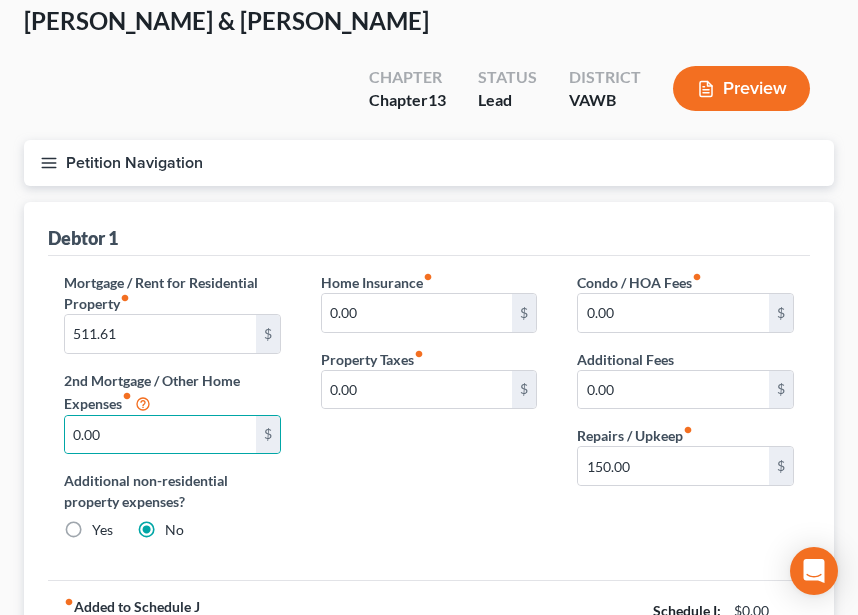 click on "Additional non-residential property expenses? Yes No" at bounding box center (172, 505) 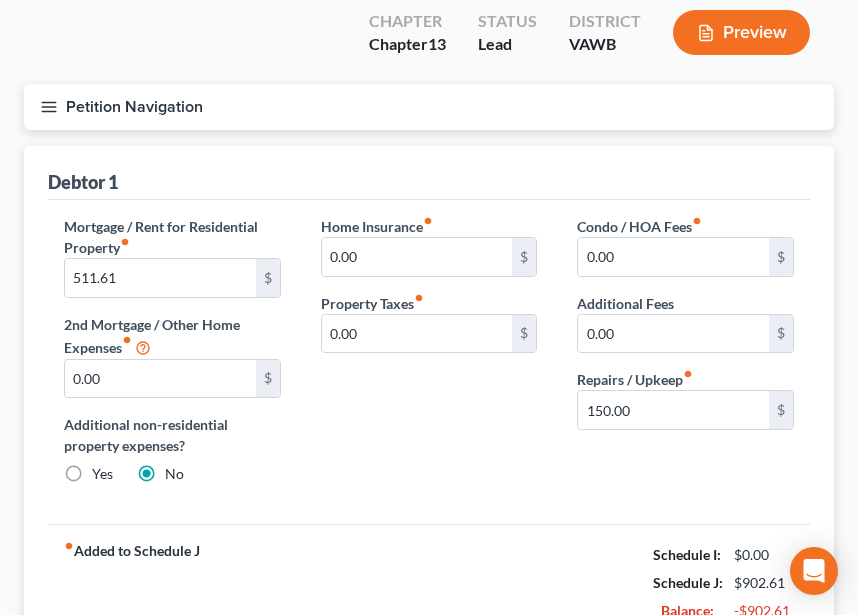 scroll, scrollTop: 274, scrollLeft: 0, axis: vertical 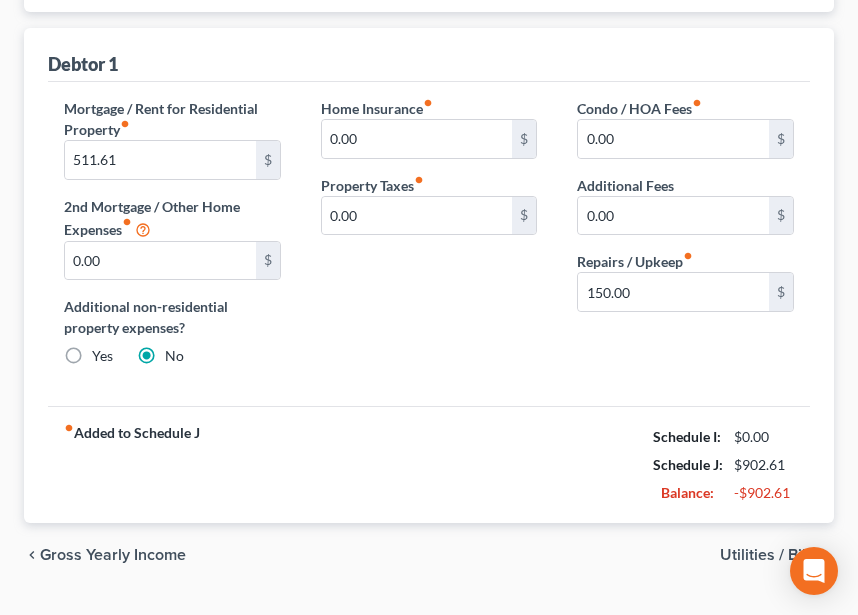 click on "Utilities / Bills" at bounding box center [769, 555] 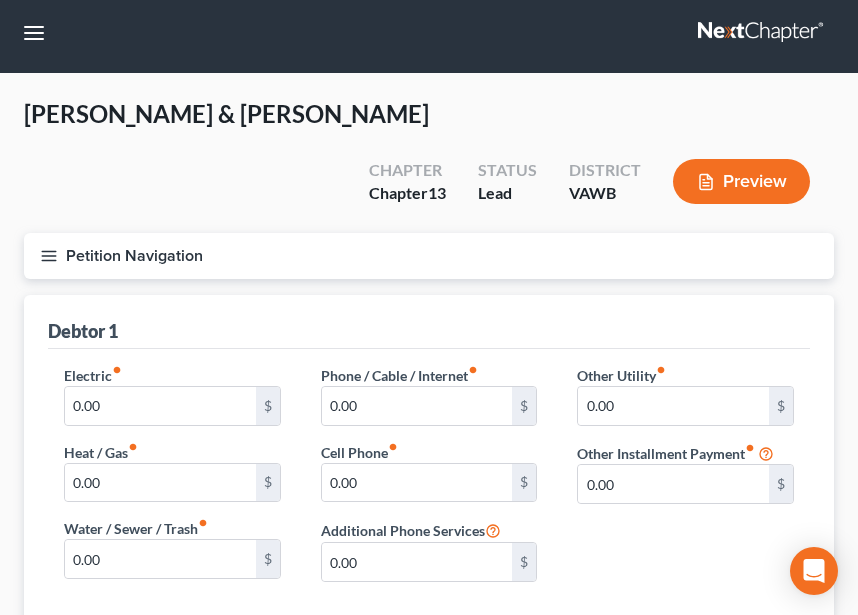 scroll, scrollTop: 0, scrollLeft: 0, axis: both 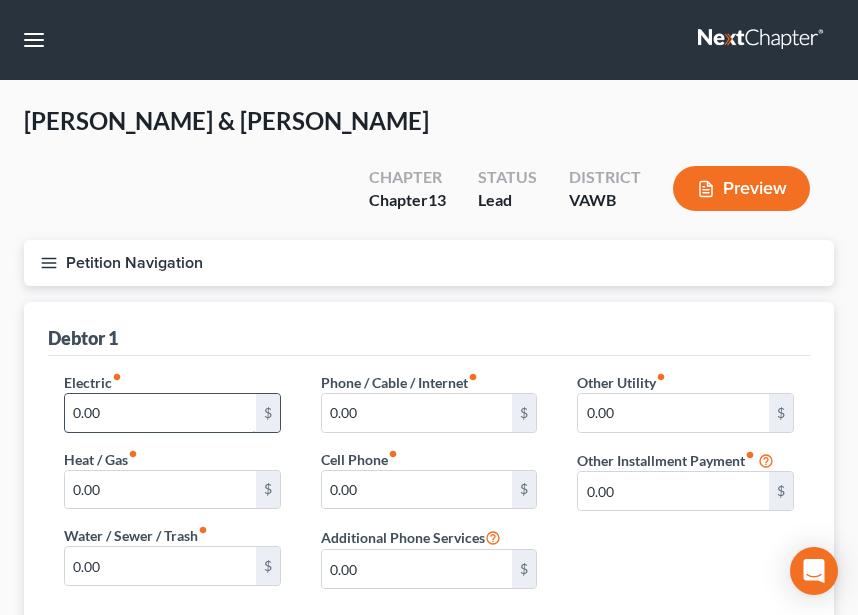 click on "0.00" at bounding box center [160, 413] 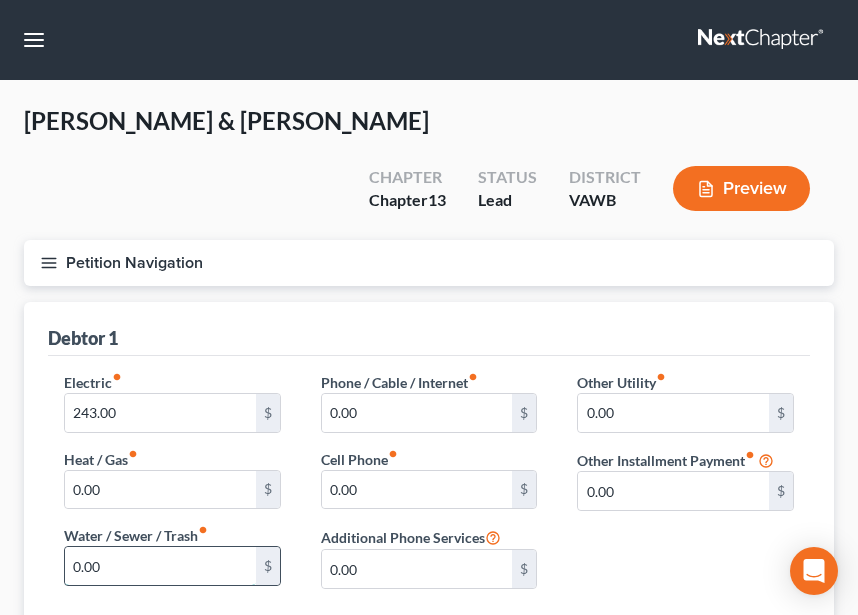 click on "0.00" at bounding box center [160, 566] 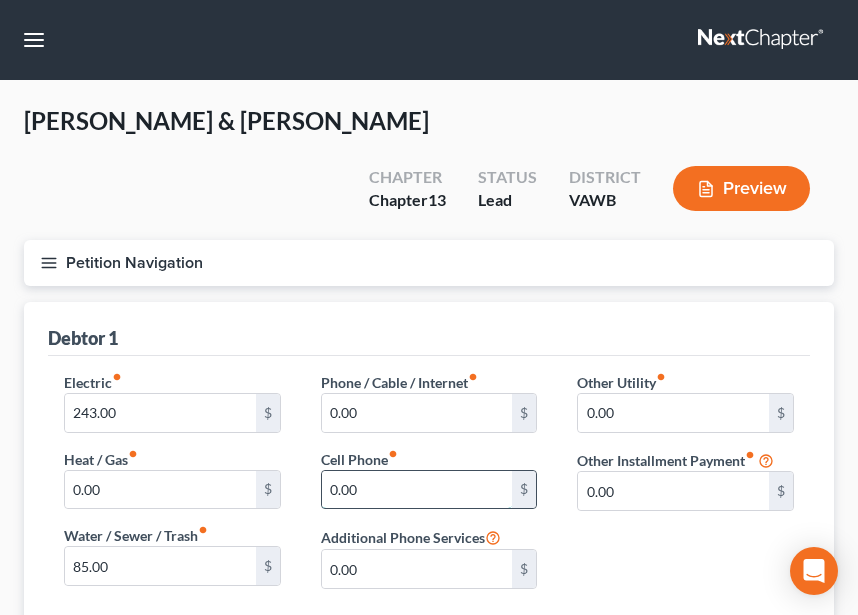 click on "0.00" at bounding box center [417, 490] 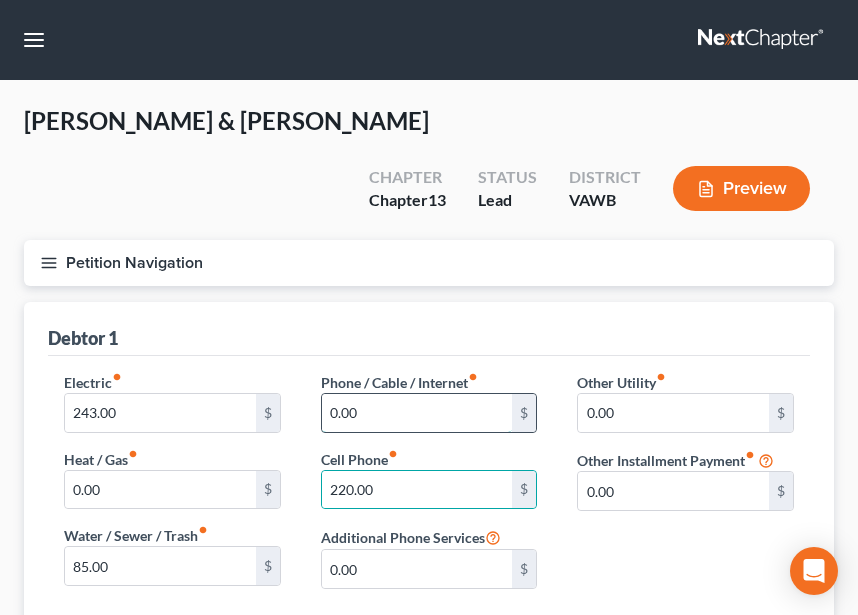 click on "0.00" at bounding box center [417, 413] 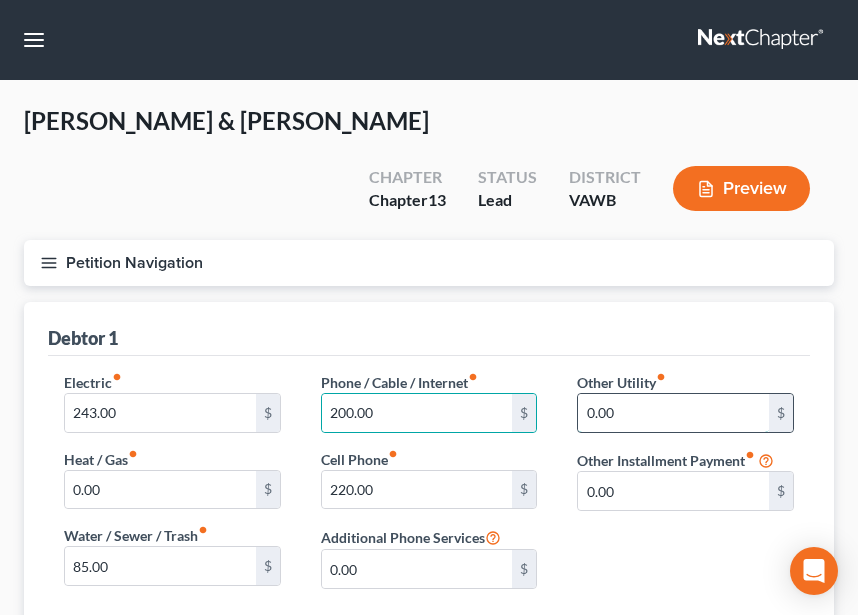 click on "0.00" at bounding box center [673, 413] 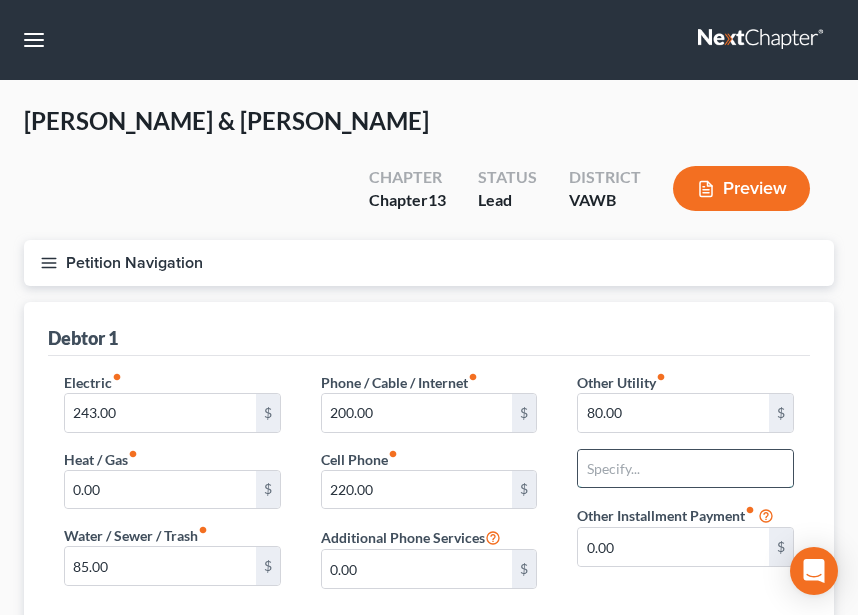click at bounding box center (685, 469) 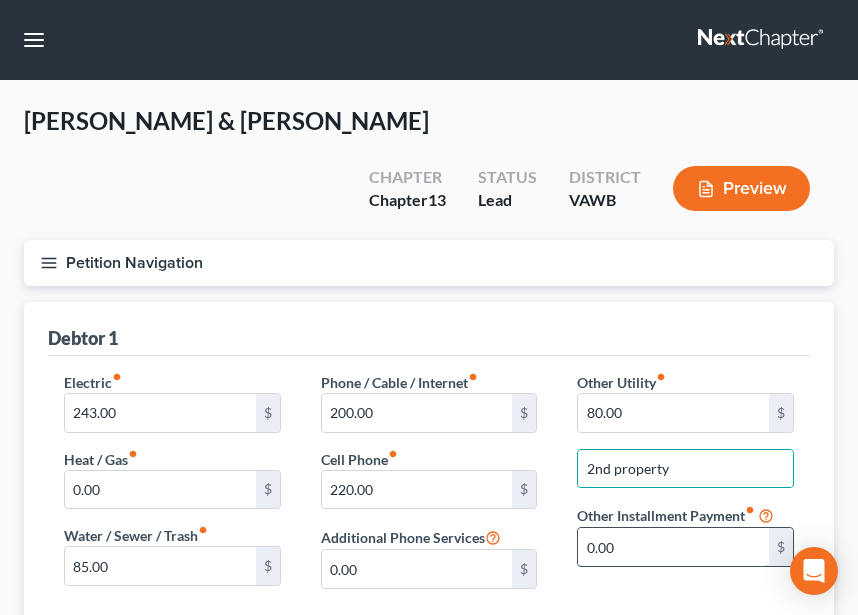click on "0.00" at bounding box center (673, 547) 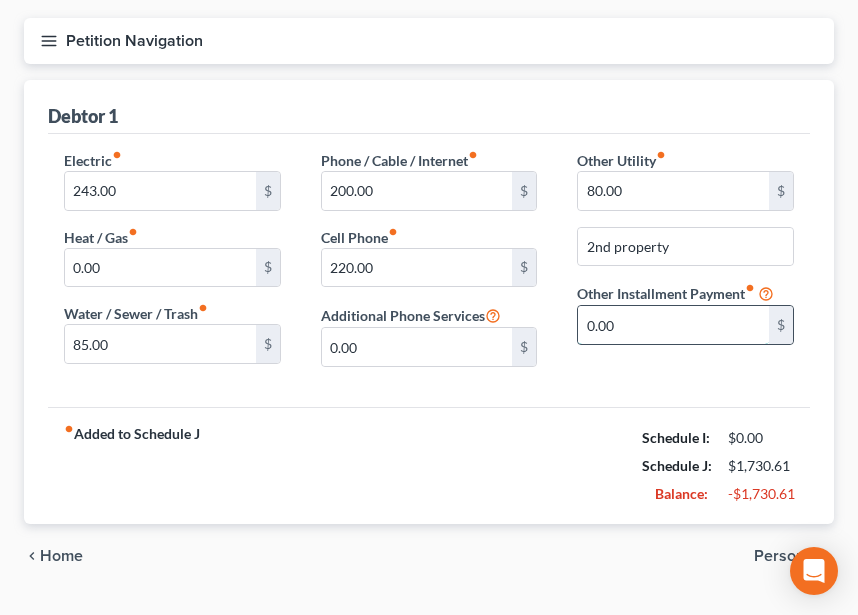 scroll, scrollTop: 223, scrollLeft: 0, axis: vertical 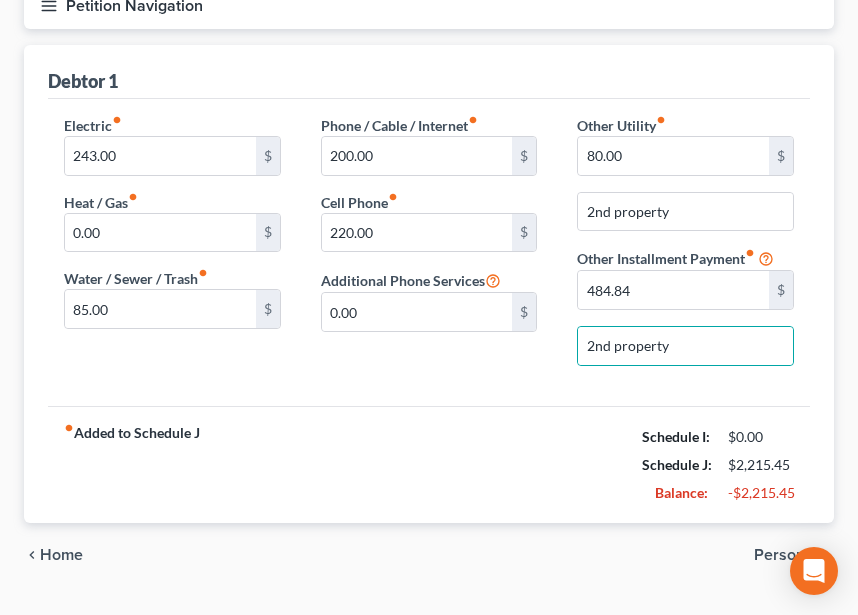 click on "Personal" at bounding box center [786, 555] 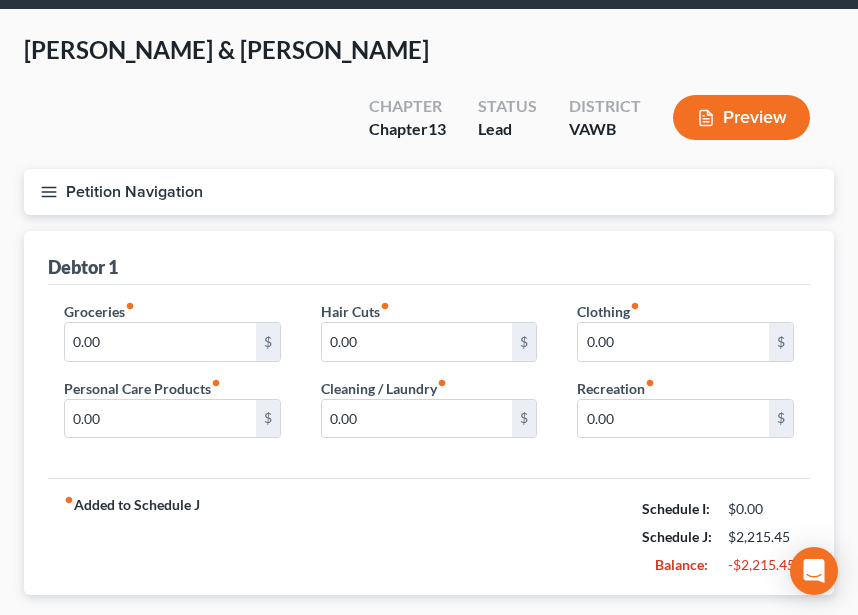 scroll, scrollTop: 0, scrollLeft: 0, axis: both 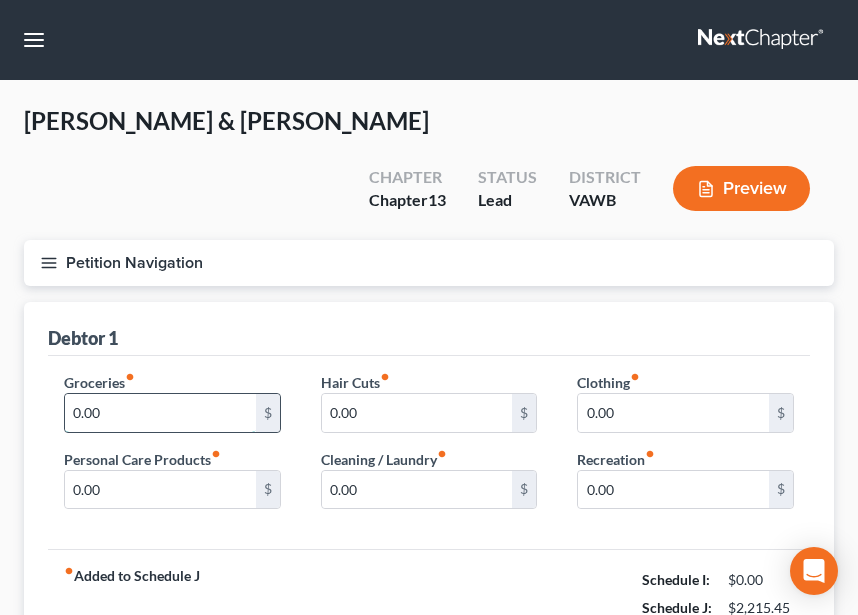 click on "0.00" at bounding box center (160, 413) 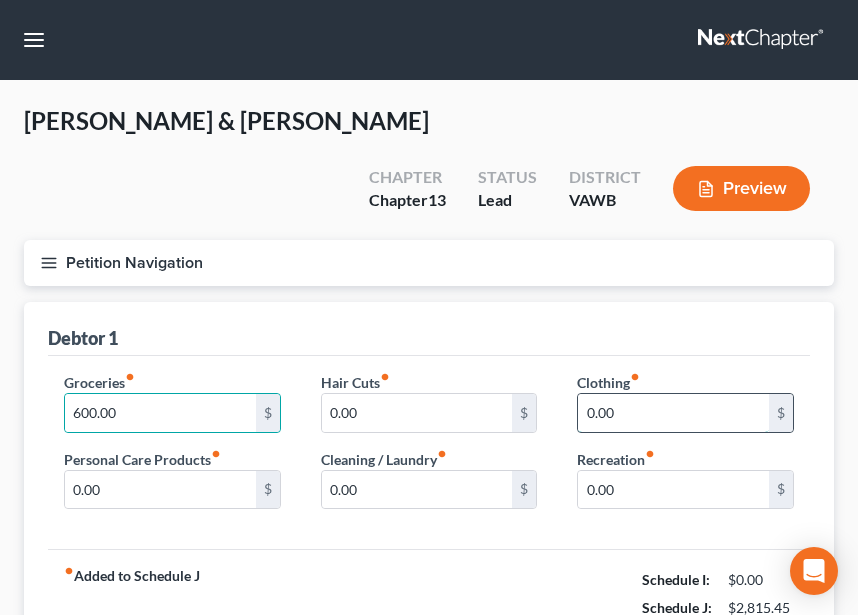 click on "0.00" at bounding box center (673, 413) 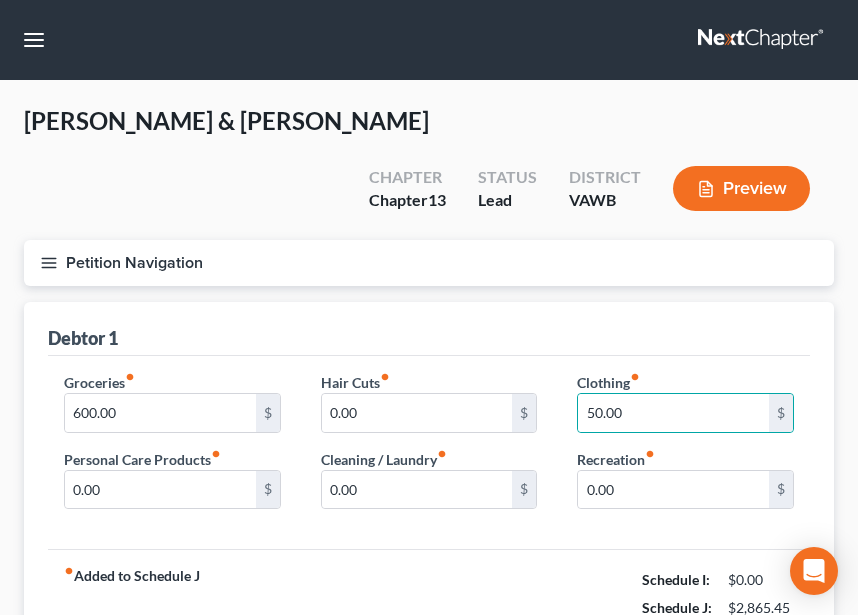 click on "Groceries  fiber_manual_record 600.00 $ Personal Care Products  fiber_manual_record 0.00 $ Hair Cuts  fiber_manual_record 0.00 $ Cleaning / Laundry  fiber_manual_record 0.00 $ Clothing  fiber_manual_record 50.00 $ Recreation  fiber_manual_record 0.00 $" at bounding box center [429, 453] 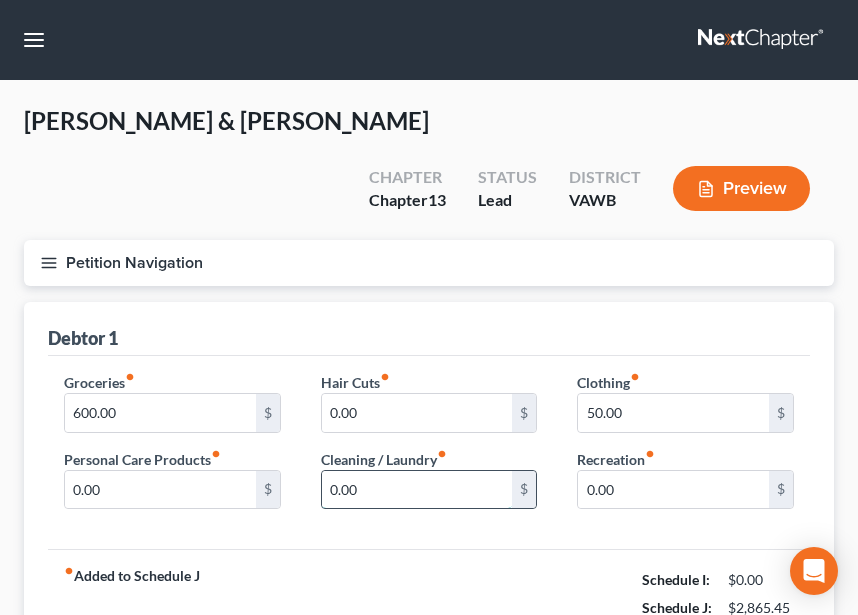 click on "0.00" at bounding box center (417, 490) 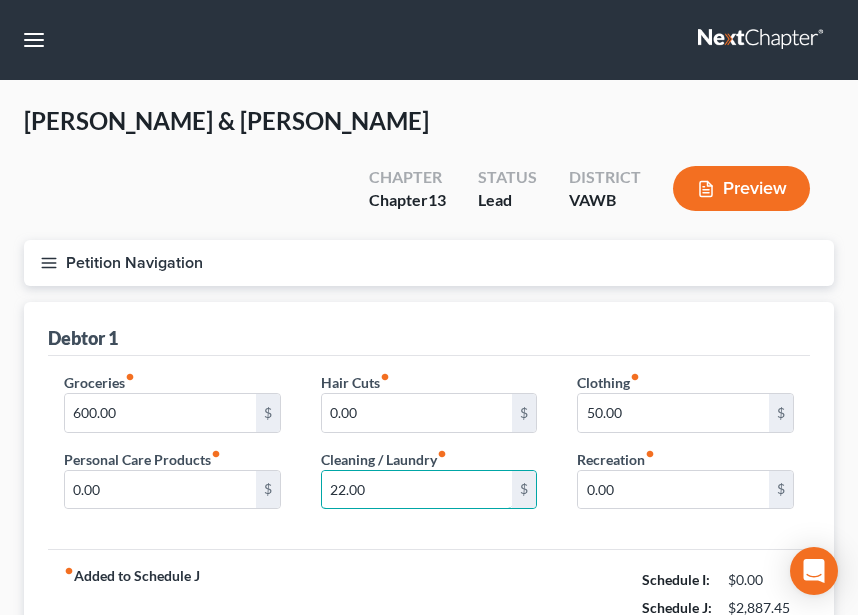 scroll, scrollTop: 143, scrollLeft: 0, axis: vertical 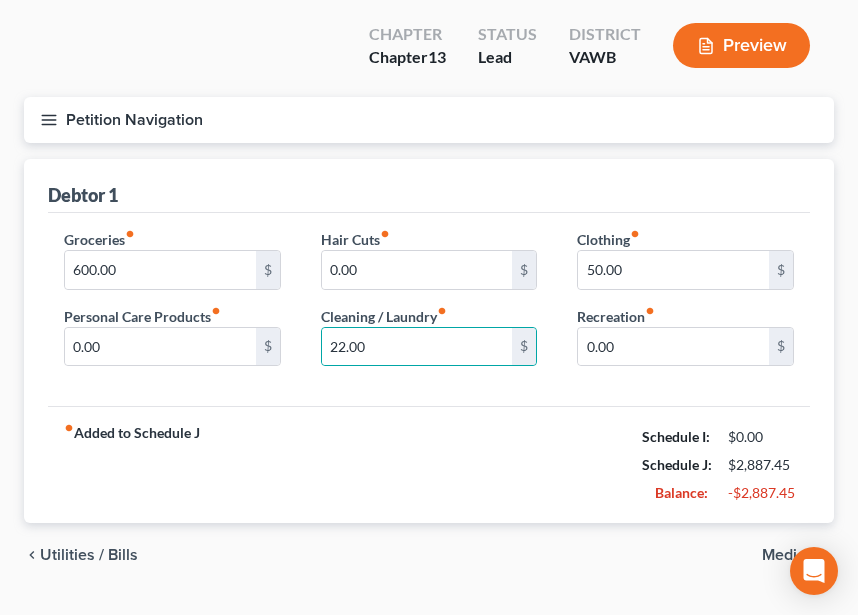 click on "Medical" at bounding box center [790, 555] 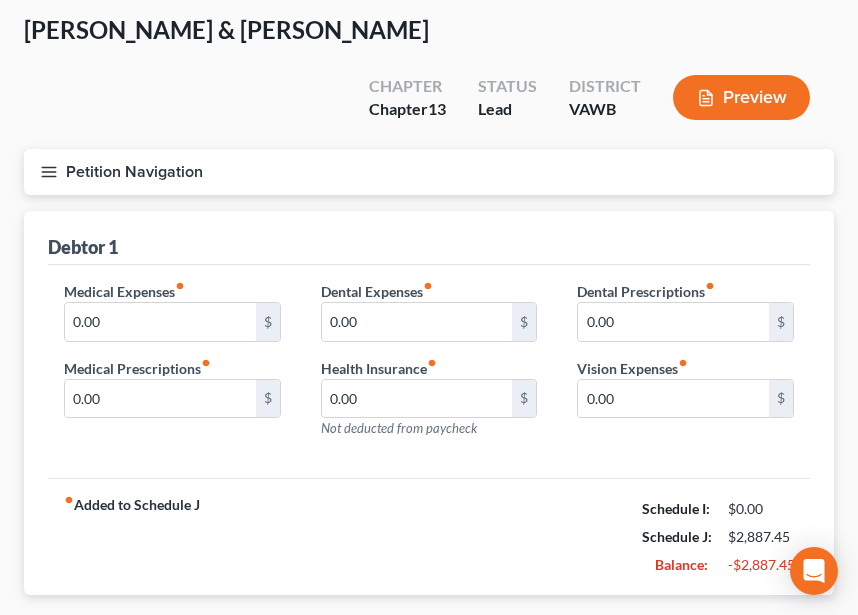 scroll, scrollTop: 0, scrollLeft: 0, axis: both 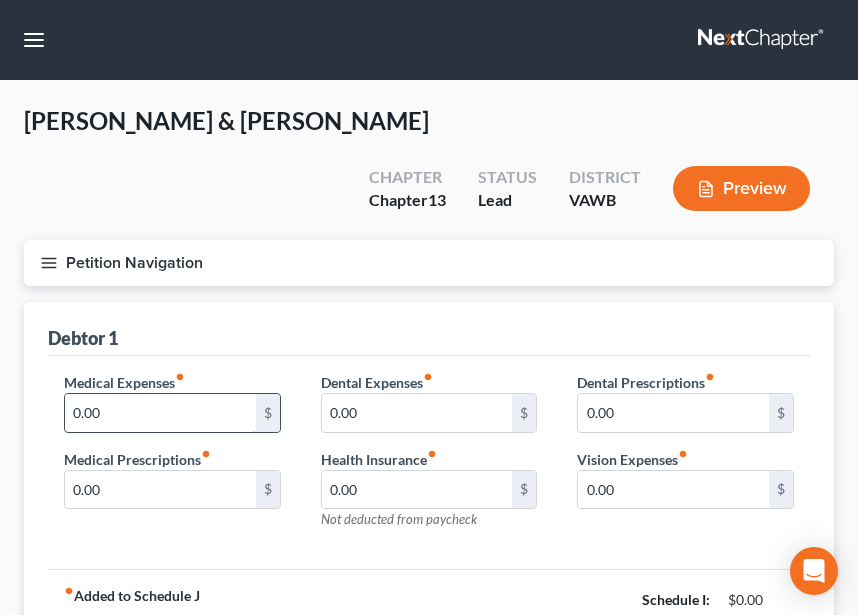 click on "0.00" at bounding box center [160, 413] 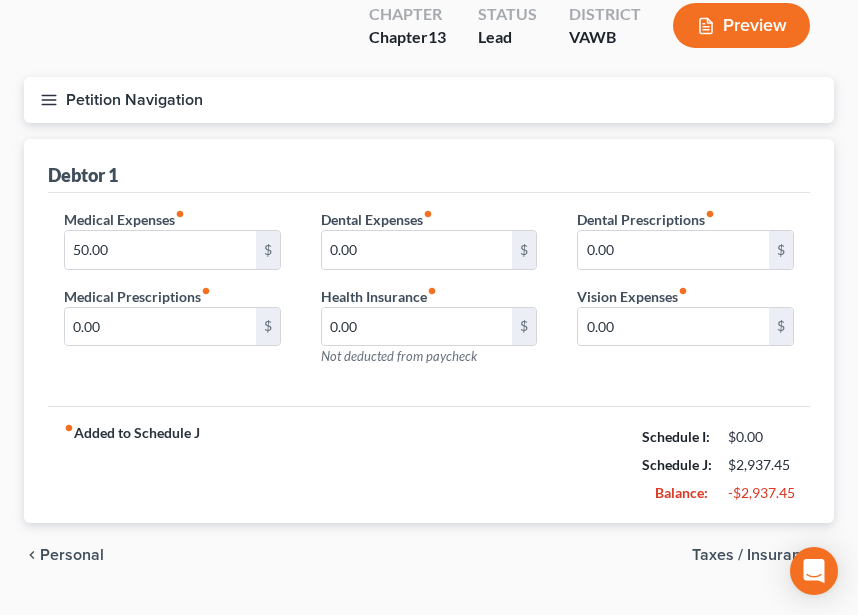 click on "Taxes / Insurance" at bounding box center (755, 555) 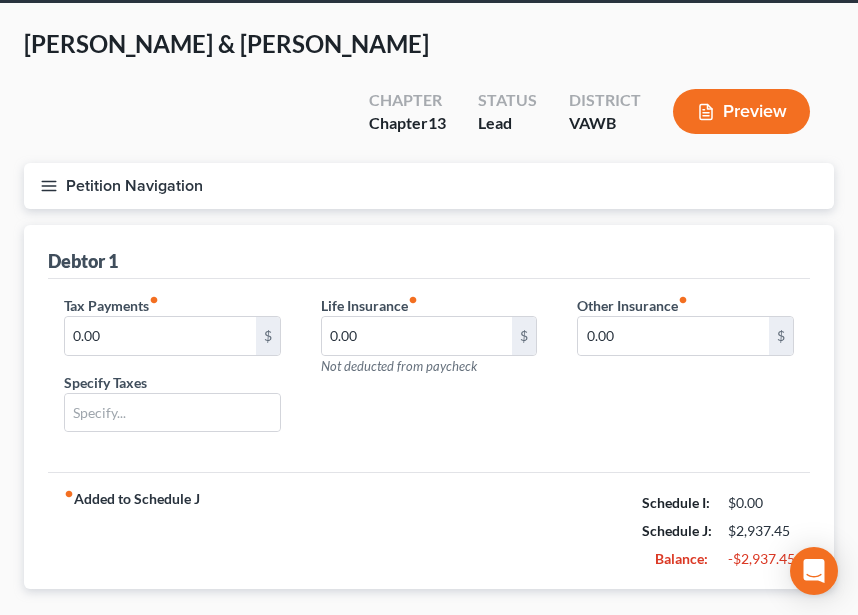 scroll, scrollTop: 143, scrollLeft: 0, axis: vertical 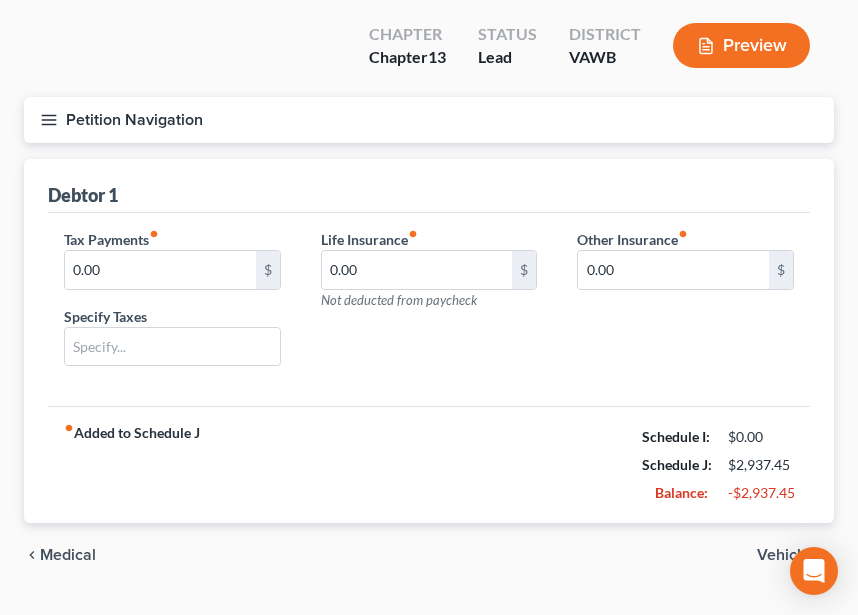 click on "Vehicles" at bounding box center (787, 555) 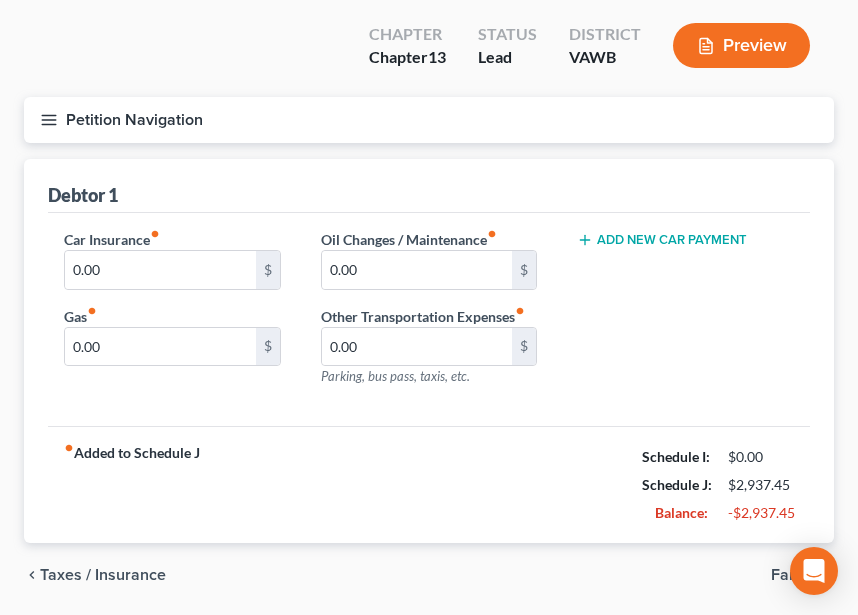 scroll, scrollTop: 0, scrollLeft: 0, axis: both 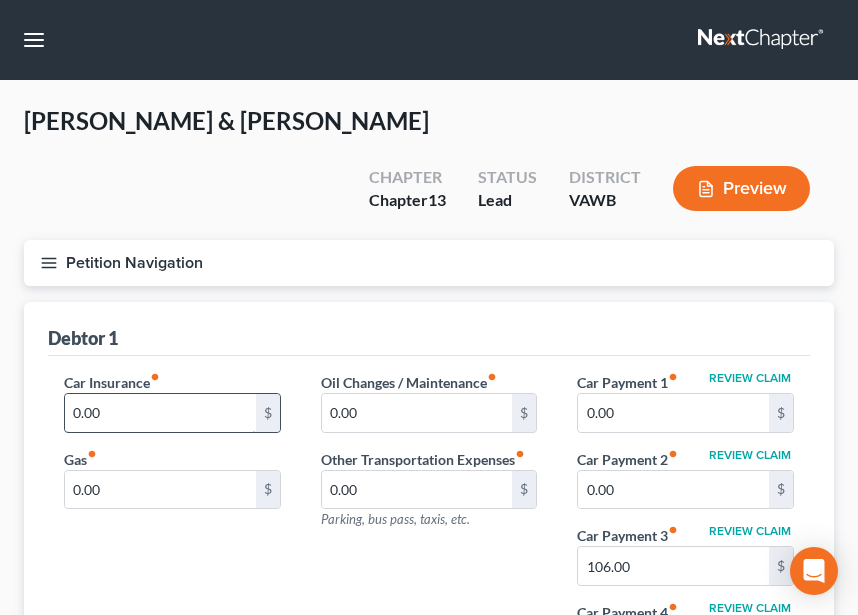 click on "0.00" at bounding box center (160, 413) 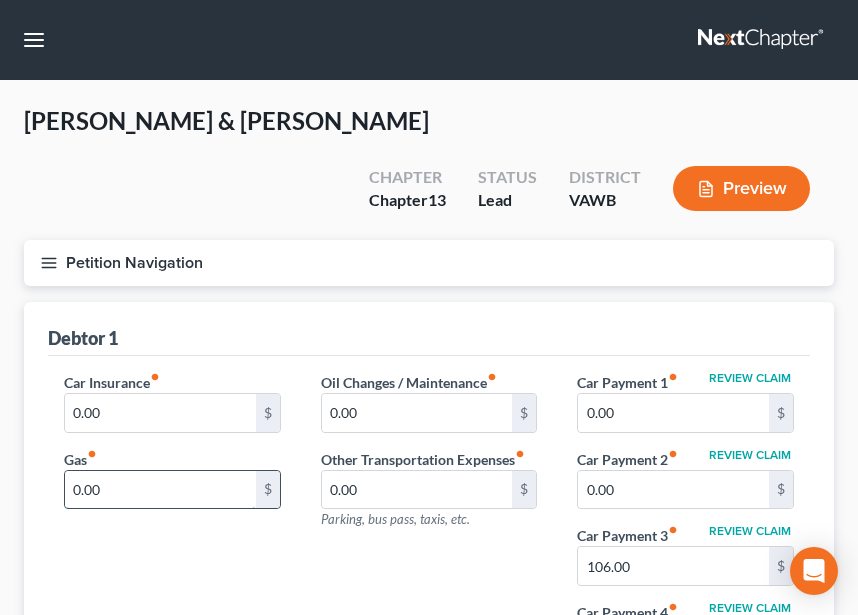 click on "0.00" at bounding box center [160, 490] 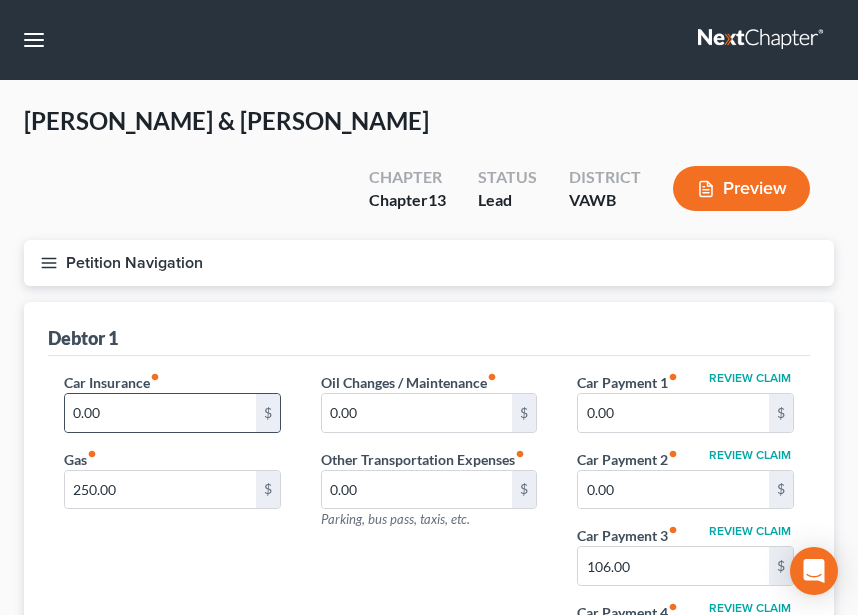 click on "$" at bounding box center (268, 413) 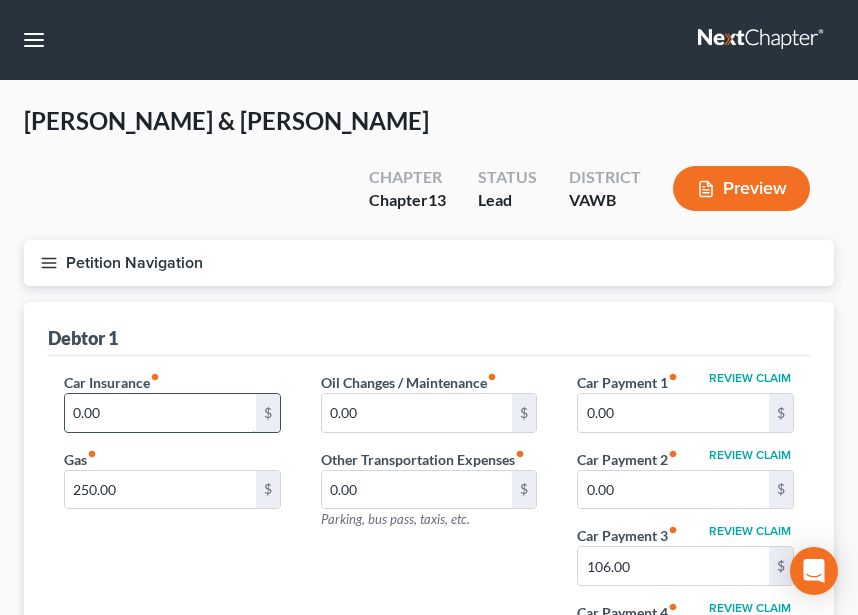 click on "0.00" at bounding box center [160, 413] 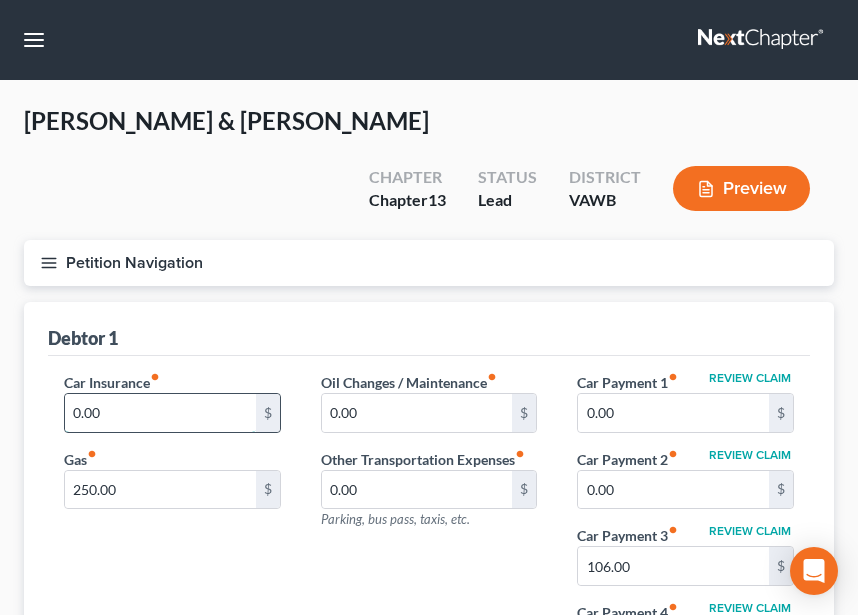 click on "0.00" at bounding box center (160, 413) 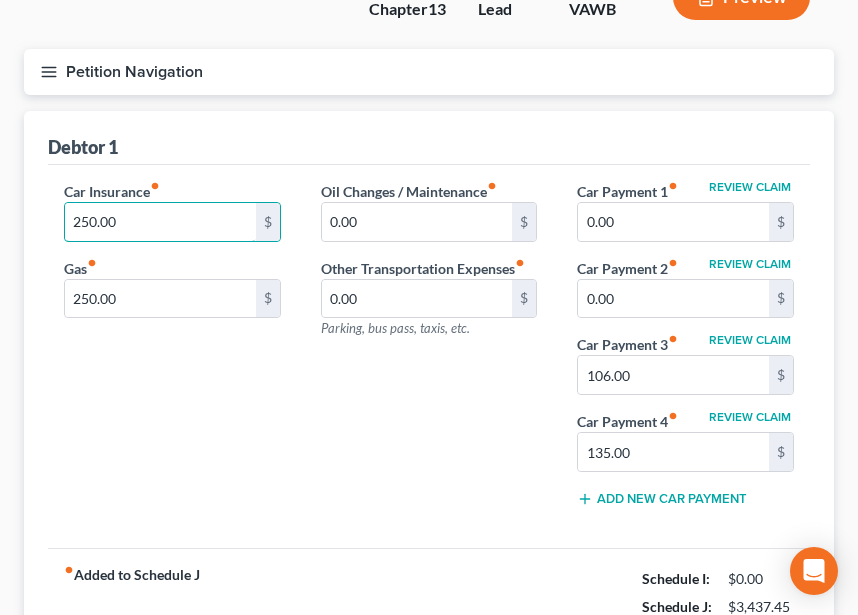scroll, scrollTop: 200, scrollLeft: 0, axis: vertical 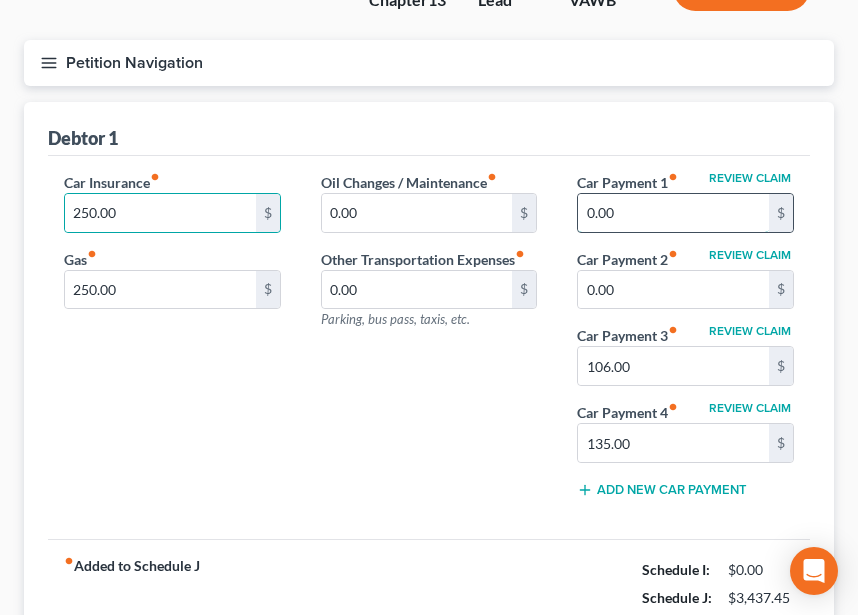 click on "0.00" at bounding box center [673, 213] 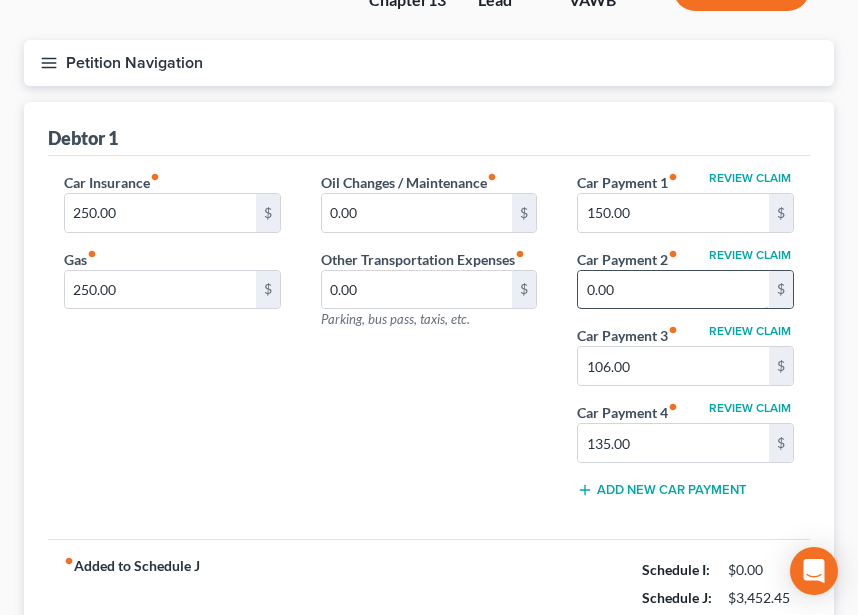 click on "0.00" at bounding box center [673, 290] 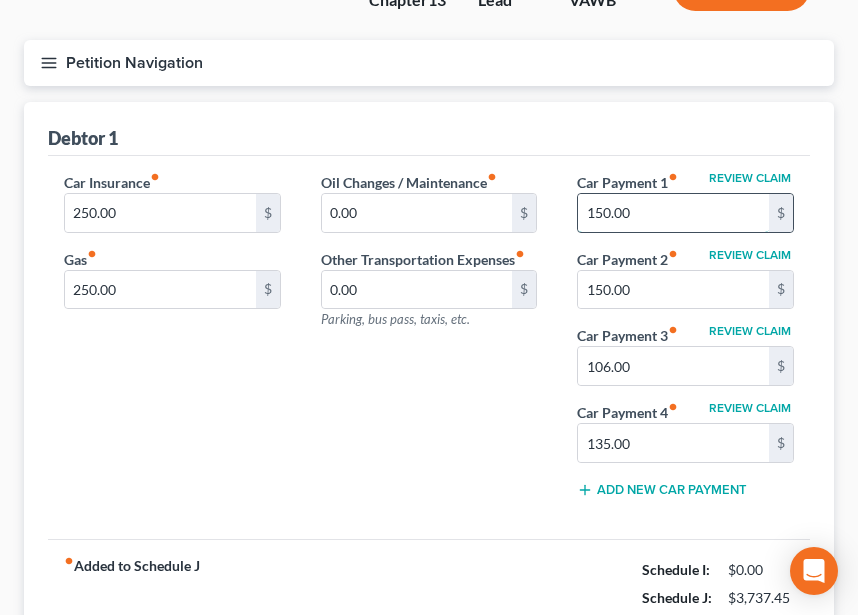 click on "150.00" at bounding box center [673, 213] 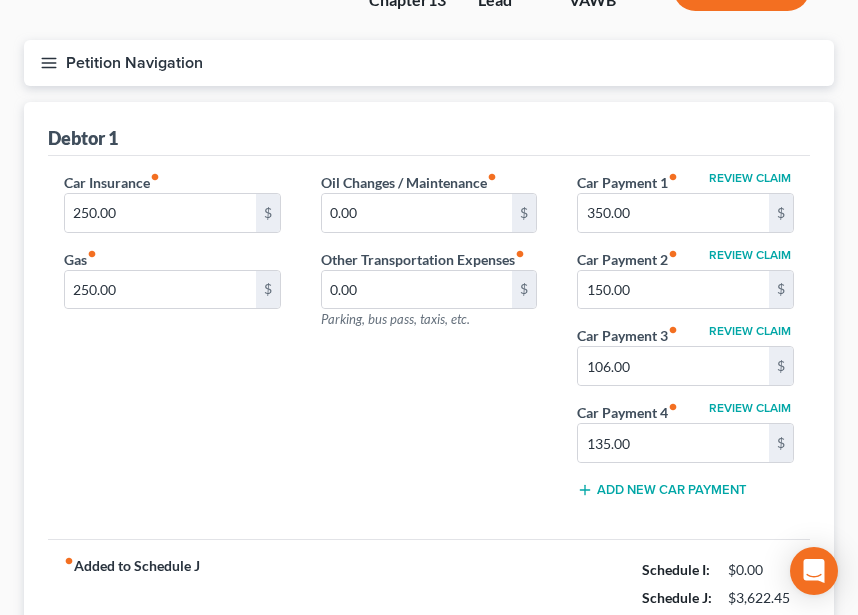 click on "Debtor 1" at bounding box center [429, 129] 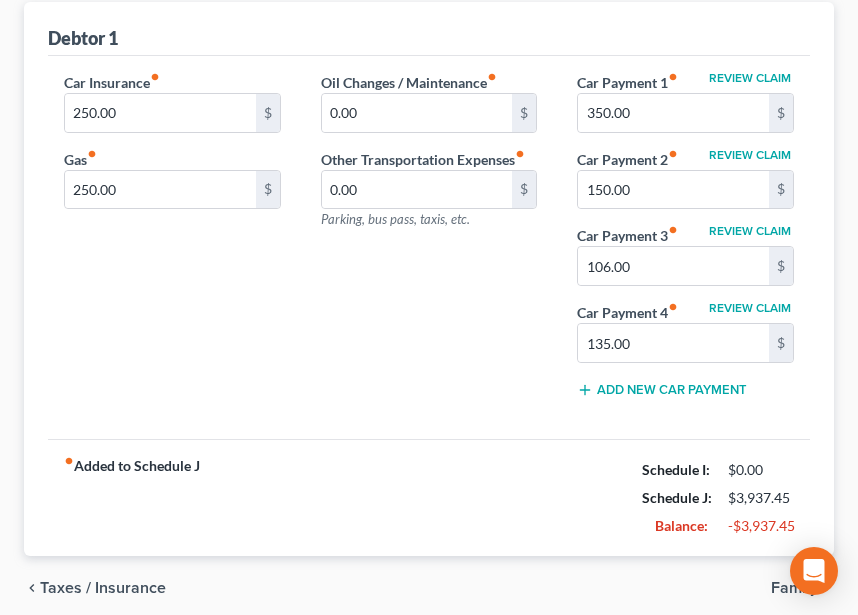 click on "Family" at bounding box center [794, 588] 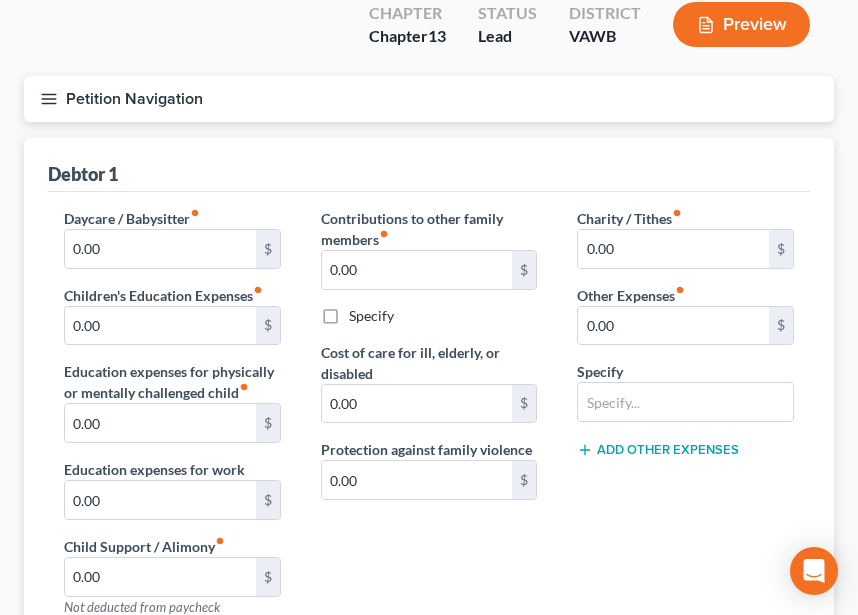 scroll, scrollTop: 200, scrollLeft: 0, axis: vertical 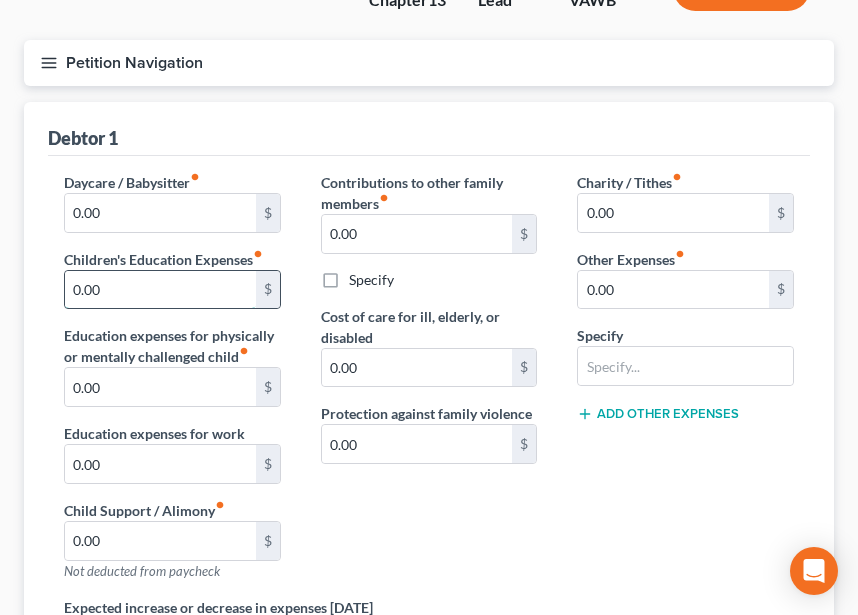 click on "0.00" at bounding box center (160, 290) 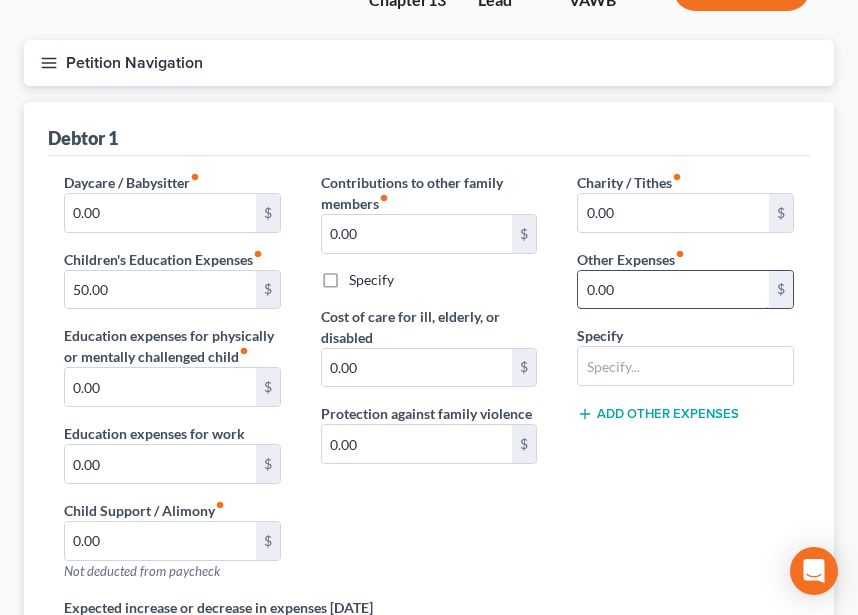 click on "0.00" at bounding box center [673, 290] 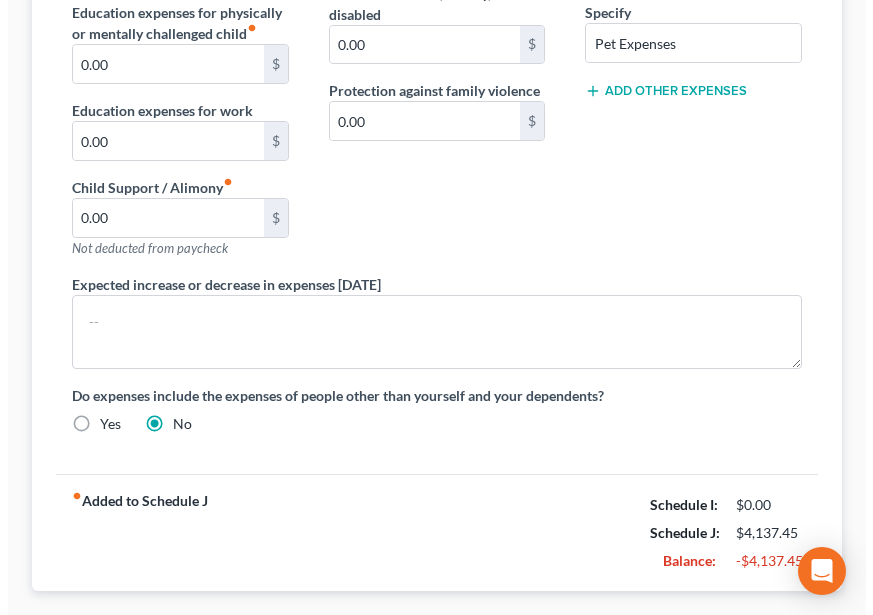 scroll, scrollTop: 591, scrollLeft: 0, axis: vertical 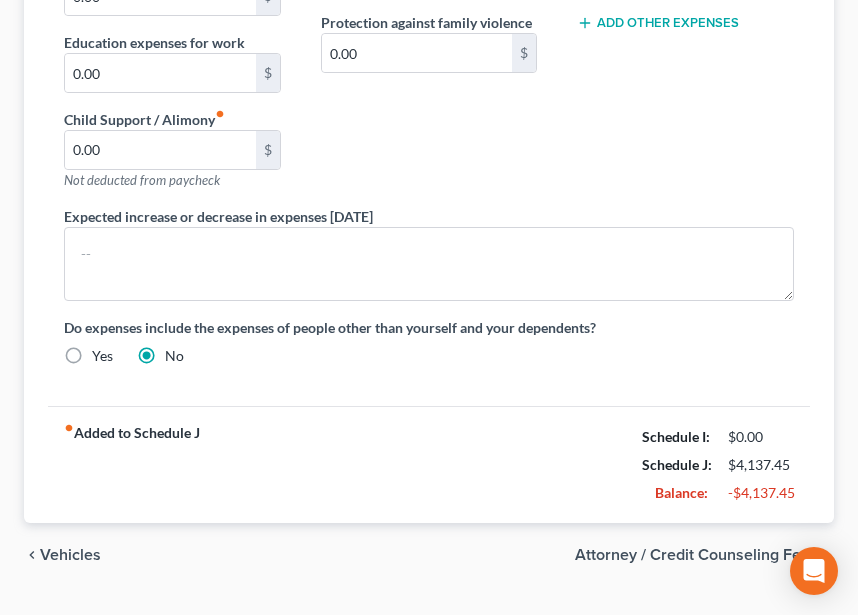 click on "Attorney / Credit Counseling Fees" at bounding box center [696, 555] 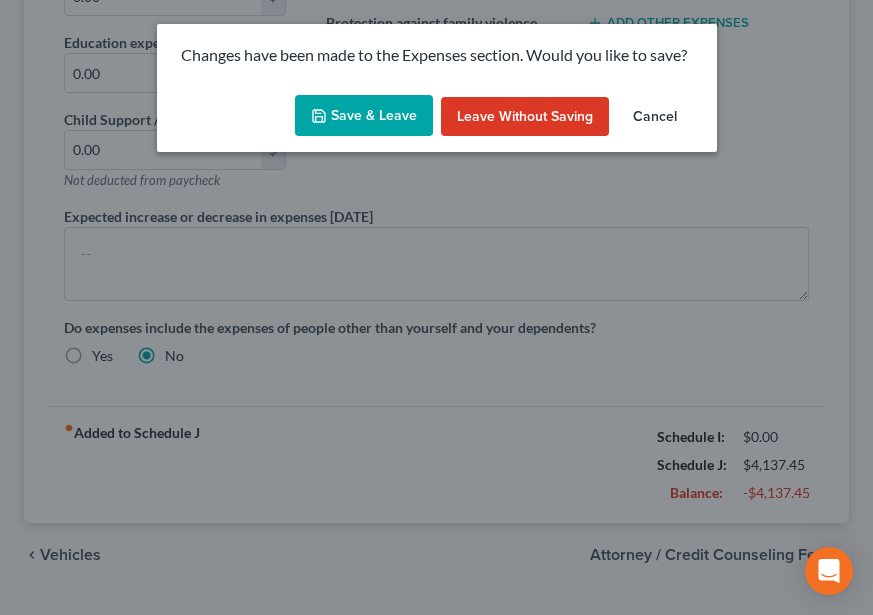 click on "Save & Leave" at bounding box center (364, 116) 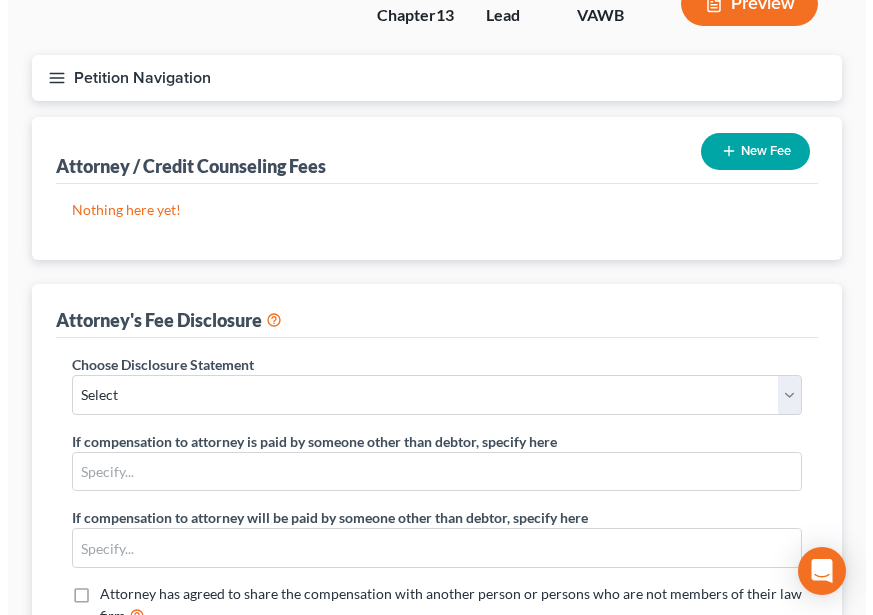 scroll, scrollTop: 0, scrollLeft: 0, axis: both 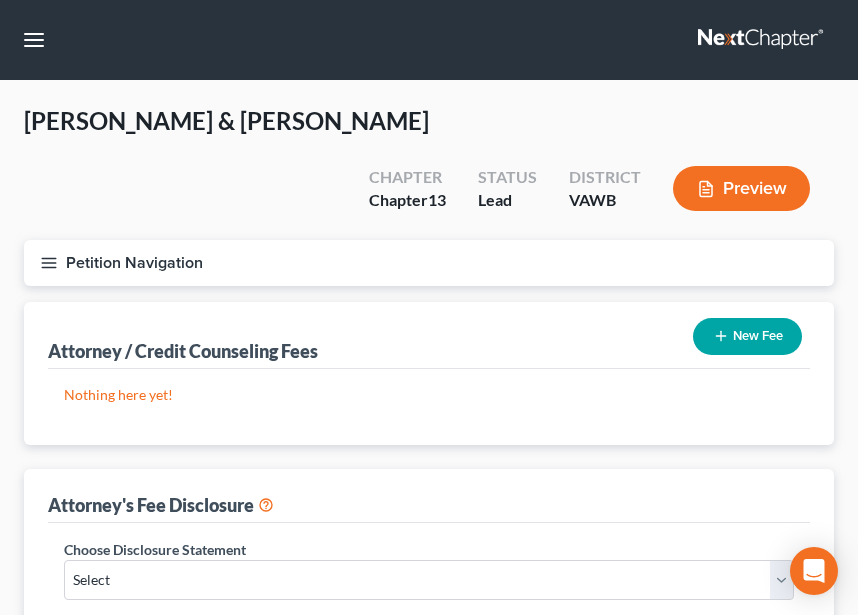 click on "New Fee" at bounding box center [747, 336] 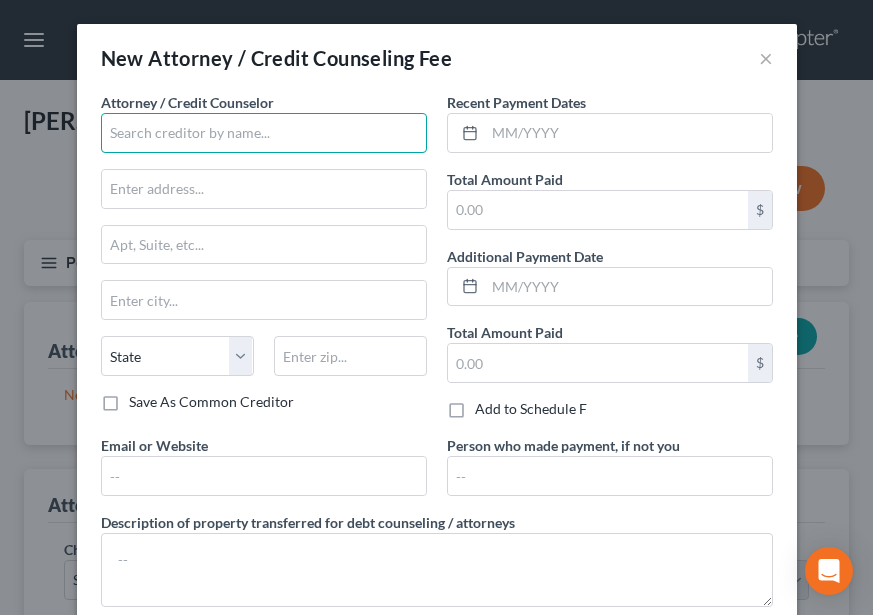 click at bounding box center (264, 133) 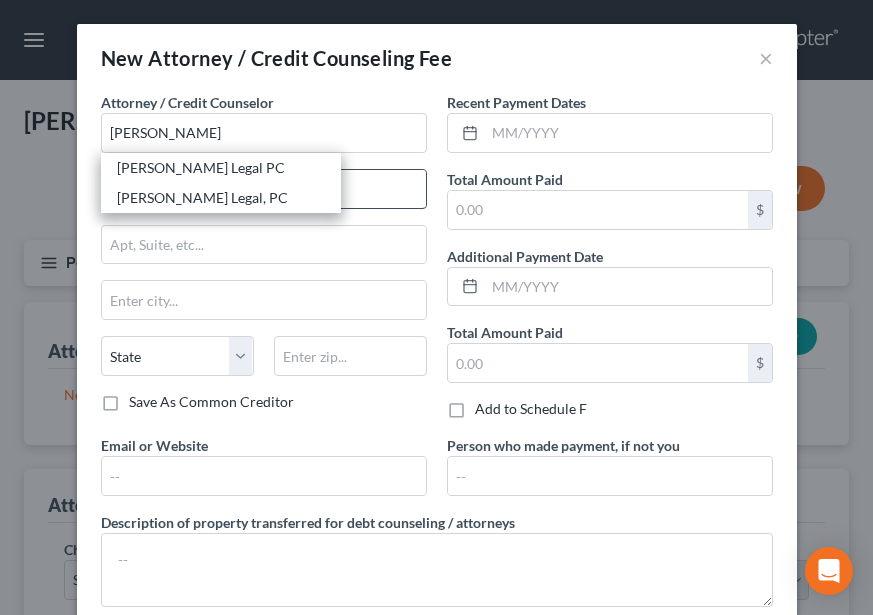 click on "Farthing Legal PC" at bounding box center (221, 168) 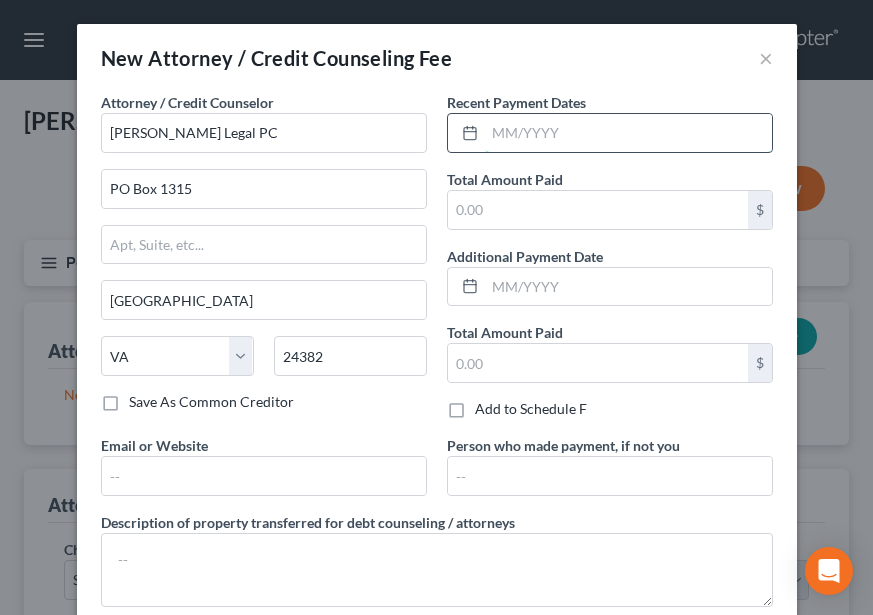 click at bounding box center (628, 133) 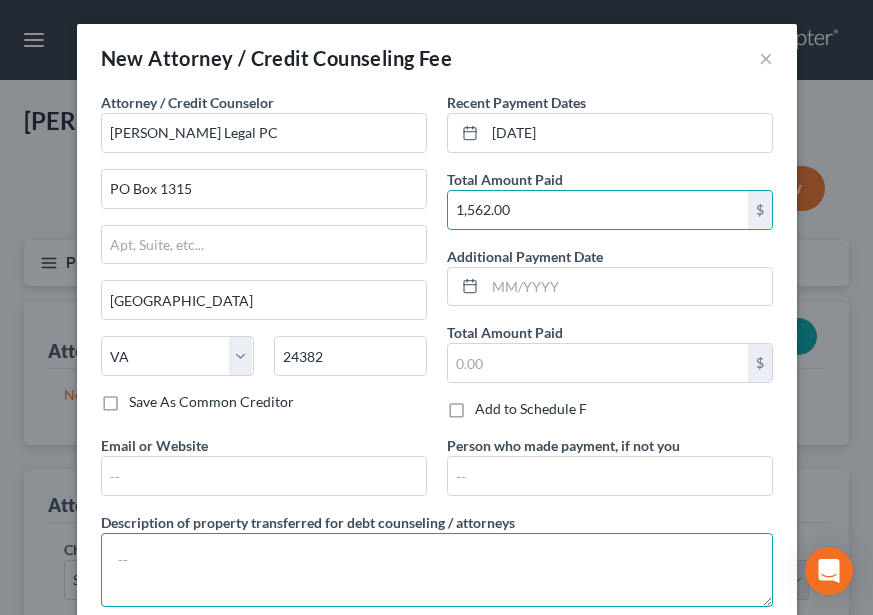 click on "Attorney / Credit Counselor *    Farthing Legal PC                      PO Box 1315 Wytheville State AL AK AR AZ CA CO CT DE DC FL GA GU HI ID IL IN IA KS KY LA ME MD MA MI MN MS MO MT NC ND NE NV NH NJ NM NY OH OK OR PA PR RI SC SD TN TX UT VI VA VT WA WV WI WY 24382 Save As Common Creditor Recent Payment Dates         04/02/2025 Total Amount Paid 1,562.00 $ Additional Payment Date         Total Amount Paid $ Add to Schedule F Email or Website Person who made payment, if not you Description of property transferred for debt counseling / attorneys" at bounding box center [437, 357] 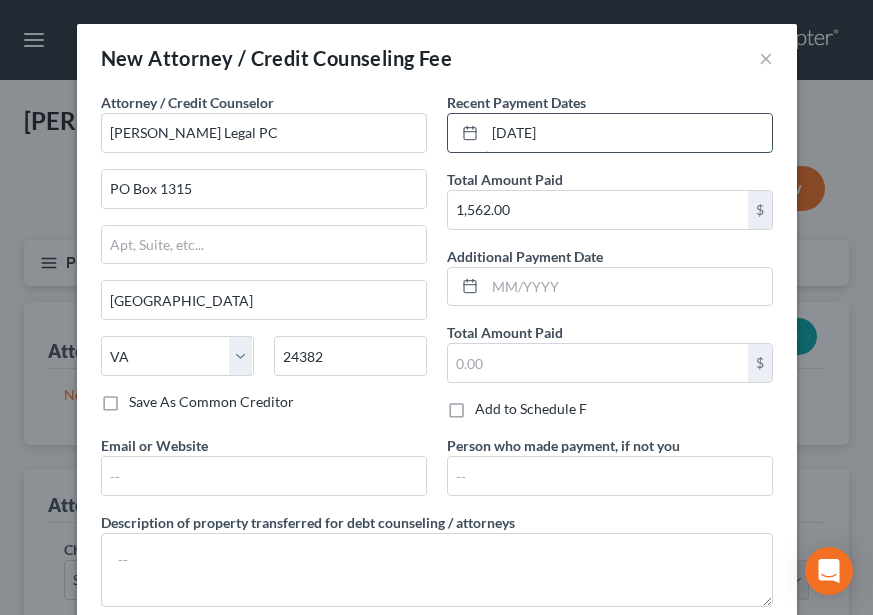 click on "04/02/2025" at bounding box center (628, 133) 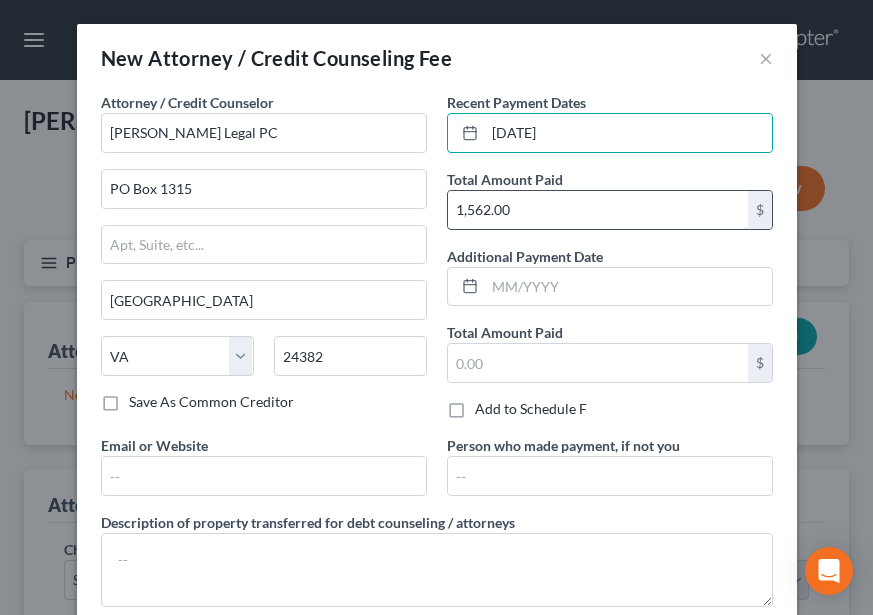 click on "1,562.00" at bounding box center [598, 210] 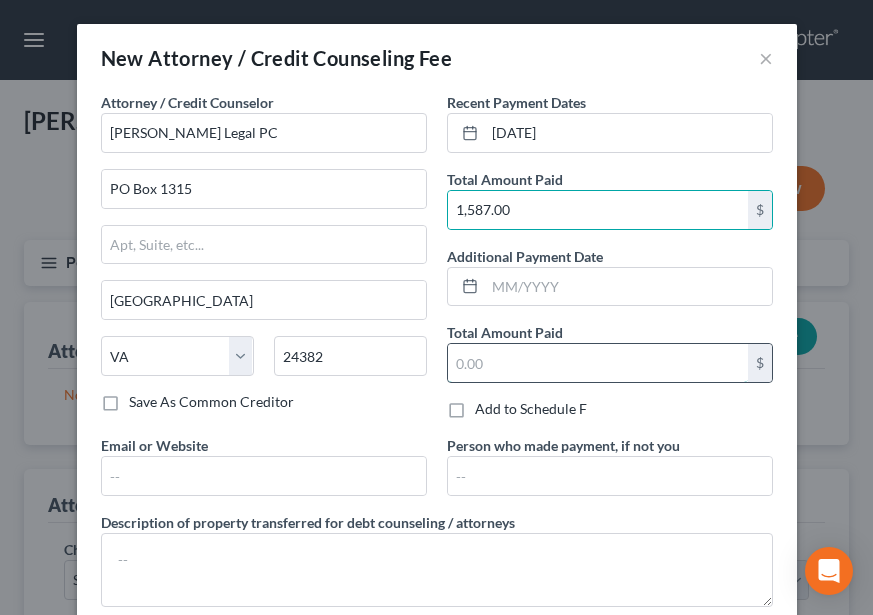 click at bounding box center (598, 363) 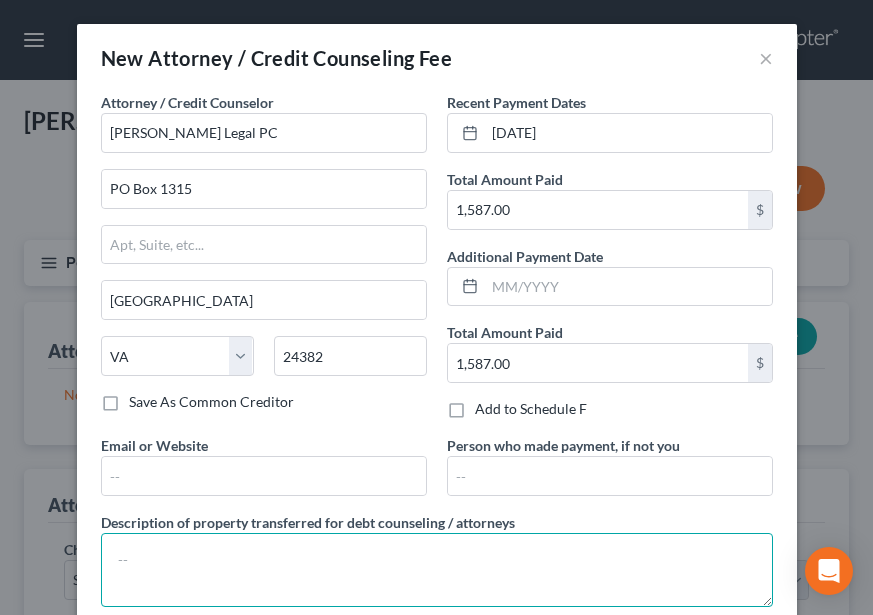 click at bounding box center (437, 570) 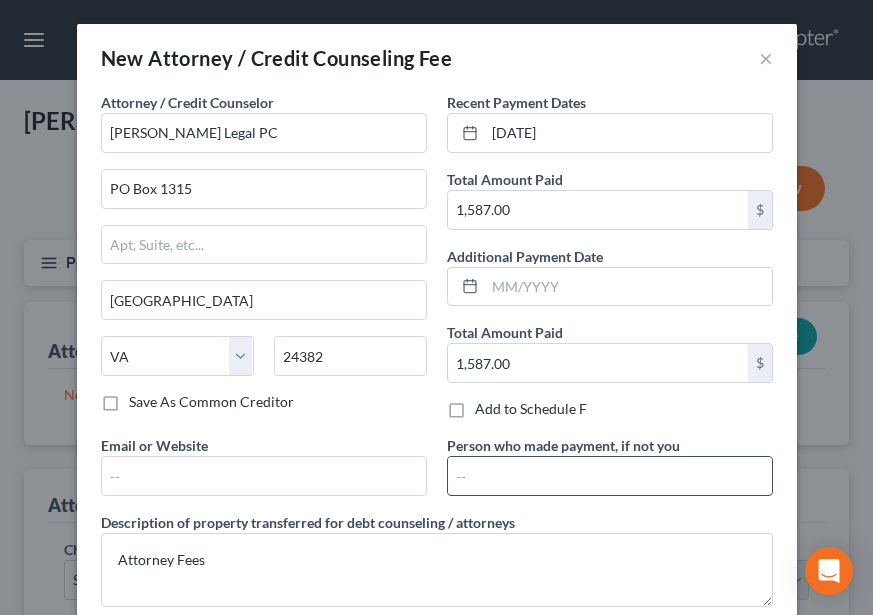 click at bounding box center [610, 476] 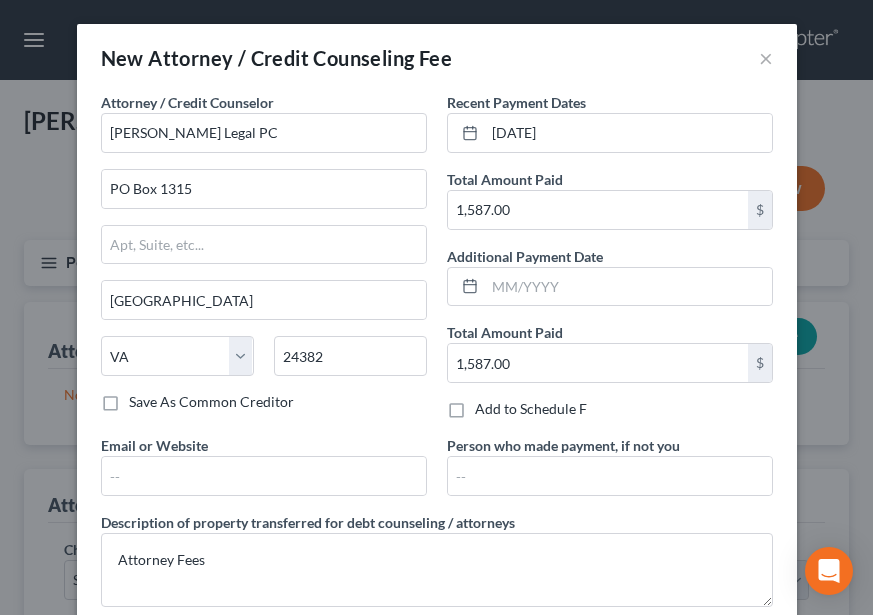 click on "Recent Payment Dates         04/02/2025 Total Amount Paid 1,587.00 $ Additional Payment Date         Total Amount Paid 1,587.00 $ Add to Schedule F" at bounding box center [610, 263] 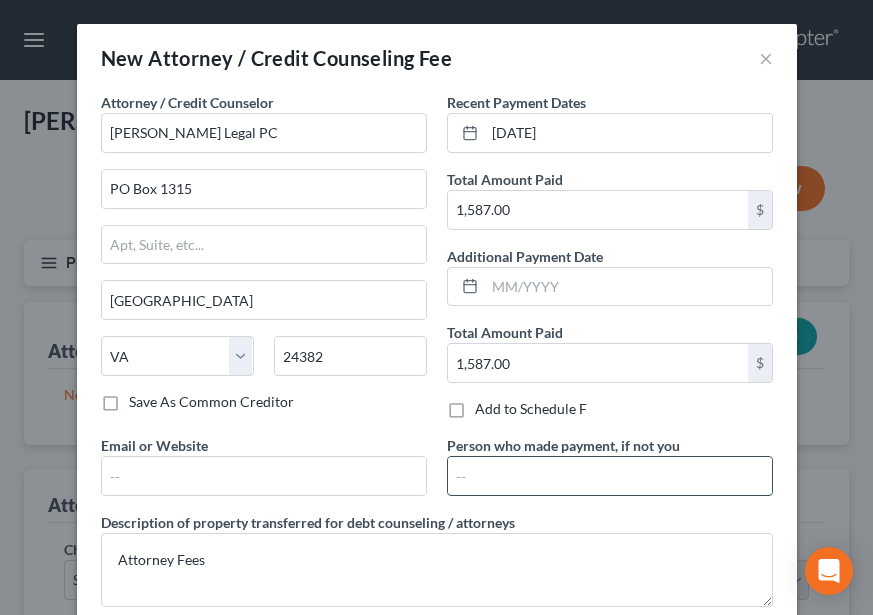 click at bounding box center [610, 476] 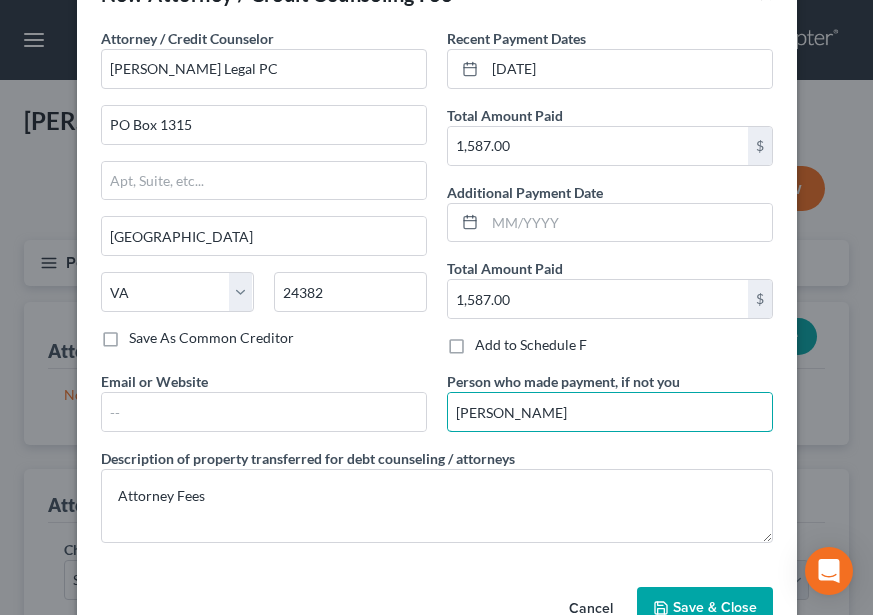 scroll, scrollTop: 100, scrollLeft: 0, axis: vertical 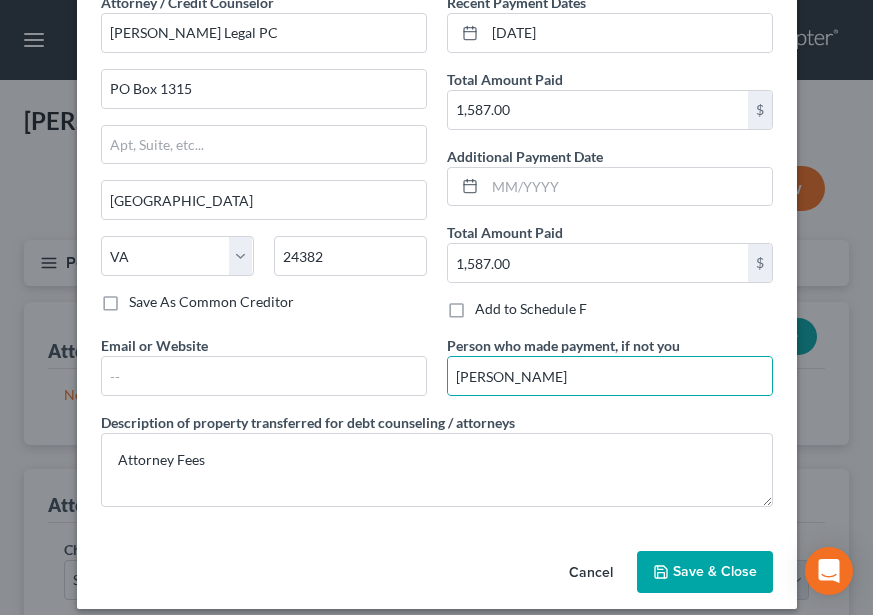 click on "Save & Close" at bounding box center [715, 571] 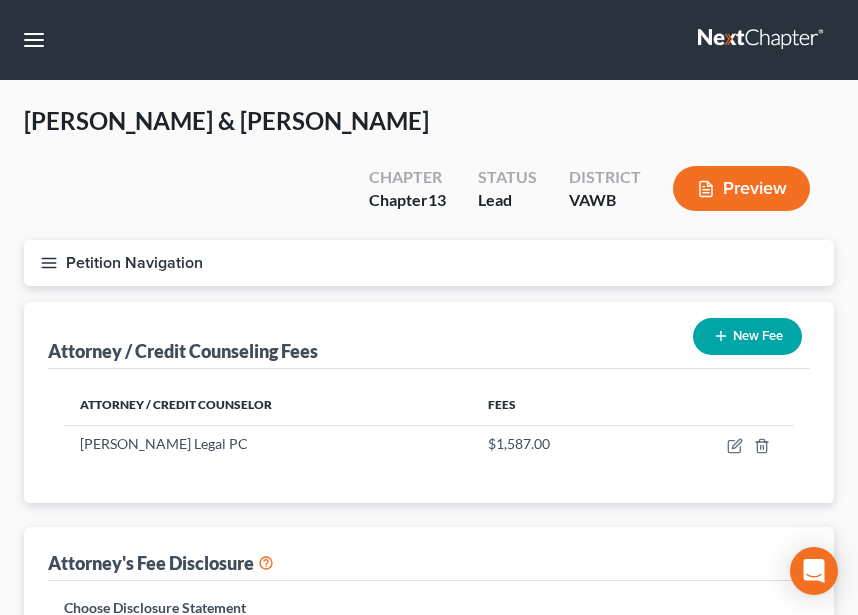 click on "New Fee" at bounding box center (747, 336) 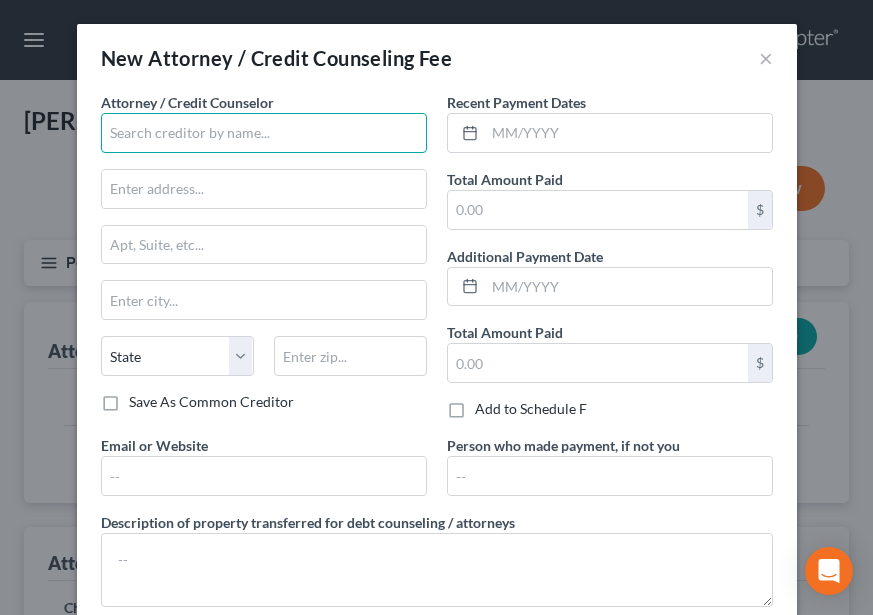 click at bounding box center (264, 133) 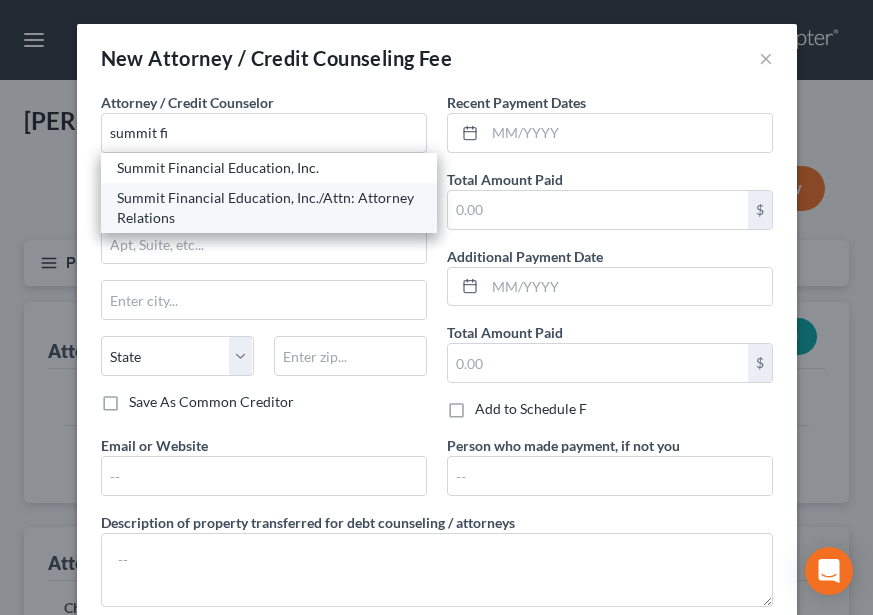 click on "Summit Financial Education, Inc./Attn: Attorney Relations" at bounding box center [269, 208] 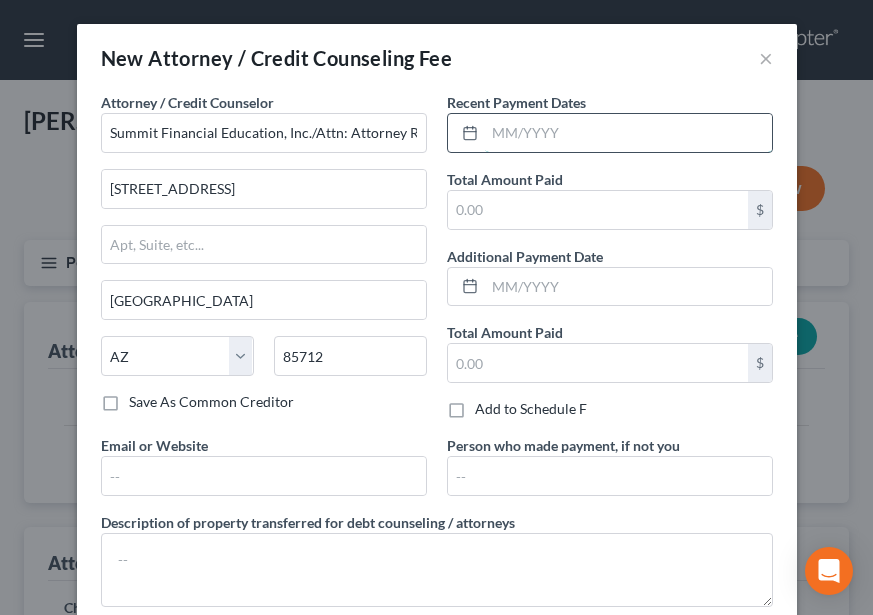 click at bounding box center (628, 133) 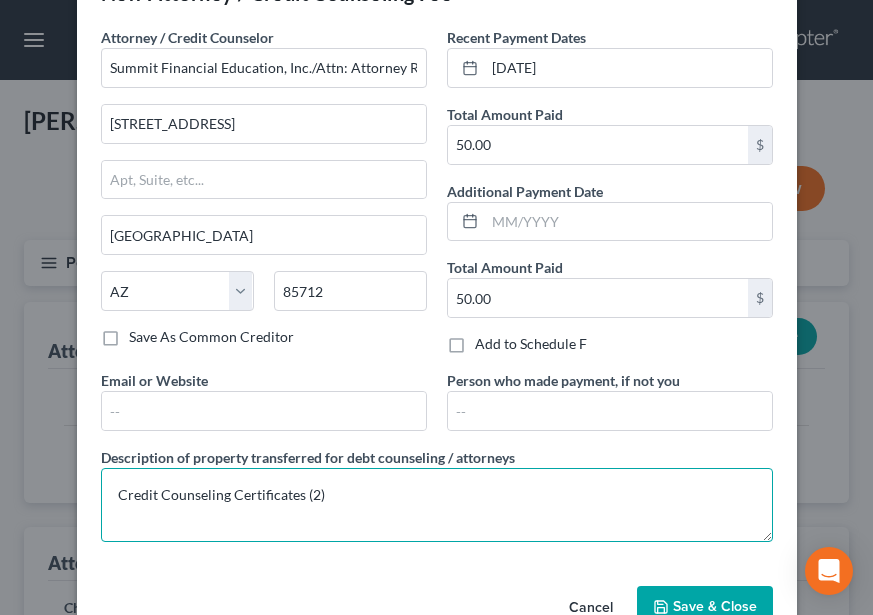 scroll, scrollTop: 118, scrollLeft: 0, axis: vertical 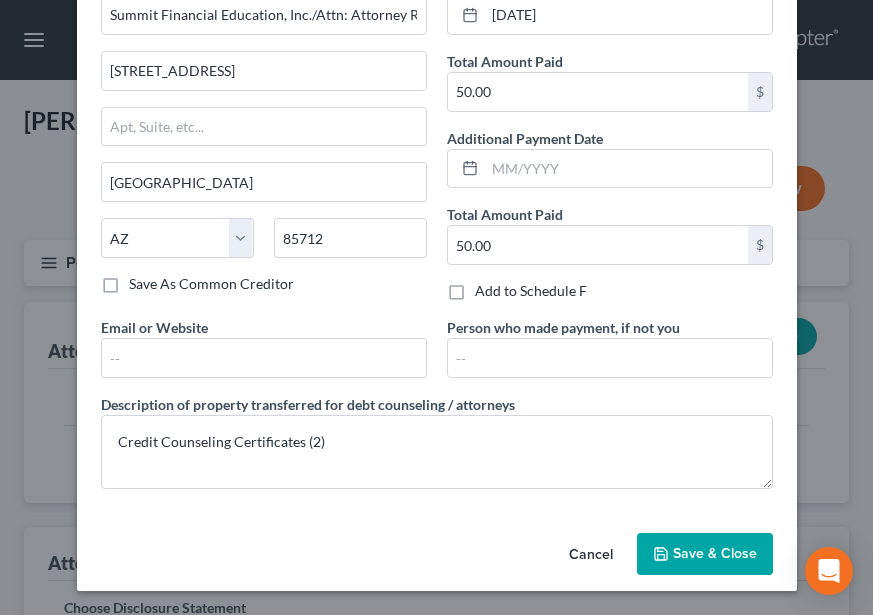 click on "Save & Close" at bounding box center (705, 554) 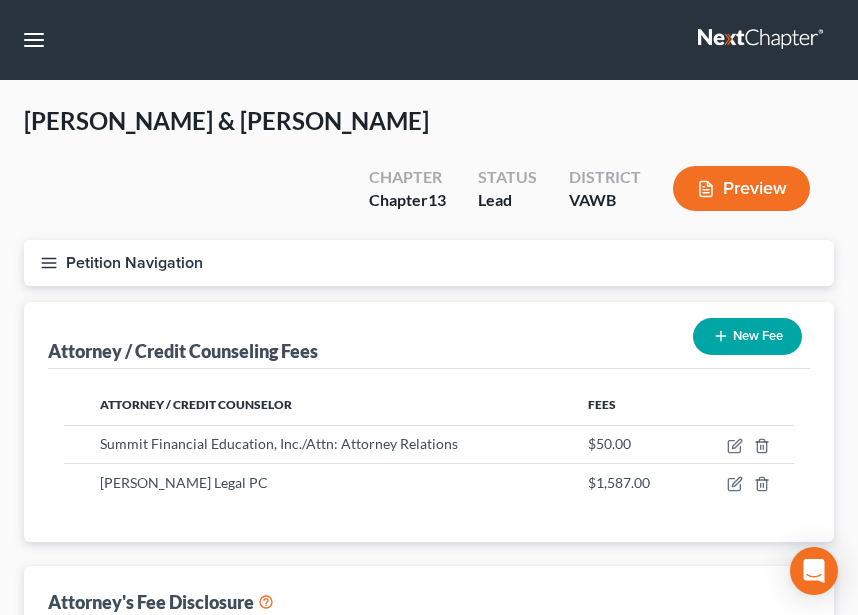 click 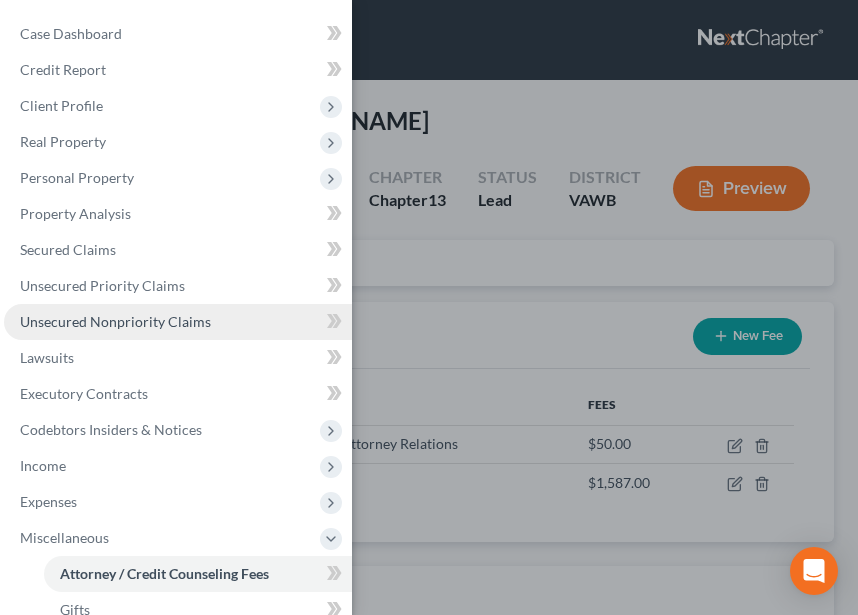 click on "Unsecured Nonpriority Claims" at bounding box center (115, 321) 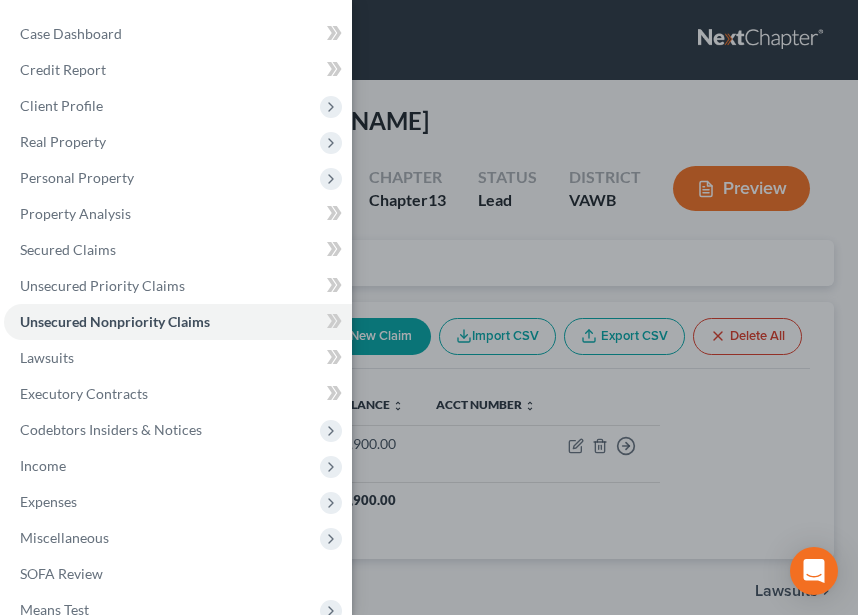 click on "Case Dashboard
Payments
Invoices
Payments
Payments
Credit Report
Client Profile" at bounding box center [429, 307] 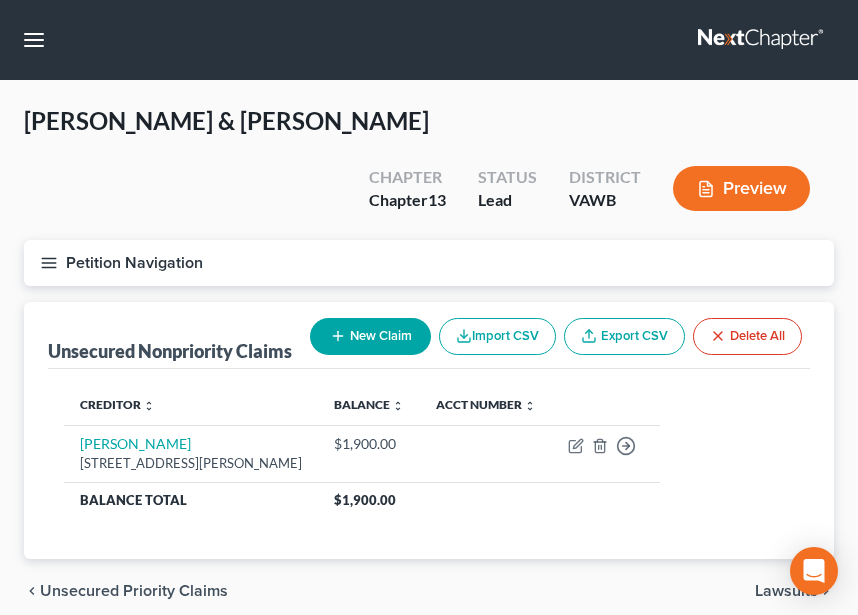 click on "New Claim" at bounding box center [370, 336] 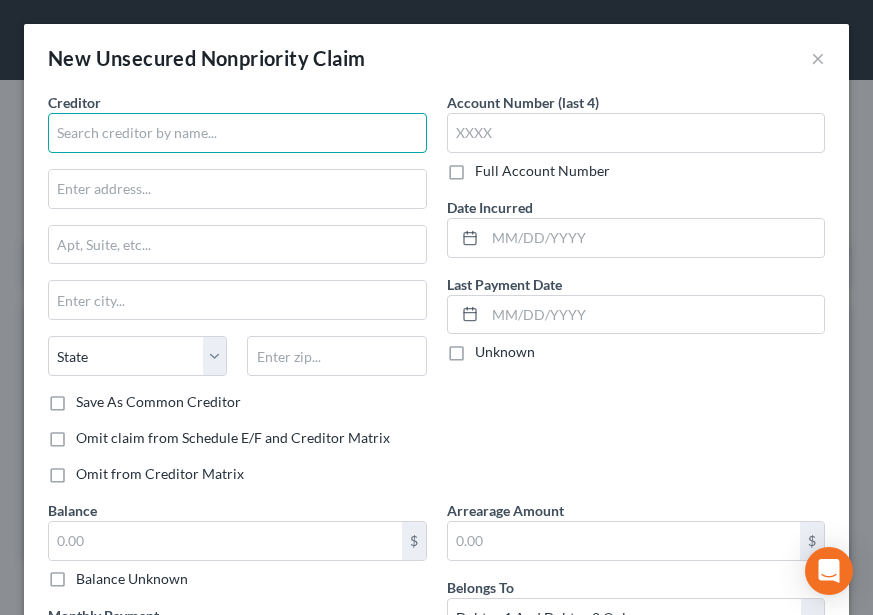 click at bounding box center (237, 133) 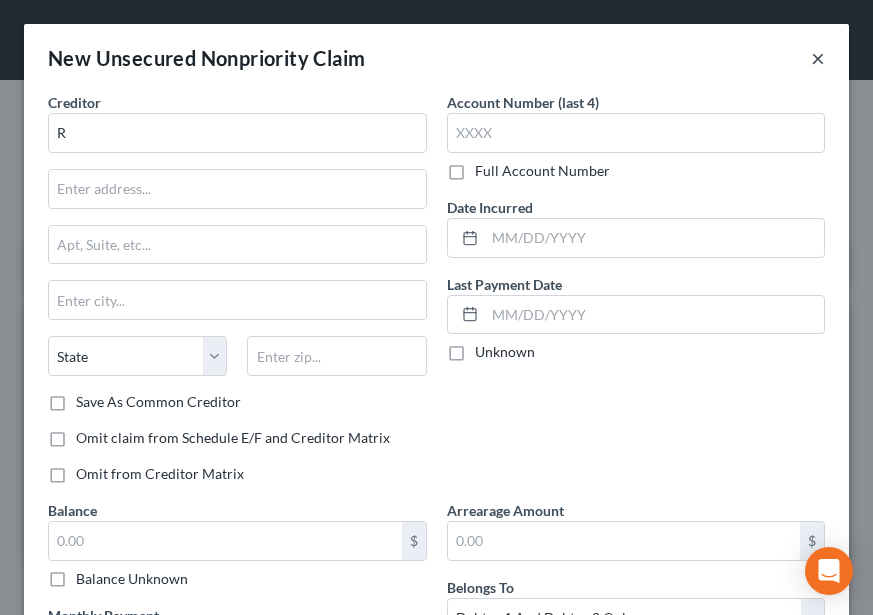 click on "×" at bounding box center [818, 58] 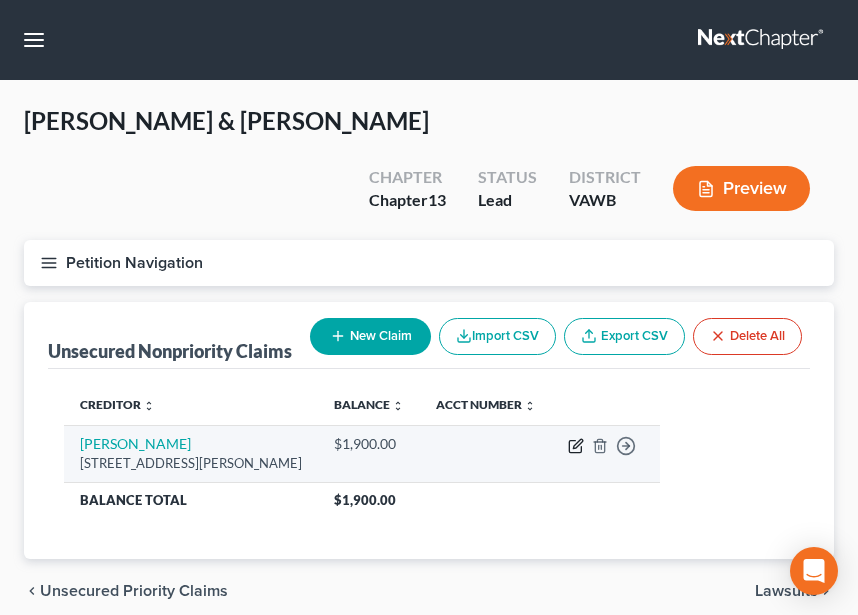 click 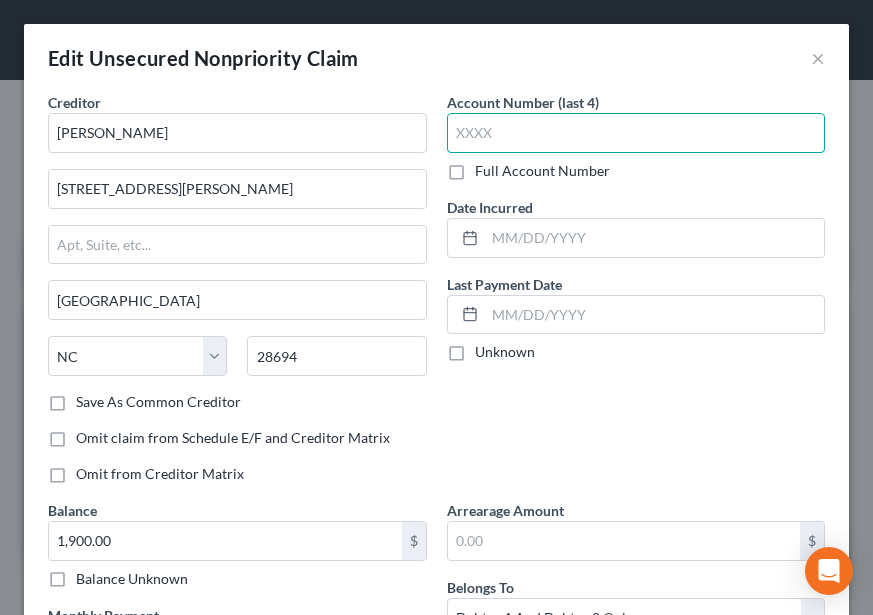click at bounding box center (636, 133) 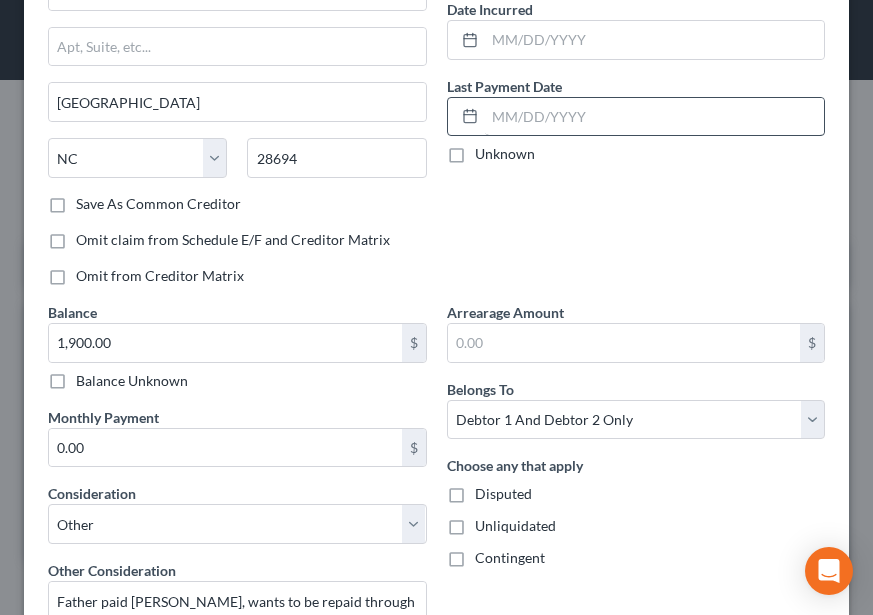 scroll, scrollTop: 200, scrollLeft: 0, axis: vertical 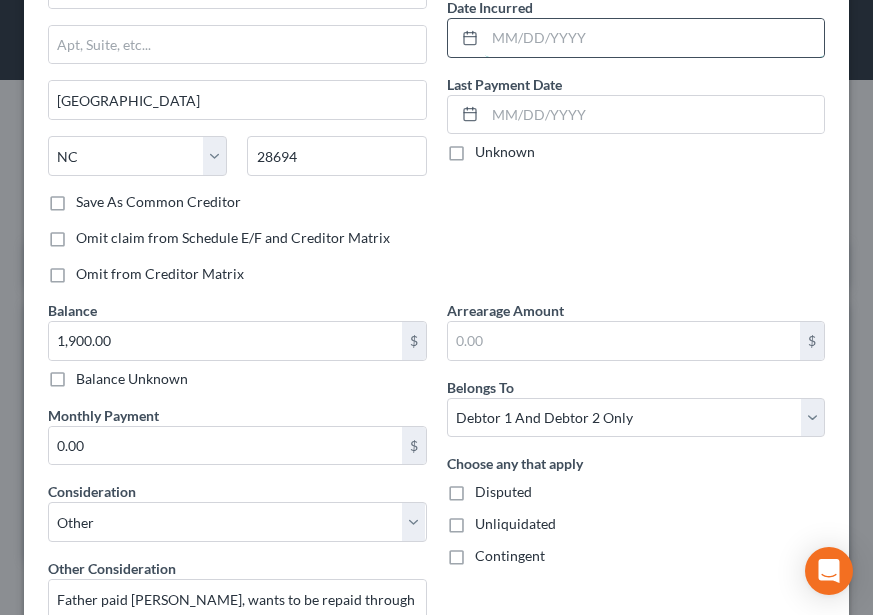 click at bounding box center (655, 38) 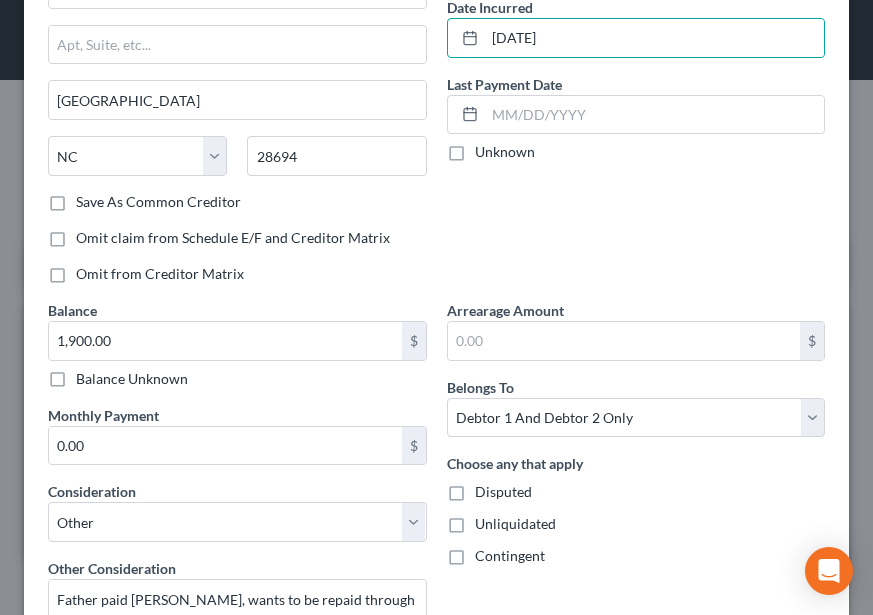 click on "Account Number (last 4)
Full Account Number
Date Incurred         04/02/2025 Last Payment Date         Unknown" at bounding box center (636, 96) 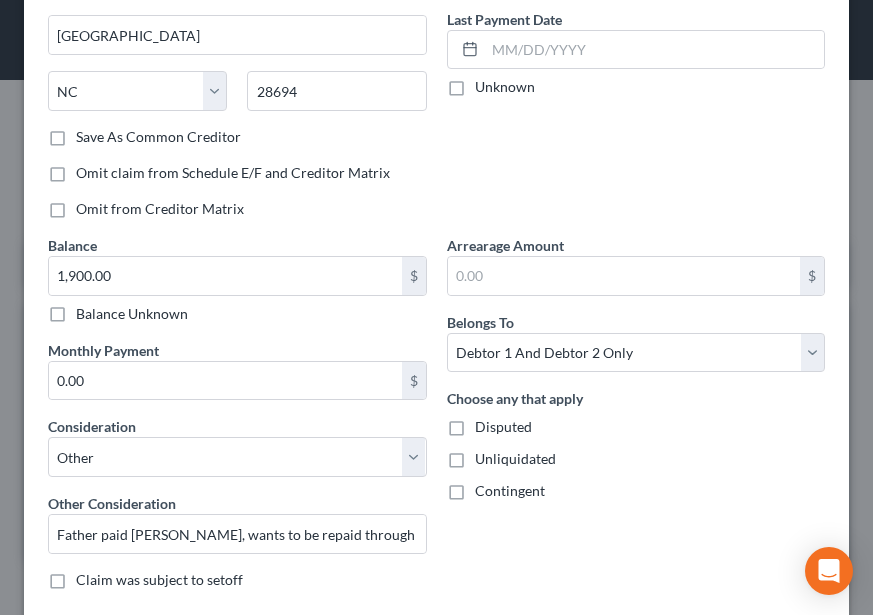 scroll, scrollTop: 300, scrollLeft: 0, axis: vertical 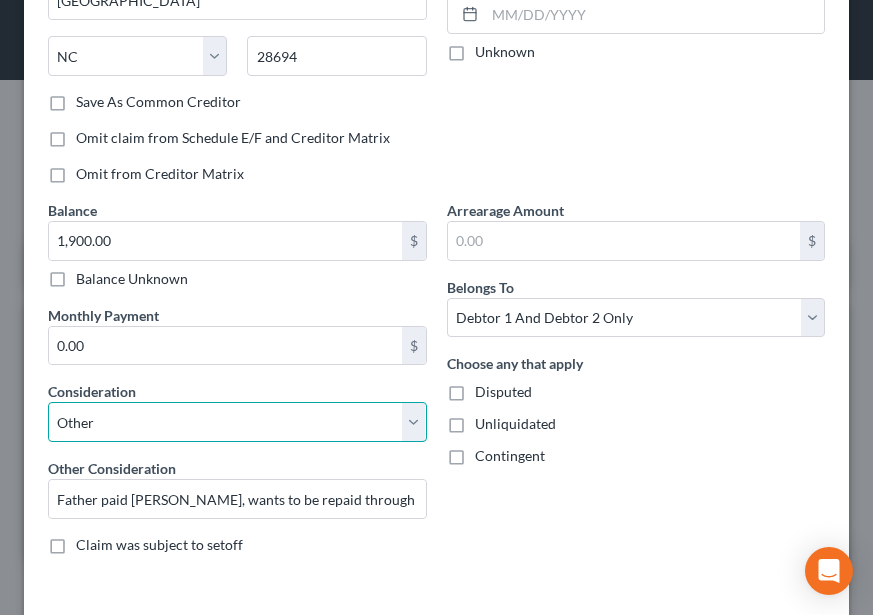 click on "Select Cable / Satellite Services Collection Agency Credit Card Debt Debt Counseling / Attorneys Deficiency Balance Domestic Support Obligations Home / Car Repairs Income Taxes Judgment Liens Medical Services Monies Loaned / Advanced Mortgage Obligation From Divorce Or Separation Obligation To Pensions Other Overdrawn Bank Account Promised To Help Pay Creditors Student Loans Suppliers And Vendors Telephone / Internet Services Utility Services" at bounding box center (237, 422) 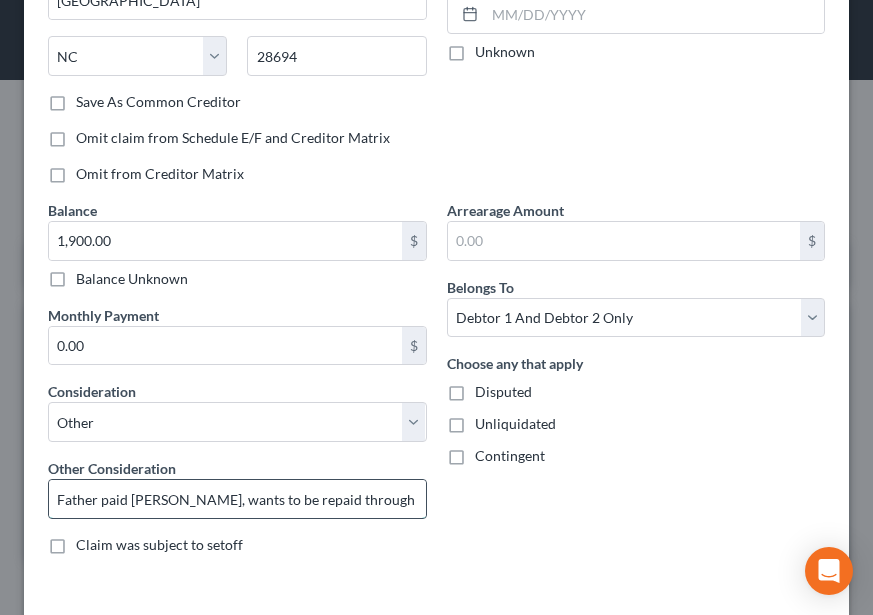 drag, startPoint x: 400, startPoint y: 493, endPoint x: 349, endPoint y: 492, distance: 51.009804 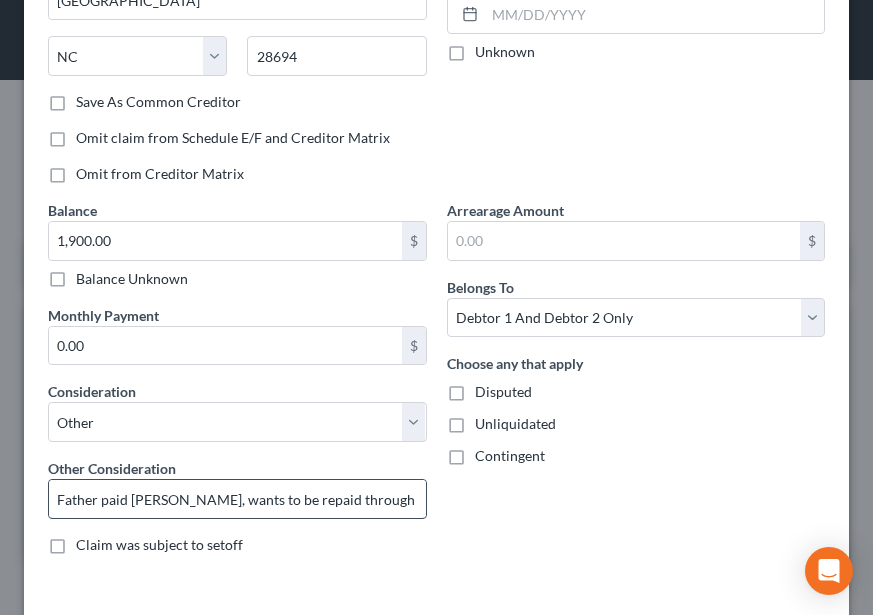 click on "Father paid bankrup, wants to be repaid through the plan" at bounding box center (237, 499) 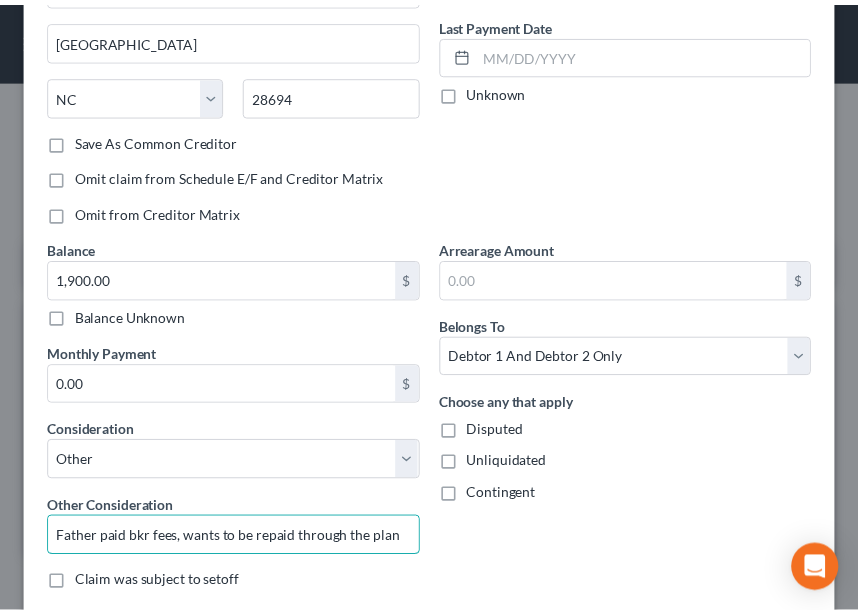 scroll, scrollTop: 398, scrollLeft: 0, axis: vertical 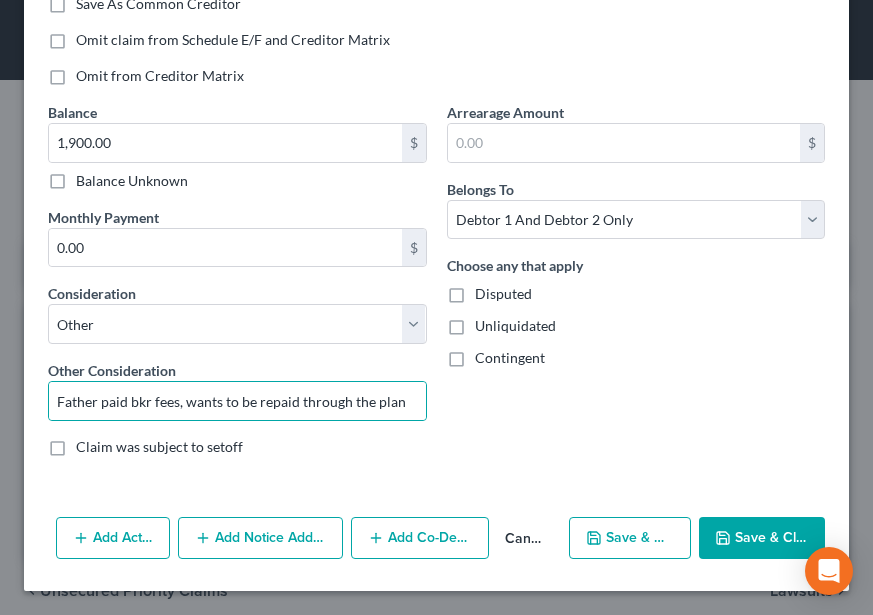 drag, startPoint x: 764, startPoint y: 535, endPoint x: 861, endPoint y: 416, distance: 153.52524 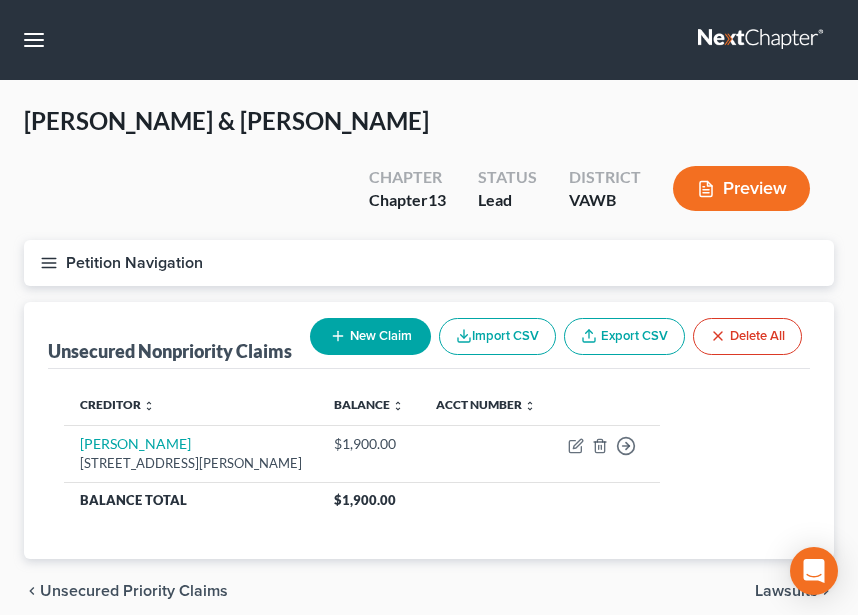 drag, startPoint x: 49, startPoint y: 263, endPoint x: 68, endPoint y: 182, distance: 83.198555 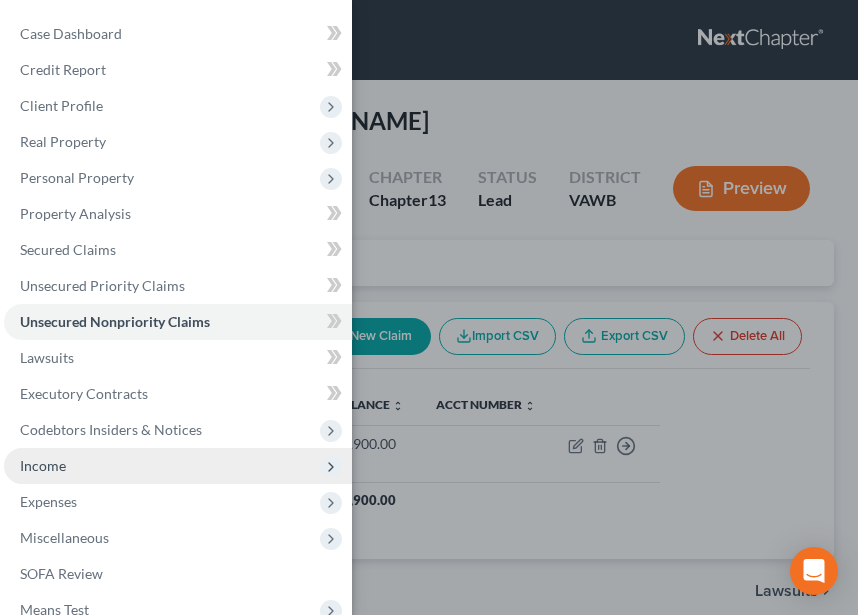 click on "Income" at bounding box center [178, 466] 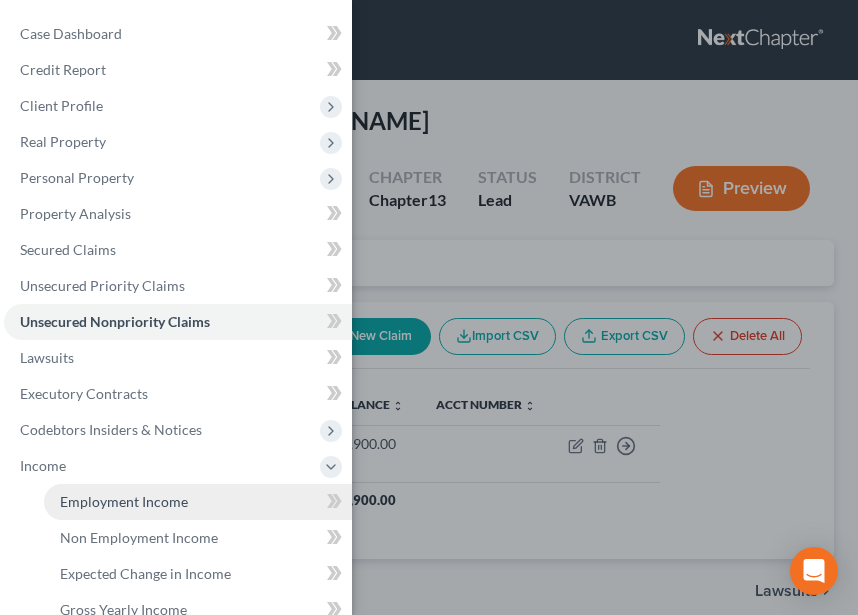 click on "Employment Income" at bounding box center [124, 501] 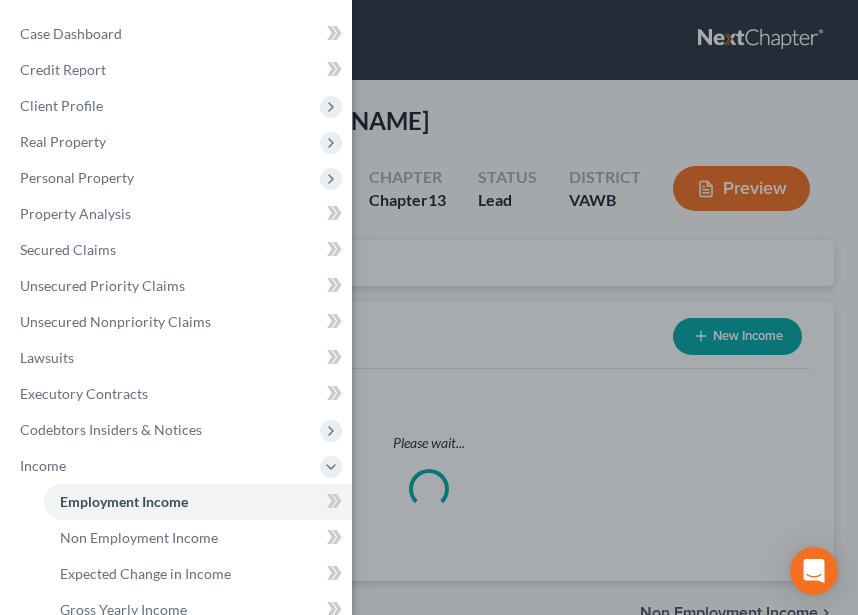 click on "Case Dashboard
Payments
Invoices
Payments
Payments
Credit Report
Client Profile" at bounding box center (429, 307) 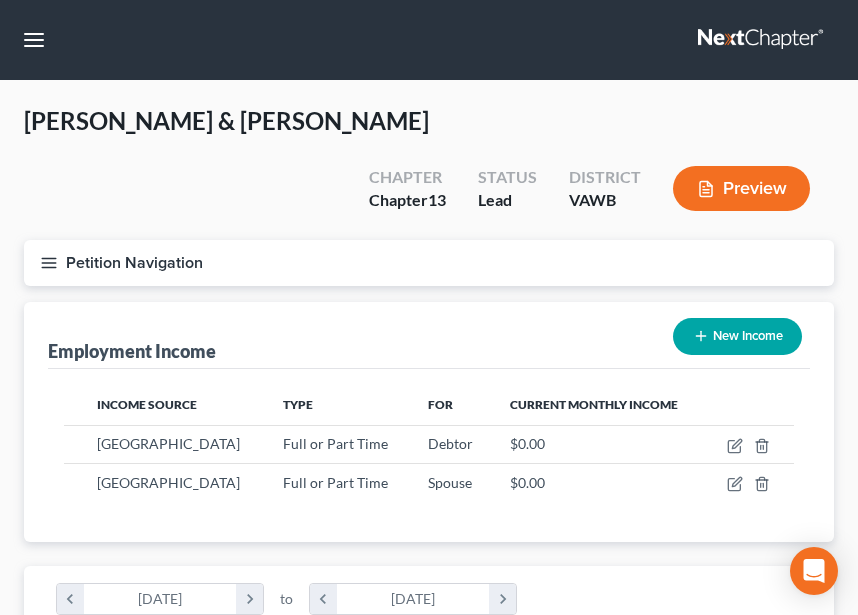 scroll, scrollTop: 999635, scrollLeft: 999230, axis: both 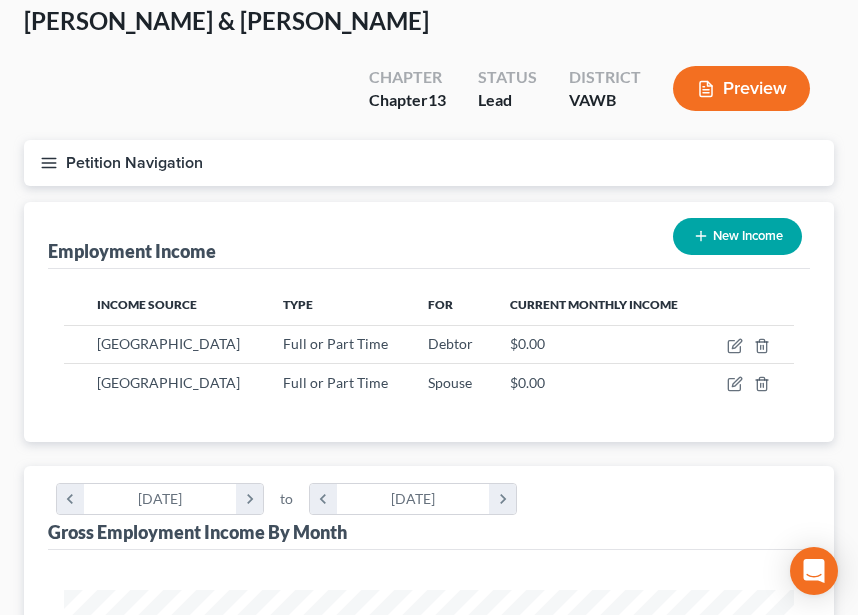 click on "Petition Navigation" at bounding box center [429, 163] 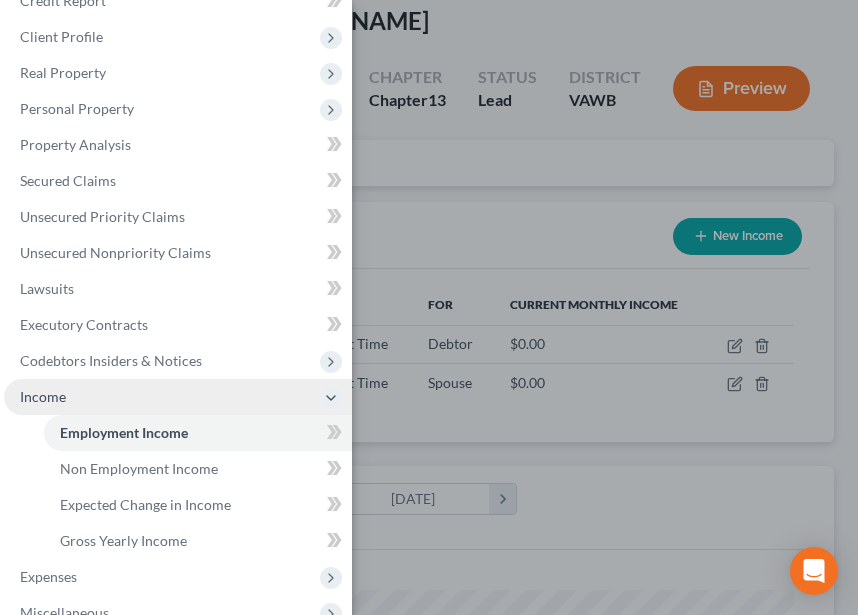 scroll, scrollTop: 200, scrollLeft: 0, axis: vertical 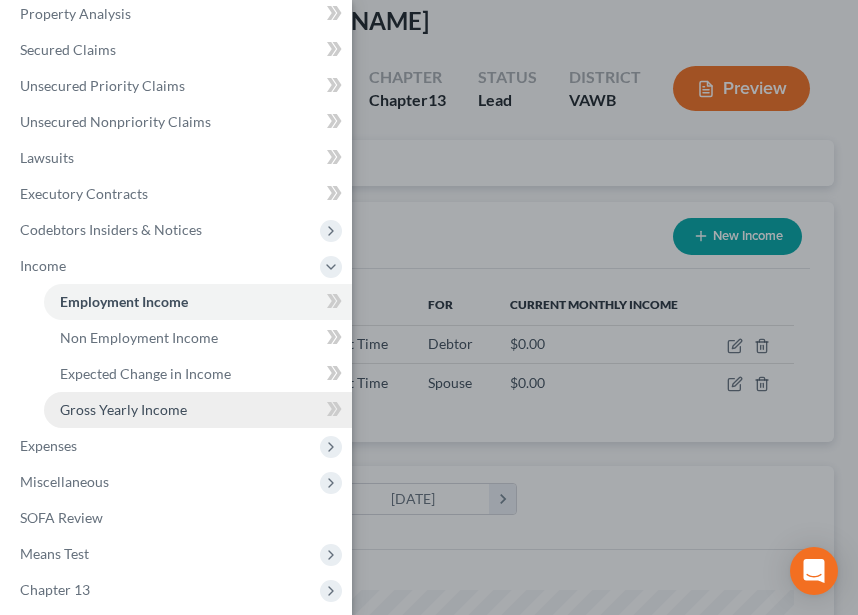 click on "Gross Yearly Income" at bounding box center [123, 409] 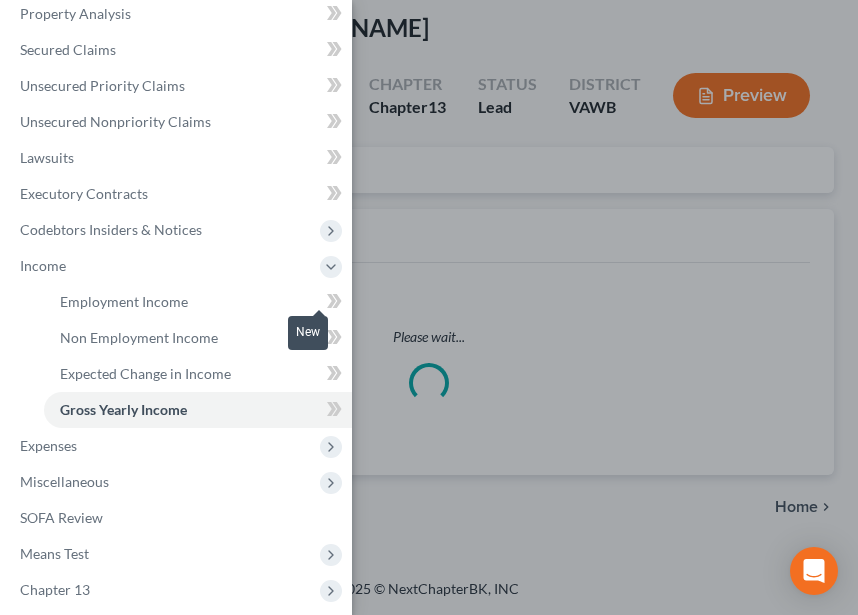 scroll, scrollTop: 0, scrollLeft: 0, axis: both 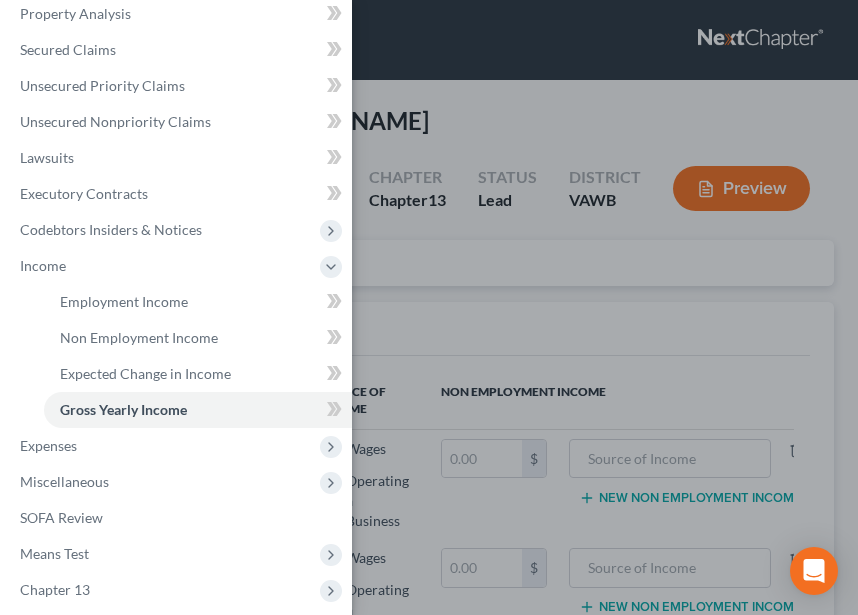 click on "Case Dashboard
Payments
Invoices
Payments
Payments
Credit Report
Client Profile" at bounding box center (429, 307) 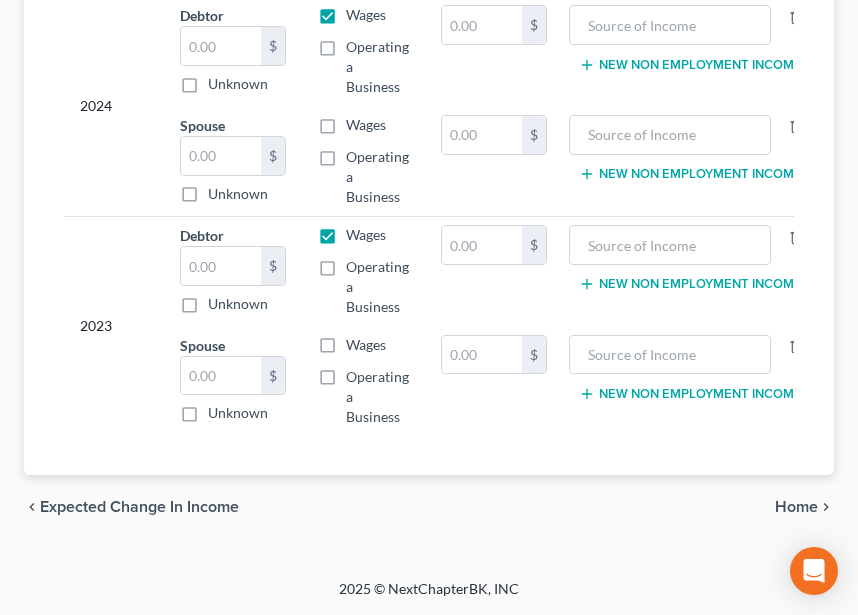 scroll, scrollTop: 668, scrollLeft: 0, axis: vertical 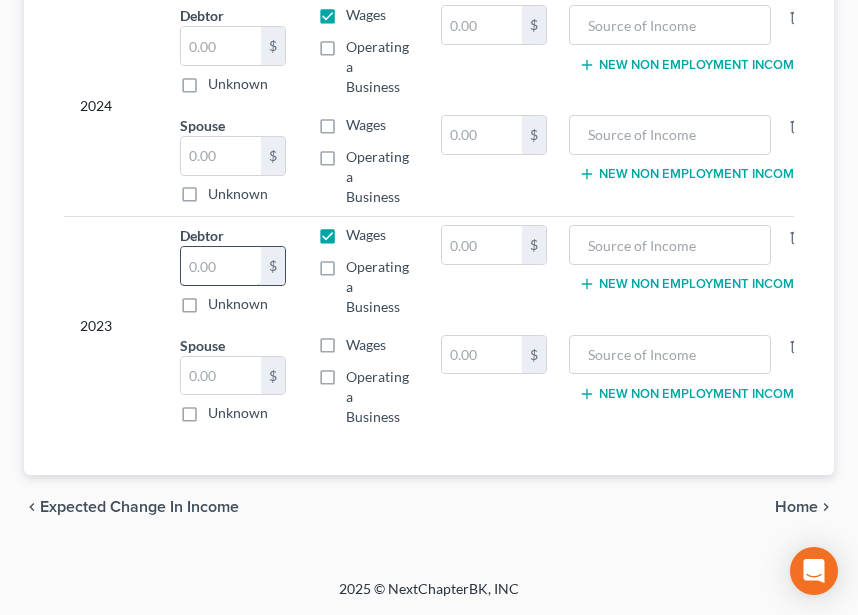 drag, startPoint x: 226, startPoint y: 237, endPoint x: 230, endPoint y: 249, distance: 12.649111 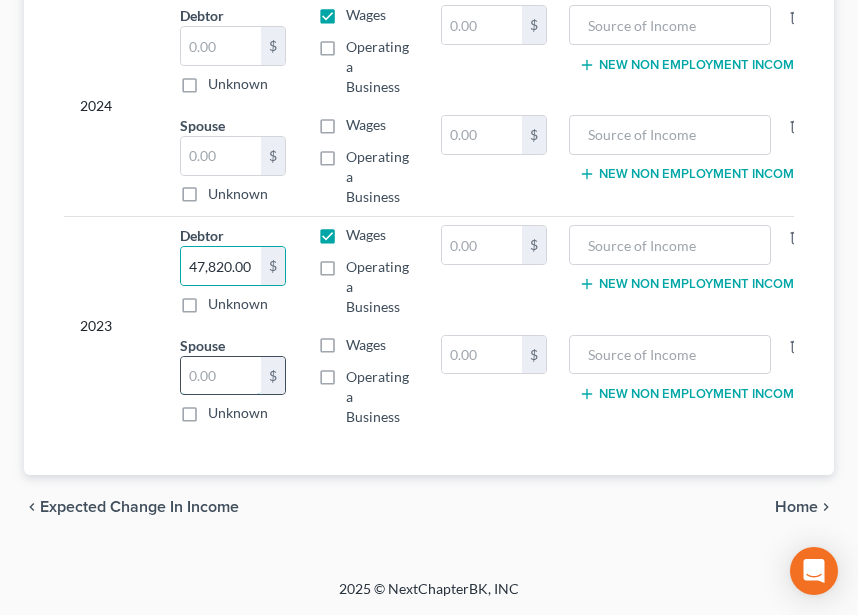 click at bounding box center [221, 376] 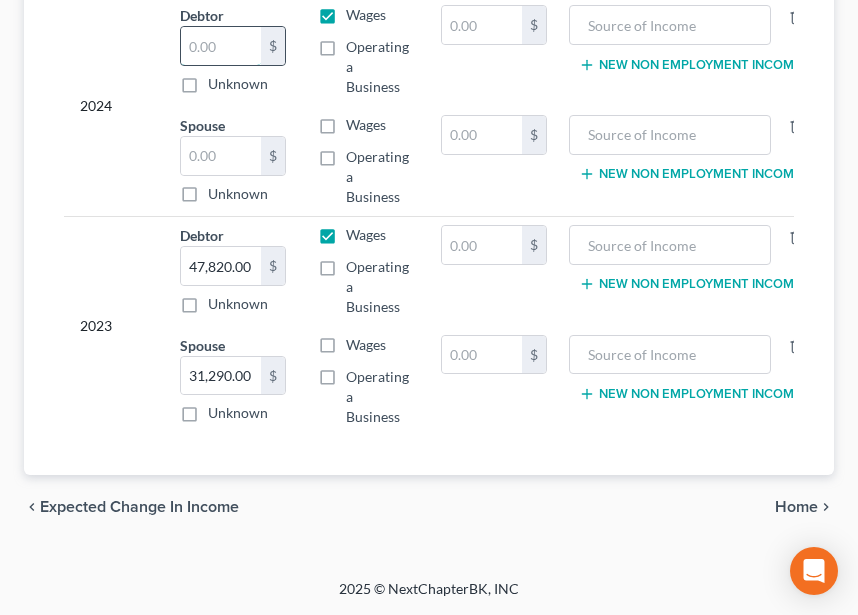 click at bounding box center [221, 46] 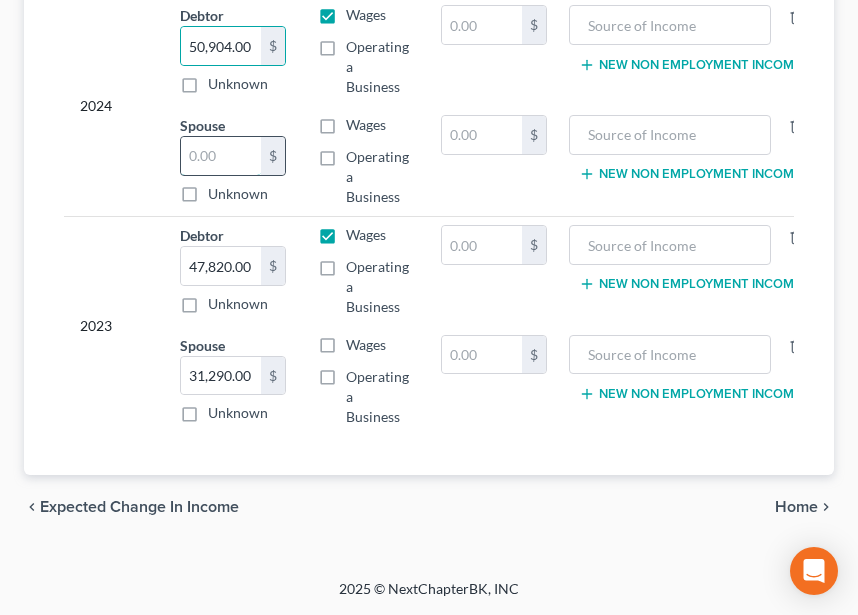 click at bounding box center [221, 156] 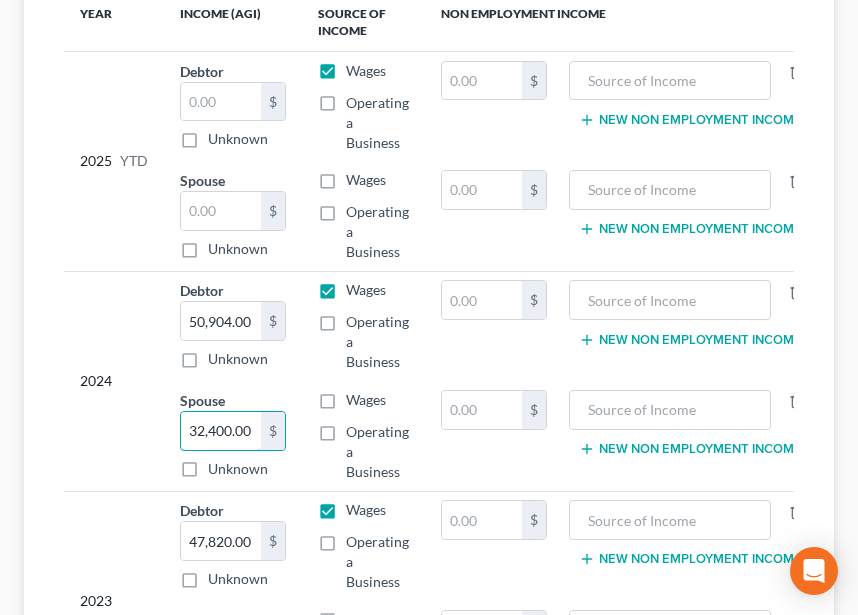 scroll, scrollTop: 368, scrollLeft: 0, axis: vertical 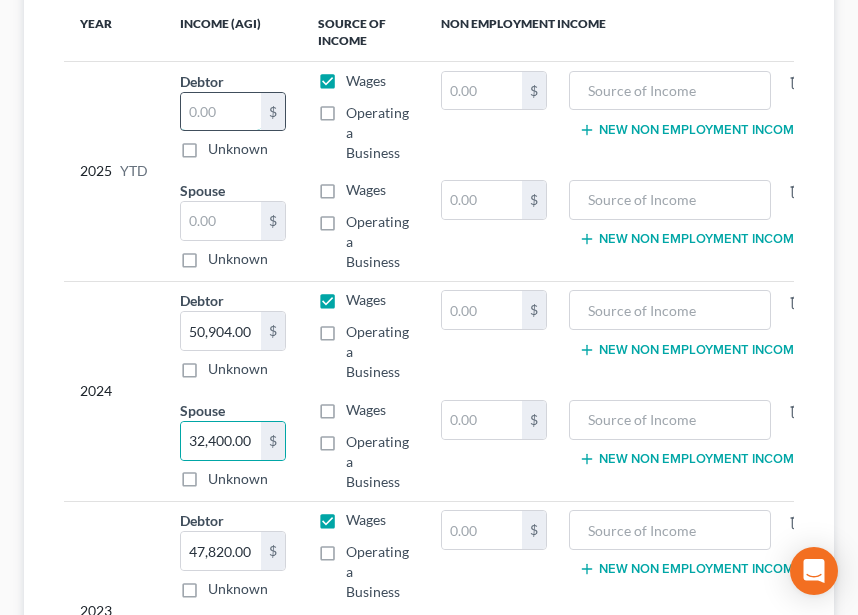 click at bounding box center (221, 112) 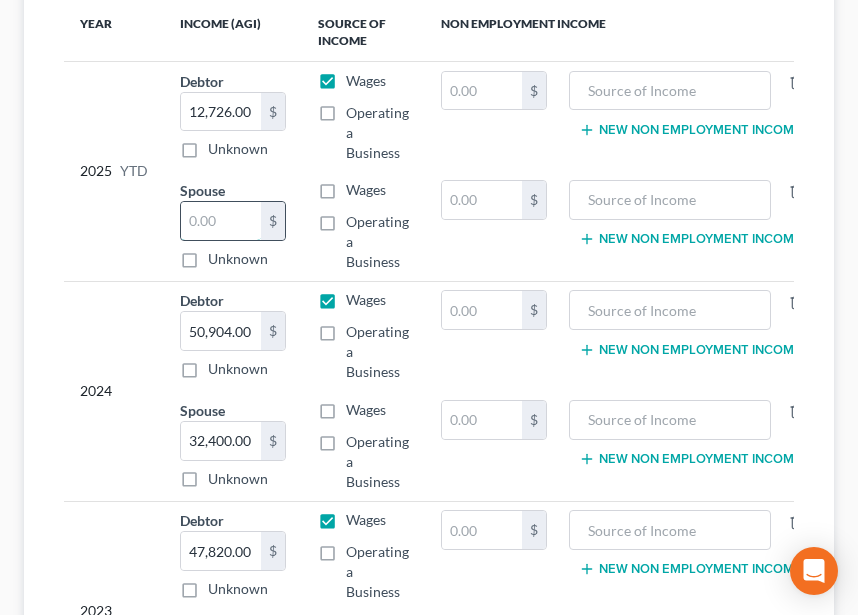 click at bounding box center (221, 221) 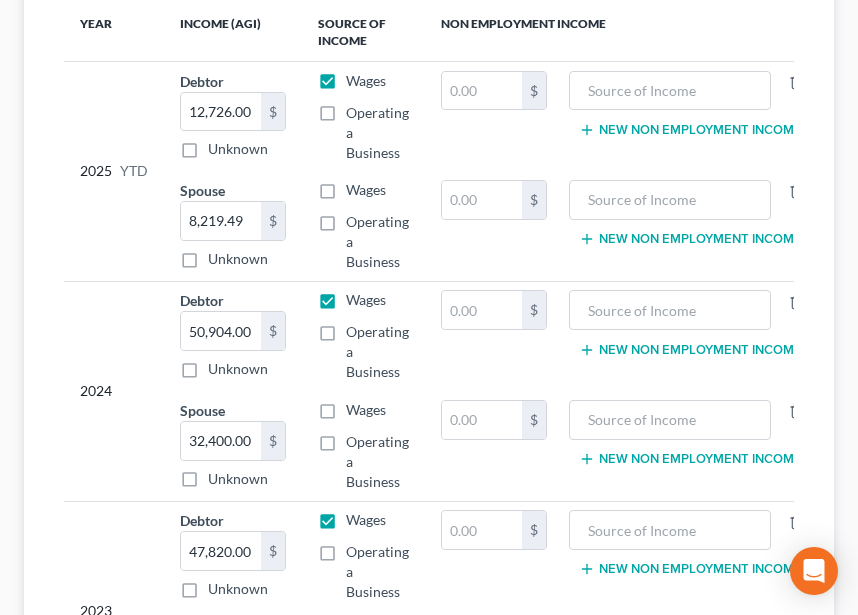 click on "Wages" at bounding box center (366, 189) 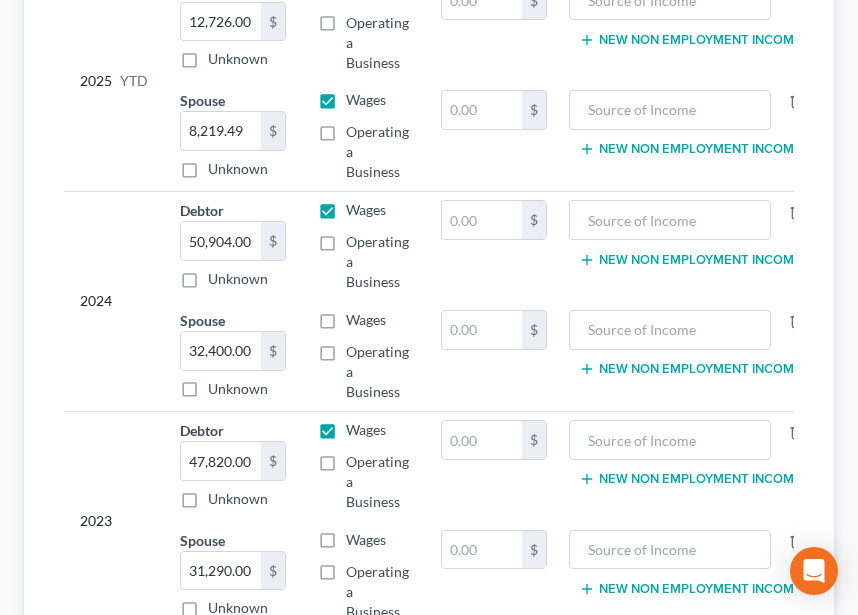 scroll, scrollTop: 568, scrollLeft: 0, axis: vertical 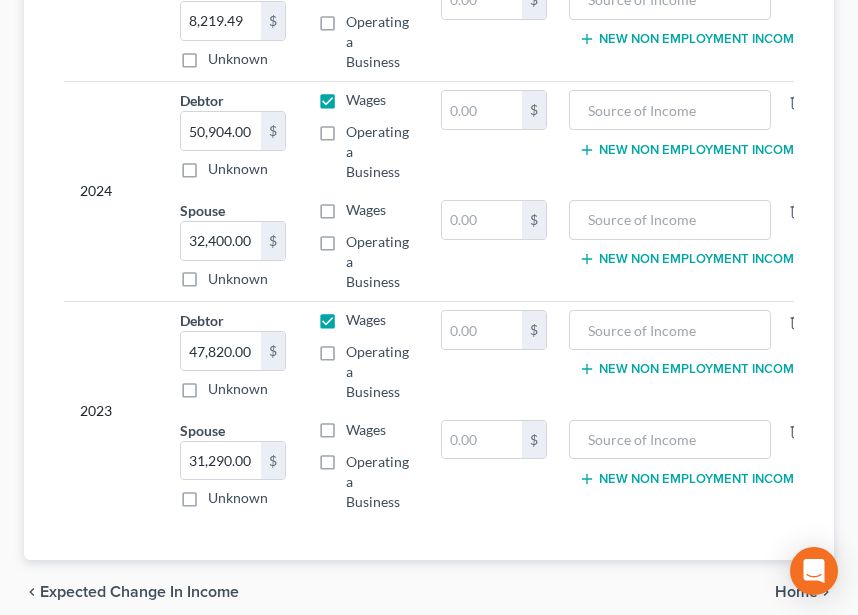 click on "Wages" at bounding box center (366, 209) 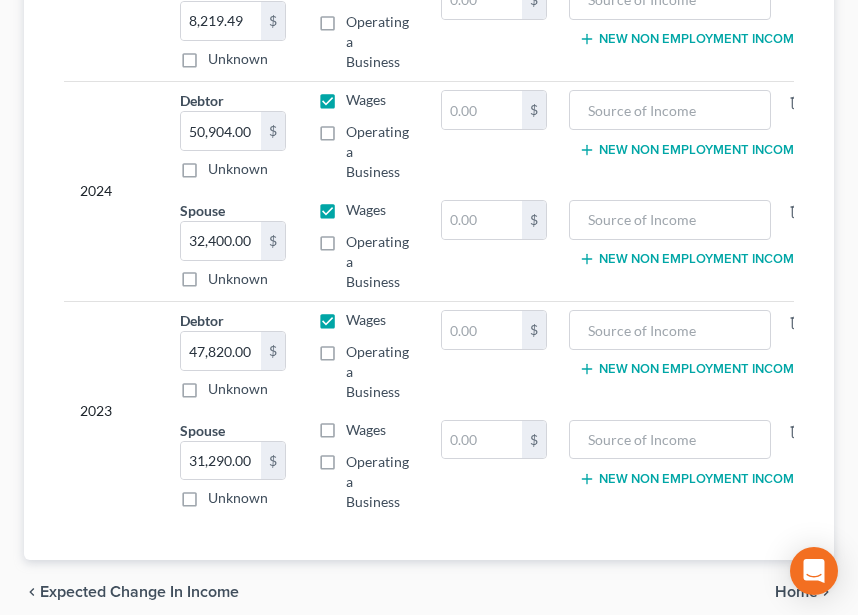 click on "Wages" at bounding box center (366, 429) 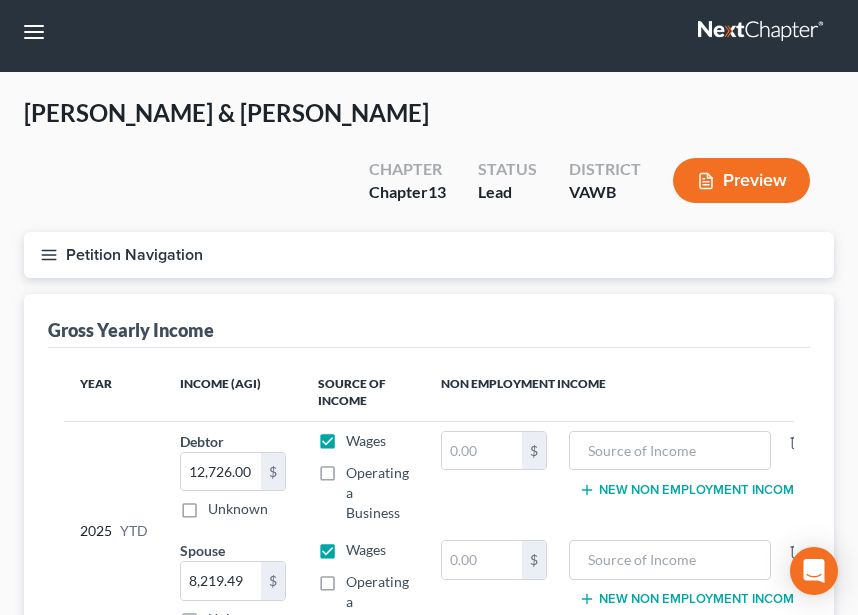 scroll, scrollTop: 0, scrollLeft: 0, axis: both 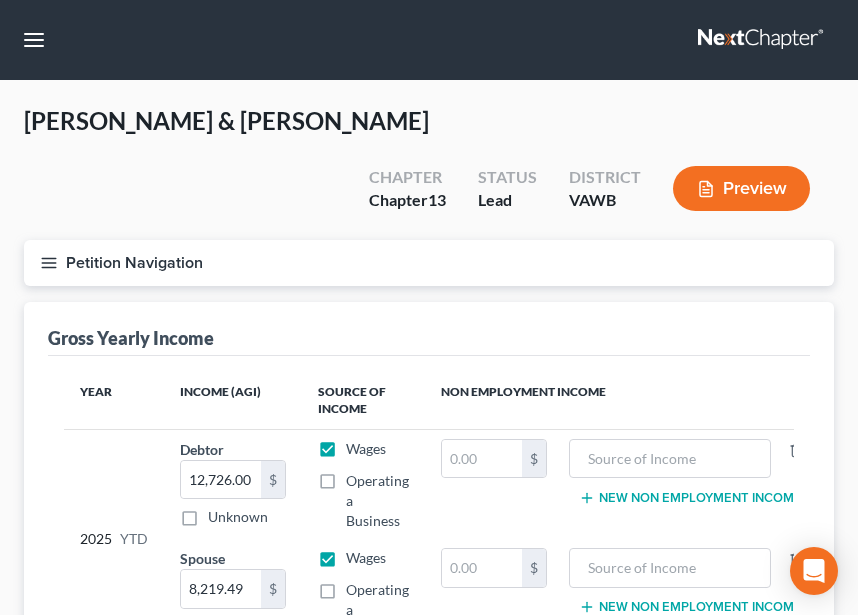 click on "Petition Navigation" at bounding box center (429, 263) 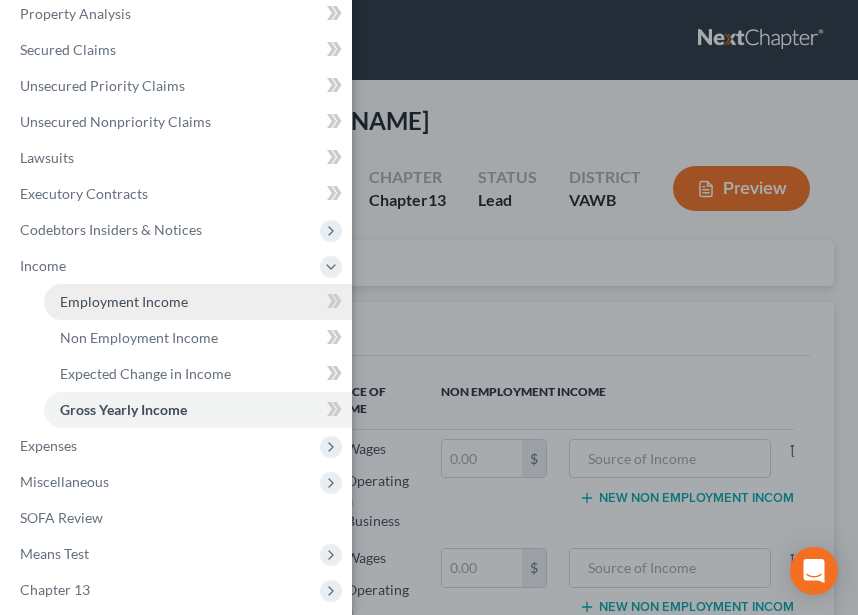click on "Employment Income" at bounding box center (124, 301) 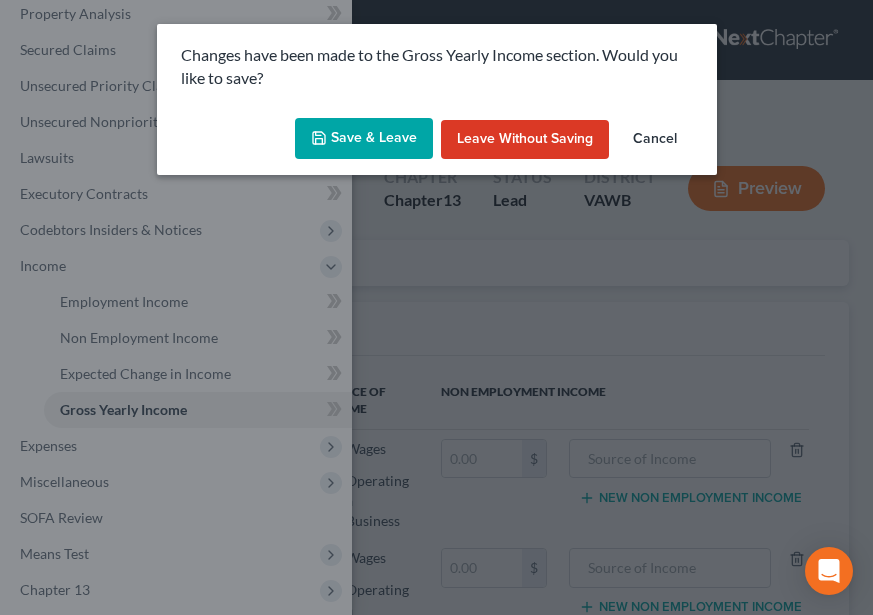 click on "Save & Leave" at bounding box center (364, 139) 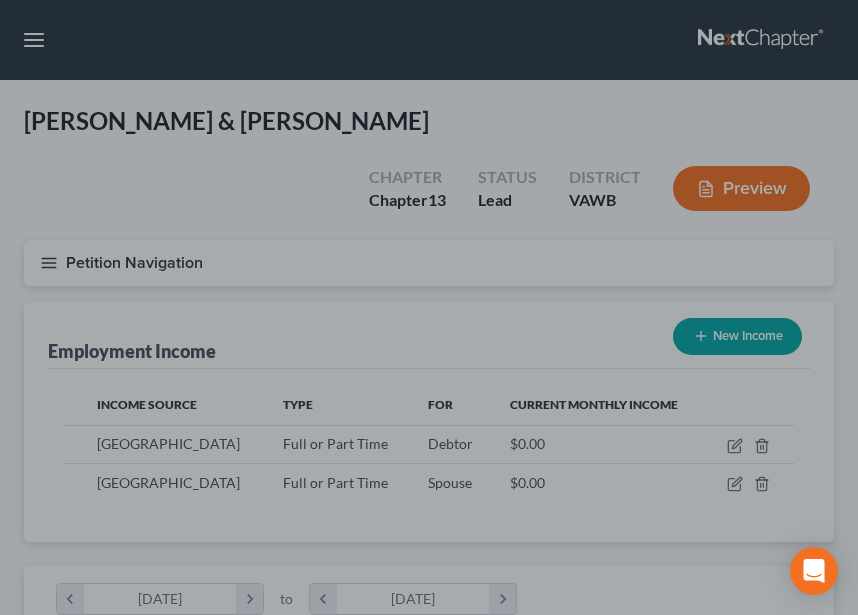 scroll, scrollTop: 999635, scrollLeft: 999230, axis: both 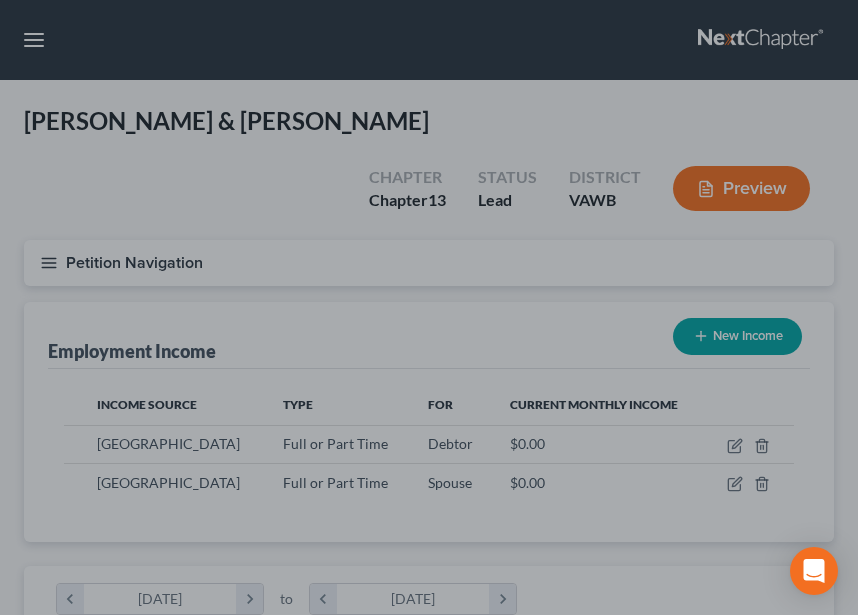 click at bounding box center (429, 307) 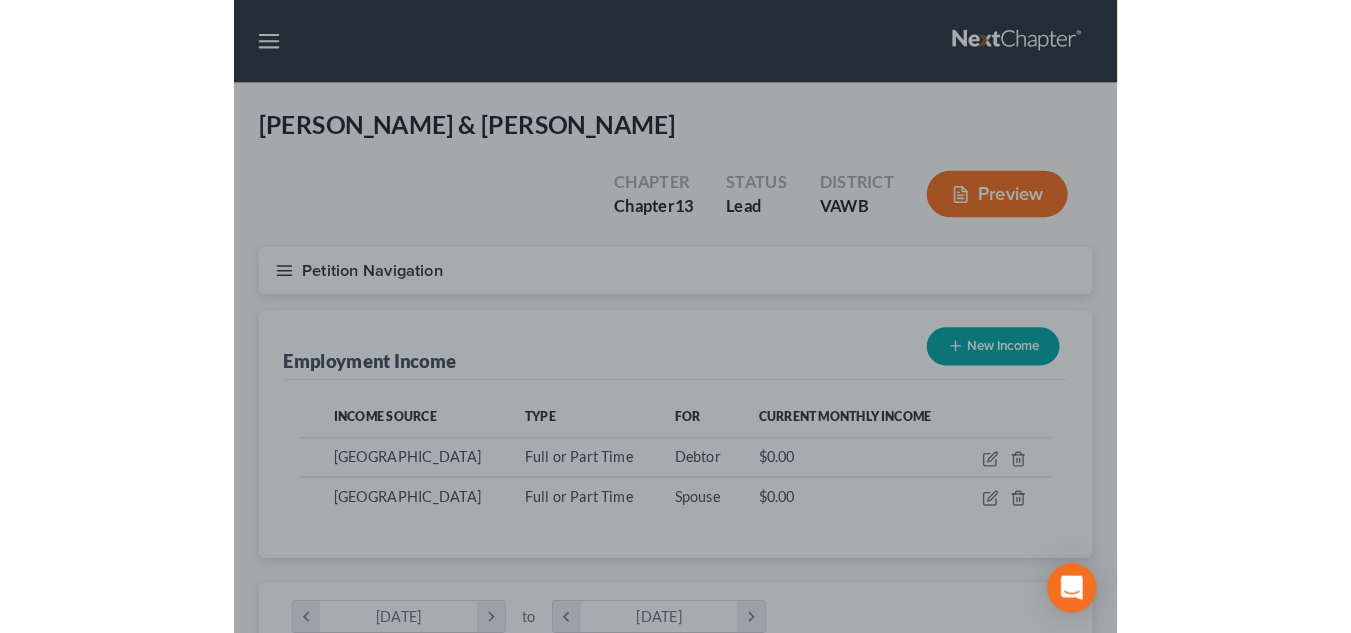 scroll, scrollTop: 359, scrollLeft: 544, axis: both 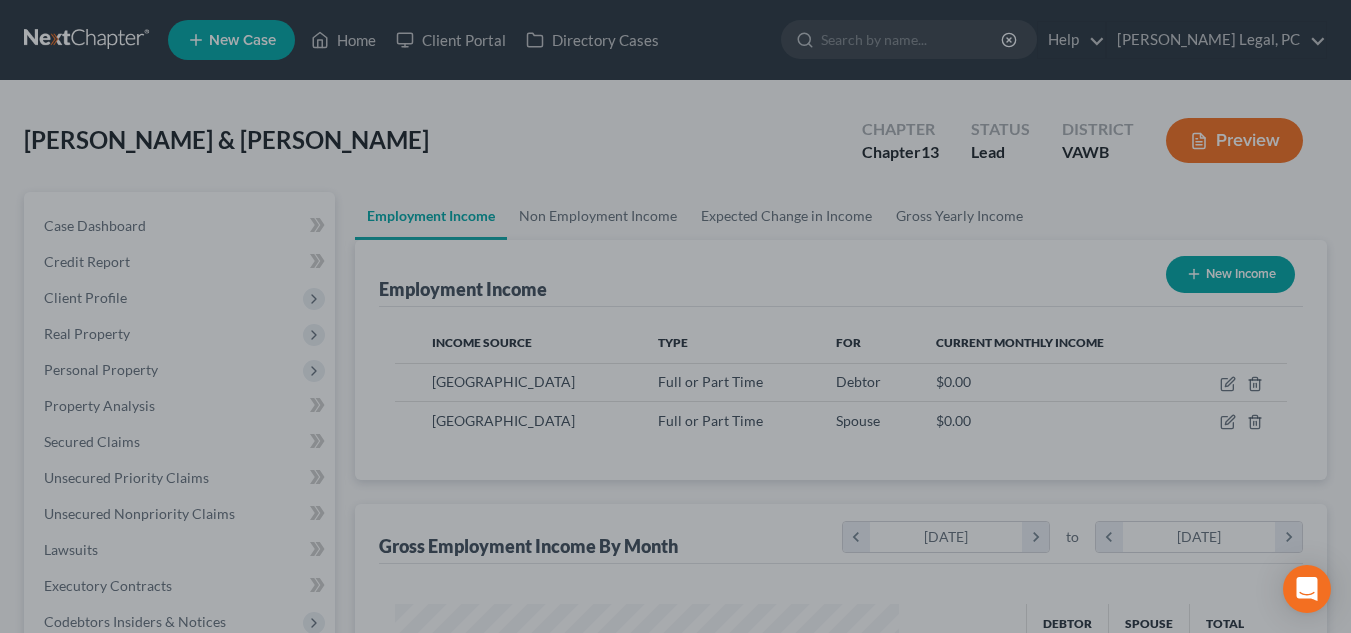 click at bounding box center [675, 316] 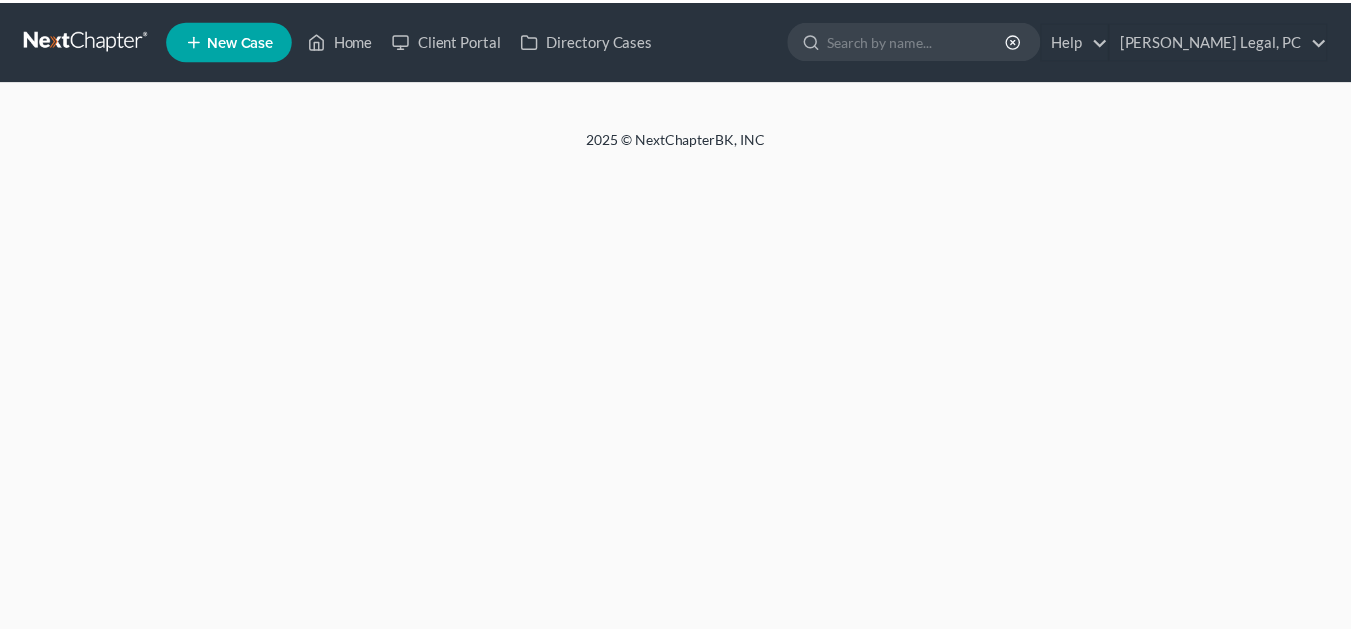 scroll, scrollTop: 0, scrollLeft: 0, axis: both 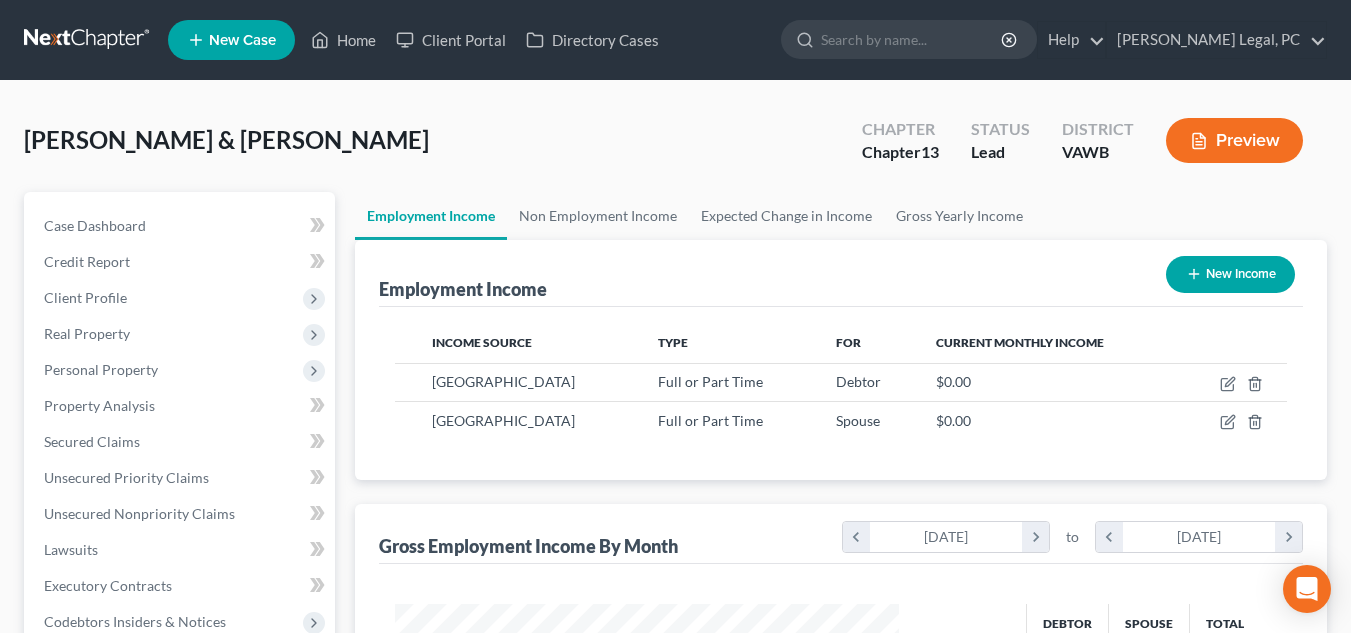 click at bounding box center (88, 40) 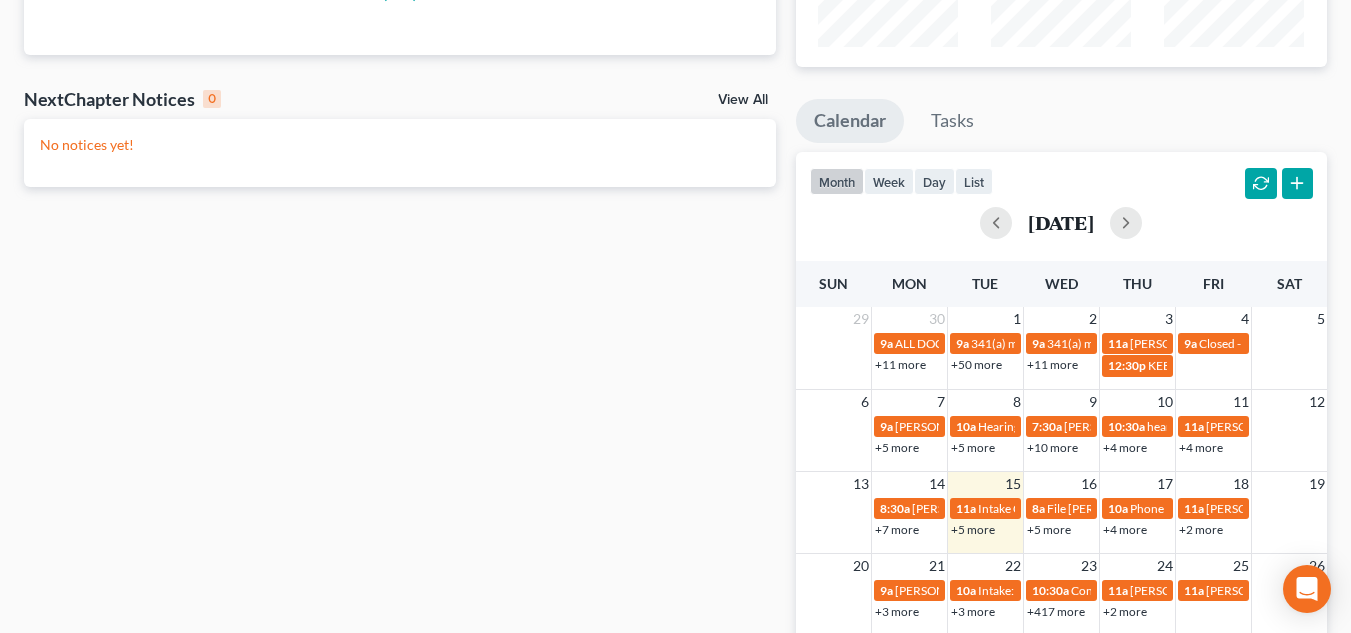 scroll, scrollTop: 0, scrollLeft: 0, axis: both 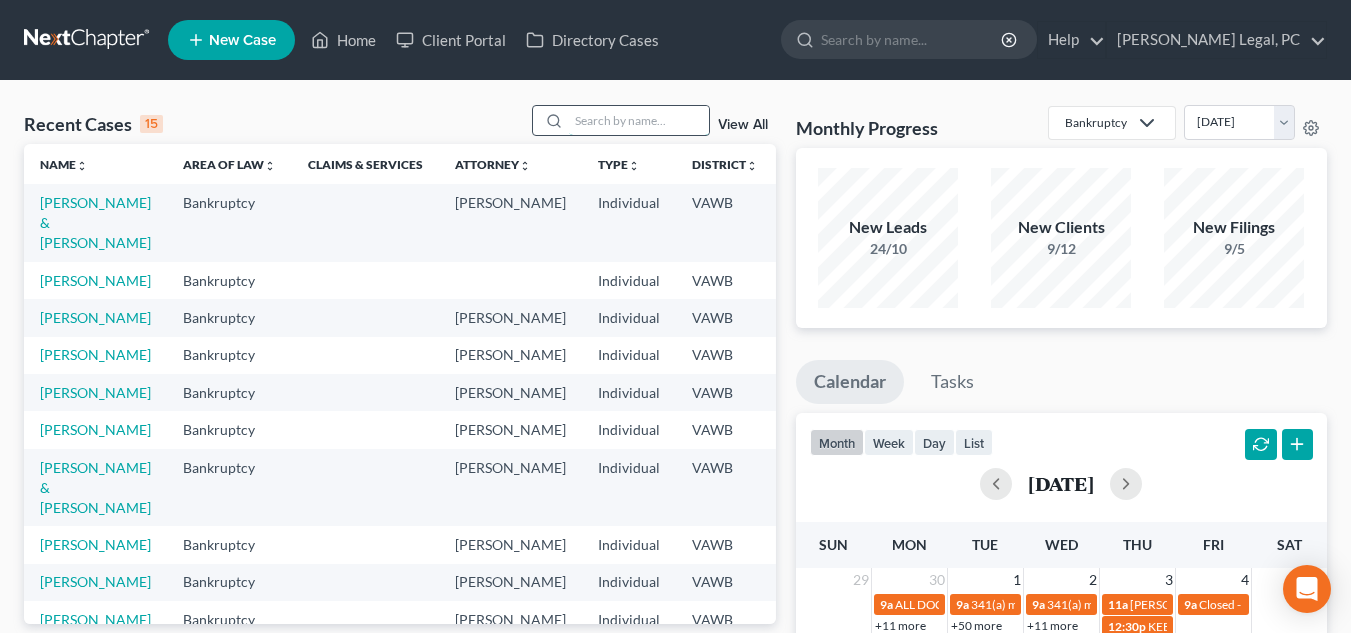 click at bounding box center [639, 120] 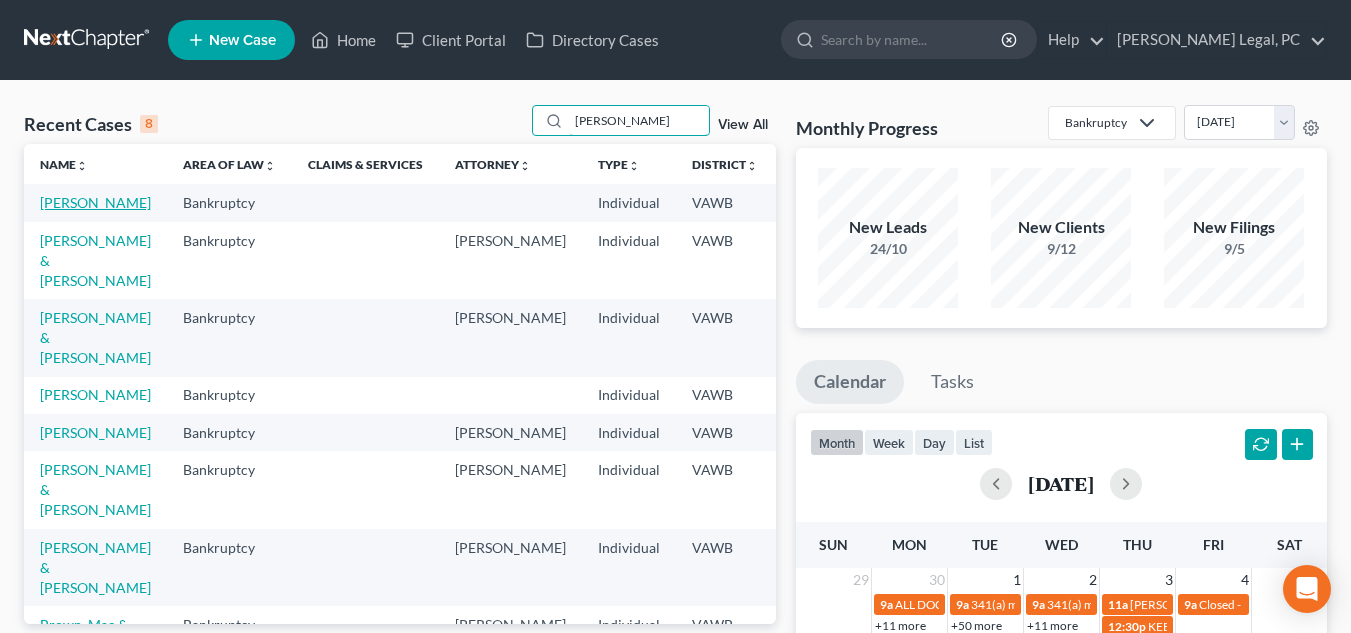 type on "[PERSON_NAME]" 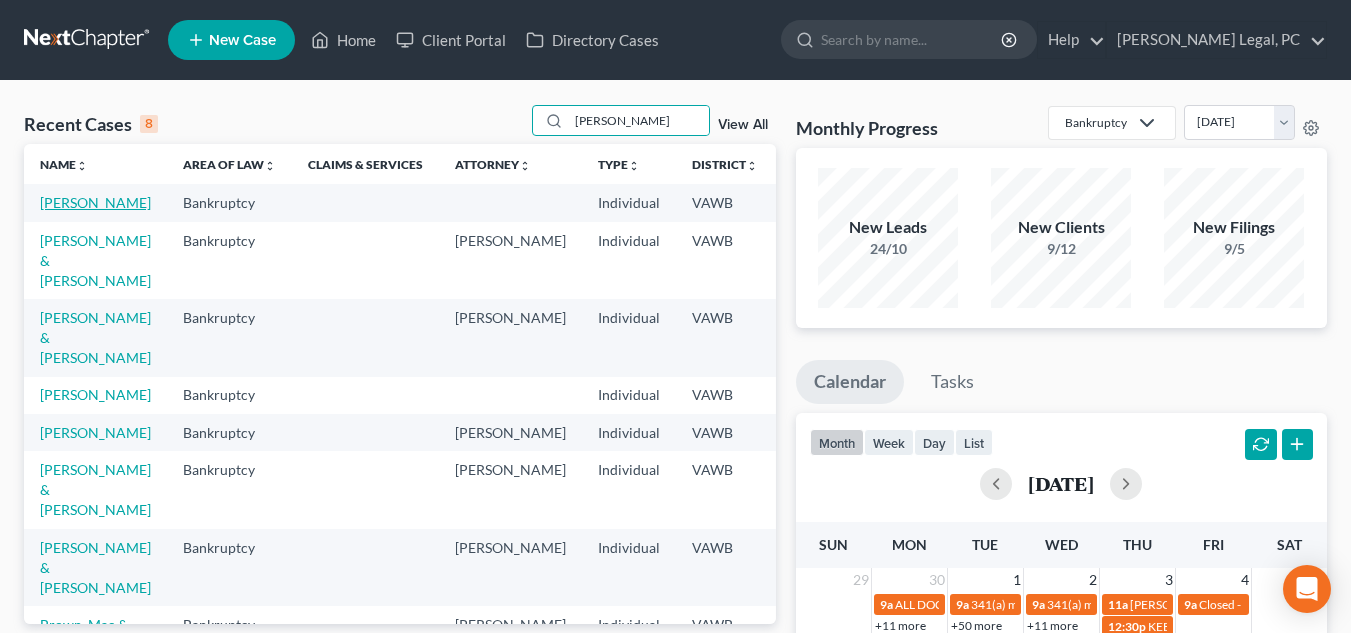 click on "[PERSON_NAME]" at bounding box center [95, 202] 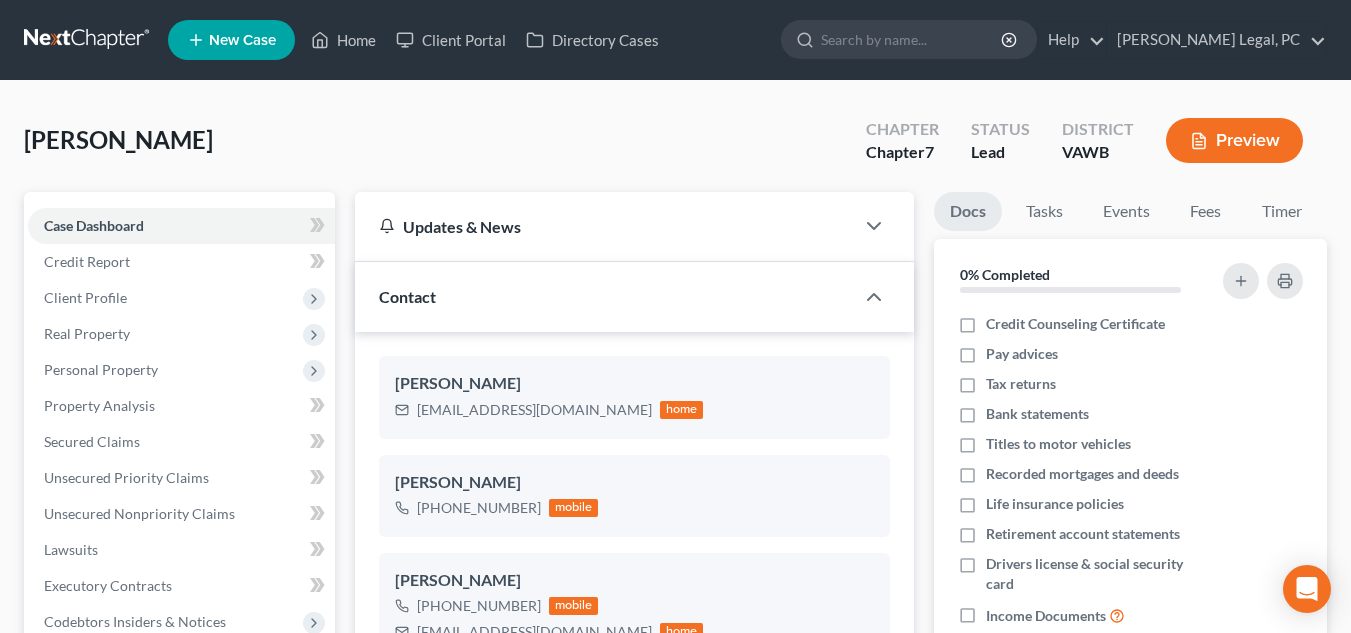 scroll, scrollTop: 758, scrollLeft: 0, axis: vertical 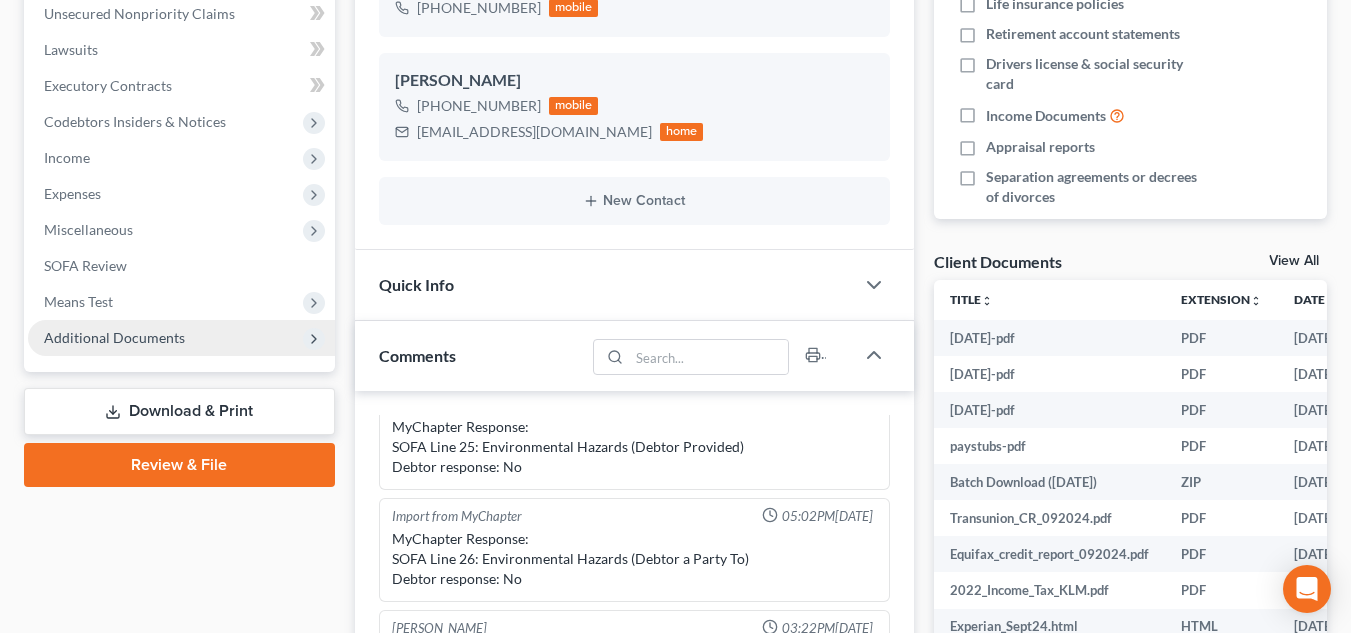 click on "Additional Documents" at bounding box center [114, 337] 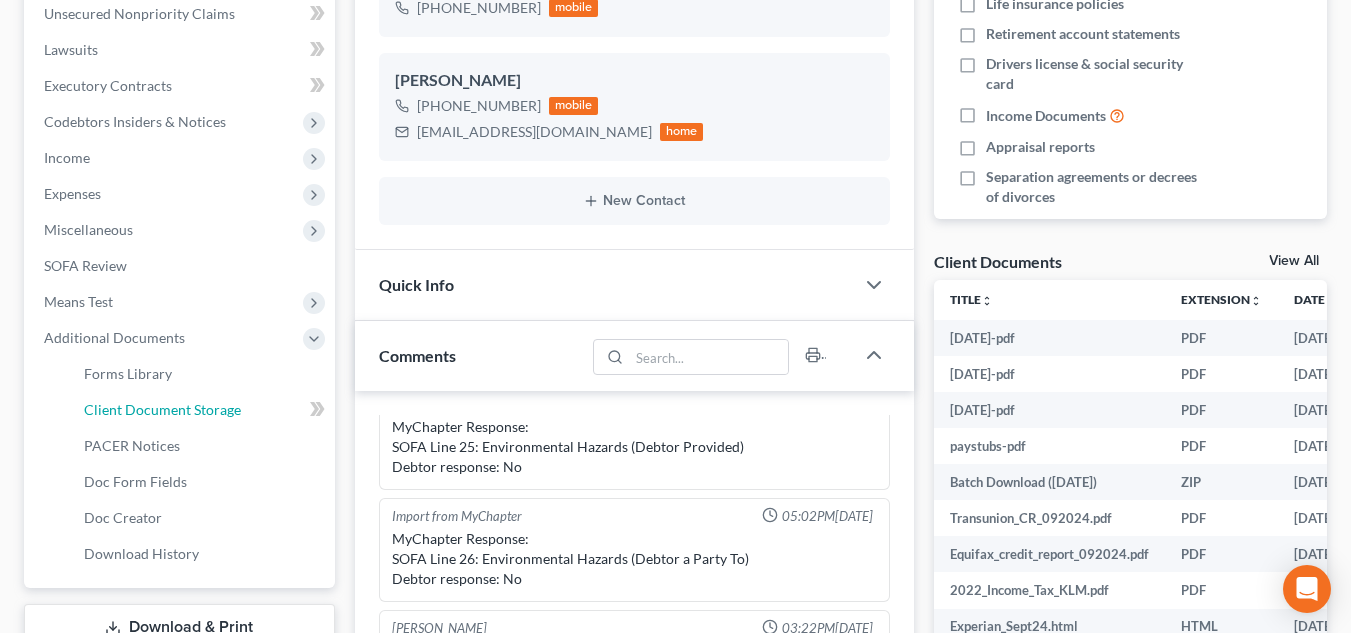 click on "Client Document Storage" at bounding box center (162, 409) 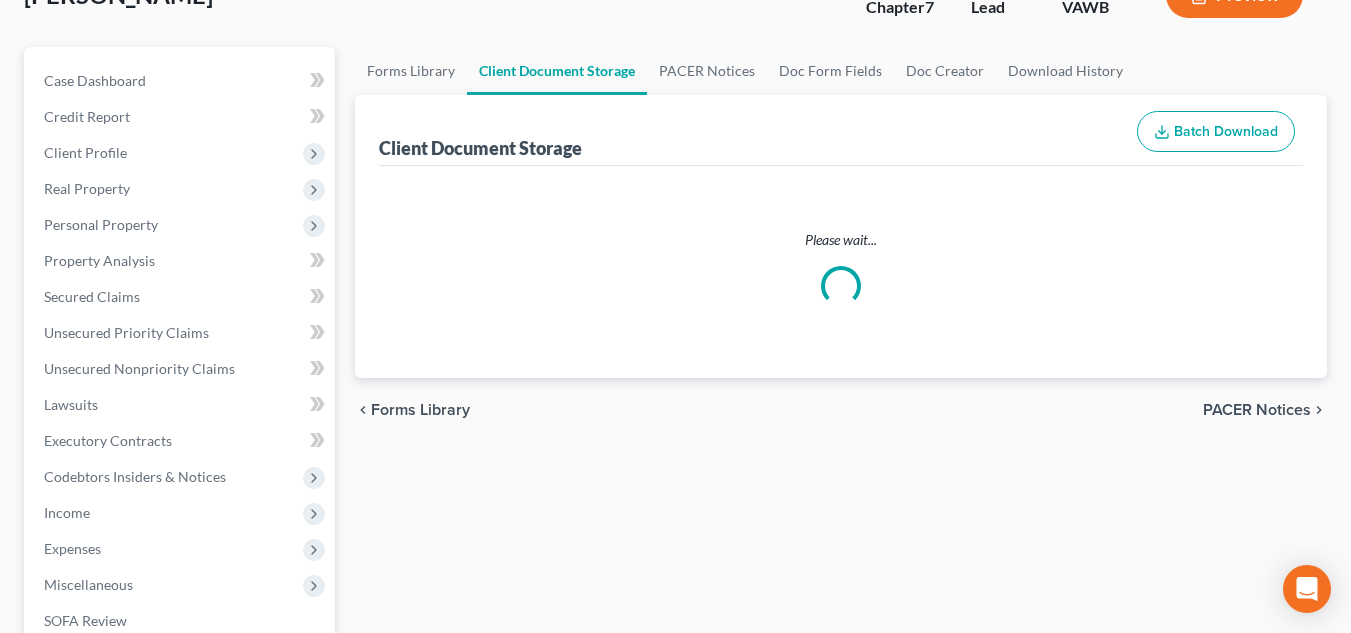 scroll, scrollTop: 0, scrollLeft: 0, axis: both 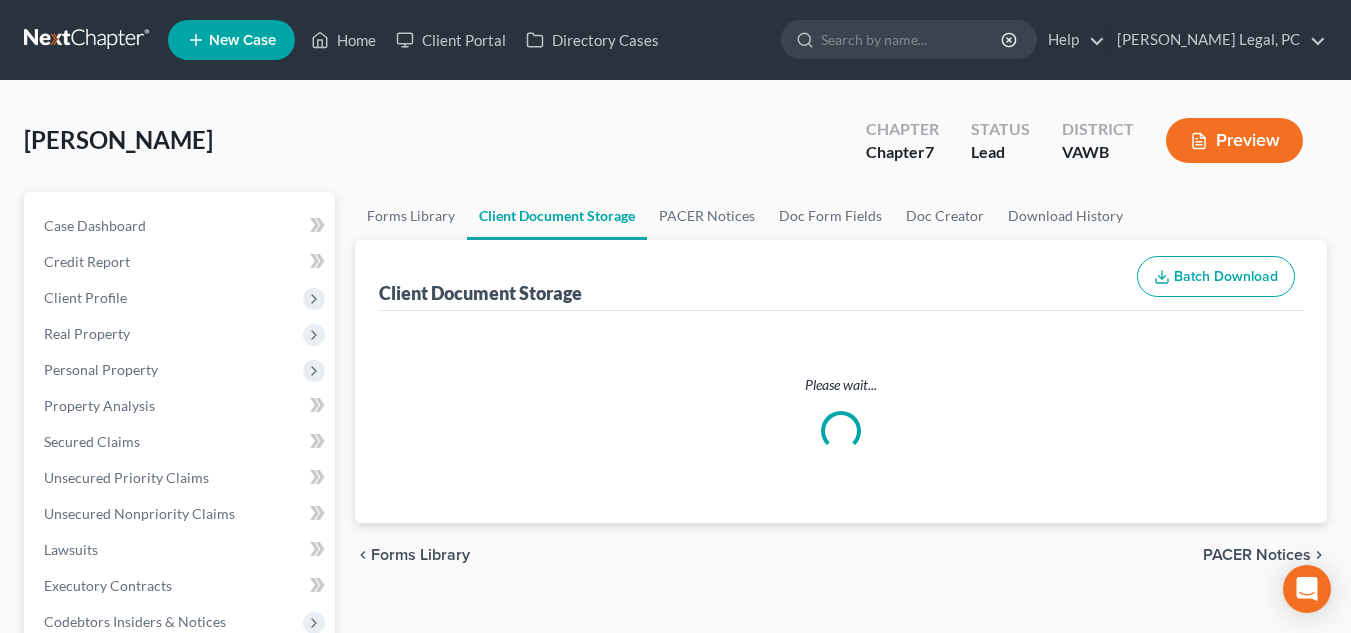 select on "0" 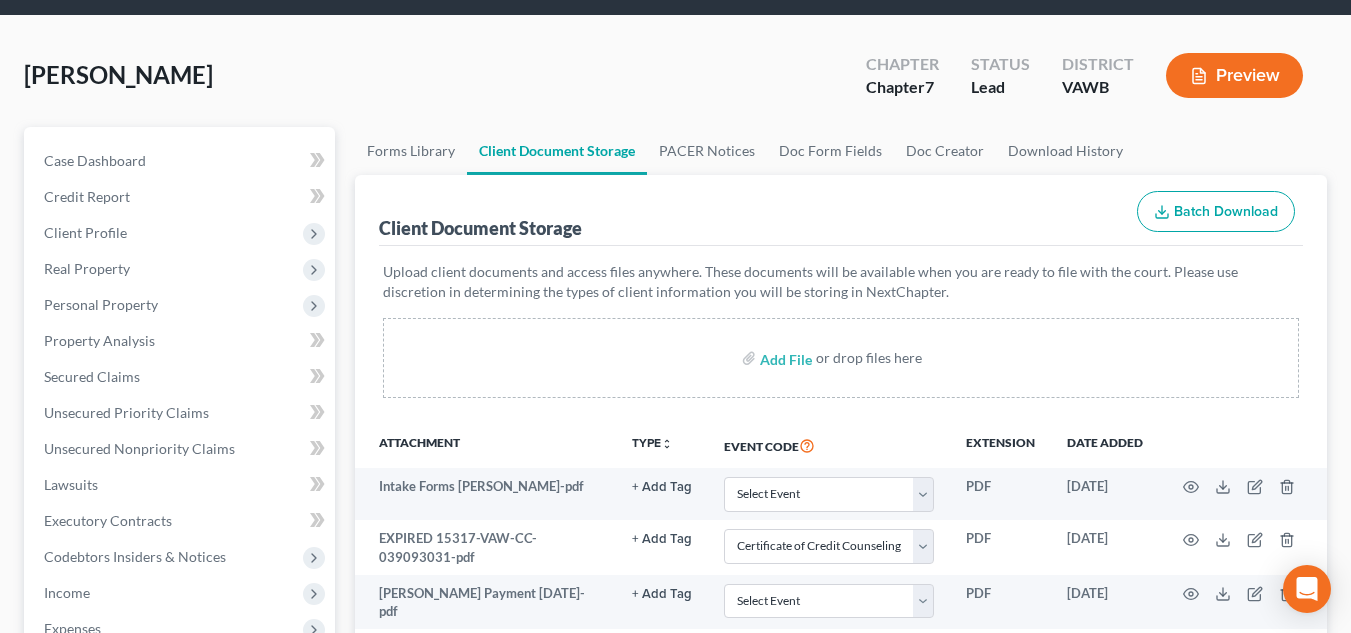 scroll, scrollTop: 100, scrollLeft: 0, axis: vertical 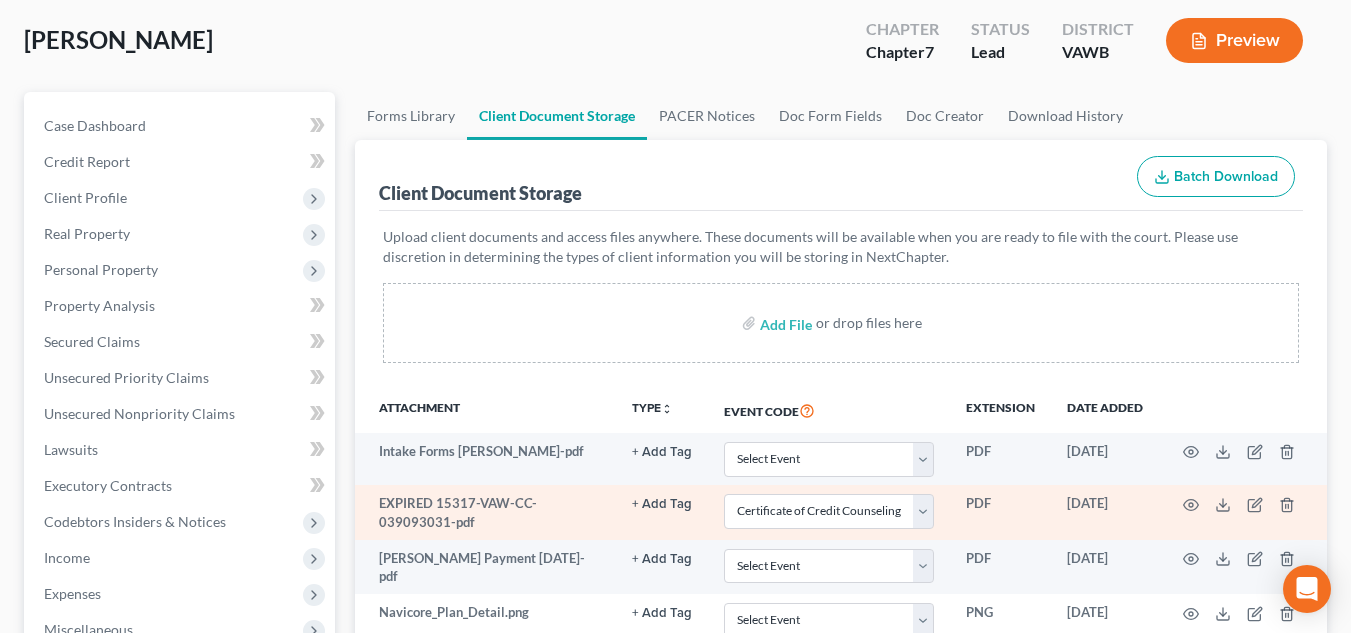 click at bounding box center (1243, 512) 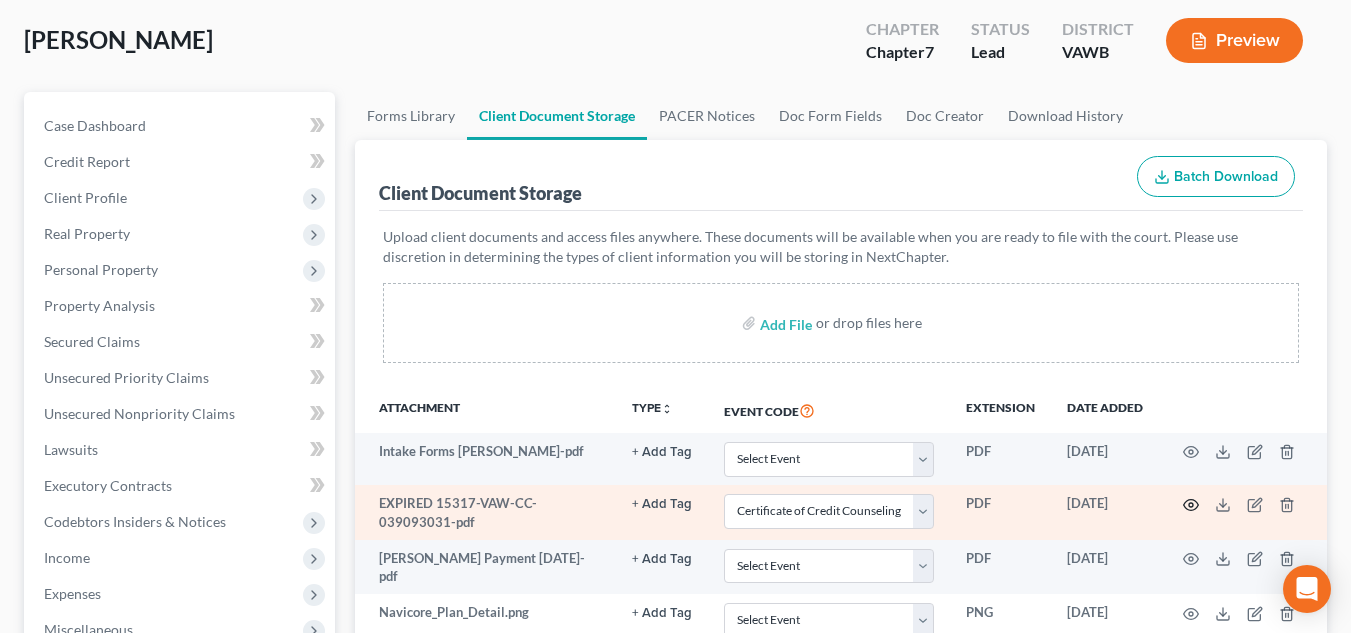 click 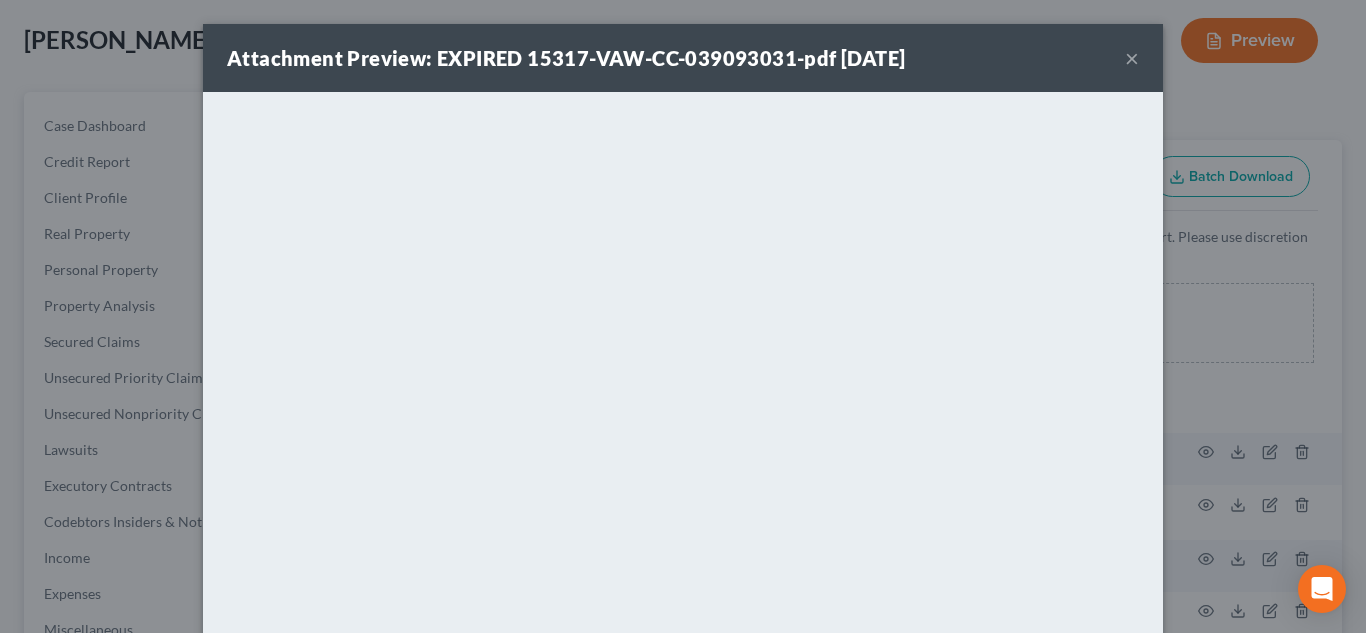 click on "×" at bounding box center [1132, 58] 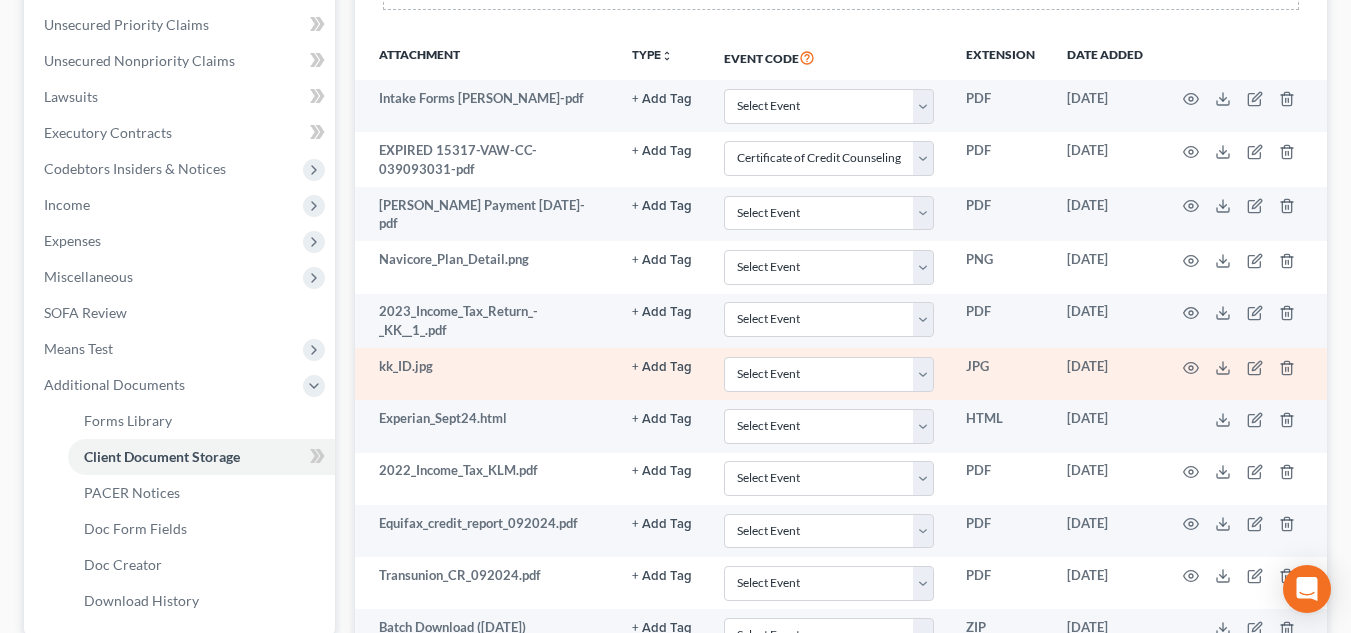scroll, scrollTop: 444, scrollLeft: 0, axis: vertical 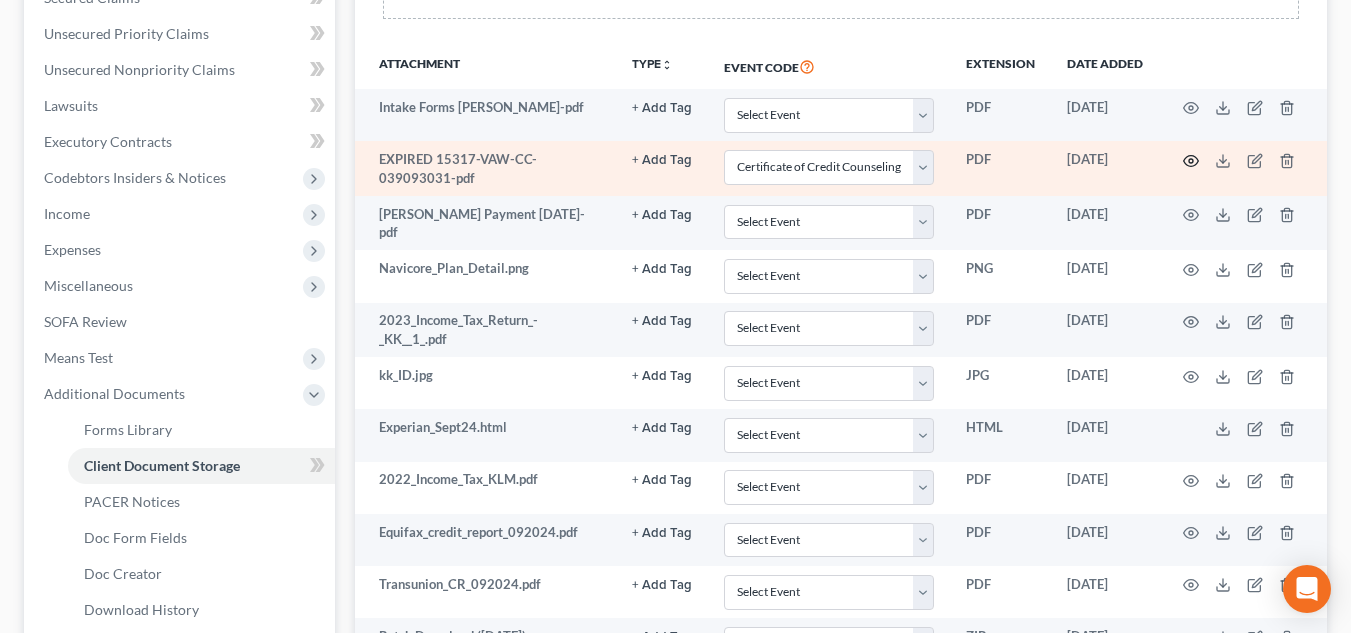click 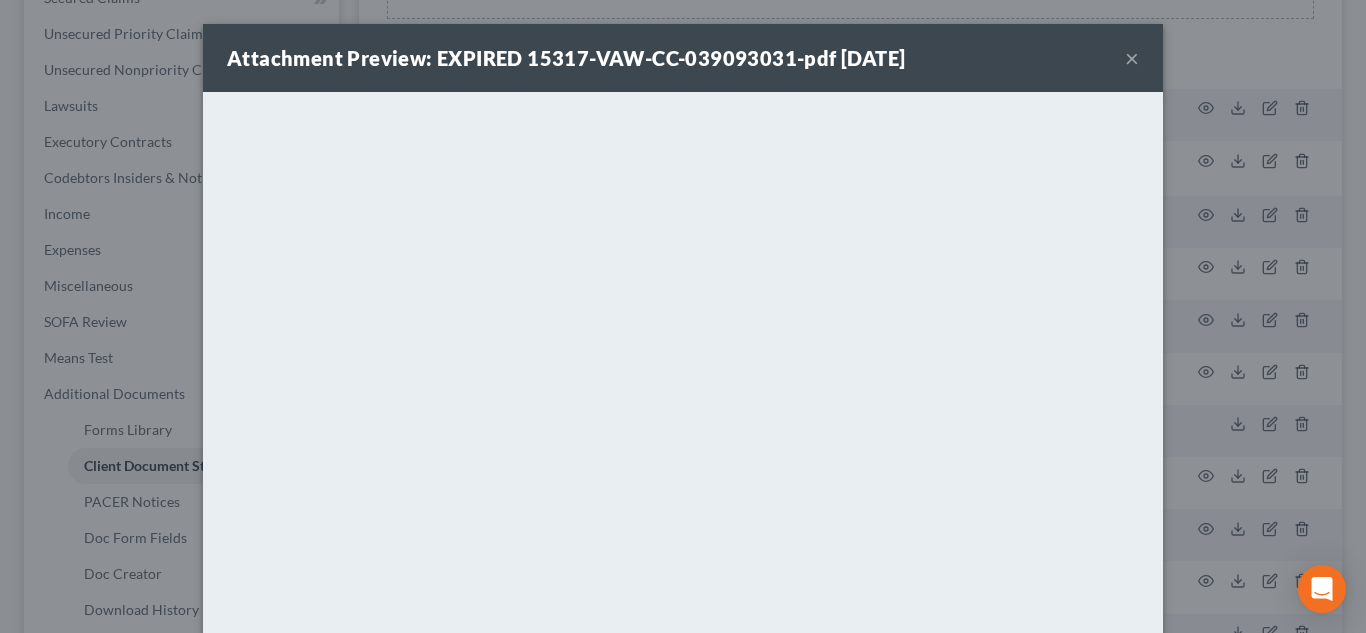 click on "×" at bounding box center [1132, 58] 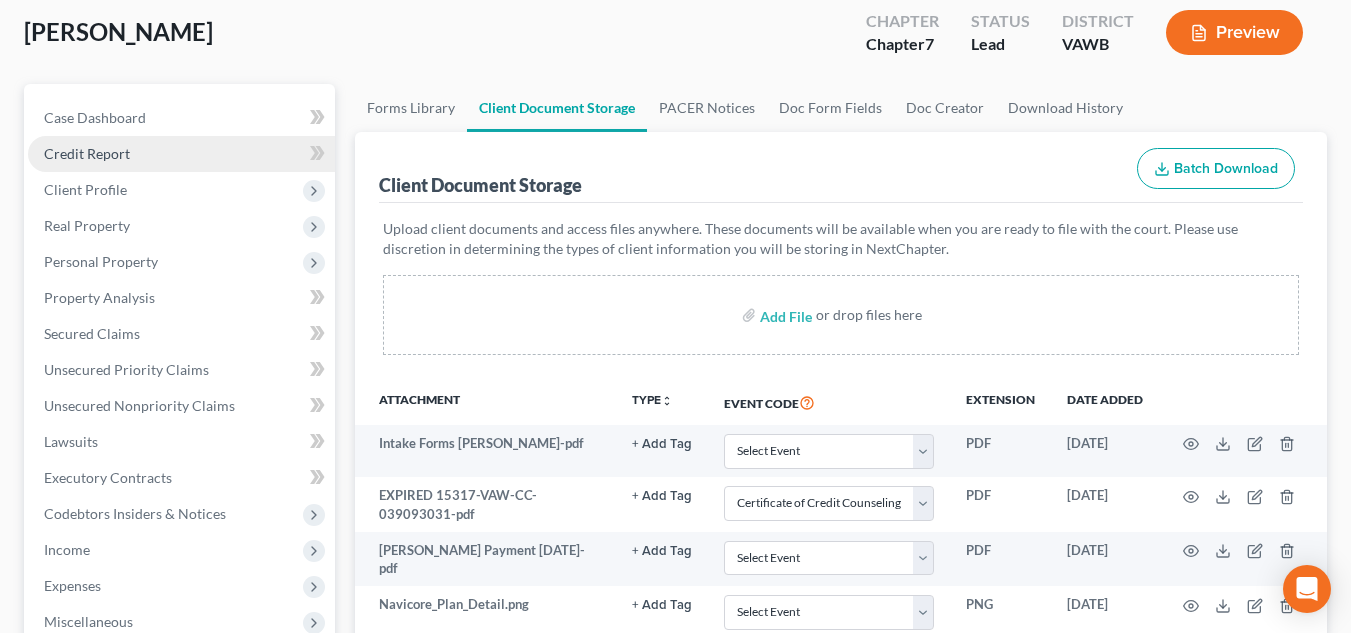 scroll, scrollTop: 0, scrollLeft: 0, axis: both 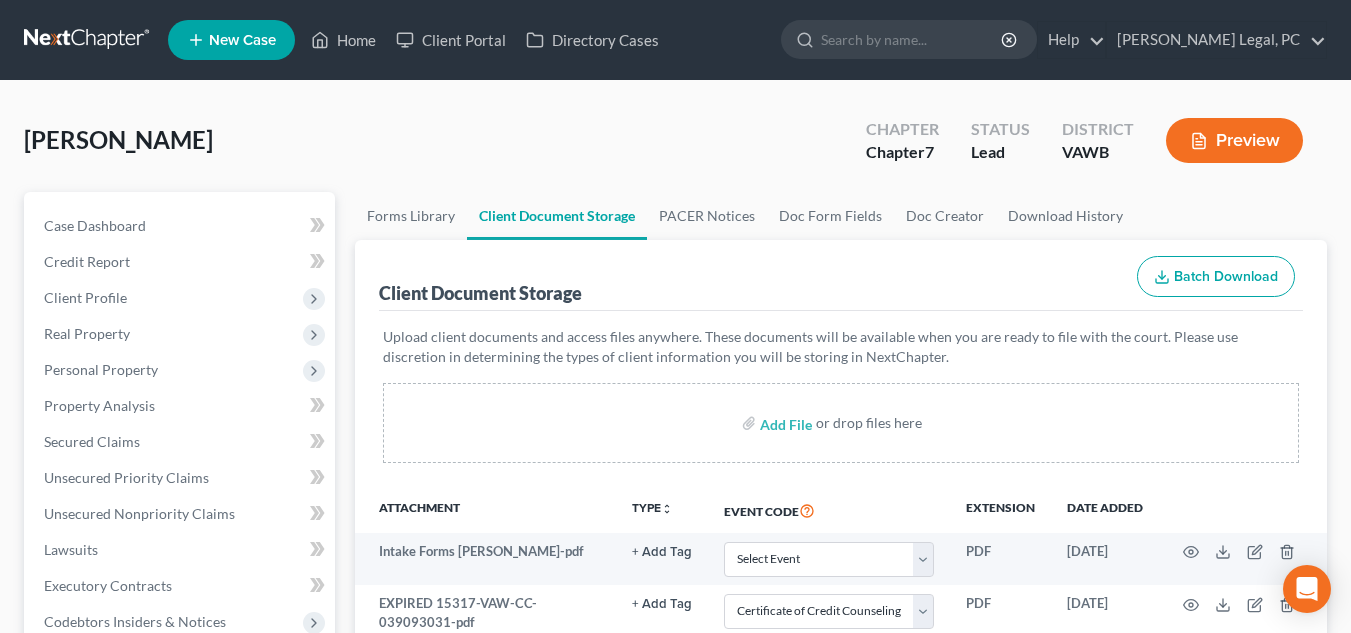 click on "Home New Case Client Portal Directory Cases [PERSON_NAME] Legal, PC [PERSON_NAME][EMAIL_ADDRESS][PERSON_NAME][DOMAIN_NAME] My Account Settings Plan + Billing Account Add-Ons Help Center Webinars Training Videos What's new Log out New Case Home Client Portal Directory Cases         - No Result - See all results Or Press Enter... Help Help Center Webinars Training Videos What's new [PERSON_NAME] Legal, PC [PERSON_NAME] Legal, PC [PERSON_NAME][EMAIL_ADDRESS][PERSON_NAME][DOMAIN_NAME] My Account Settings Plan + Billing Account Add-Ons Log out" at bounding box center (675, 40) 